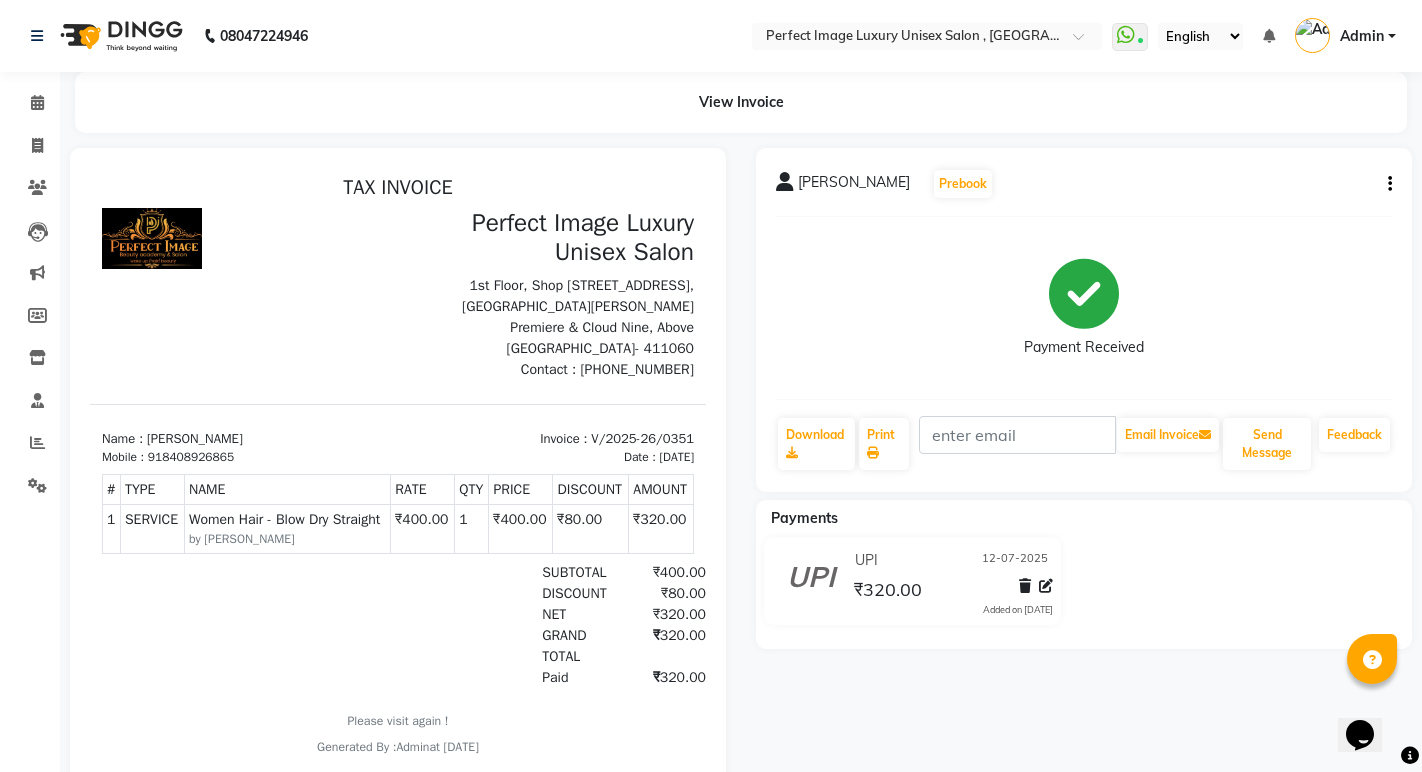 scroll, scrollTop: 0, scrollLeft: 0, axis: both 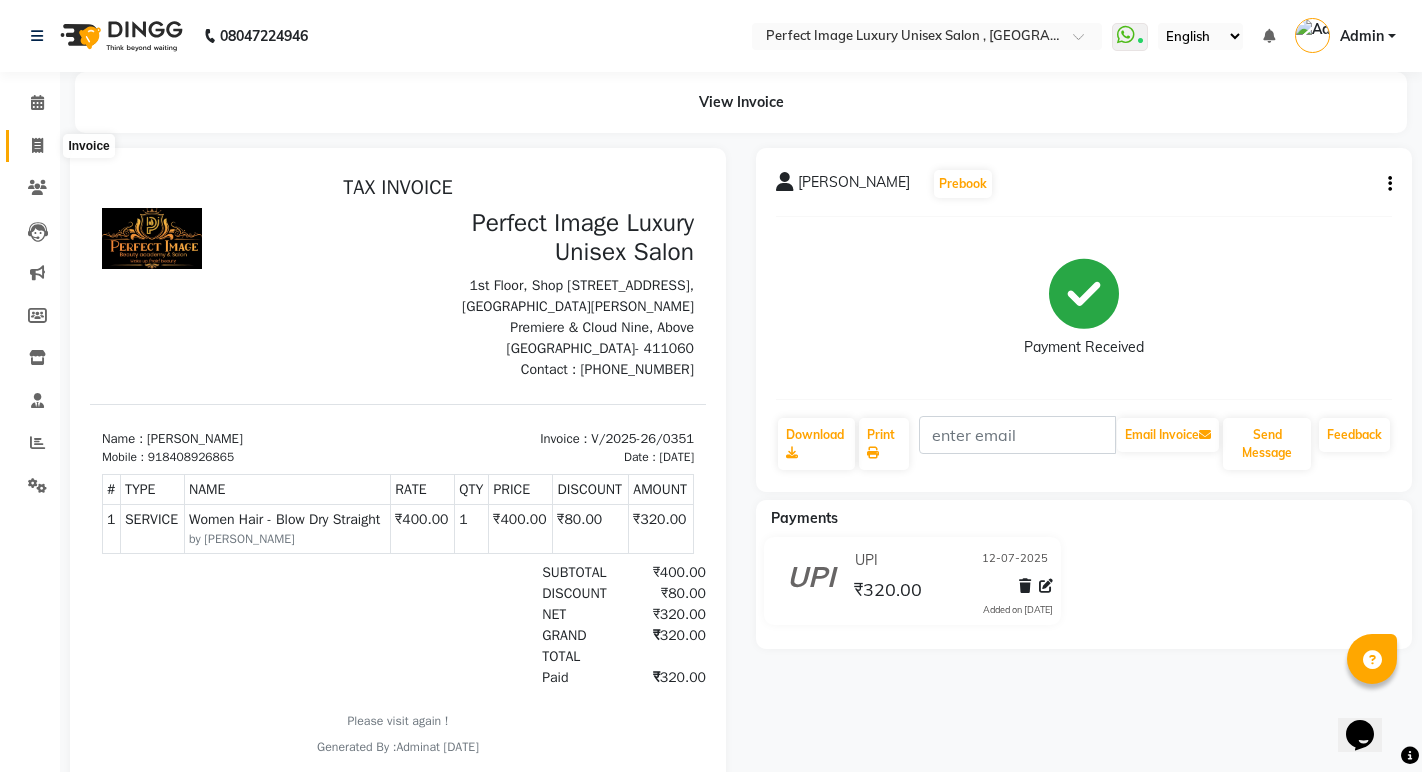 click 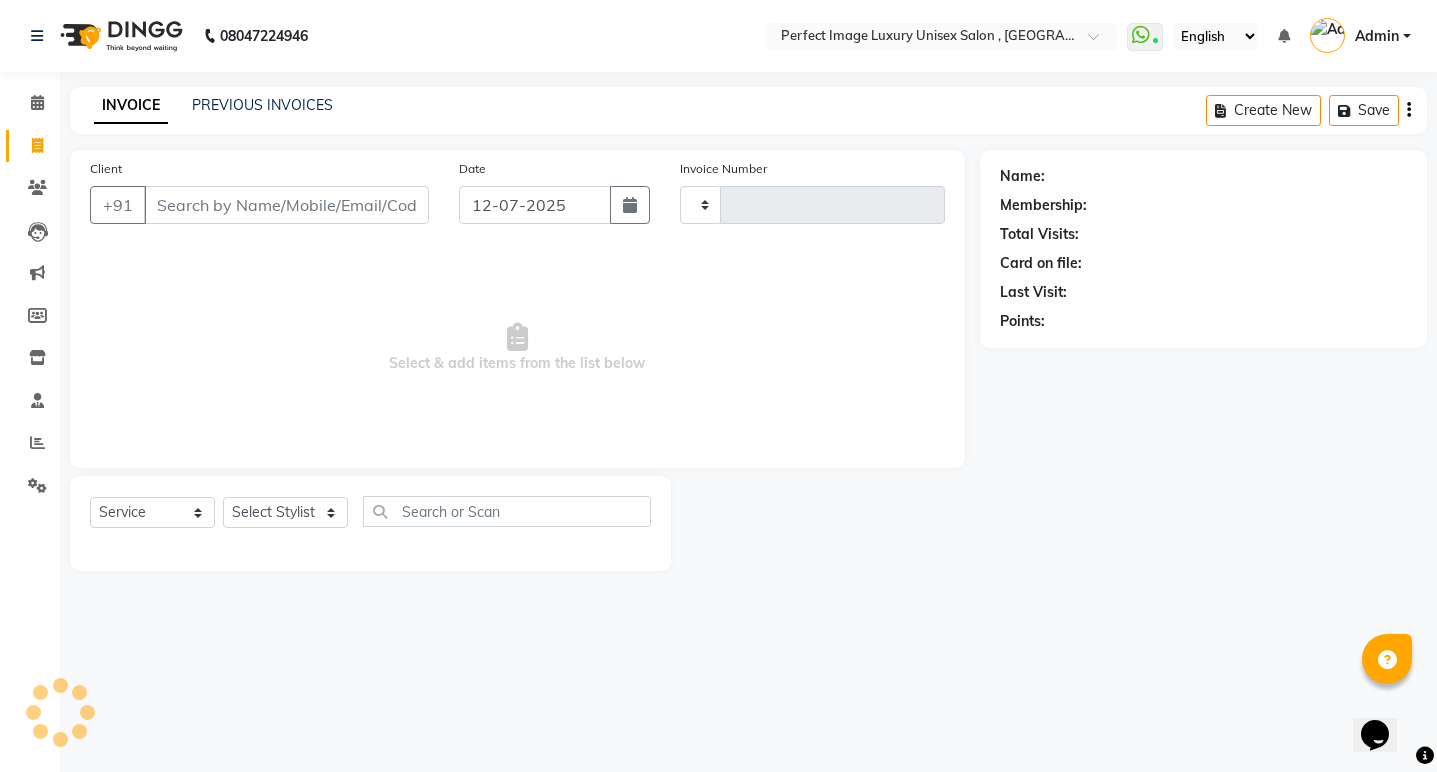 type on "0352" 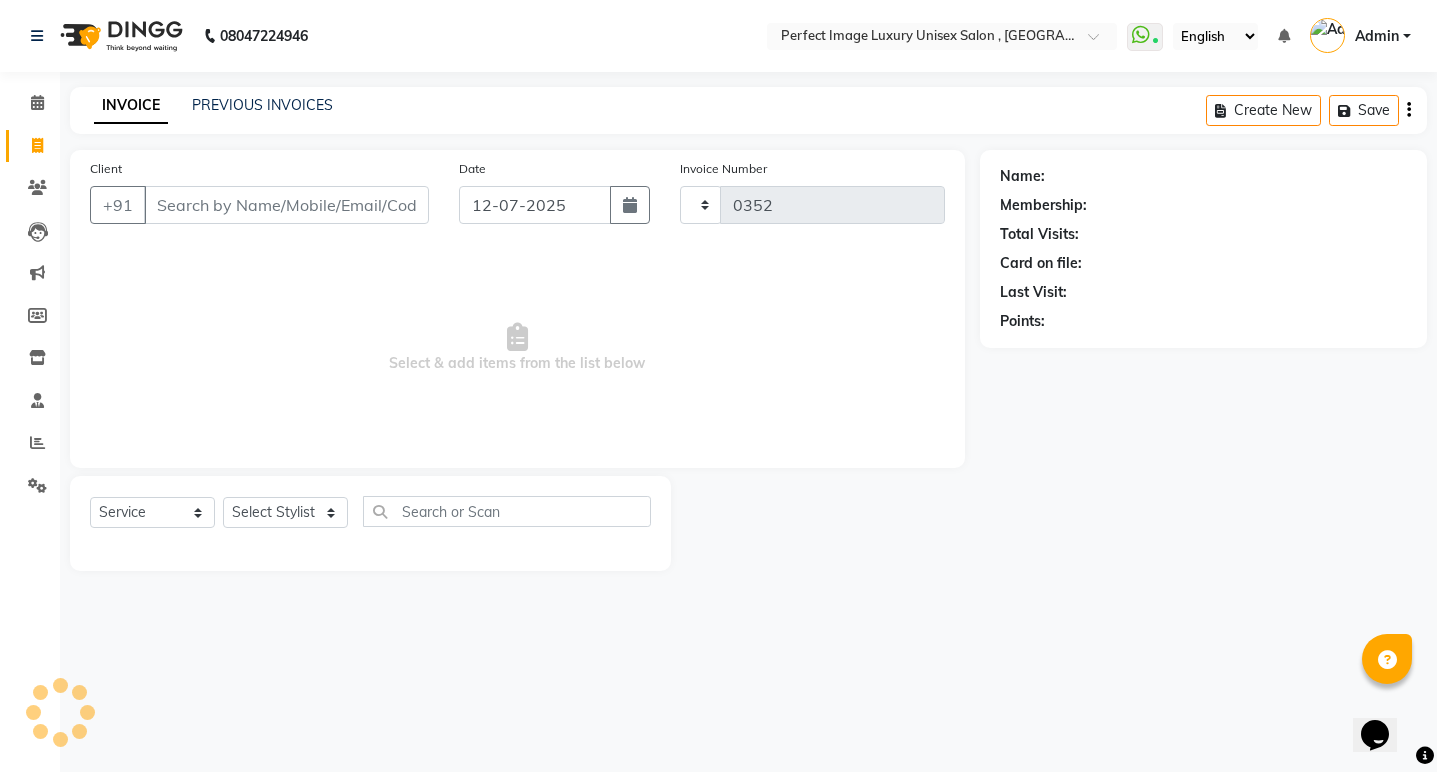 select on "5078" 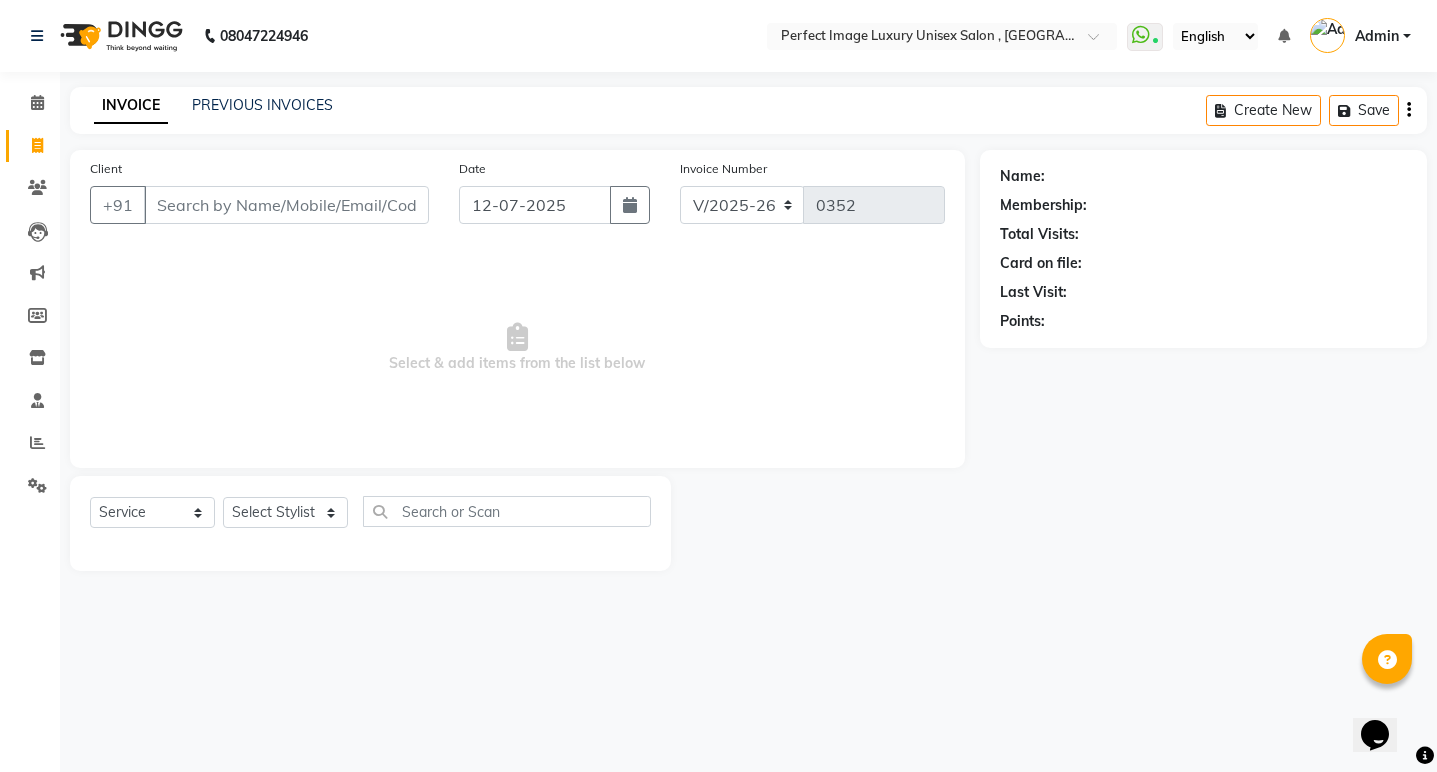 click on "Client" at bounding box center [286, 205] 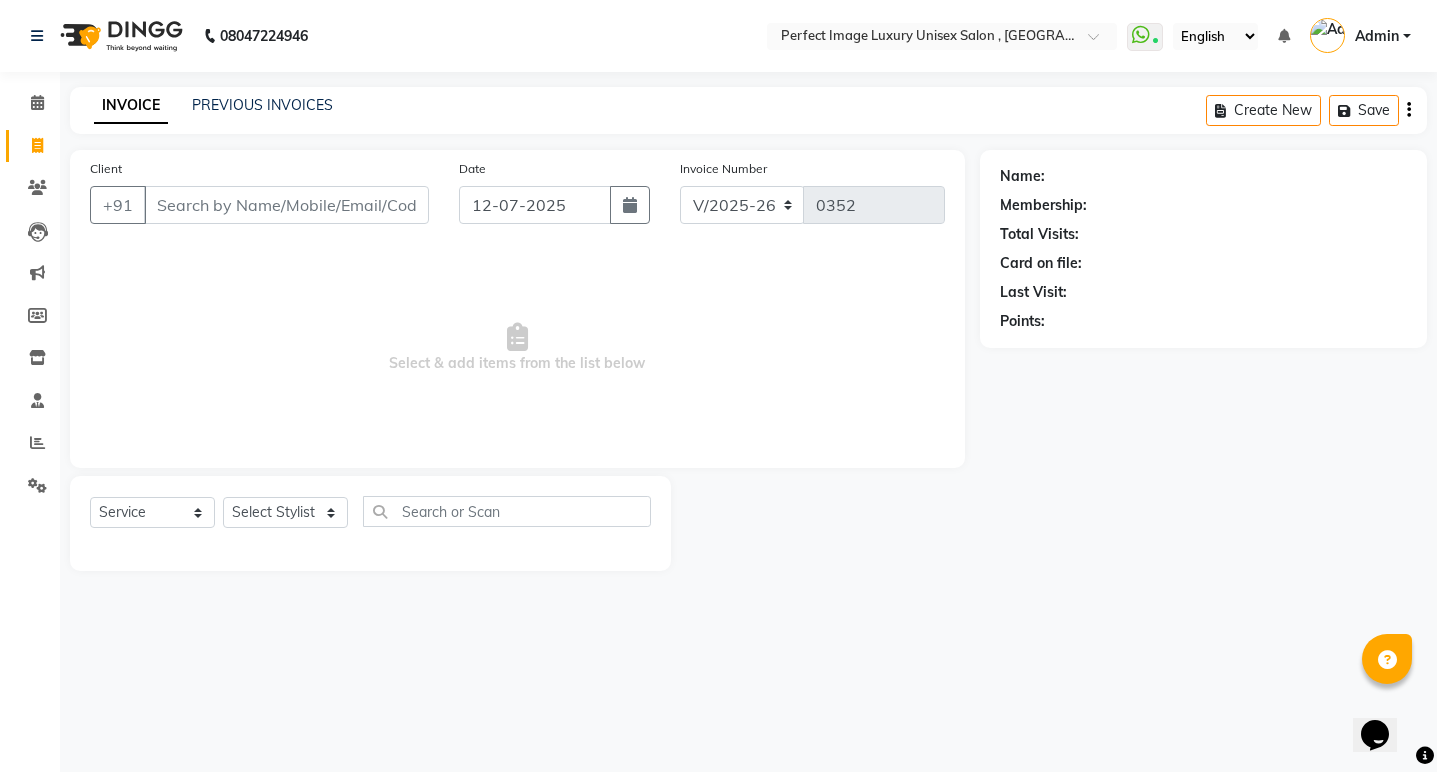 click on "Client" at bounding box center [286, 205] 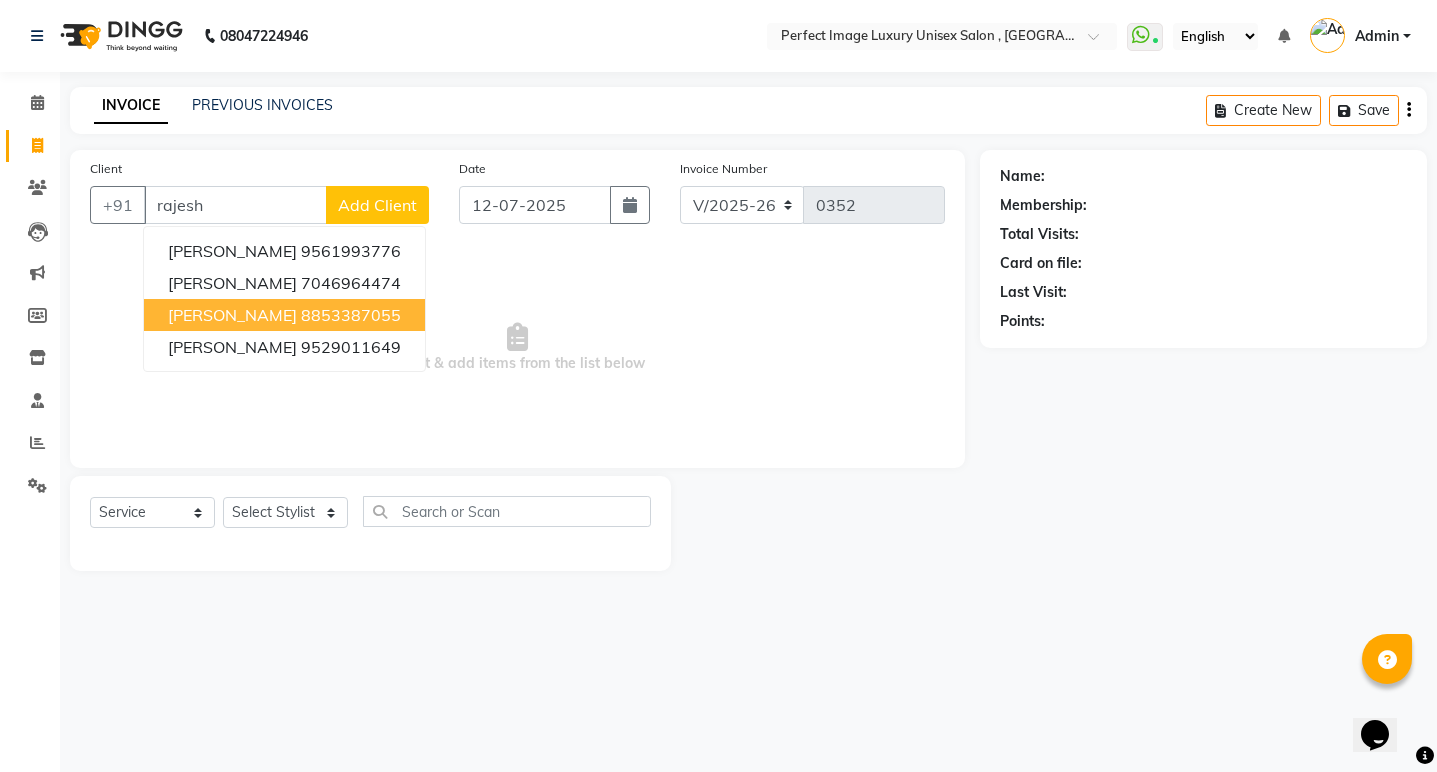 click on "[PERSON_NAME]" at bounding box center [232, 315] 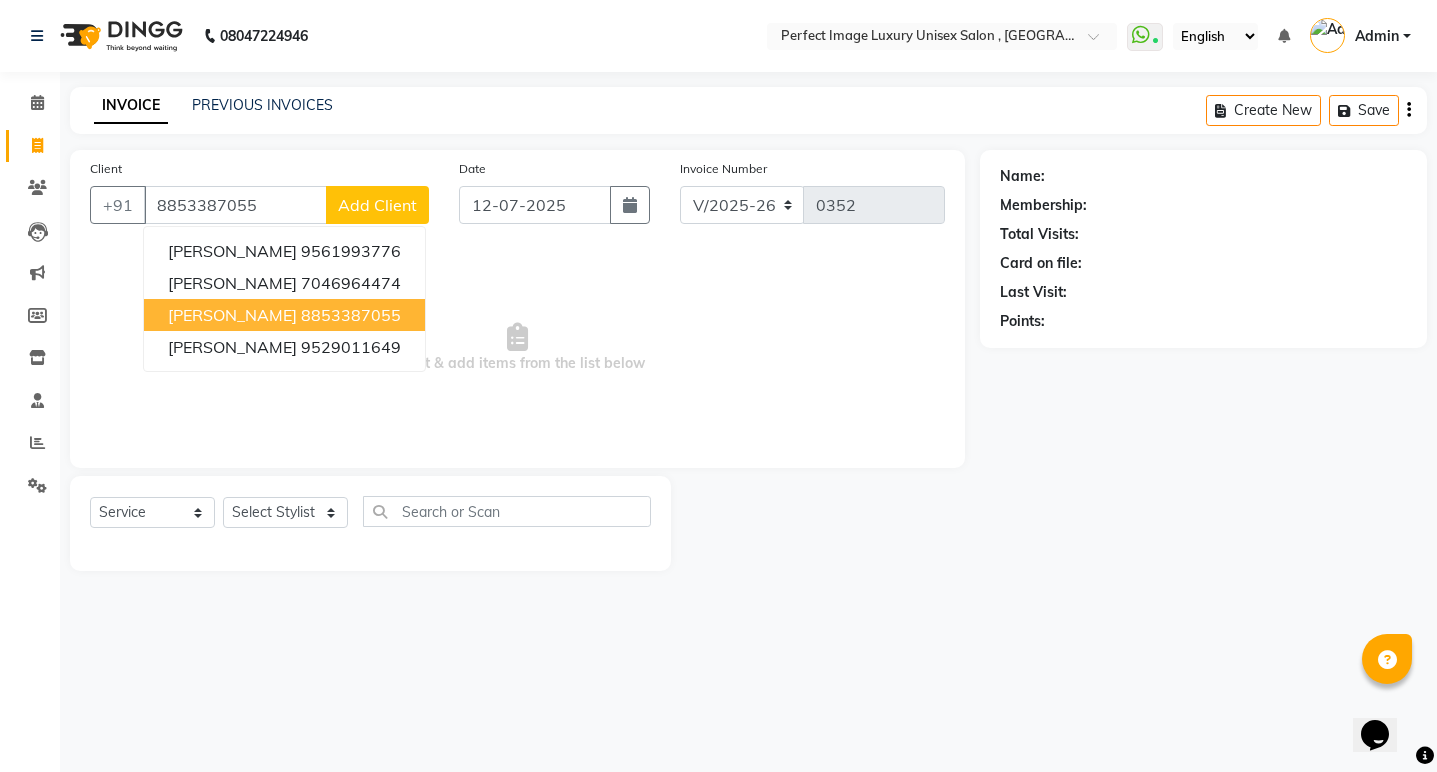 type on "8853387055" 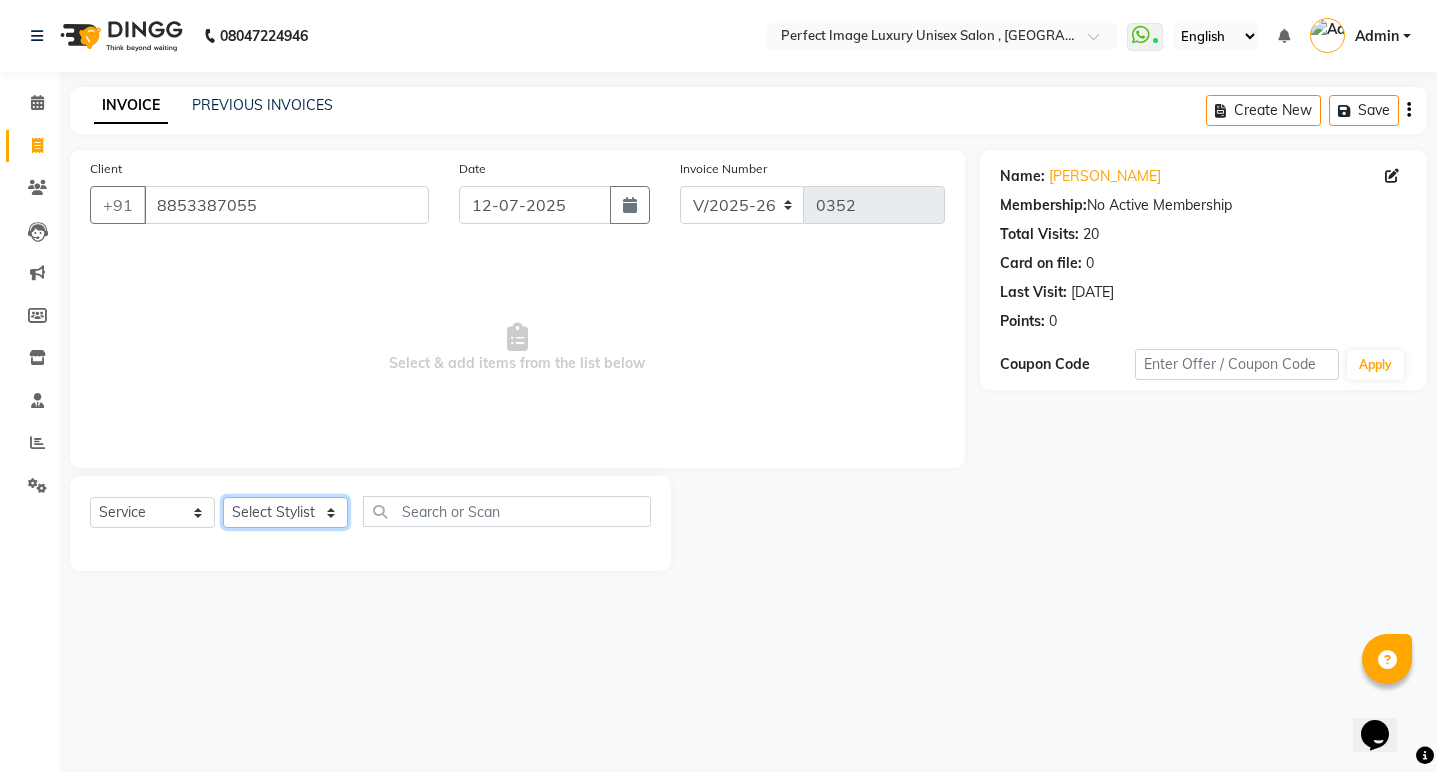 click on "Select Stylist [PERSON_NAME] Manager  [PERSON_NAME] [PERSON_NAME] Reshma [PERSON_NAME] Shanti [PERSON_NAME]" 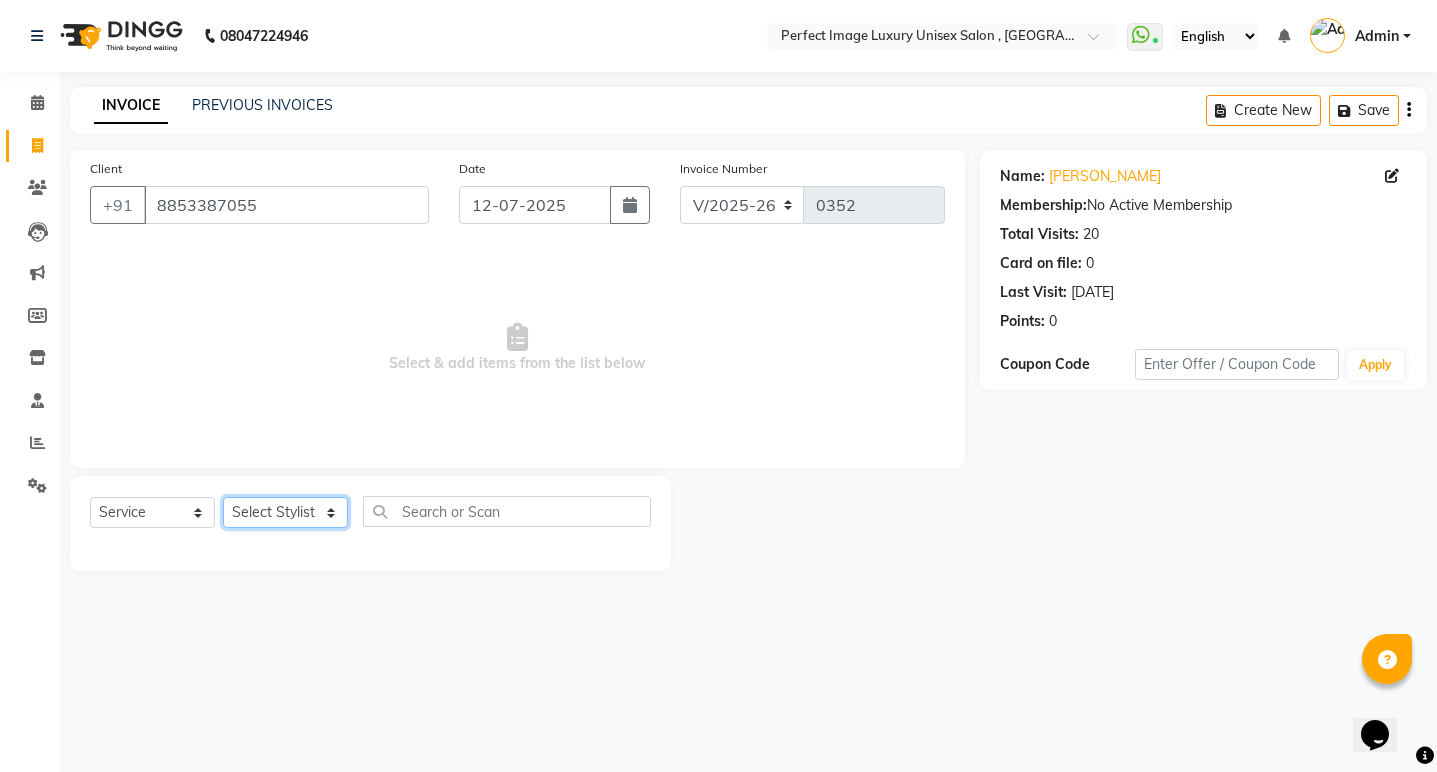 select on "33183" 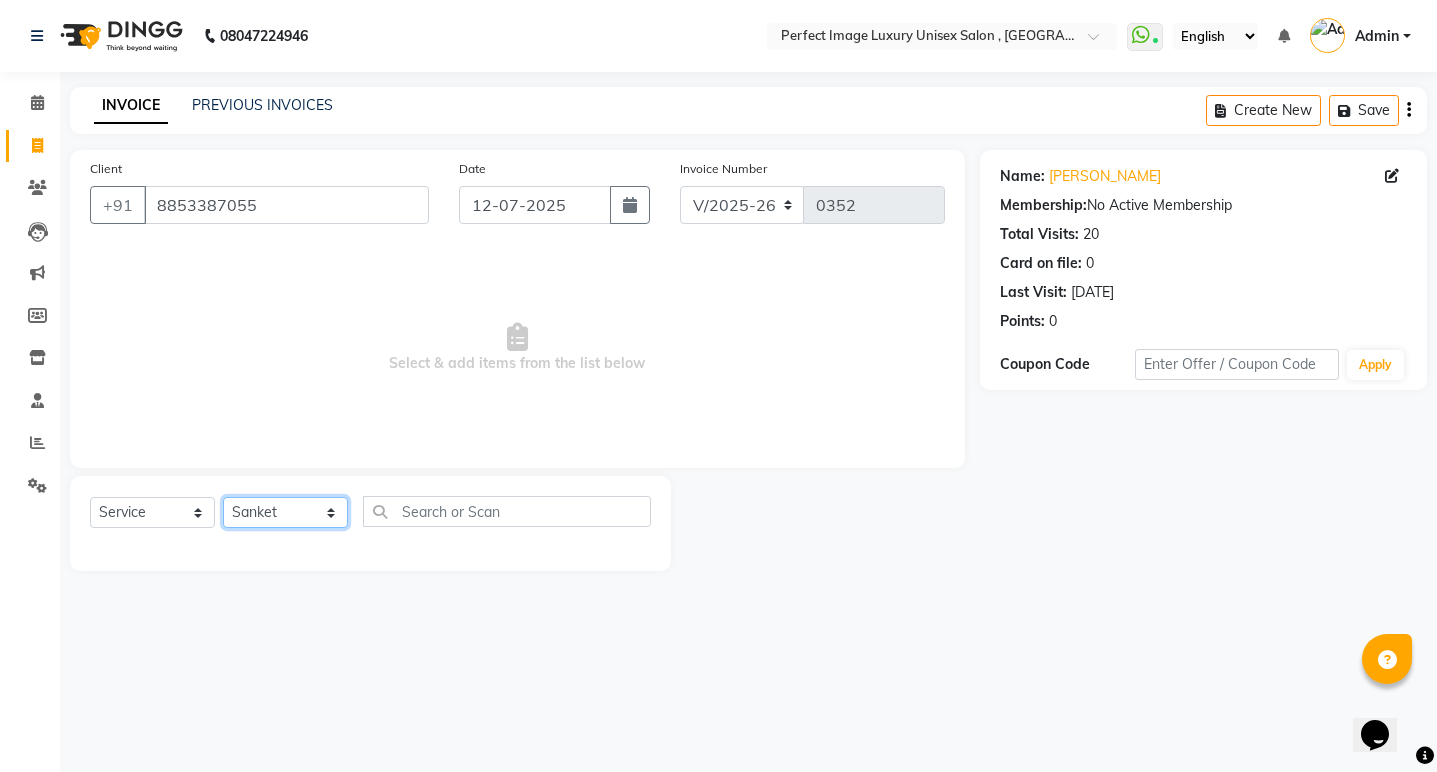 click on "Select Stylist [PERSON_NAME] Manager  [PERSON_NAME] [PERSON_NAME] Reshma [PERSON_NAME] Shanti [PERSON_NAME]" 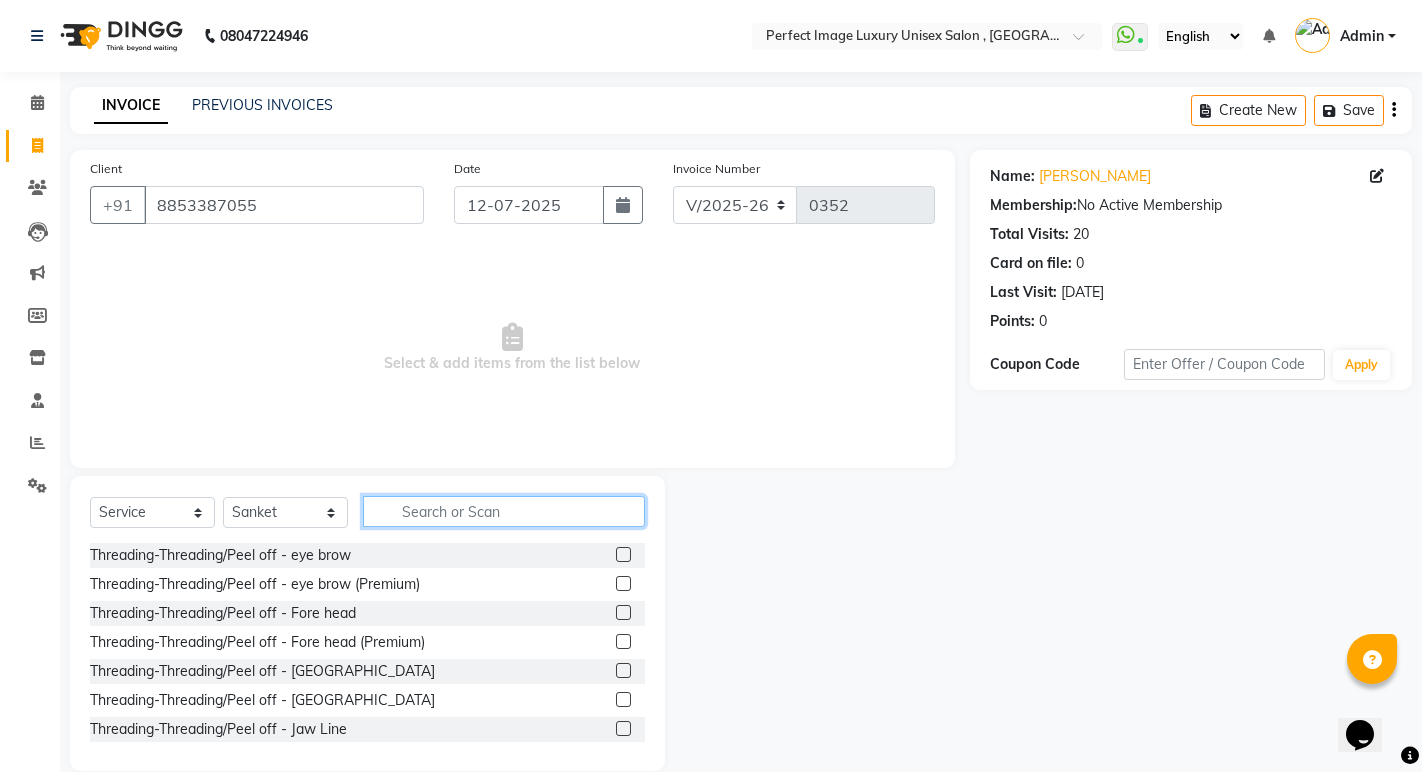 click 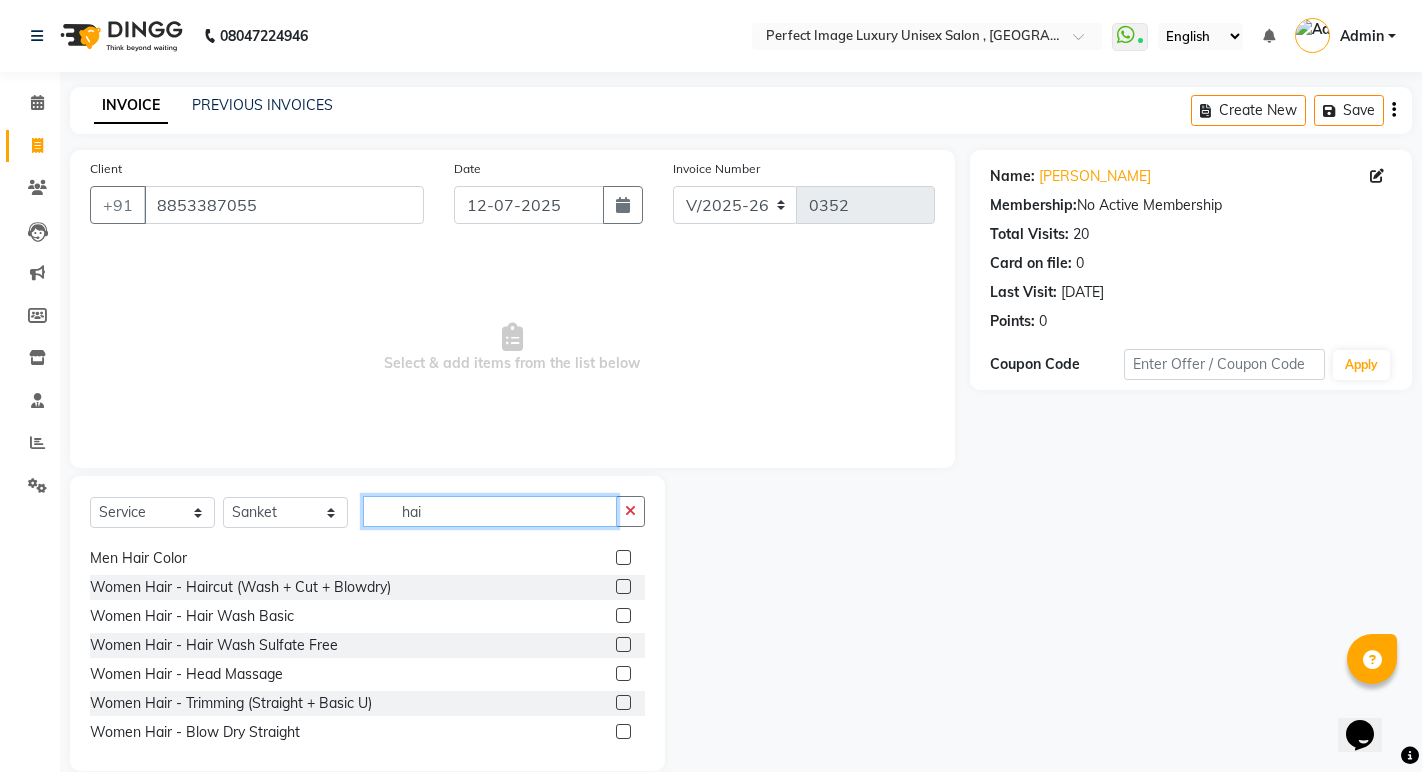 scroll, scrollTop: 171, scrollLeft: 0, axis: vertical 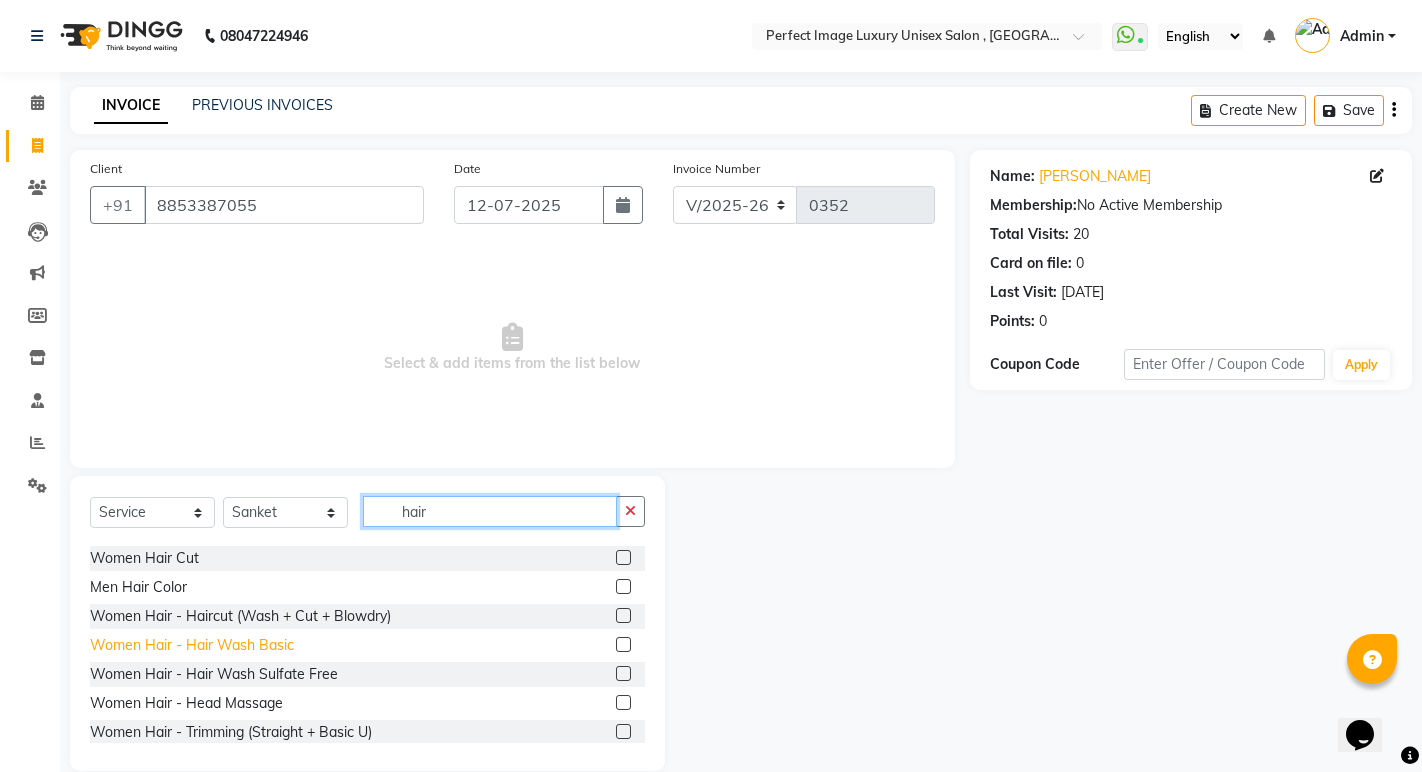 type on "hair" 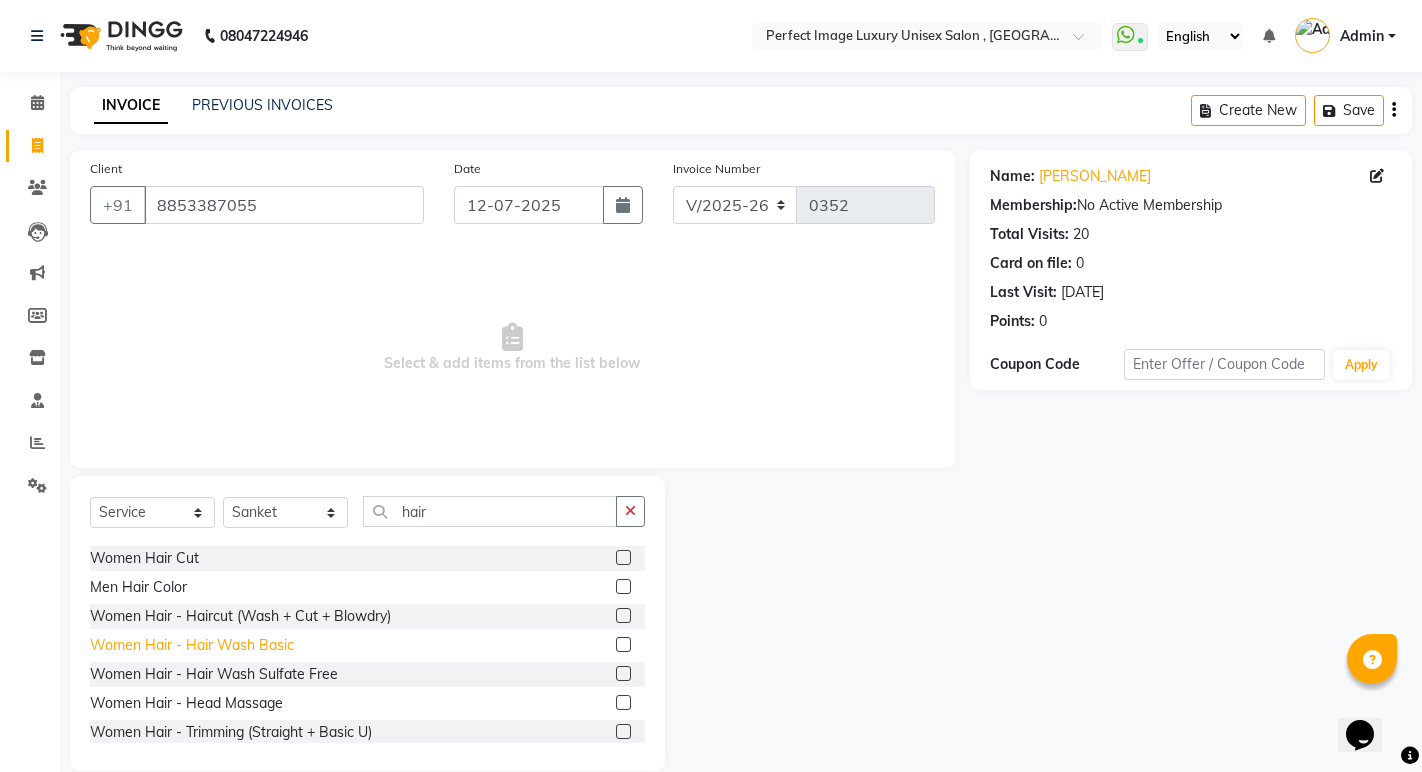 click on "Women Hair - Hair Wash Basic" 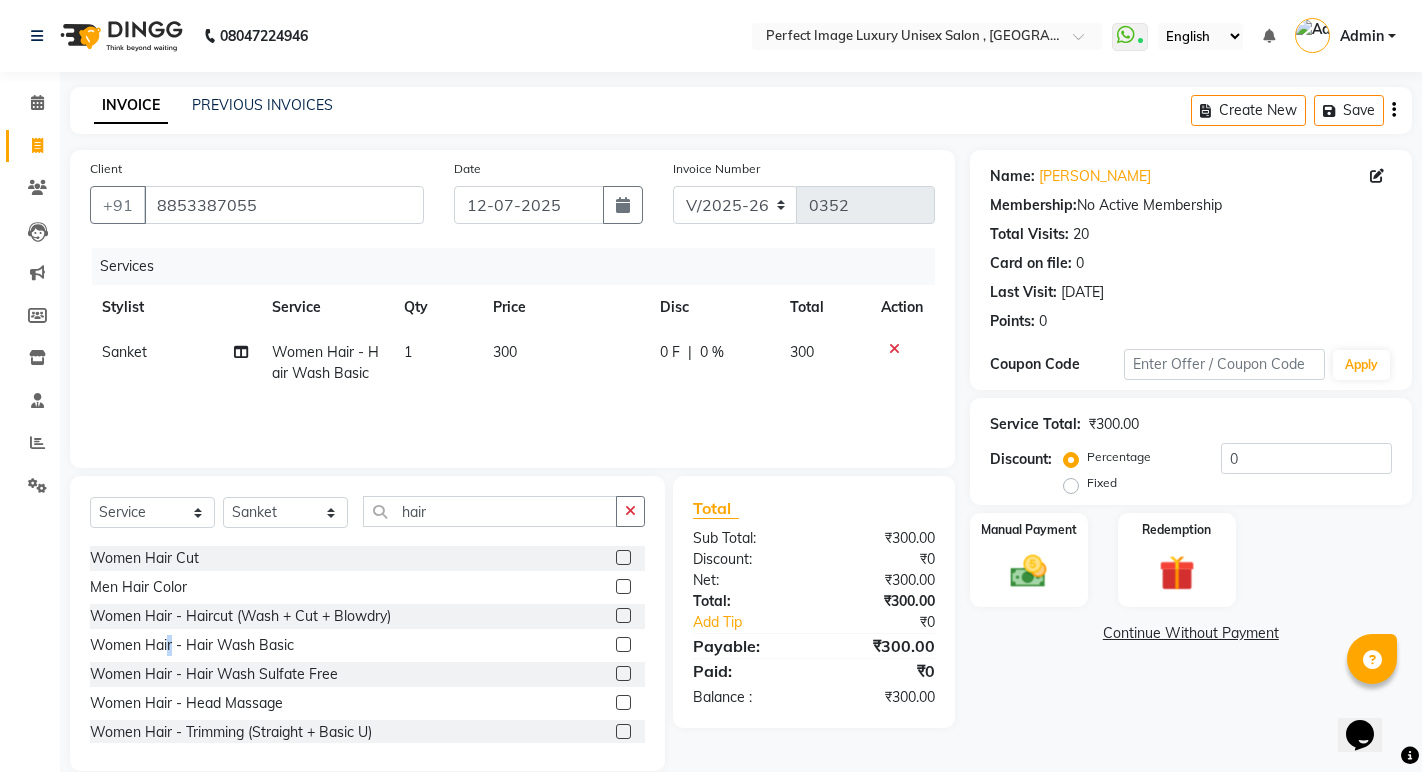 click on "Women Hair - Hair Wash Basic" 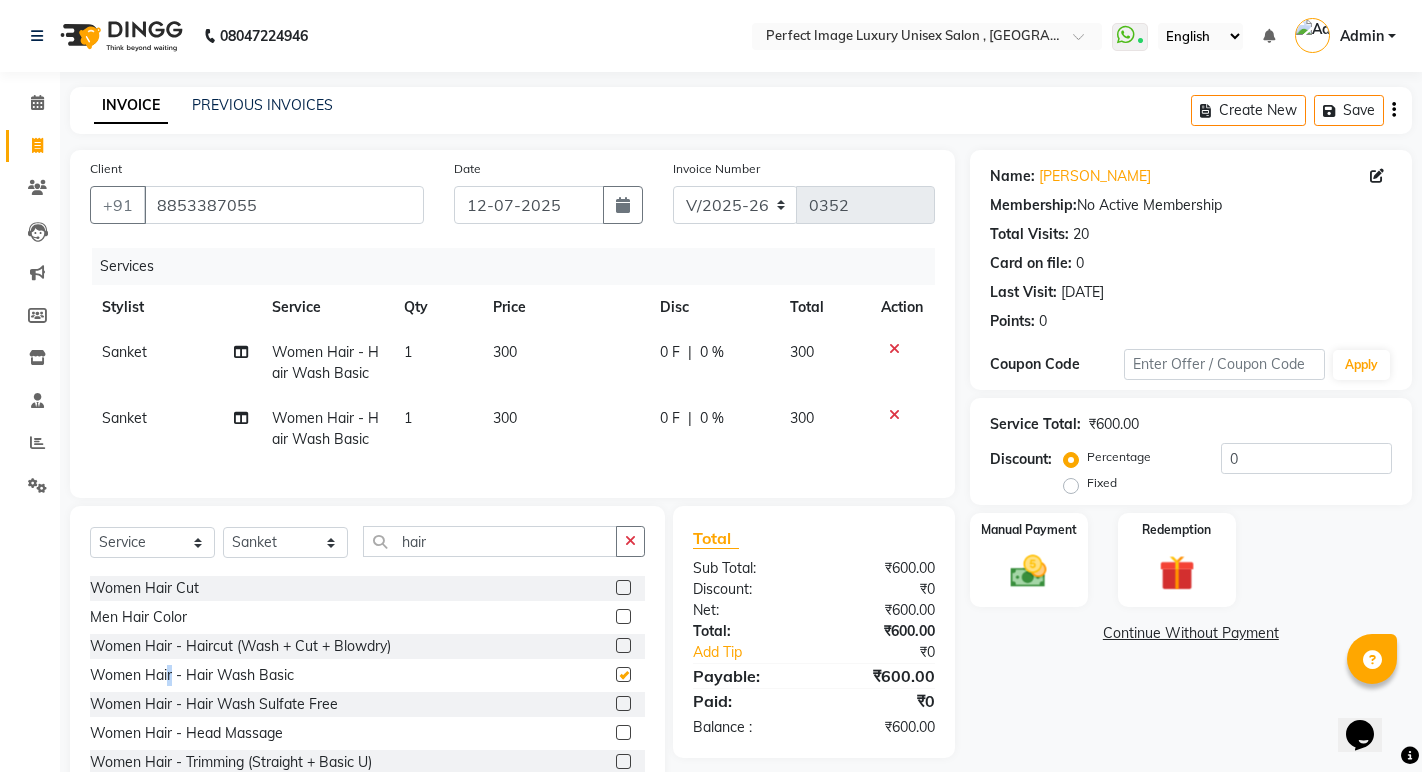 checkbox on "false" 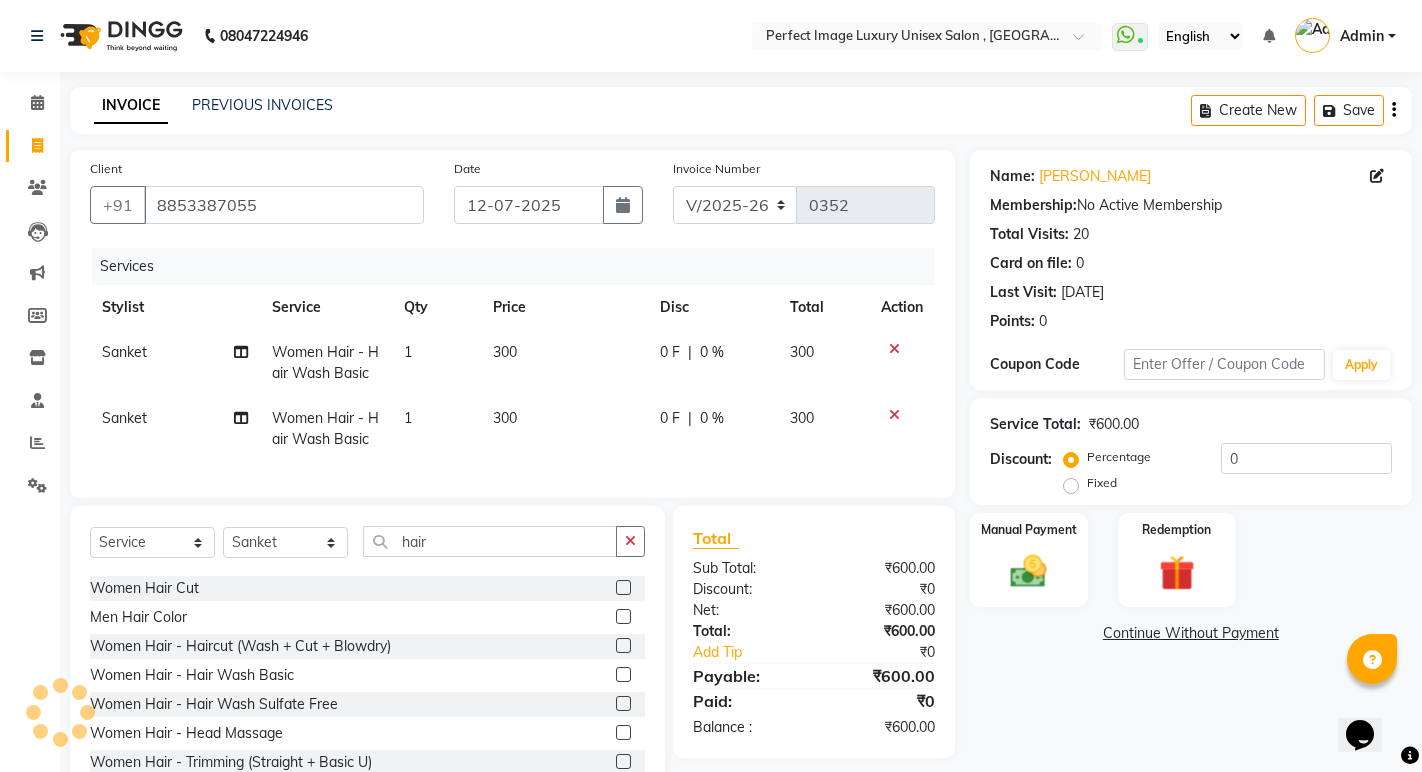 click on "Sanket" 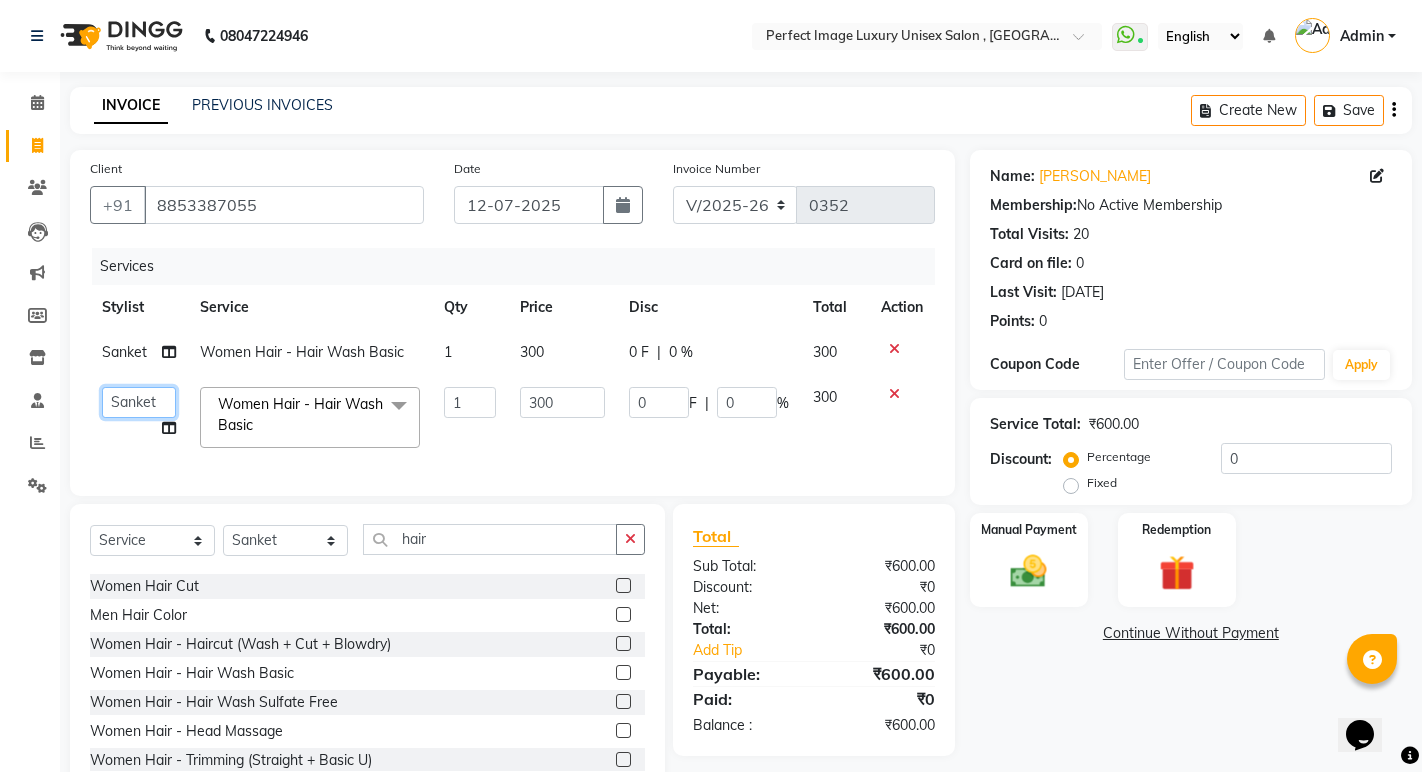 click on "[PERSON_NAME]   Manager    [PERSON_NAME]   [PERSON_NAME]   Reshma   [PERSON_NAME]   [PERSON_NAME]" 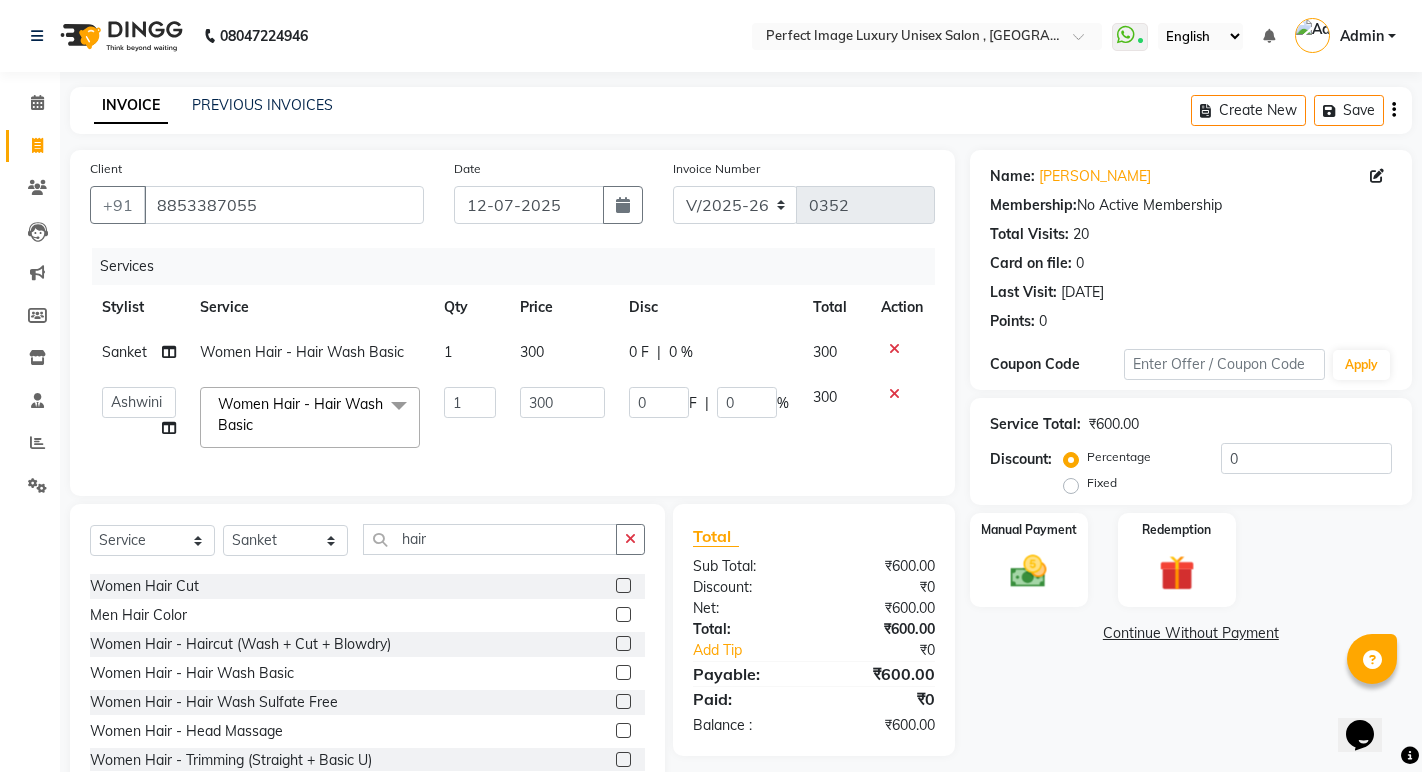 select on "32014" 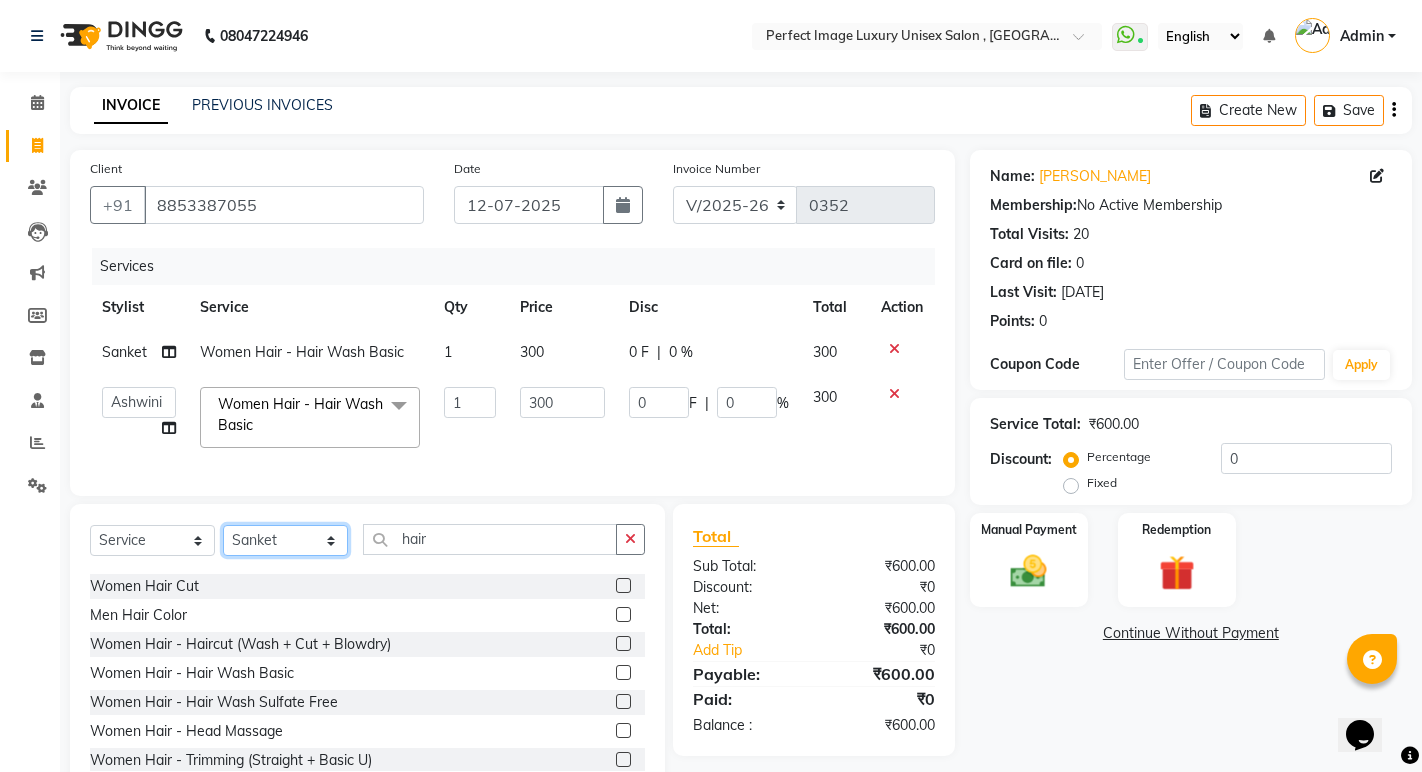 click on "Select Stylist [PERSON_NAME] Manager  [PERSON_NAME] [PERSON_NAME] Reshma [PERSON_NAME] Shanti [PERSON_NAME]" 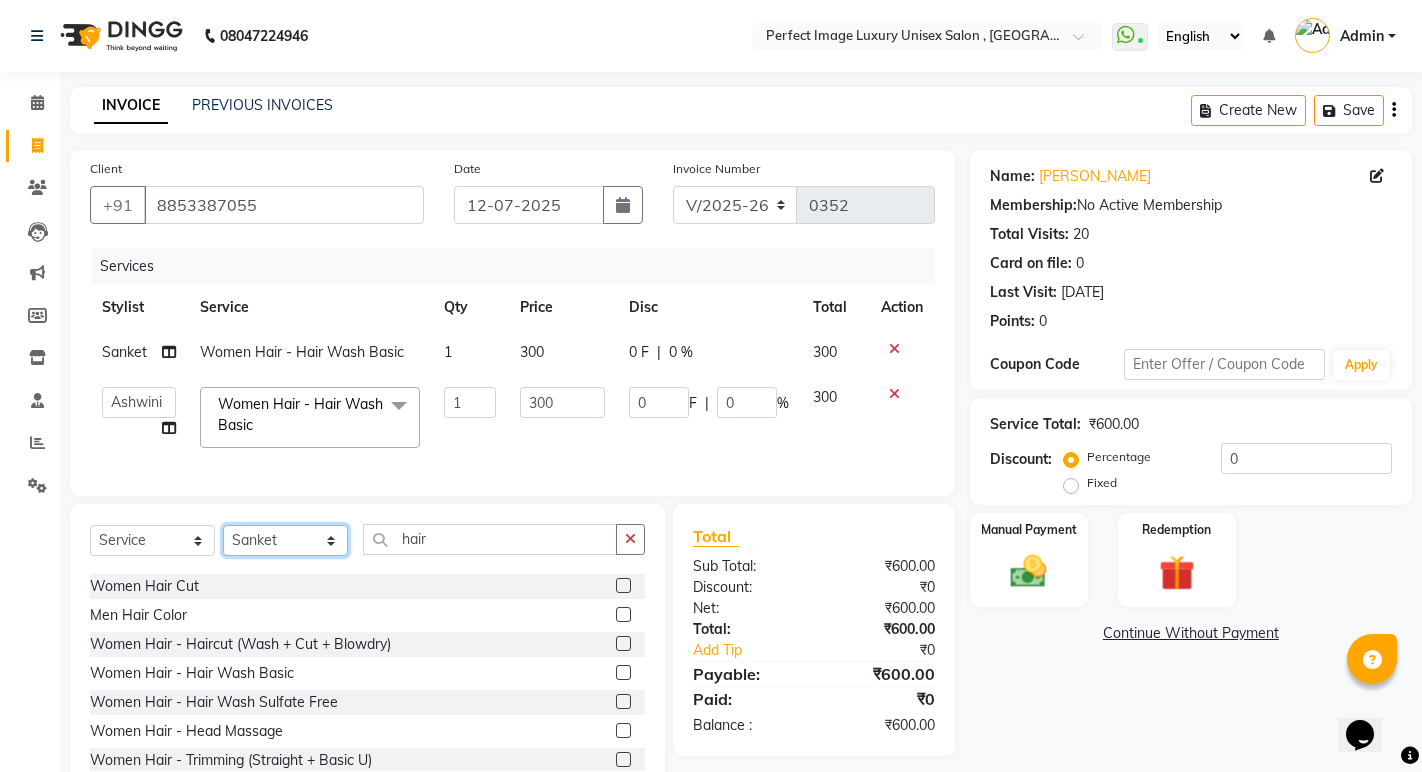 click on "Select Stylist [PERSON_NAME] Manager  [PERSON_NAME] [PERSON_NAME] Reshma [PERSON_NAME] Shanti [PERSON_NAME]" 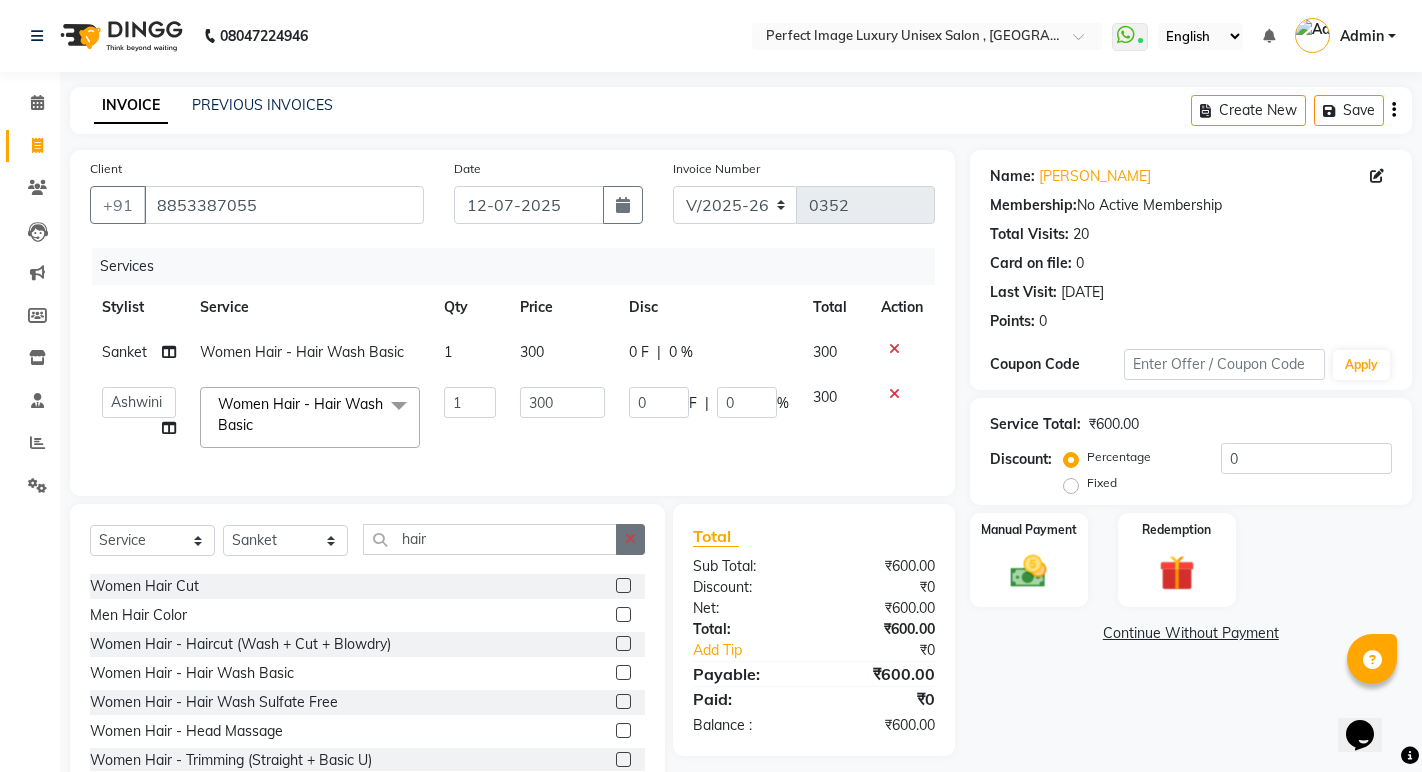 click 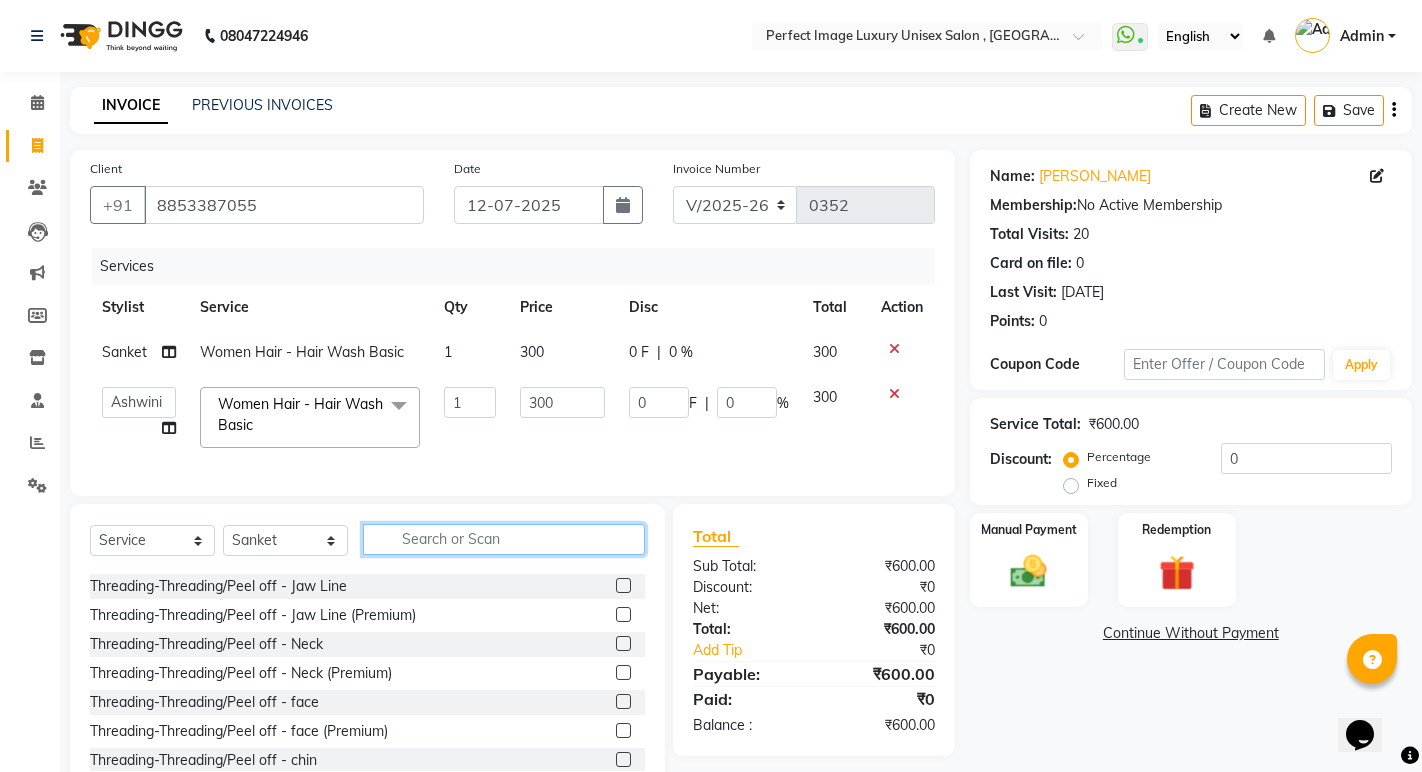 scroll, scrollTop: 954, scrollLeft: 0, axis: vertical 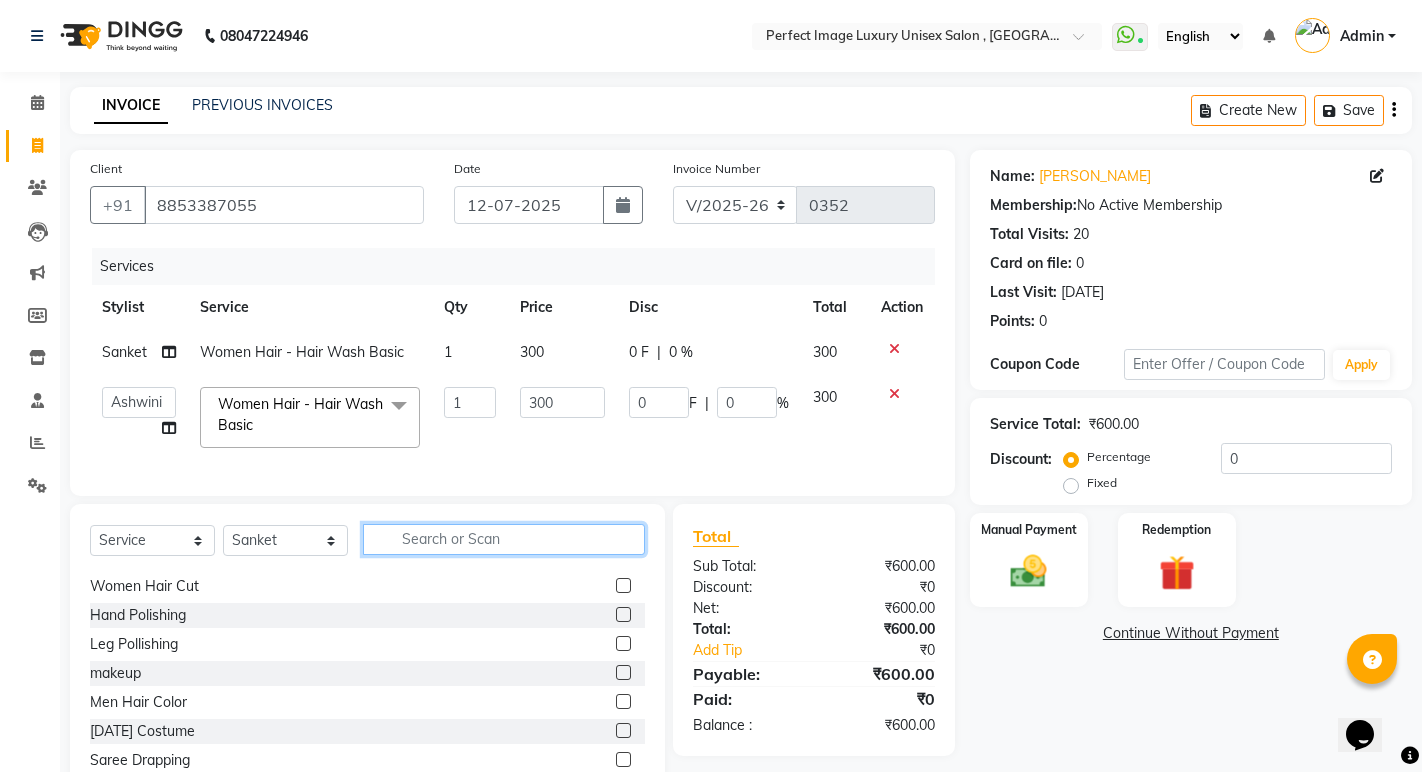 click 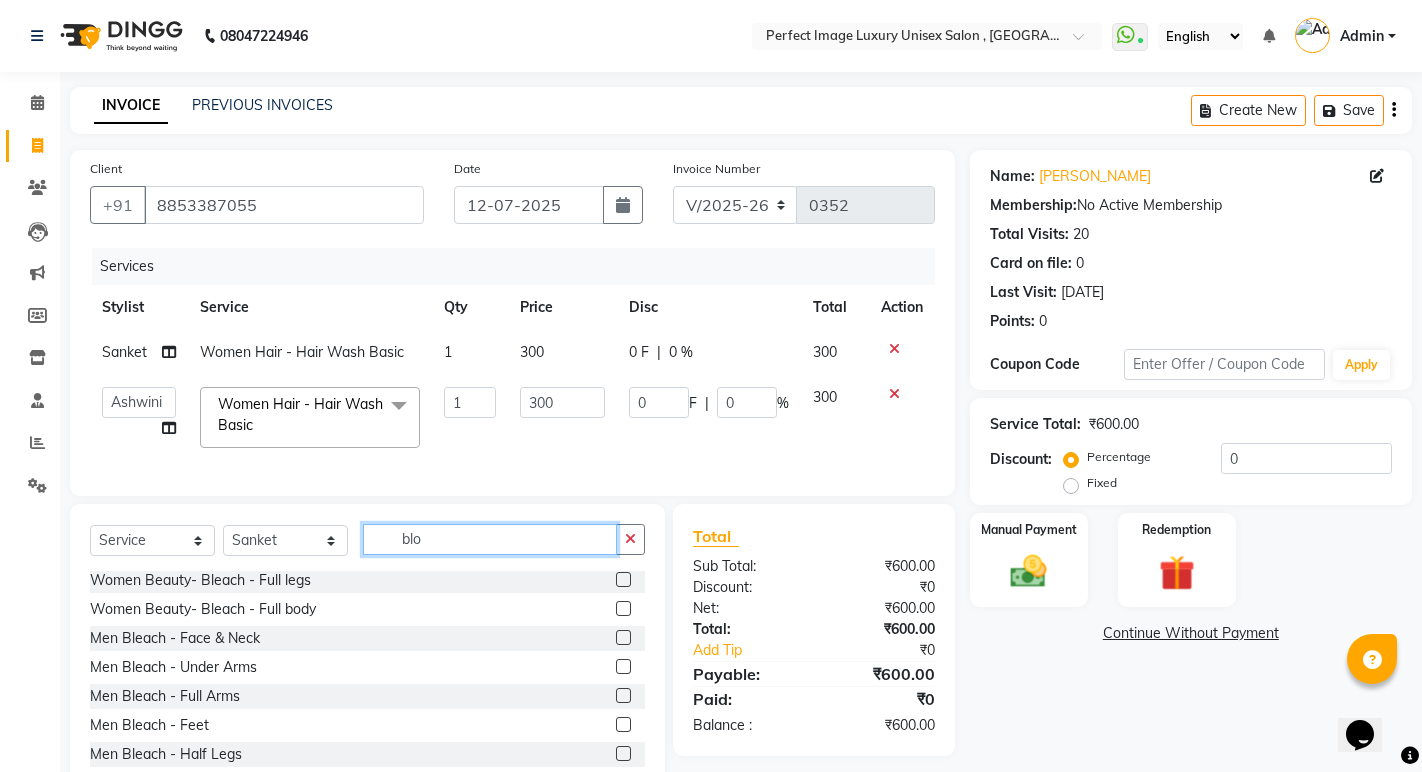 scroll, scrollTop: 0, scrollLeft: 0, axis: both 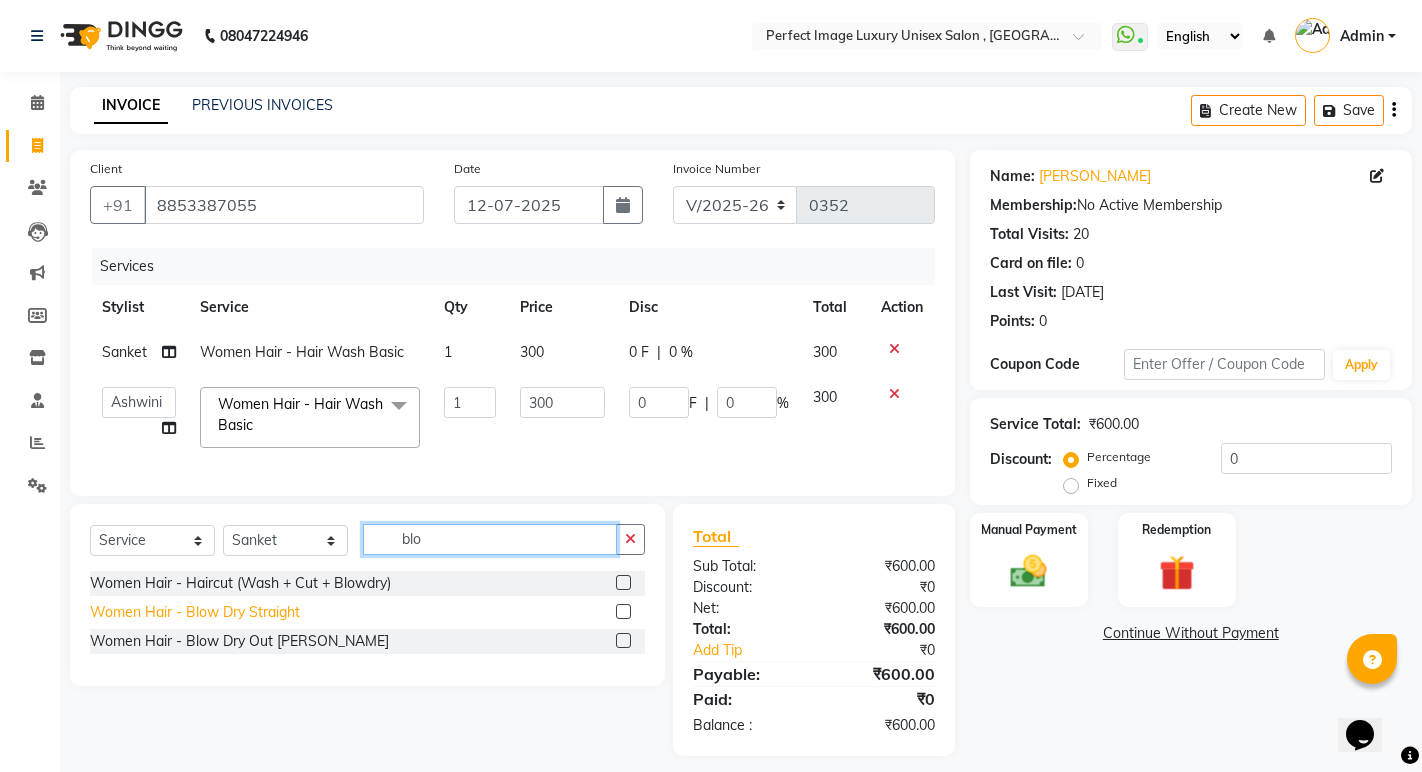 type on "blo" 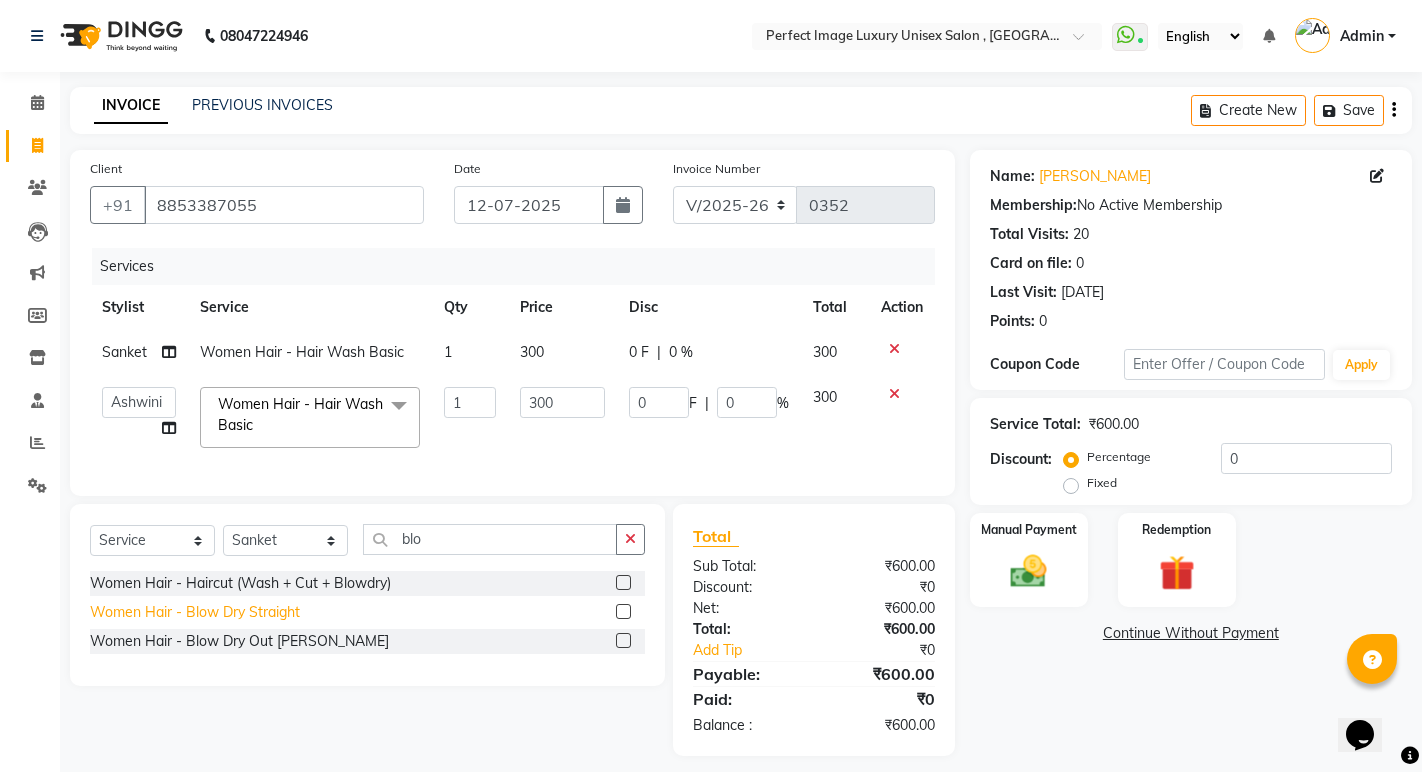click on "Women Hair - Blow Dry Straight" 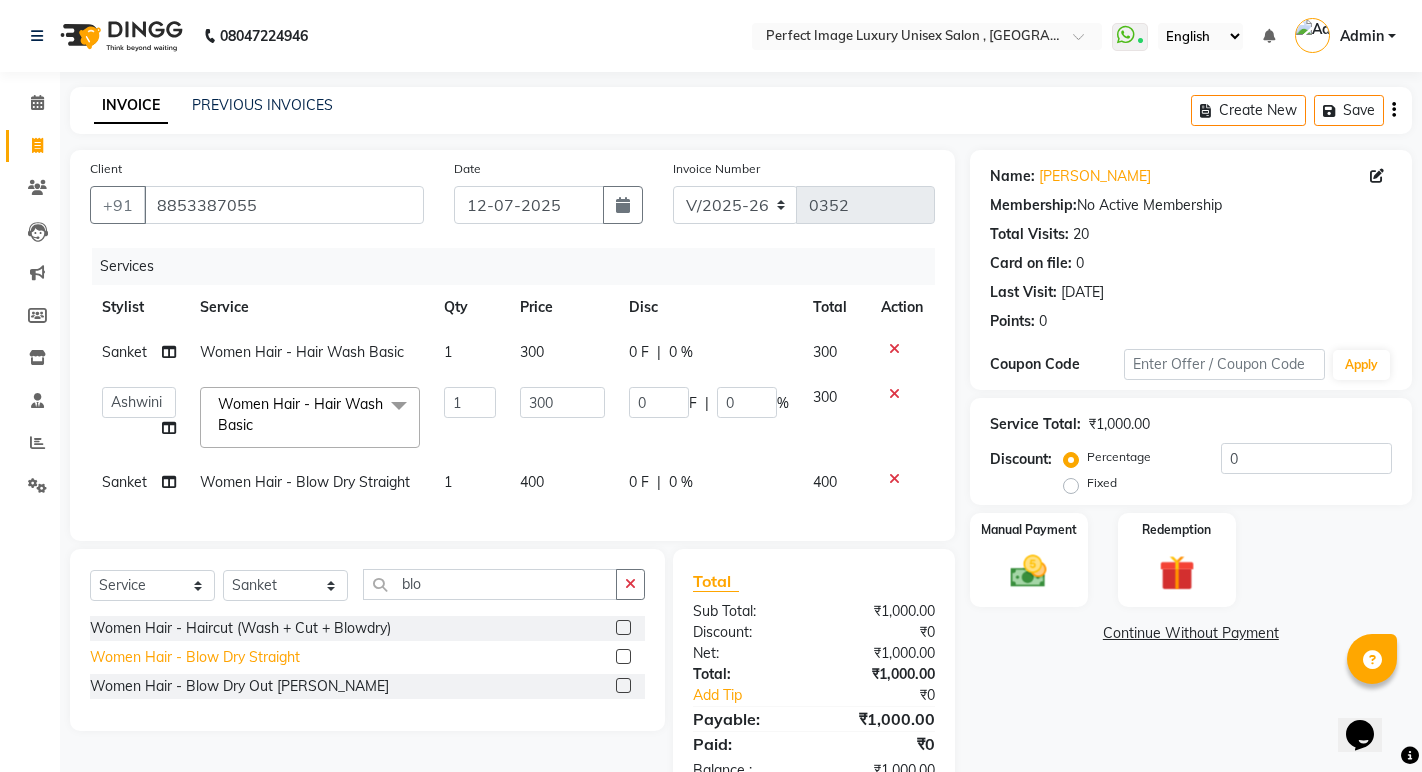 click on "Women Hair - Blow Dry Straight" 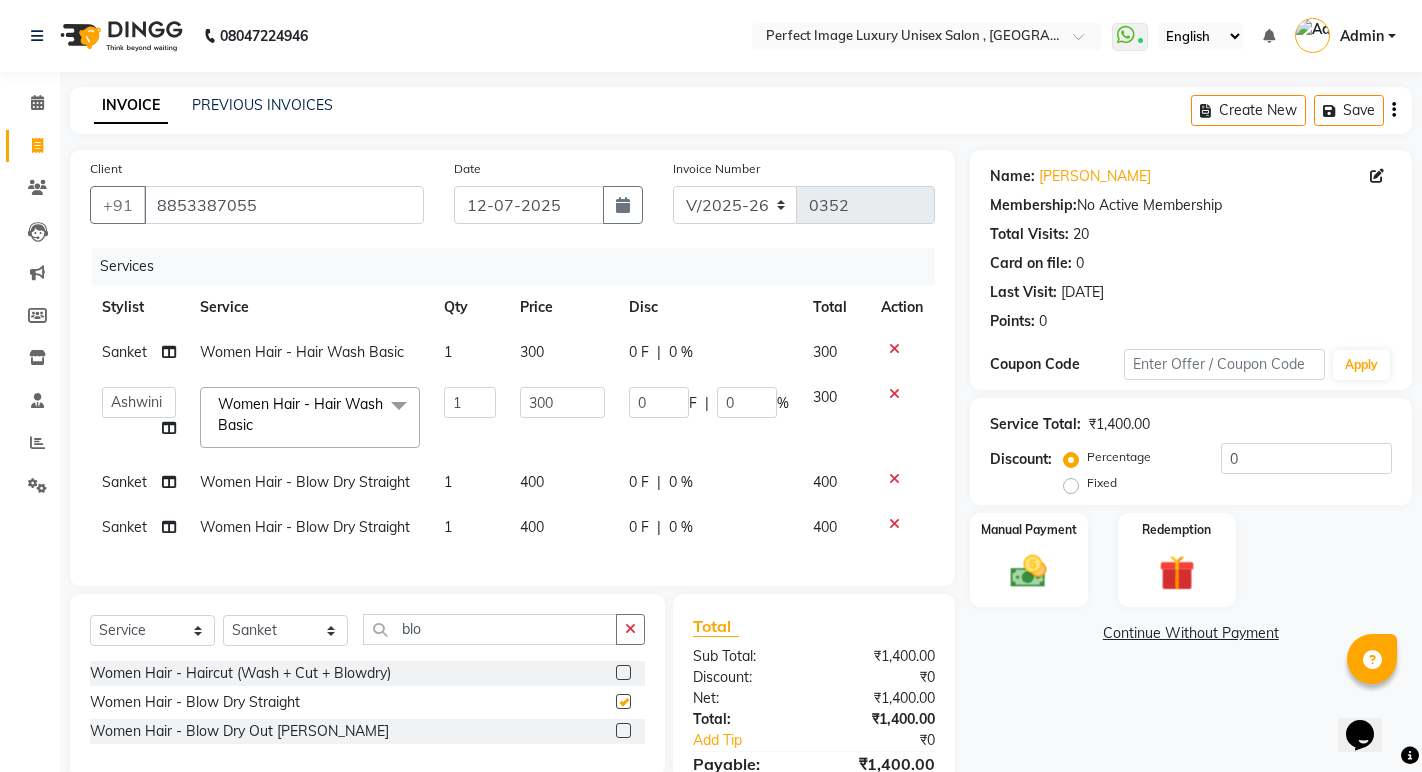 checkbox on "false" 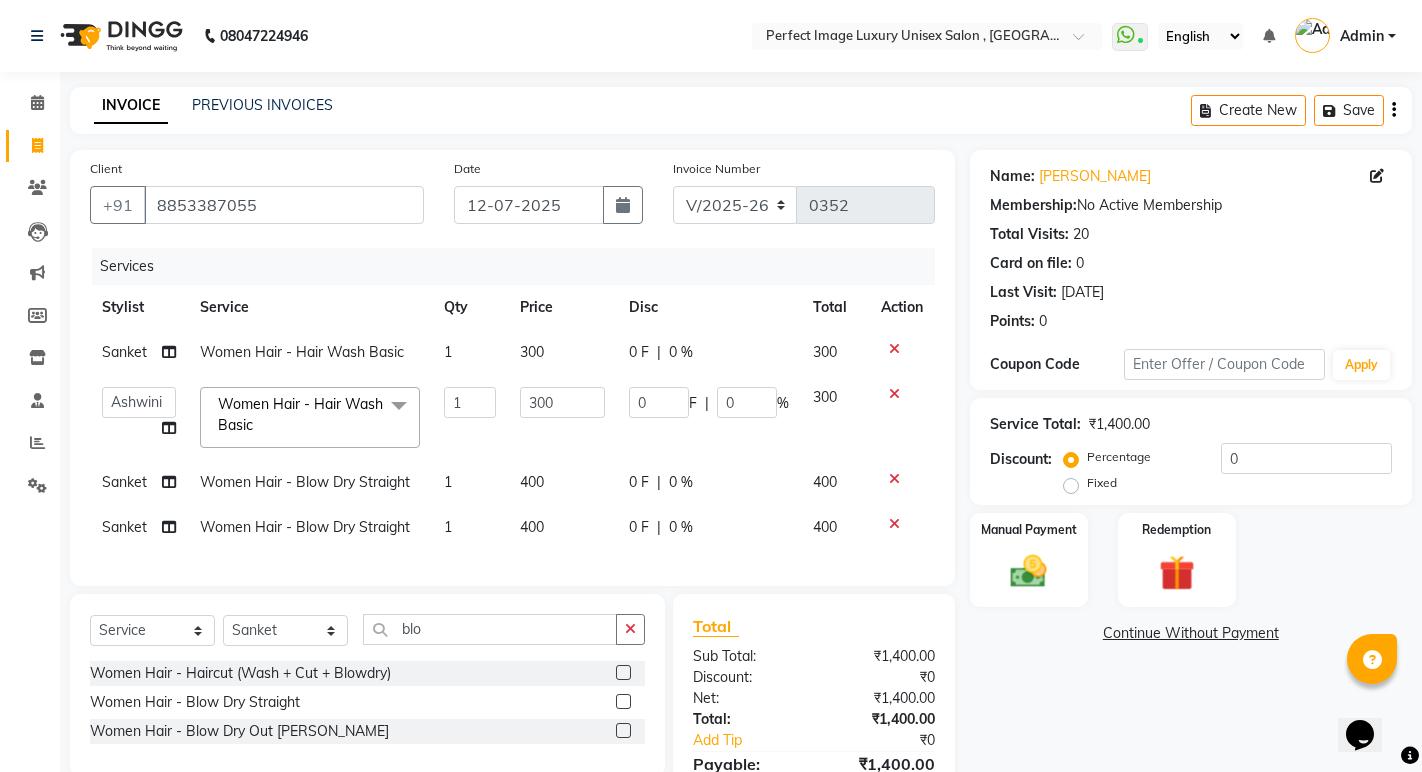 click on "Sanket" 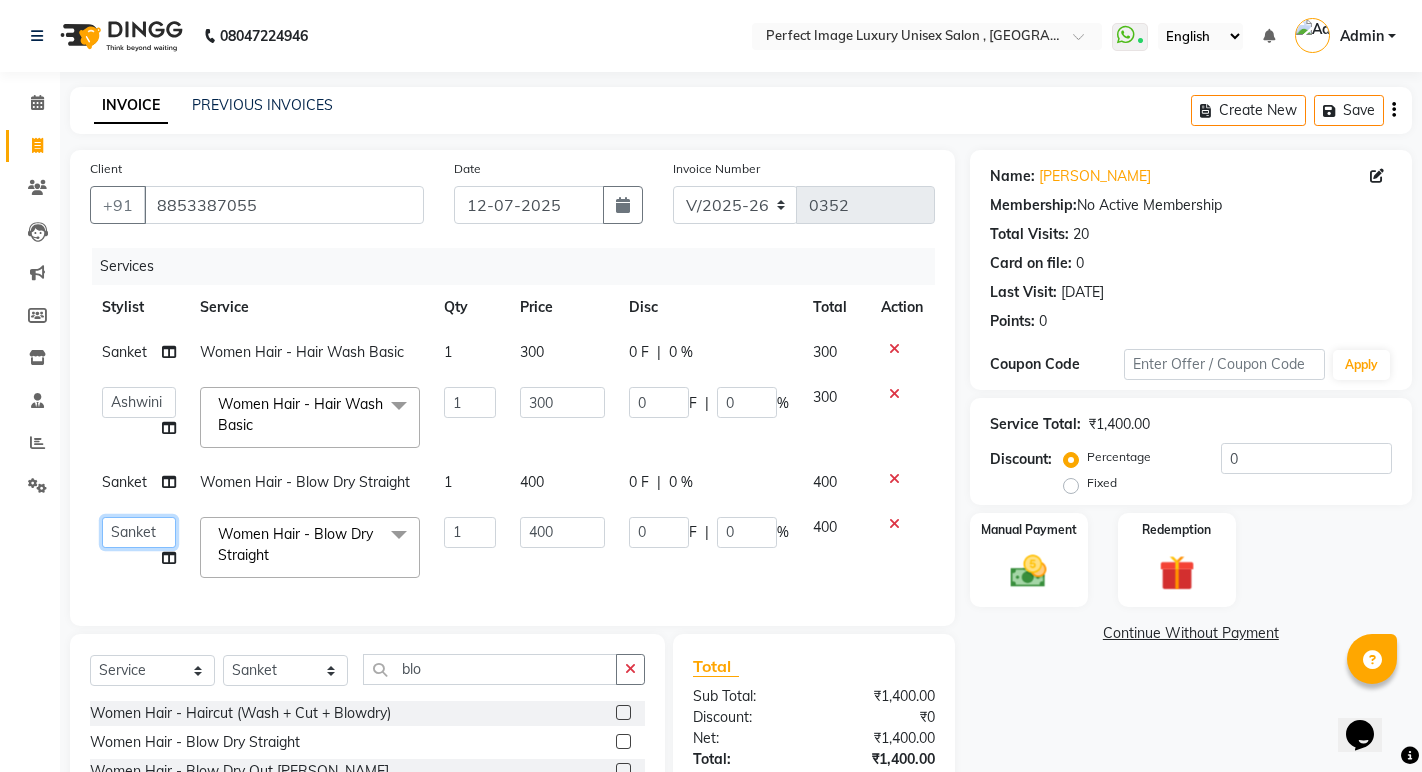 click on "[PERSON_NAME]   Manager    [PERSON_NAME]   [PERSON_NAME]   Reshma   [PERSON_NAME]   [PERSON_NAME]" 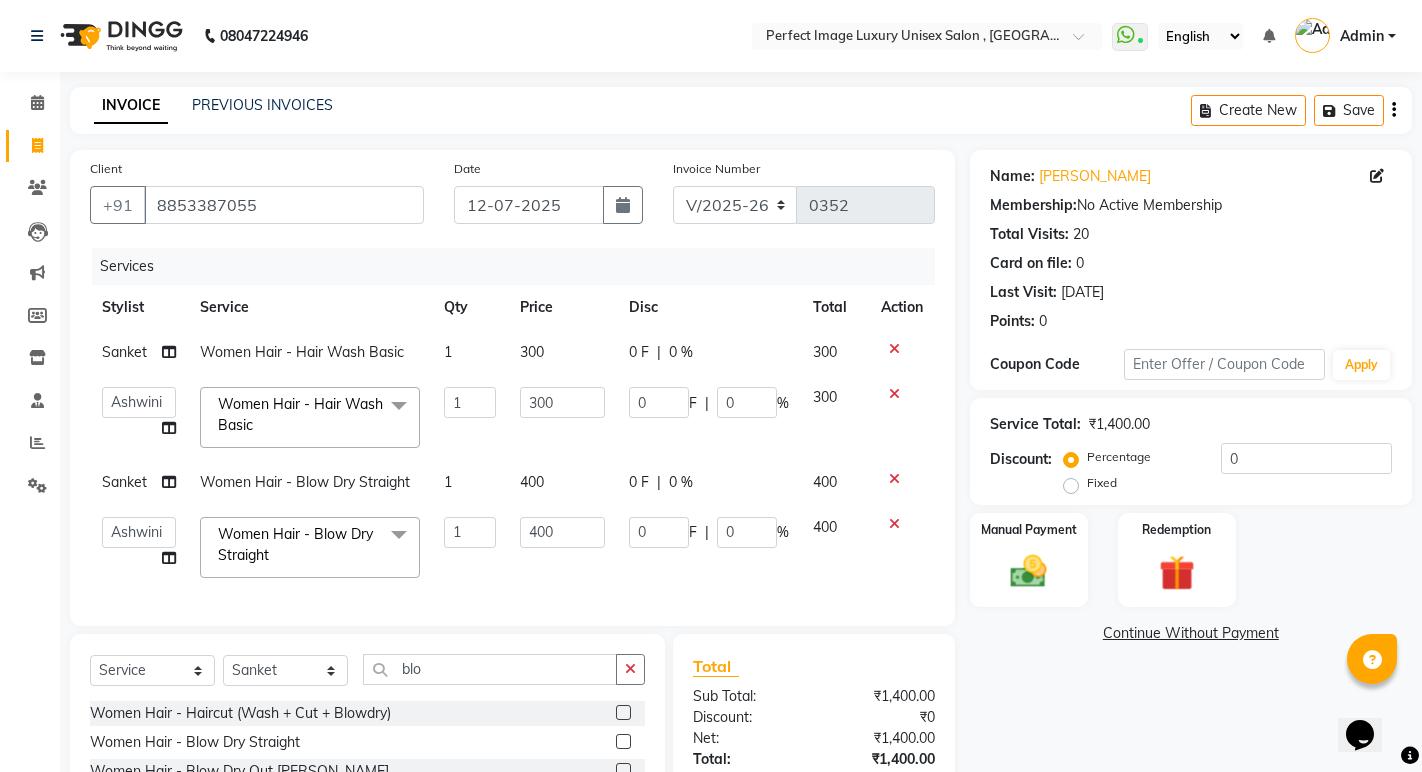 select on "32014" 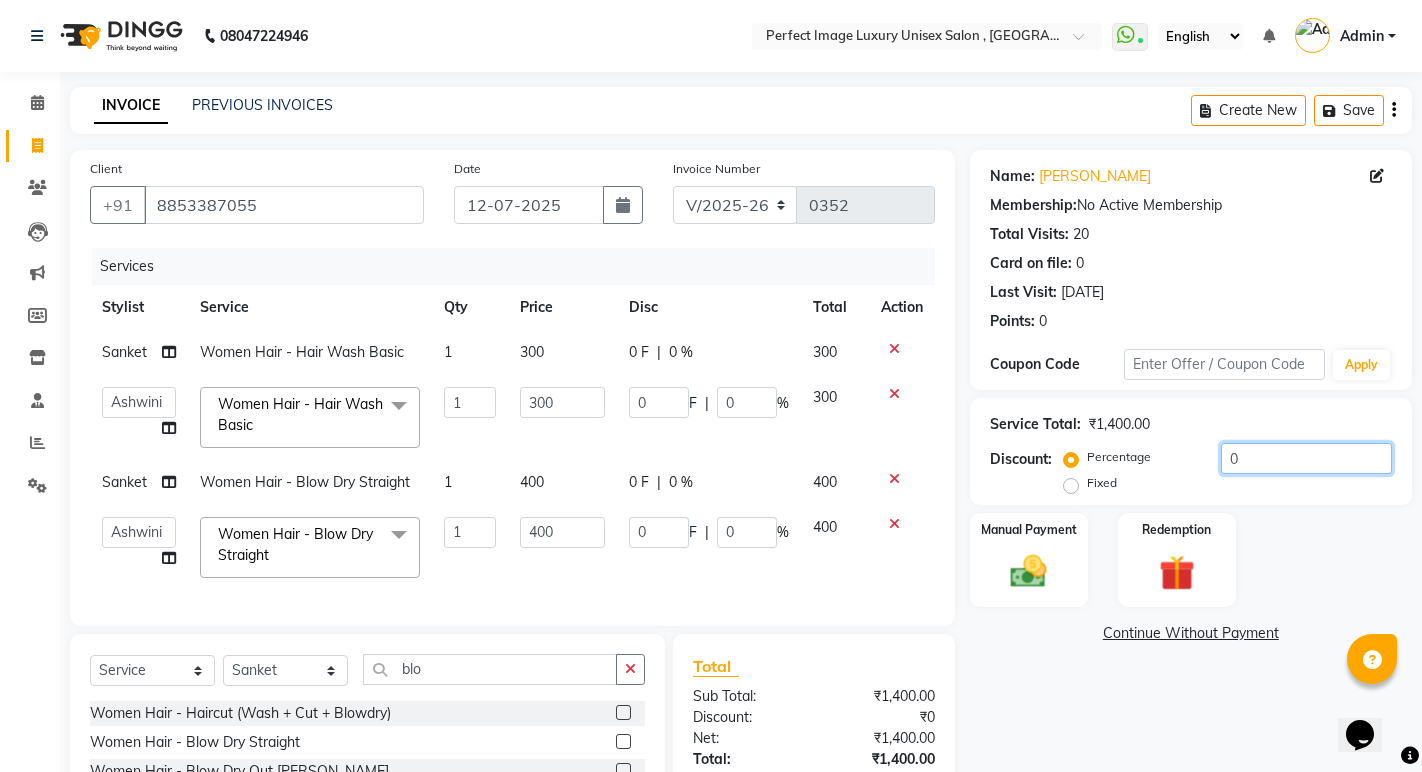click on "0" 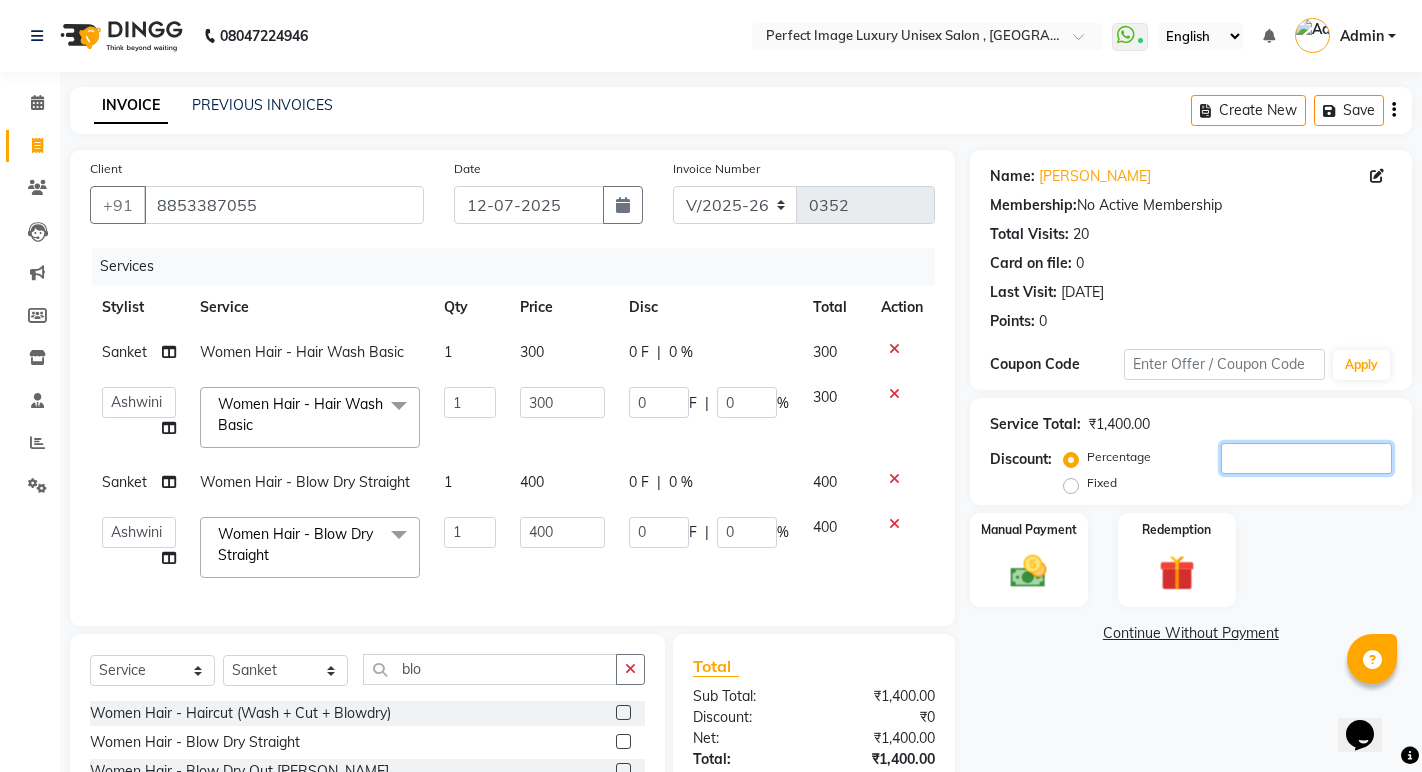 type on "2" 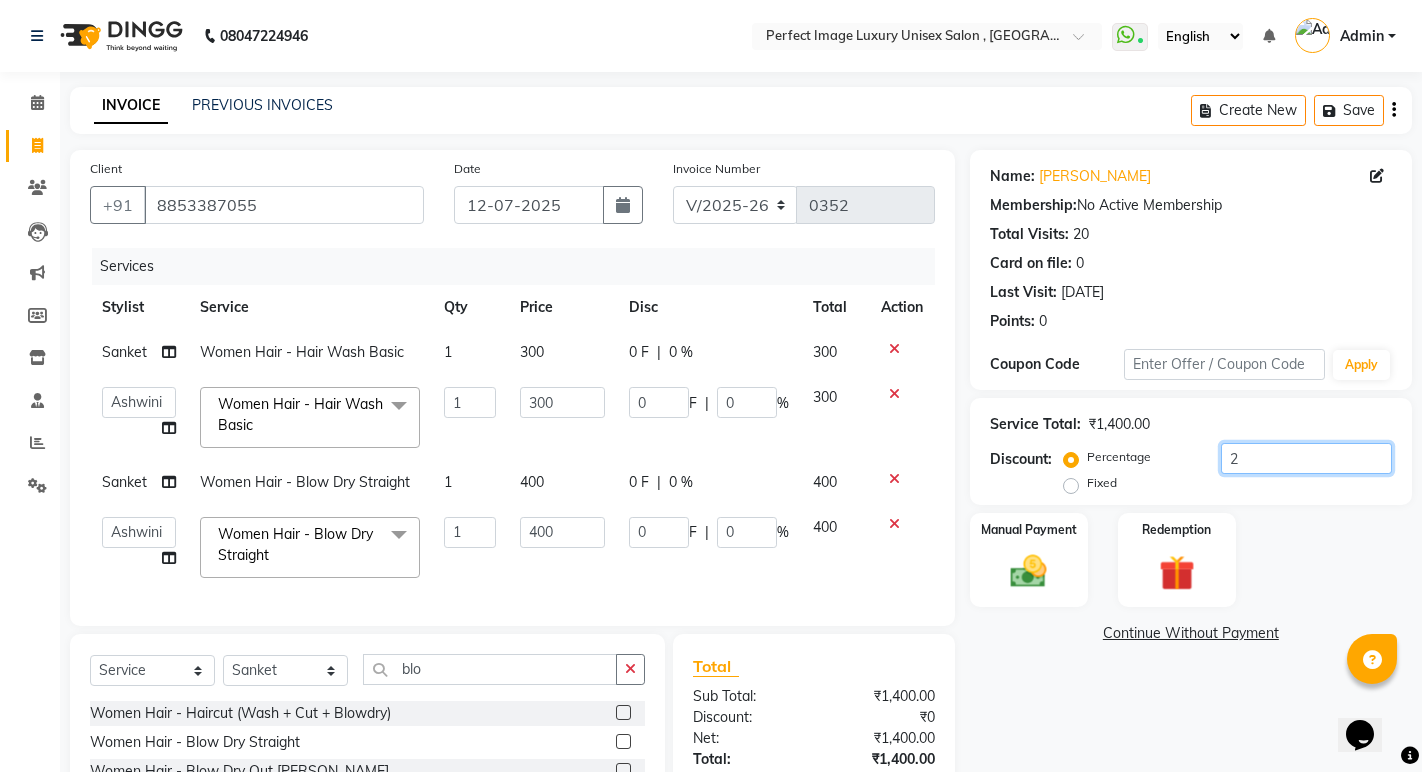 type on "6" 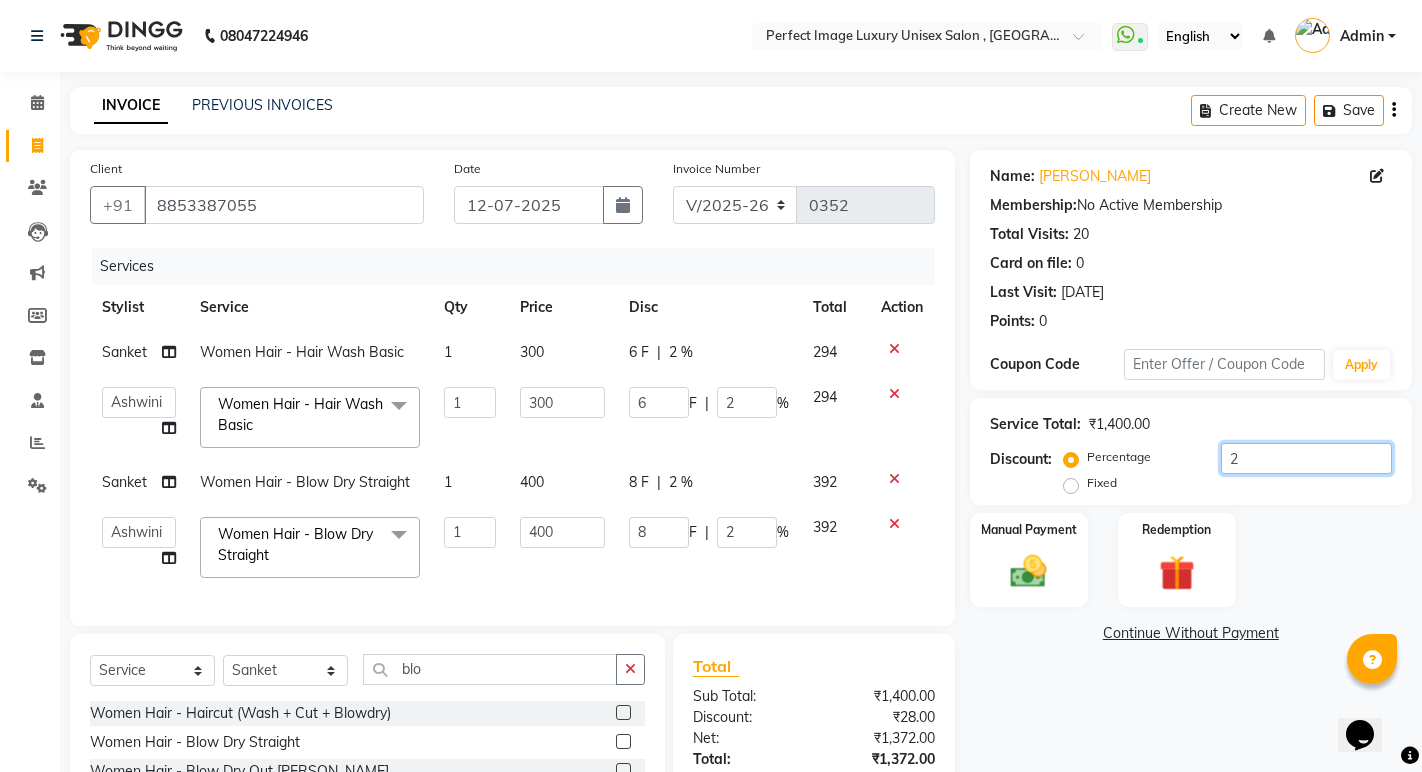 type on "29" 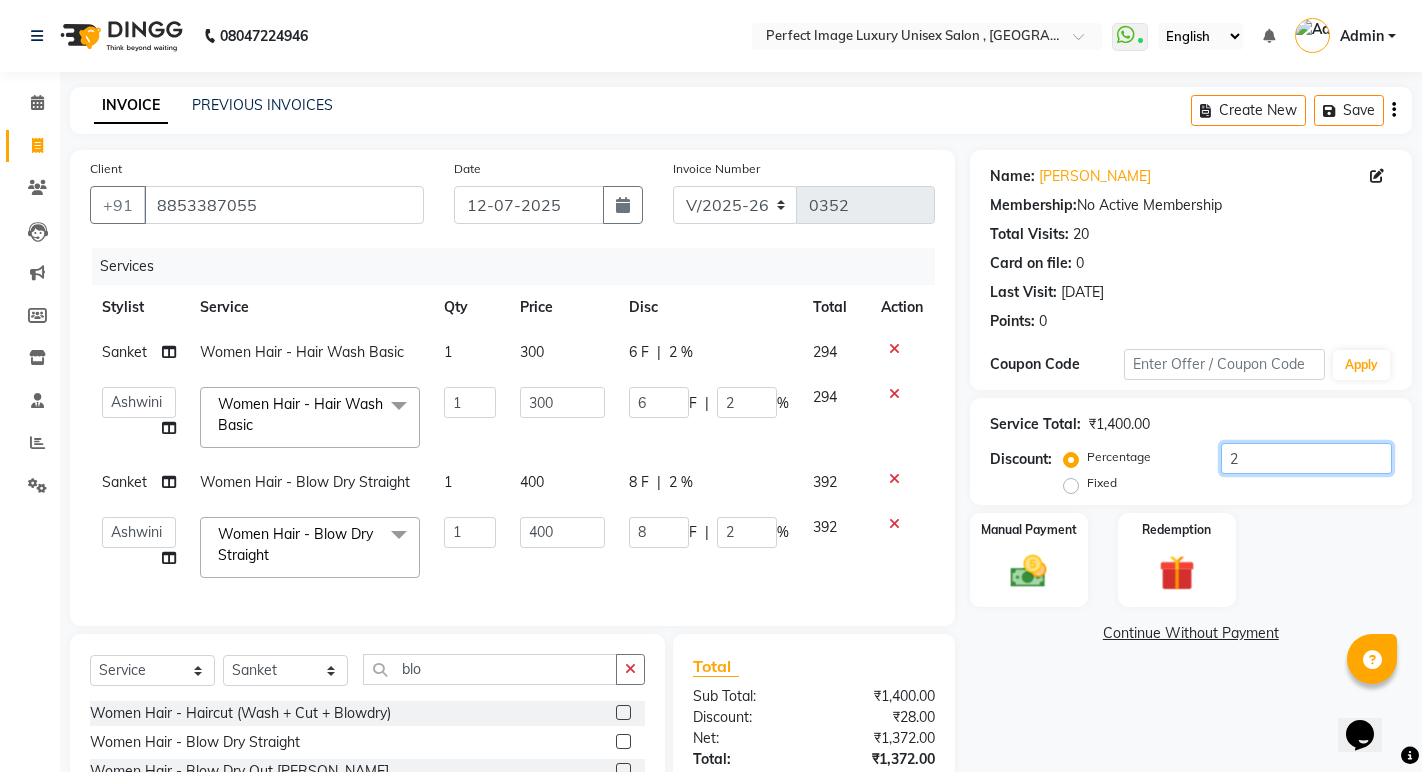 type on "87" 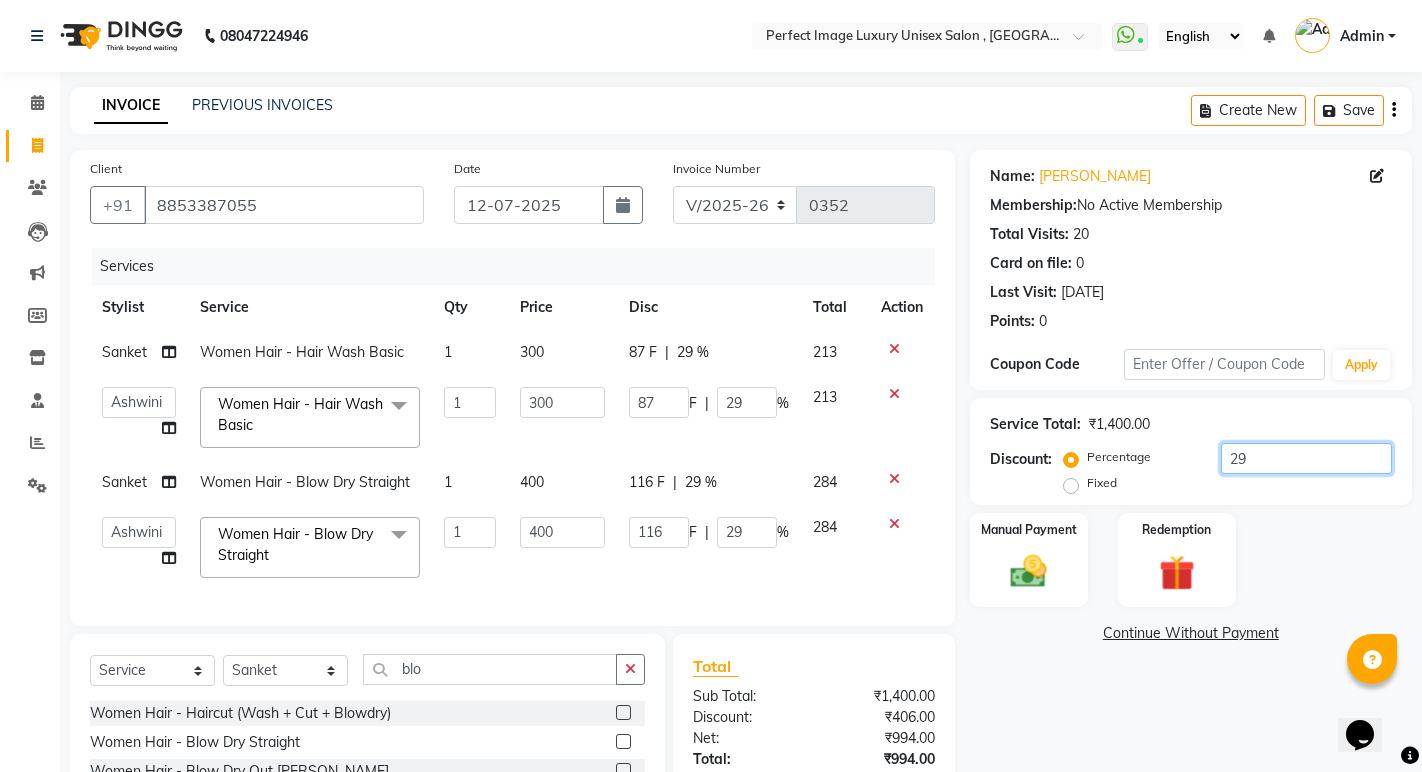 type 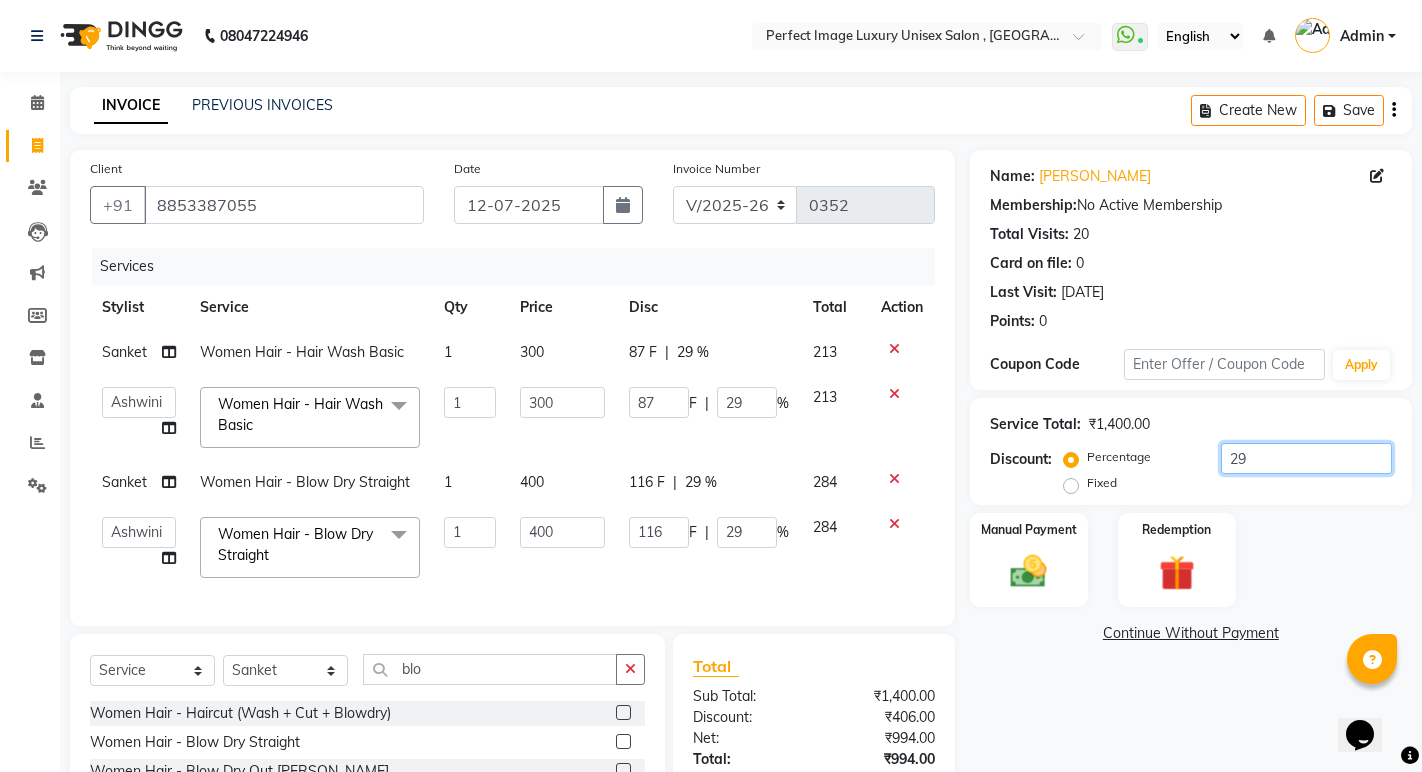 type on "0" 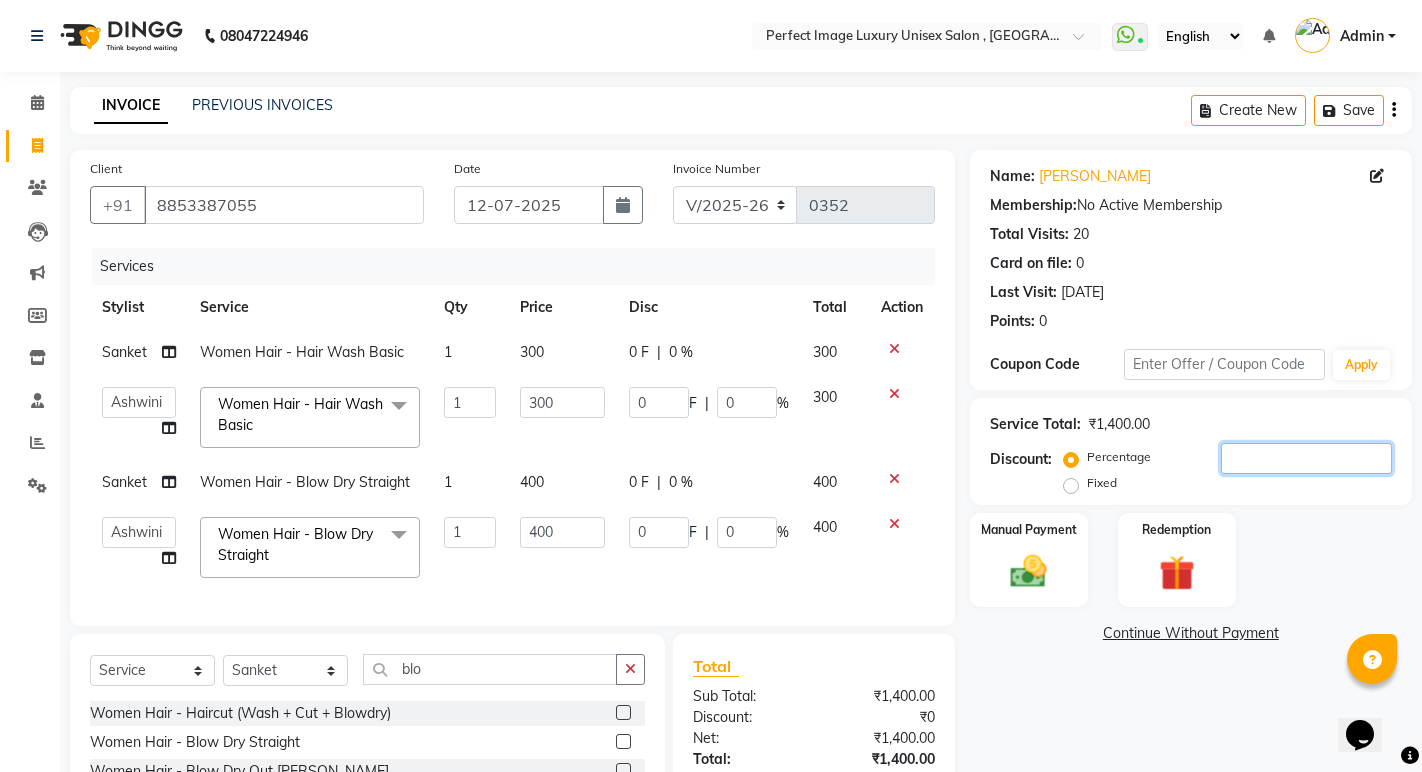 type on "29" 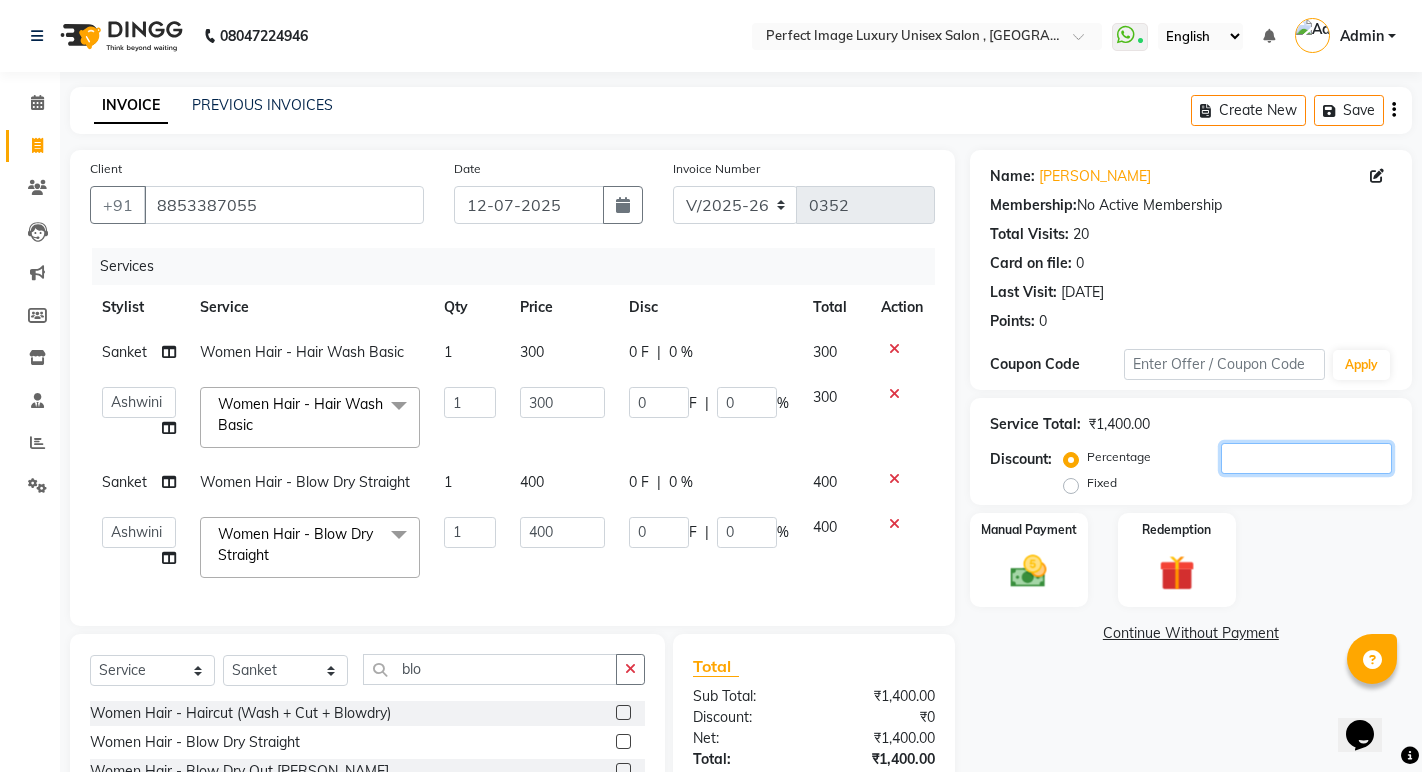 type on "87" 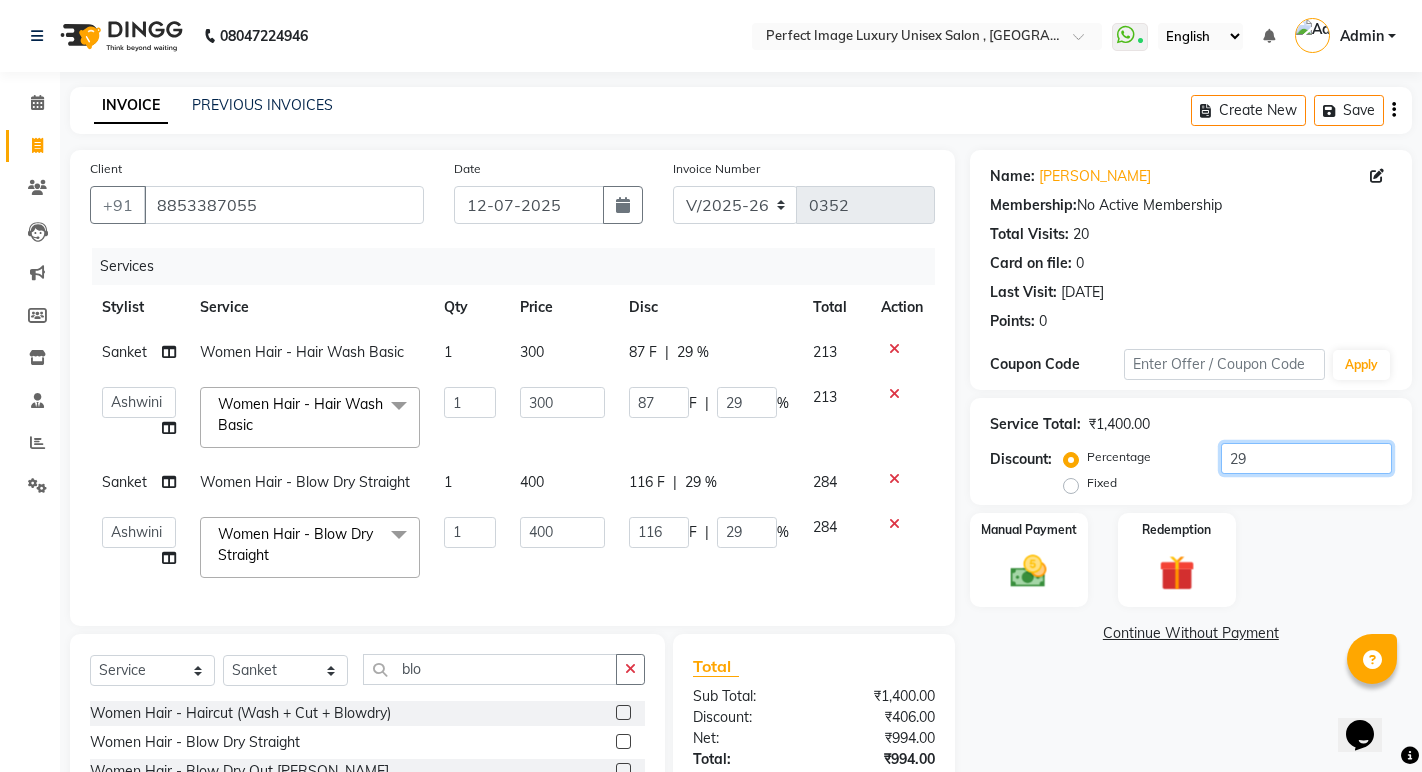 type on "2" 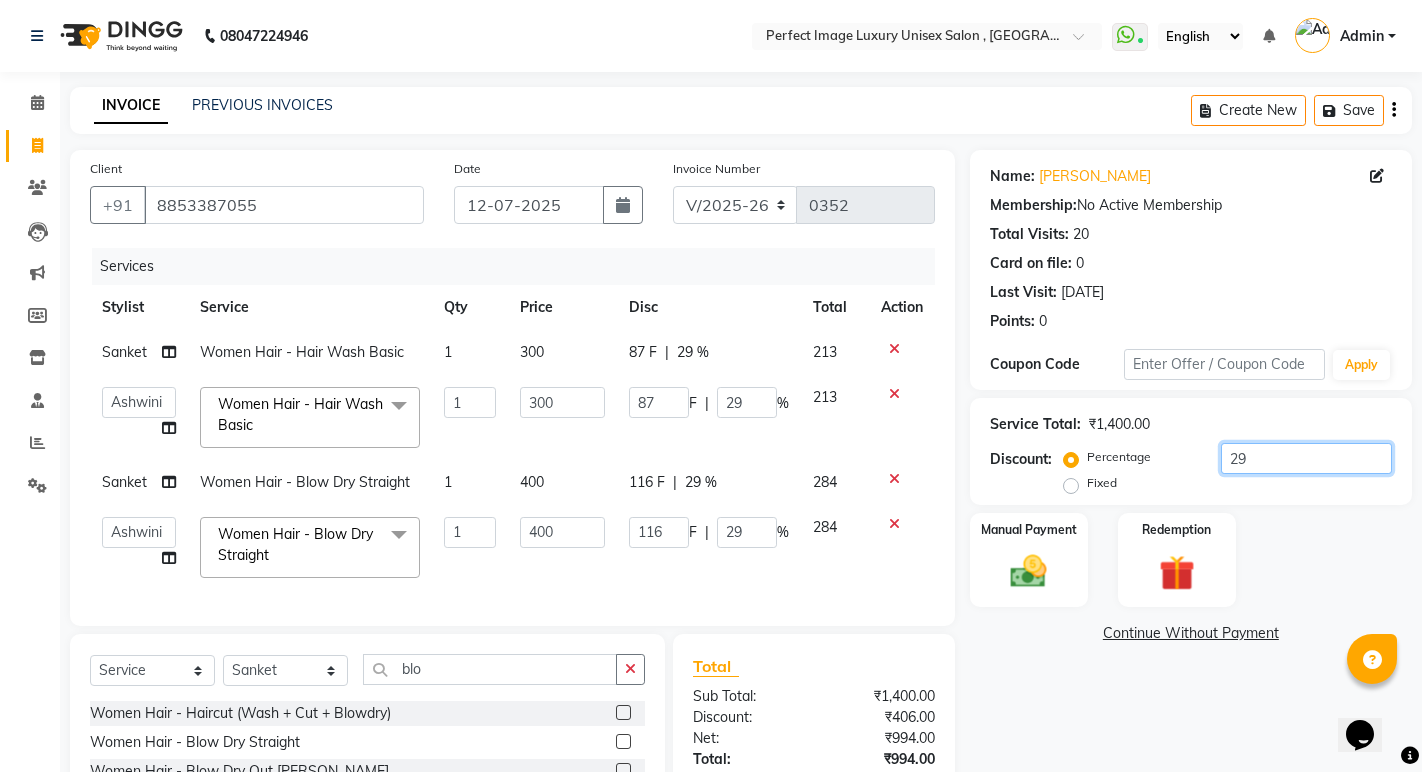 type on "6" 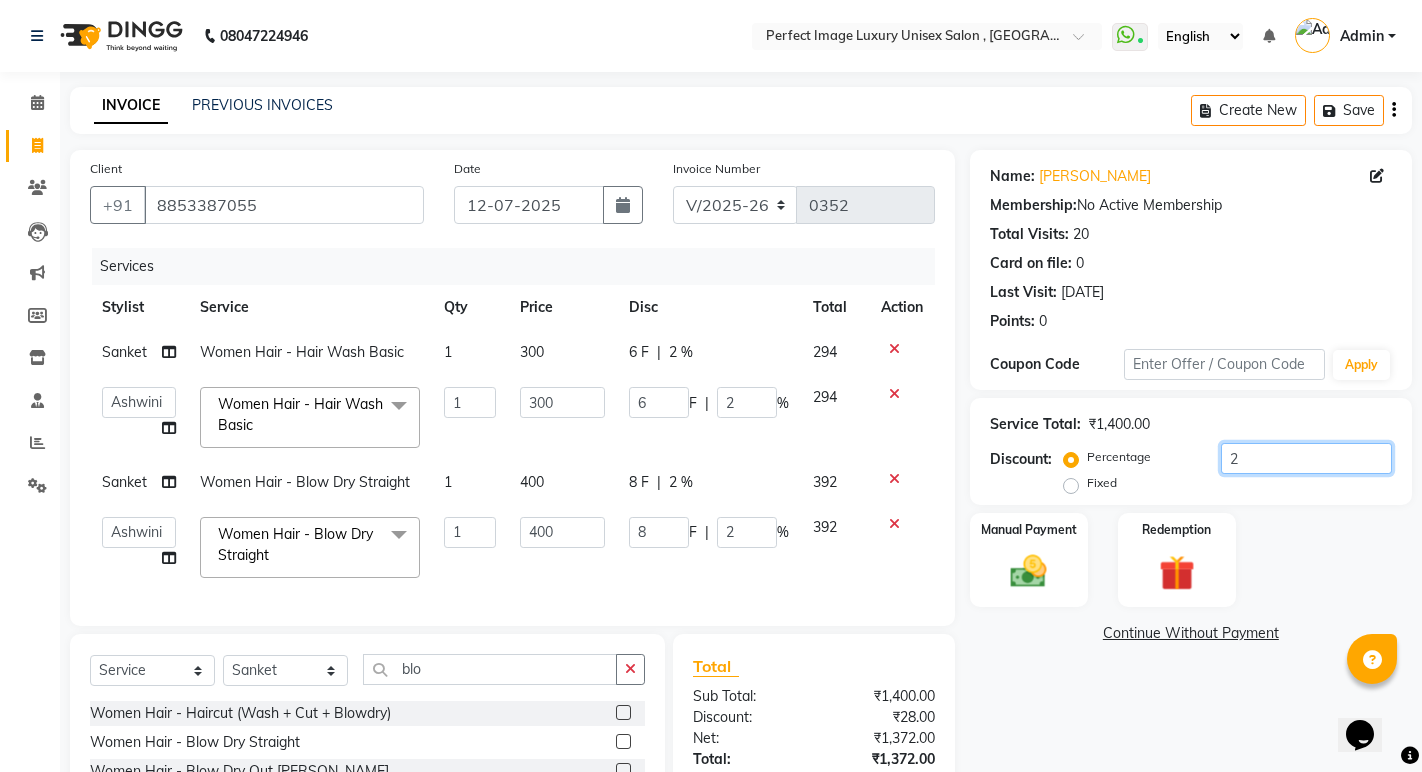 type on "20" 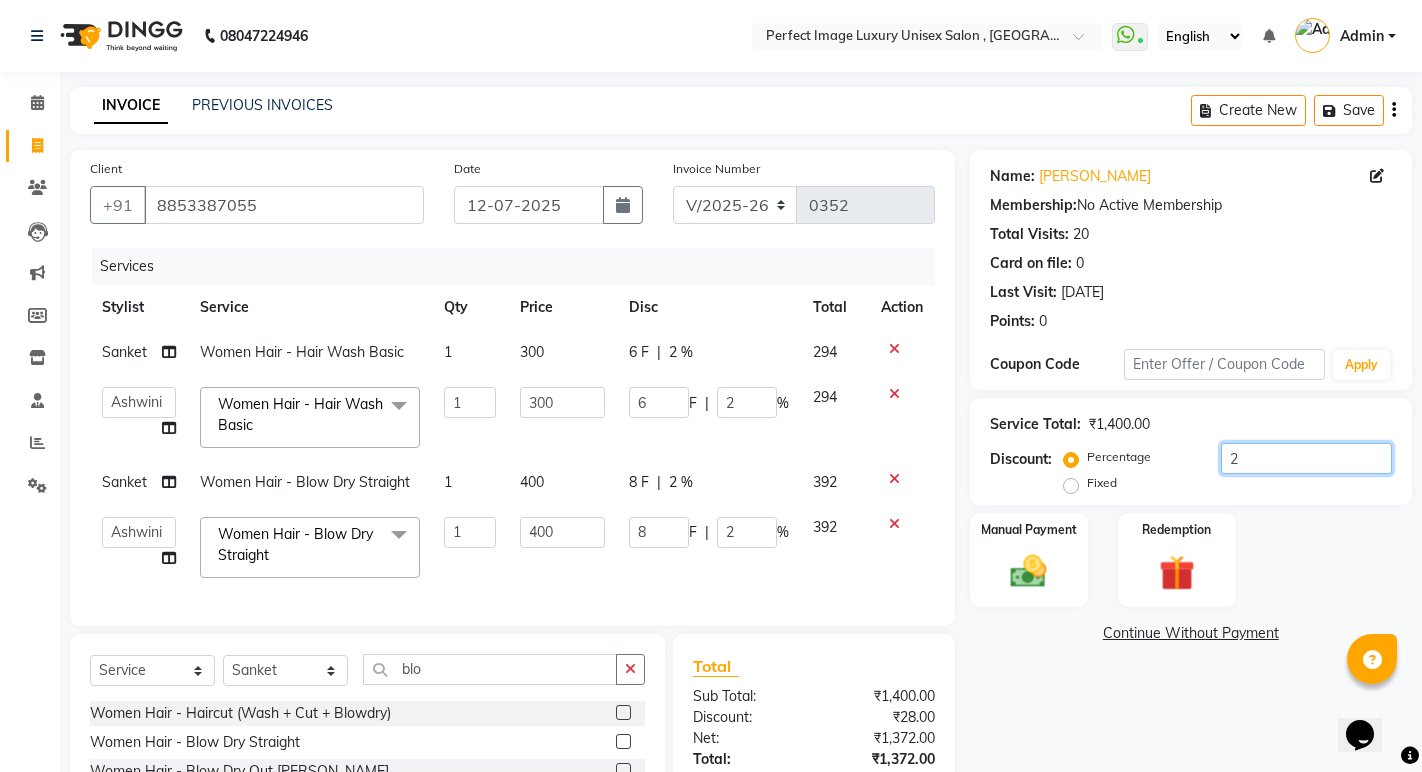 type on "60" 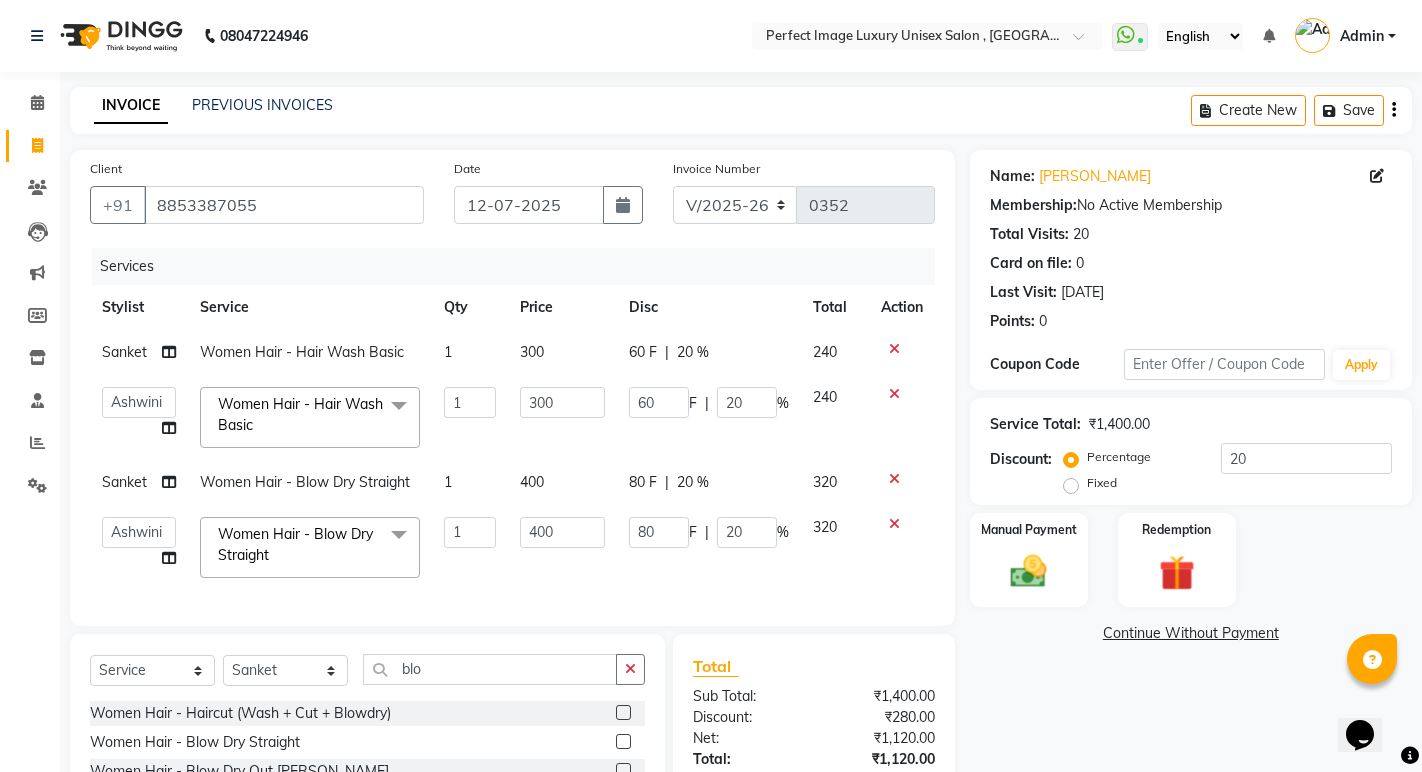click on "Manual Payment Redemption" 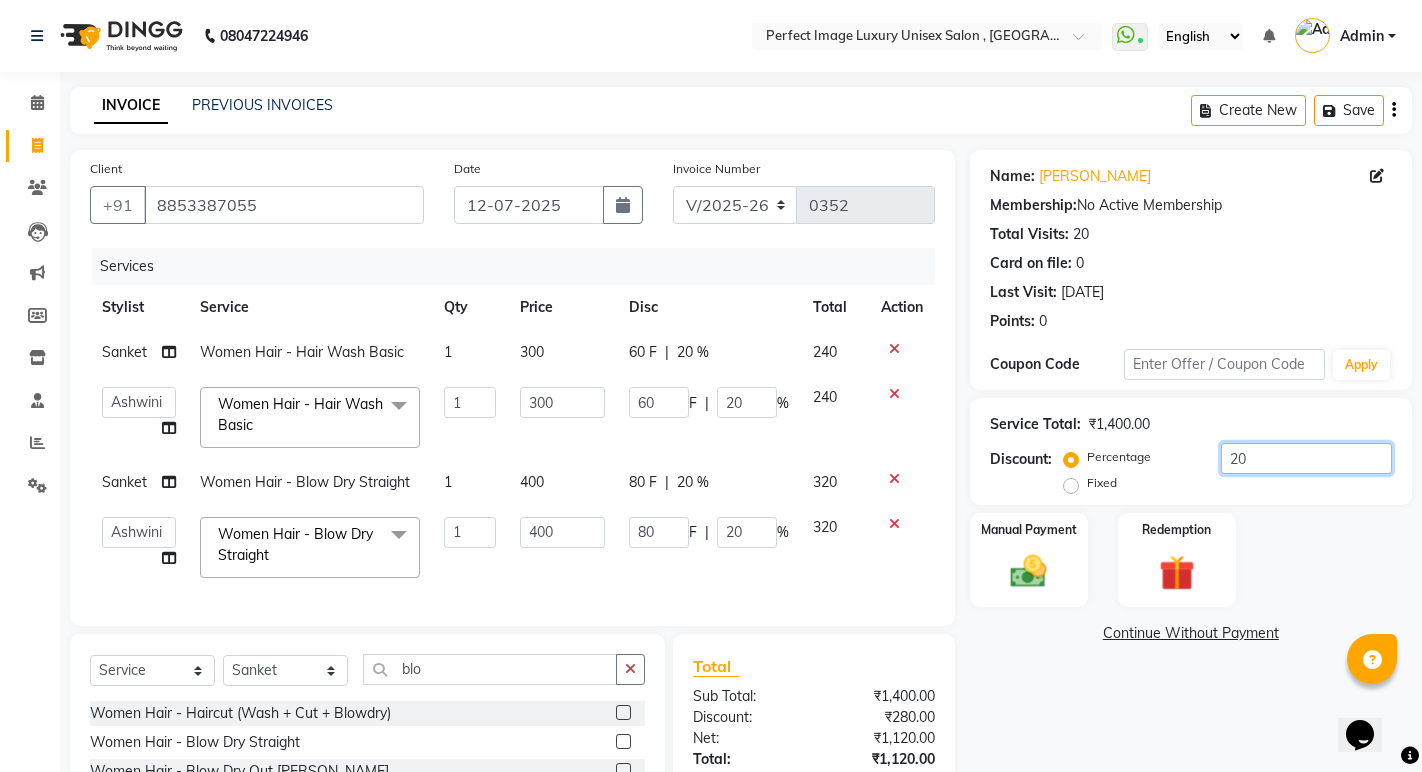 click on "20" 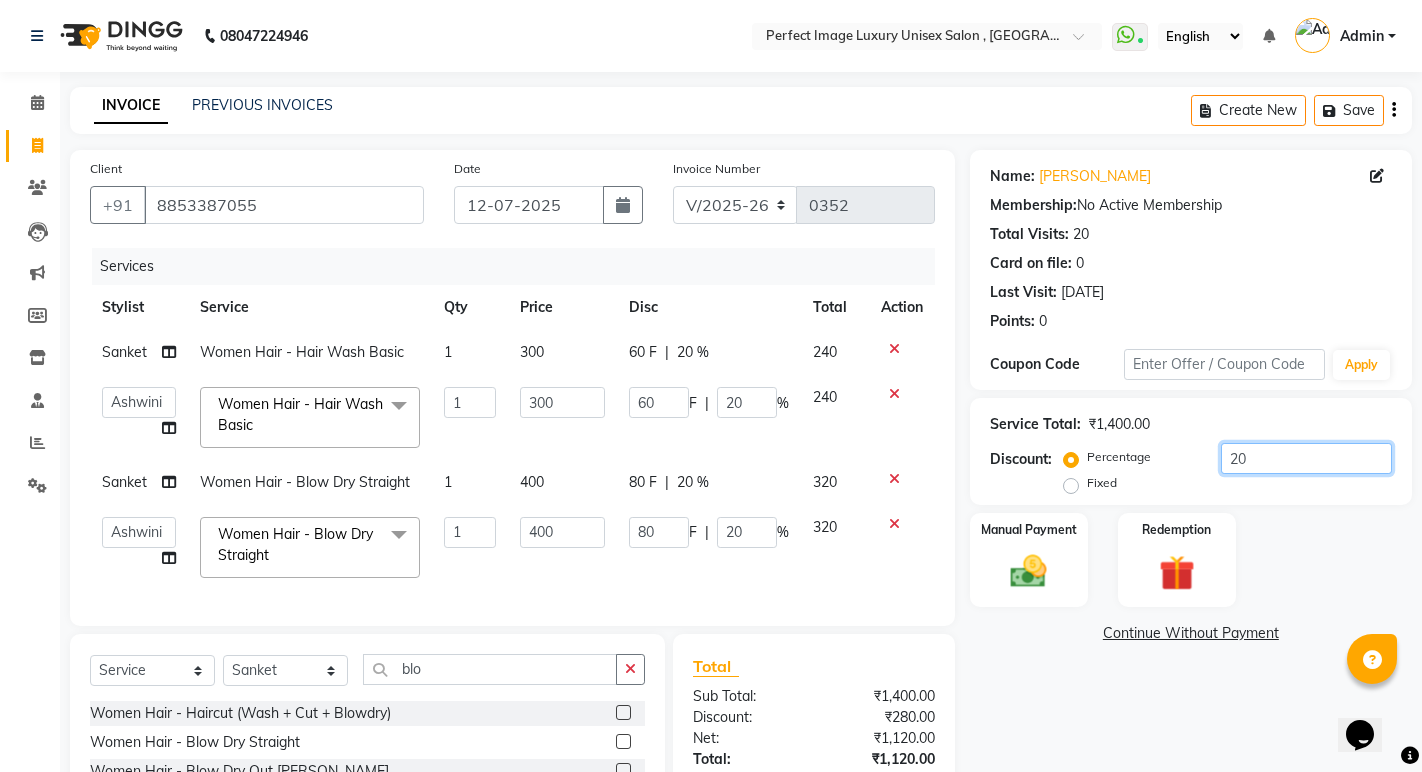 type on "2" 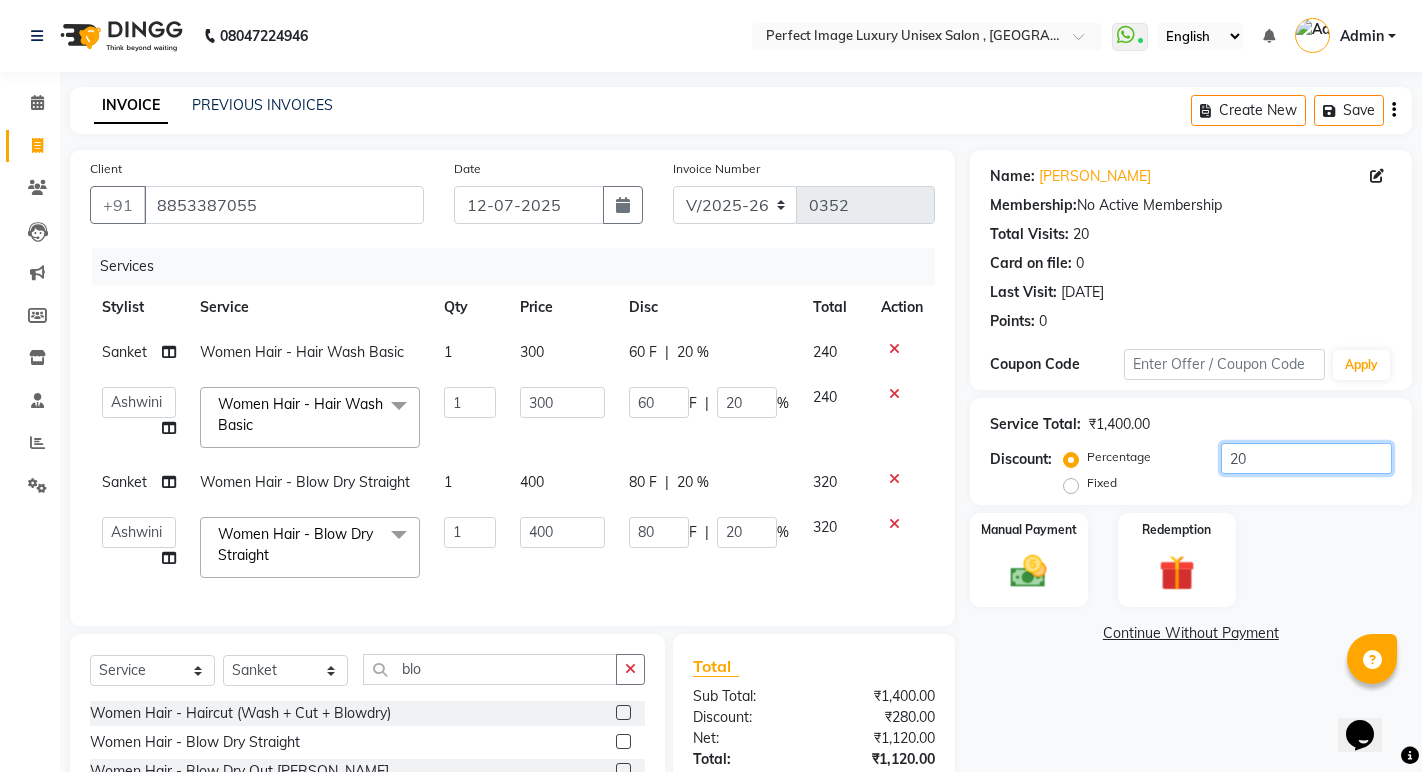 type on "6" 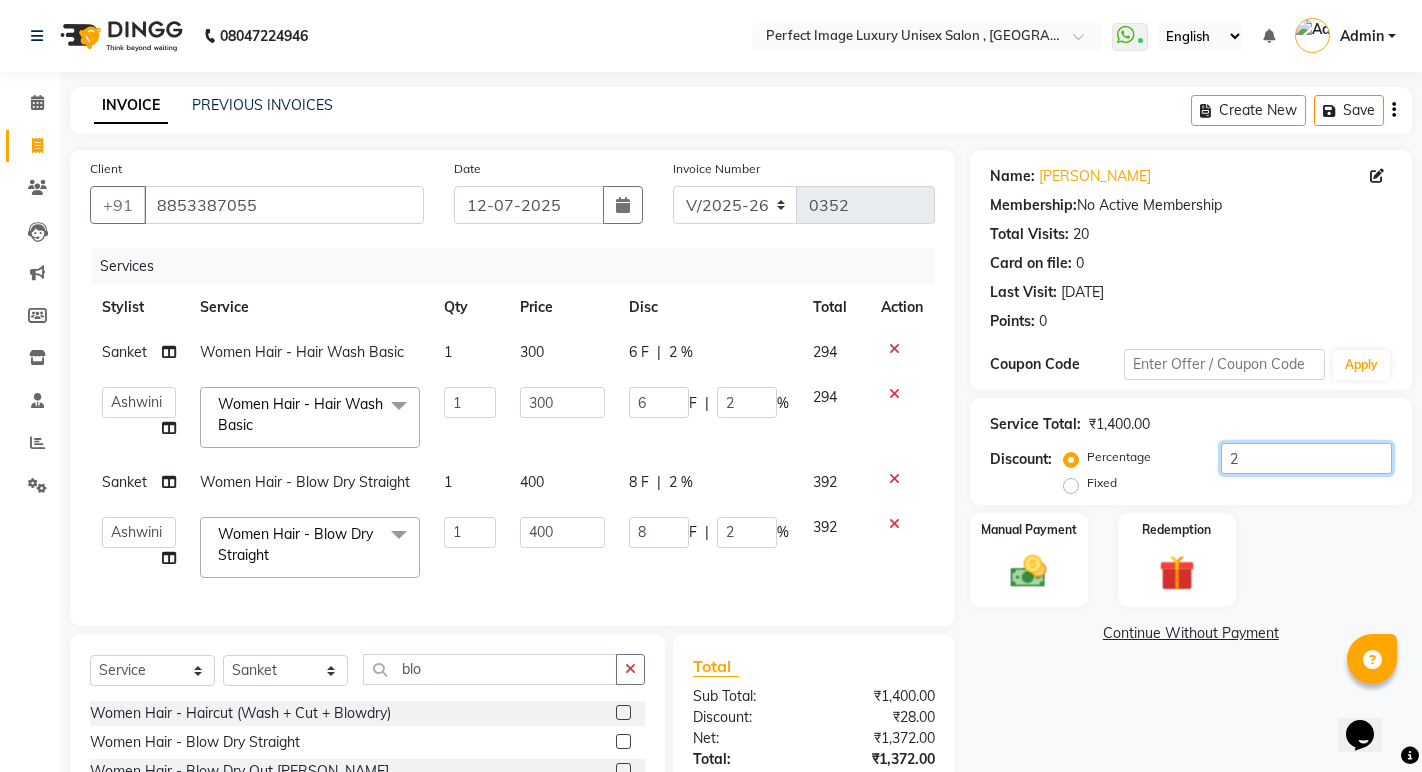 type on "25" 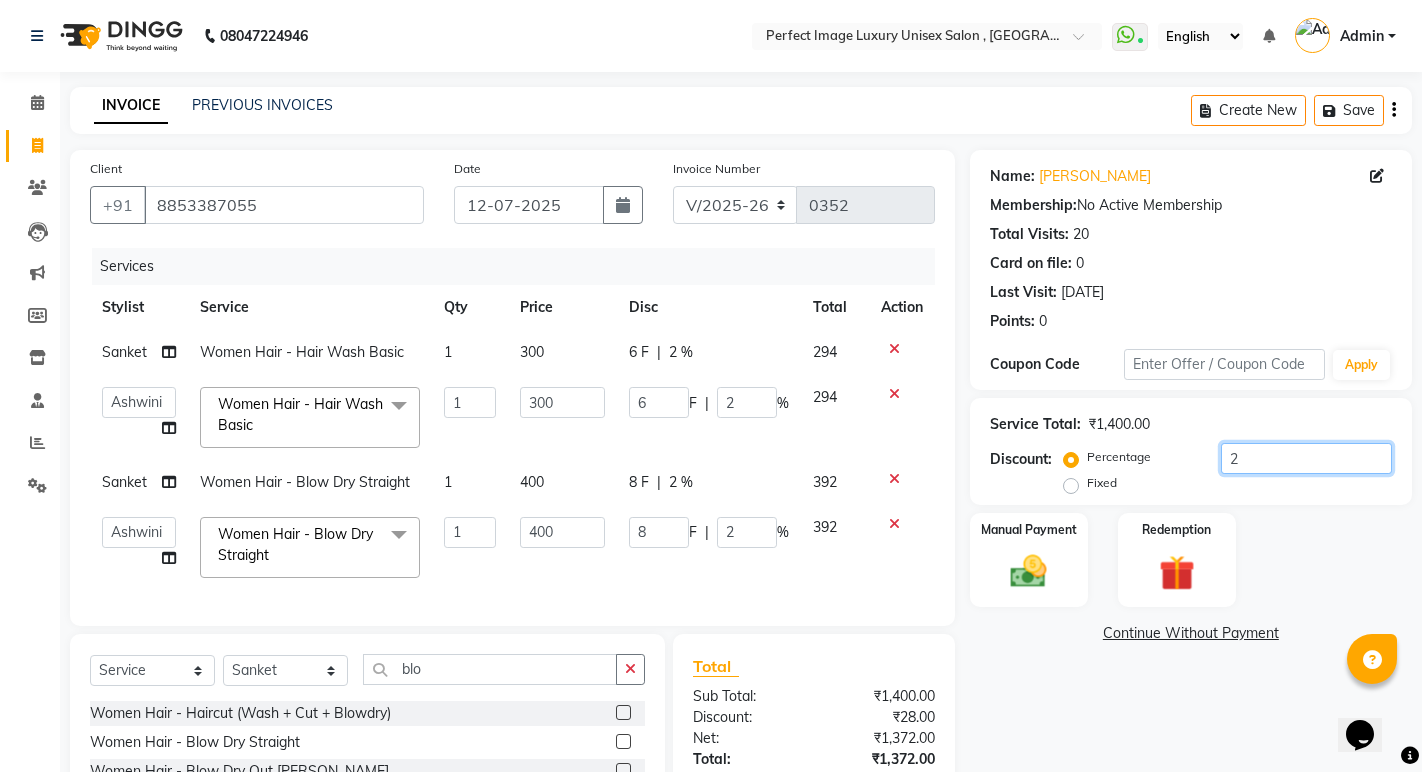 type on "75" 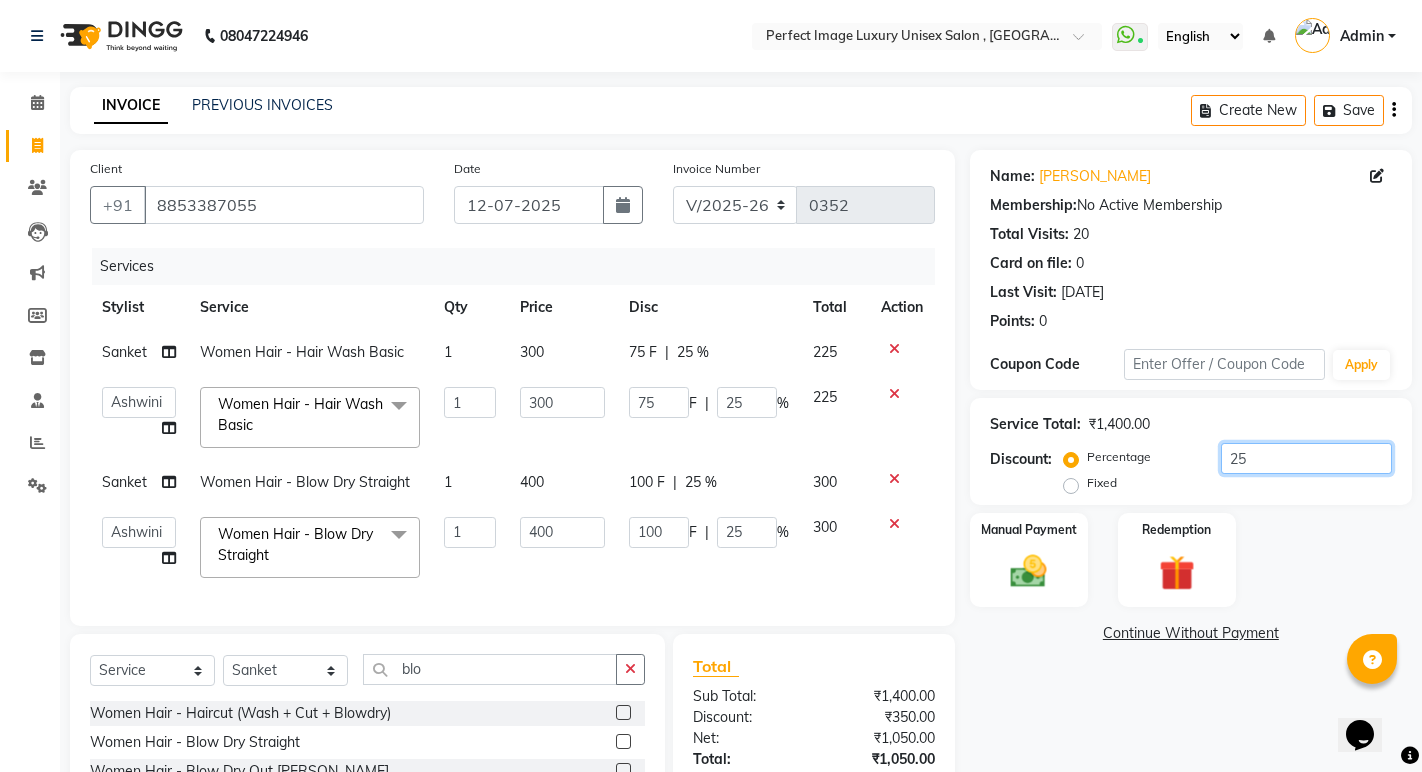 type on "25" 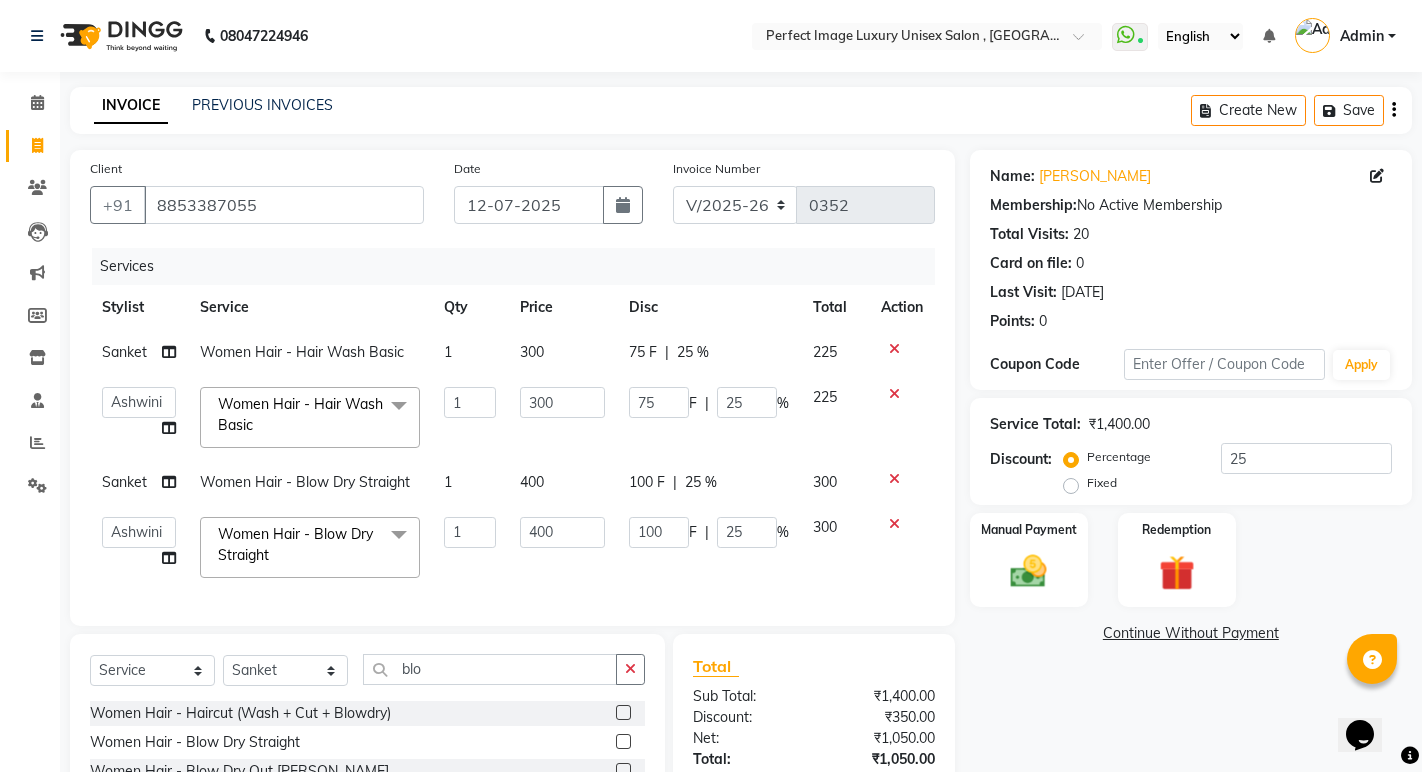 click on "Client +91 8853387055 Date 12-07-2025 Invoice Number V/2025 V/2025-26 0352 Services Stylist Service Qty Price Disc Total Action Sanket Women Hair - Hair Wash Basic 1 300 75 F | 25 % 225  Asha   Ashwini   Manager    Neelam   Neeta   Reshma   Sanket   Shanti   Soniya  Women Hair - Hair Wash Basic  x Threading-Threading/Peel off - eye brow Threading-Threading/Peel off - eye brow (Premium) Threading-Threading/Peel off - Fore head Threading-Threading/Peel off - Fore head (Premium) Threading-Threading/Peel off - Upper lips Threading-Threading/Peel off - Lower lips Threading-Threading/Peel off - Jaw Line Threading-Threading/Peel off - Jaw Line (Premium) Threading-Threading/Peel off - Neck Threading-Threading/Peel off - Neck (Premium) Threading-Threading/Peel off - face Threading-Threading/Peel off - face (Premium) Threading-Threading/Peel off - chin Threading-Threading/Peel off - chin (Premium) Threading-Threading/Peel off - side locks Threading-Threading/Peel off - side locks (Premium) Basic Makeup Basic Hairstyle" 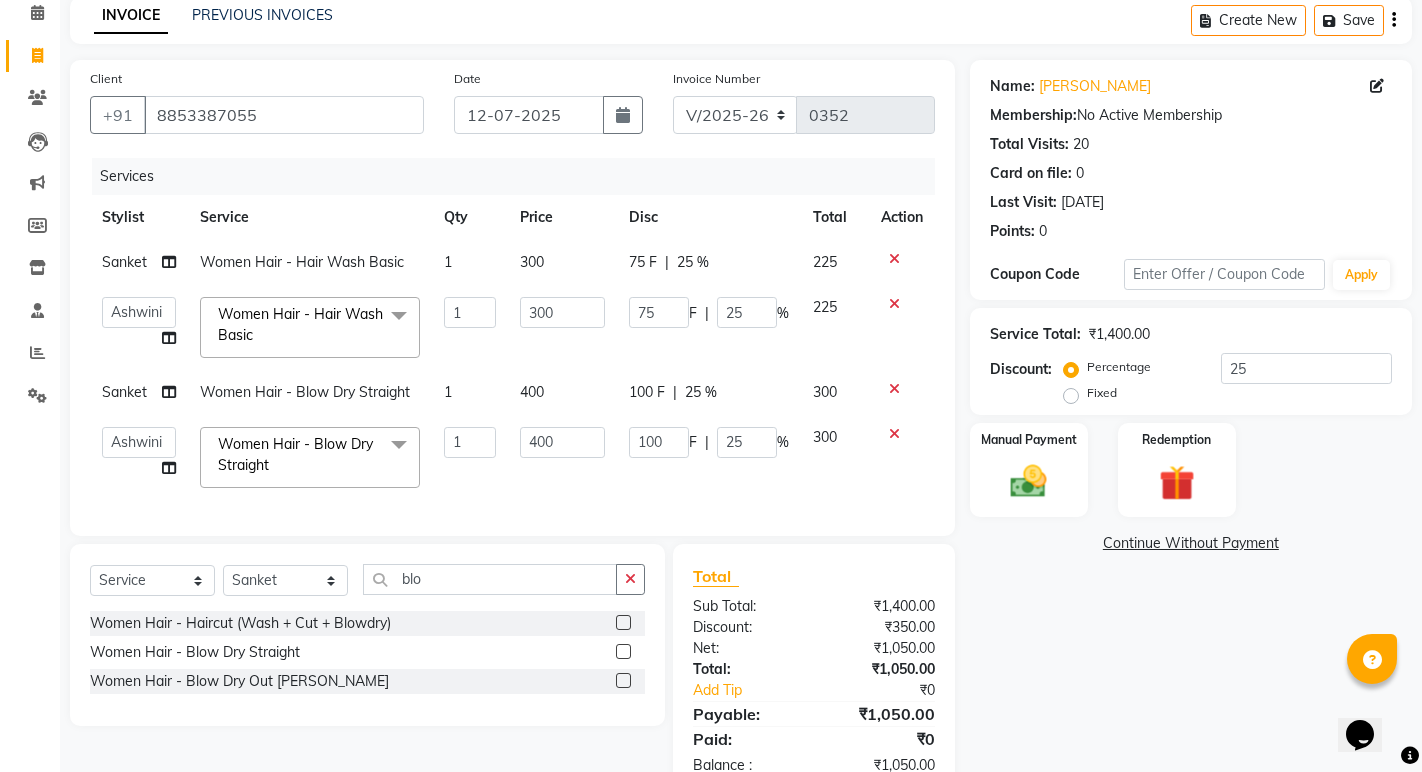 scroll, scrollTop: 159, scrollLeft: 0, axis: vertical 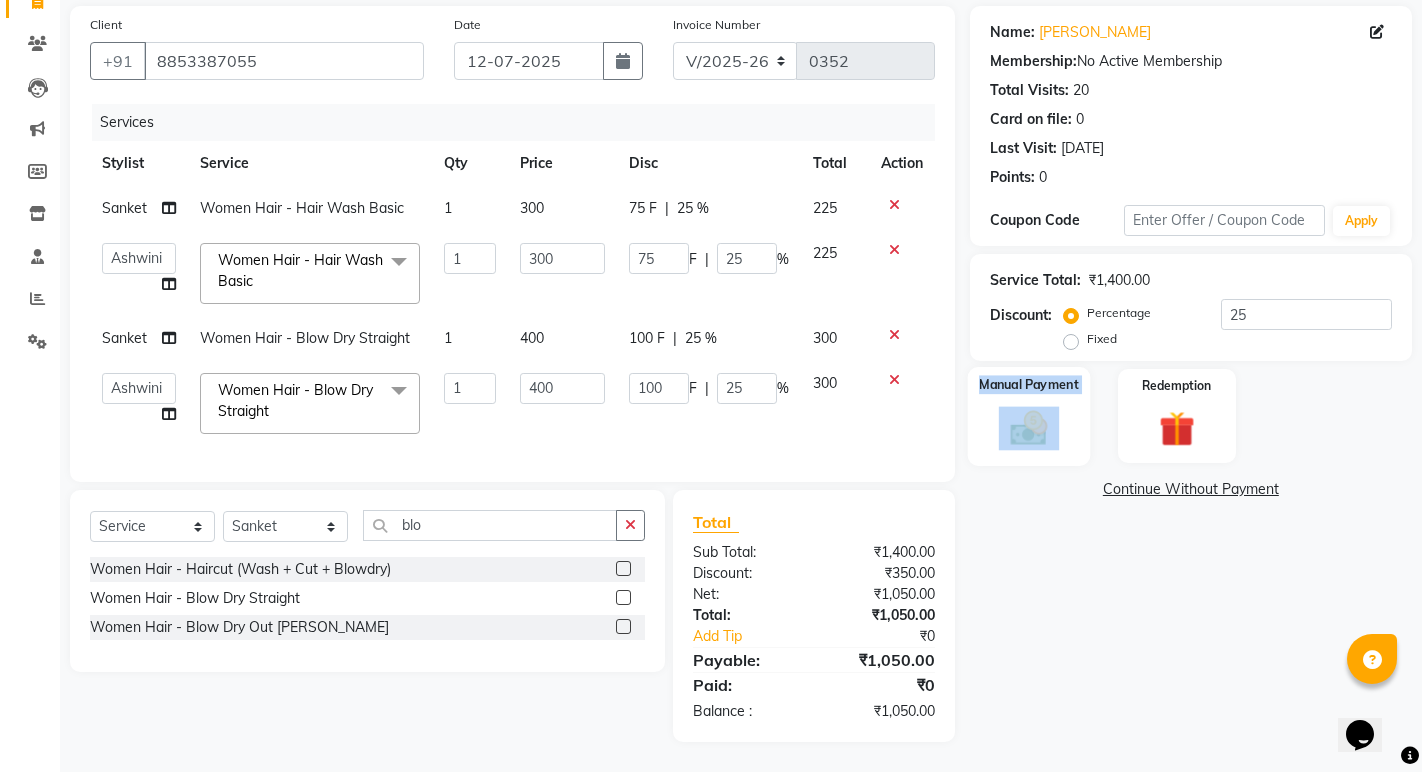 click on "Manual Payment" 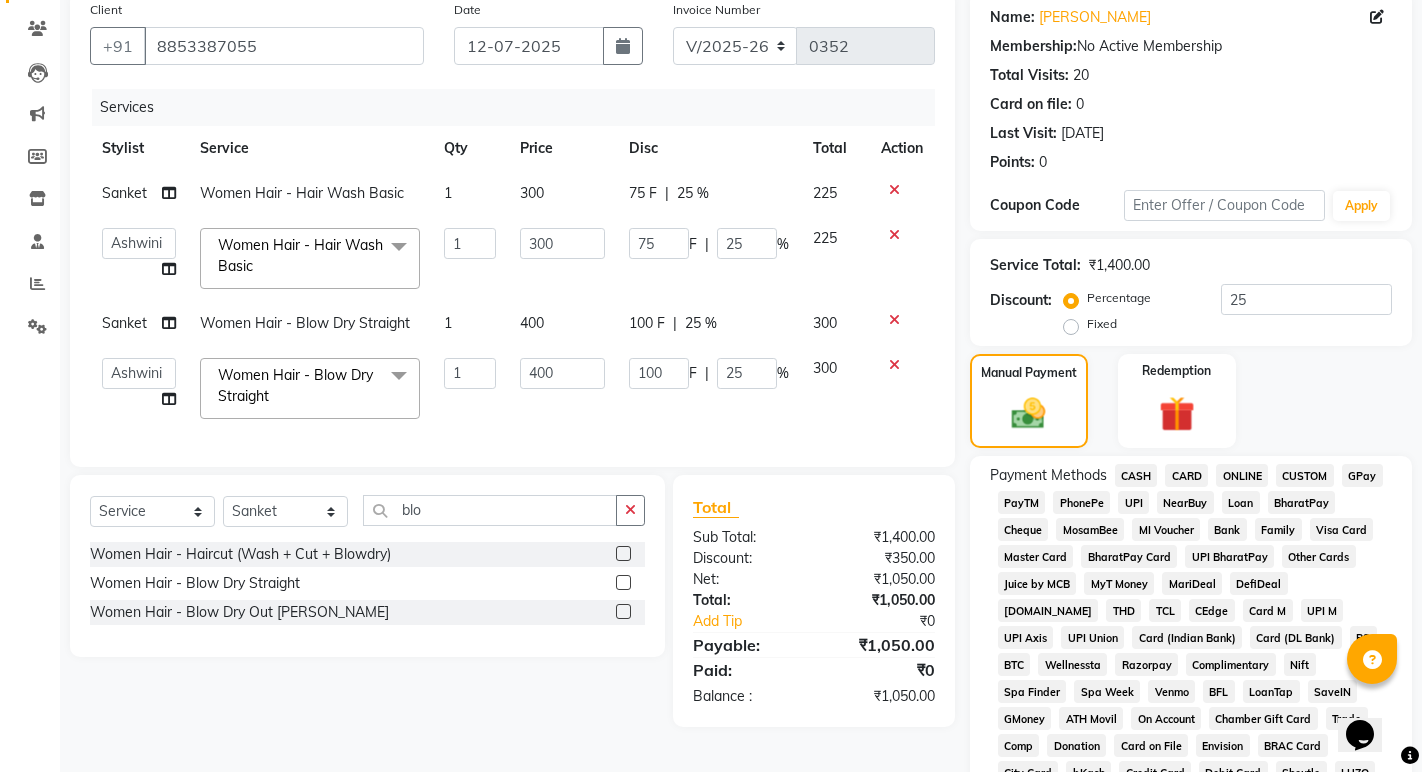 click on "UPI" 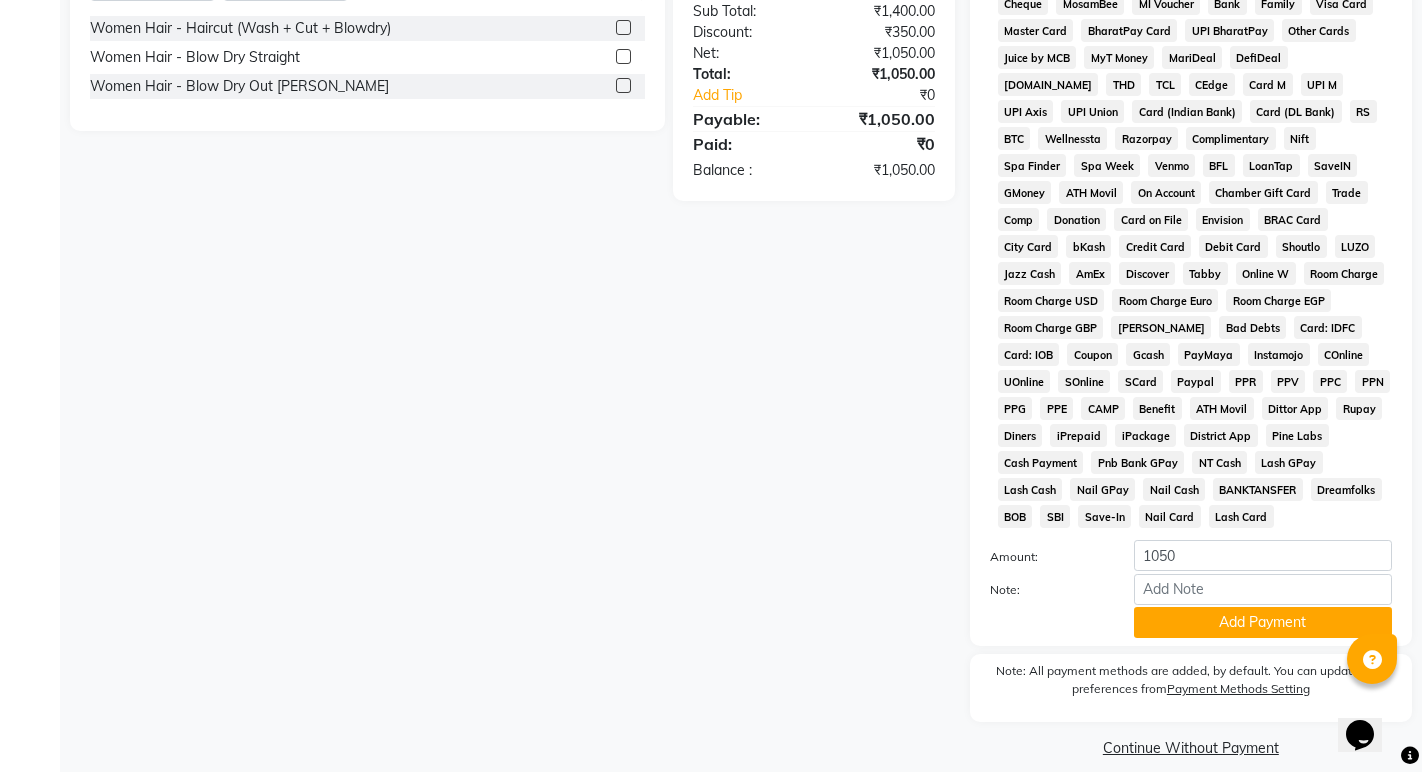 scroll, scrollTop: 706, scrollLeft: 0, axis: vertical 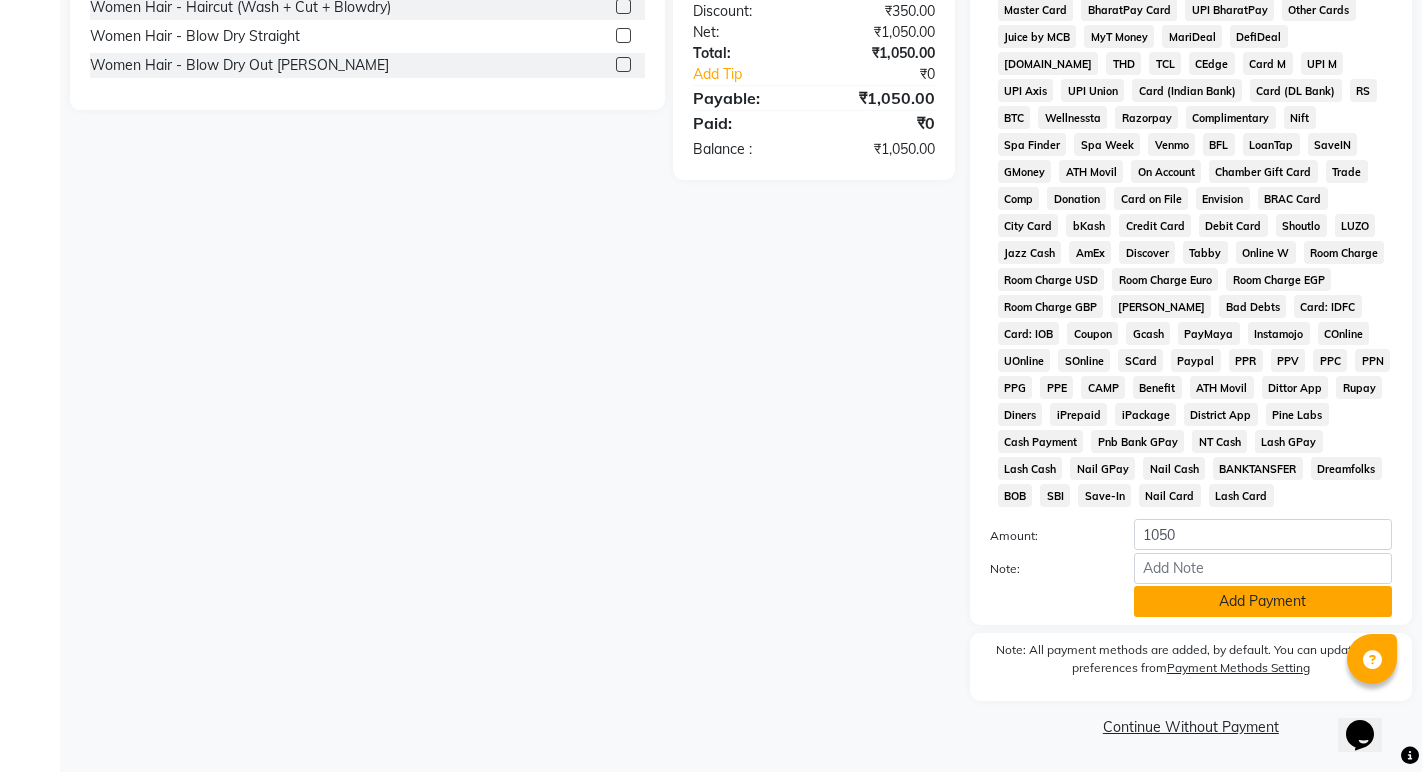 click on "Add Payment" 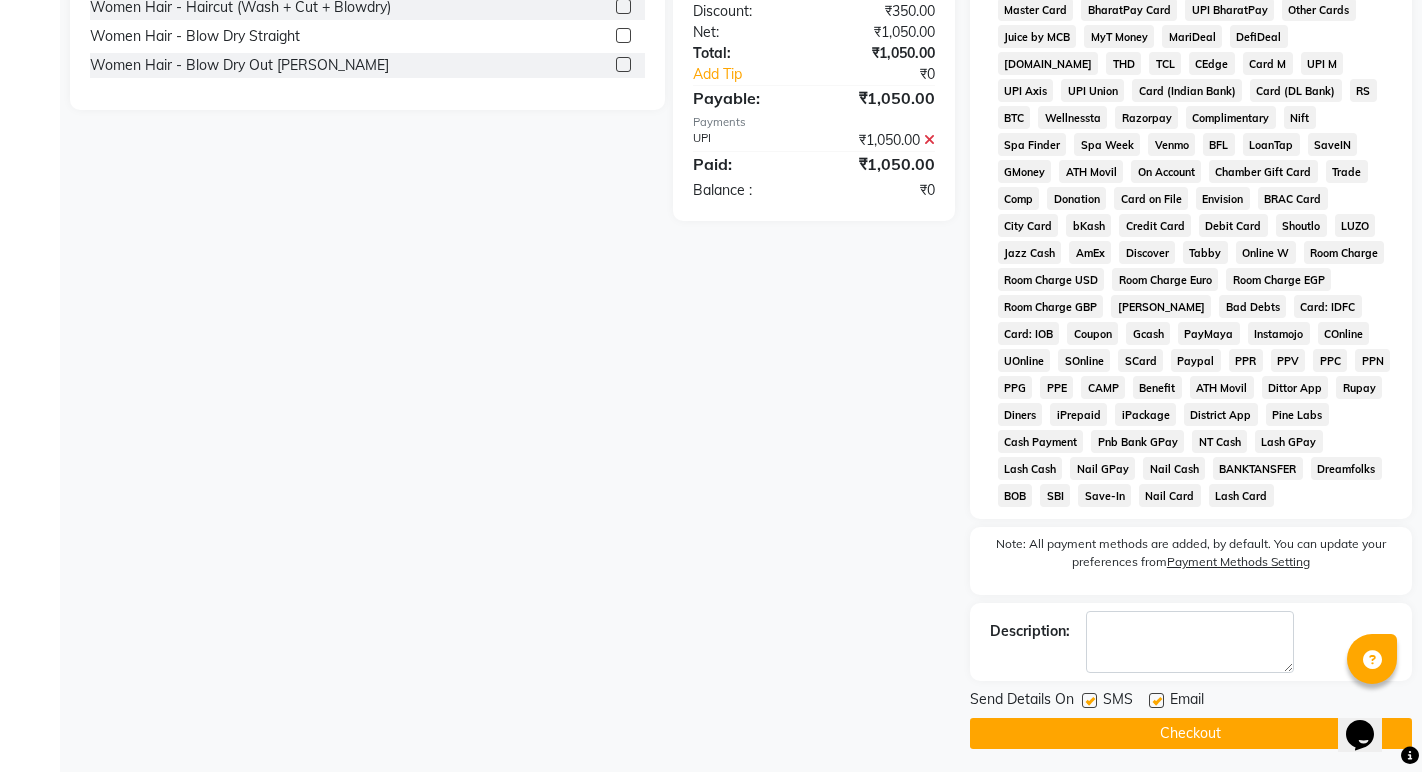 click on "Checkout" 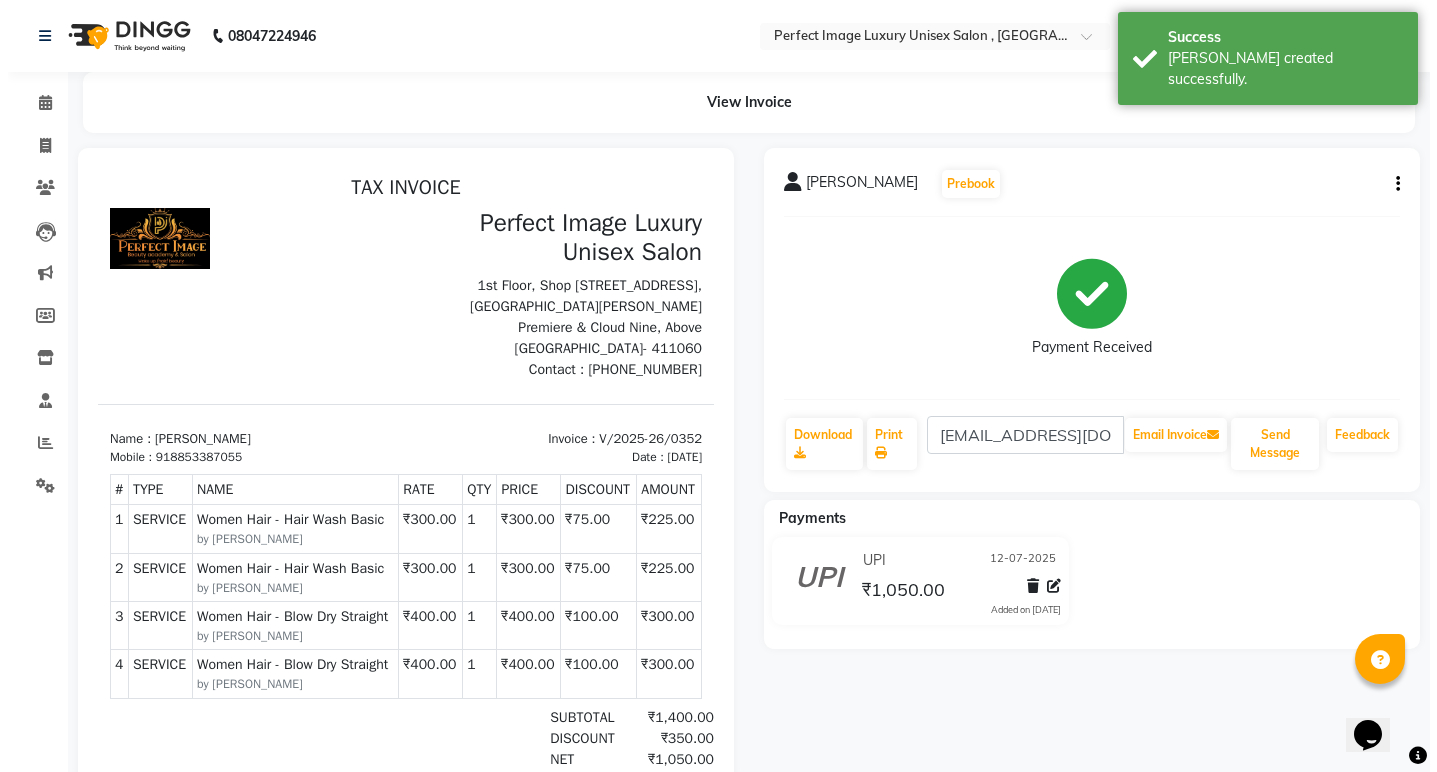 scroll, scrollTop: 0, scrollLeft: 0, axis: both 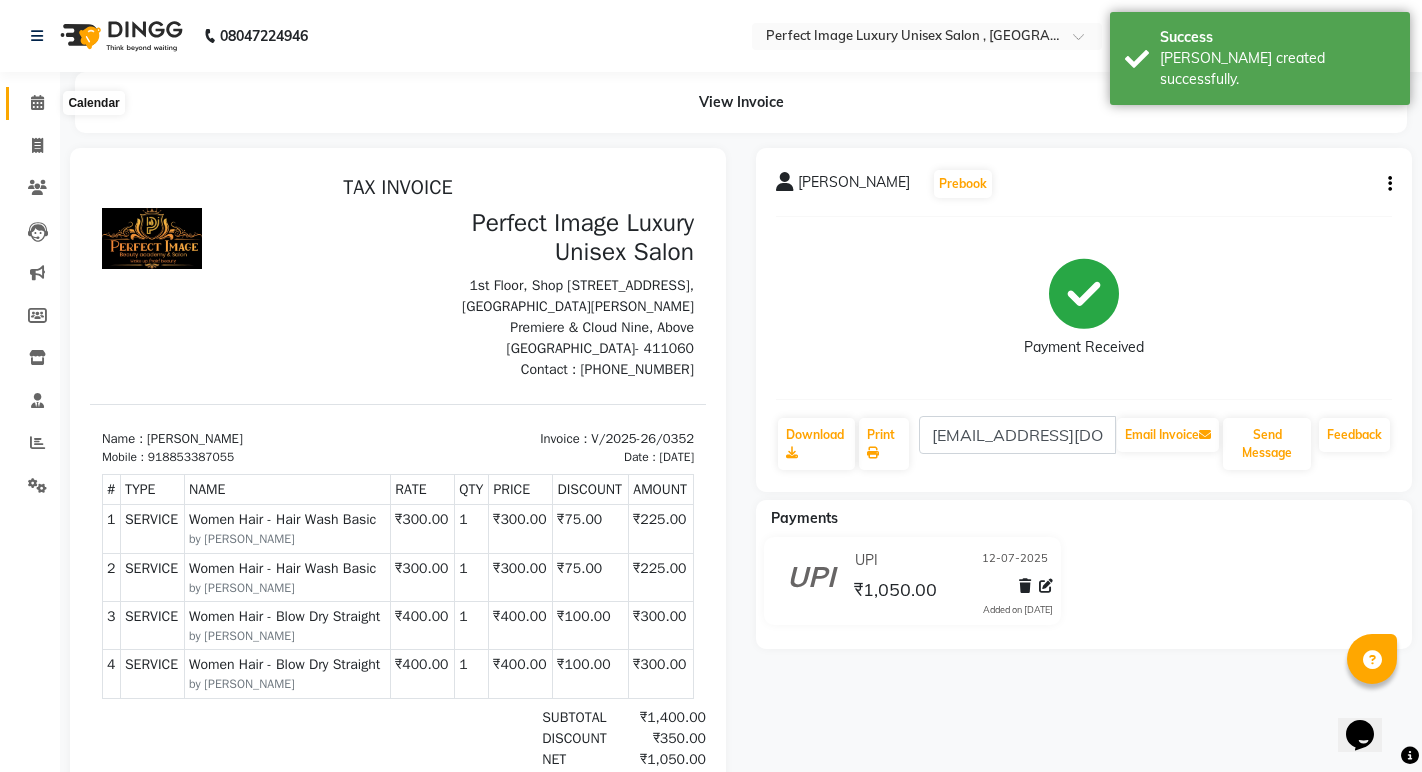 click 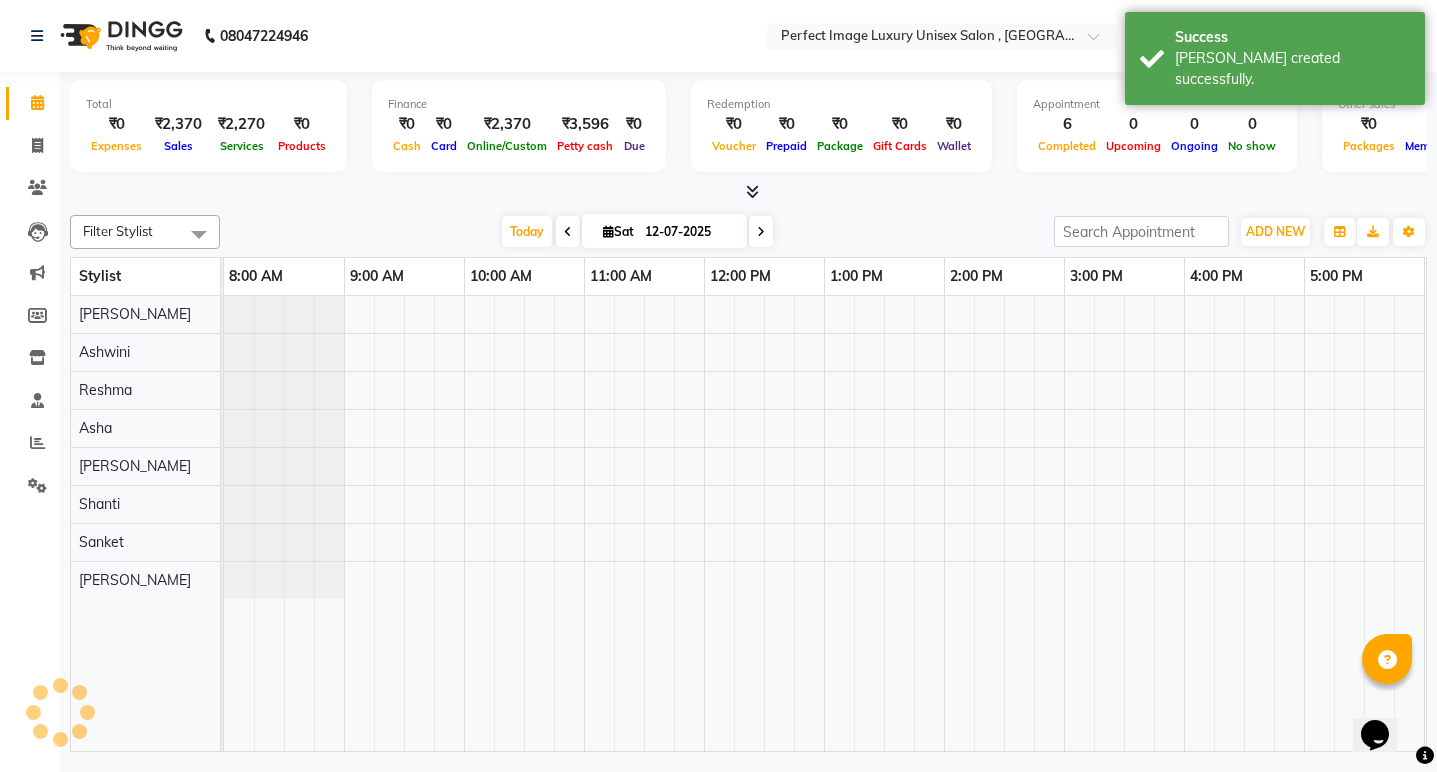 scroll, scrollTop: 0, scrollLeft: 0, axis: both 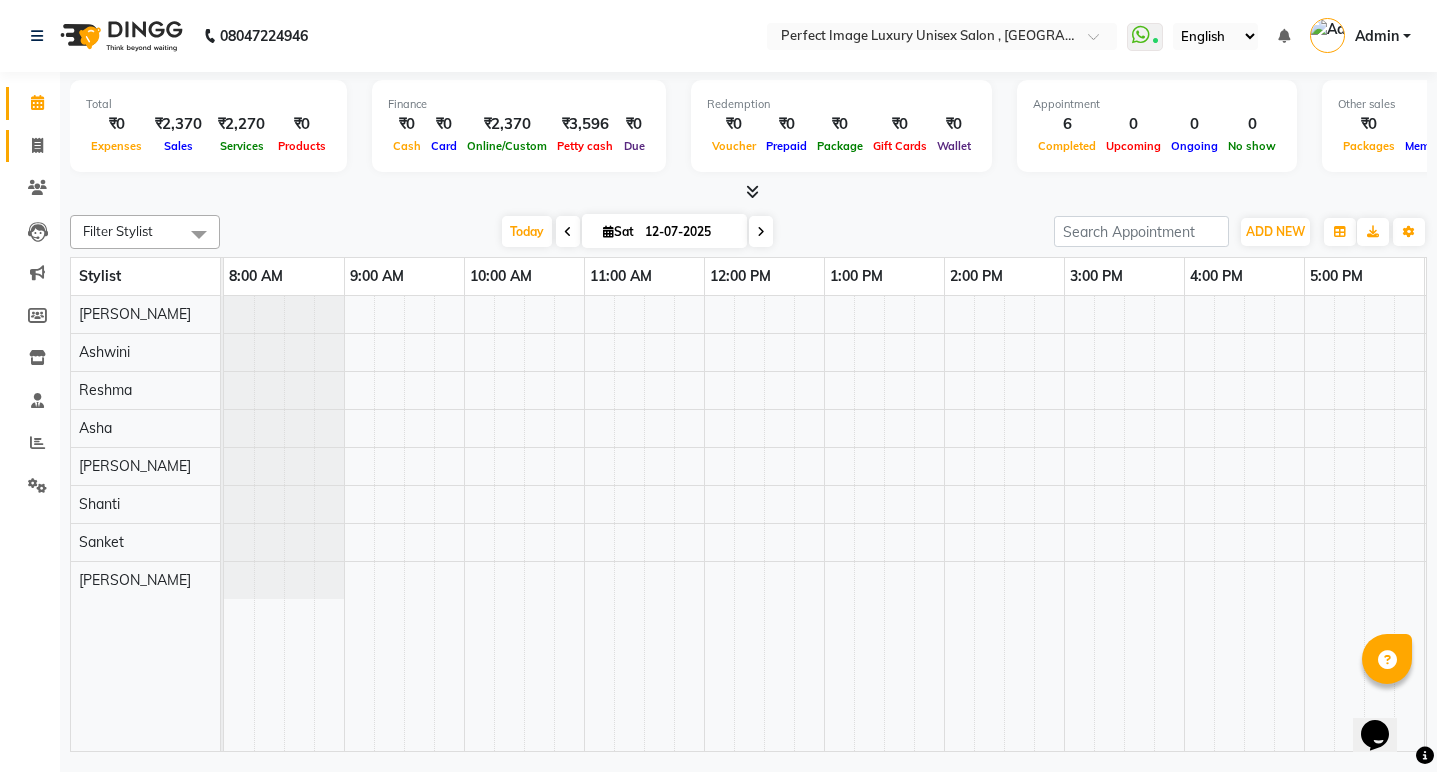 click on "Invoice" 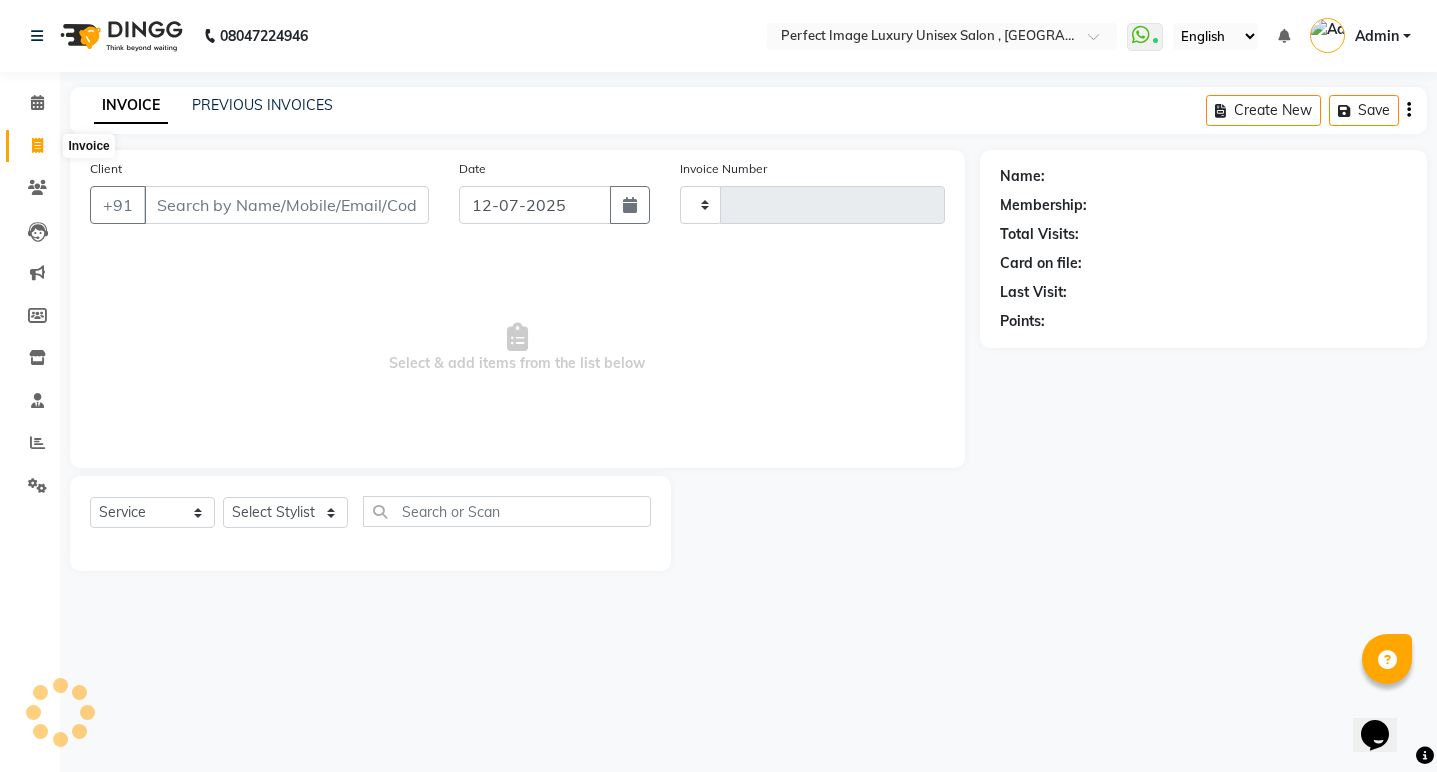 type on "0353" 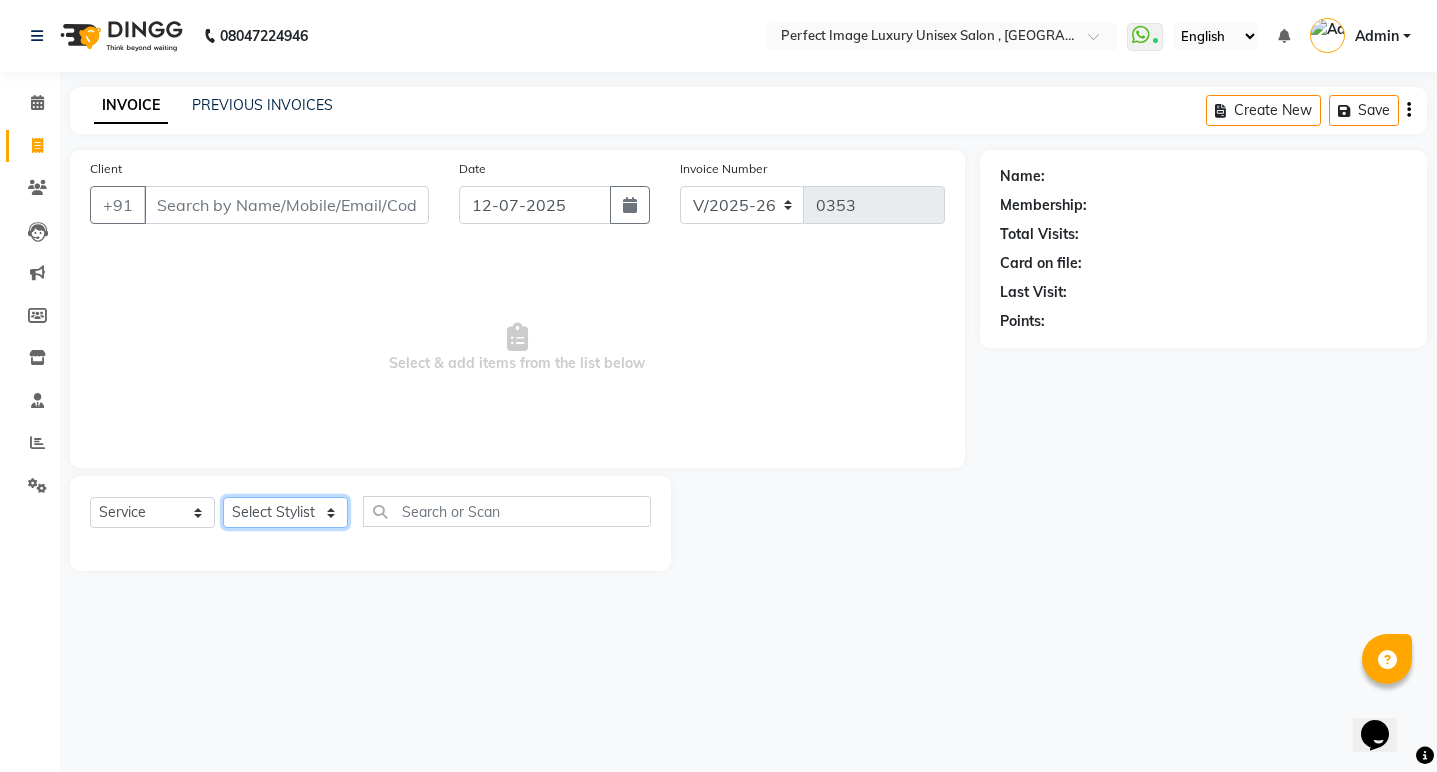 click on "Select Stylist [PERSON_NAME] Manager  [PERSON_NAME] [PERSON_NAME] Reshma [PERSON_NAME] Shanti [PERSON_NAME]" 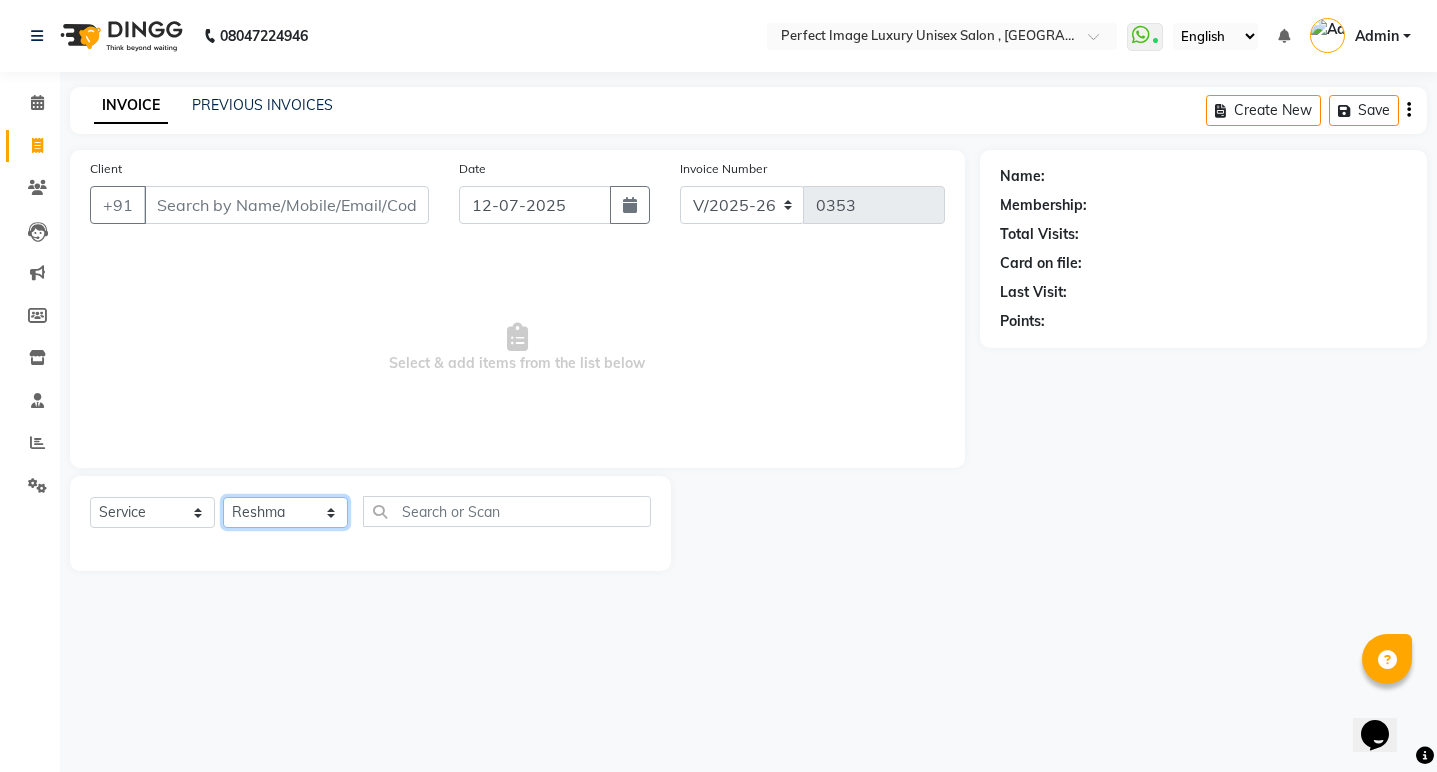 click on "Select Stylist [PERSON_NAME] Manager  [PERSON_NAME] [PERSON_NAME] Reshma [PERSON_NAME] Shanti [PERSON_NAME]" 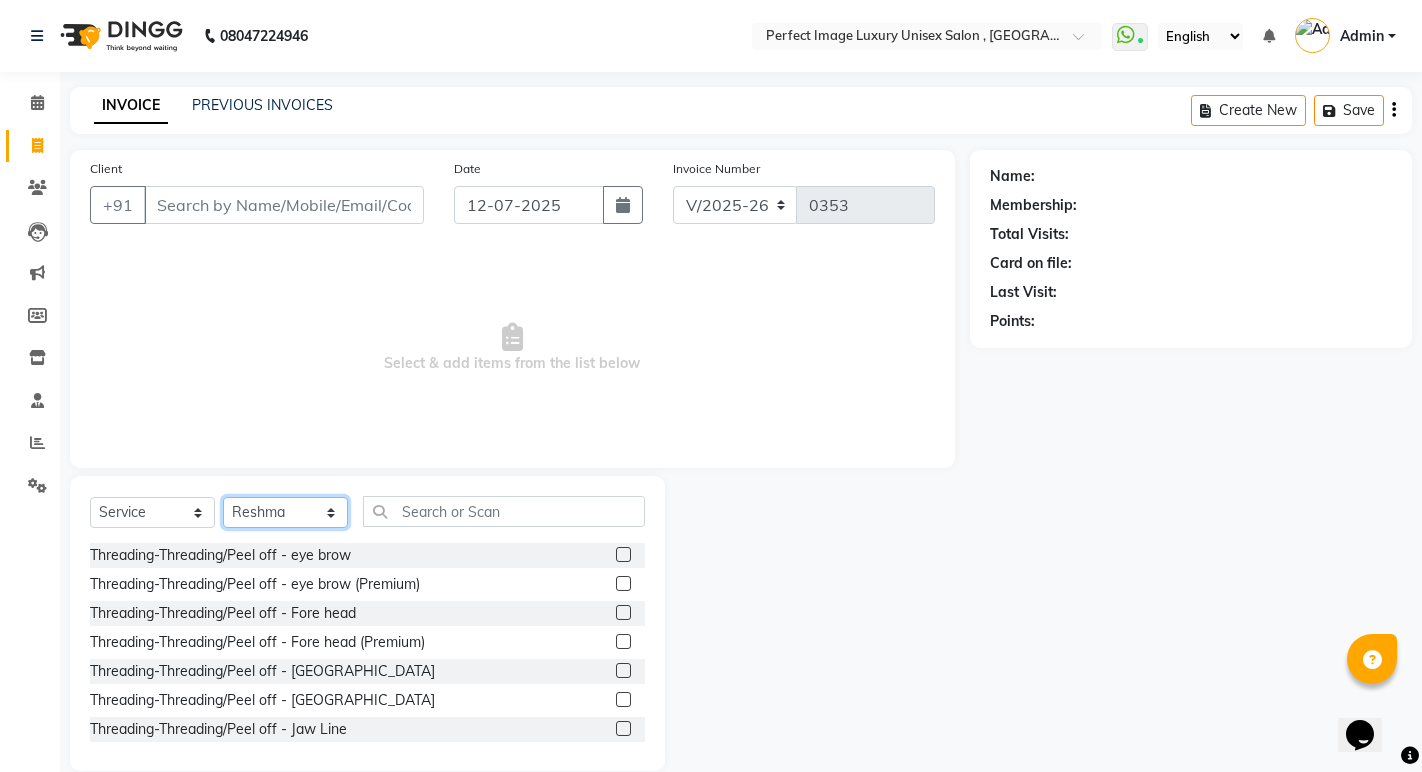 click on "Select Stylist [PERSON_NAME] Manager  [PERSON_NAME] [PERSON_NAME] Reshma [PERSON_NAME] Shanti [PERSON_NAME]" 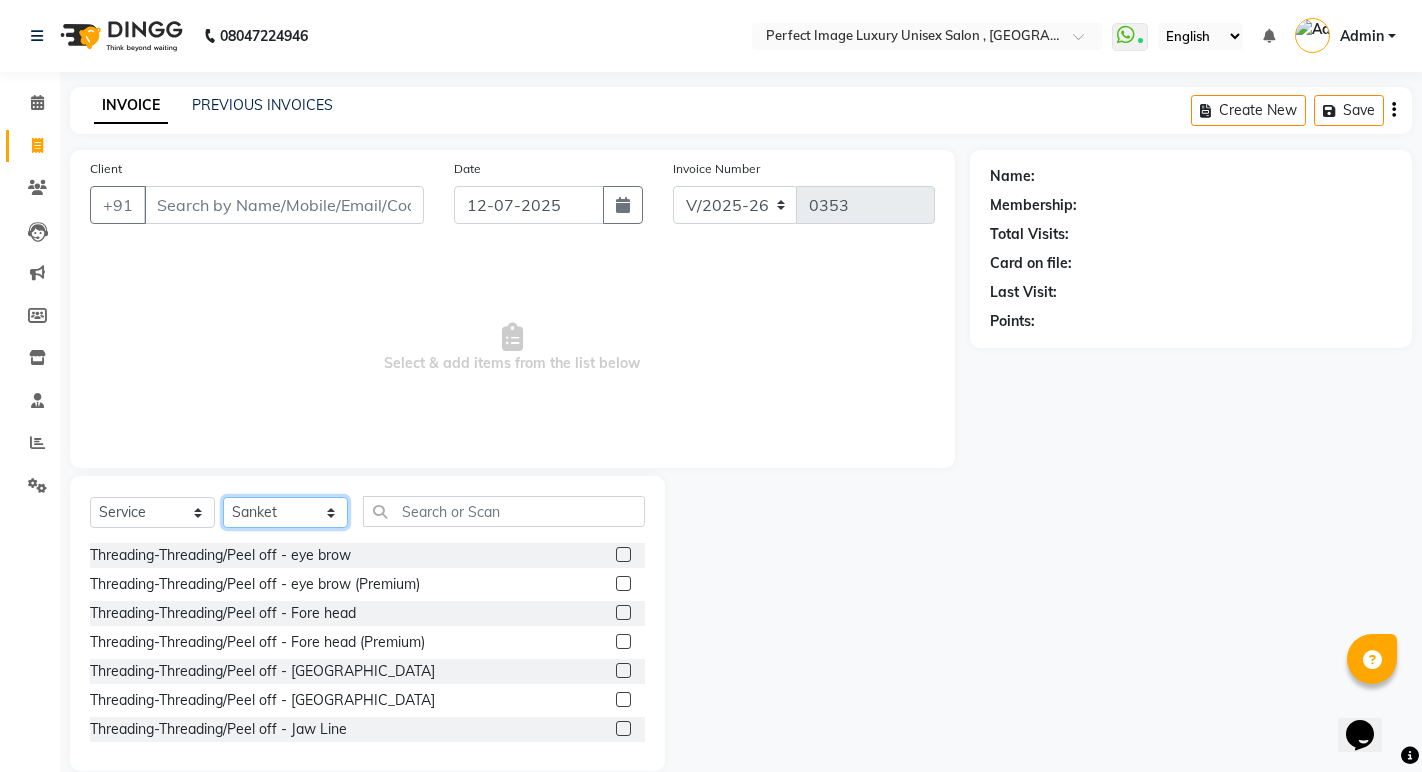 click on "Select Stylist [PERSON_NAME] Manager  [PERSON_NAME] [PERSON_NAME] Reshma [PERSON_NAME] Shanti [PERSON_NAME]" 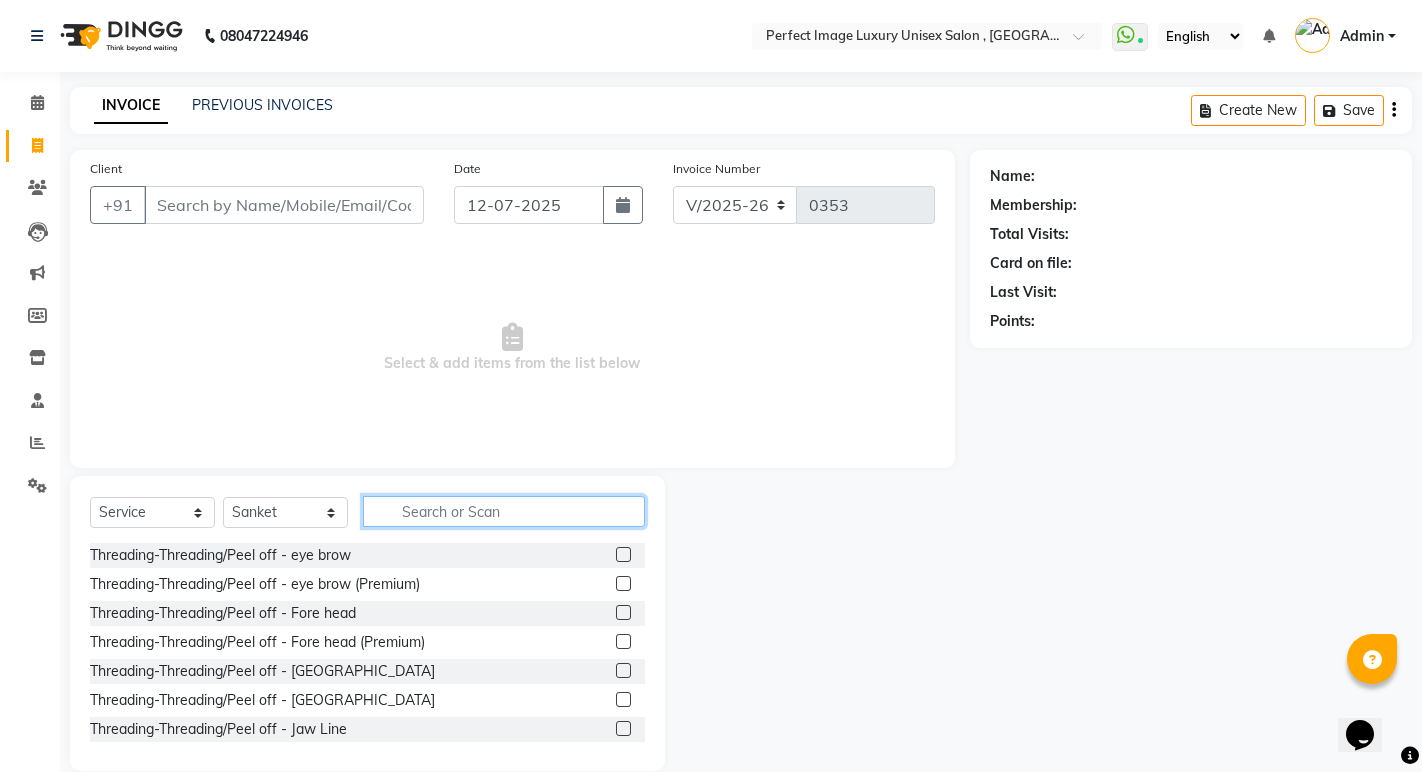 click 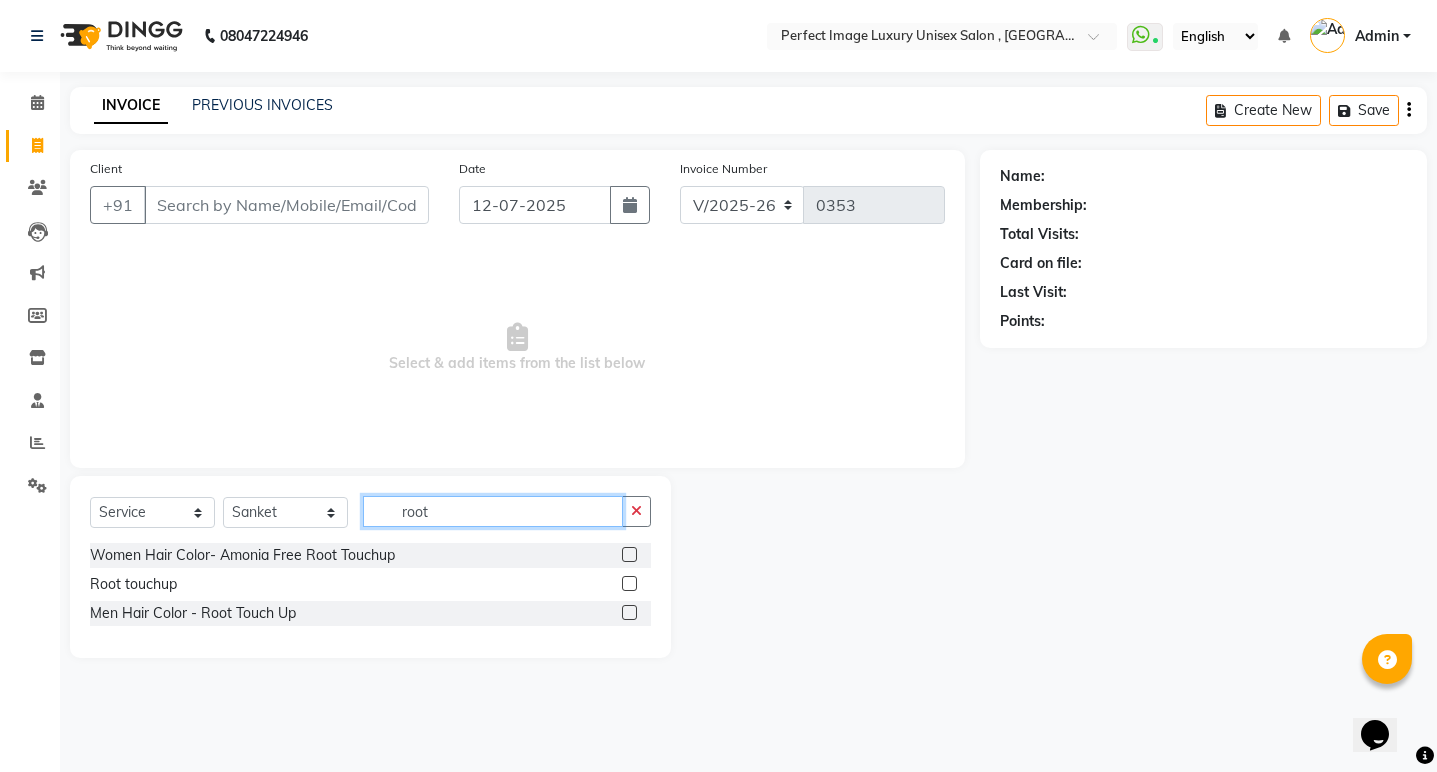 type on "root" 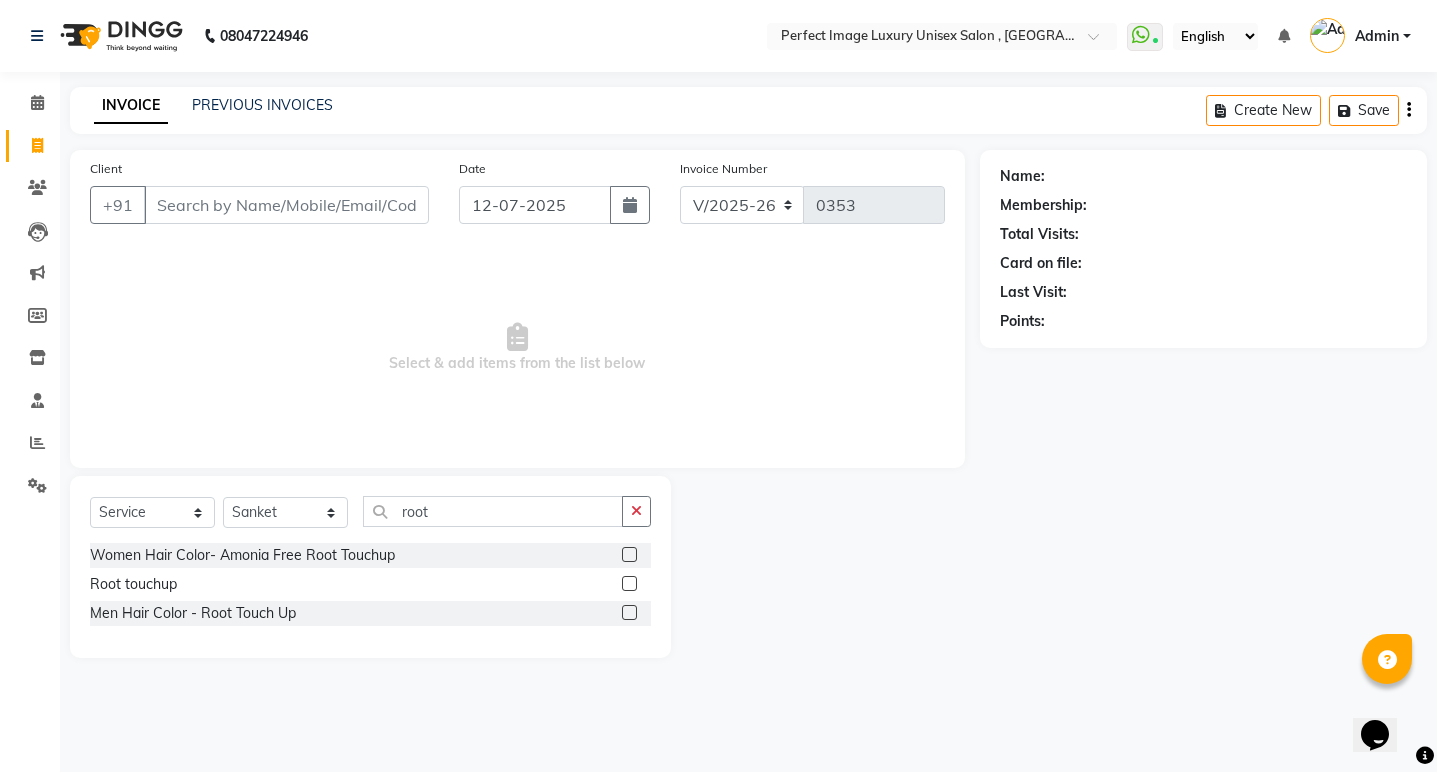 click 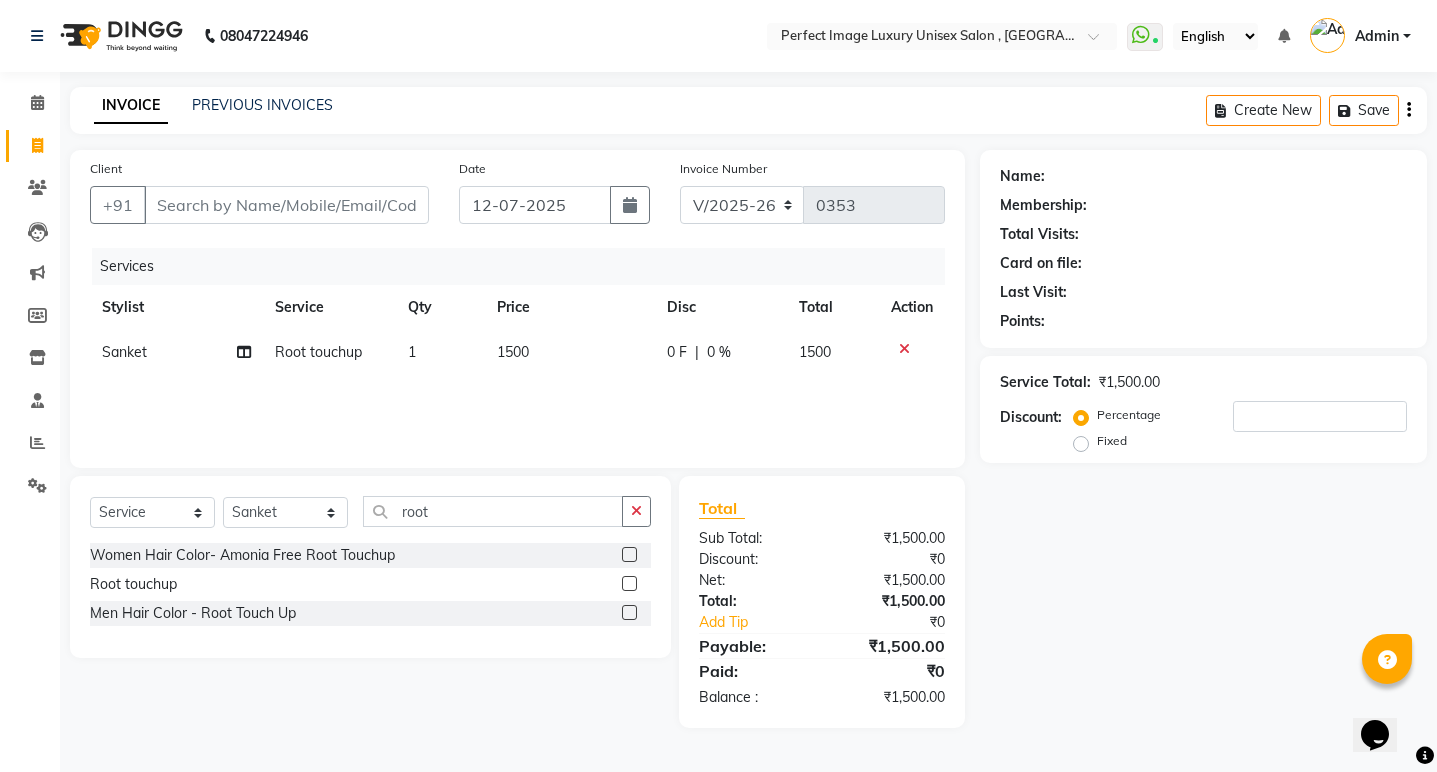 click 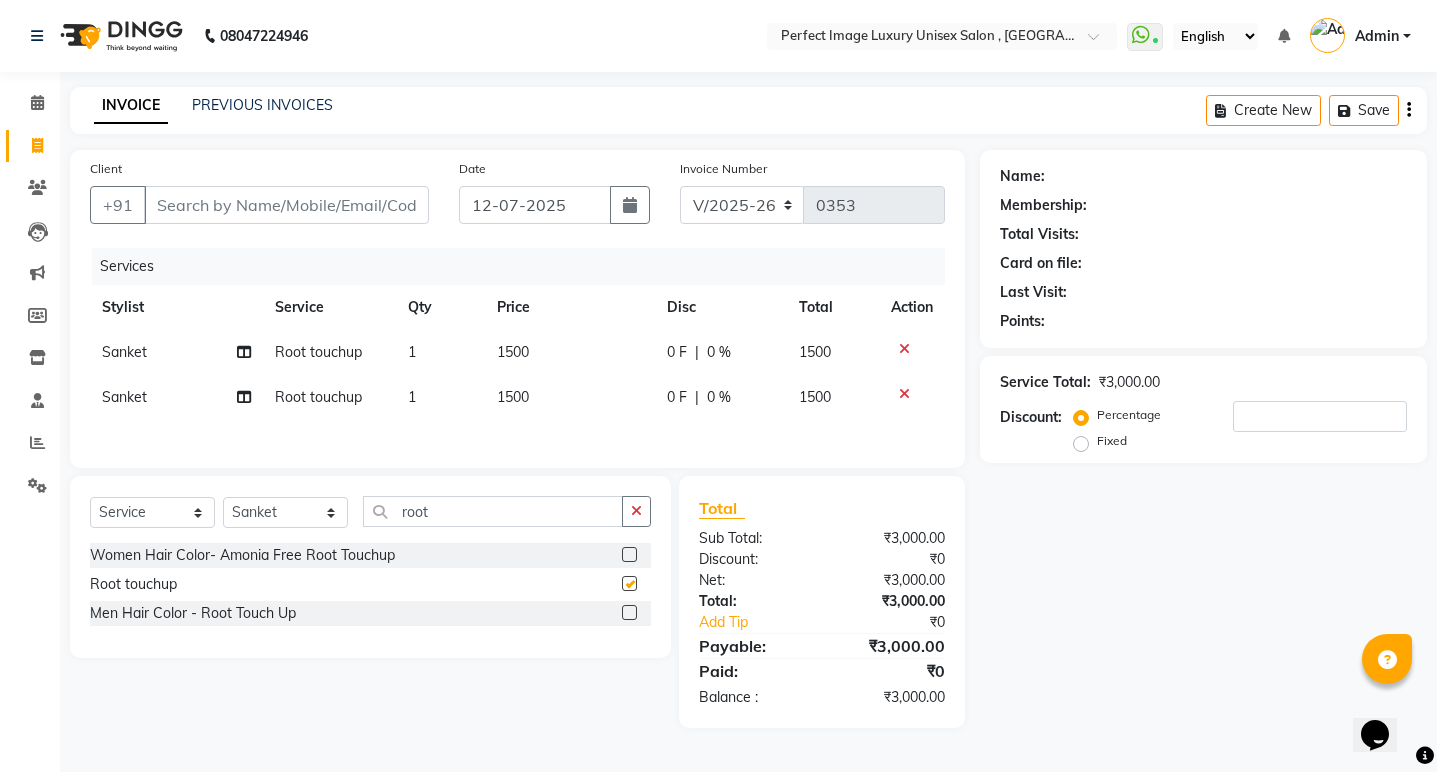 checkbox on "false" 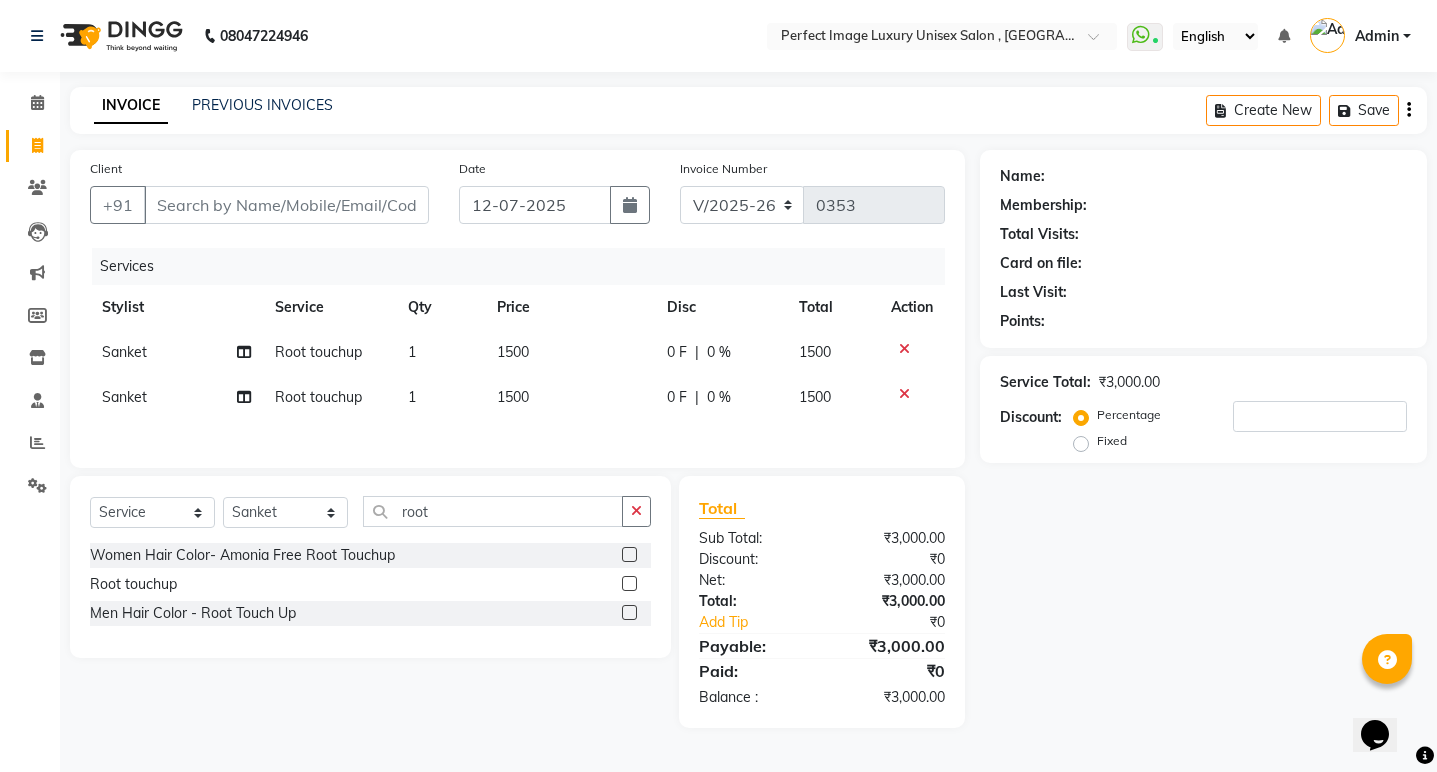 click on "1500" 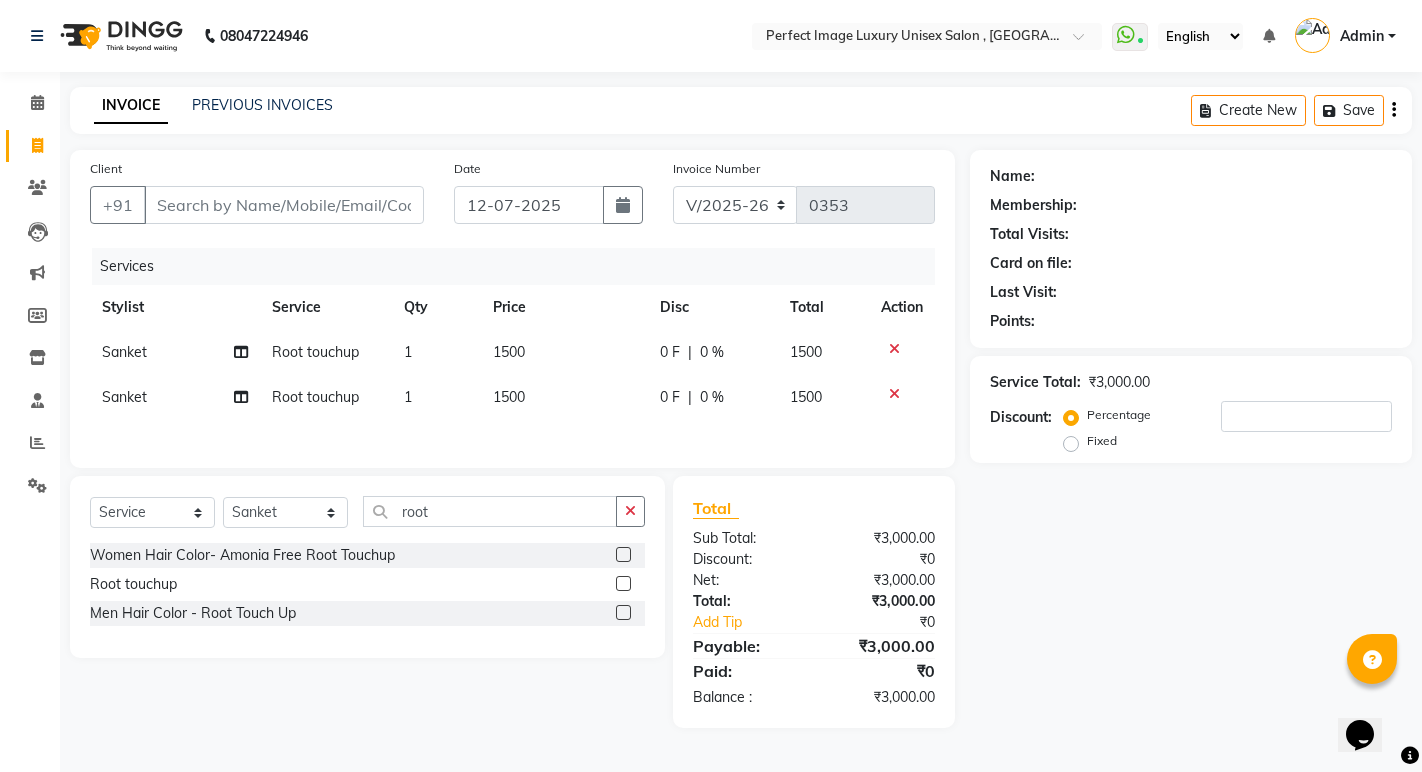 select on "33183" 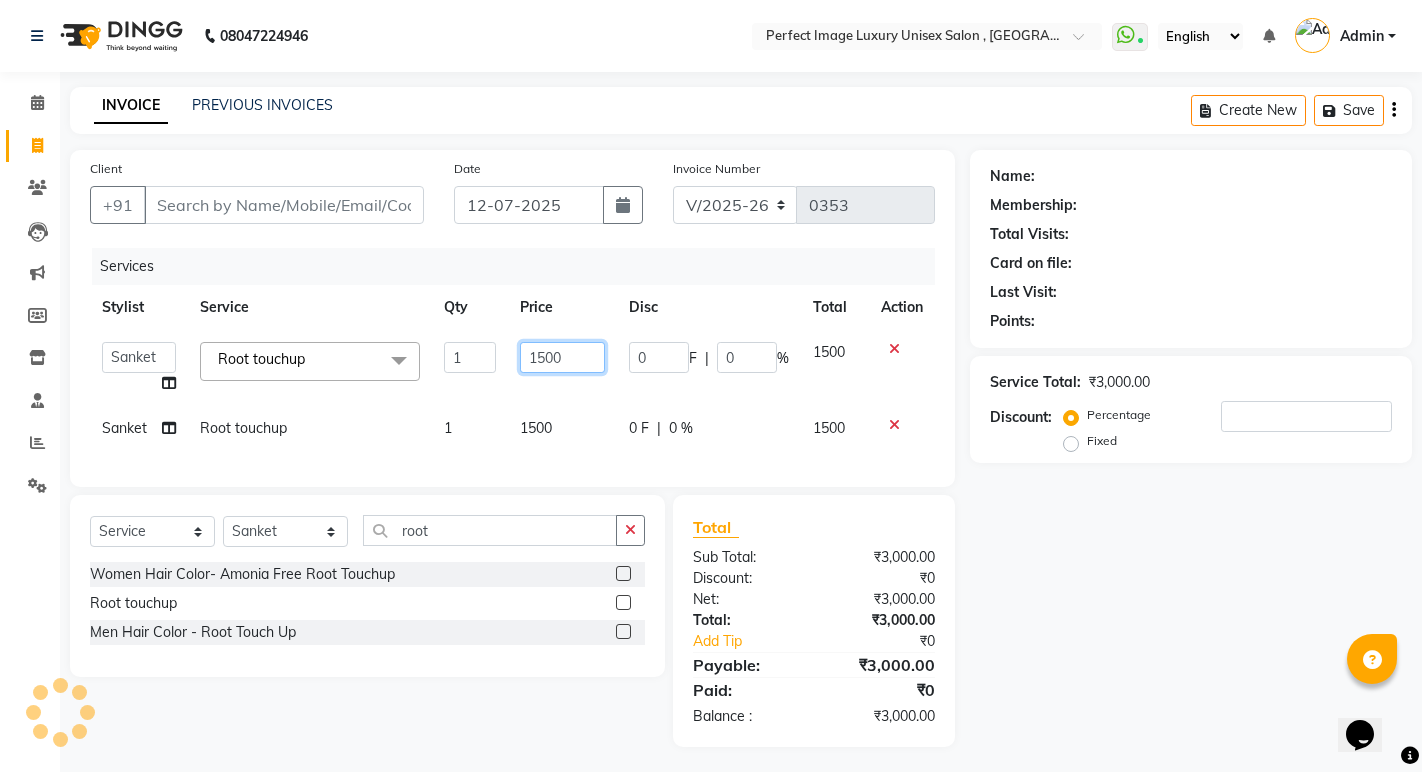 click on "1500" 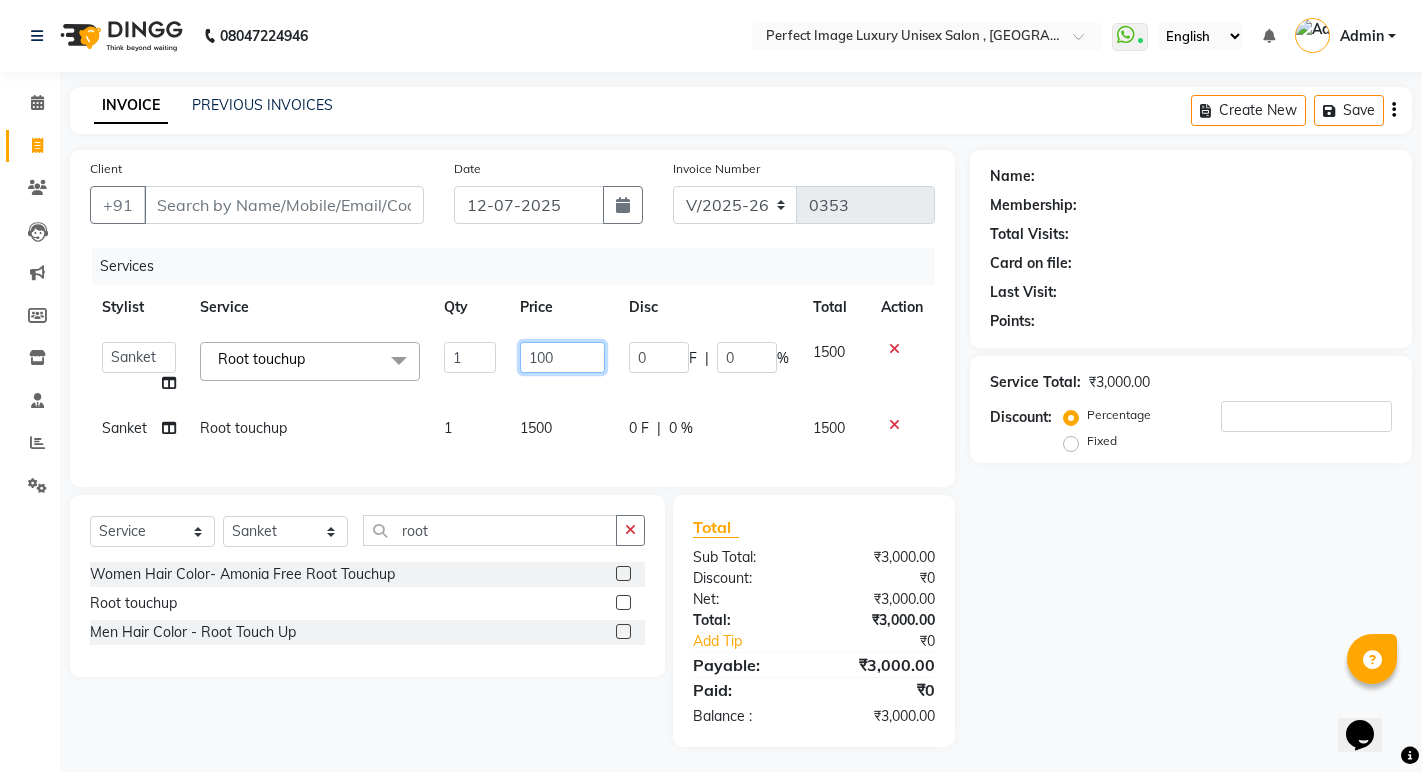 type on "1200" 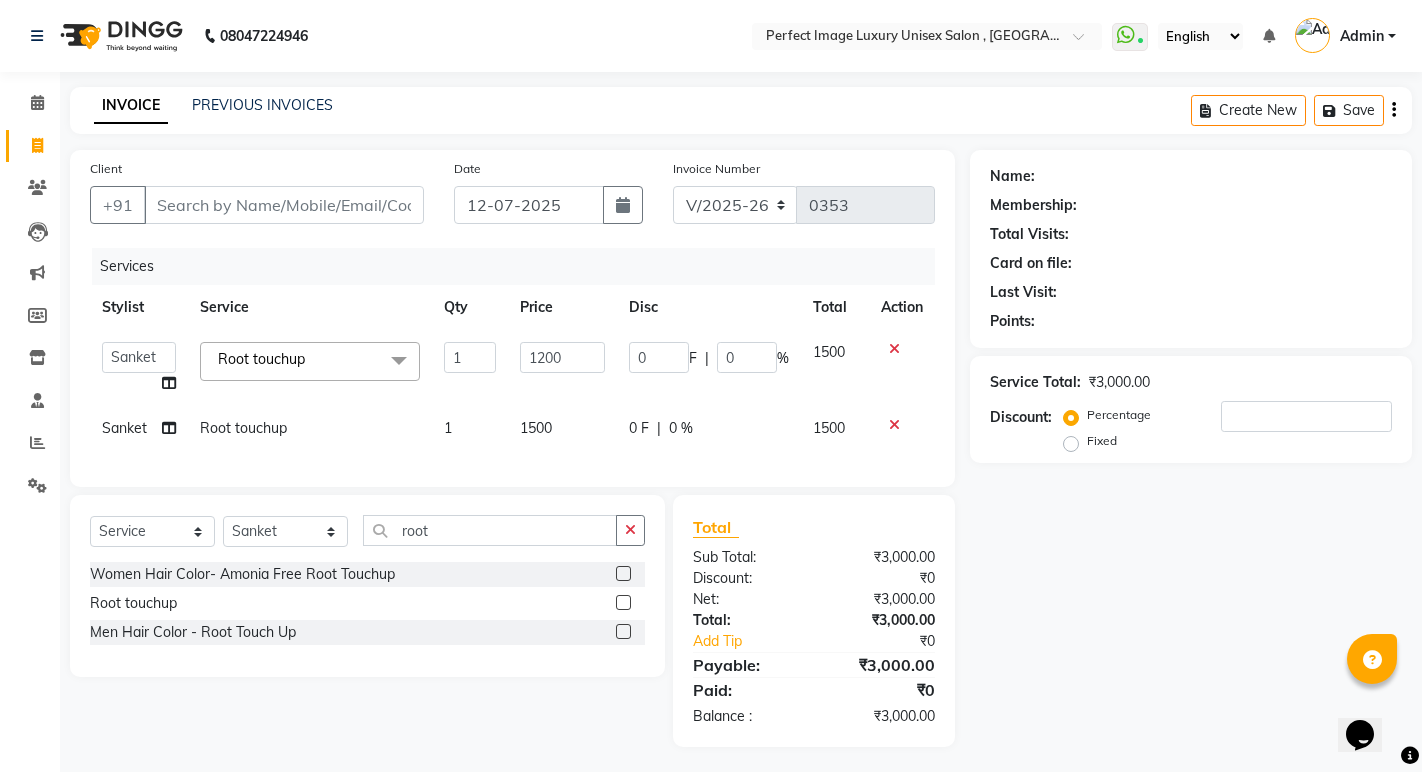 click on "1500" 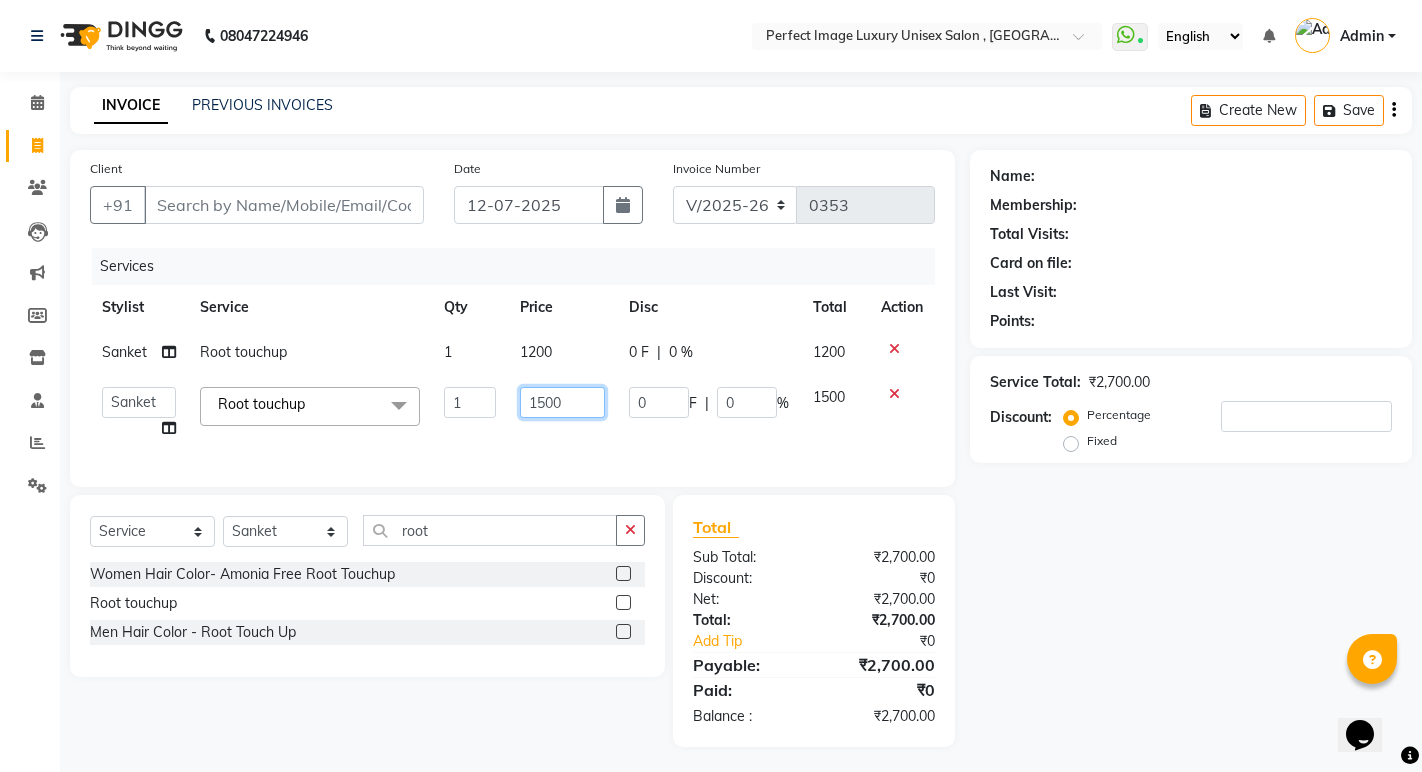click on "1500" 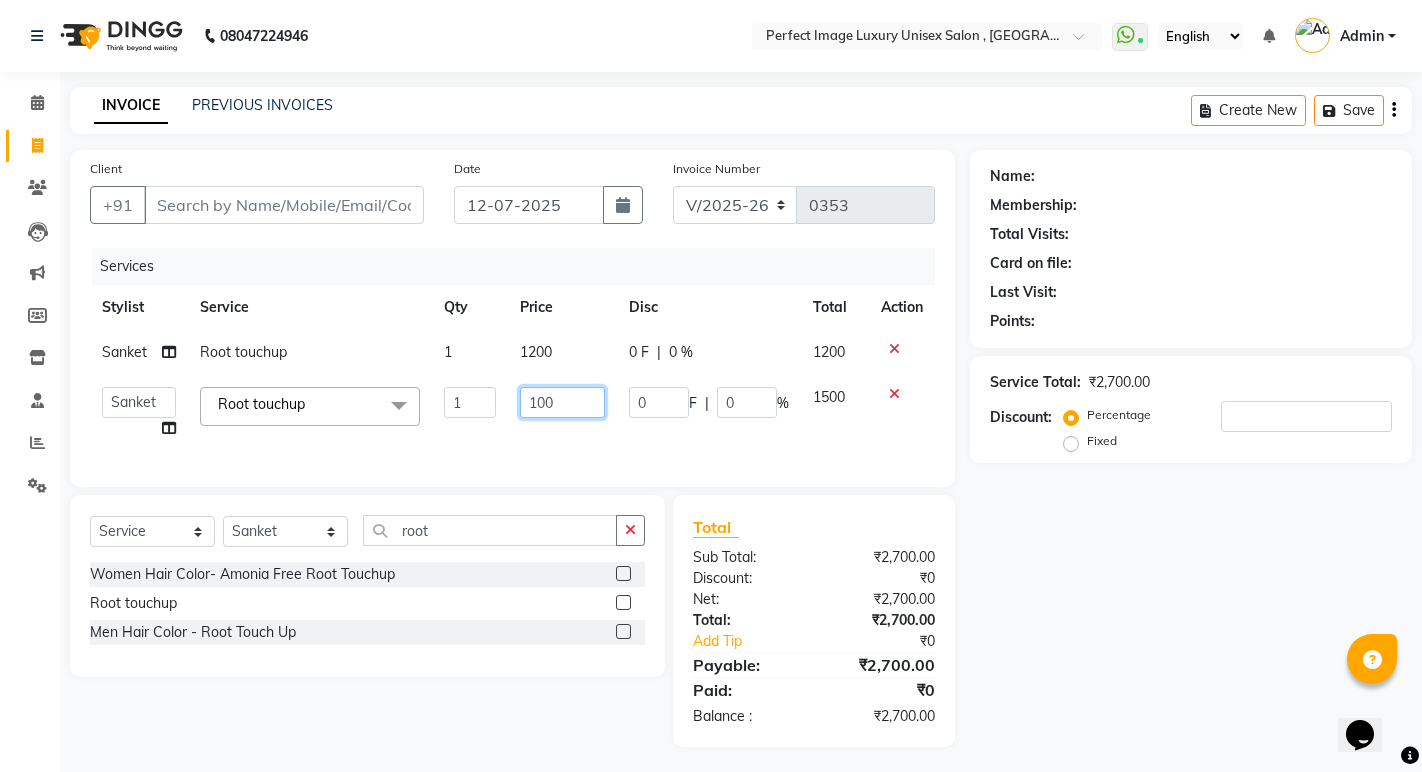 type on "1200" 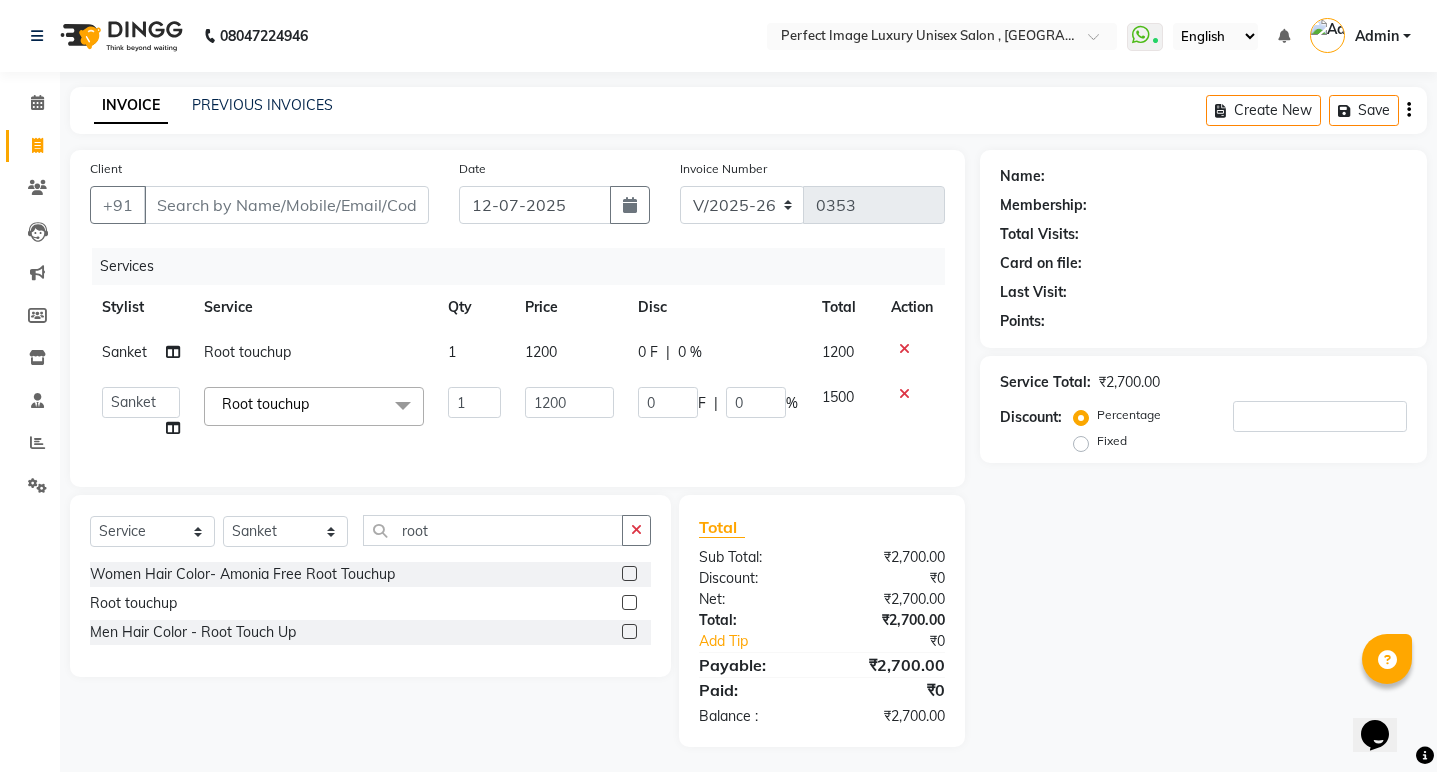 click on "Services Stylist Service Qty Price Disc Total Action Sanket Root touchup 1 1200 0 F | 0 % 1200  Asha   Ashwini   Manager    Neelam   Neeta   Reshma   Sanket   Shanti   Soniya  Root touchup  x Threading-Threading/Peel off - eye brow Threading-Threading/Peel off - eye brow (Premium) Threading-Threading/Peel off - Fore head Threading-Threading/Peel off - Fore head (Premium) Threading-Threading/Peel off - Upper lips Threading-Threading/Peel off - Lower lips Threading-Threading/Peel off - Jaw Line Threading-Threading/Peel off - Jaw Line (Premium) Threading-Threading/Peel off - Neck Threading-Threading/Peel off - Neck (Premium) Threading-Threading/Peel off - face Threading-Threading/Peel off - face (Premium) Threading-Threading/Peel off - chin Threading-Threading/Peel off - chin (Premium) Threading-Threading/Peel off - side locks Threading-Threading/Peel off - side locks (Premium) Basic Makeup Nail Gel Overlay Women Hair Color- Amonia Free Root Touchup Basic Hairstyle Advance Hairstyle Men Haircut with wash makeup" 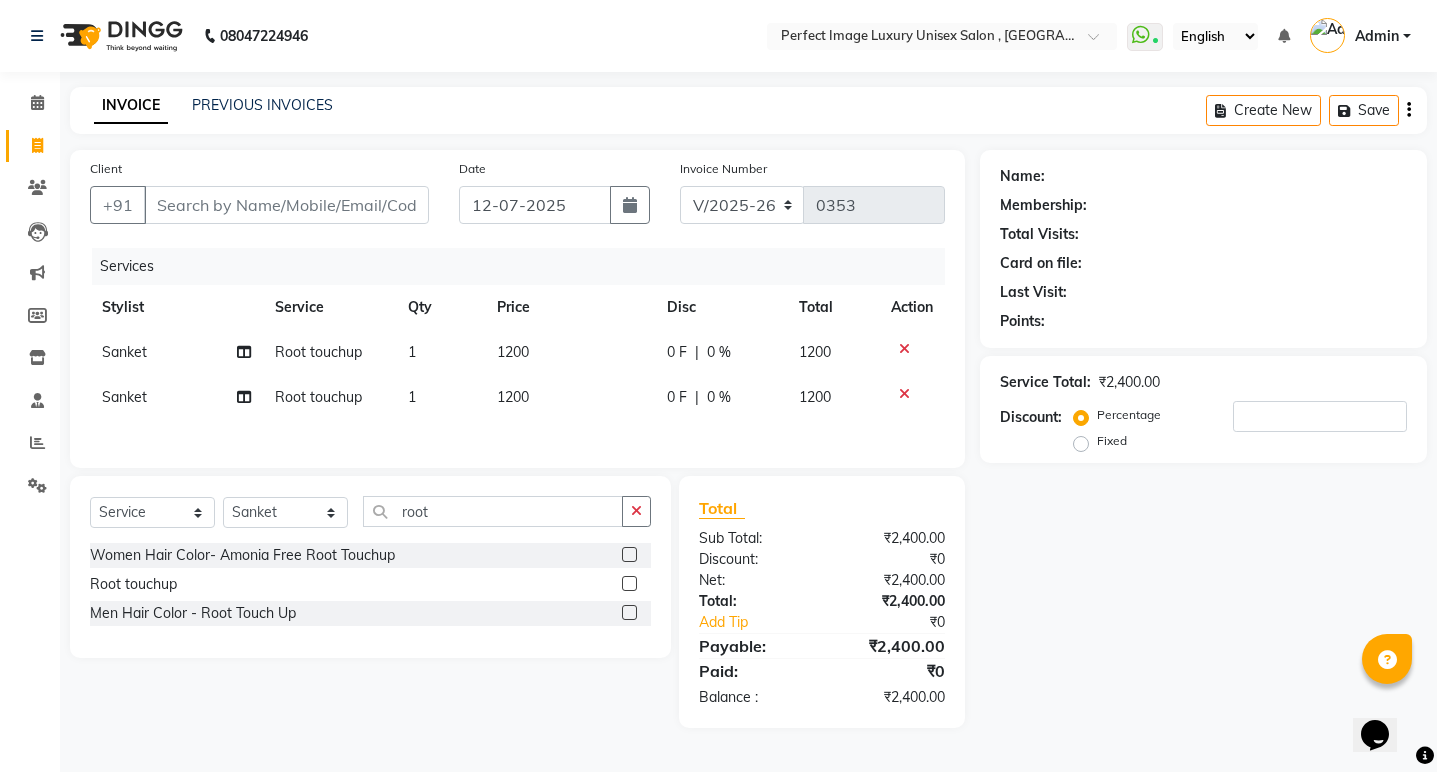 click on "Sanket" 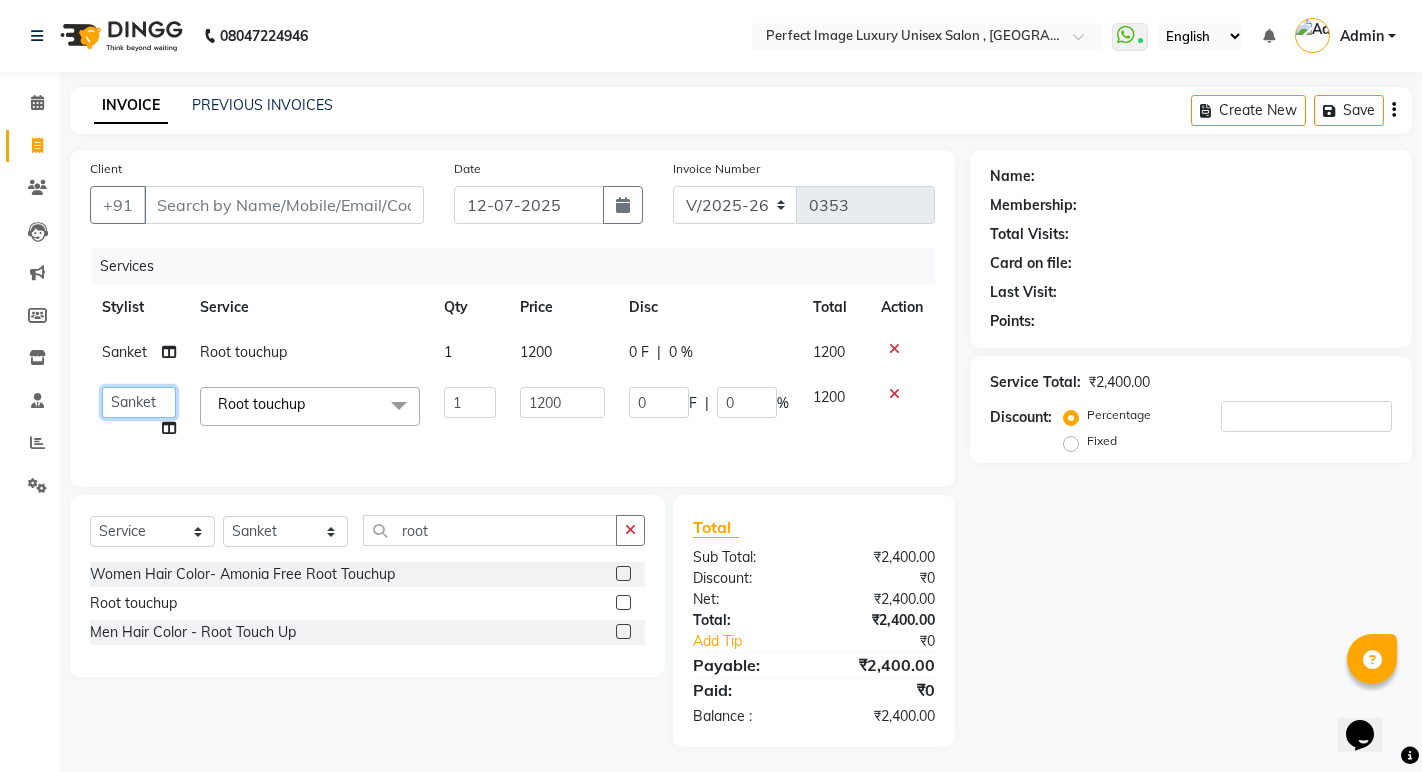click on "[PERSON_NAME]   Manager    [PERSON_NAME]   [PERSON_NAME]   Reshma   [PERSON_NAME]   [PERSON_NAME]" 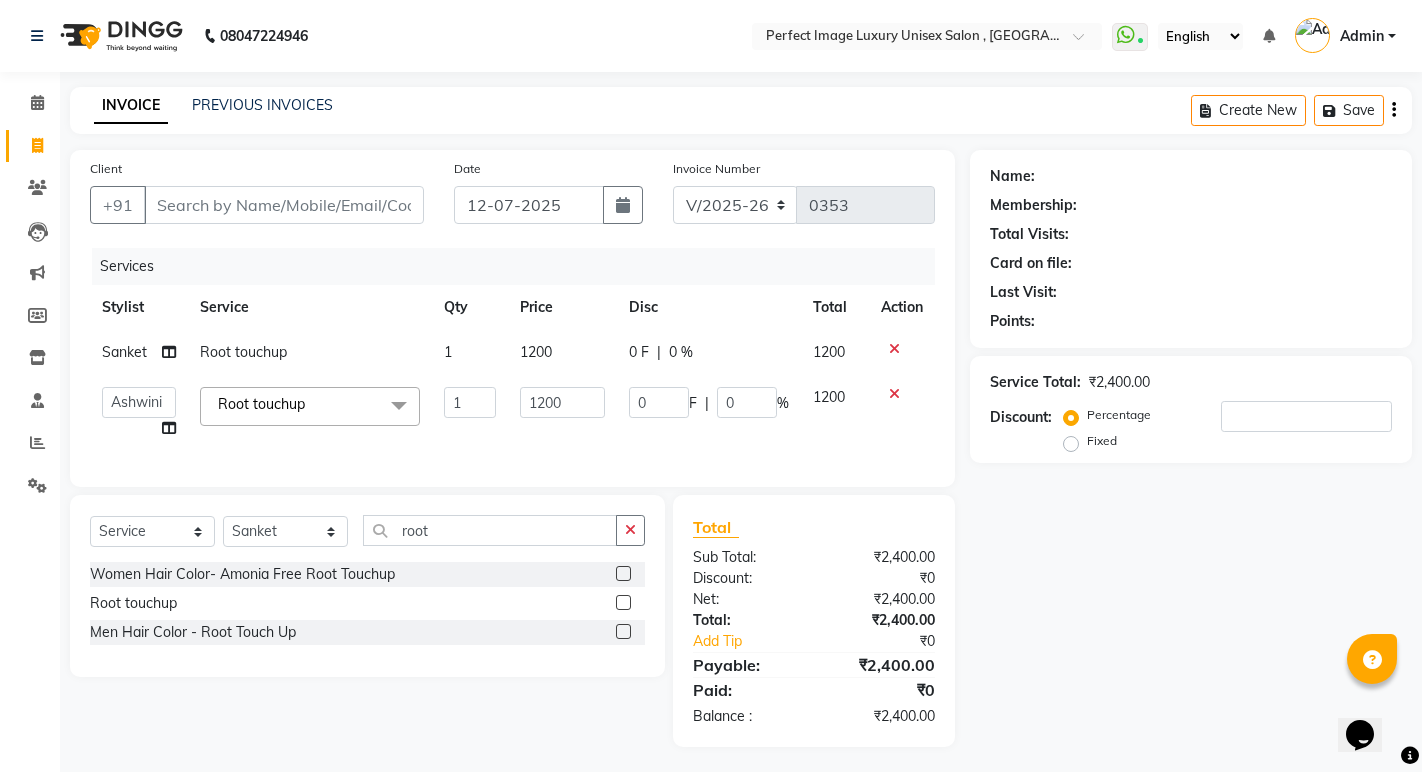 select on "32014" 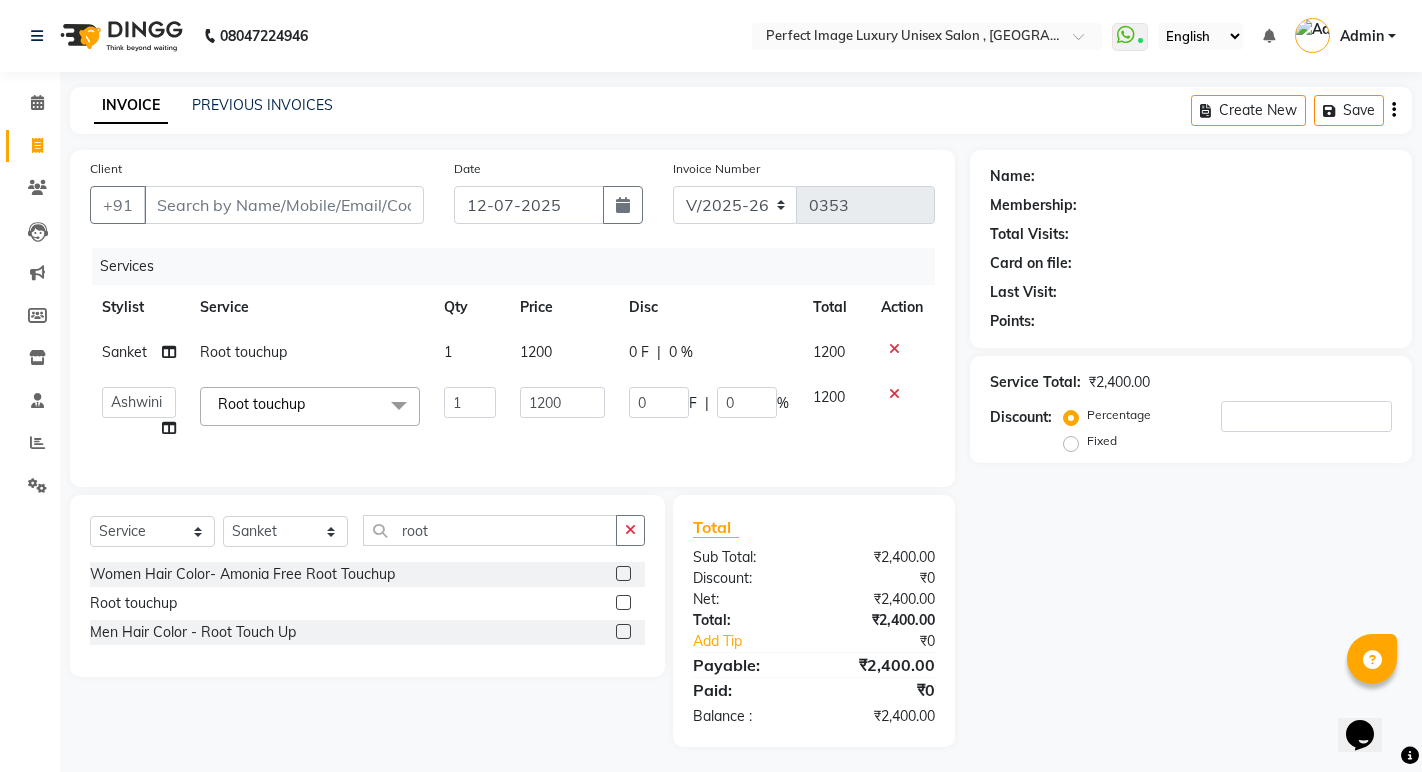 click on "Root touchup  x Threading-Threading/Peel off - eye brow Threading-Threading/Peel off - eye brow (Premium) Threading-Threading/Peel off - Fore head Threading-Threading/Peel off - Fore head (Premium) Threading-Threading/Peel off - Upper lips Threading-Threading/Peel off - Lower lips Threading-Threading/Peel off - Jaw Line Threading-Threading/Peel off - Jaw Line (Premium) Threading-Threading/Peel off - Neck Threading-Threading/Peel off - Neck (Premium) Threading-Threading/Peel off - face Threading-Threading/Peel off - face (Premium) Threading-Threading/Peel off - chin Threading-Threading/Peel off - chin (Premium) Threading-Threading/Peel off - side locks Threading-Threading/Peel off - side locks (Premium) Basic Makeup Nail Gel Overlay Women Hair Color- Amonia Free Root Touchup Basic Hairstyle Advance Hairstyle Men Haircut with wash Nose wax Head Massage with wash Beard Triming Dandraff treatment wash Facewax face massage Men Haircut  Men Haircut With Wash Root touchup Men's Beard Color Clean Shave makeup" 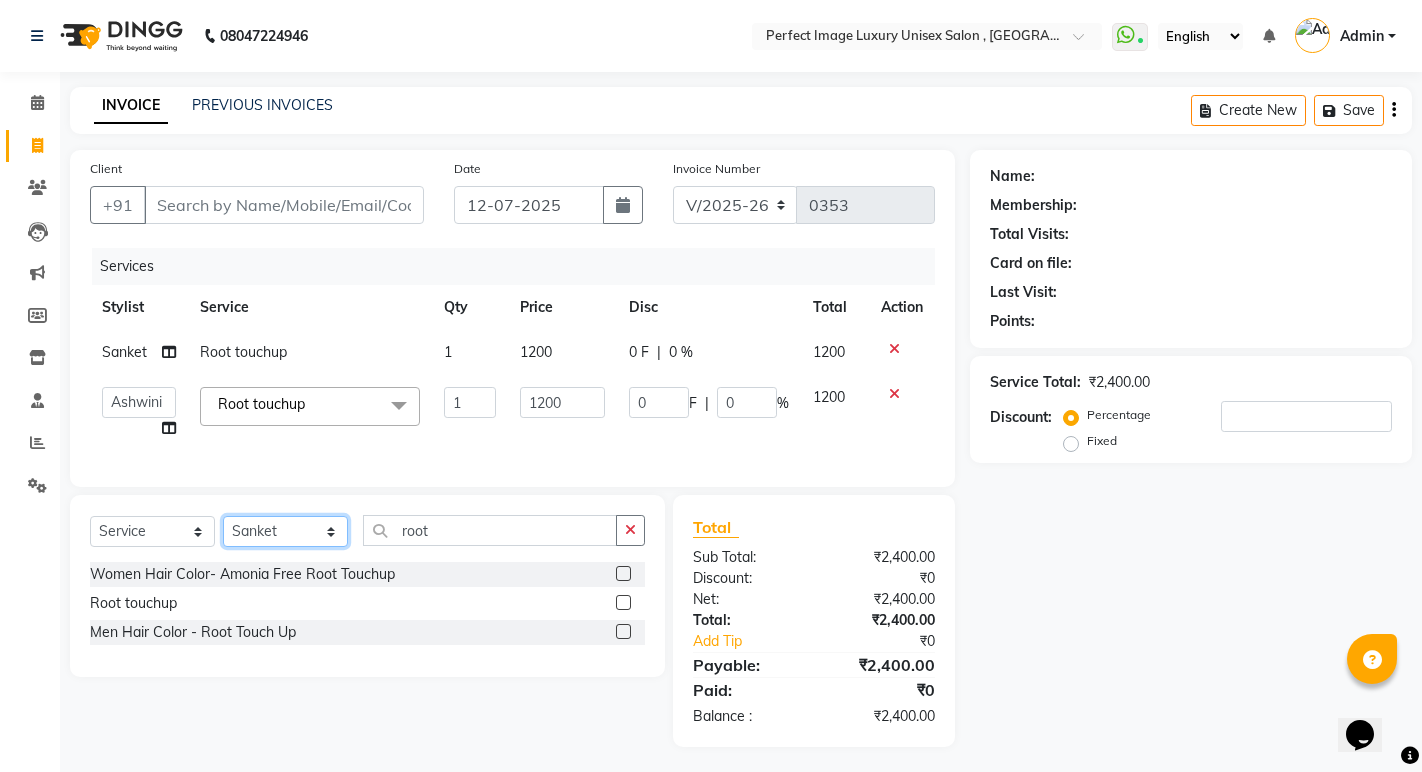 click on "Select Stylist [PERSON_NAME] Manager  [PERSON_NAME] [PERSON_NAME] Reshma [PERSON_NAME] Shanti [PERSON_NAME]" 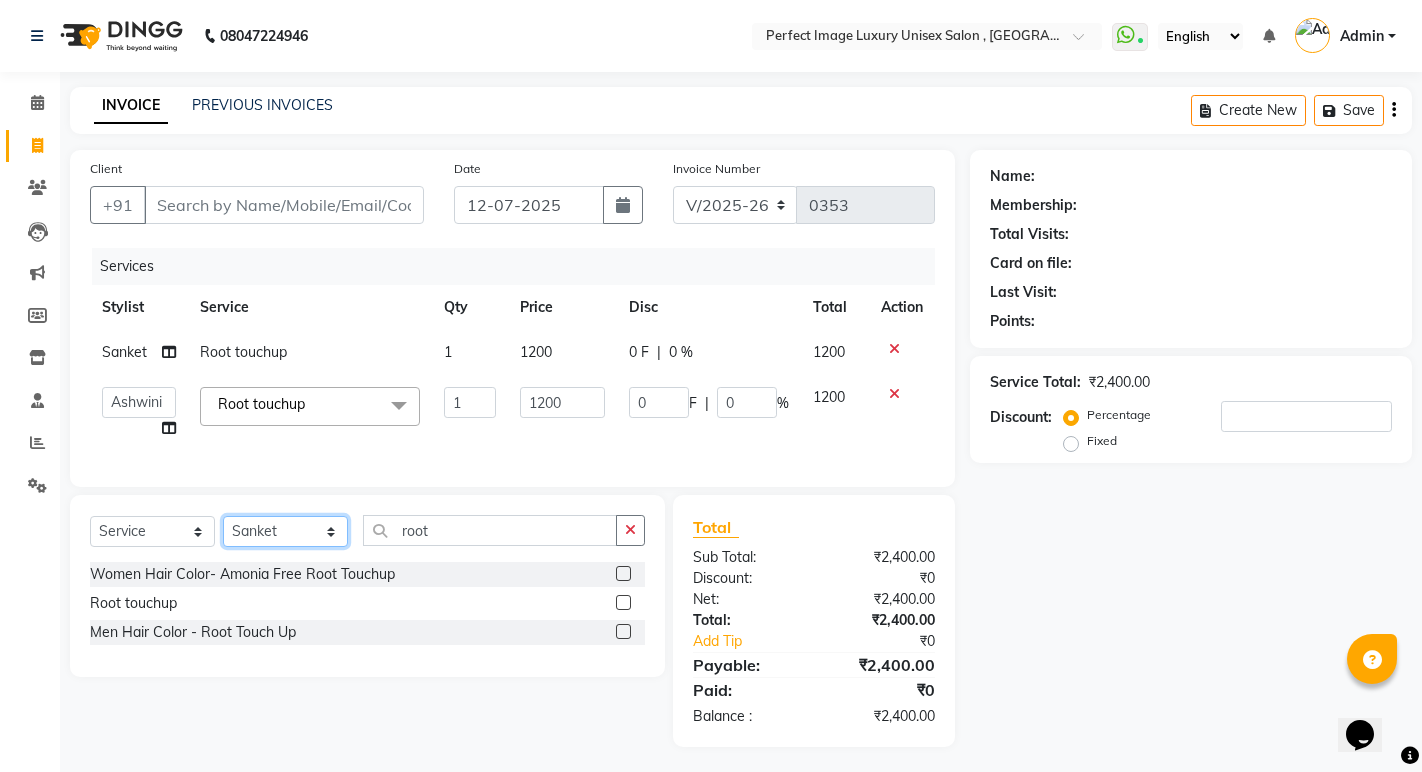click on "Select Stylist [PERSON_NAME] Manager  [PERSON_NAME] [PERSON_NAME] Reshma [PERSON_NAME] Shanti [PERSON_NAME]" 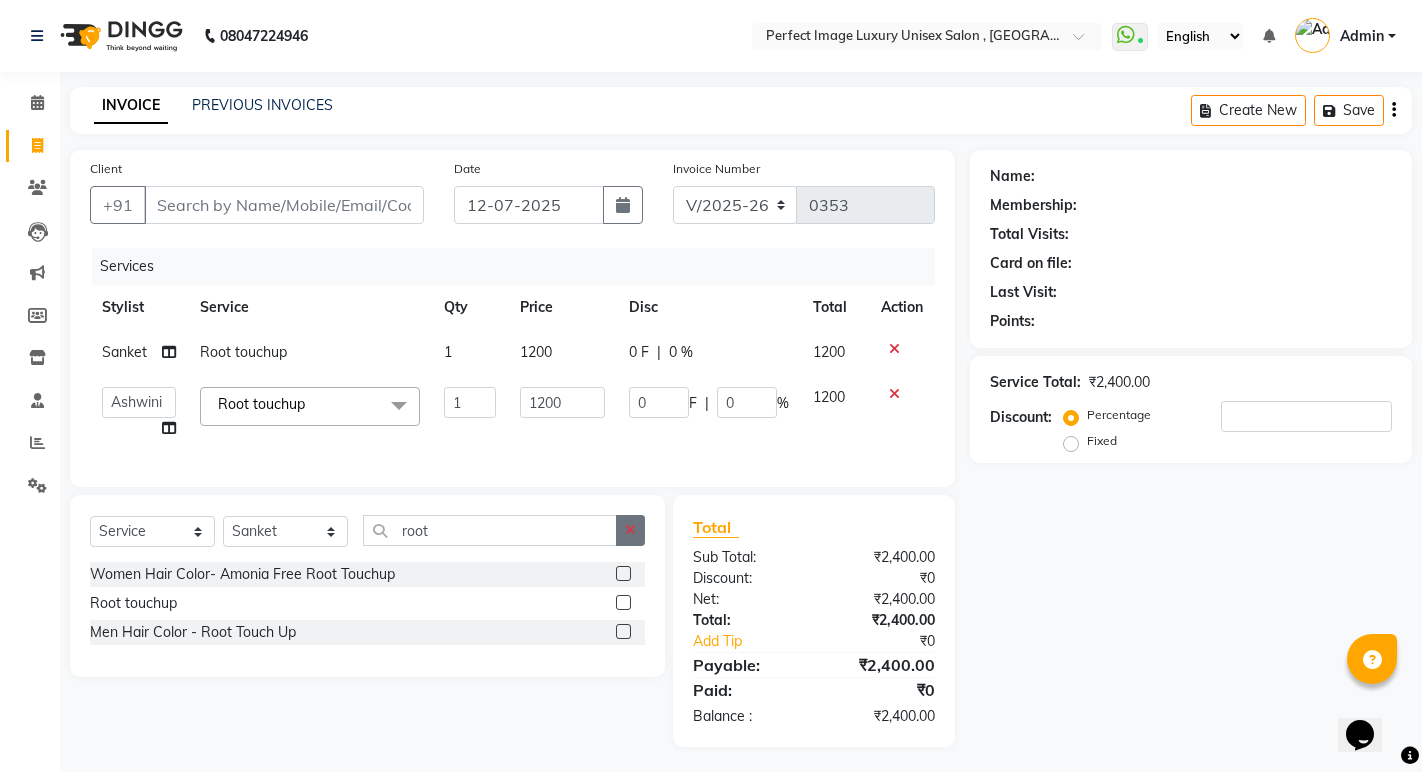 click 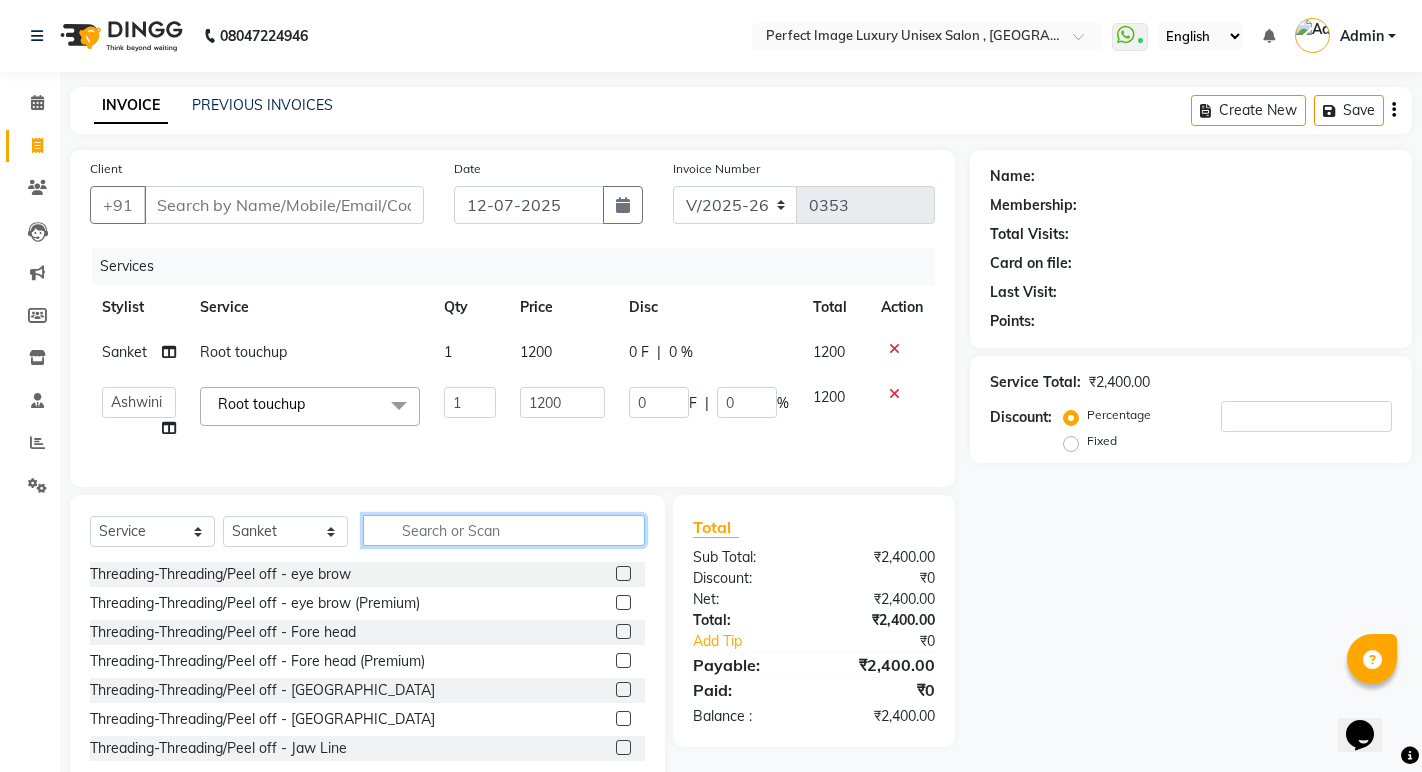 click 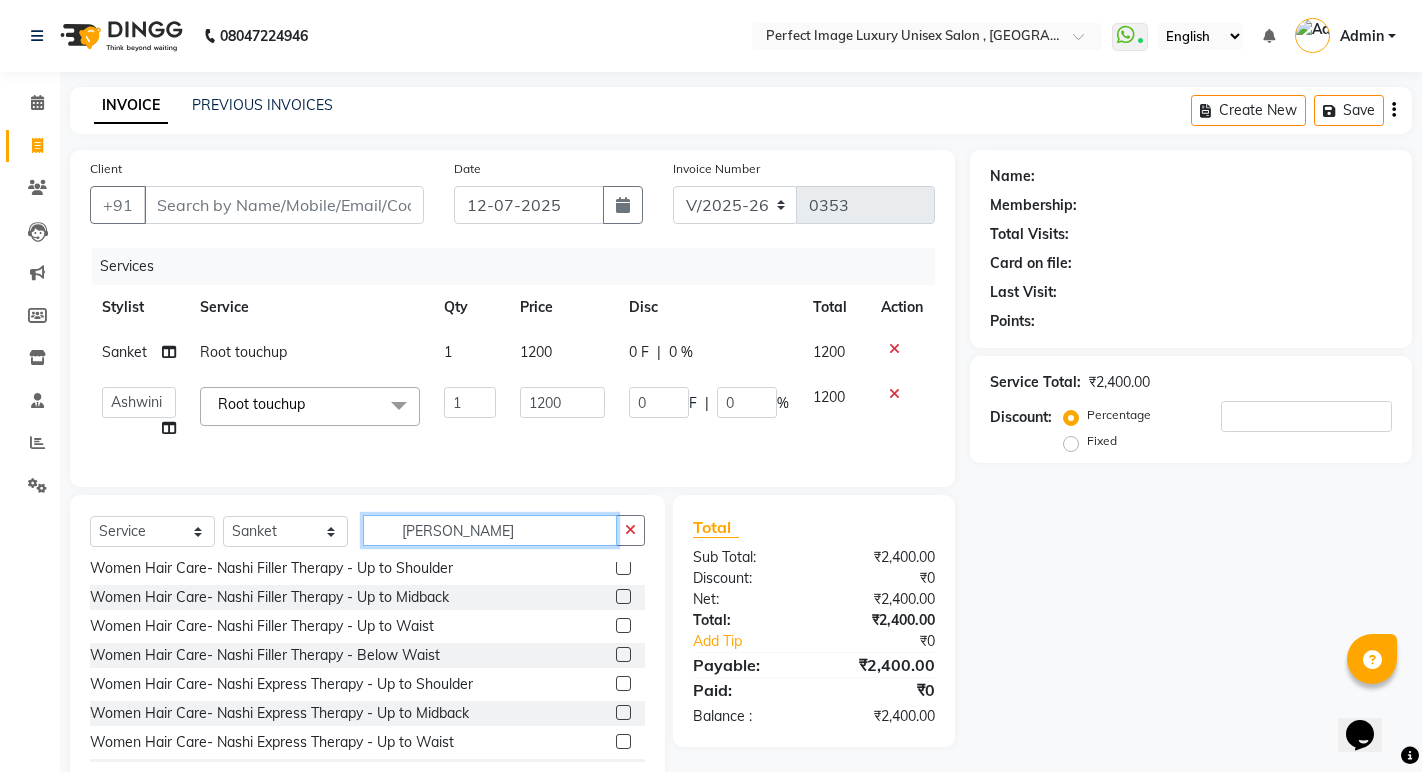 scroll, scrollTop: 0, scrollLeft: 0, axis: both 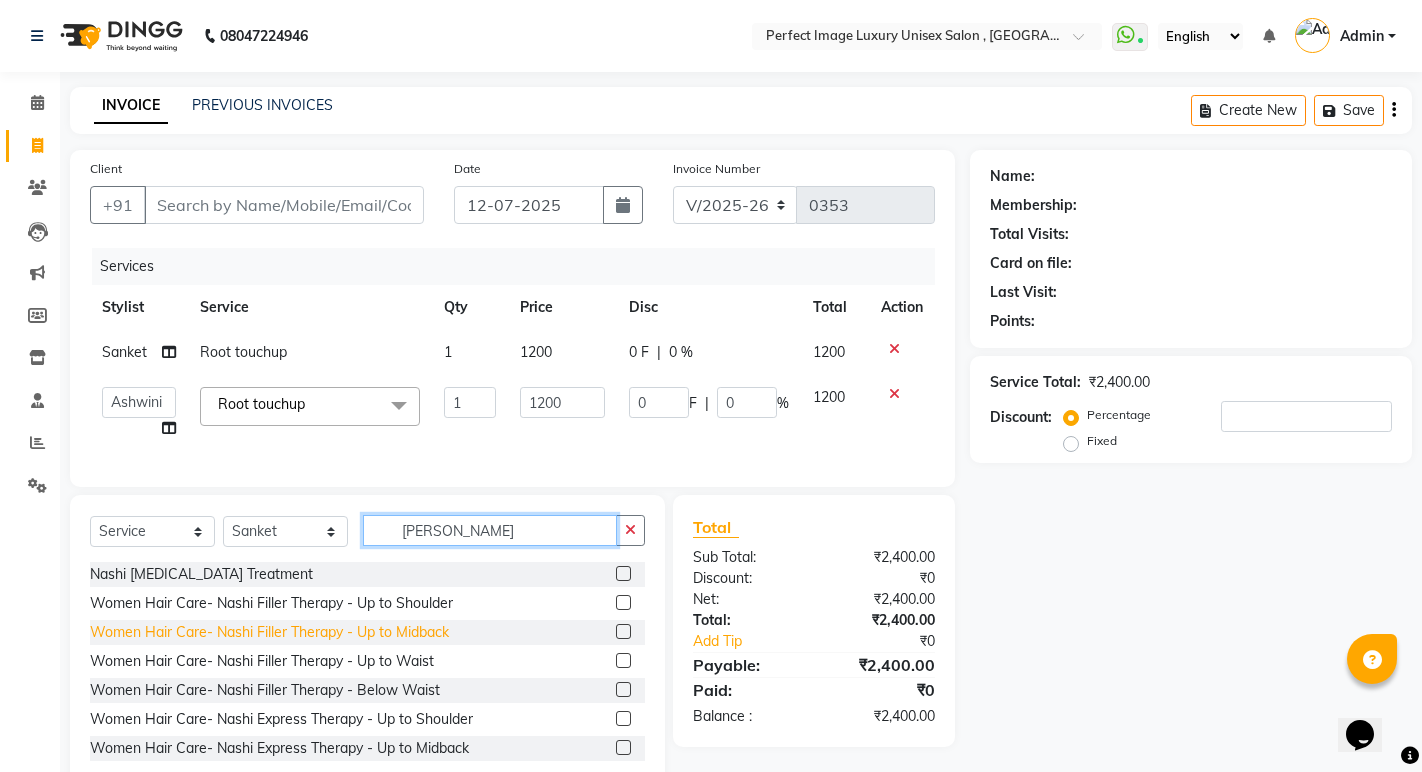 type on "nash" 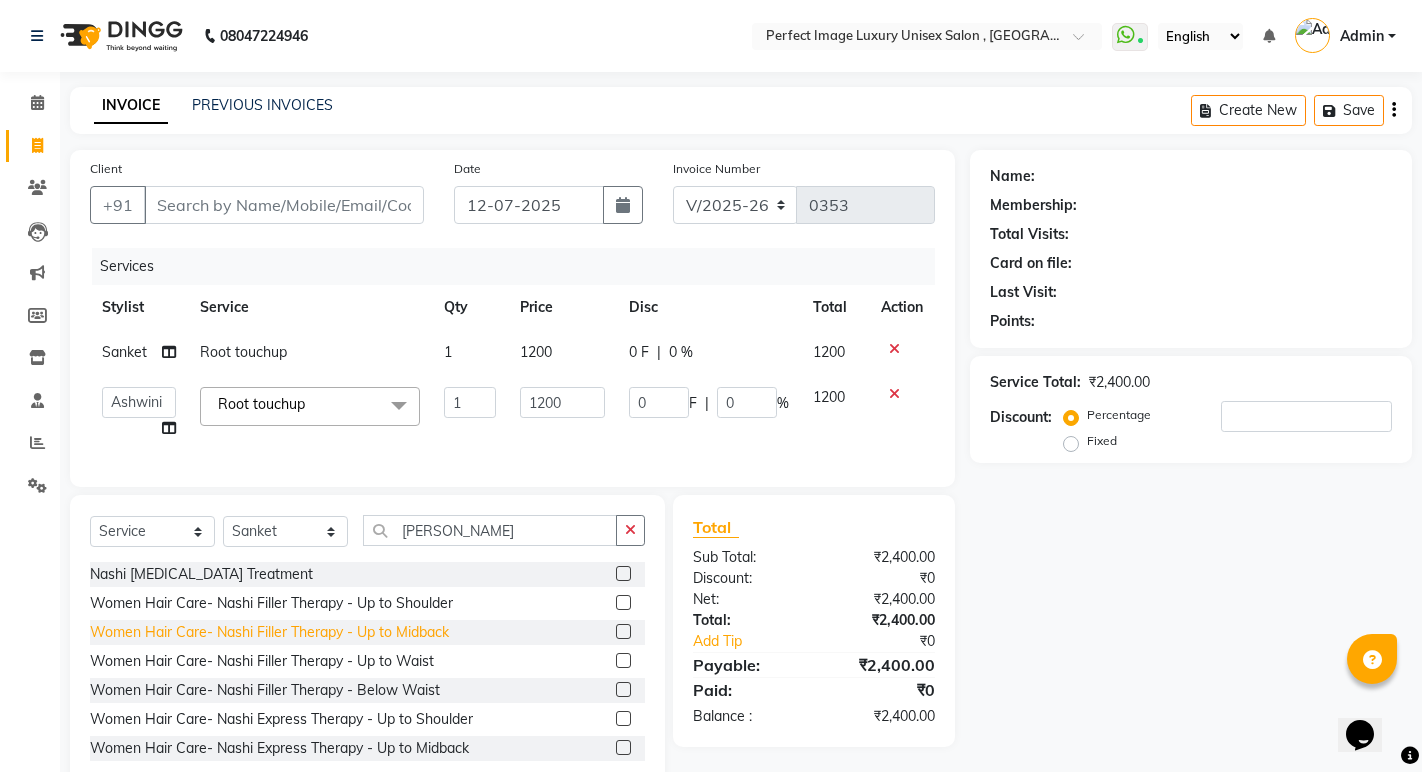 click on "Women Hair Care- Nashi Filler Therapy - Up to Midback" 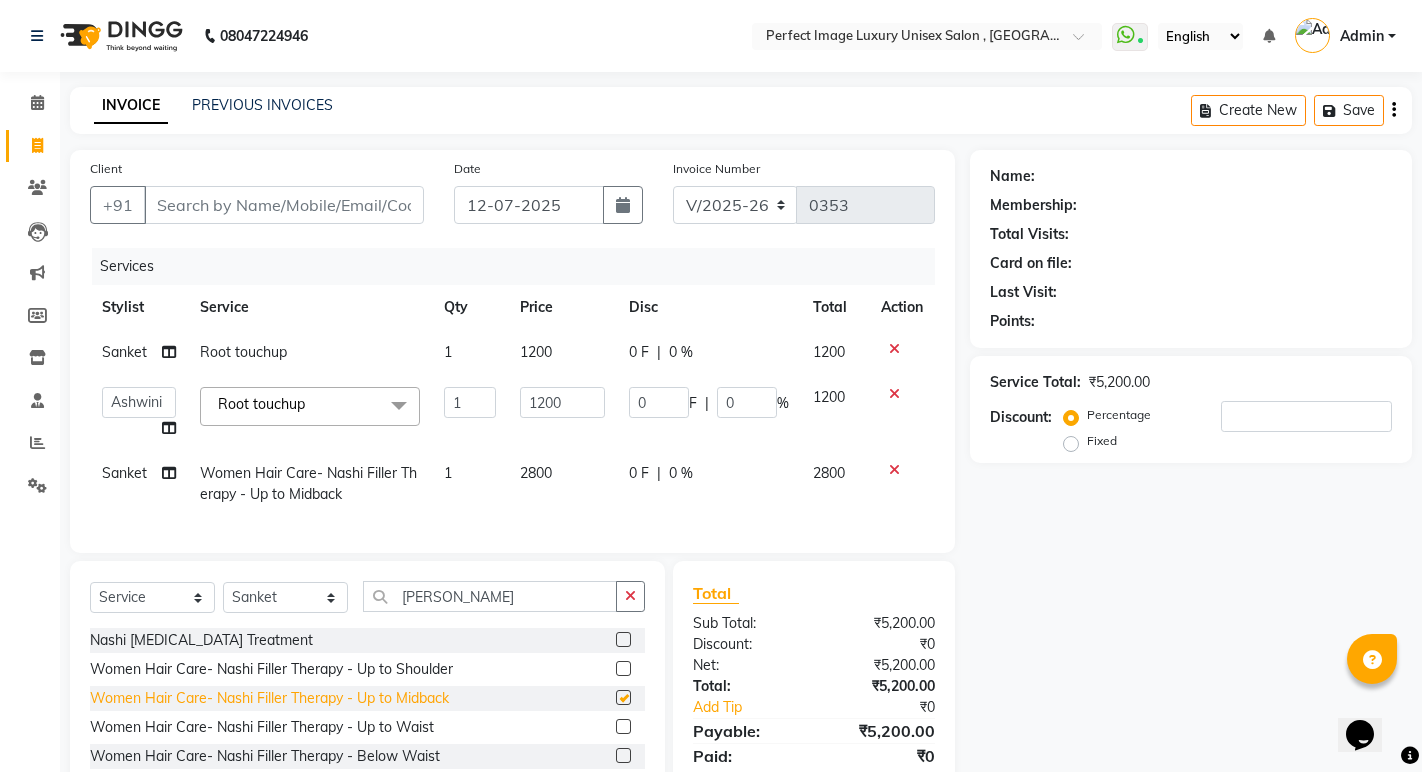checkbox on "false" 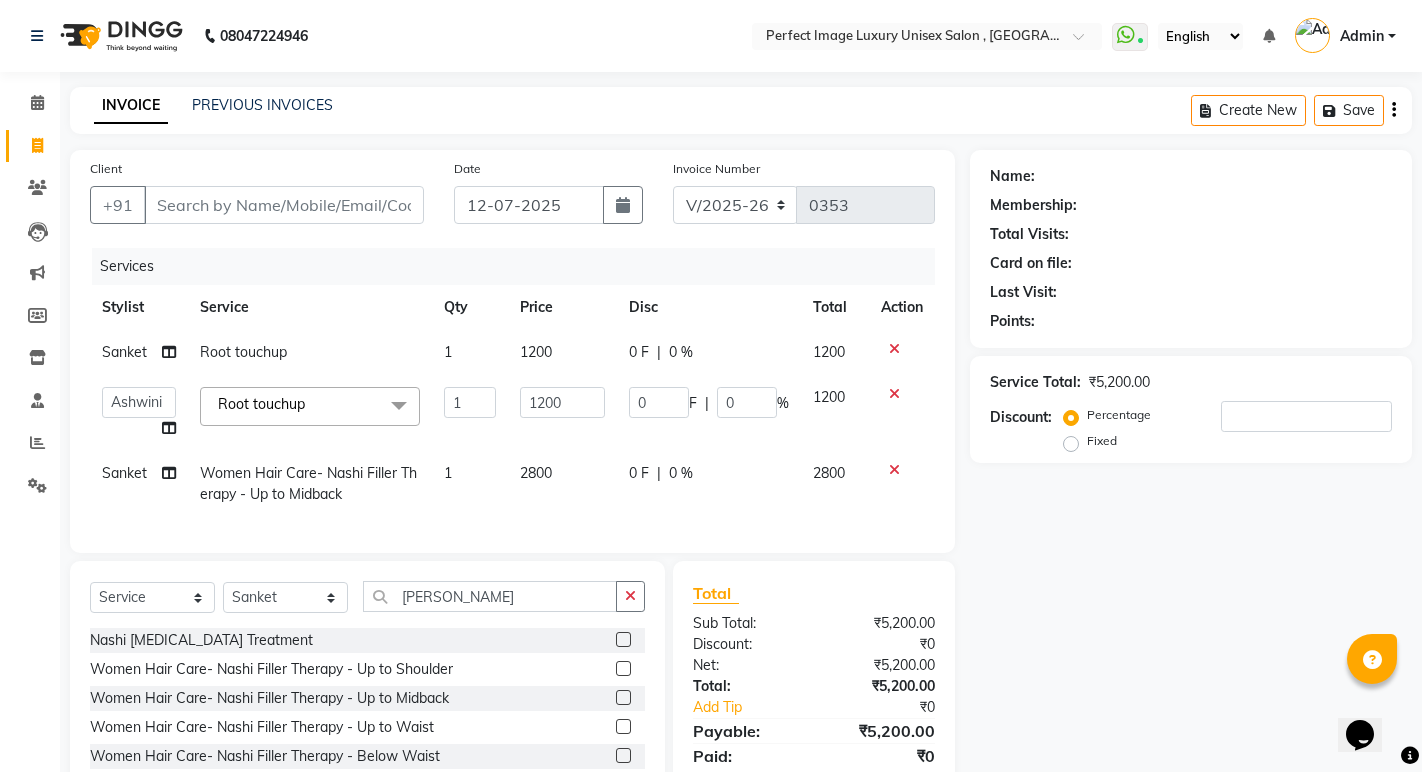 click 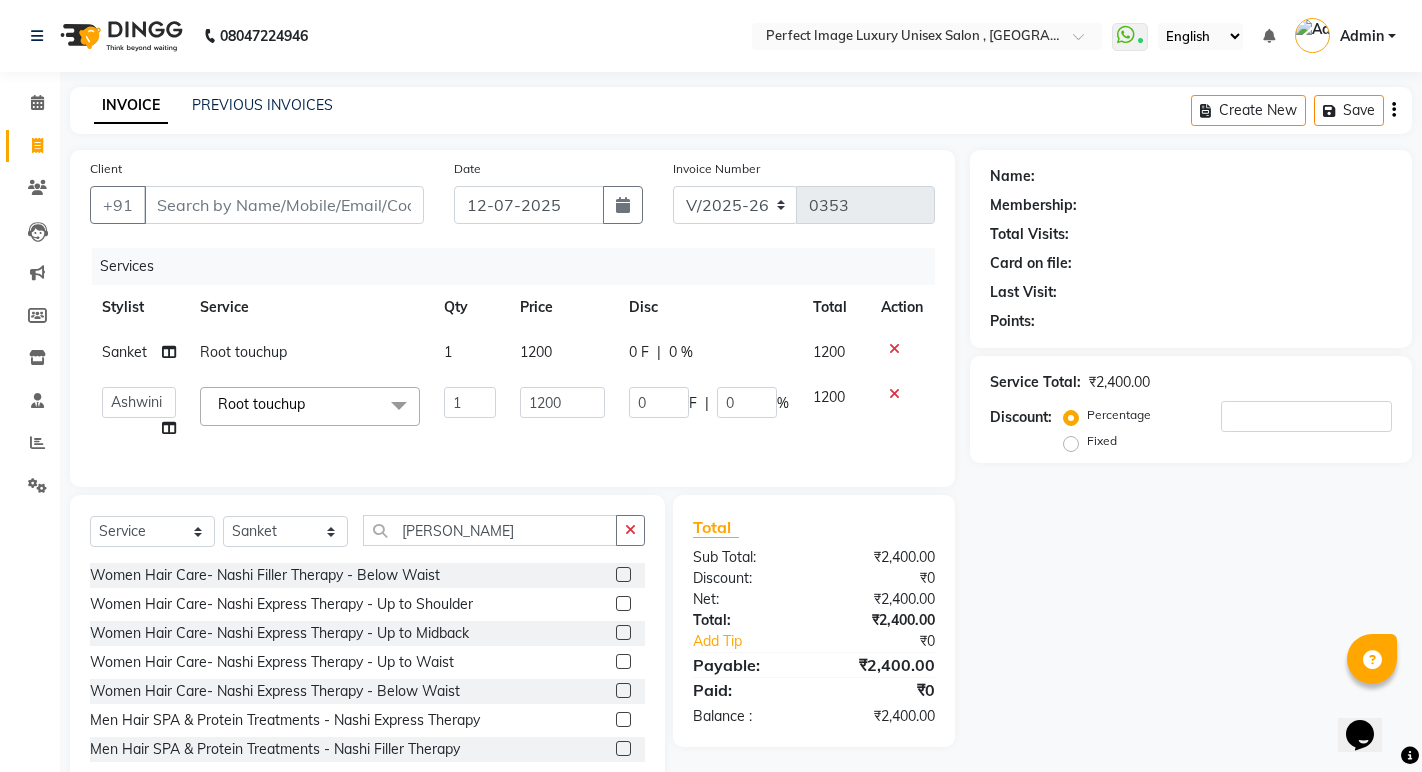 scroll, scrollTop: 119, scrollLeft: 0, axis: vertical 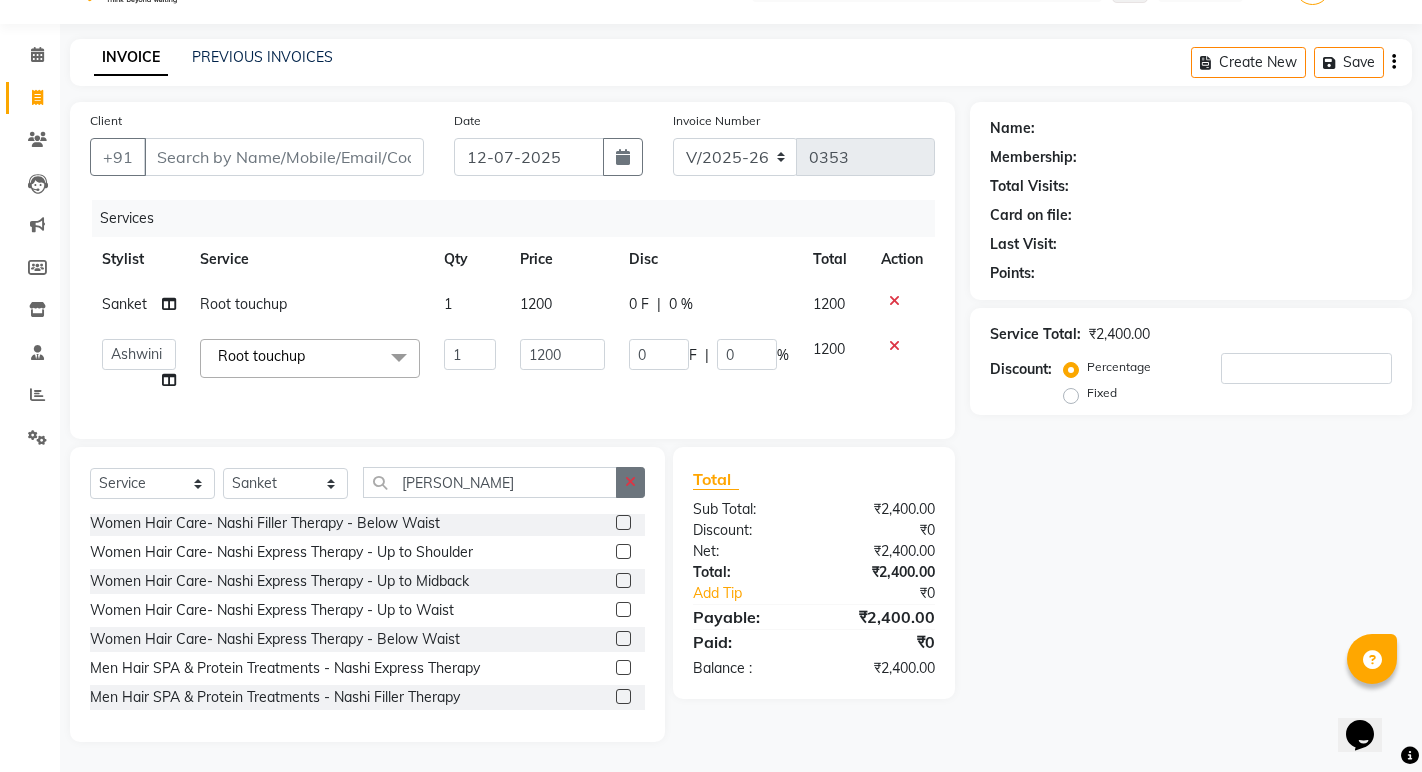 click 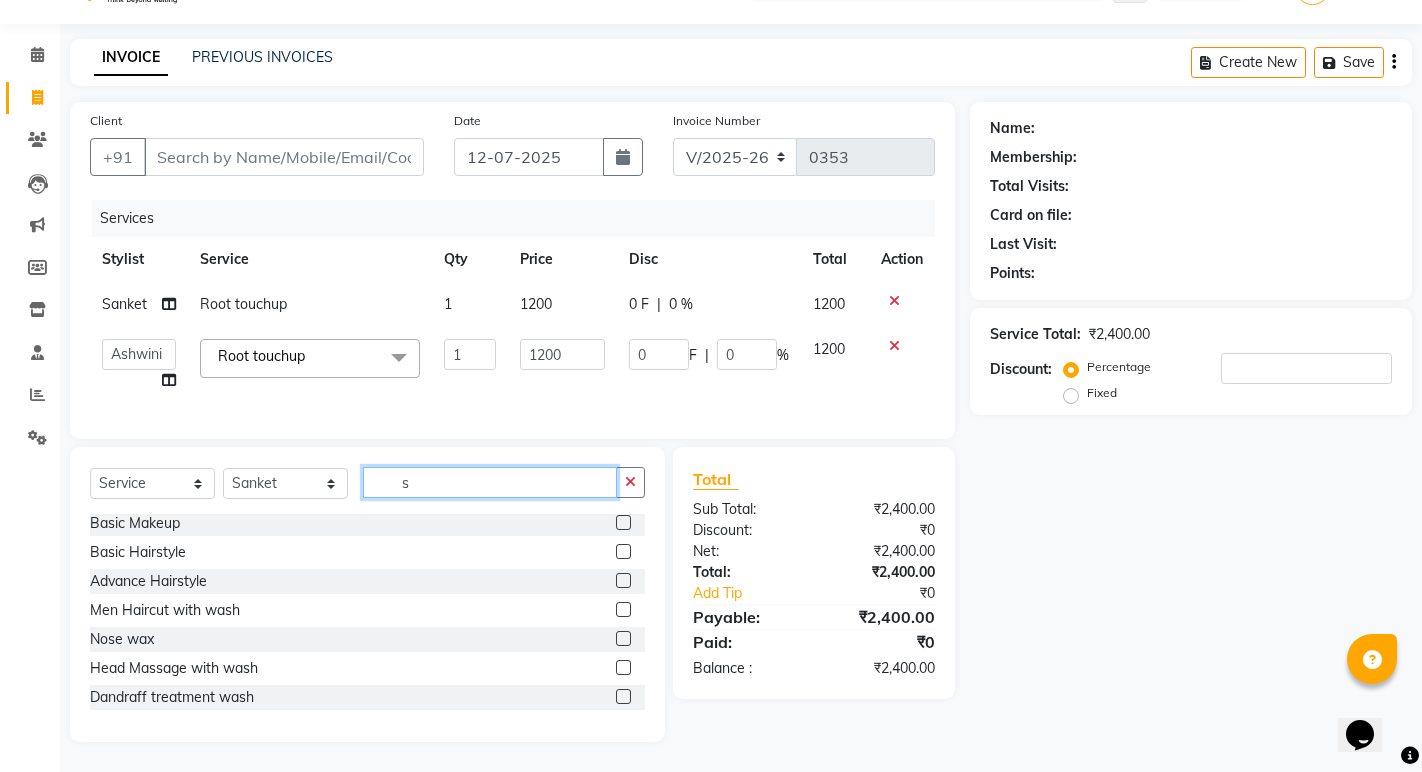 scroll, scrollTop: 3, scrollLeft: 0, axis: vertical 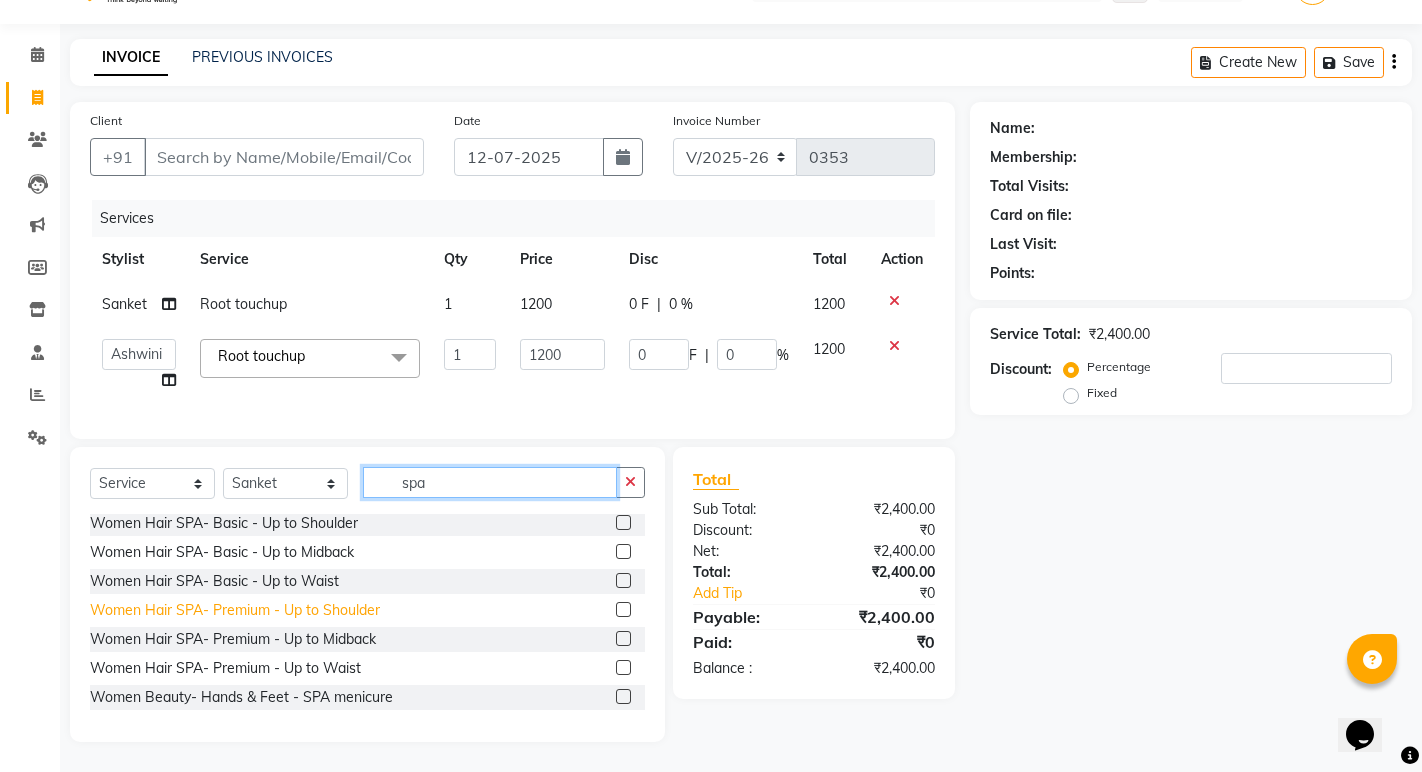 type on "spa" 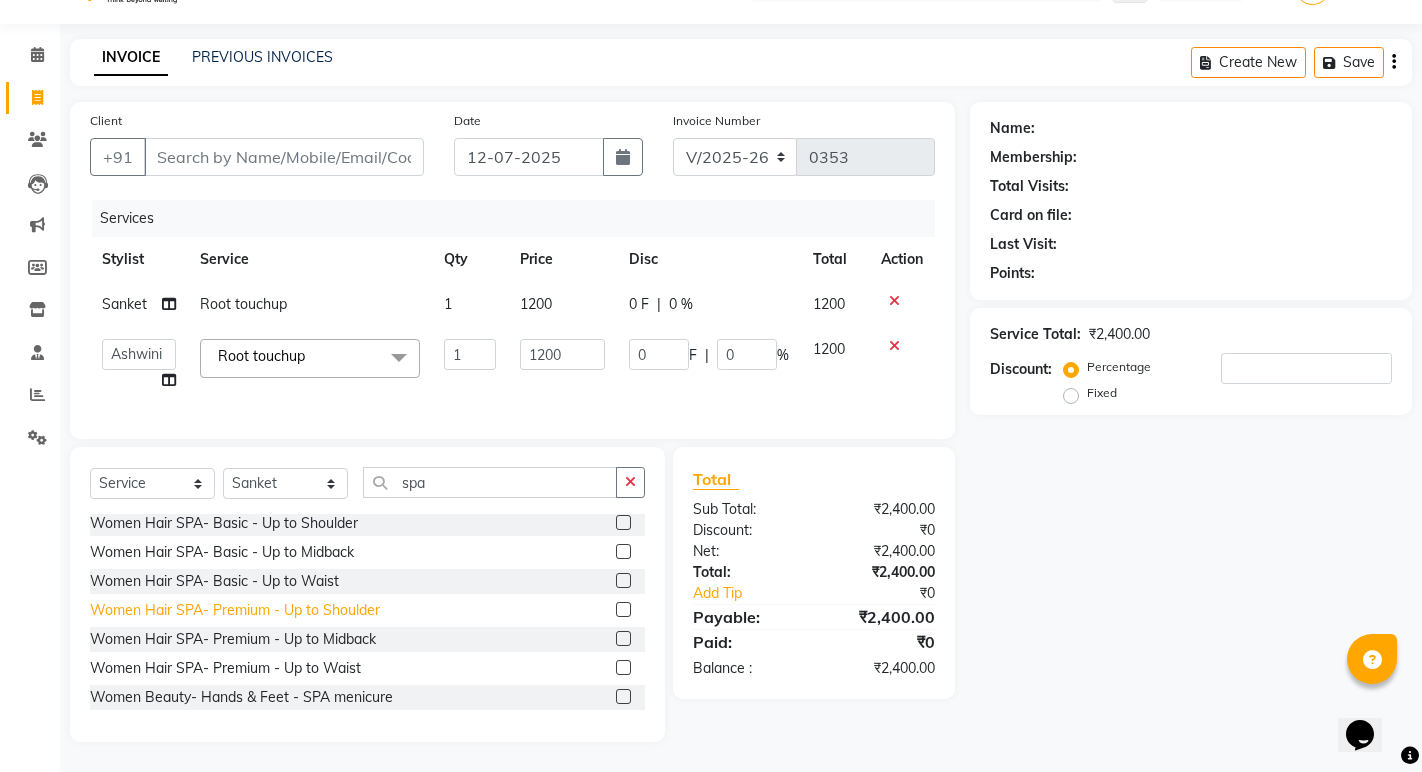 click on "Women Hair SPA- Premium - Up to Shoulder" 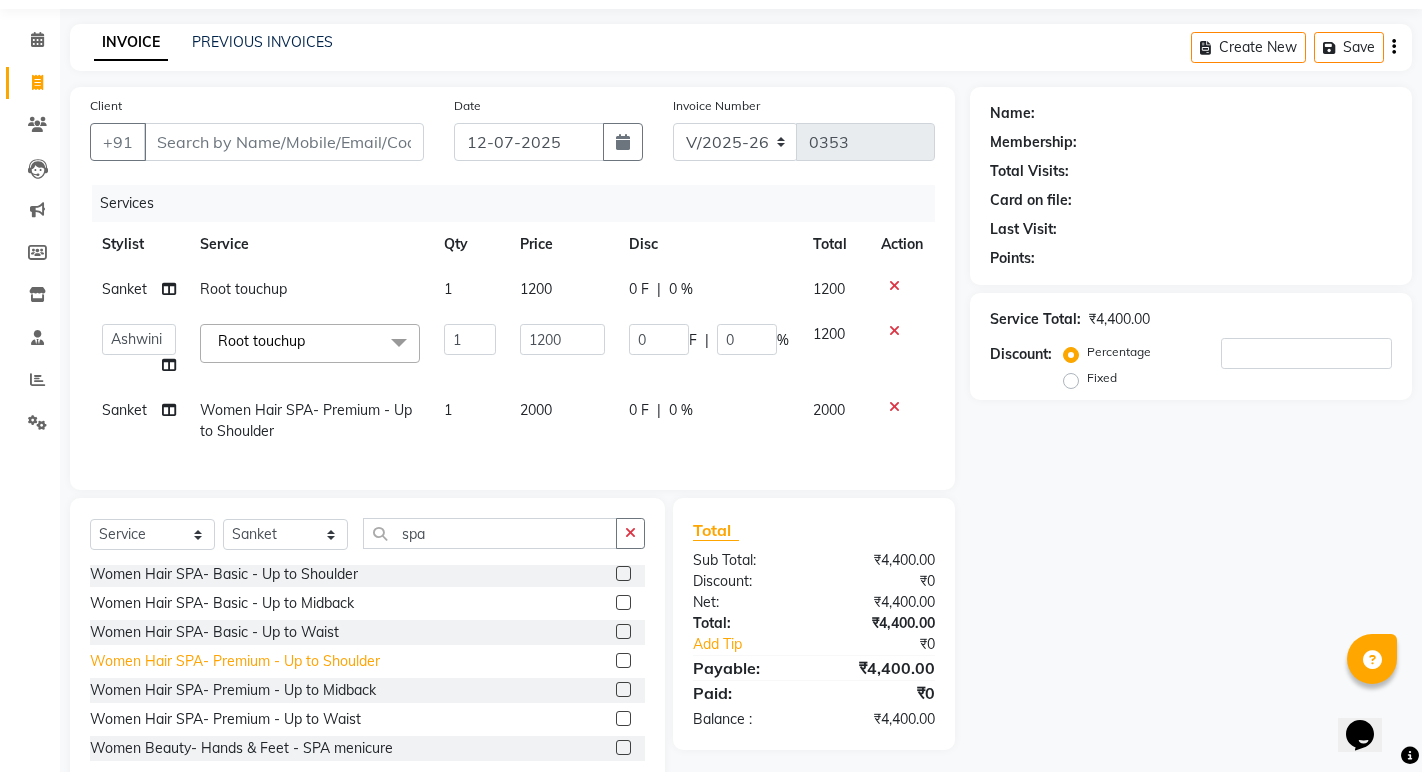 click on "Women Hair SPA- Premium - Up to Shoulder" 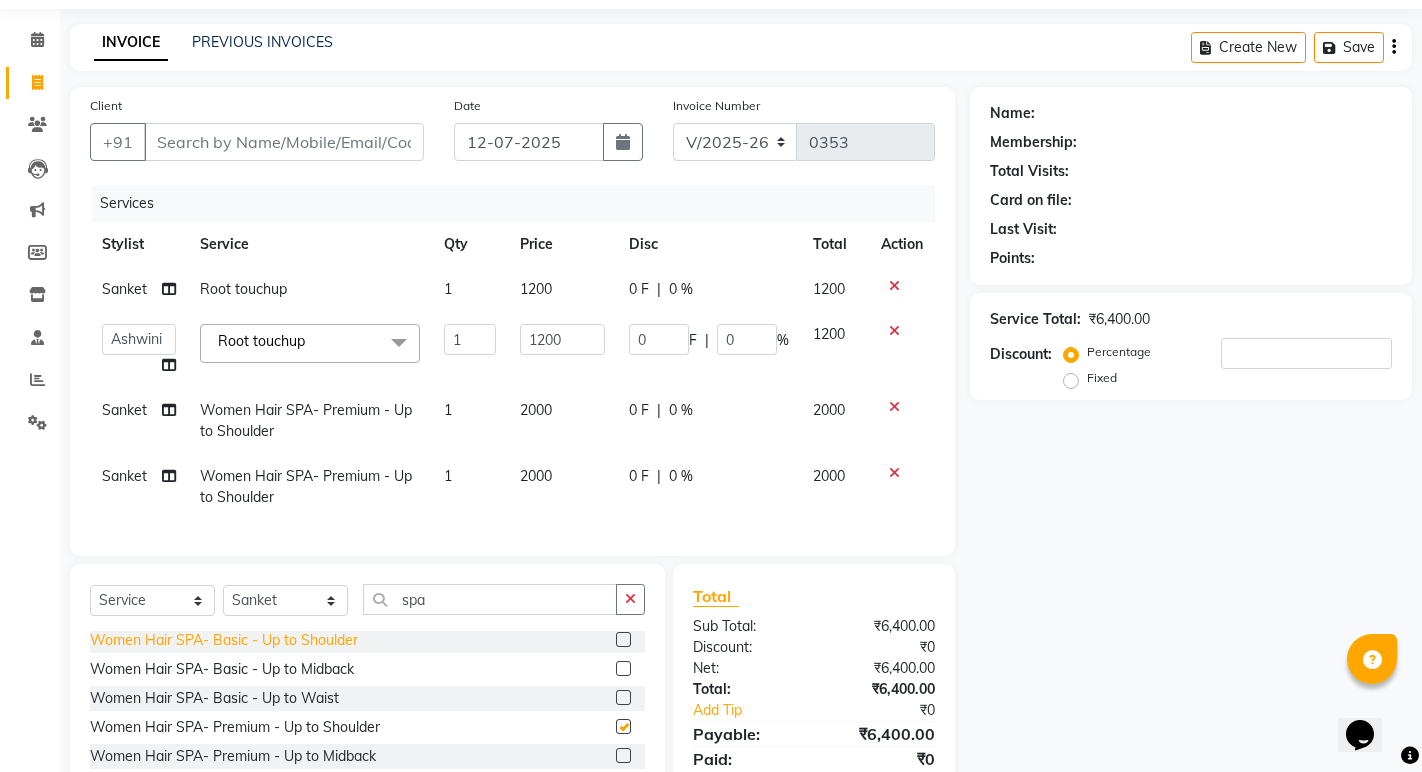checkbox on "false" 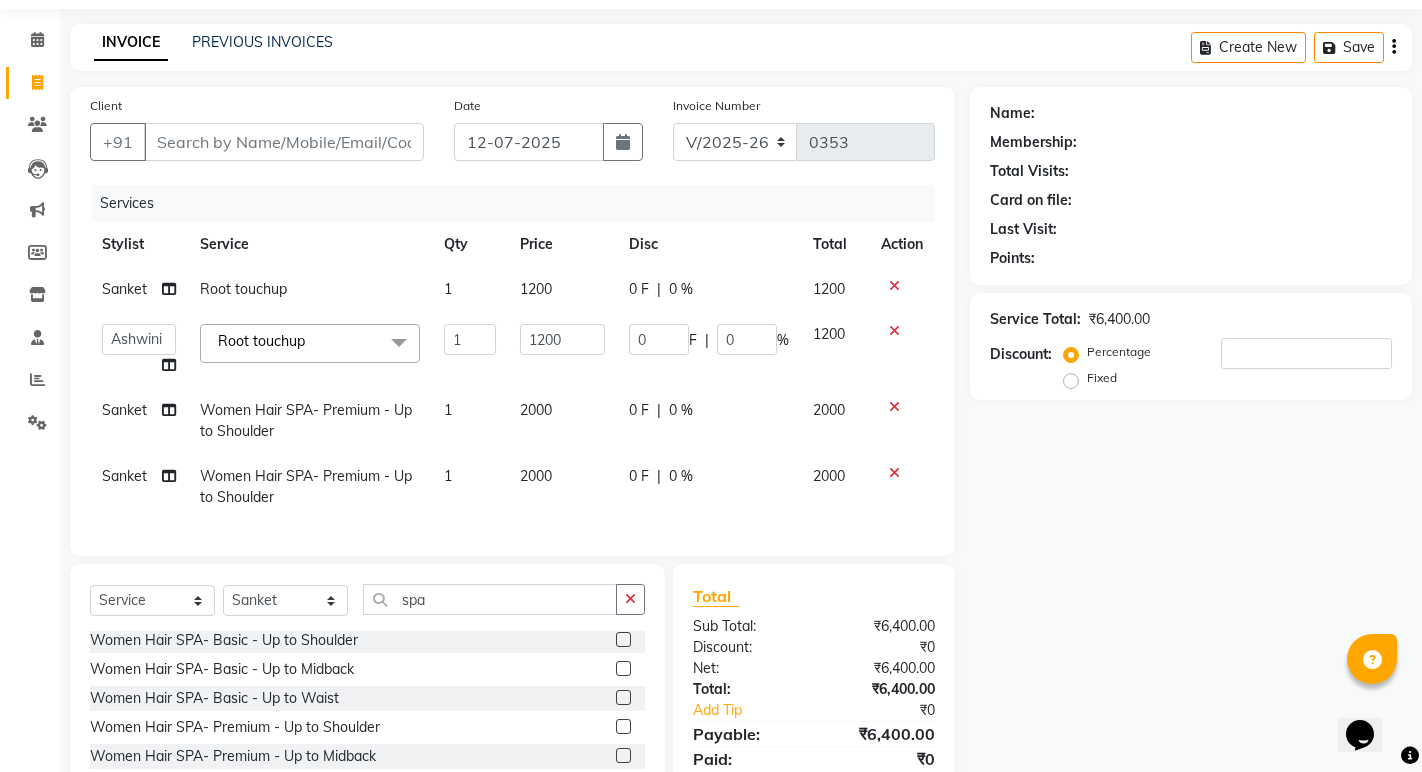 click on "2000" 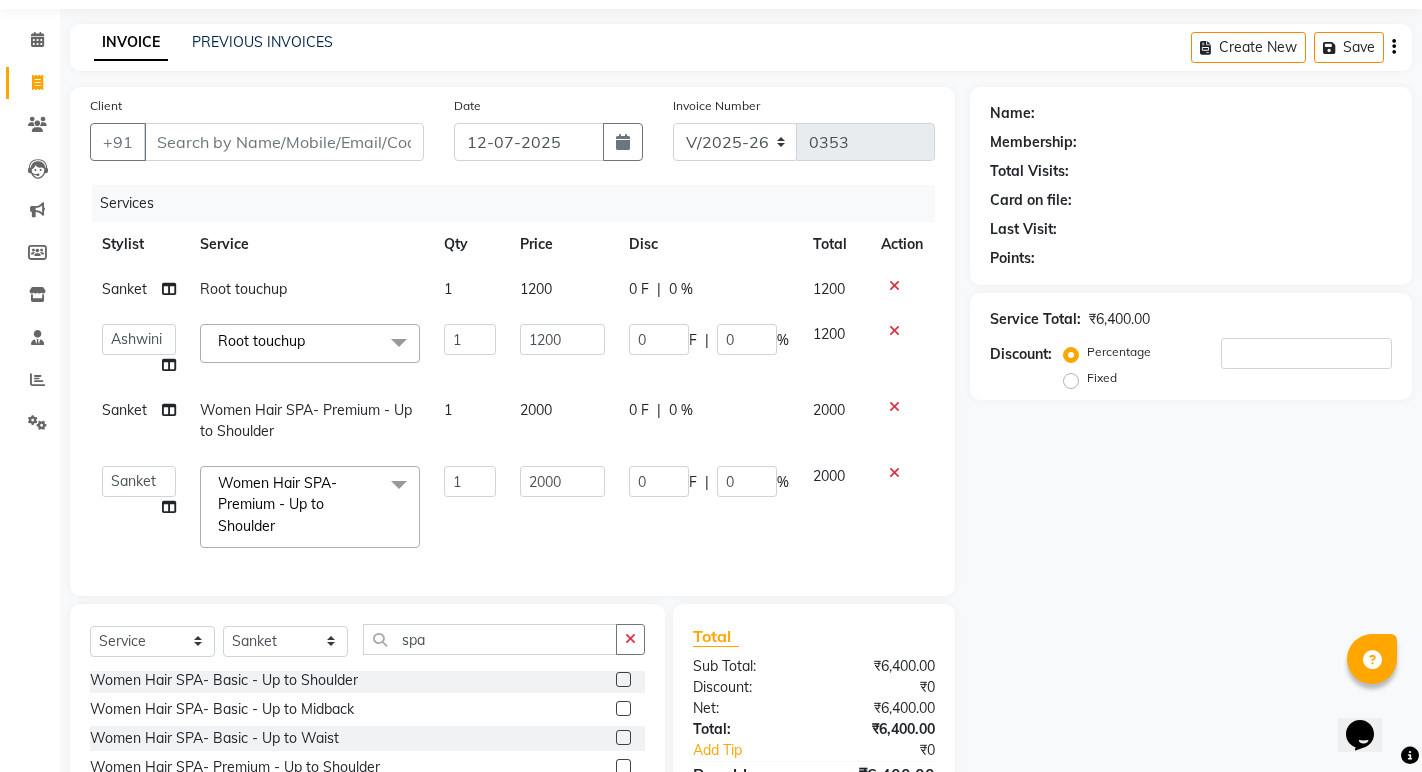 click on "2000" 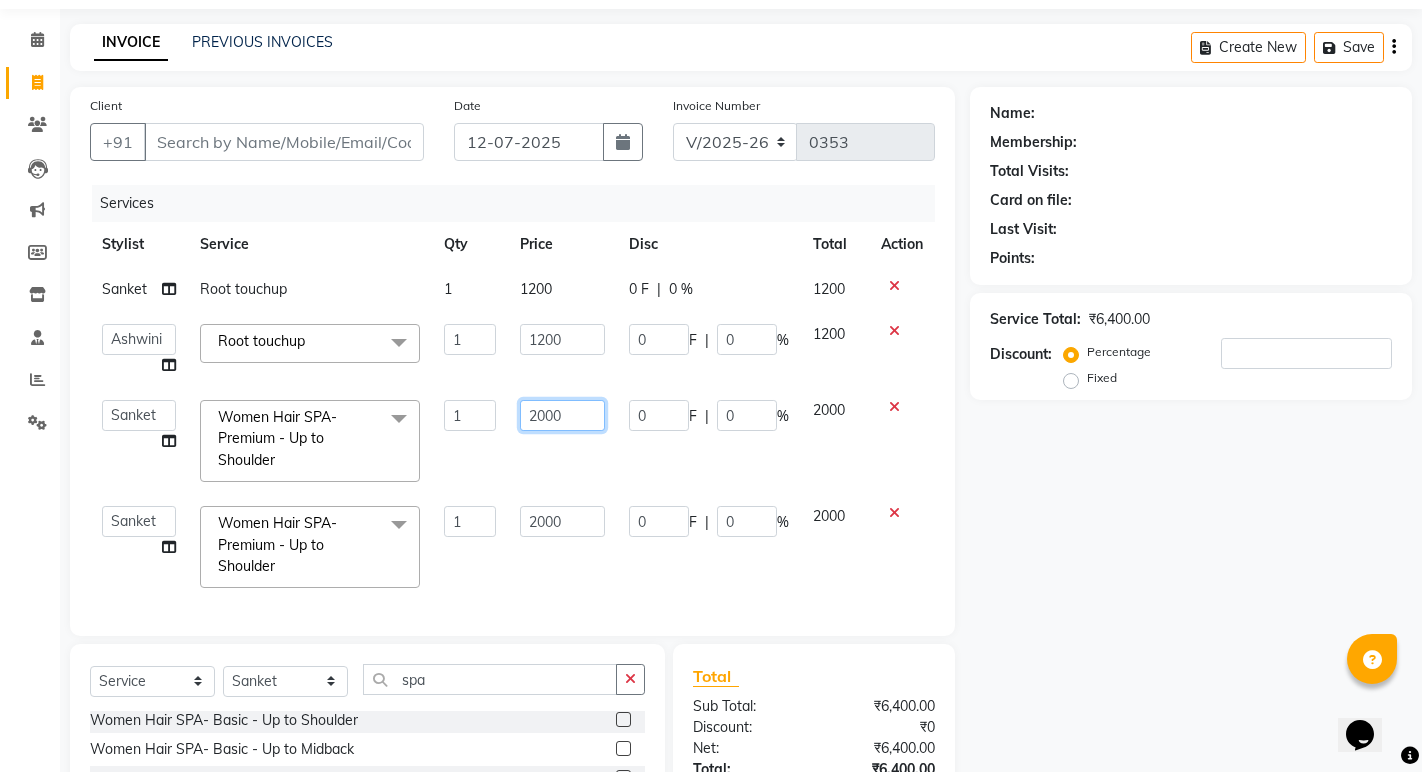 click on "2000" 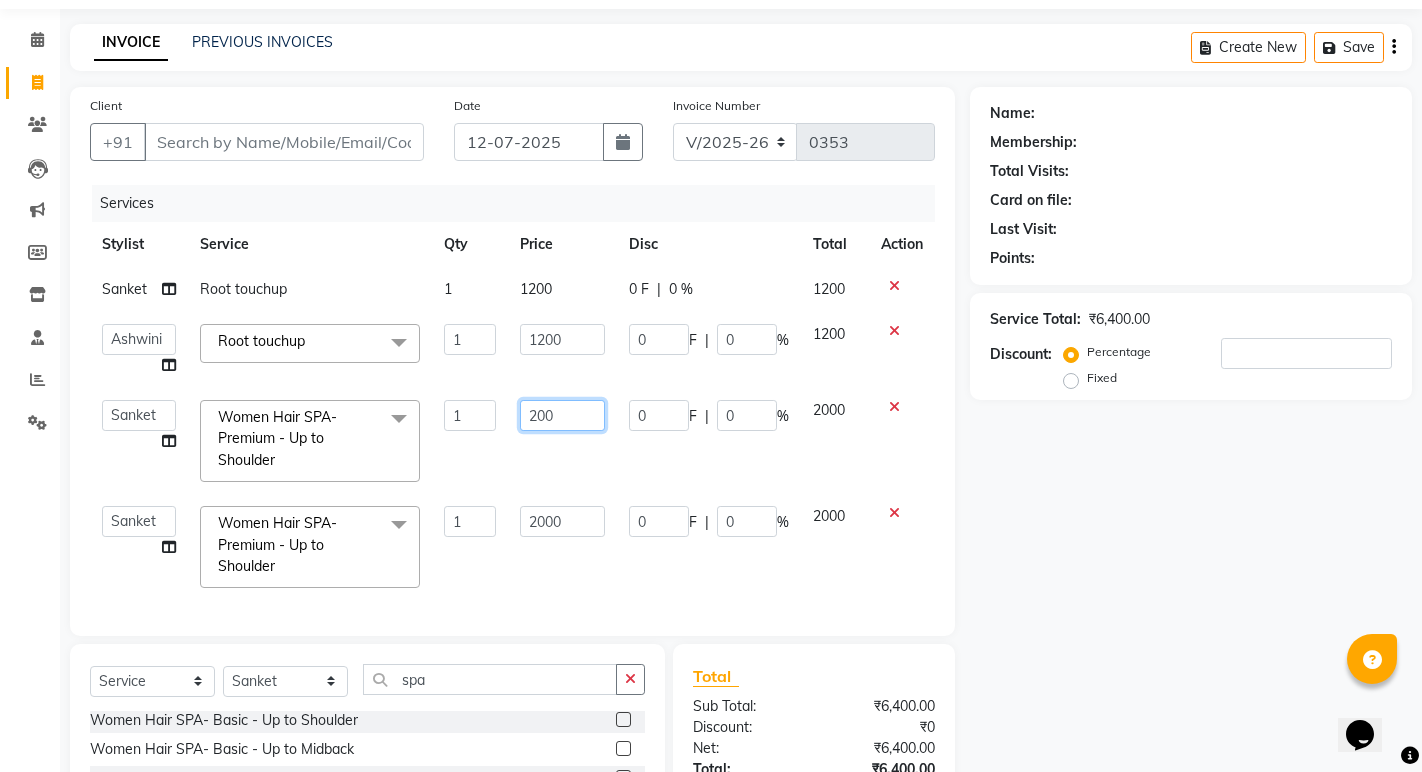 type on "2500" 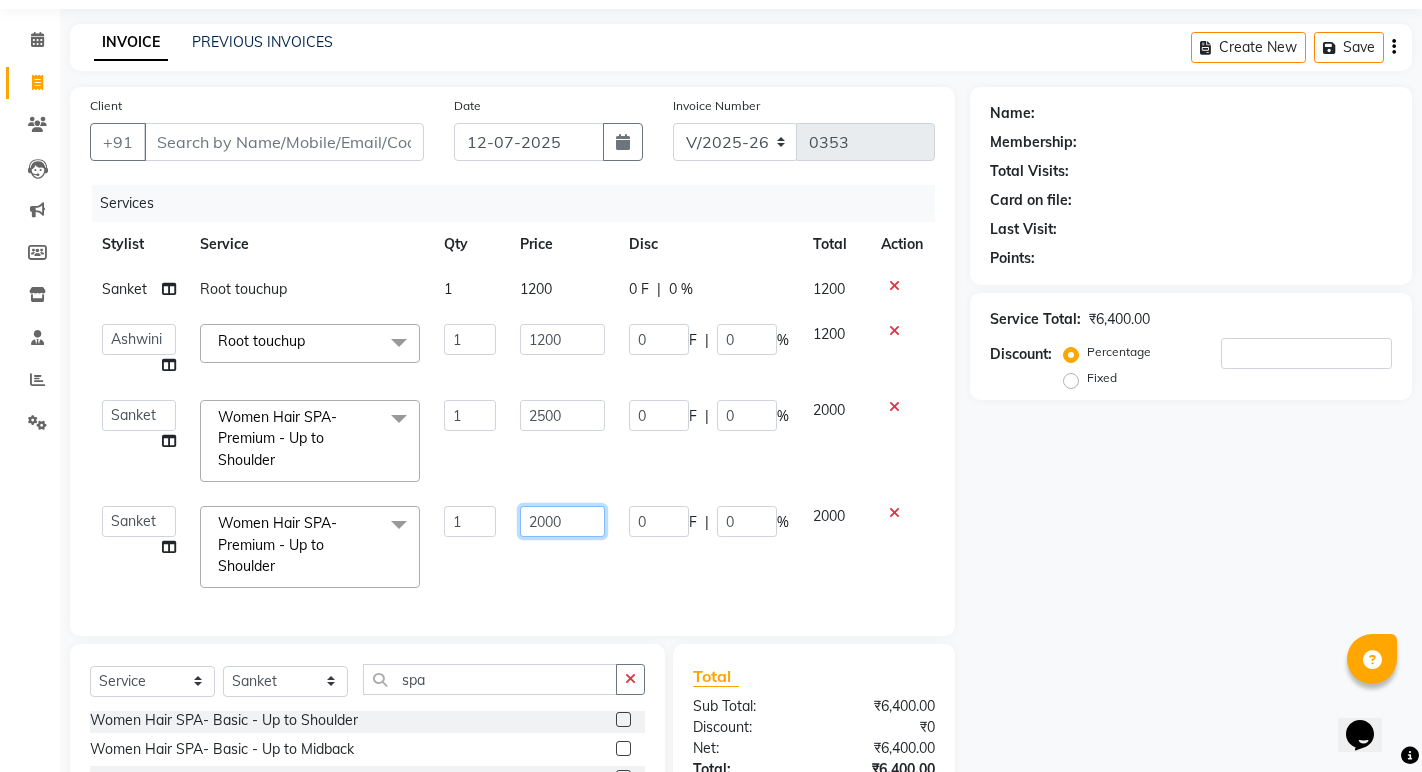click on "2000" 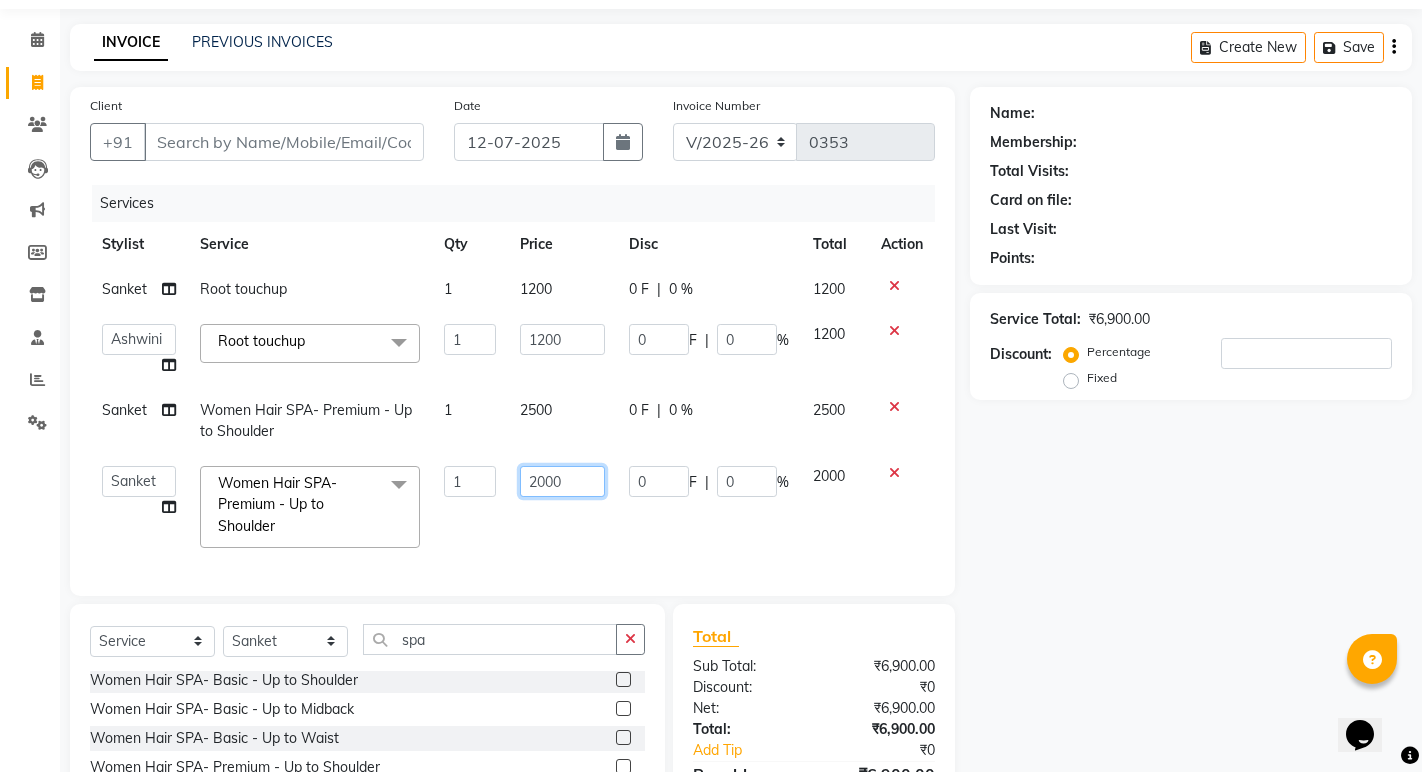 click on "2000" 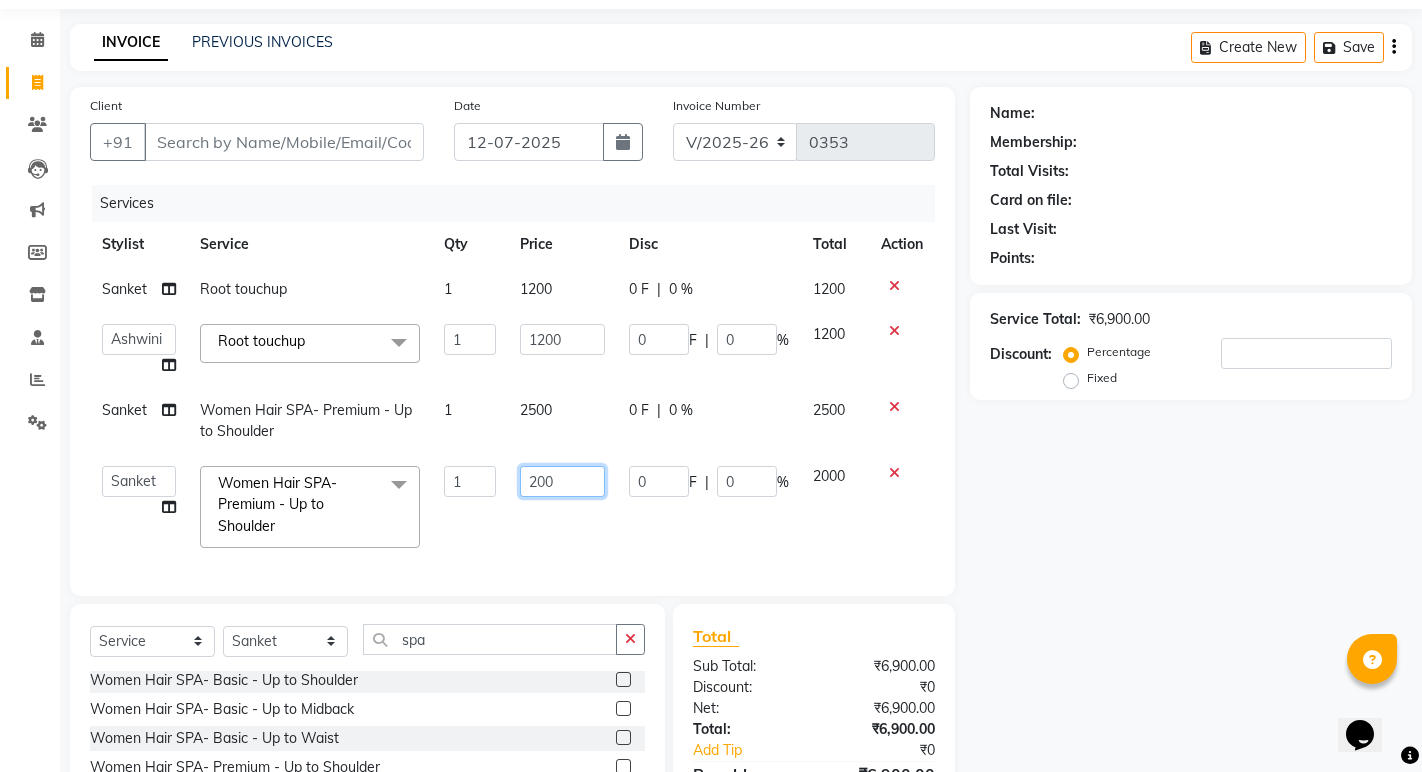 type on "2500" 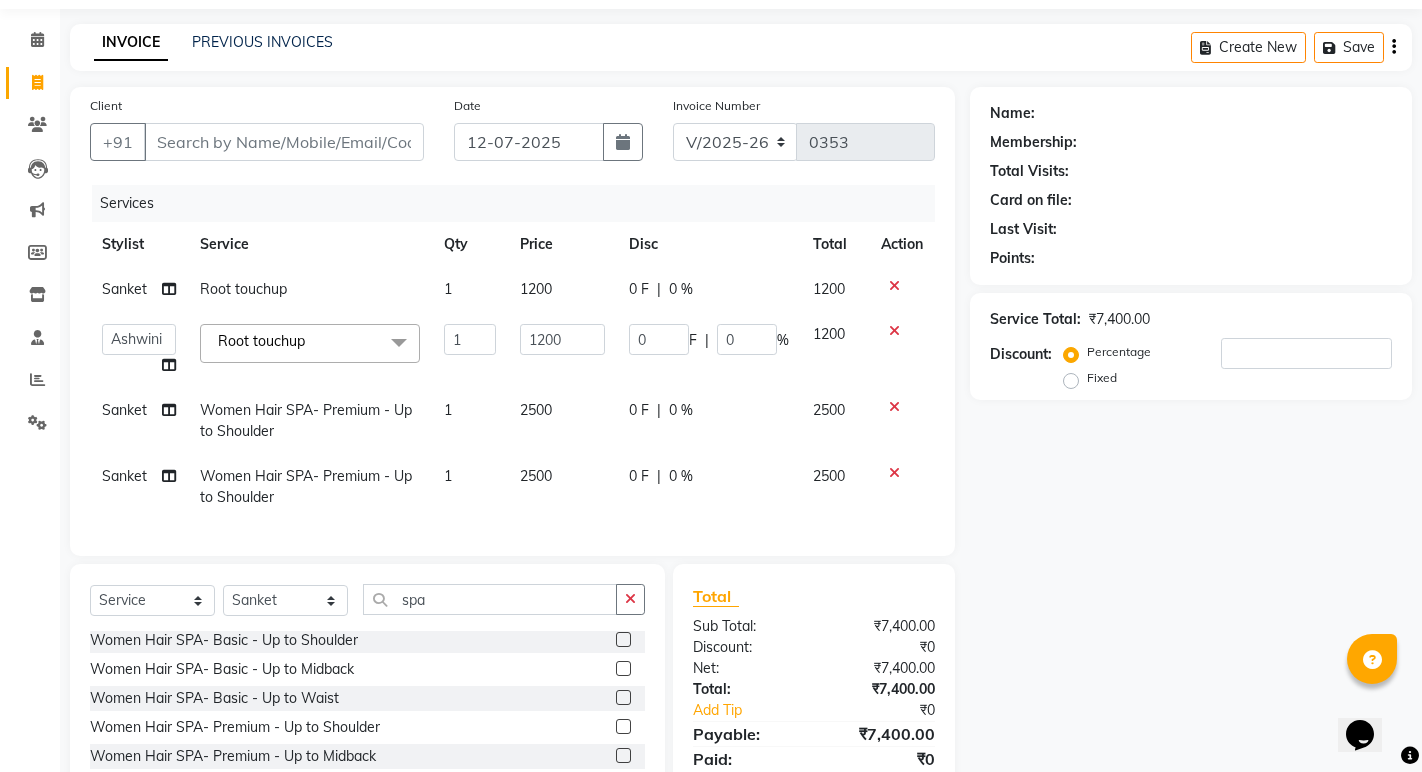click on "Services Stylist Service Qty Price Disc Total Action Sanket Root touchup 1 1200 0 F | 0 % 1200  Asha   Ashwini   Manager    Neelam   Neeta   Reshma   Sanket   Shanti   Soniya  Root touchup  x Threading-Threading/Peel off - eye brow Threading-Threading/Peel off - eye brow (Premium) Threading-Threading/Peel off - Fore head Threading-Threading/Peel off - Fore head (Premium) Threading-Threading/Peel off - Upper lips Threading-Threading/Peel off - Lower lips Threading-Threading/Peel off - Jaw Line Threading-Threading/Peel off - Jaw Line (Premium) Threading-Threading/Peel off - Neck Threading-Threading/Peel off - Neck (Premium) Threading-Threading/Peel off - face Threading-Threading/Peel off - face (Premium) Threading-Threading/Peel off - chin Threading-Threading/Peel off - chin (Premium) Threading-Threading/Peel off - side locks Threading-Threading/Peel off - side locks (Premium) Basic Makeup Nail Gel Overlay Women Hair Color- Amonia Free Root Touchup Basic Hairstyle Advance Hairstyle Men Haircut with wash makeup" 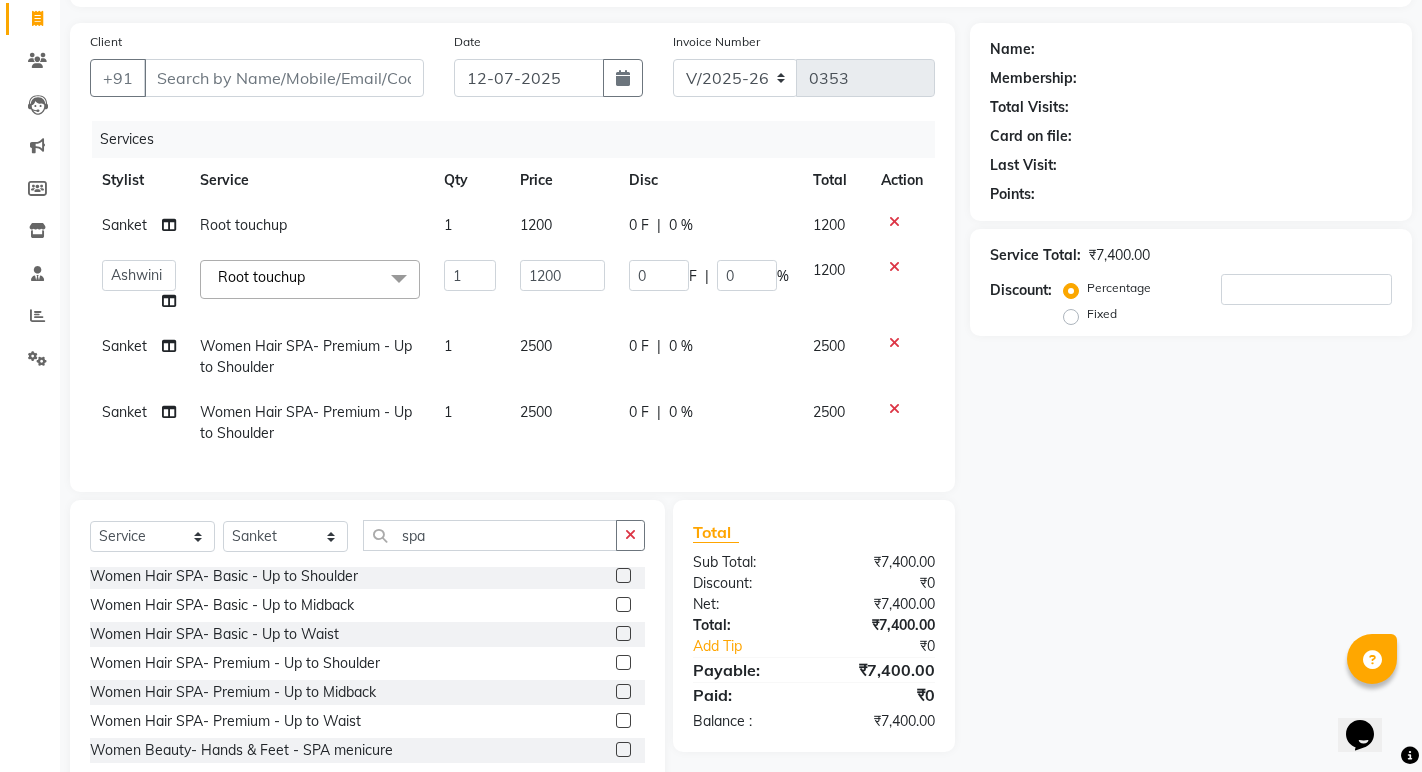scroll, scrollTop: 195, scrollLeft: 0, axis: vertical 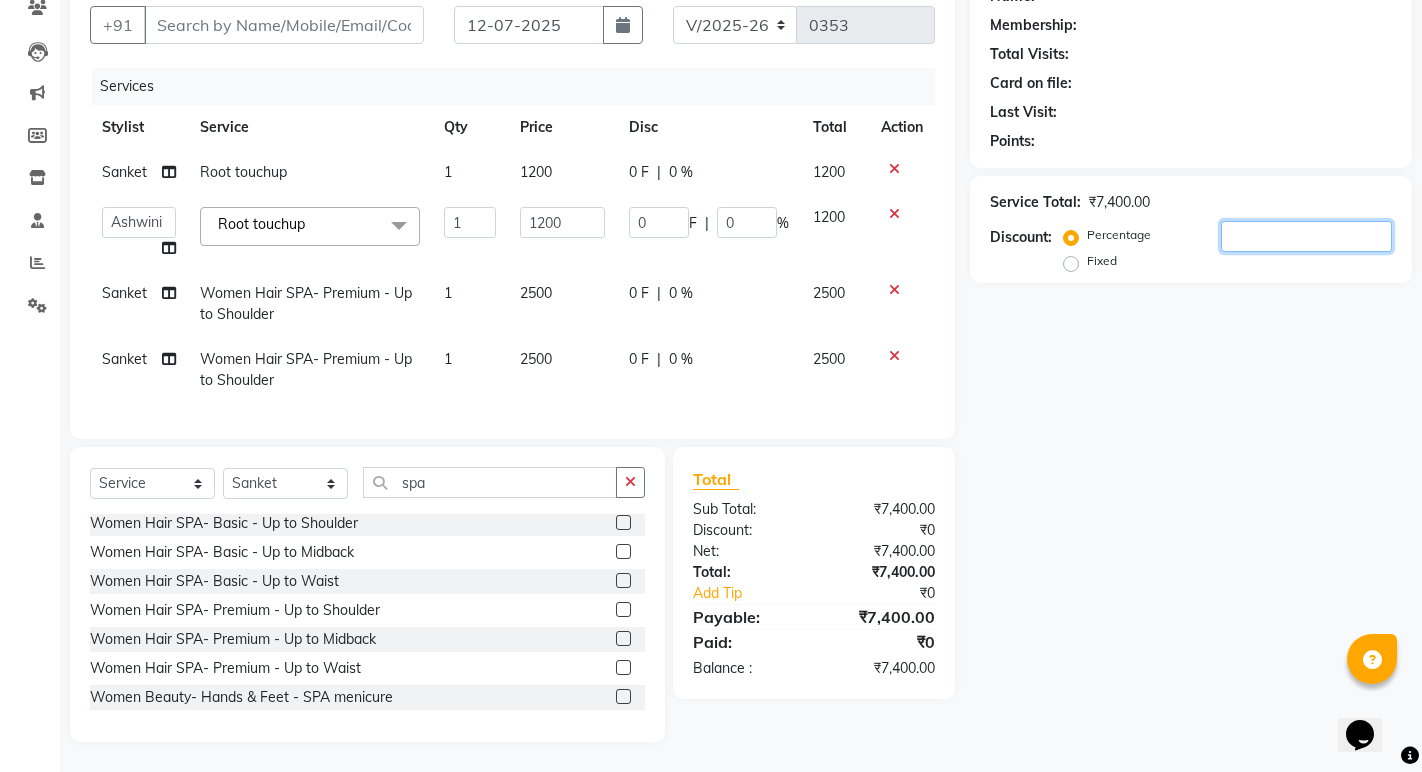 click 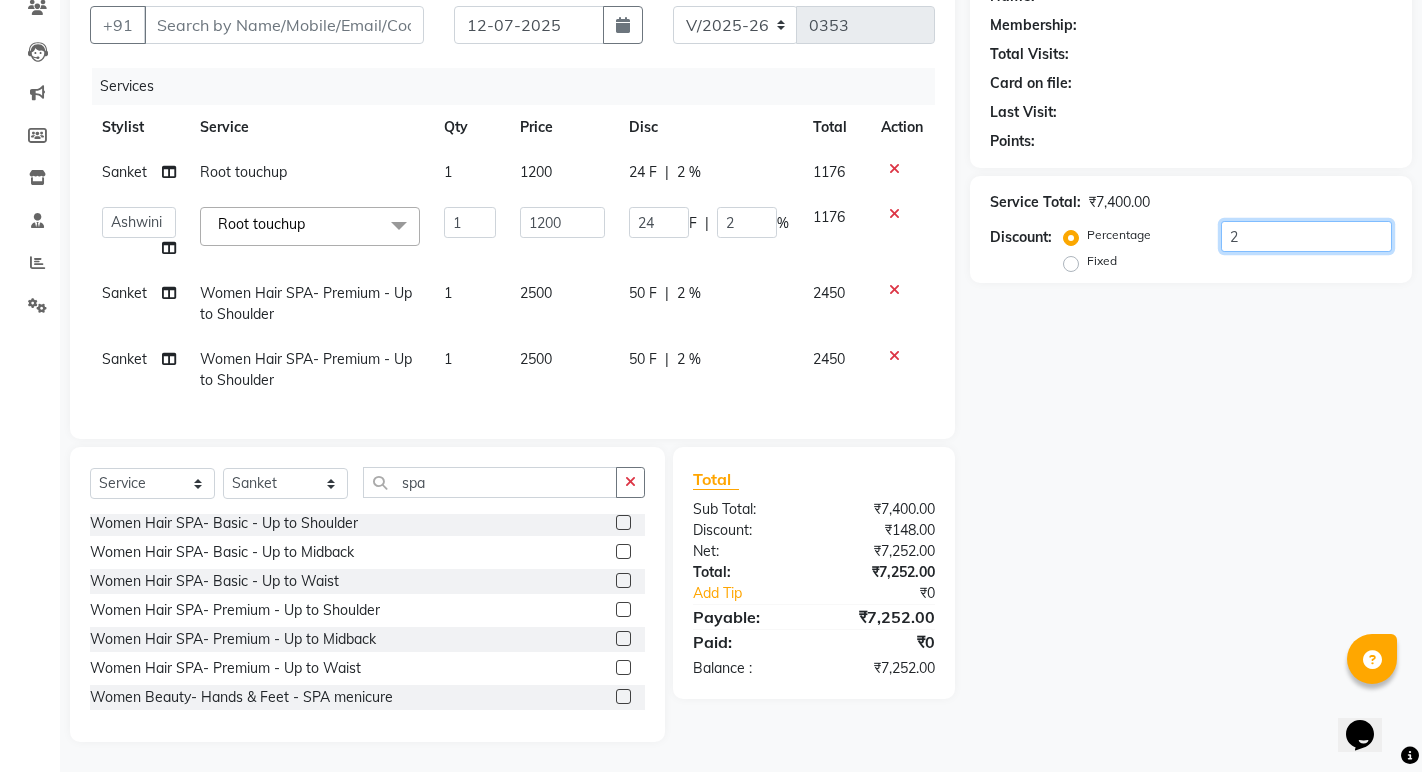type on "20" 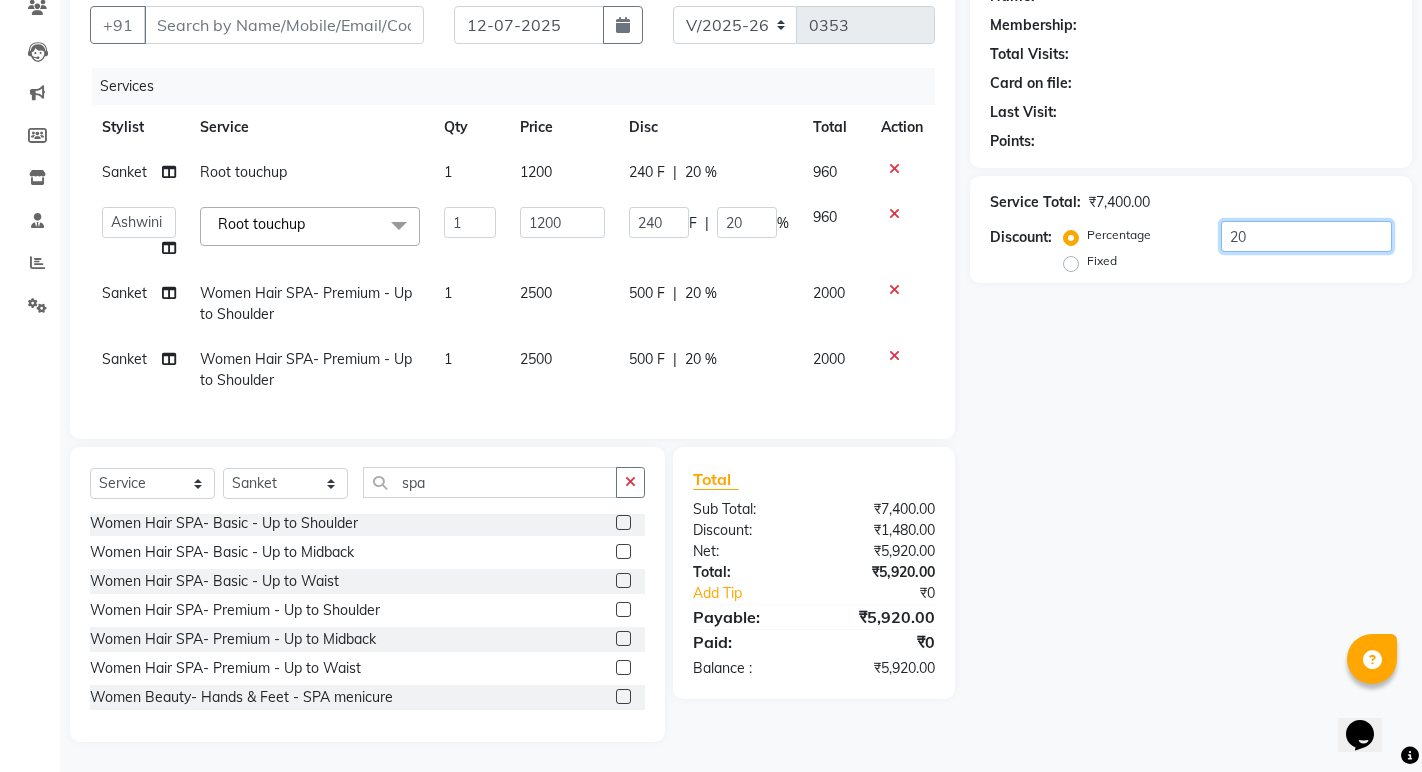 type on "20" 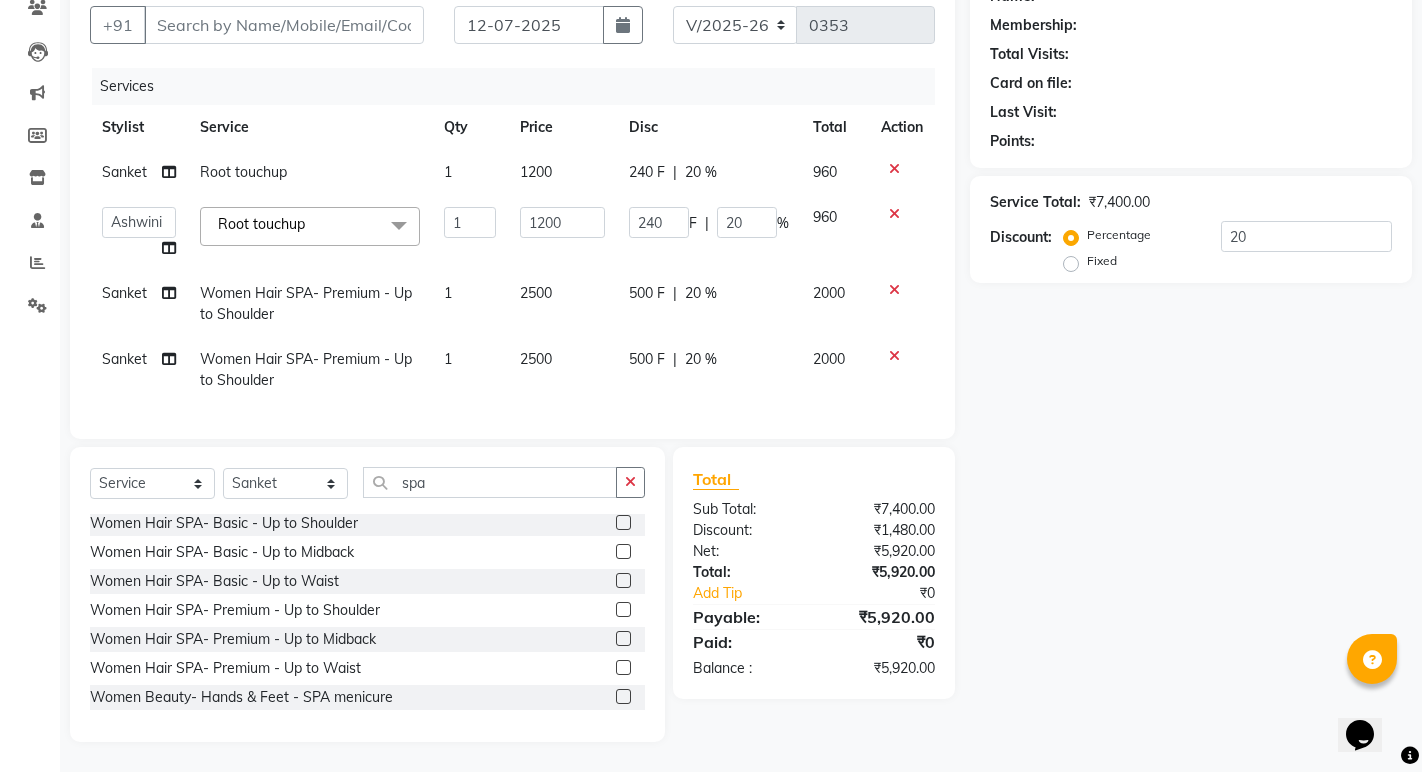 click on "2000" 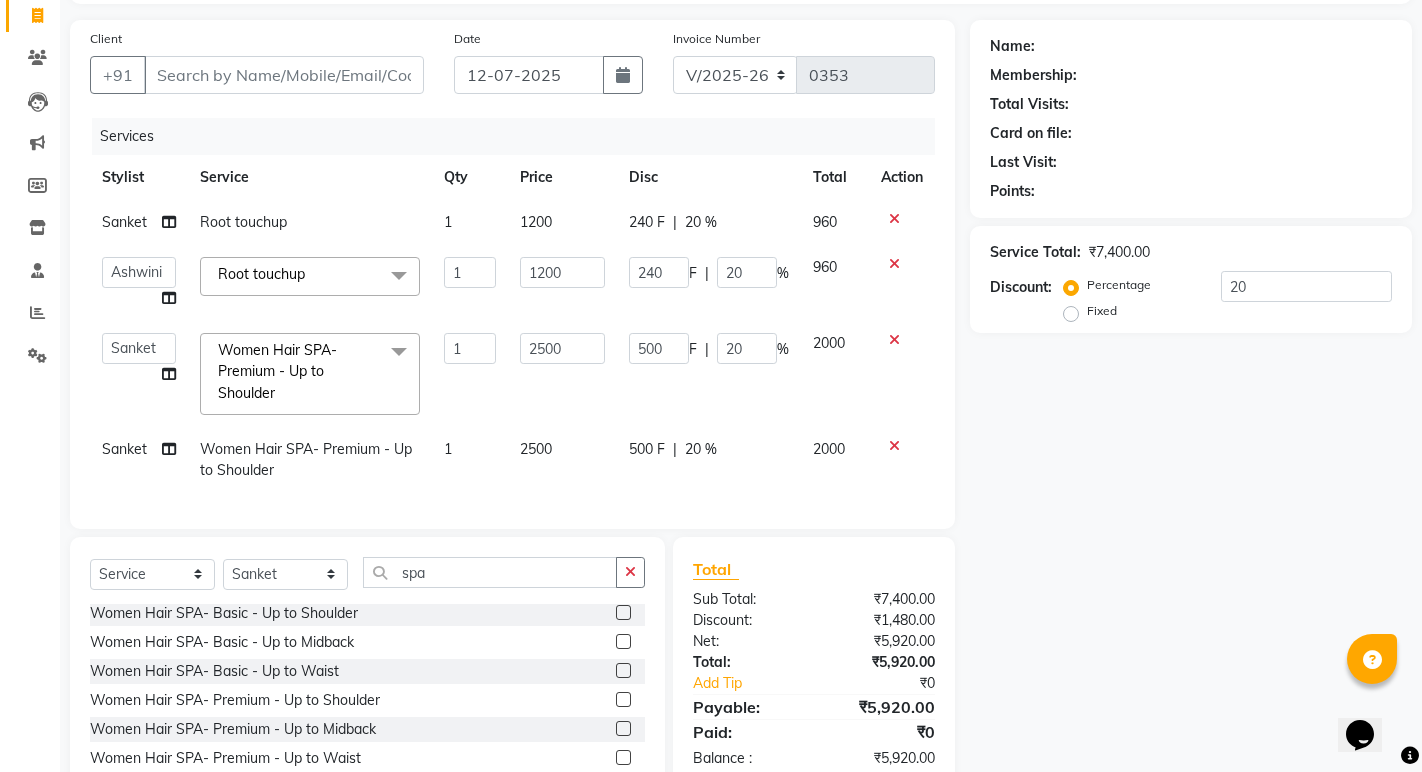 scroll, scrollTop: 95, scrollLeft: 0, axis: vertical 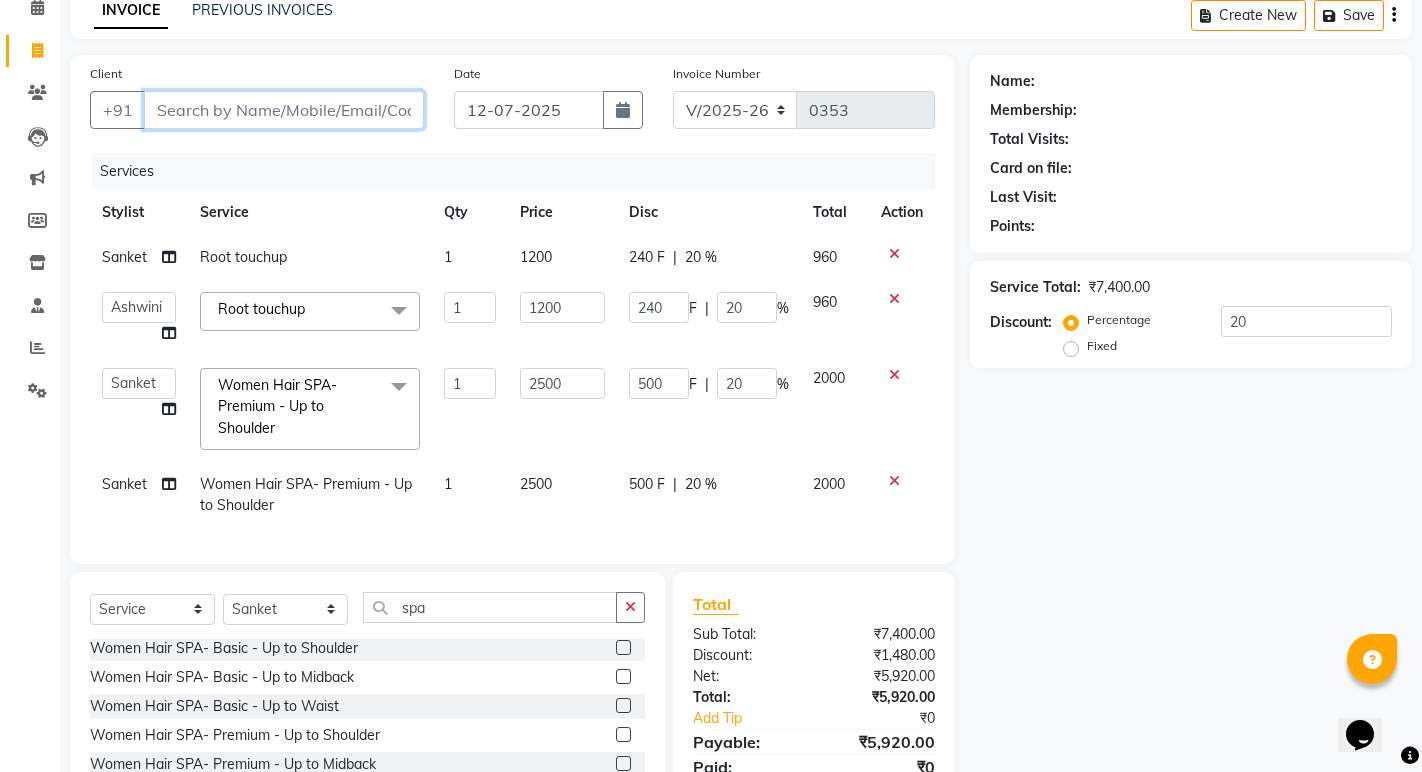 click on "Client" at bounding box center (284, 110) 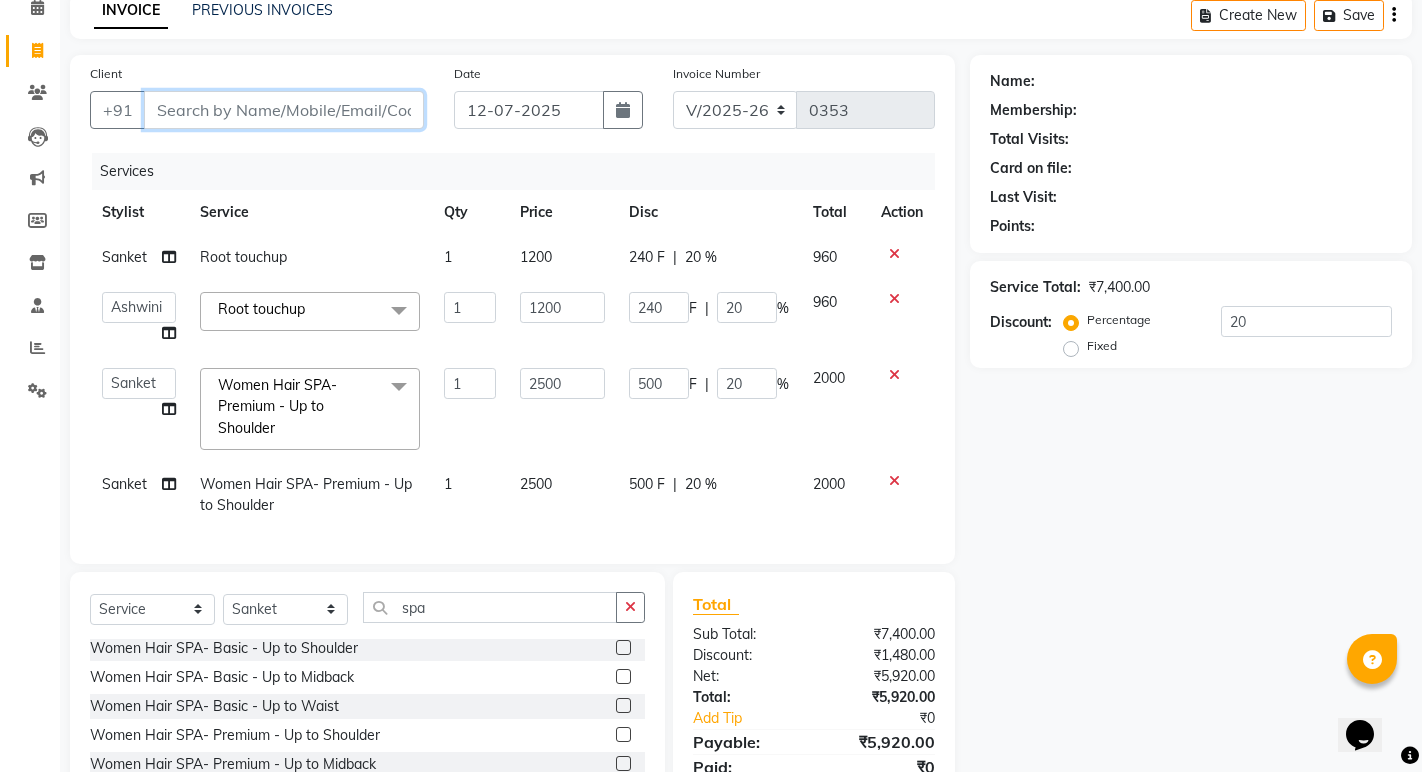 type on "9" 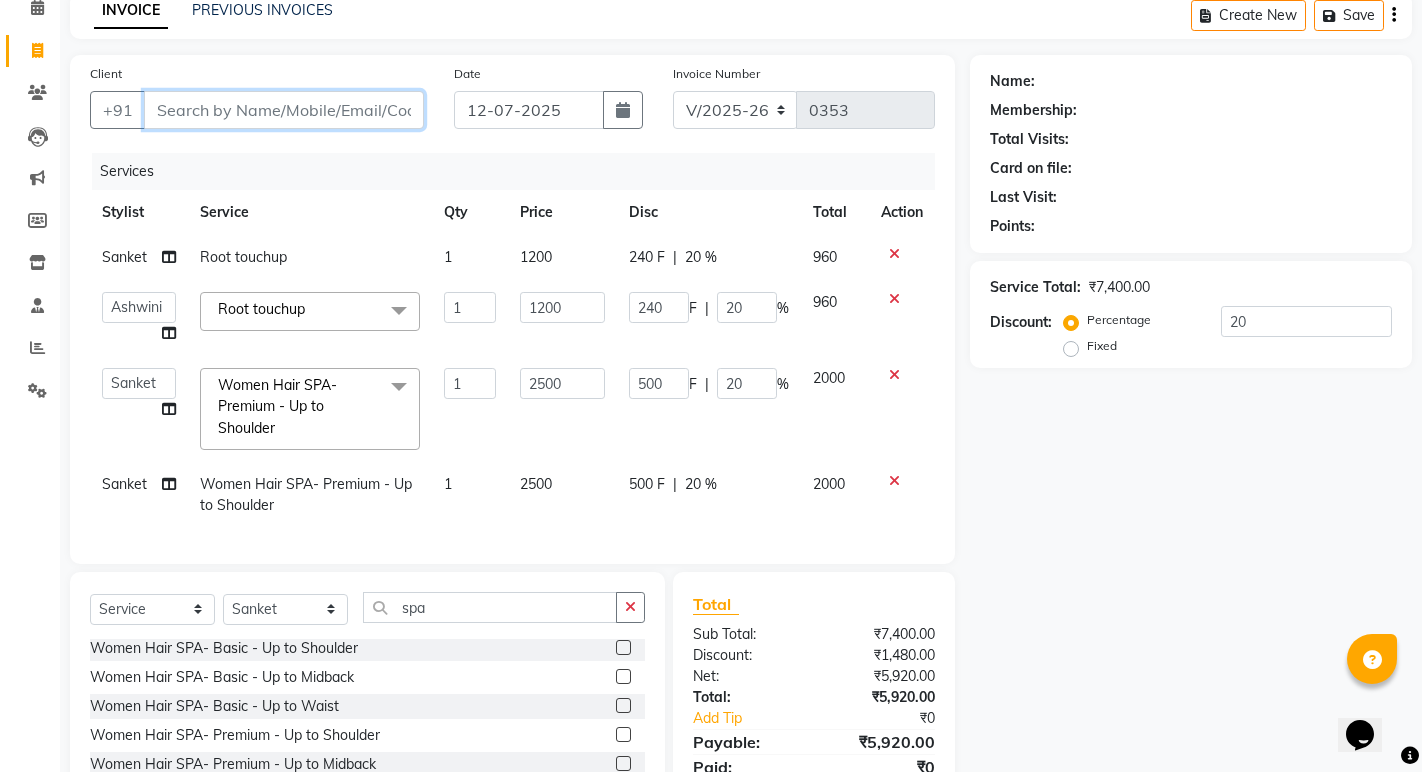 type on "0" 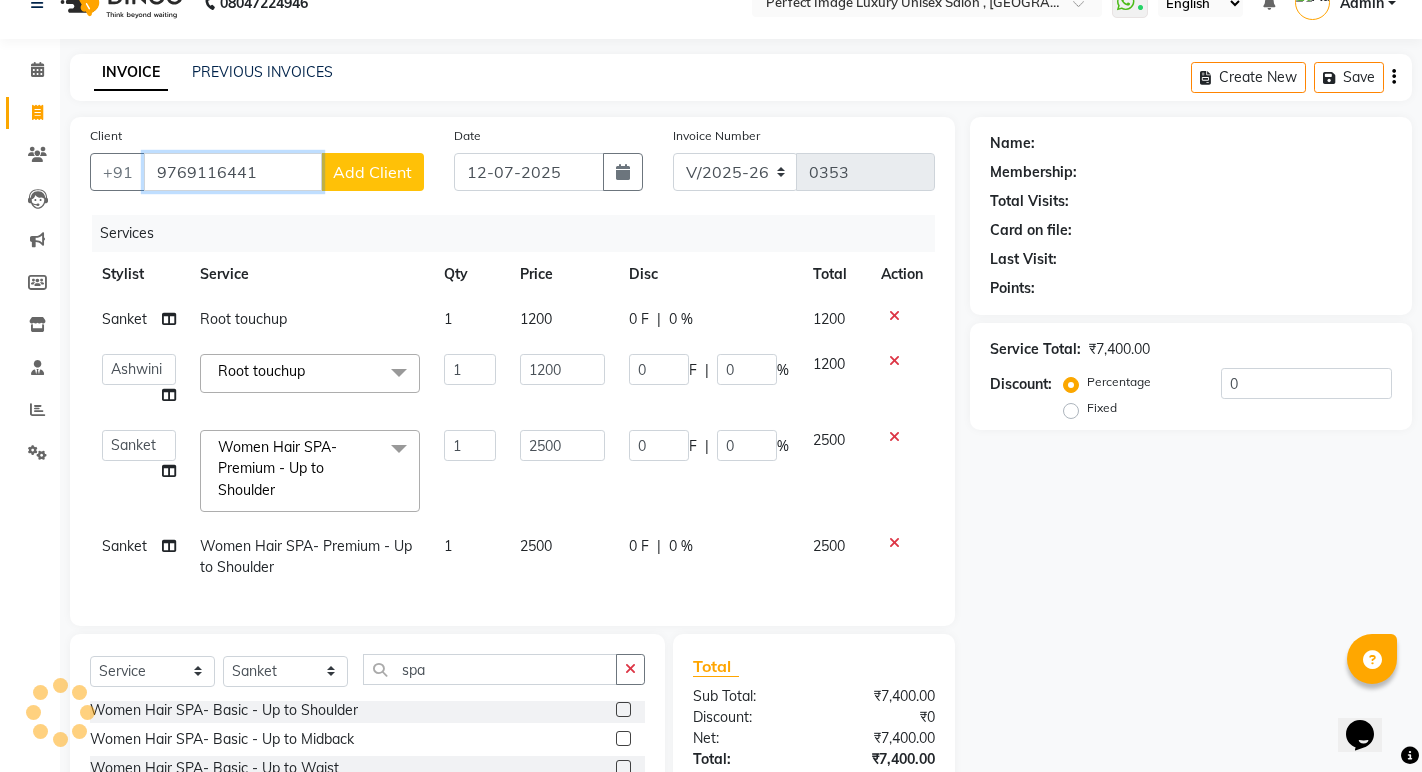 scroll, scrollTop: 0, scrollLeft: 0, axis: both 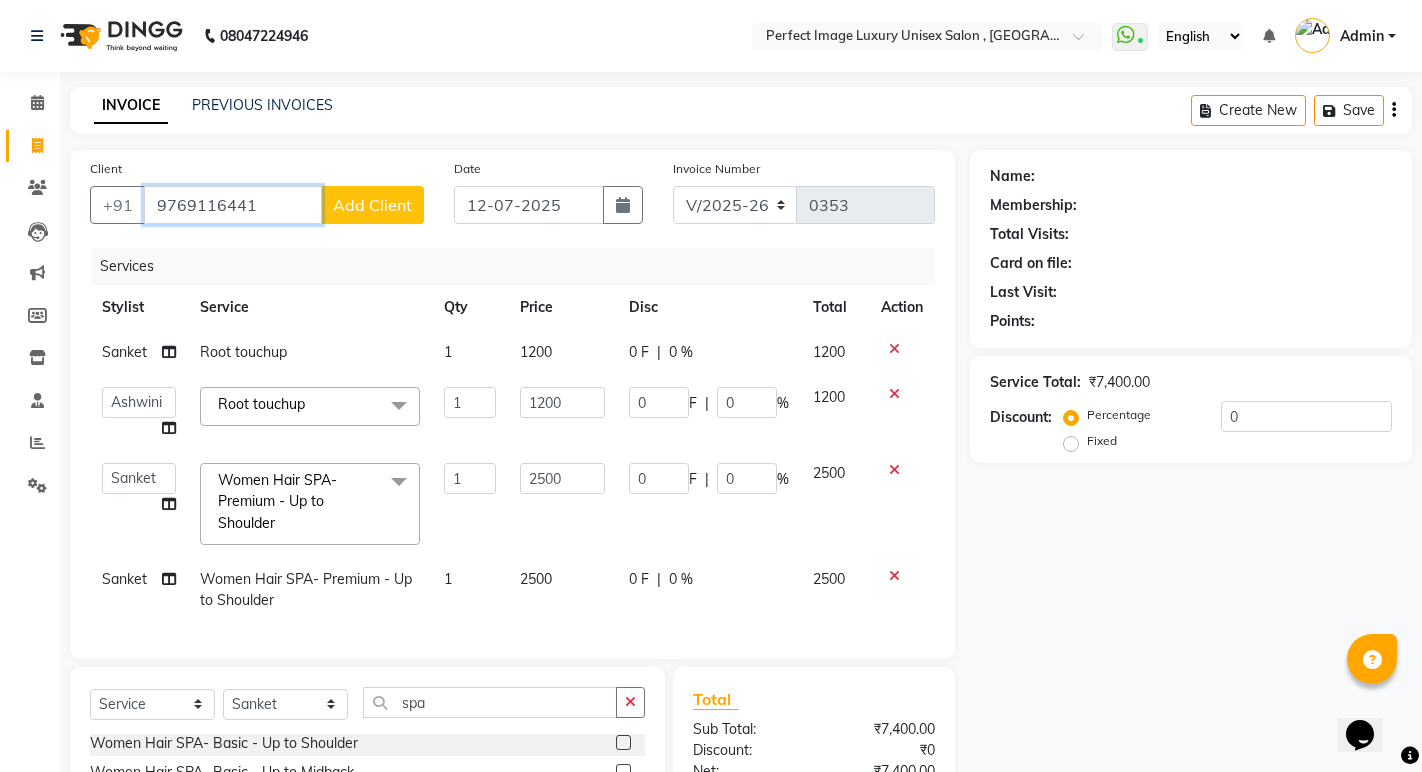 type on "9769116441" 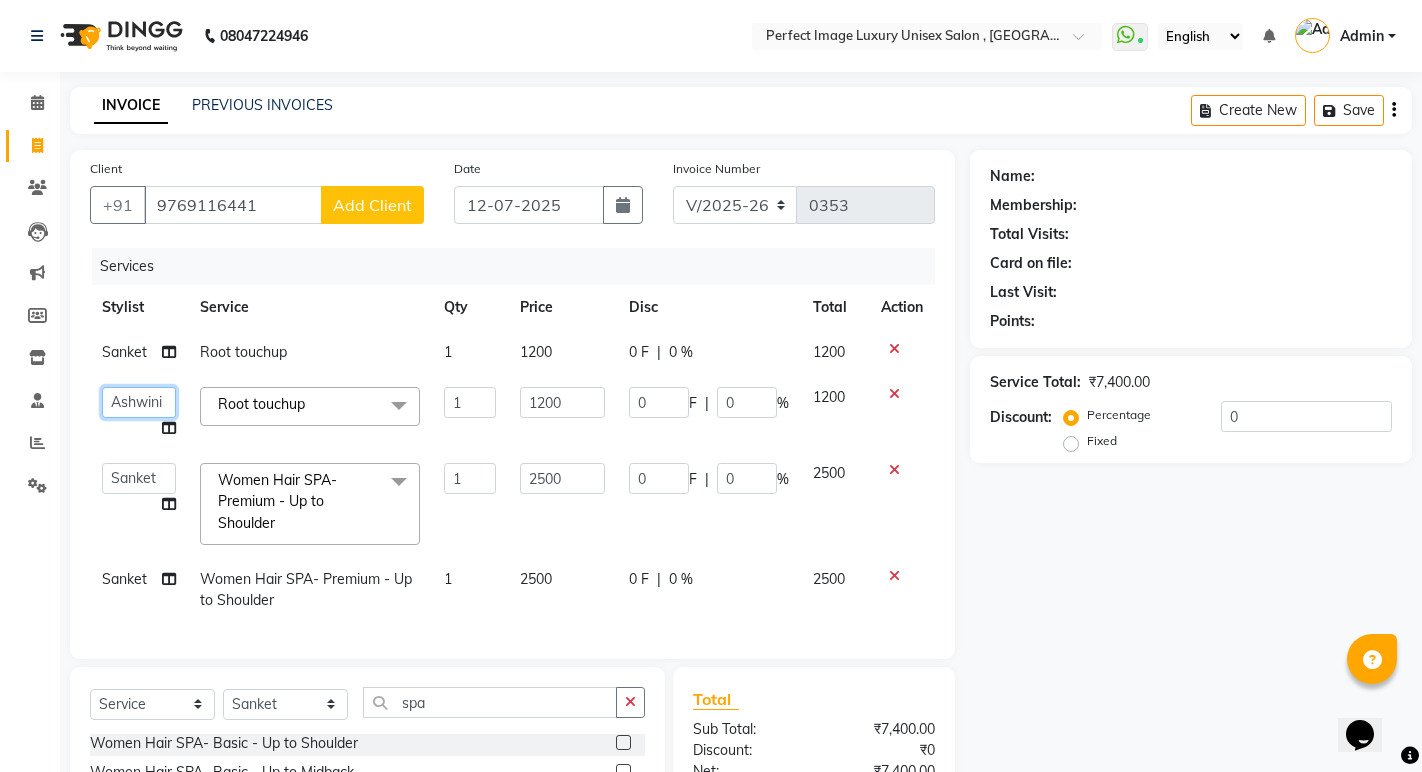 click on "Asha   Ashwini   Manager    Neelam   Neeta   Reshma   Sanket   Shanti   Soniya" 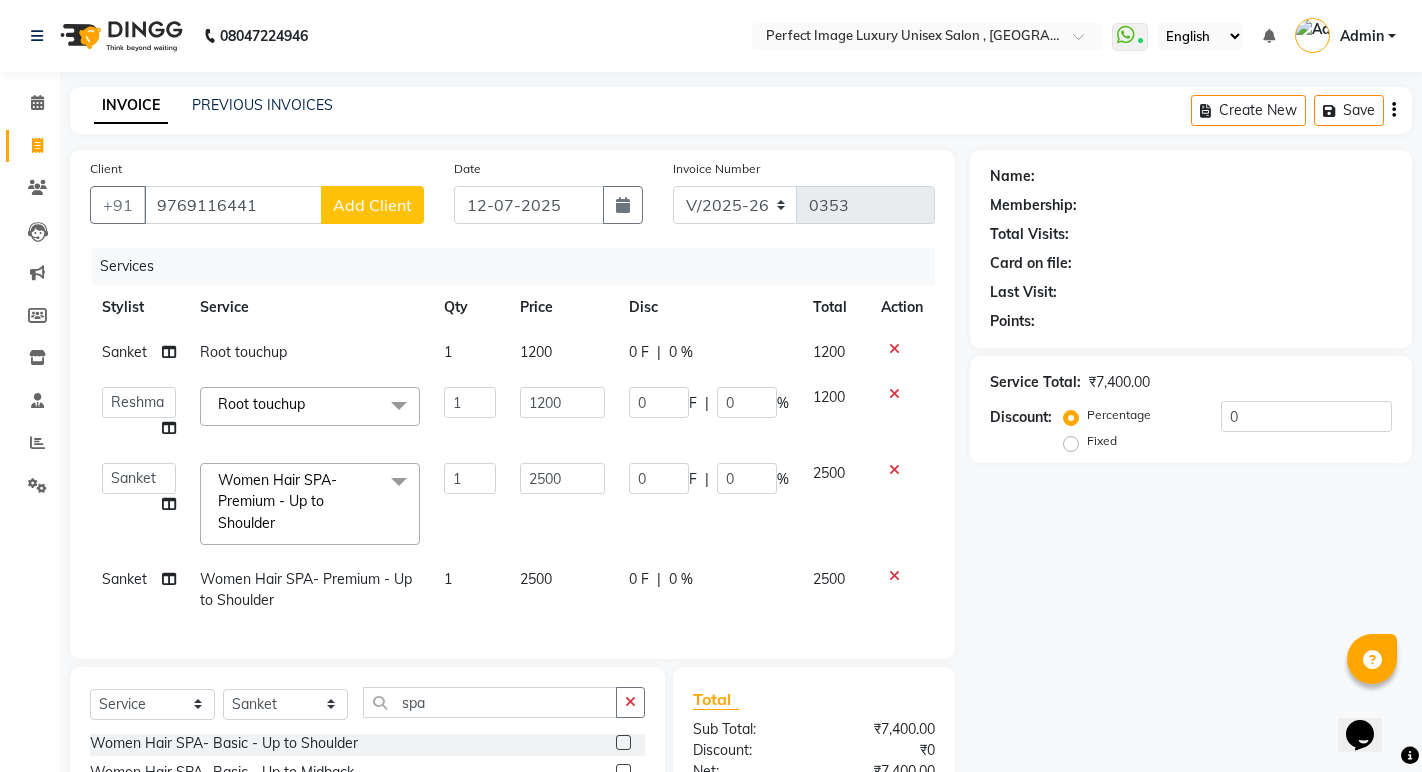select on "32015" 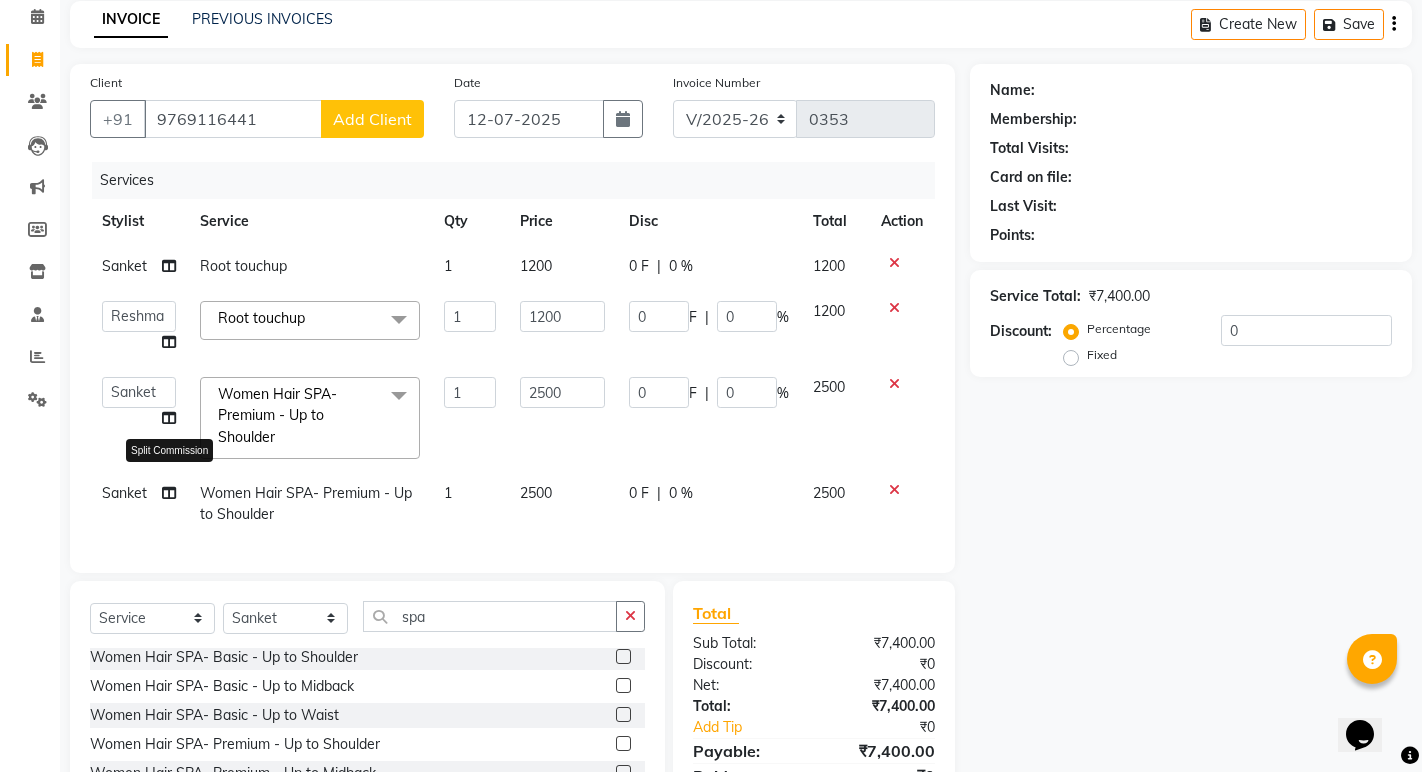 scroll, scrollTop: 200, scrollLeft: 0, axis: vertical 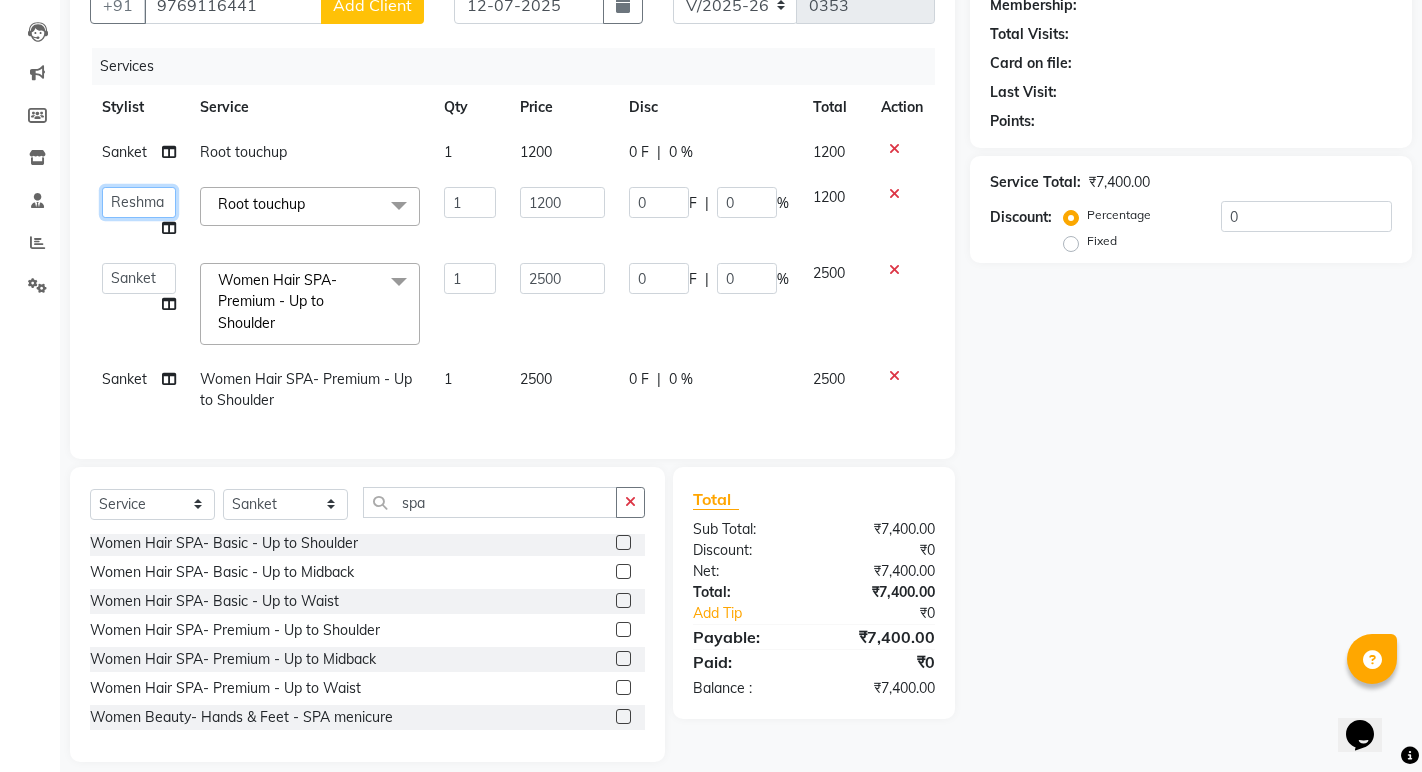 click on "Asha   Ashwini   Manager    Neelam   Neeta   Reshma   Sanket   Shanti   Soniya" 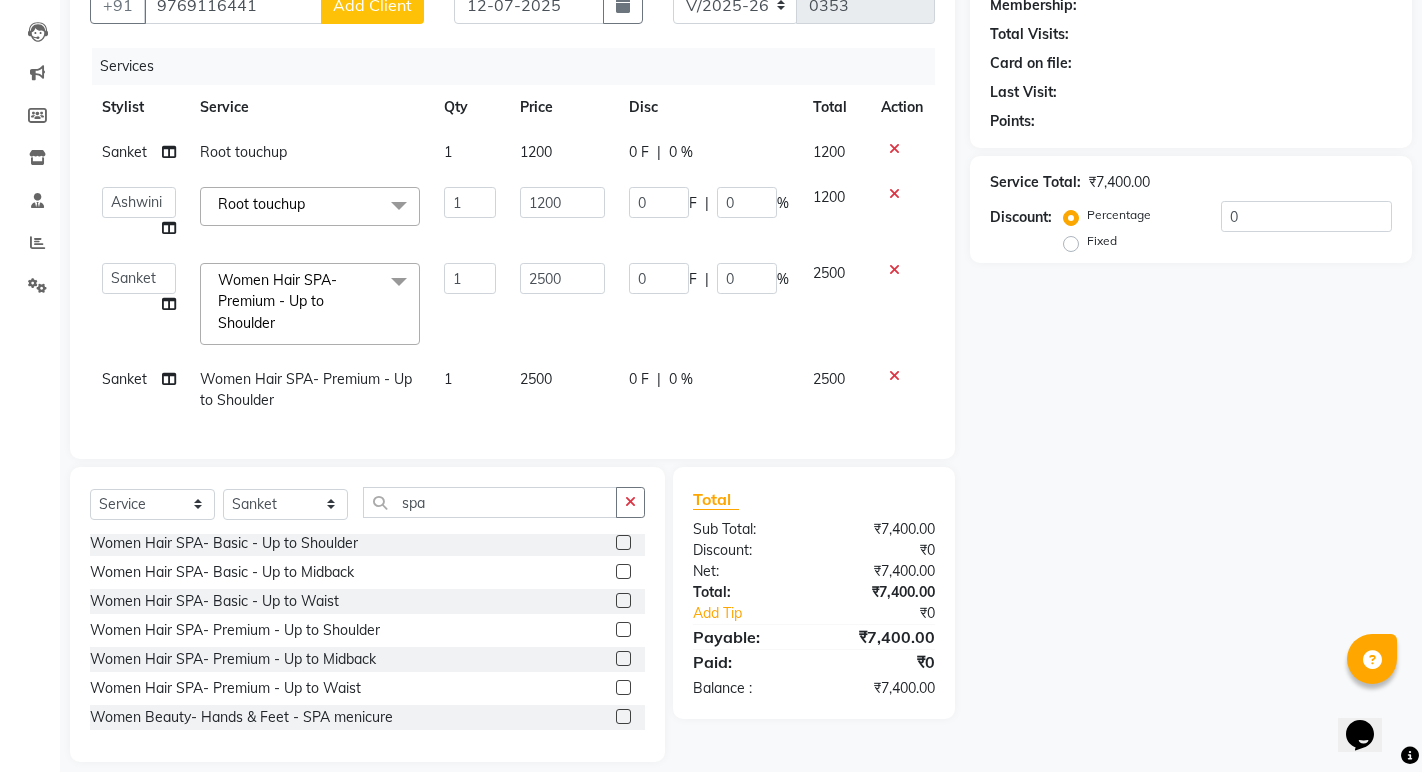 select on "32014" 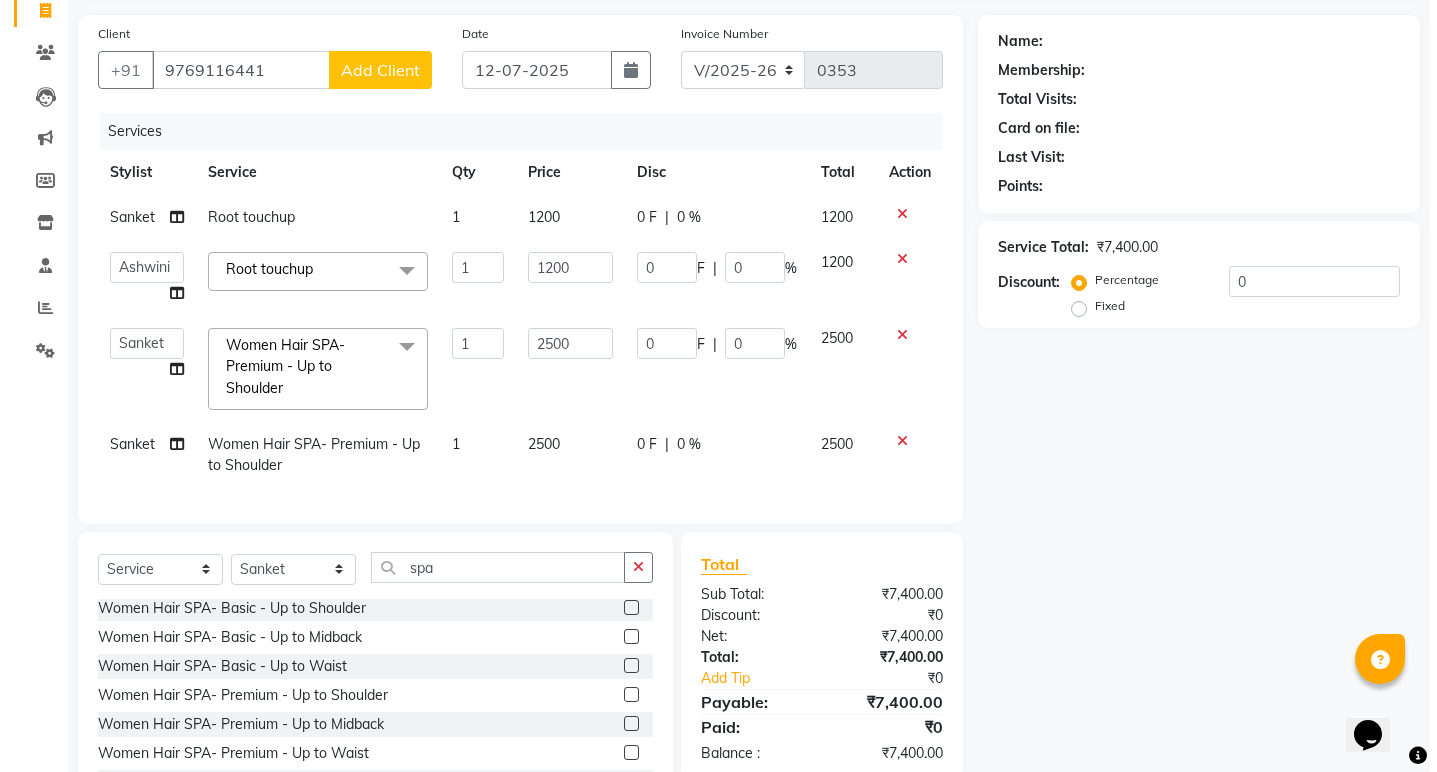 scroll, scrollTop: 100, scrollLeft: 0, axis: vertical 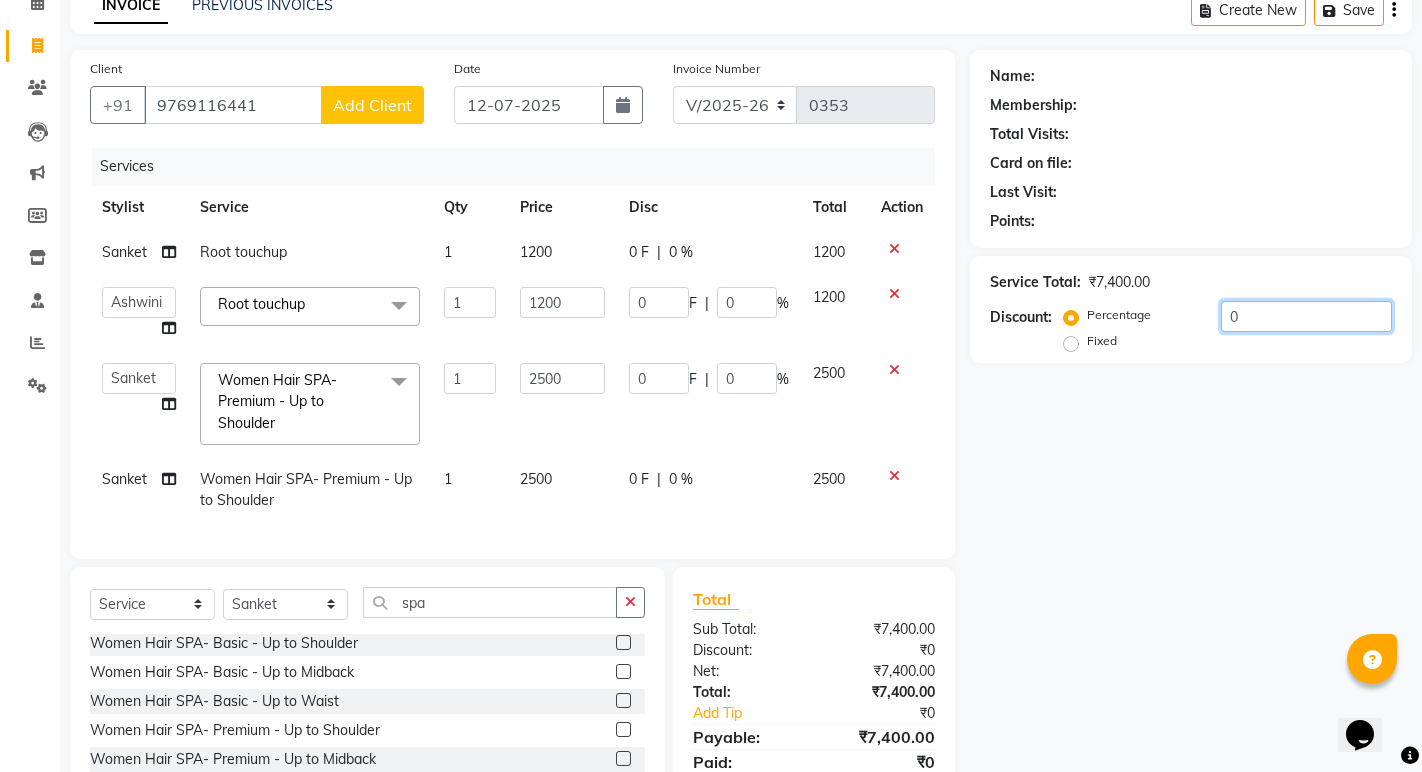 click on "0" 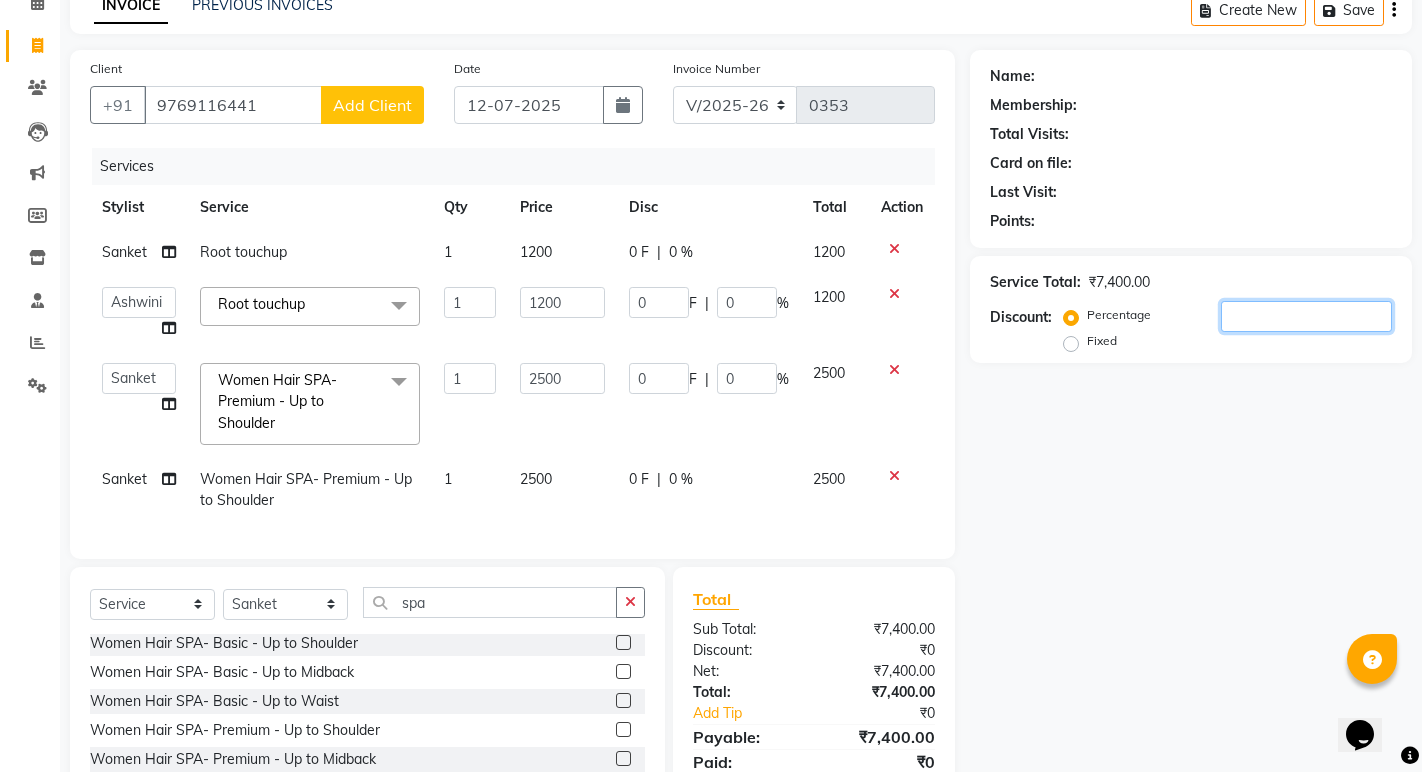 type on "2" 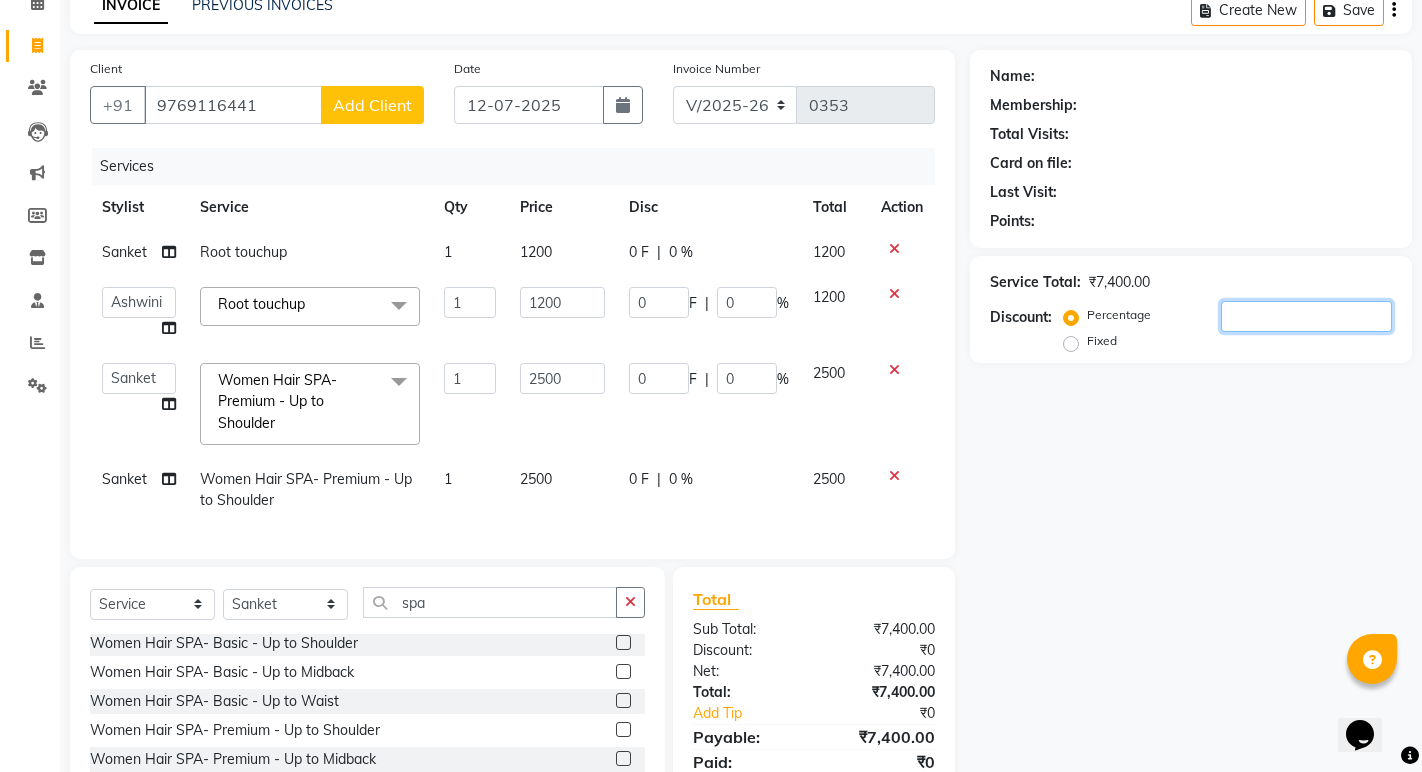 type on "50" 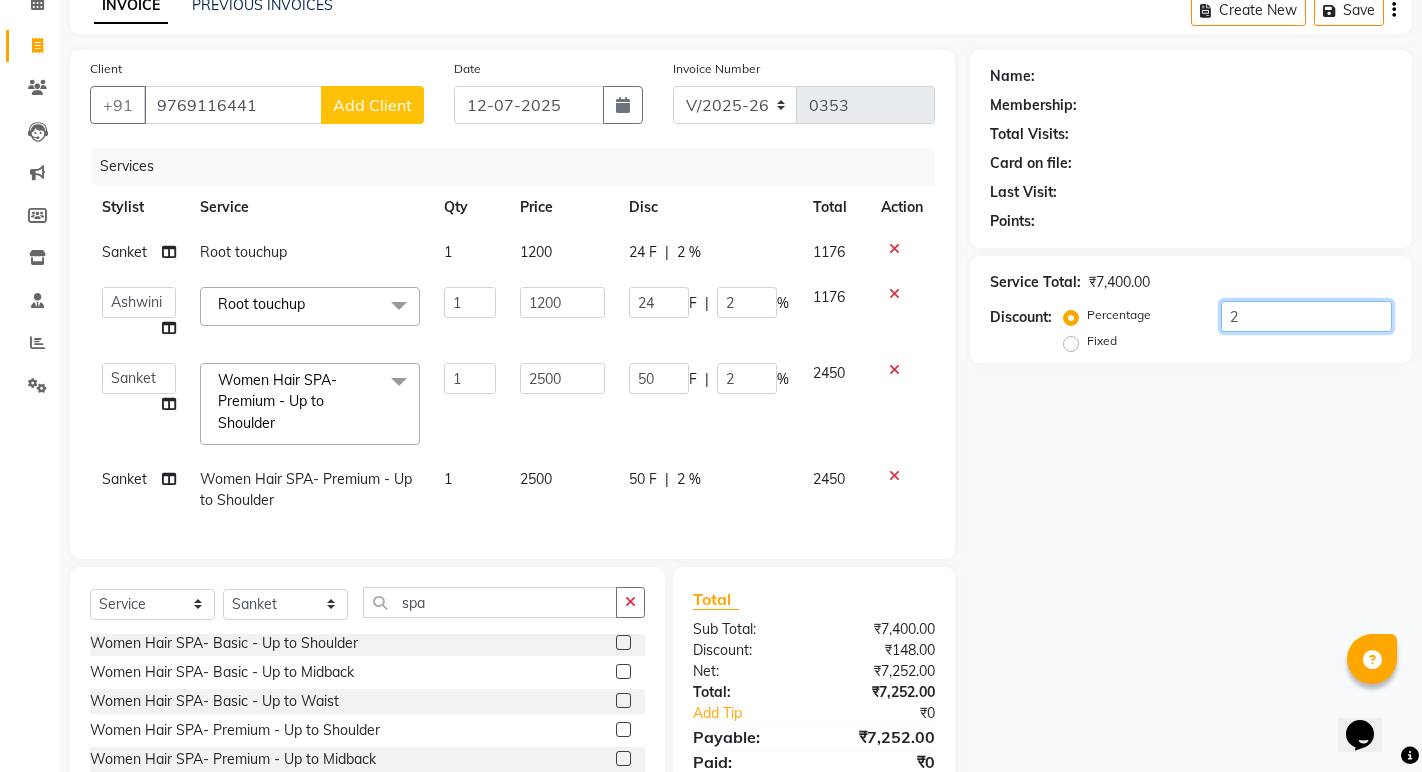 type on "20" 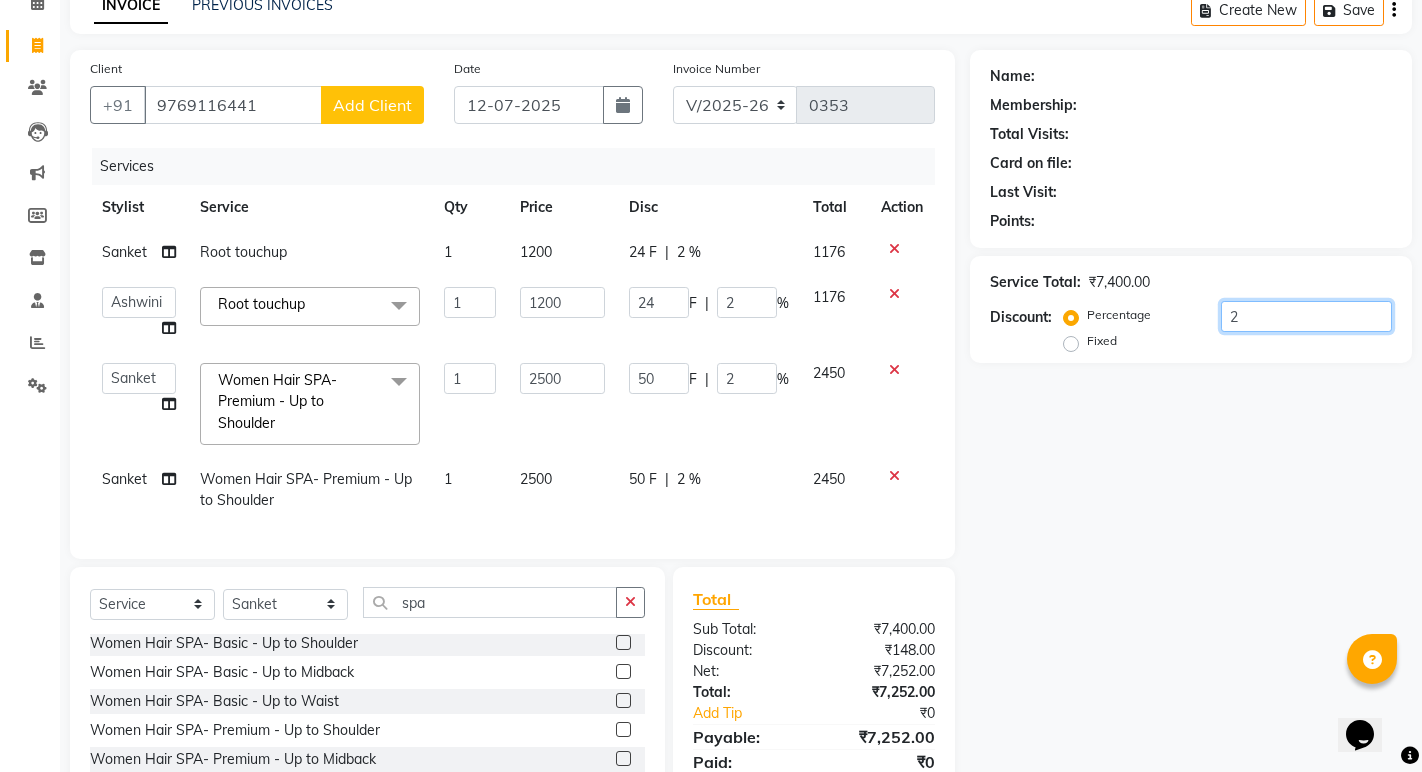 type on "500" 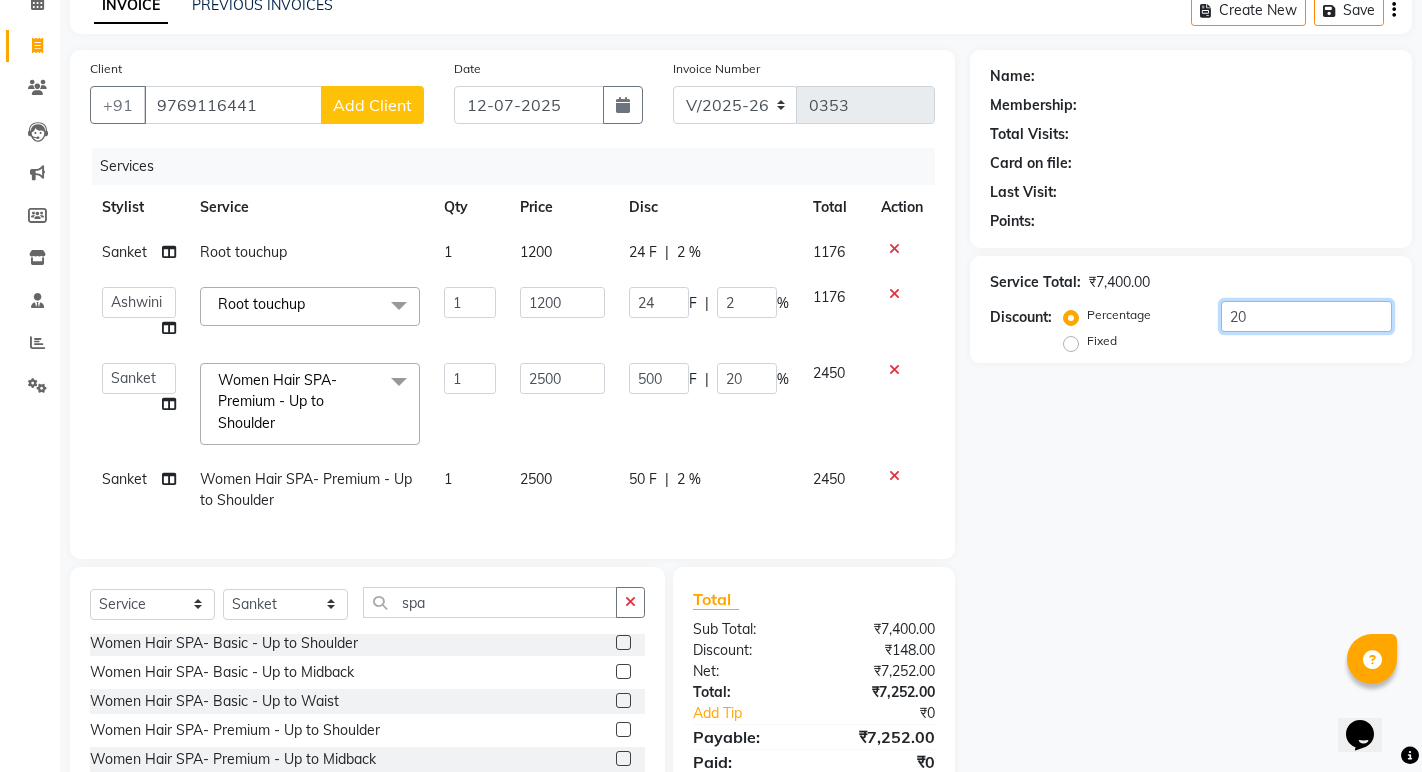 type on "240" 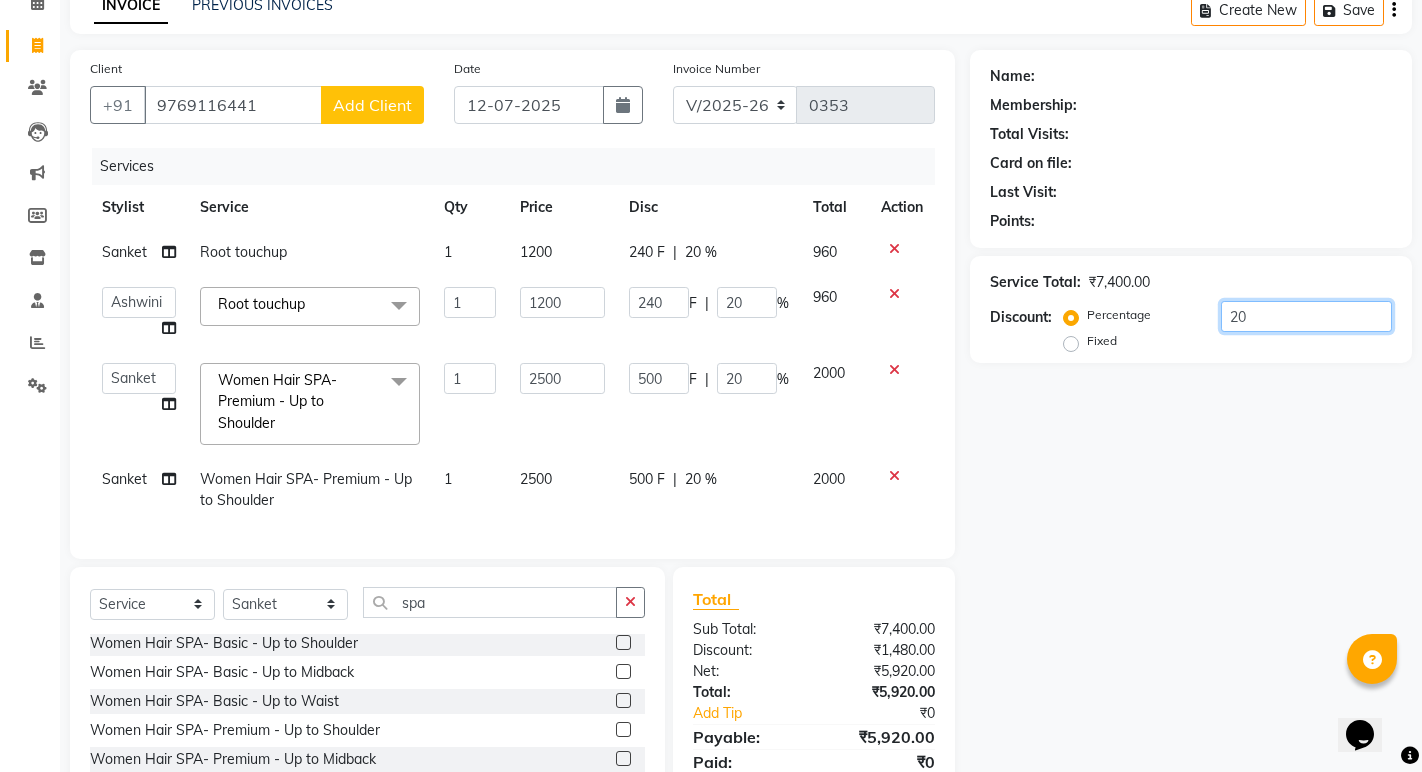 type on "20" 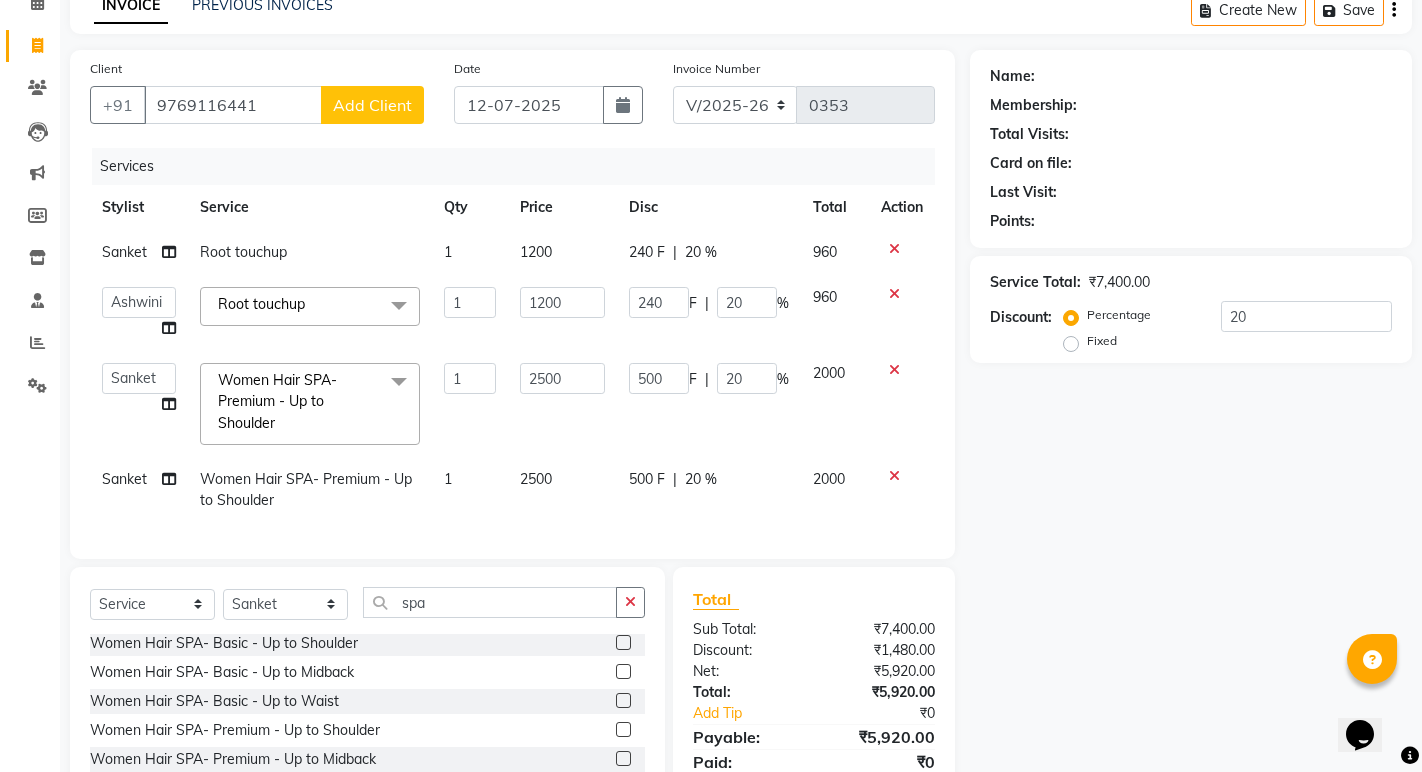 click on "Name: Membership: Total Visits: Card on file: Last Visit:  Points:  Service Total:  ₹7,400.00  Discount:  Percentage   Fixed  20" 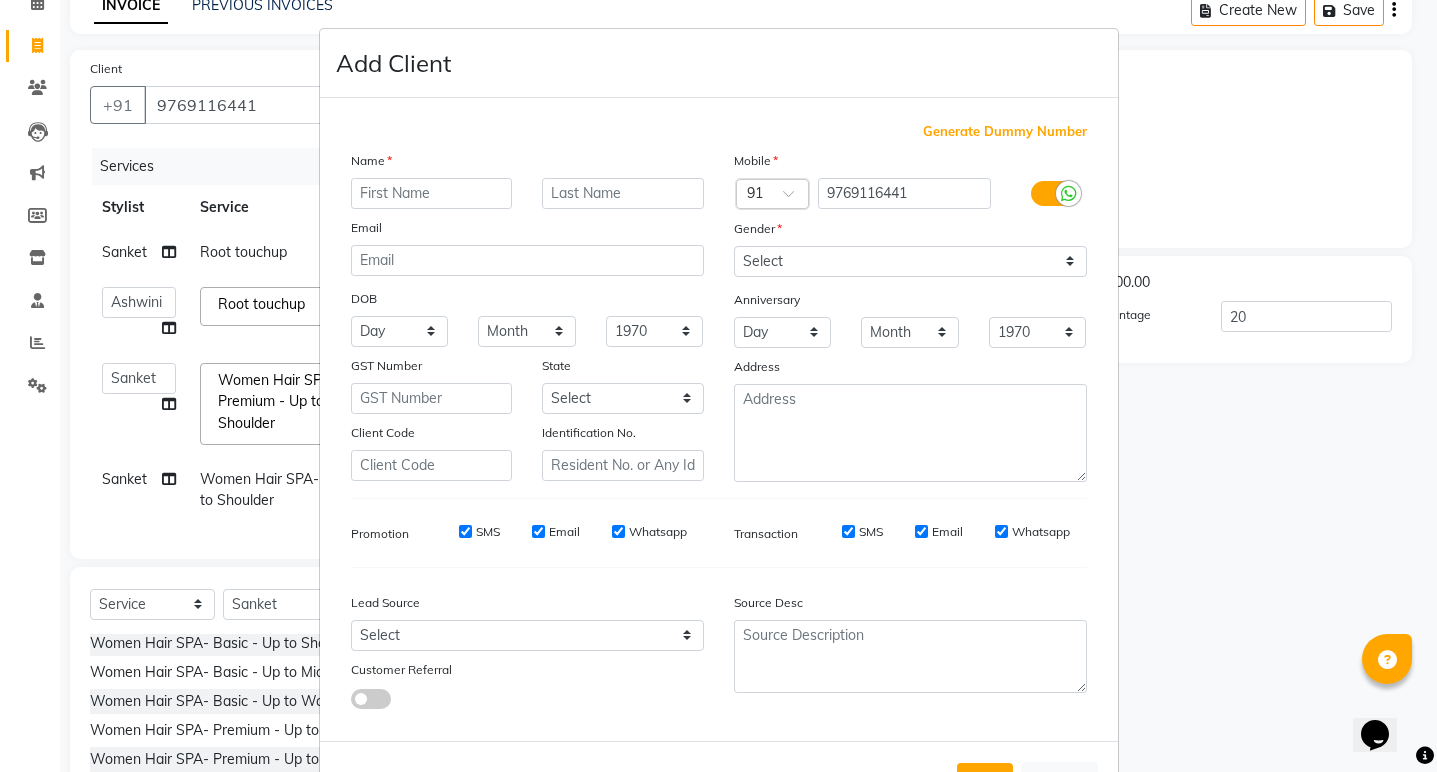 click at bounding box center [432, 193] 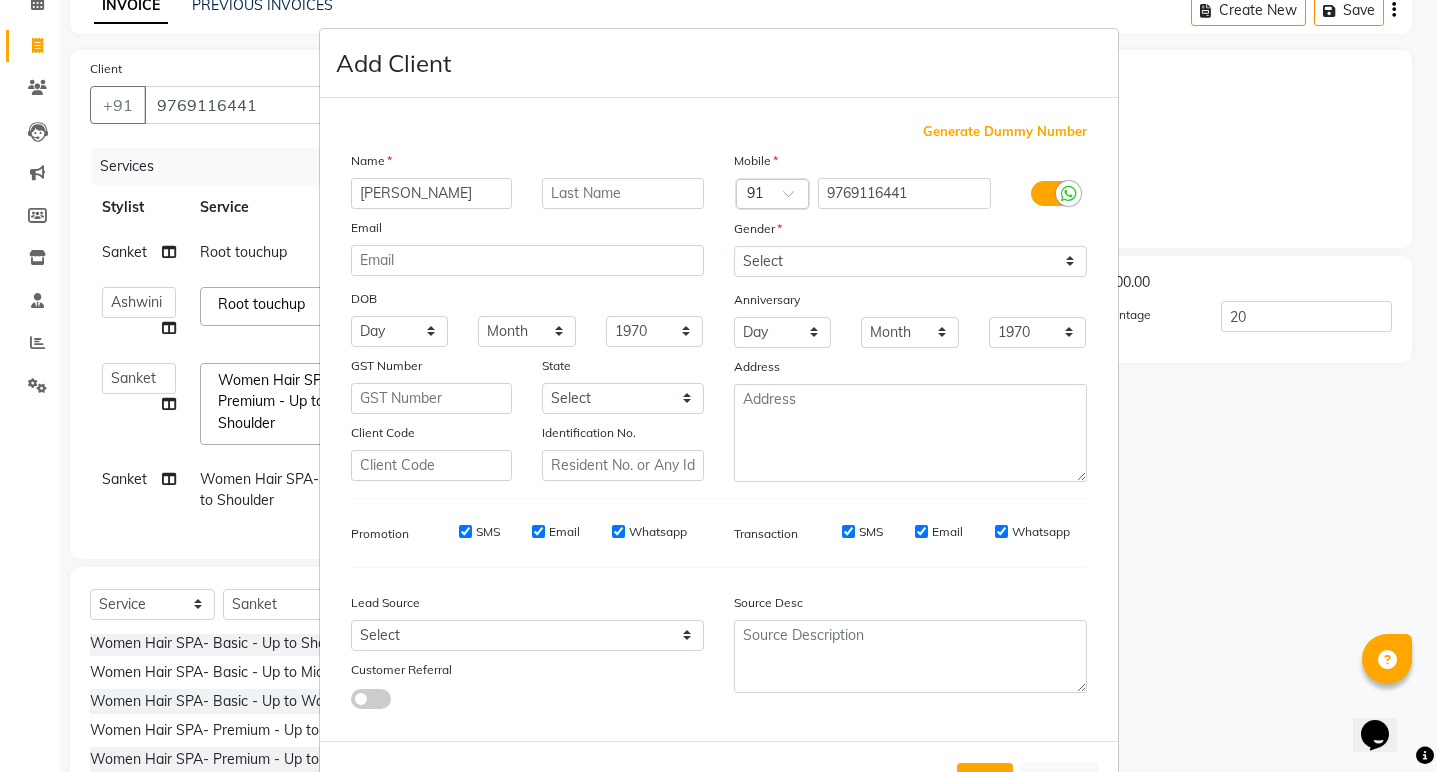type on "[PERSON_NAME]" 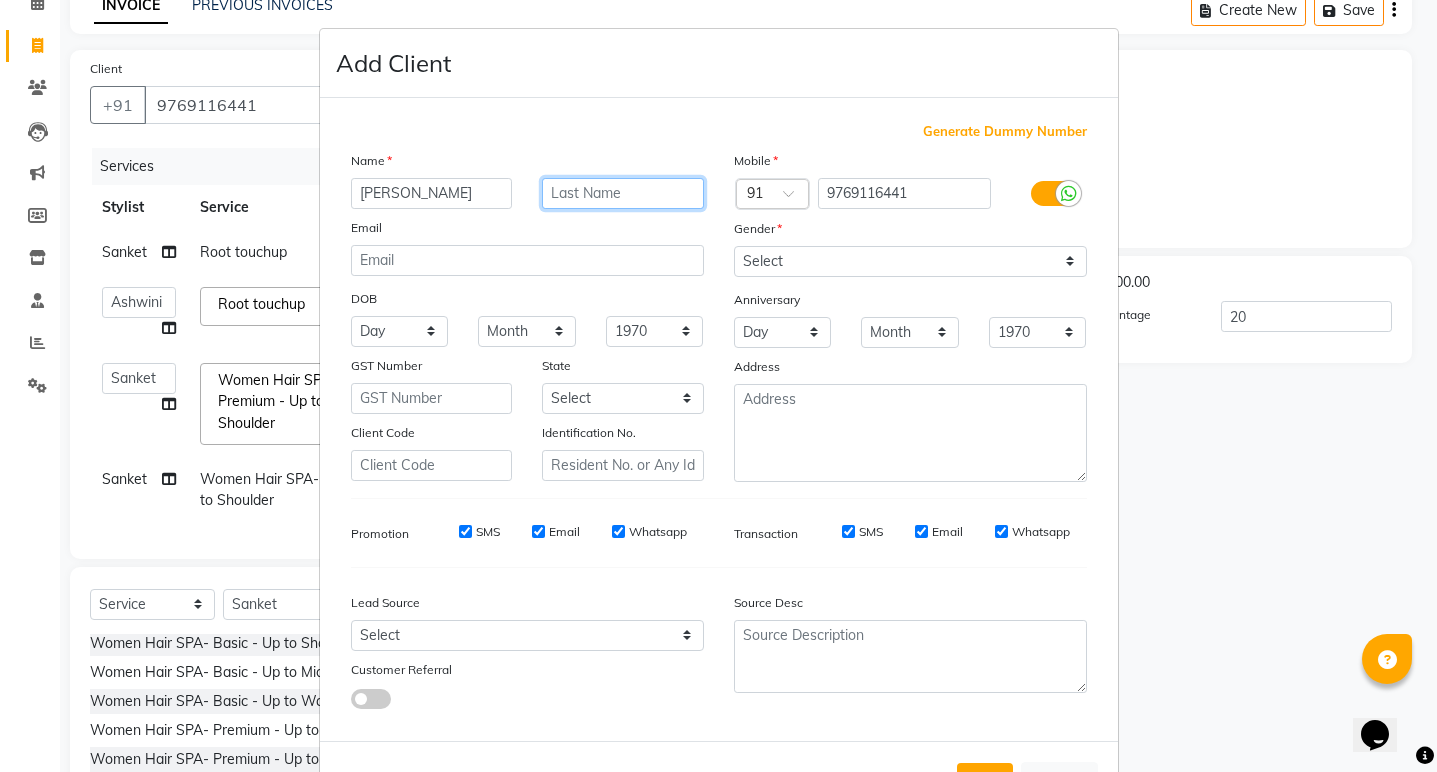 click at bounding box center [623, 193] 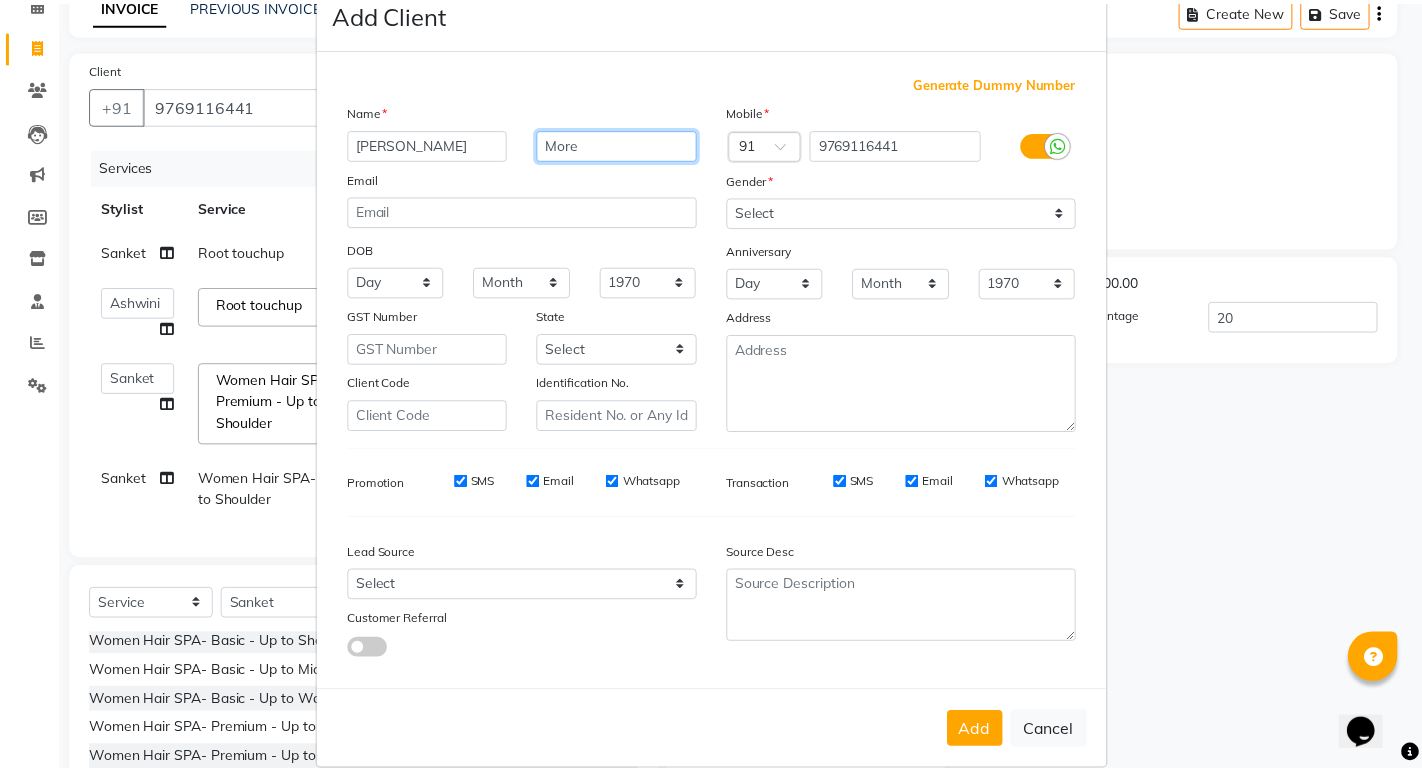 scroll, scrollTop: 77, scrollLeft: 0, axis: vertical 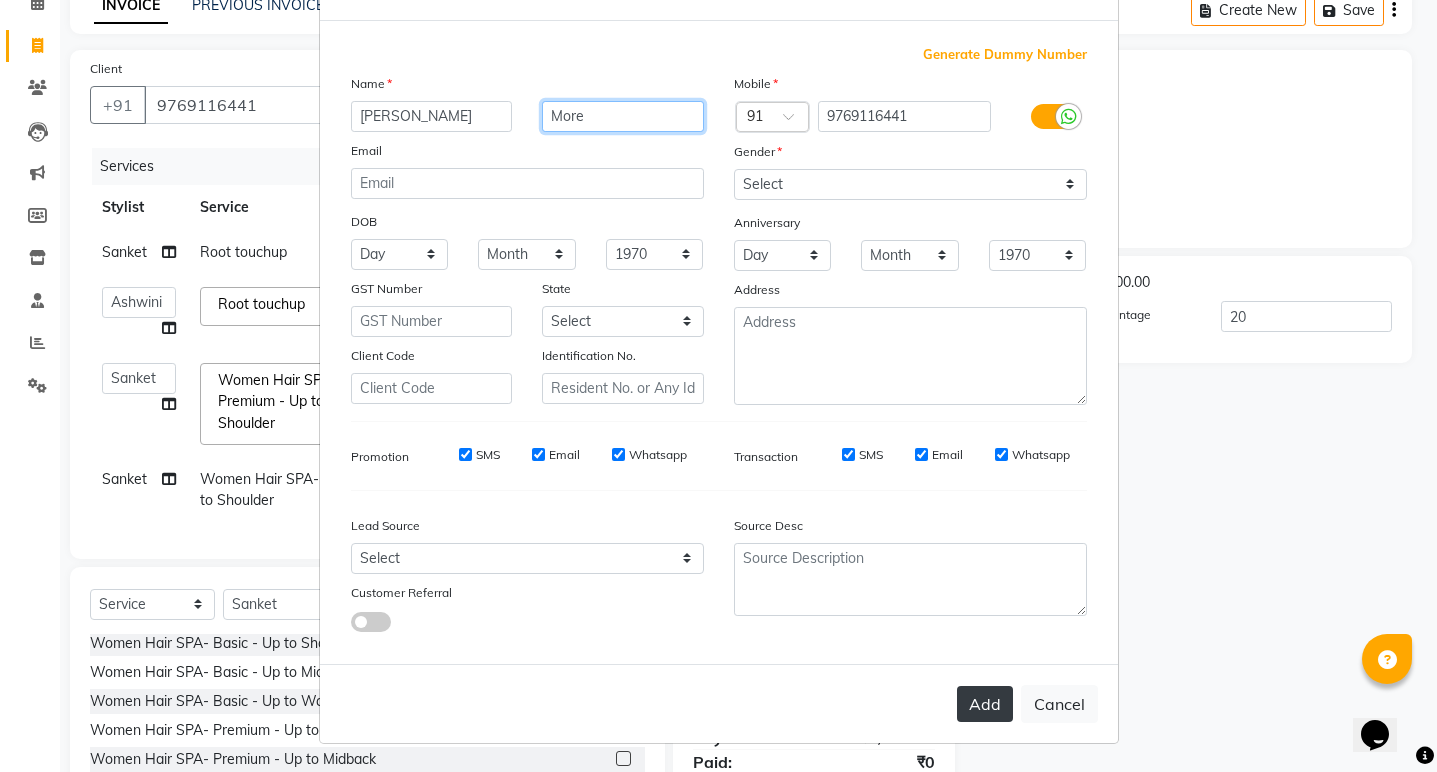 type on "More" 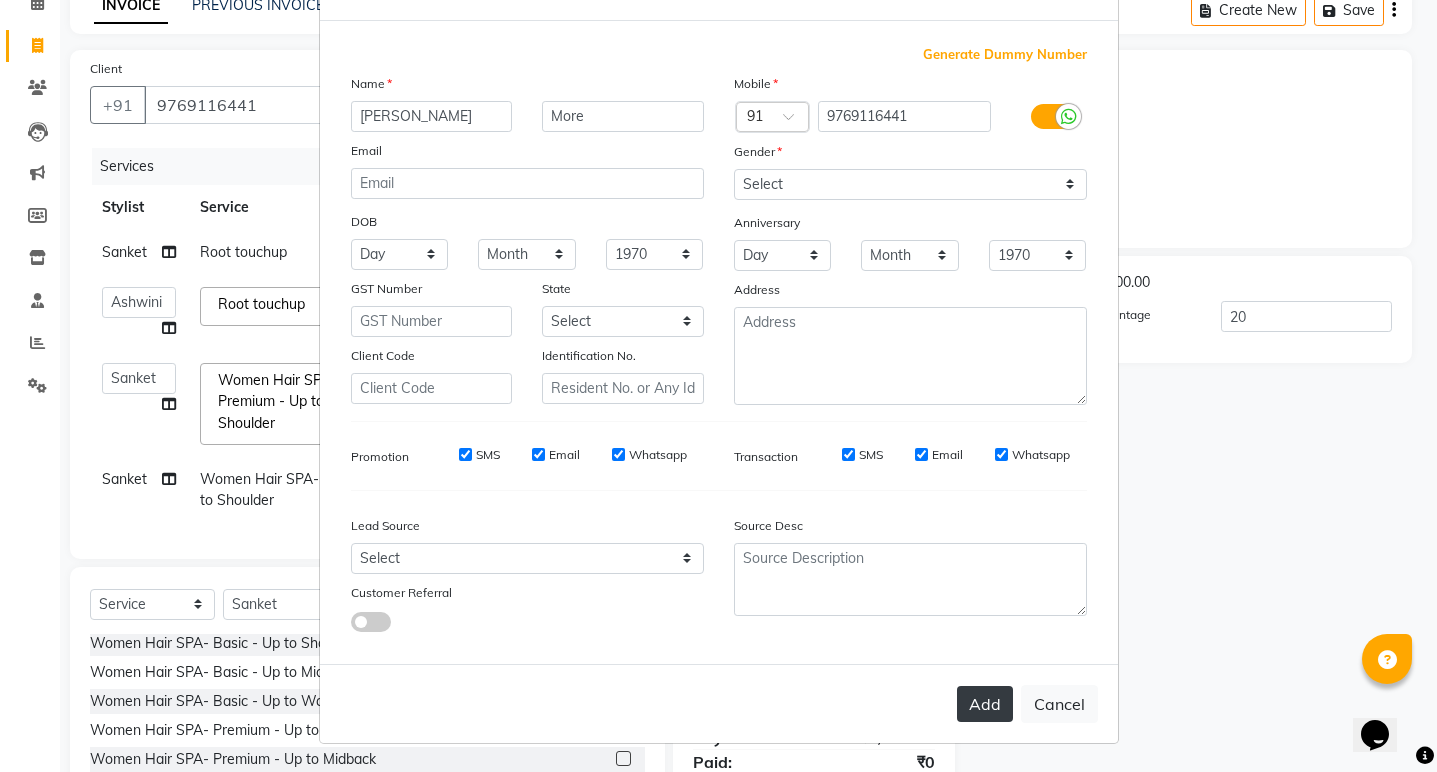 click on "Add" at bounding box center (985, 704) 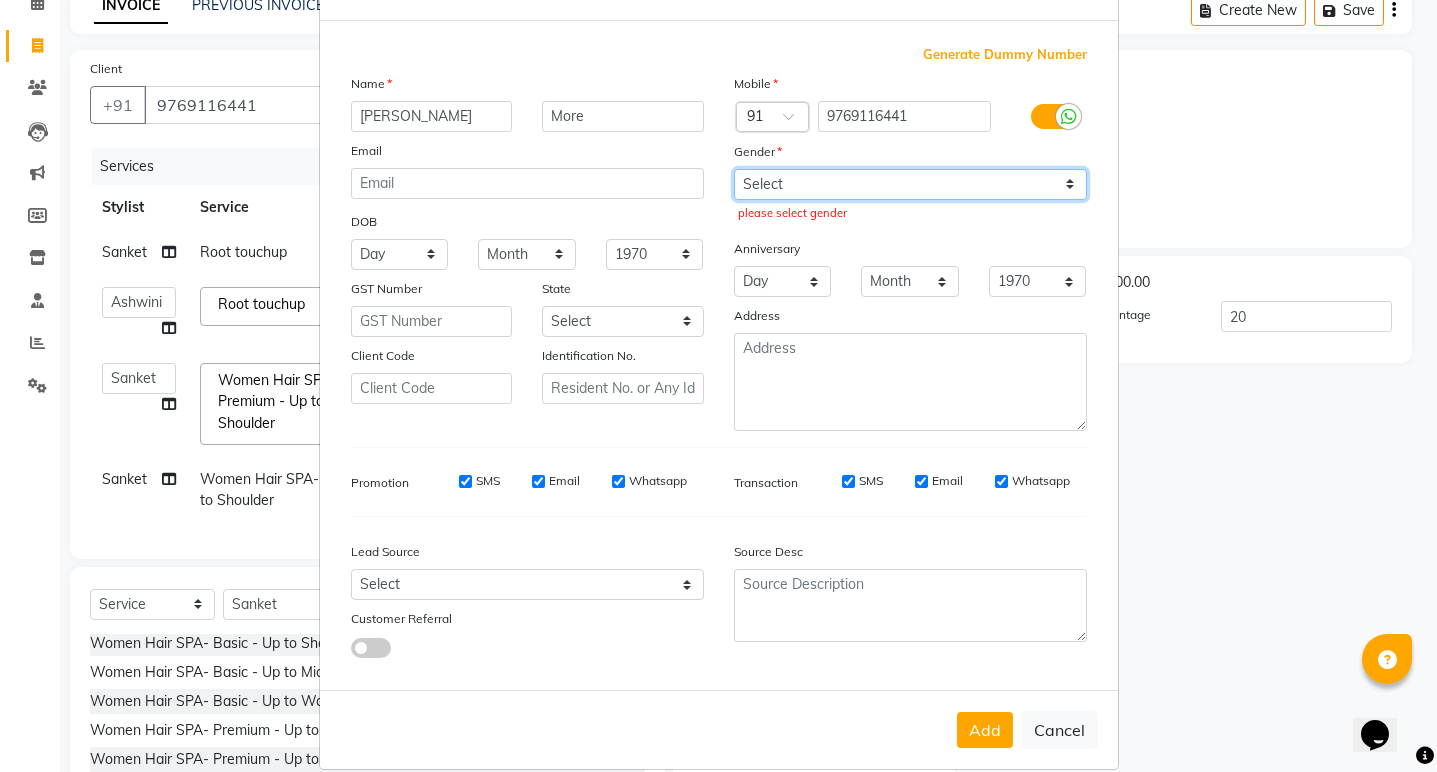 click on "Select Male Female Other Prefer Not To Say" at bounding box center (910, 184) 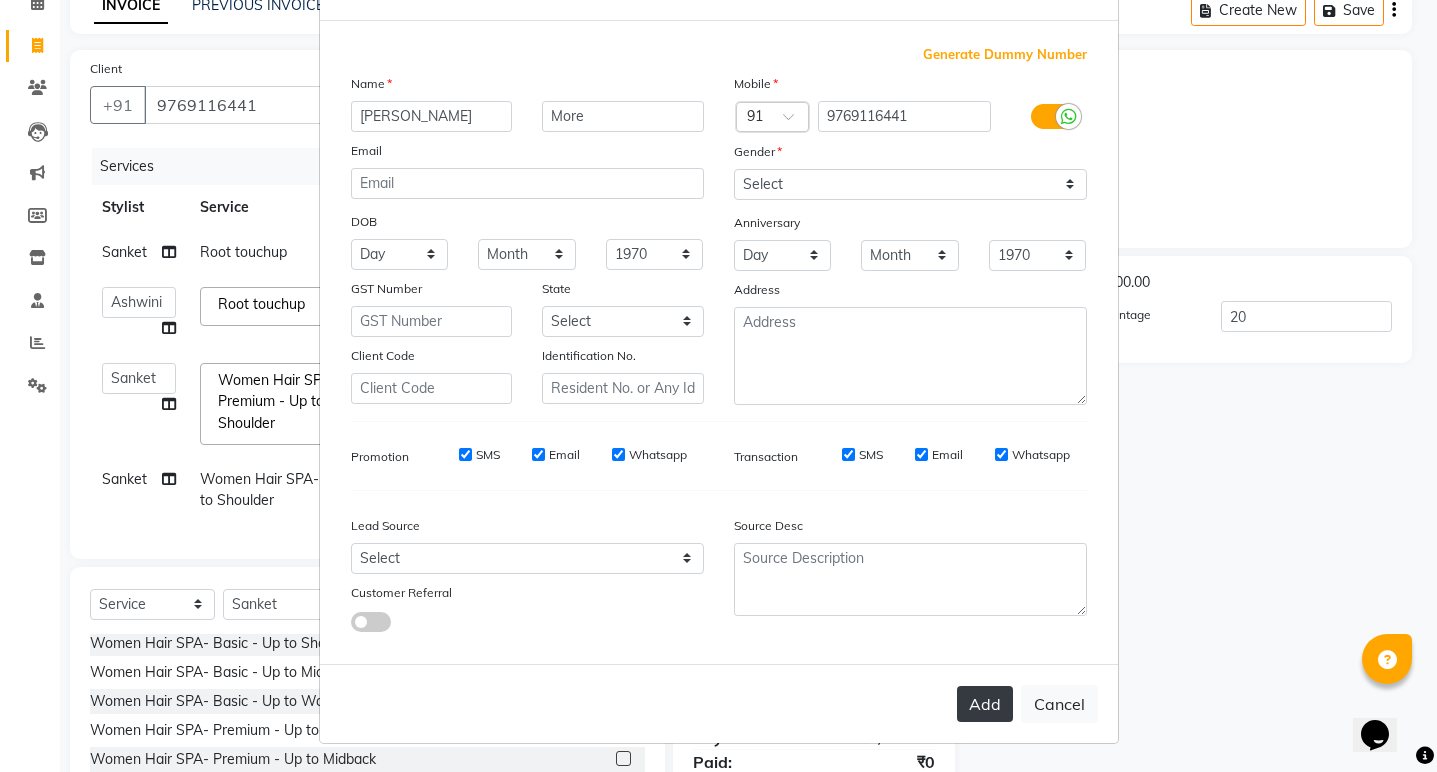 click on "Add" at bounding box center [985, 704] 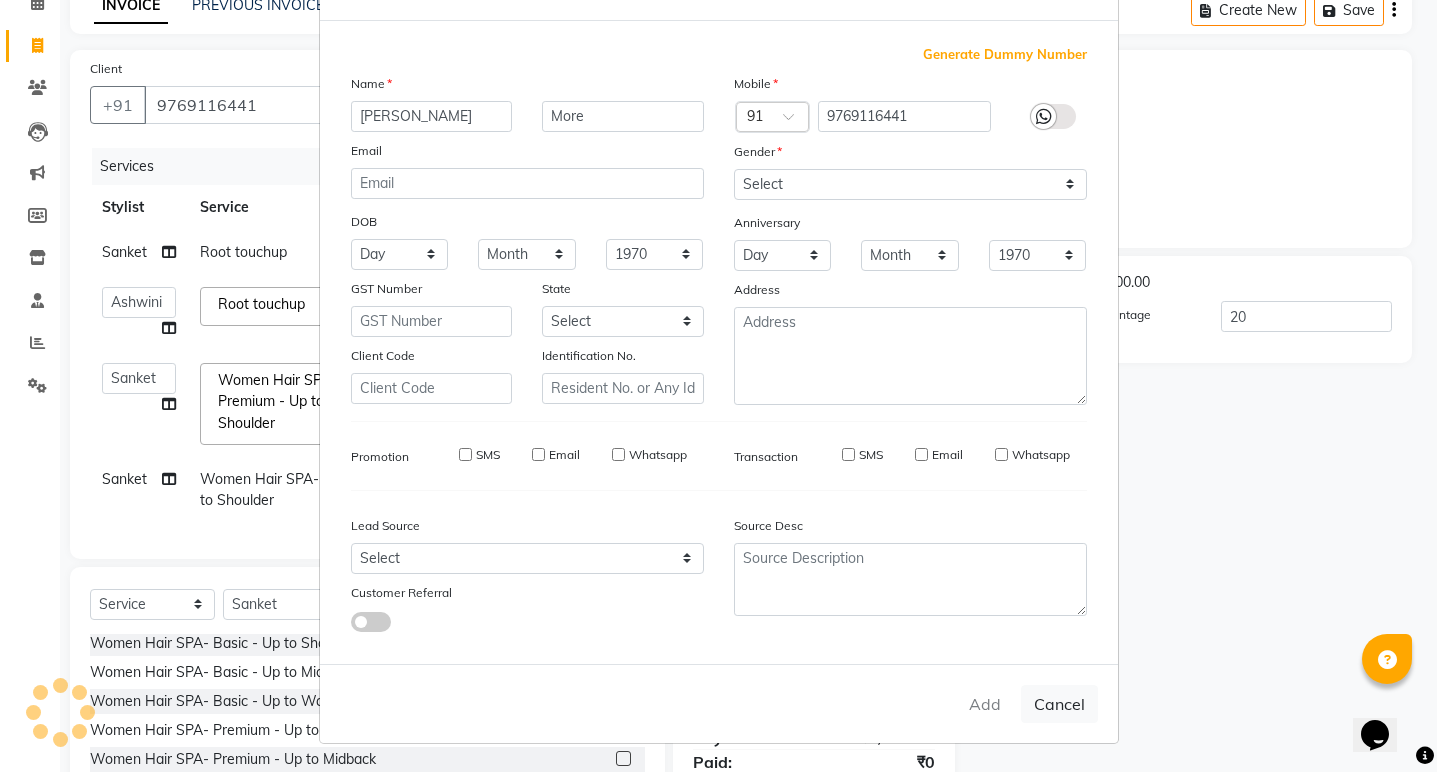 type on "0" 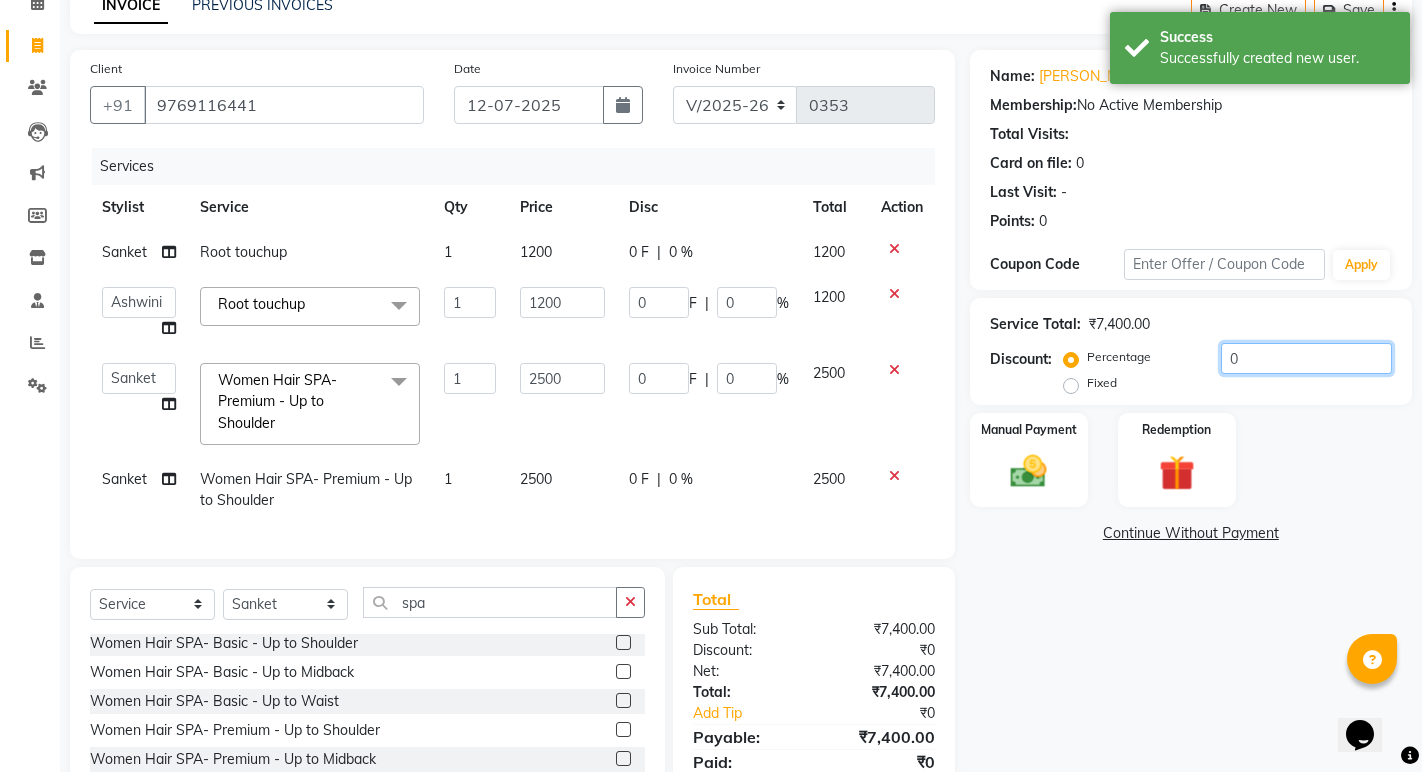 click on "0" 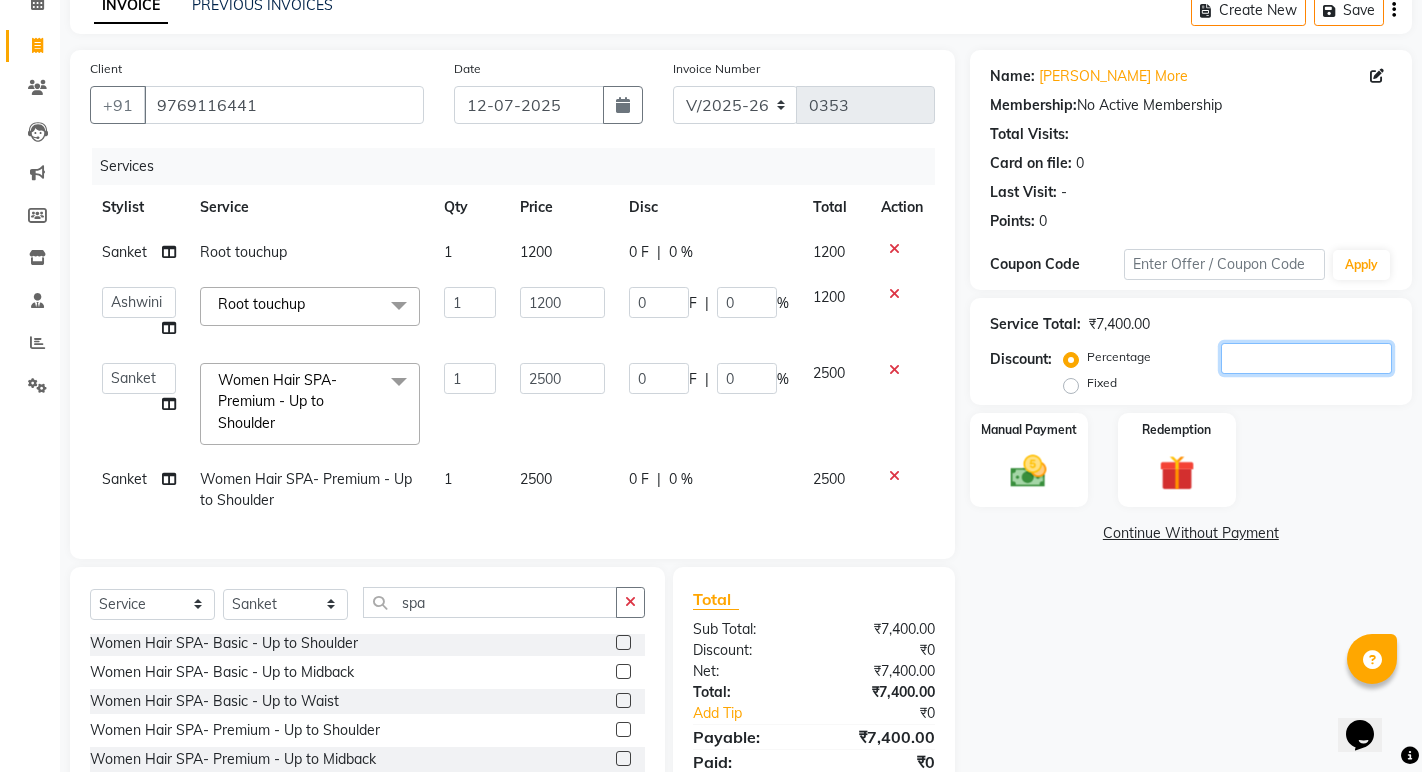 type on "2" 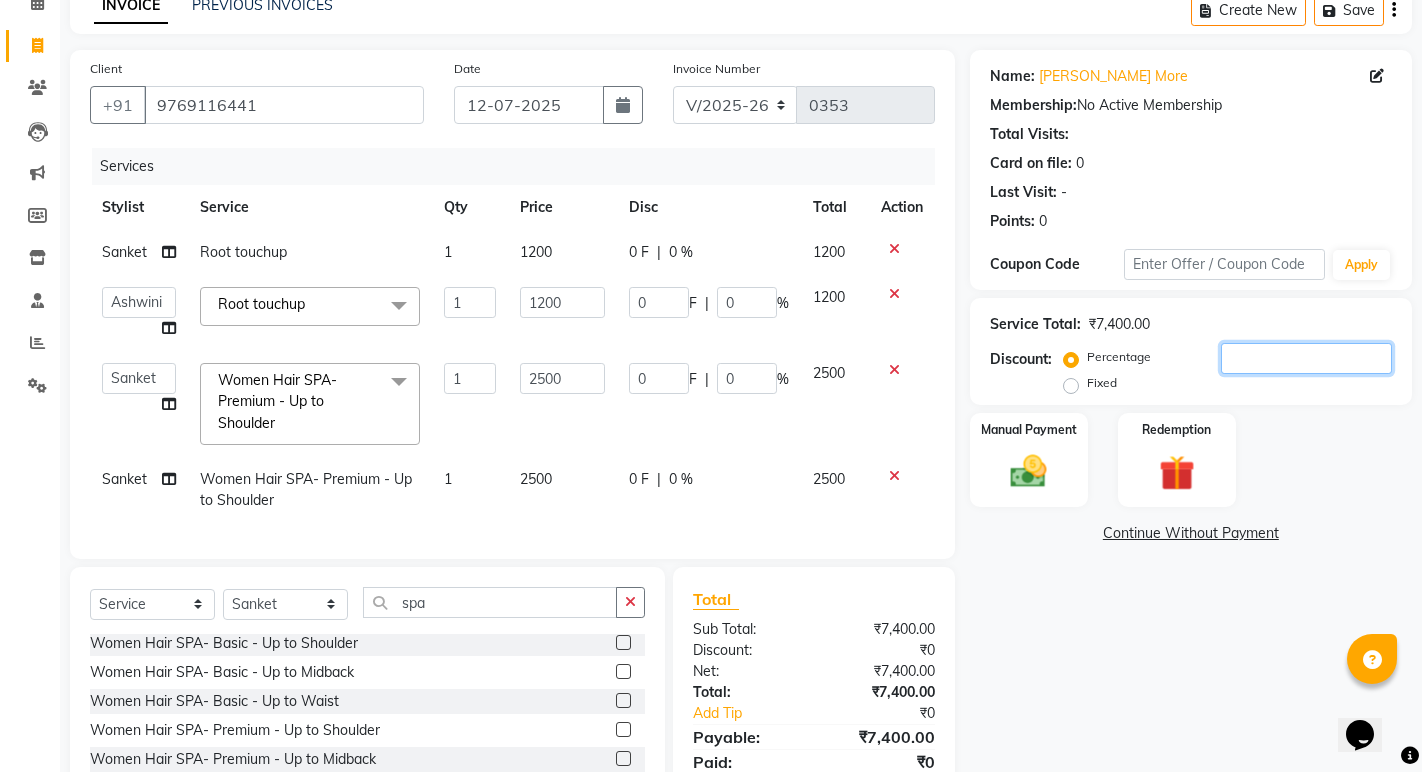 type on "50" 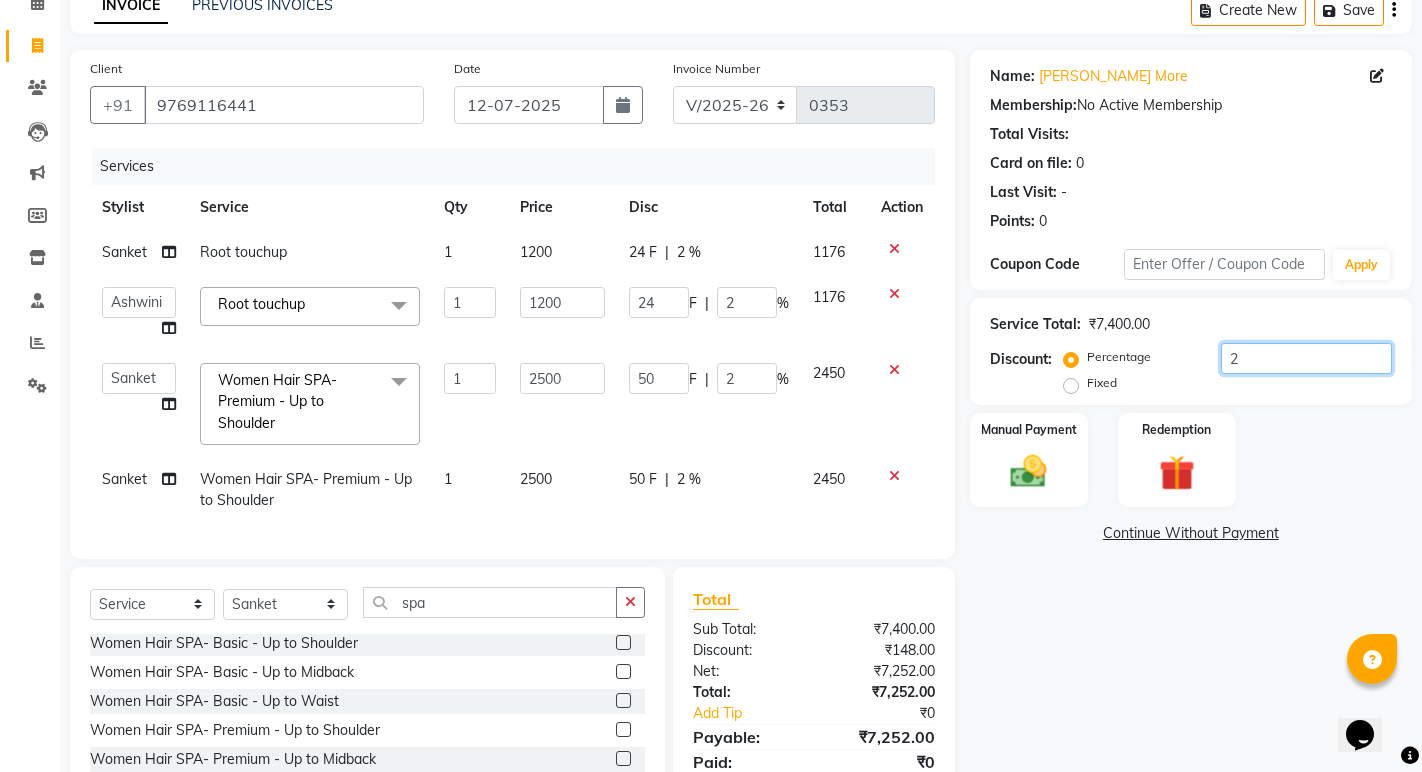 type on "20" 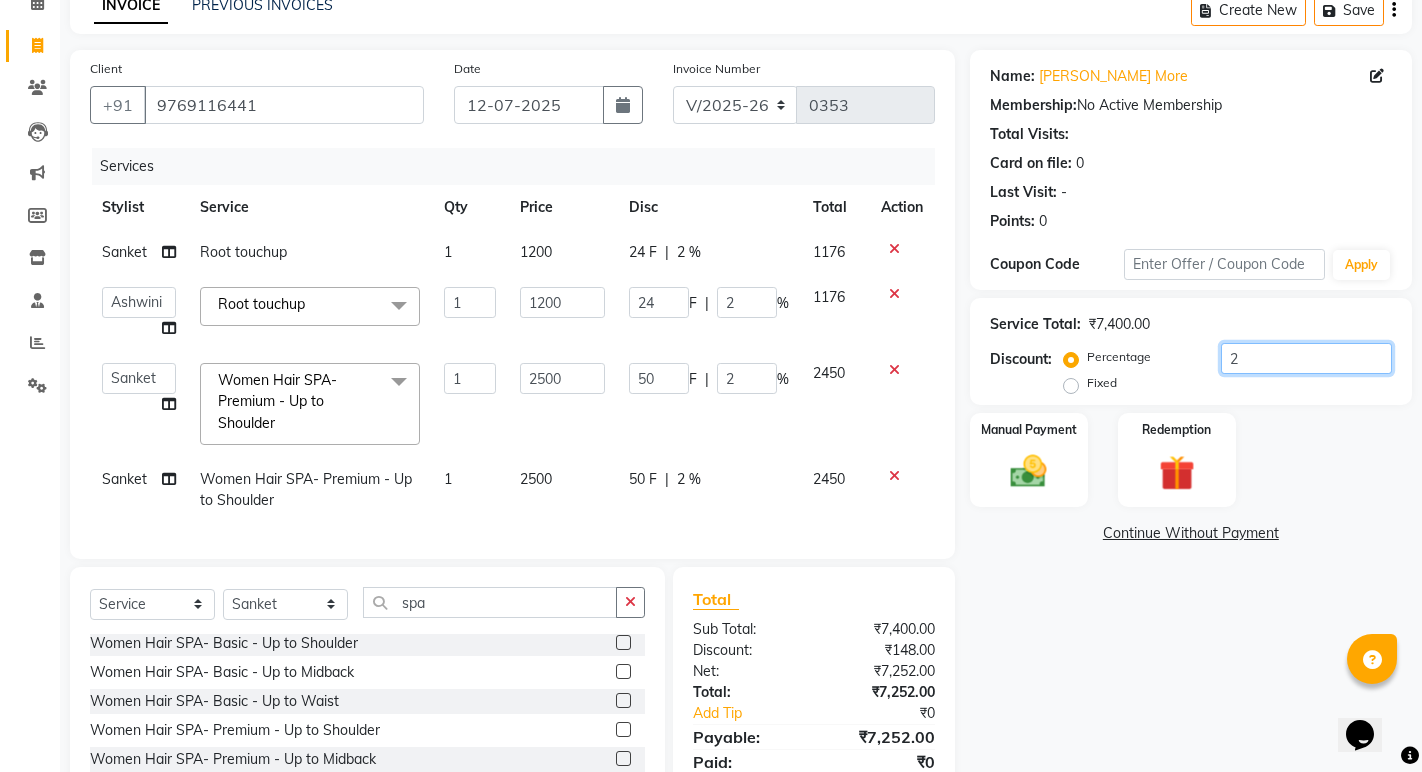 type on "500" 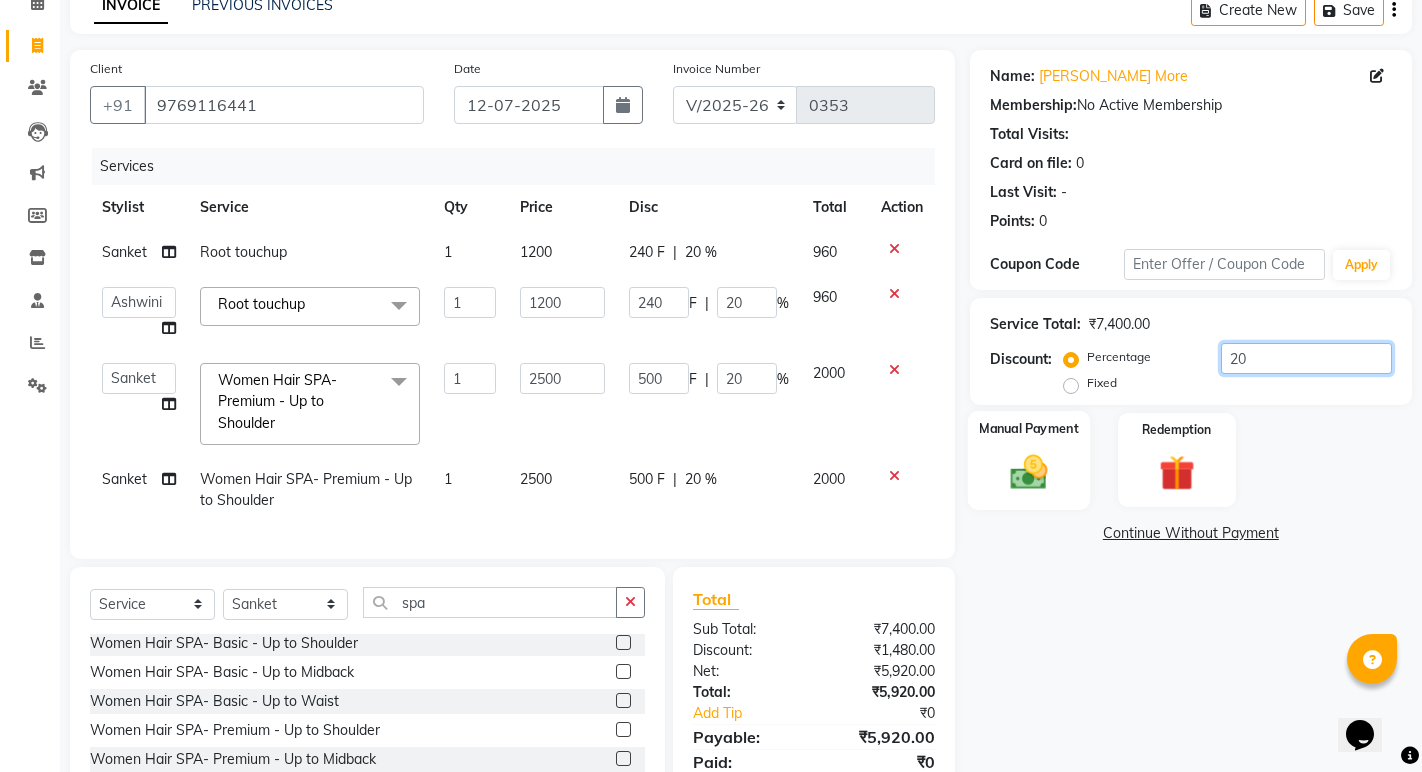 type on "20" 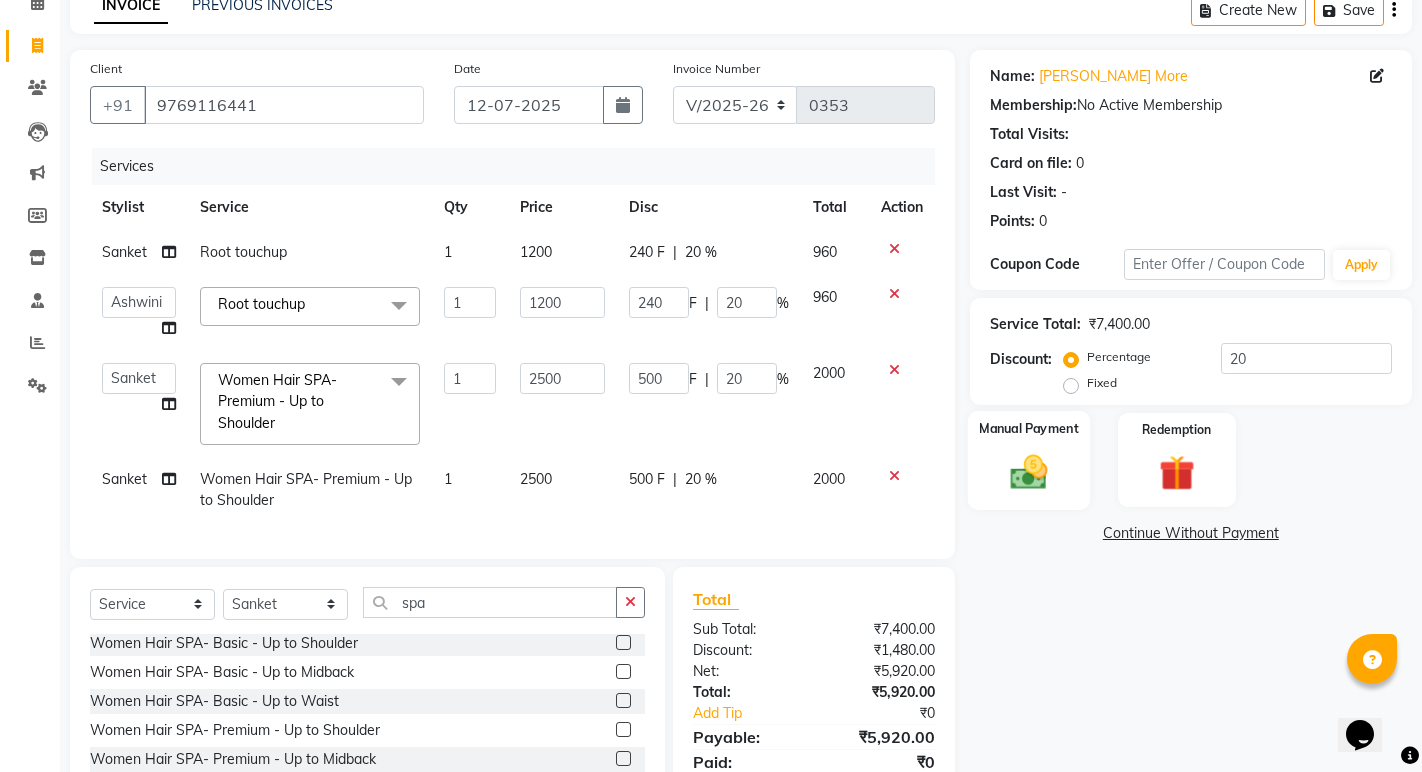 click 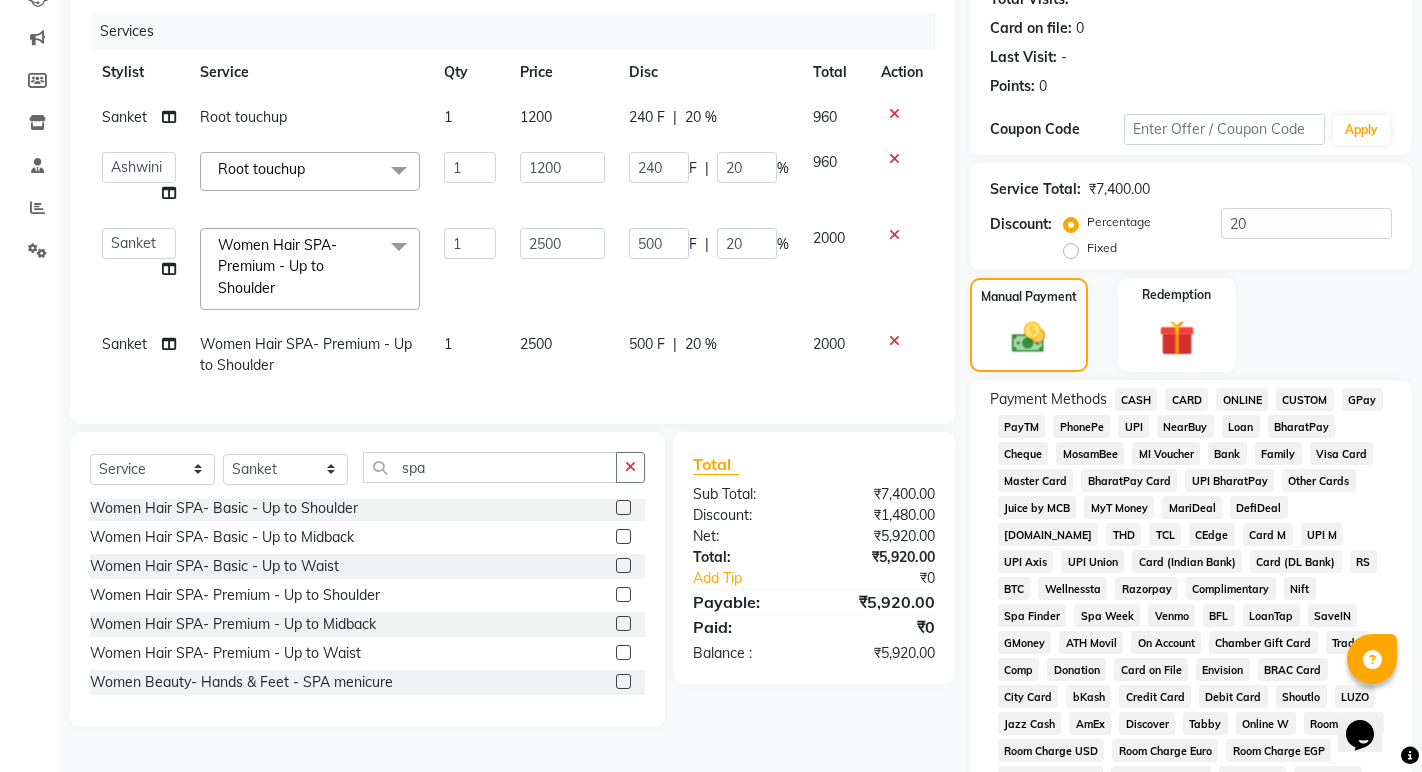 scroll, scrollTop: 200, scrollLeft: 0, axis: vertical 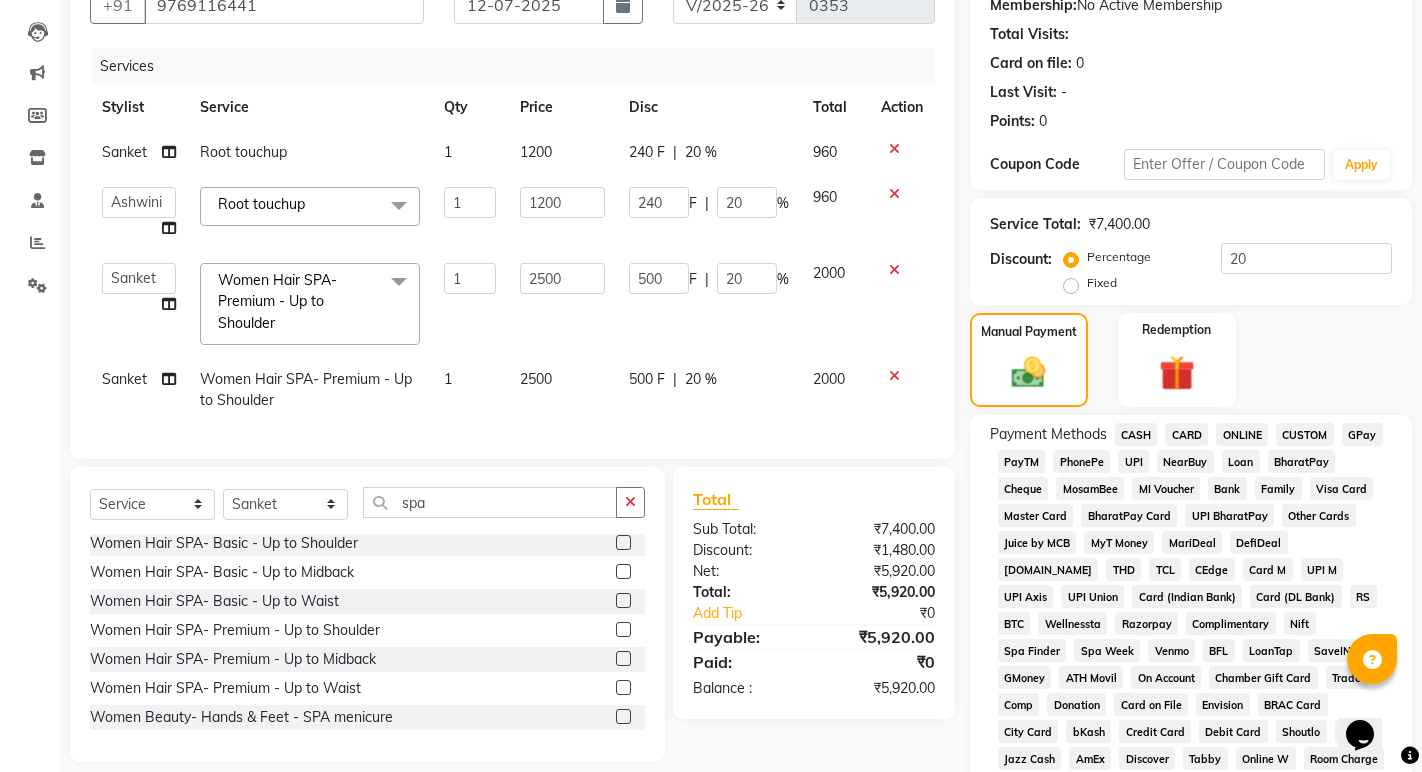 click on "Sanket" 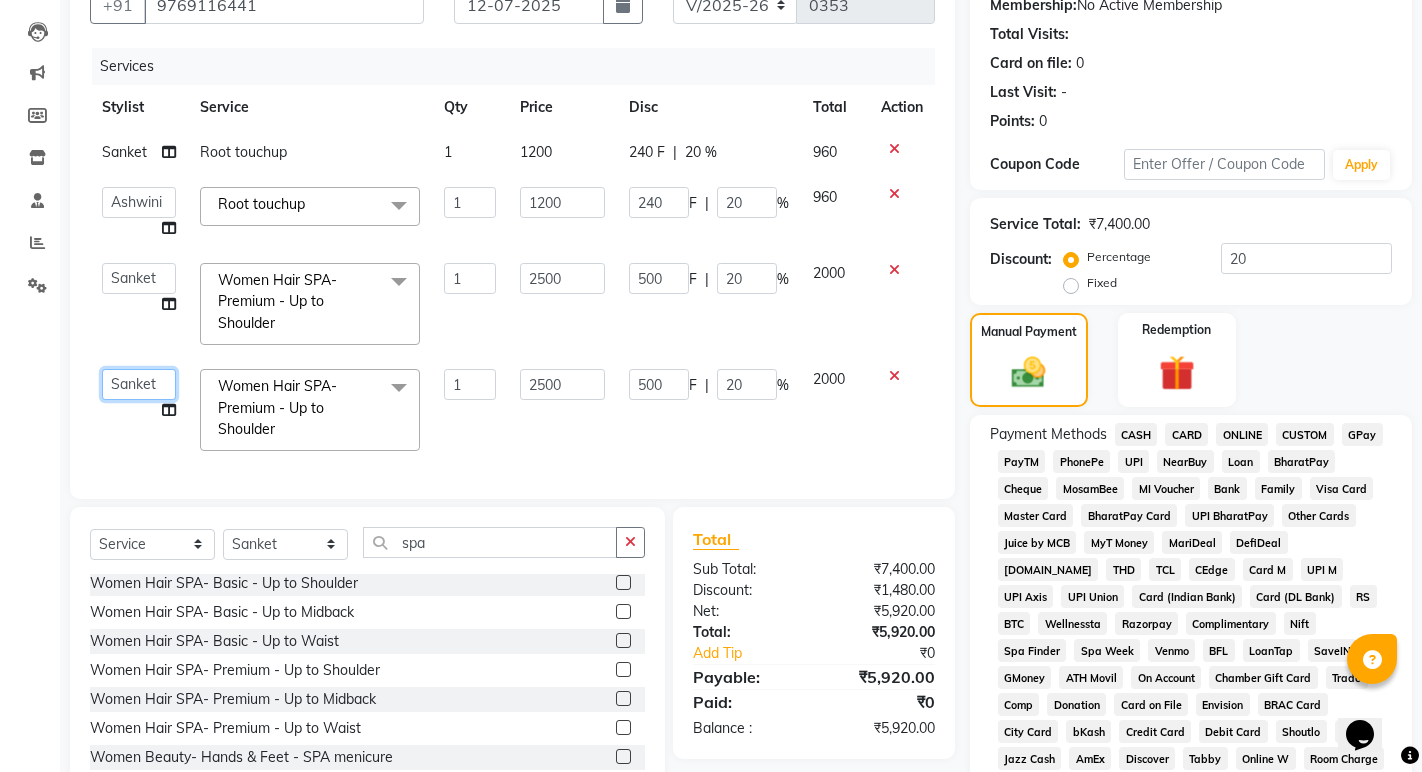 click on "Asha   Ashwini   Manager    Neelam   Neeta   Reshma   Sanket   Shanti   Soniya" 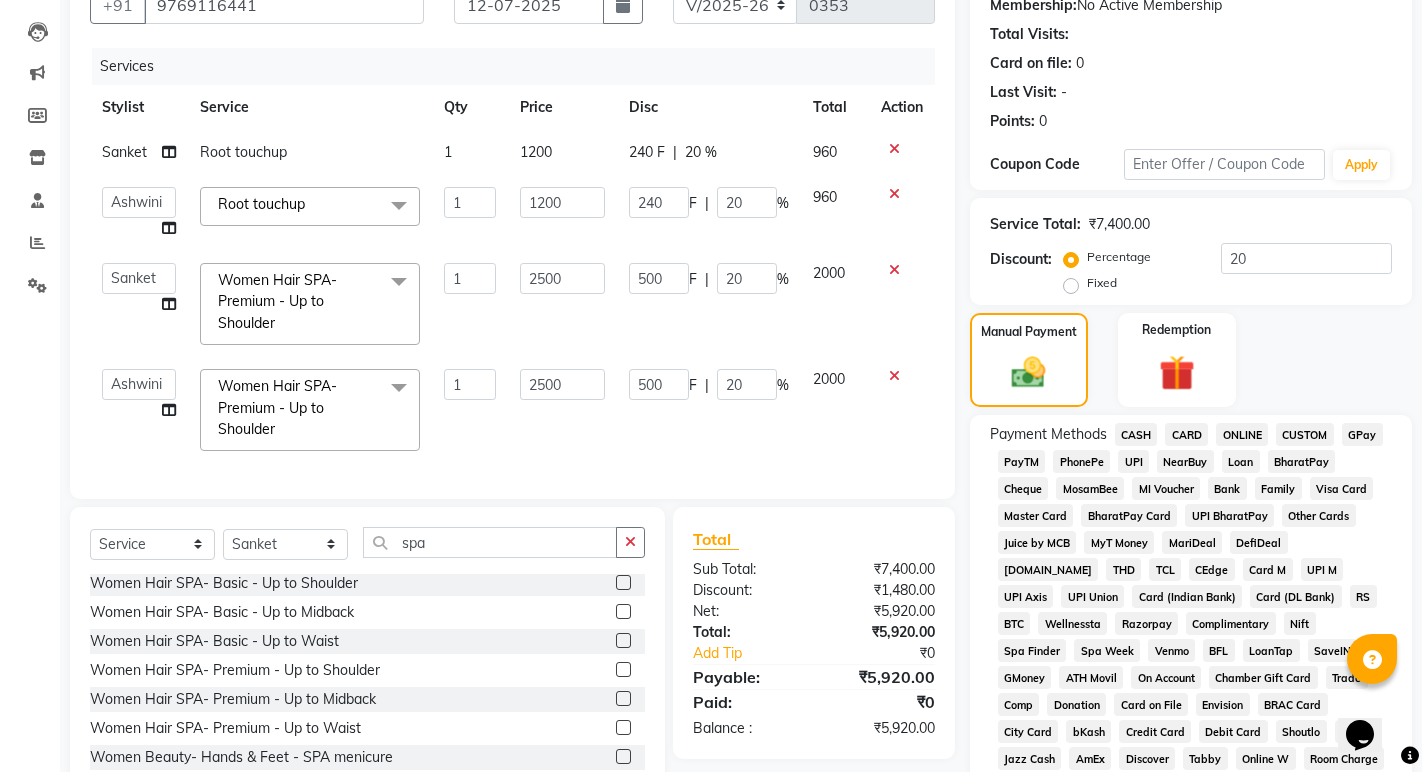 select on "32014" 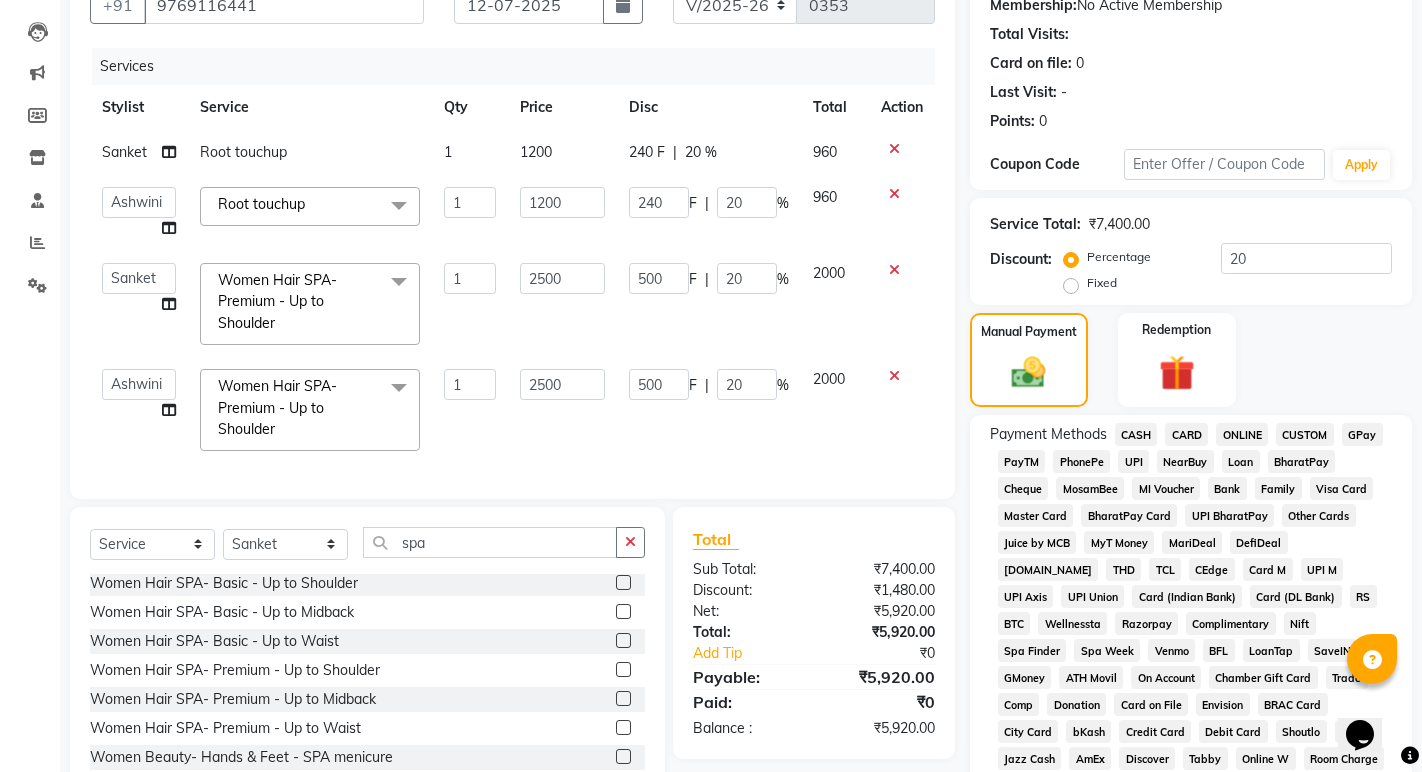 click 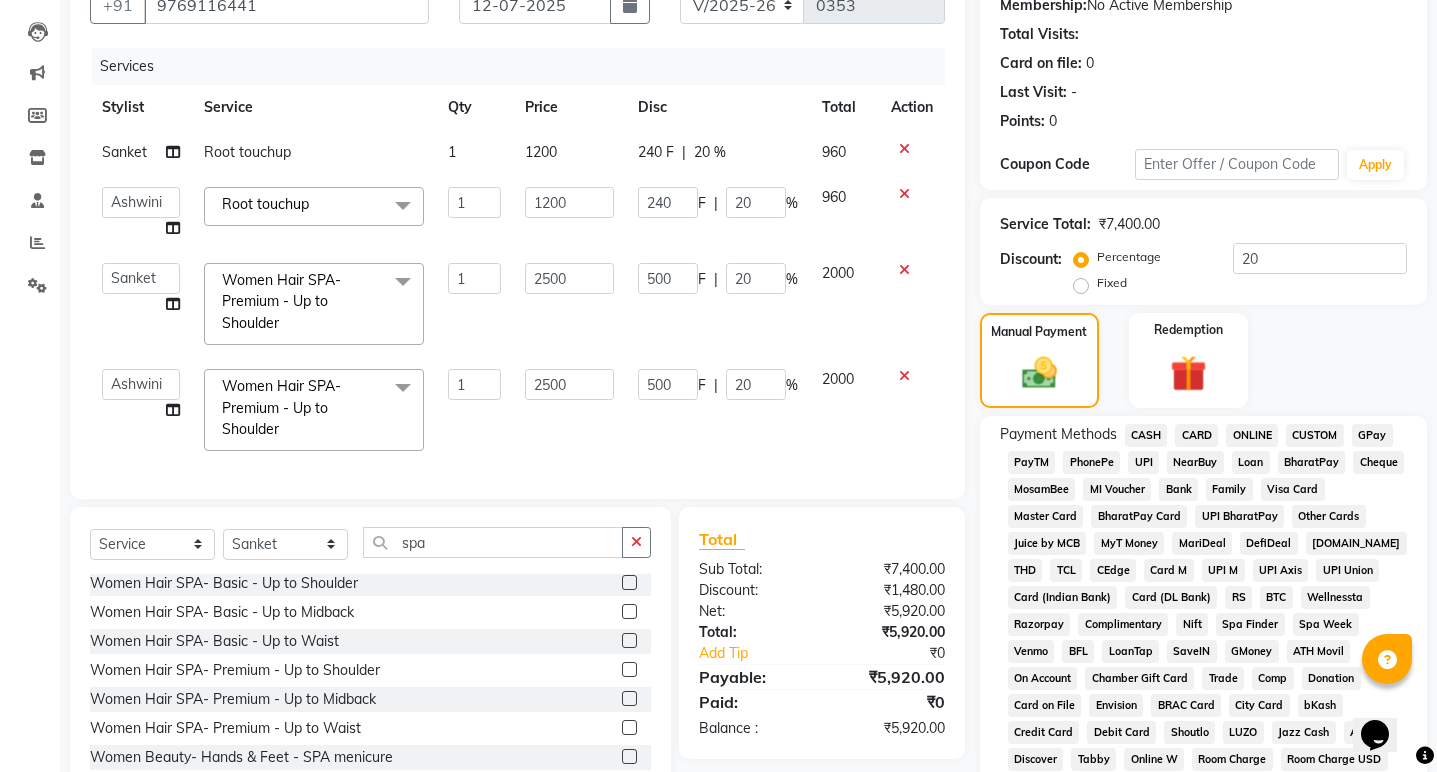 select on "32014" 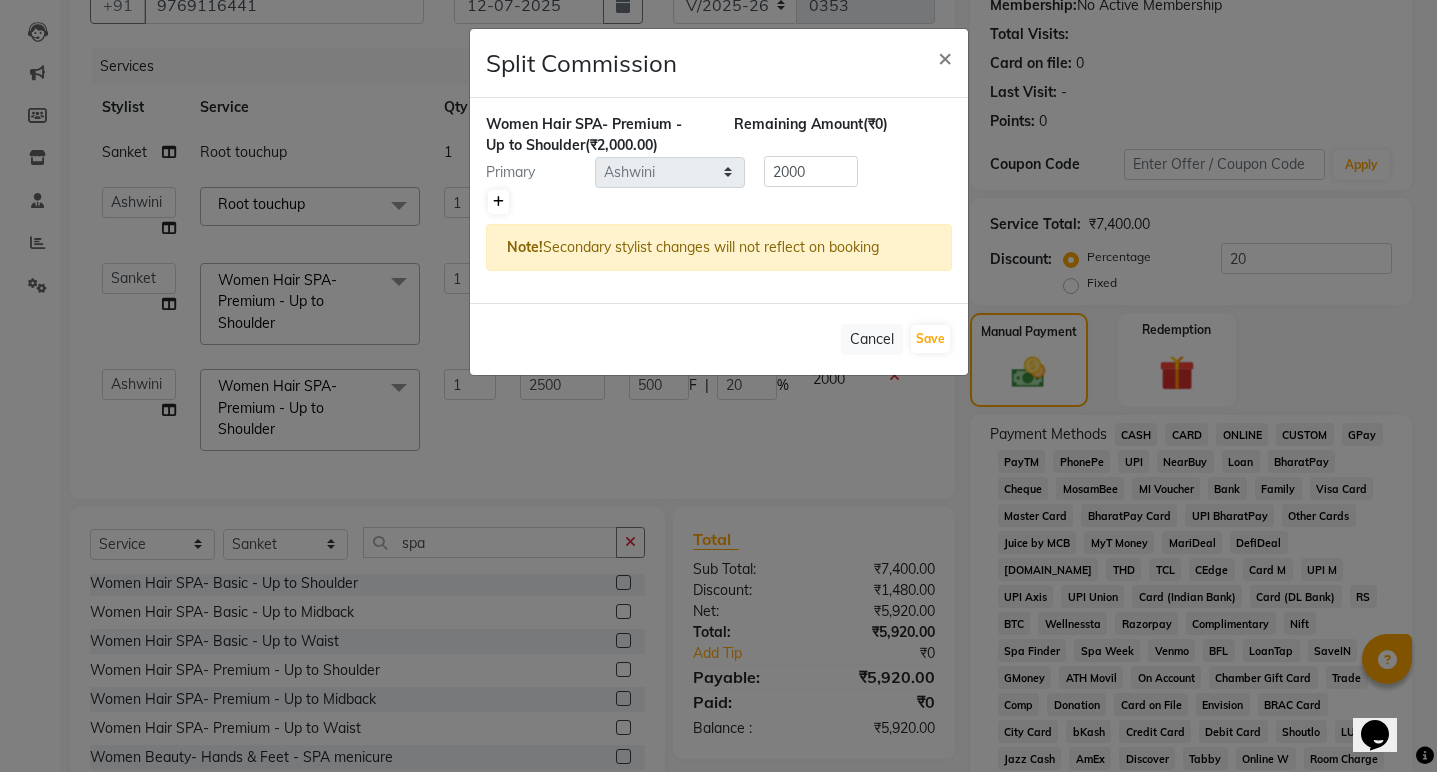 click 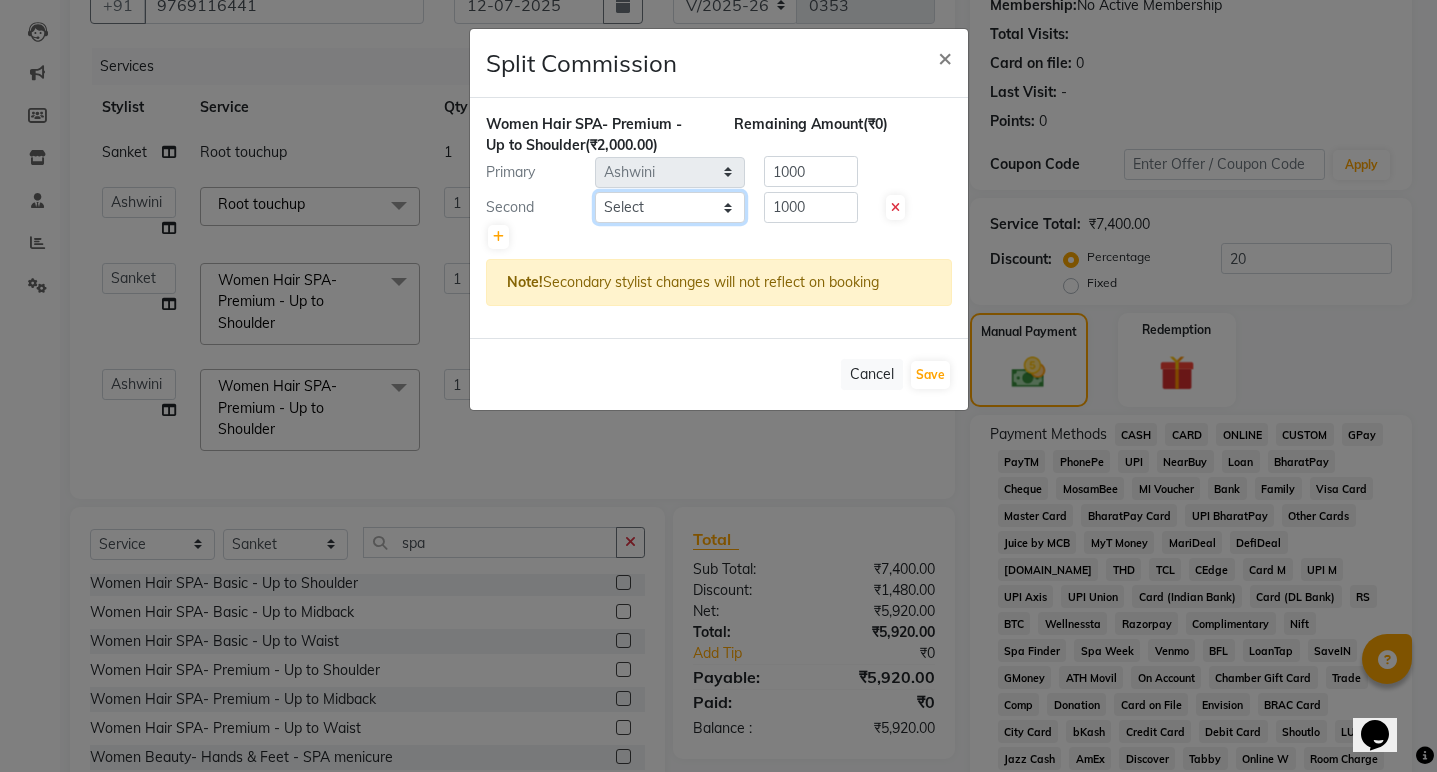 click on "Select  Asha   Ashwini   Manager    Neelam   Neeta   Reshma   Sanket   Shanti   Soniya" 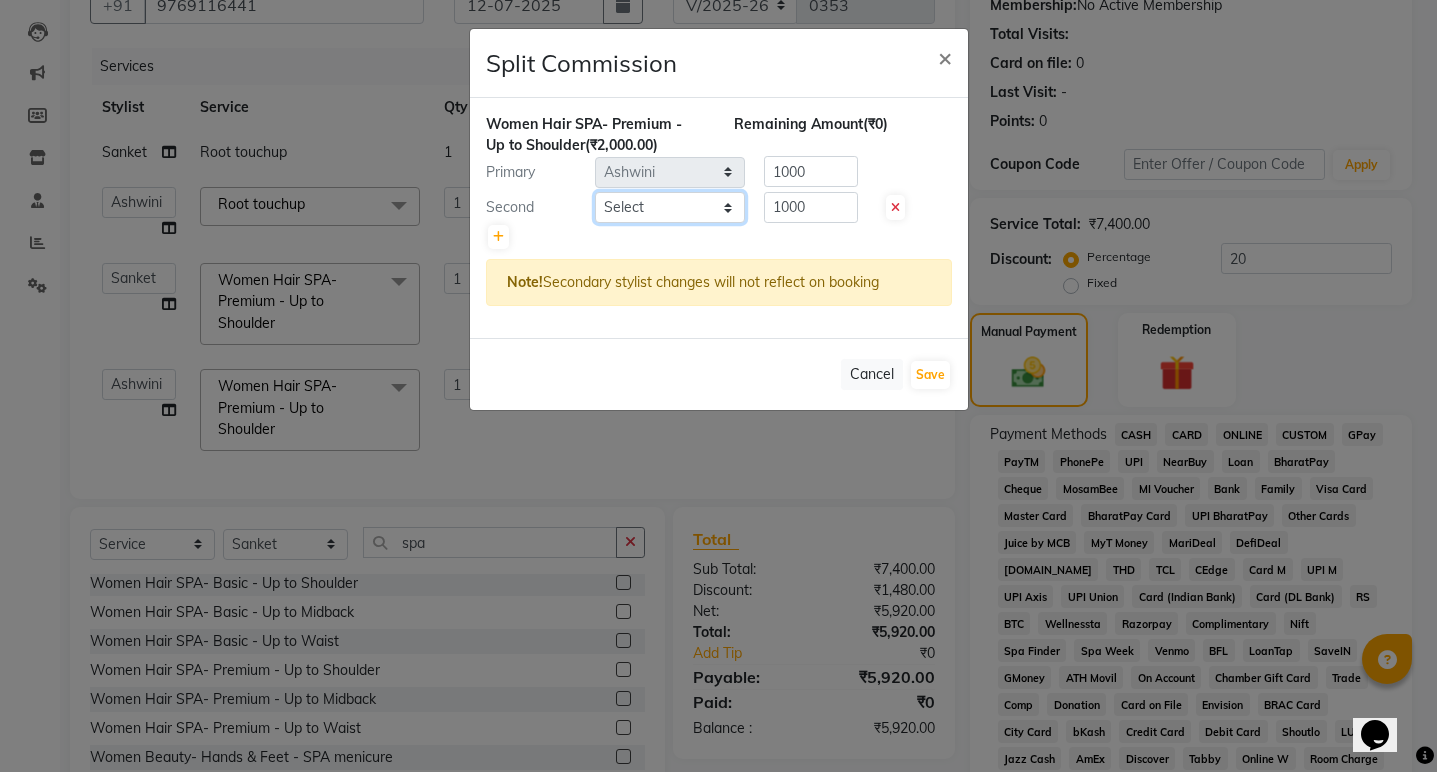 select on "32015" 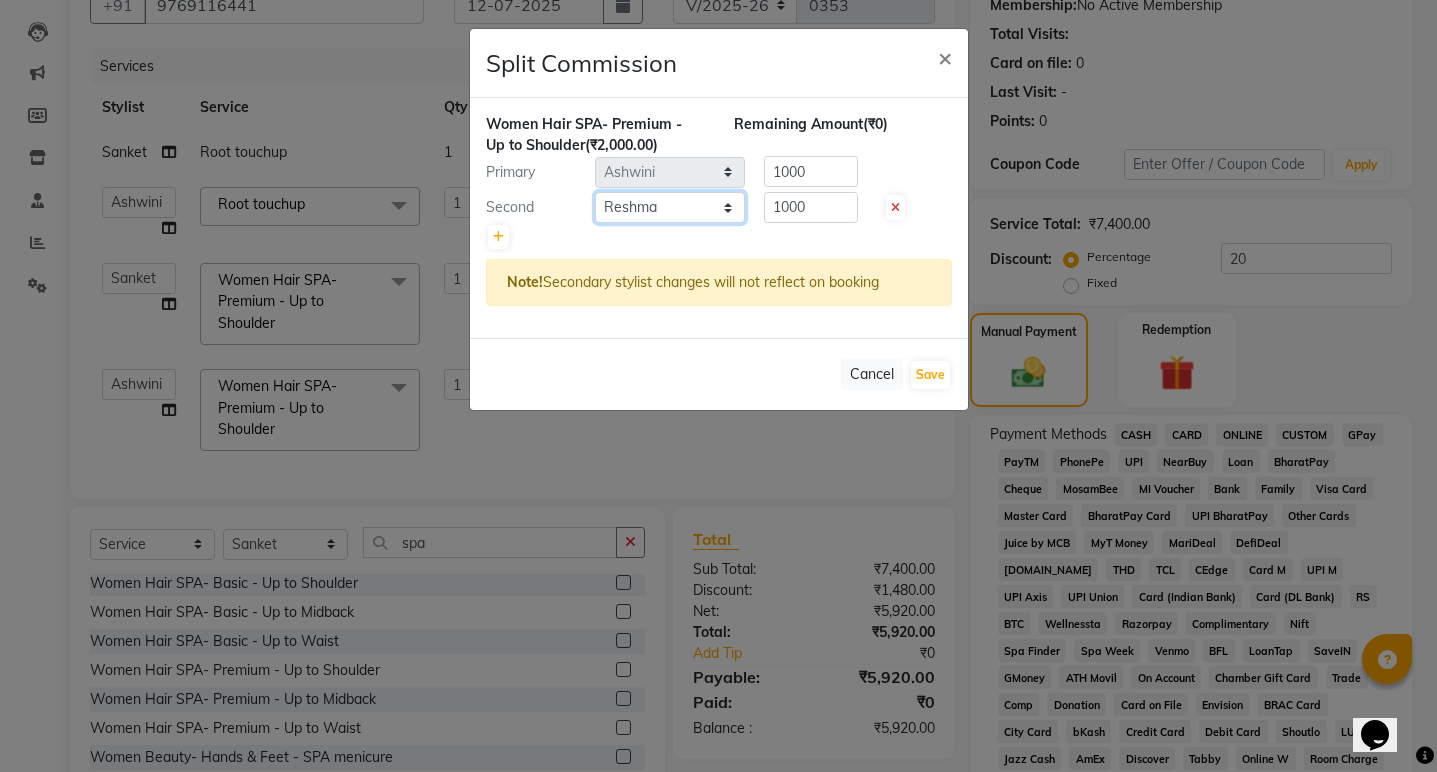 click on "Select  Asha   Ashwini   Manager    Neelam   Neeta   Reshma   Sanket   Shanti   Soniya" 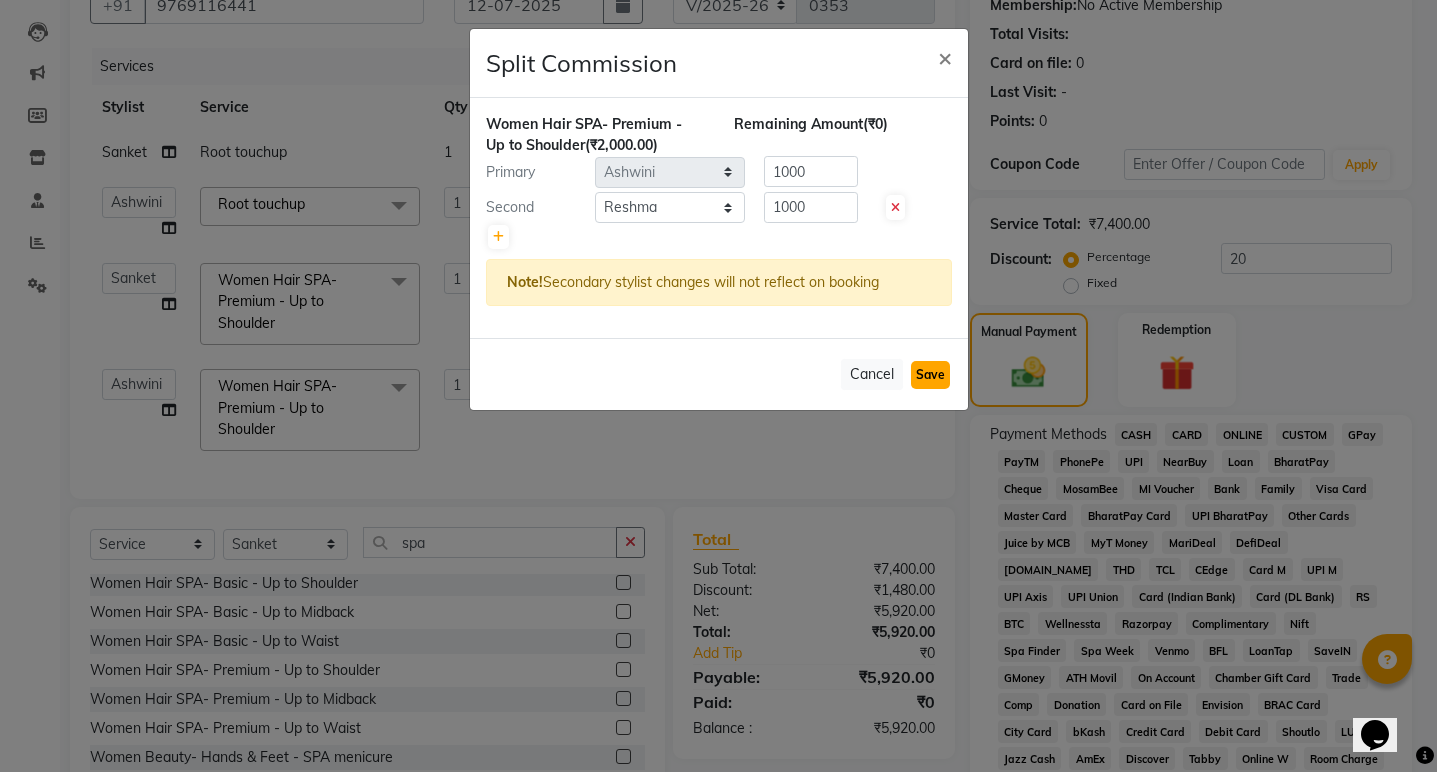 click on "Save" 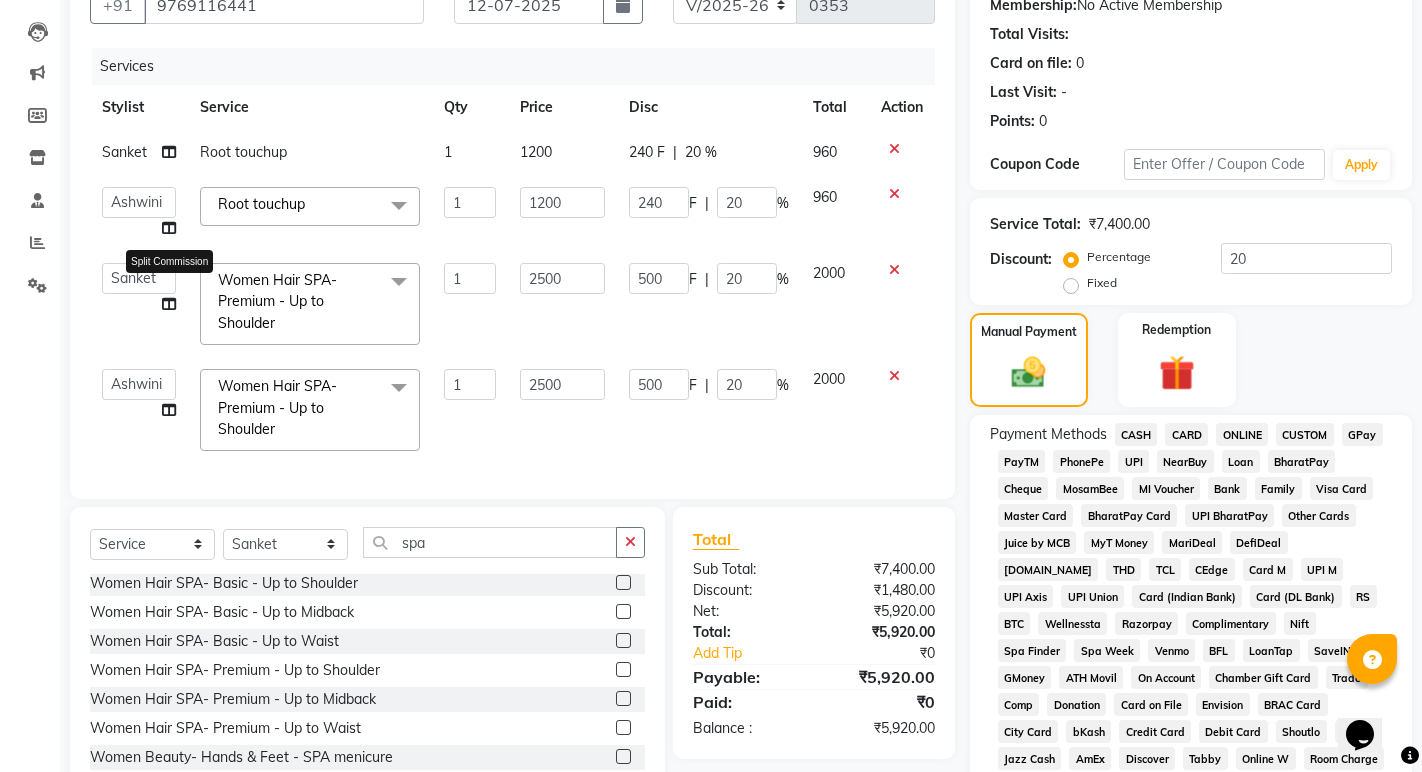 click 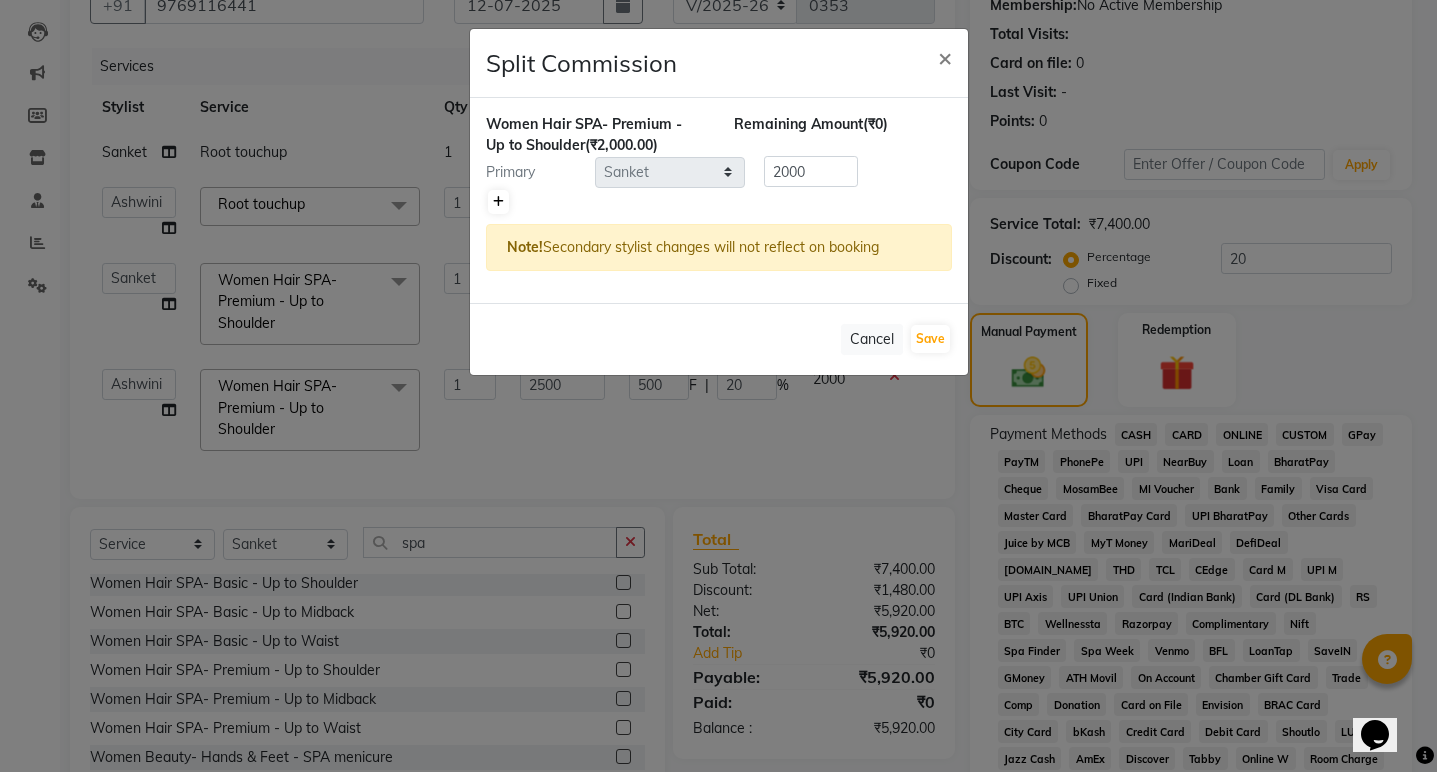click 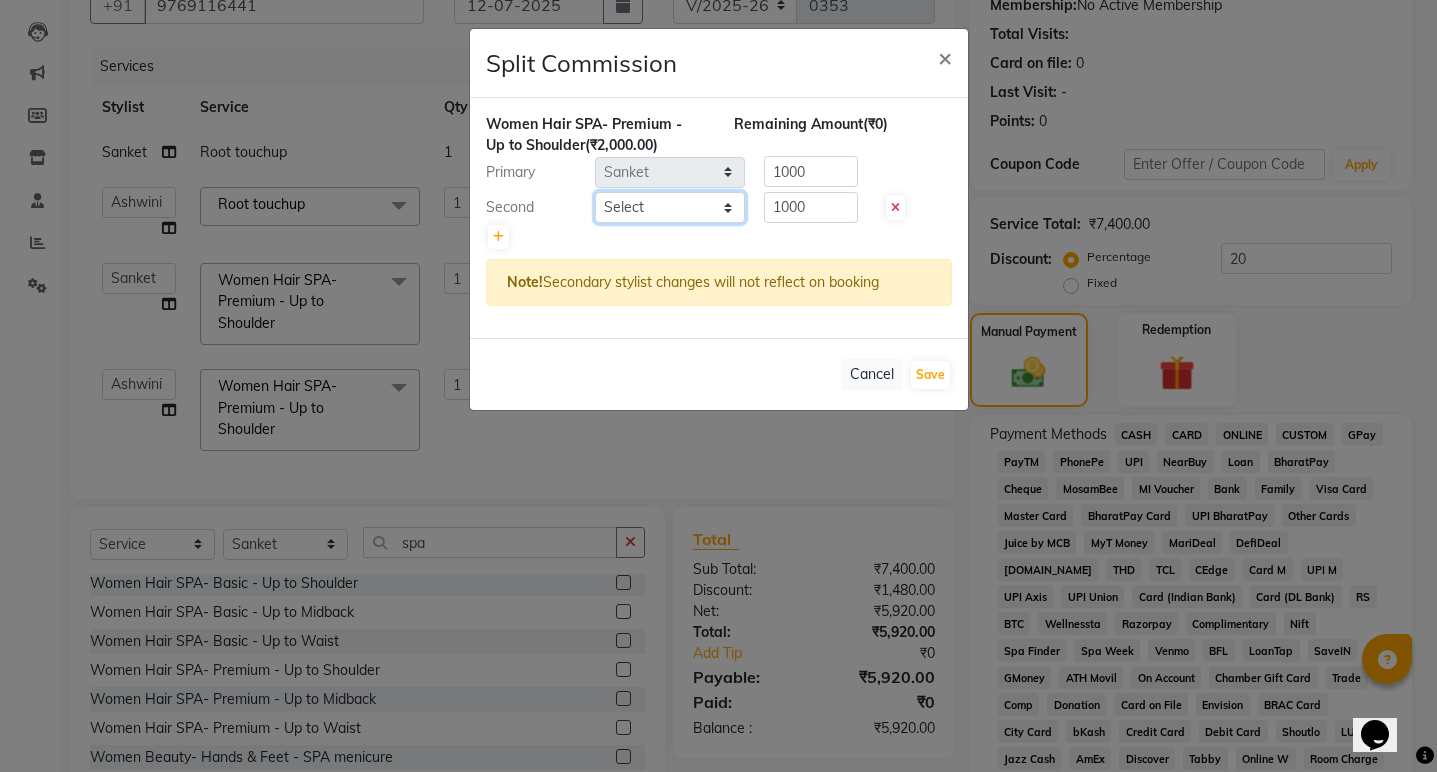 click on "Select  Asha   Ashwini   Manager    Neelam   Neeta   Reshma   Sanket   Shanti   Soniya" 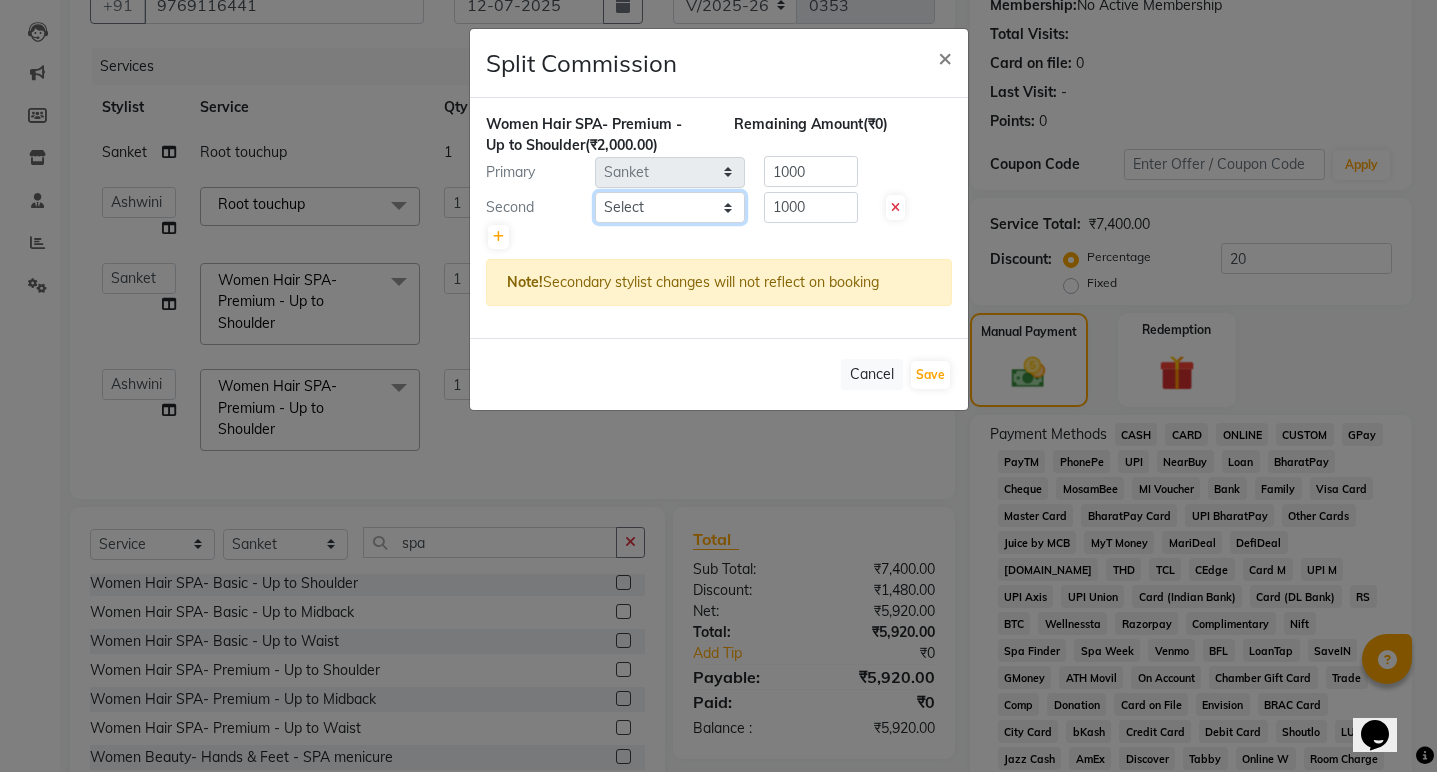 select on "41881" 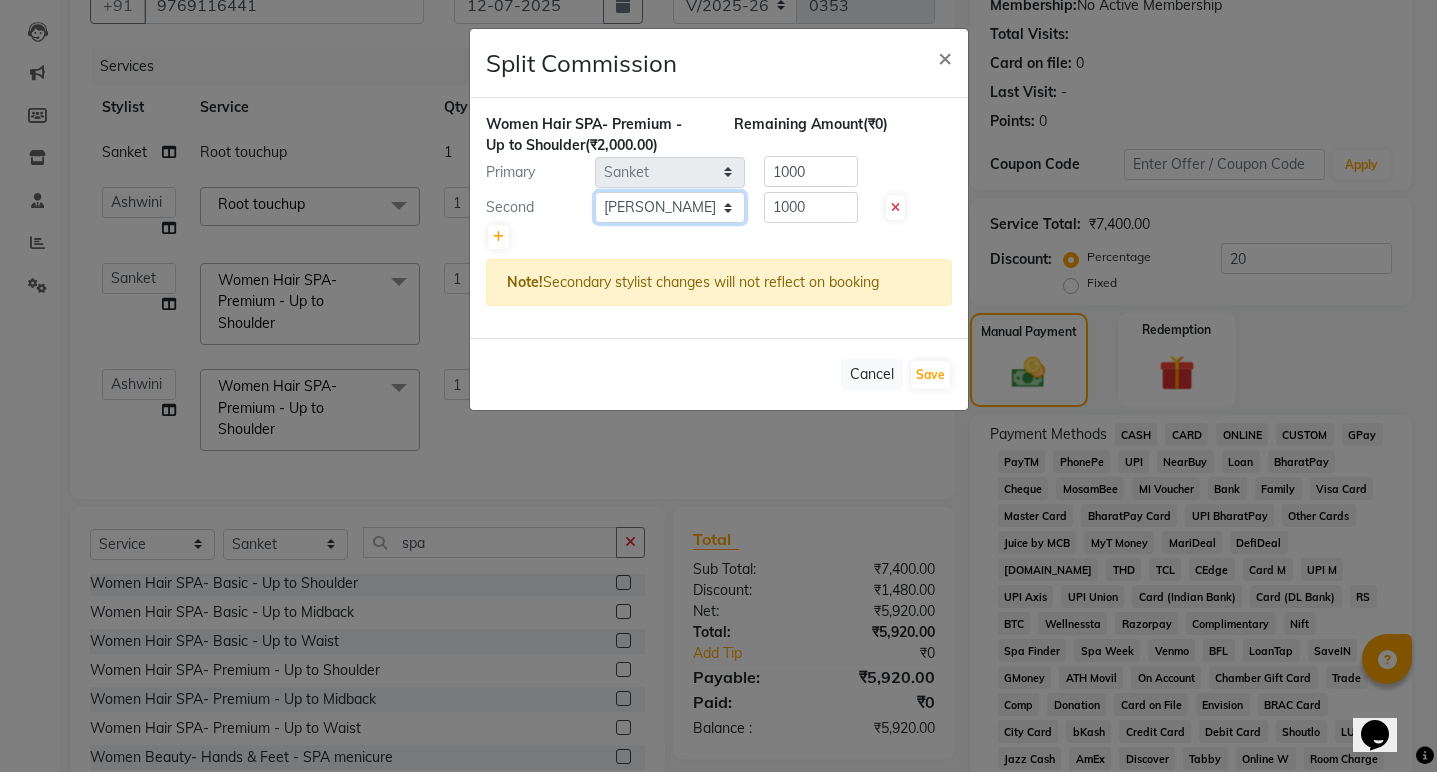 click on "Select  Asha   Ashwini   Manager    Neelam   Neeta   Reshma   Sanket   Shanti   Soniya" 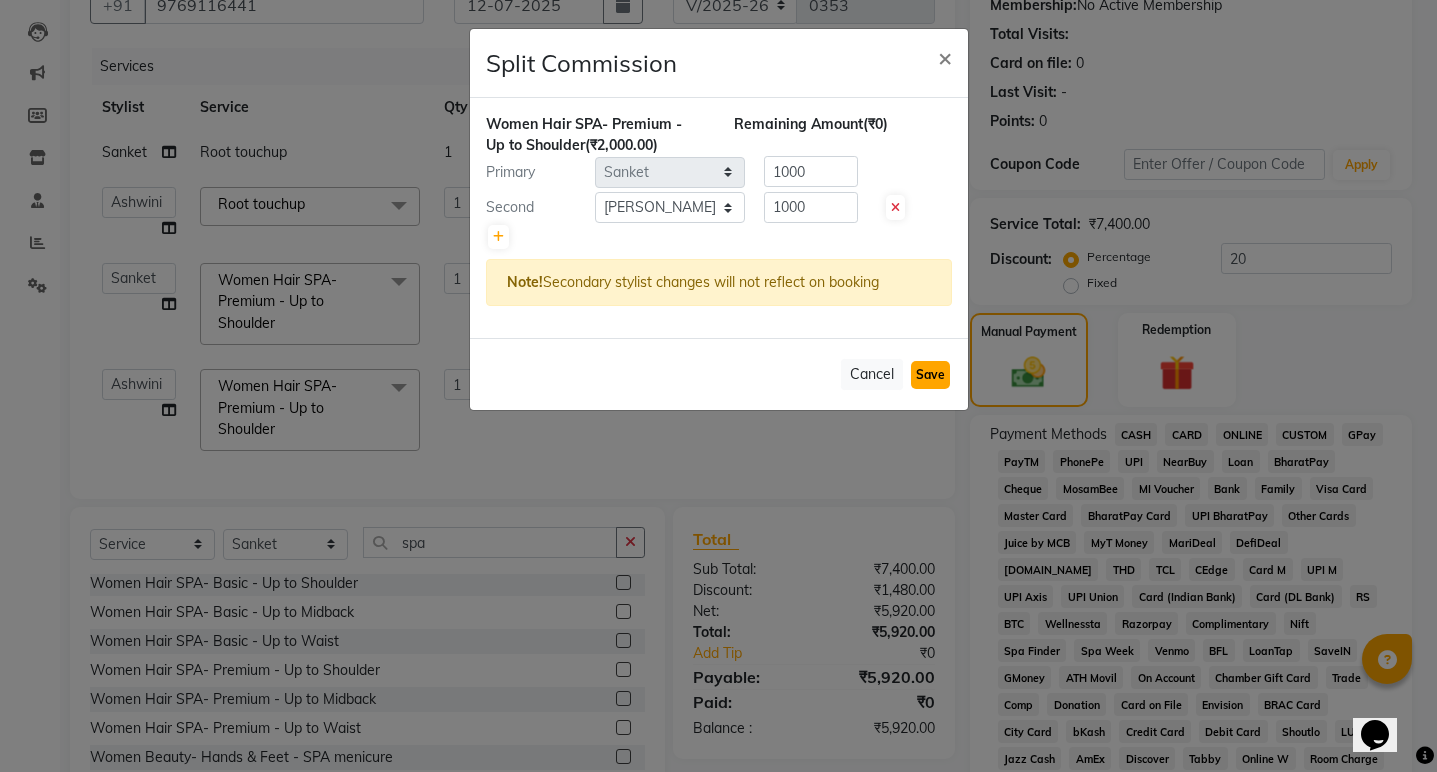 click on "Save" 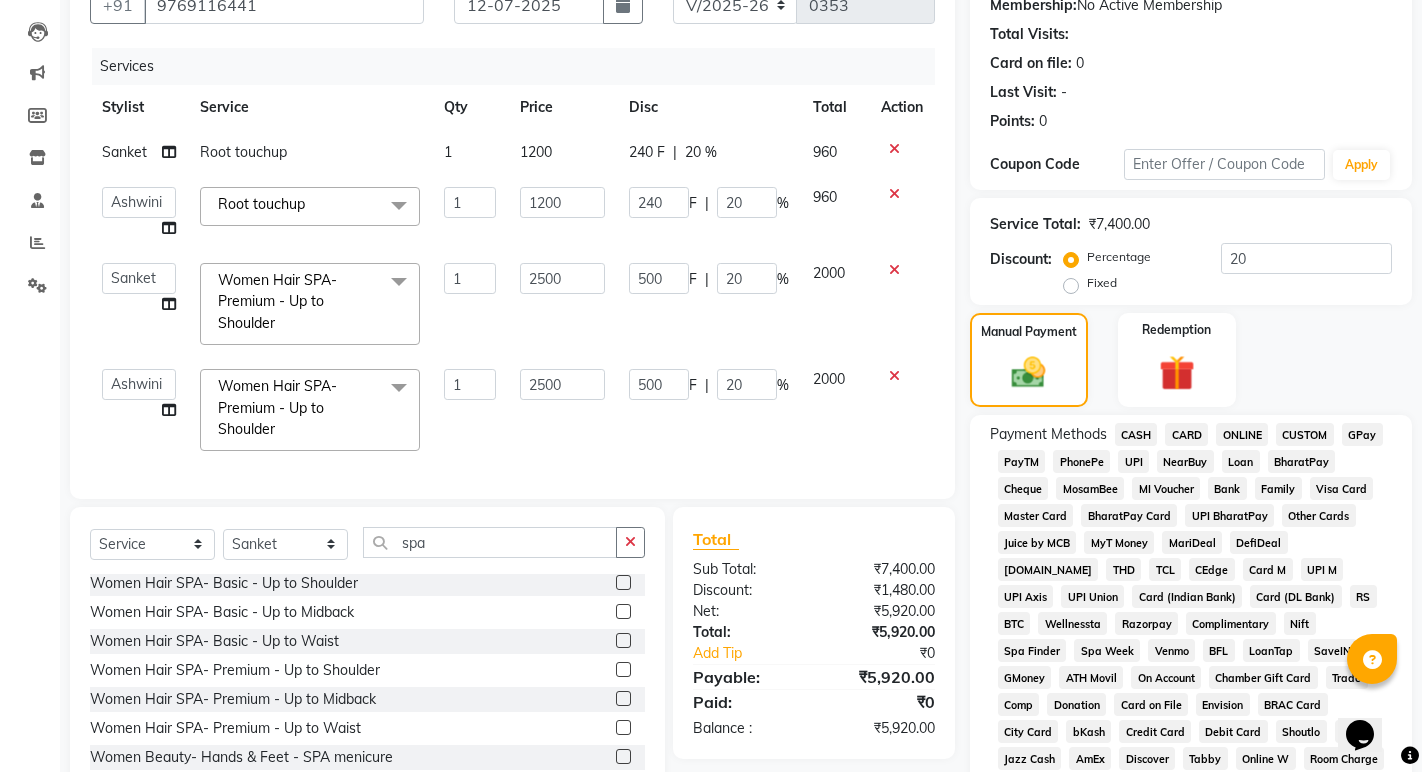 click on "UPI" 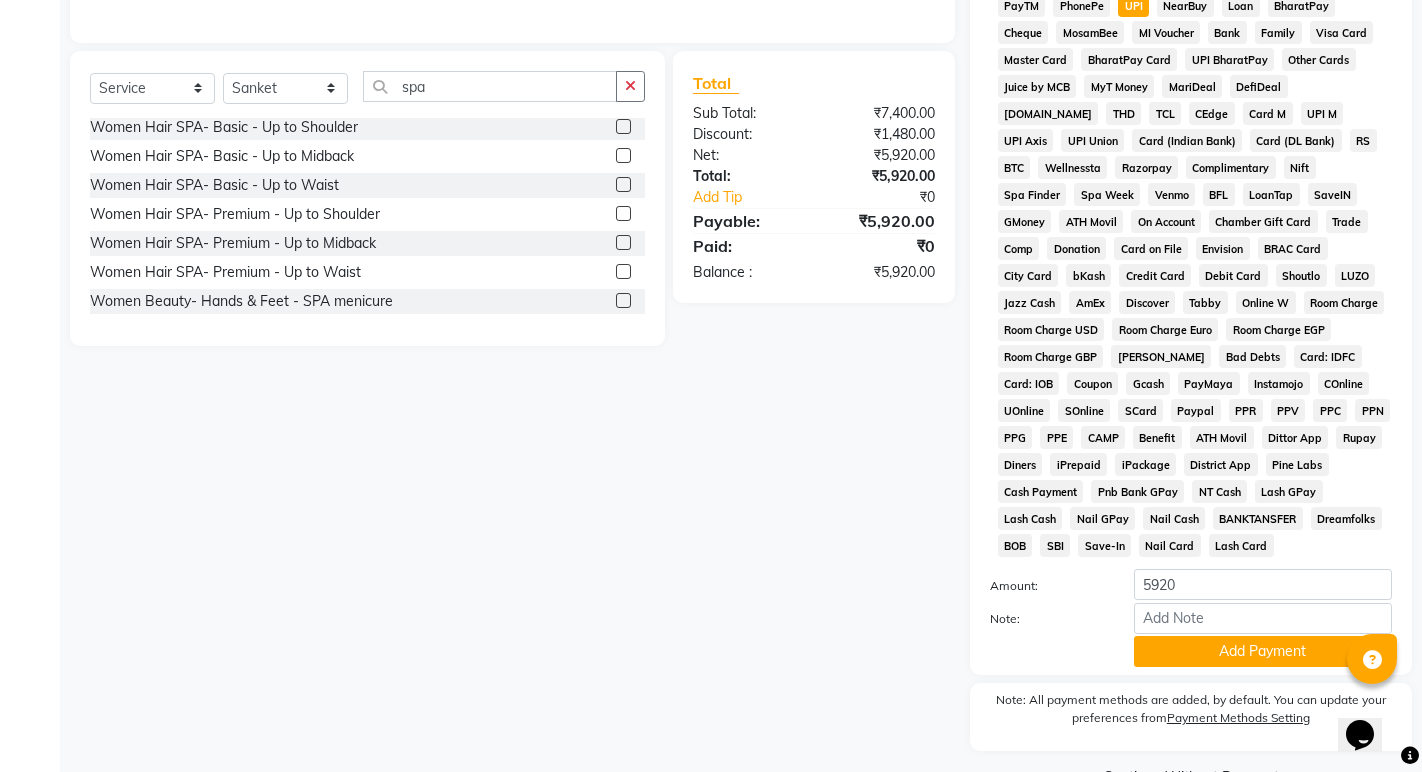 scroll, scrollTop: 706, scrollLeft: 0, axis: vertical 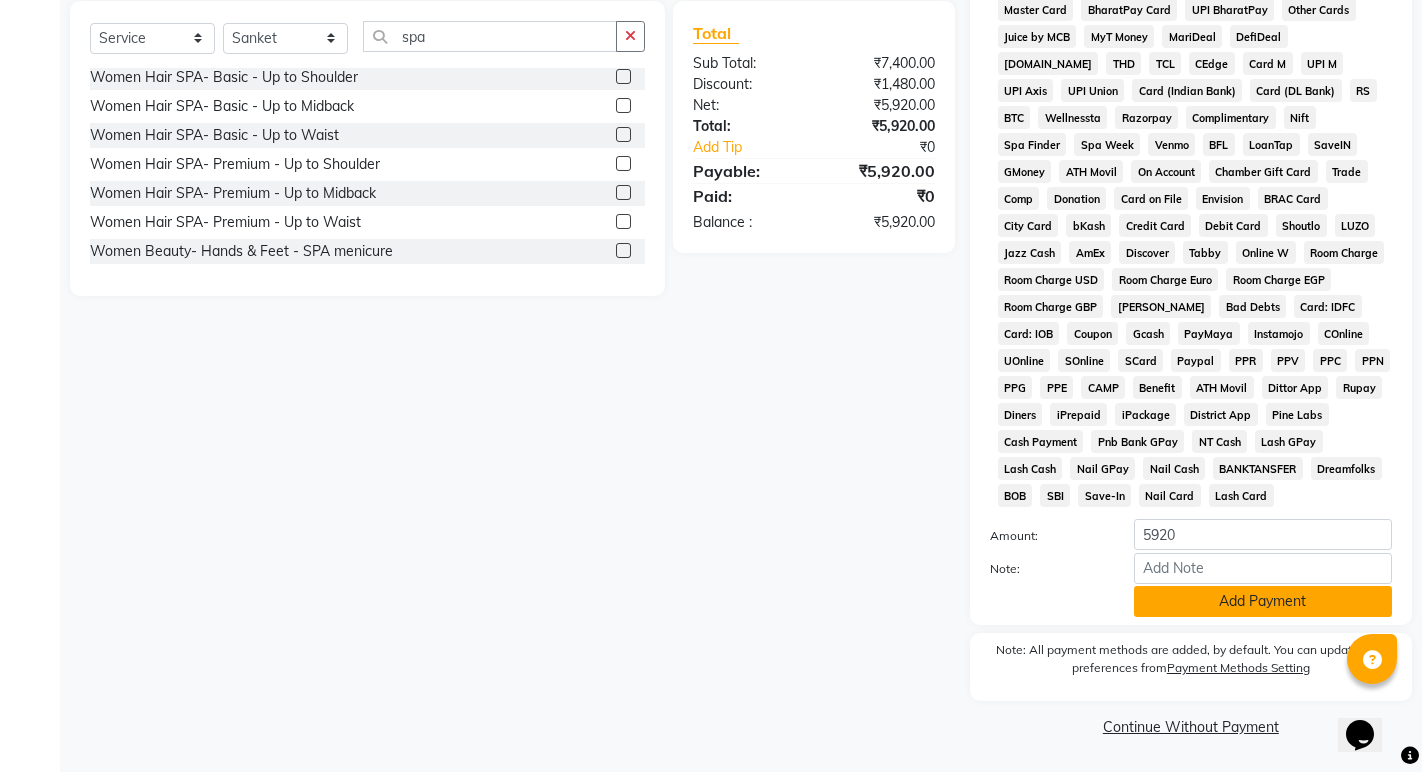 click on "Add Payment" 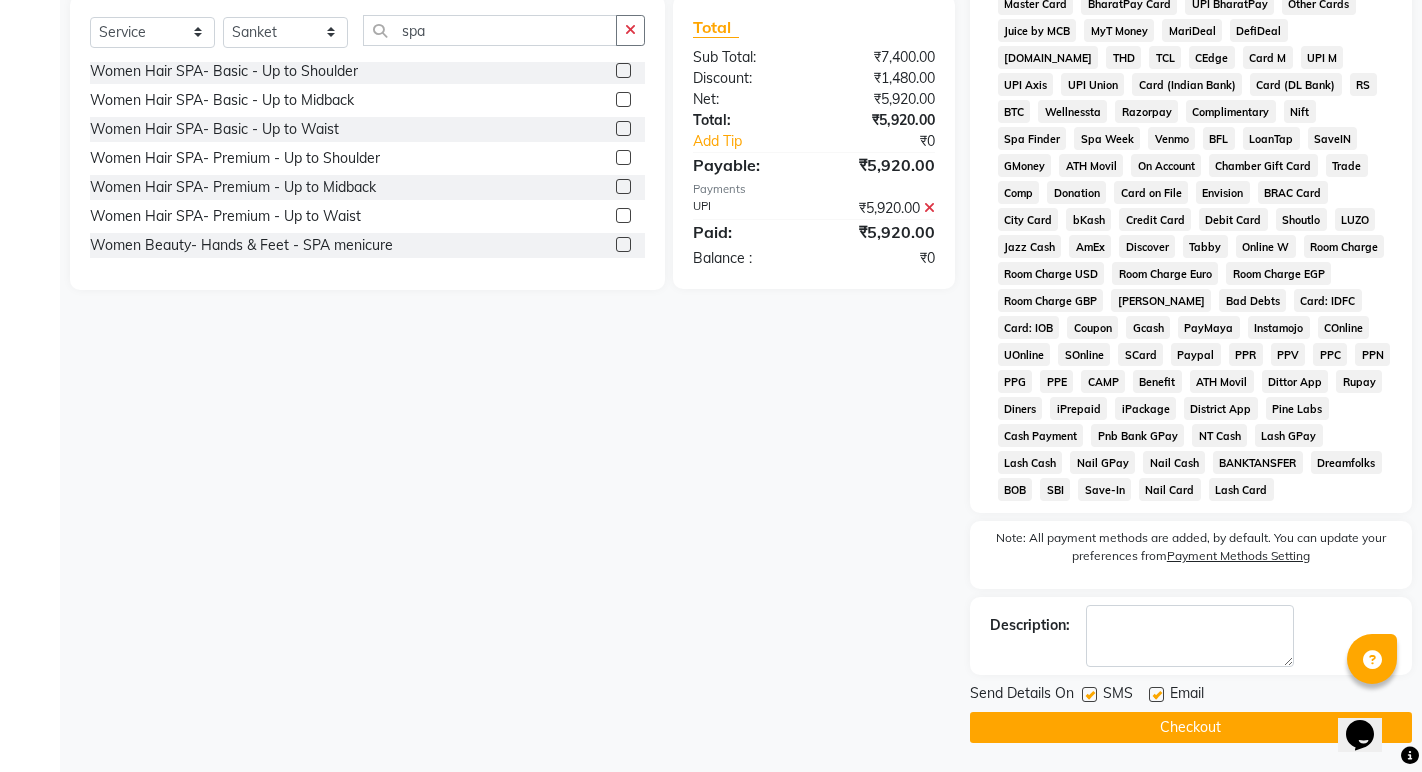 scroll, scrollTop: 713, scrollLeft: 0, axis: vertical 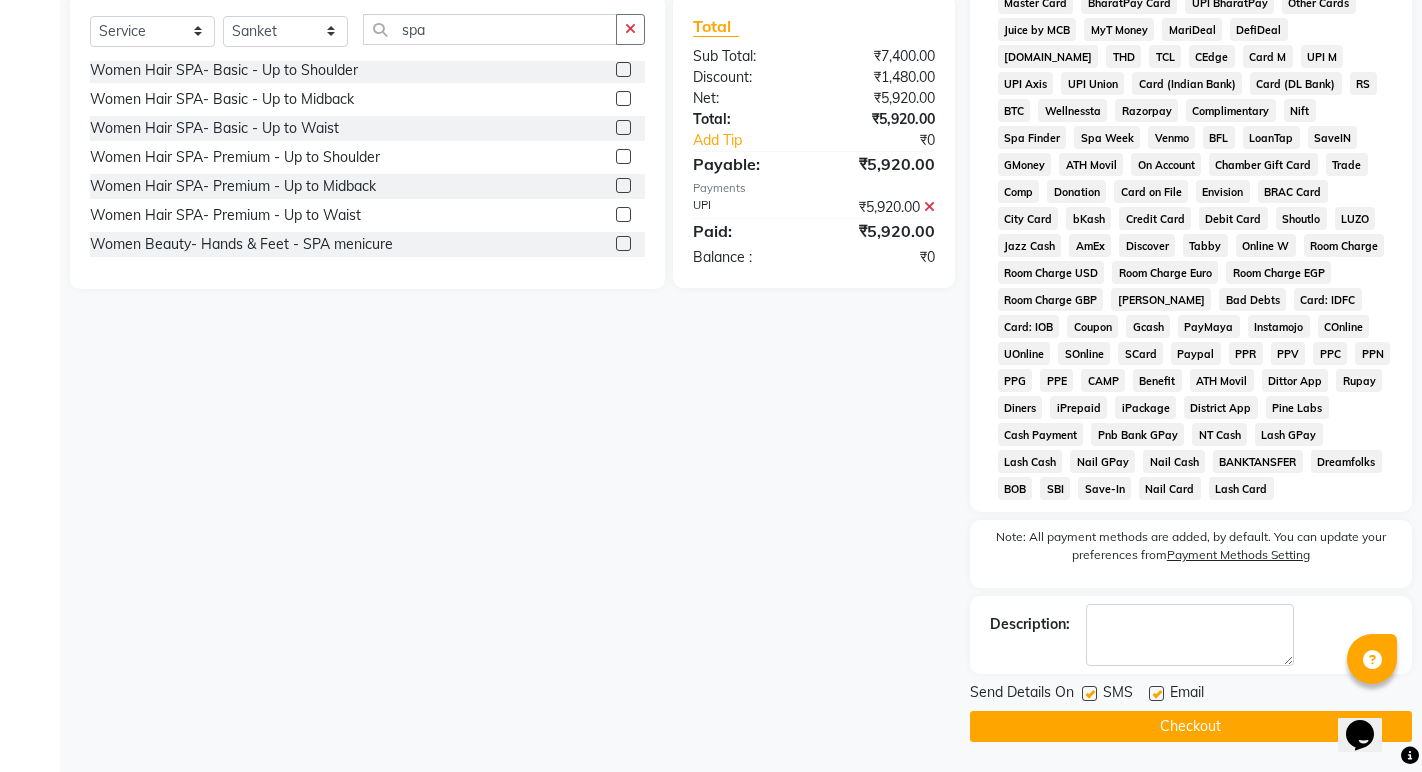 click on "Send Details On SMS Email  Checkout" 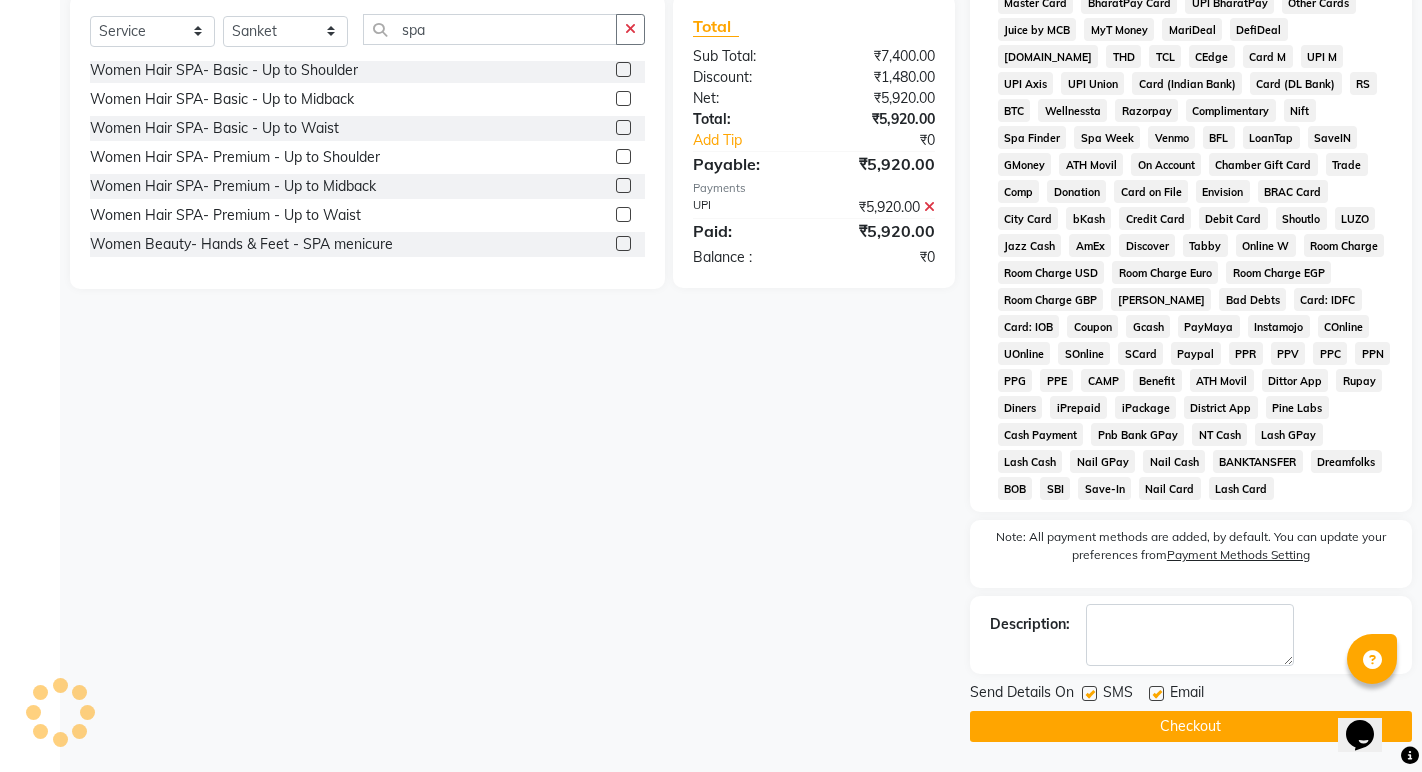 click on "Checkout" 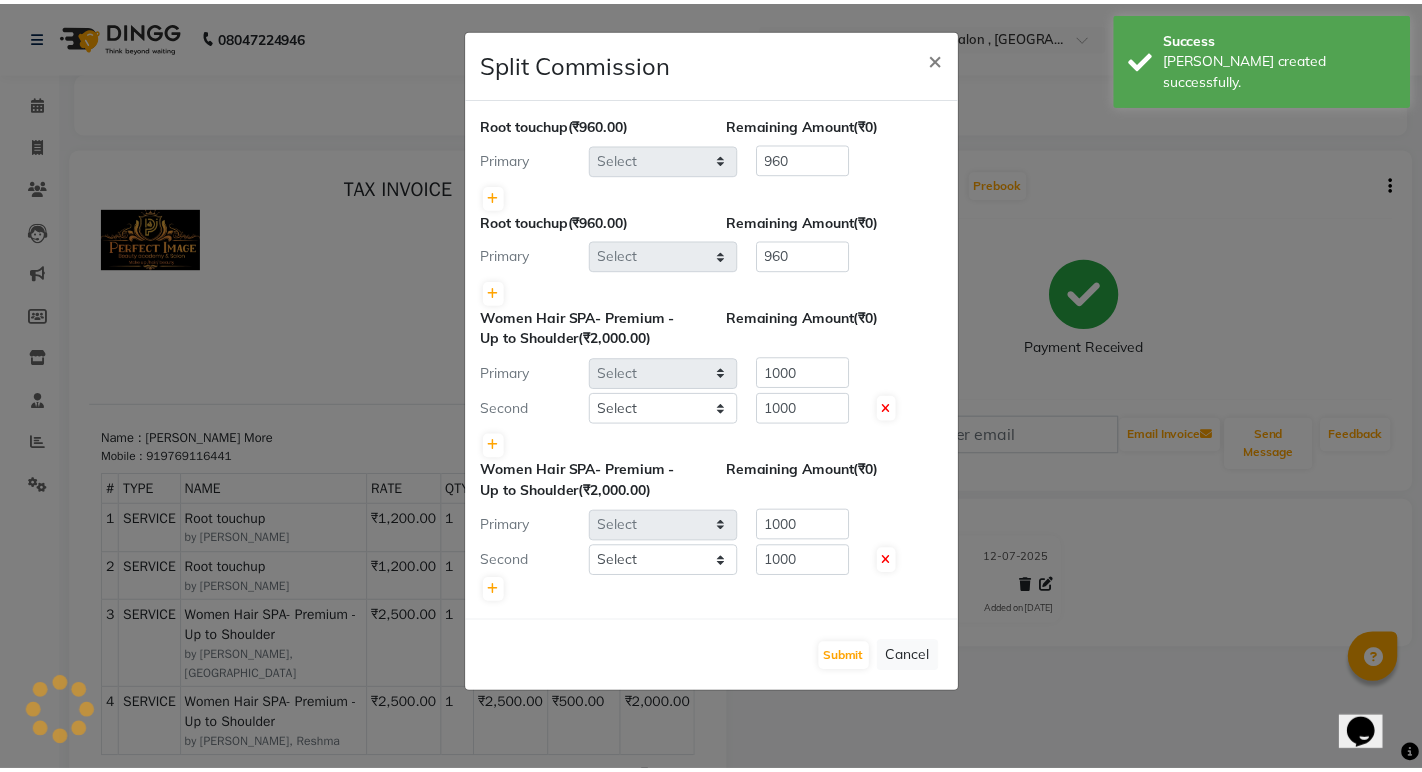 scroll, scrollTop: 0, scrollLeft: 0, axis: both 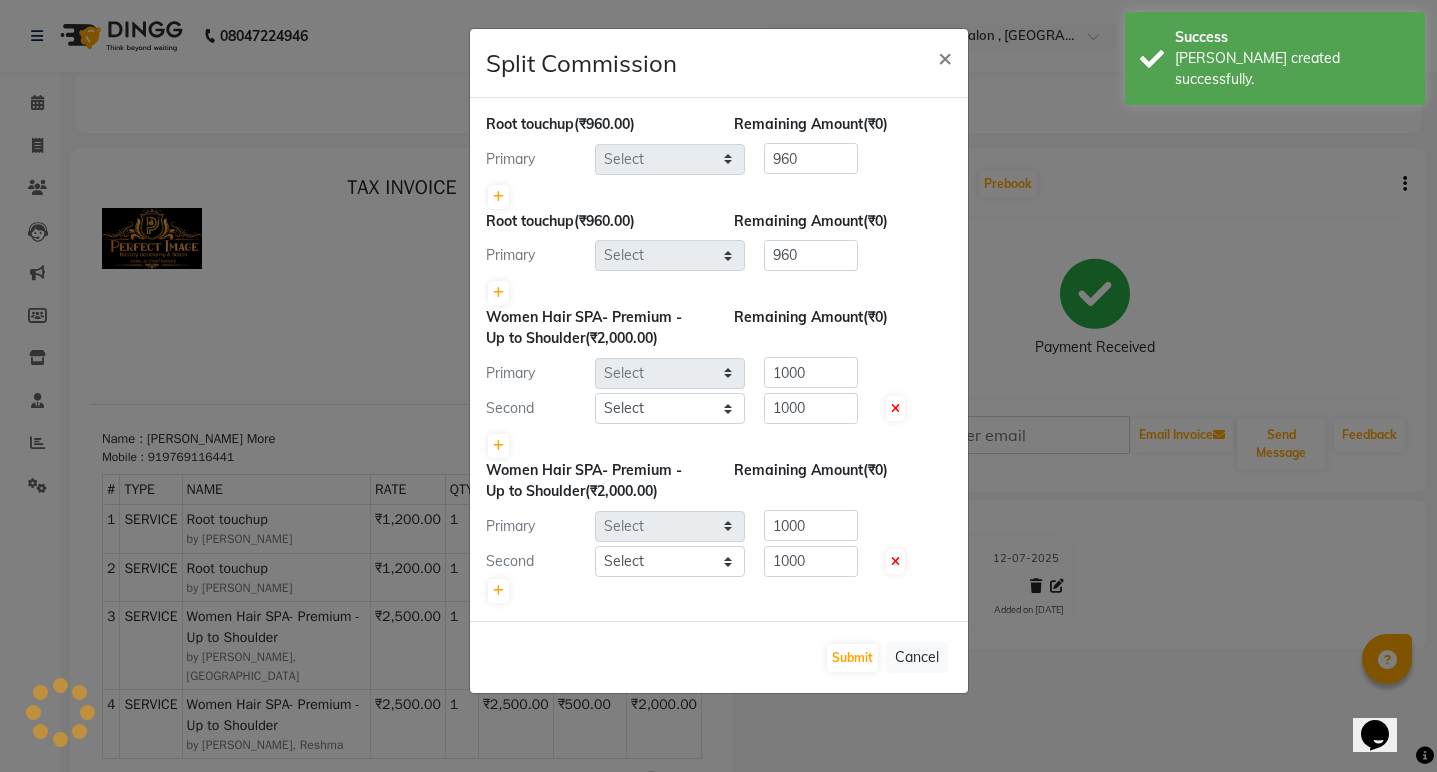 select on "33183" 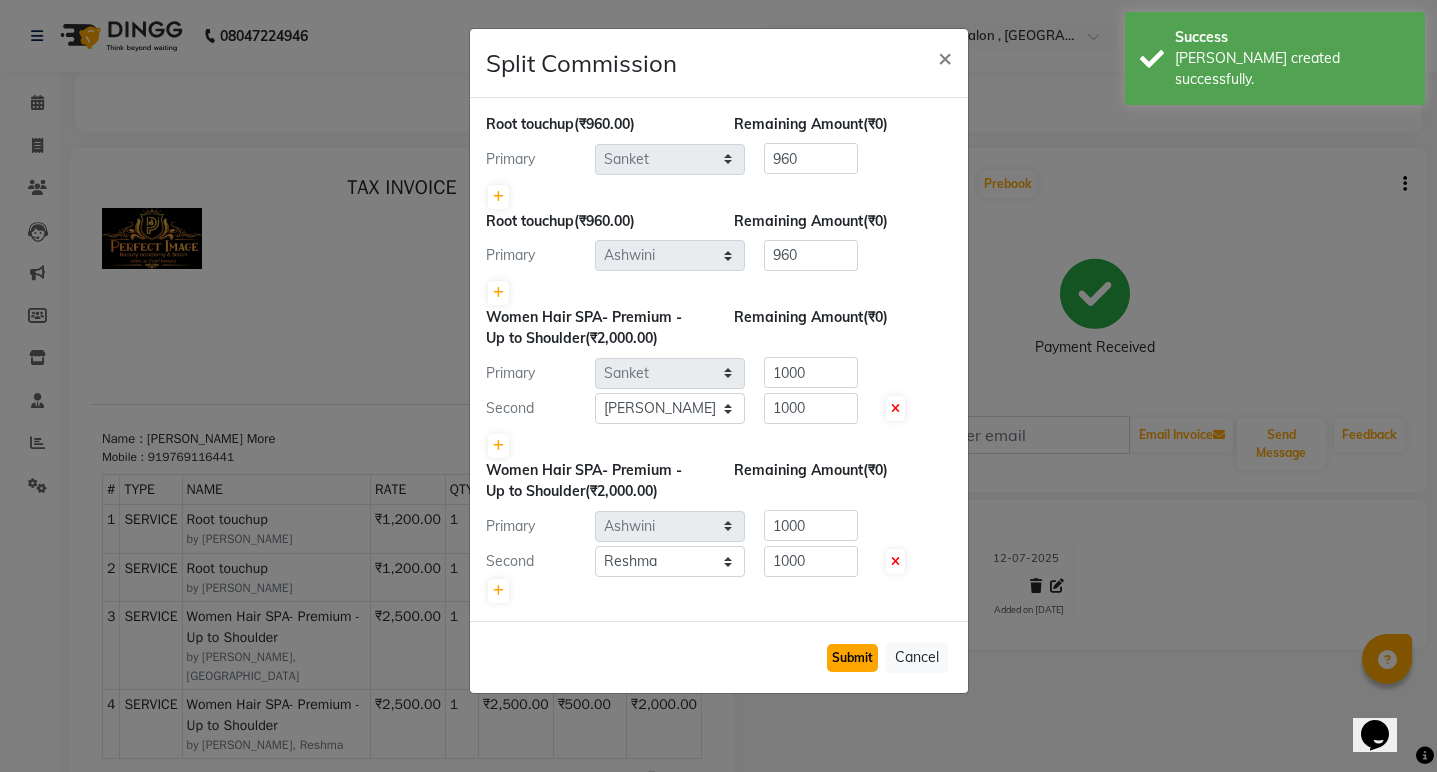 click on "Submit" 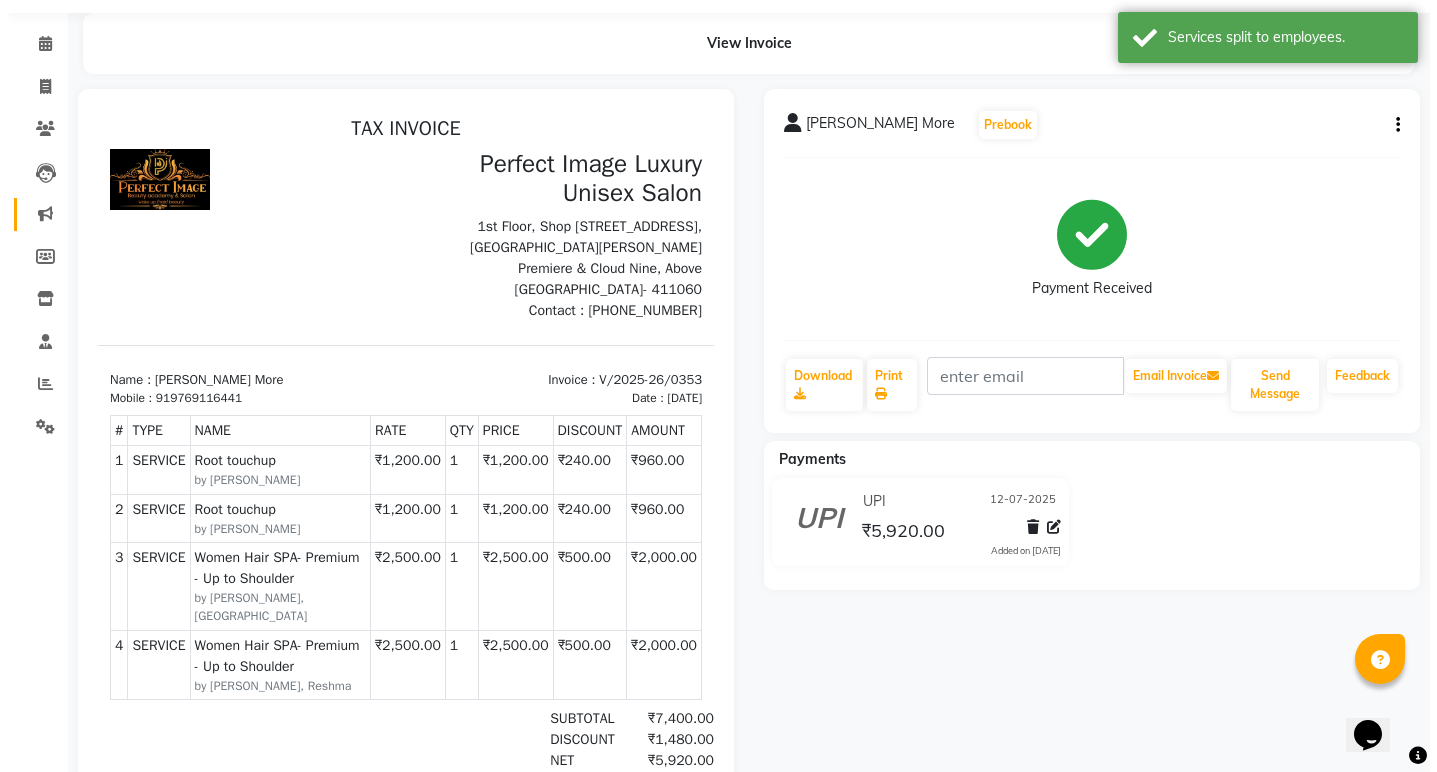 scroll, scrollTop: 0, scrollLeft: 0, axis: both 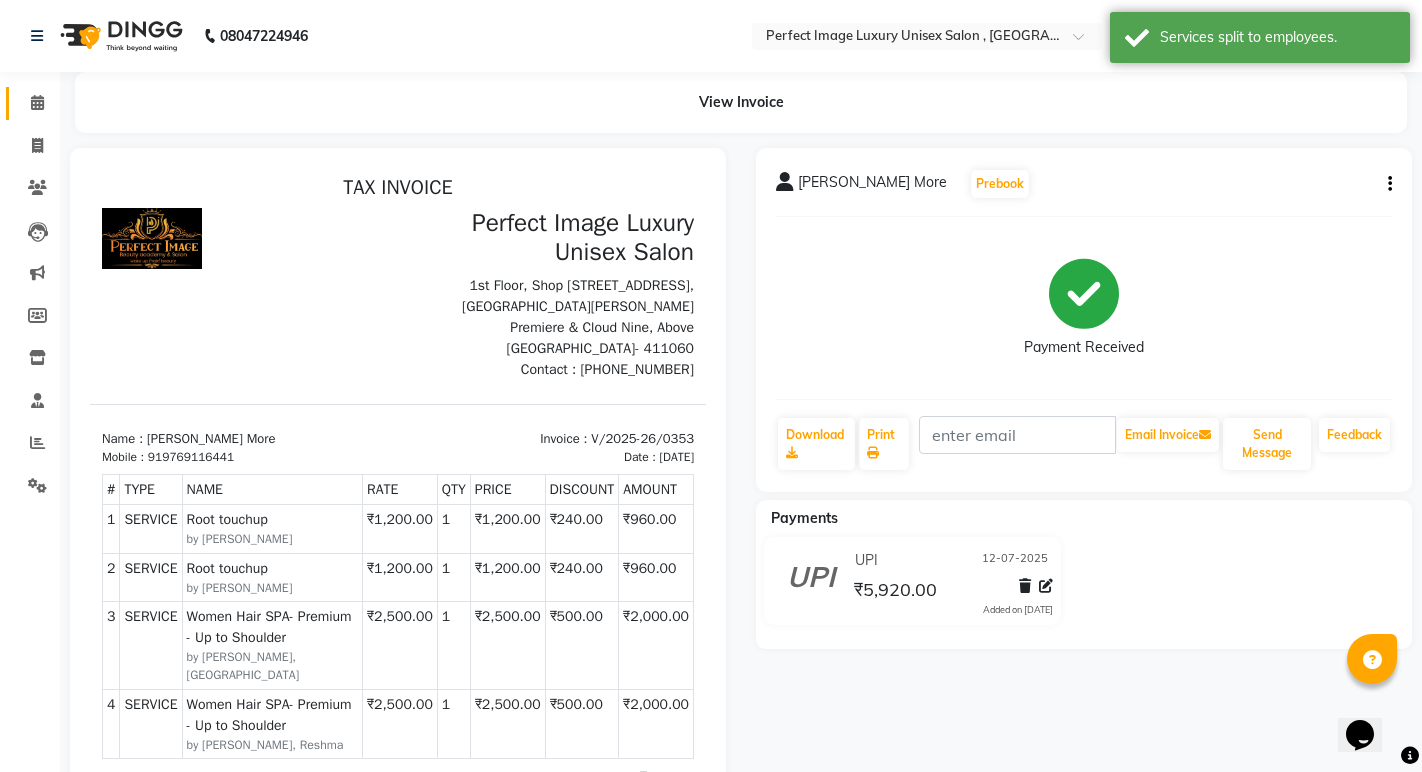 click on "Calendar" 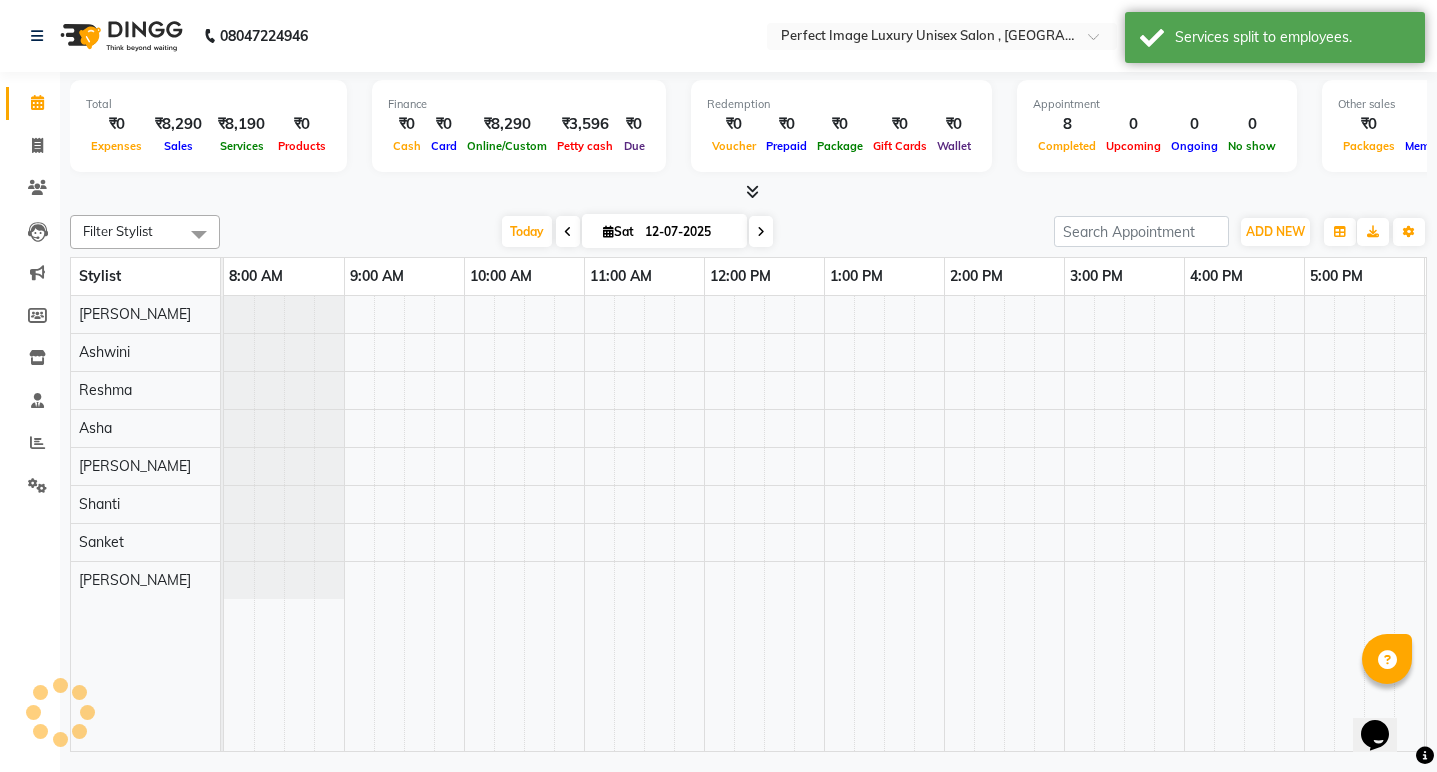 scroll, scrollTop: 0, scrollLeft: 0, axis: both 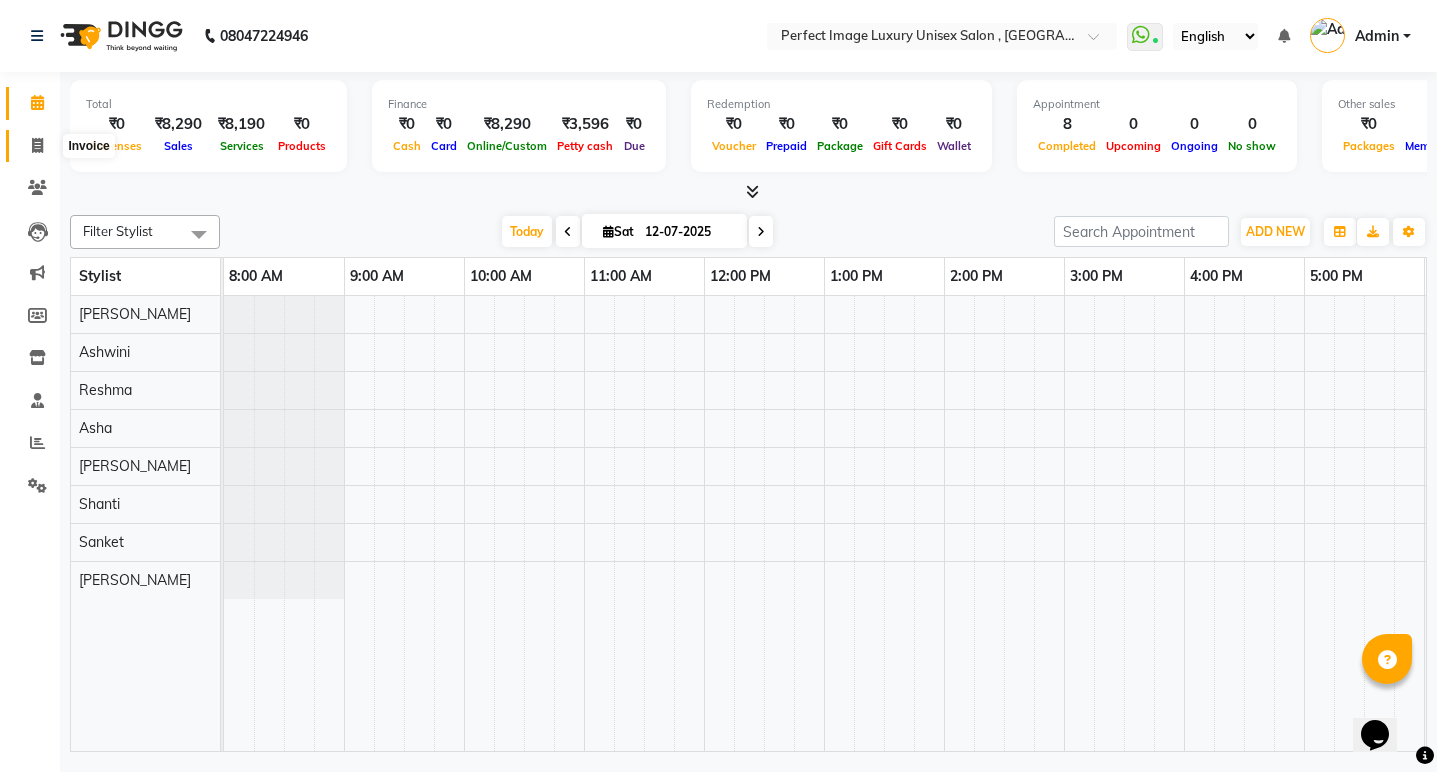 click 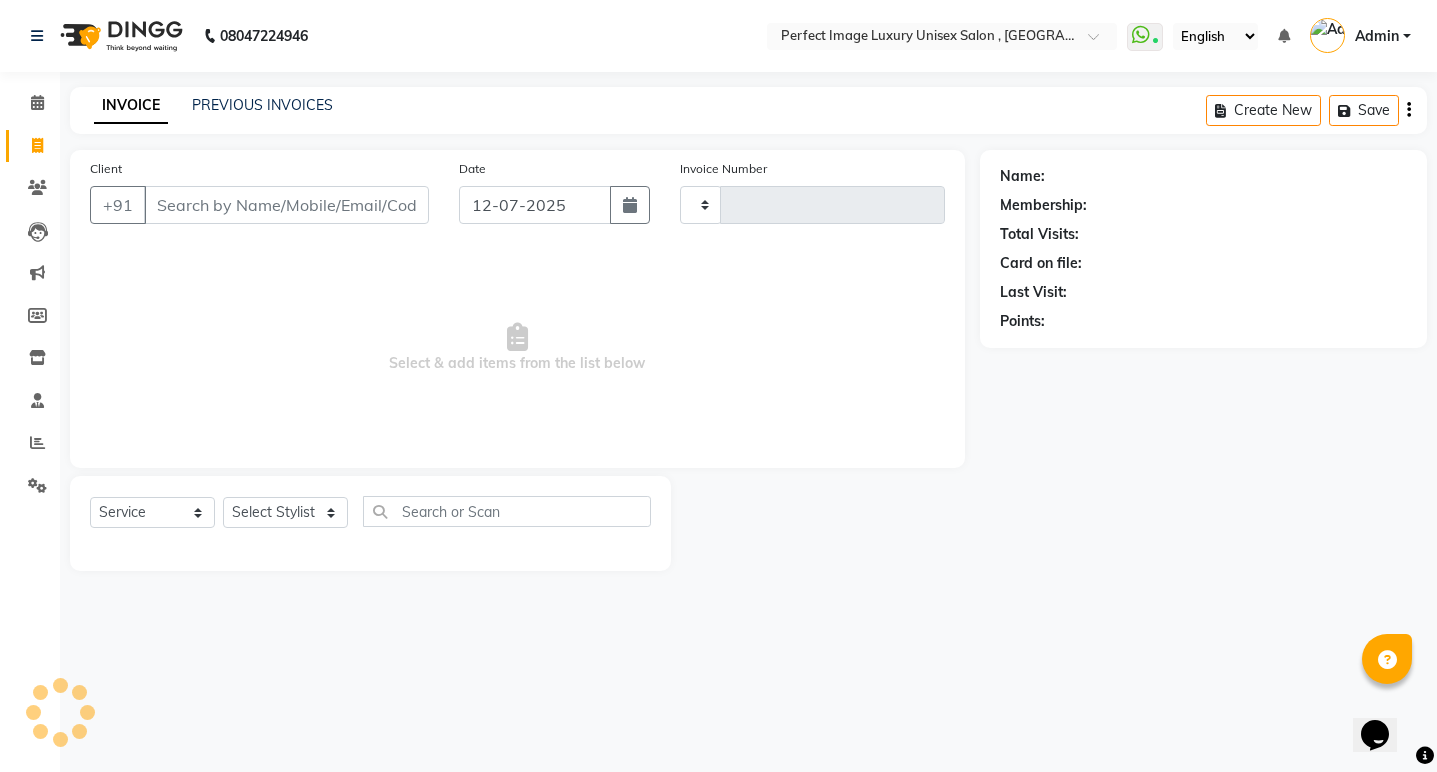 type on "0354" 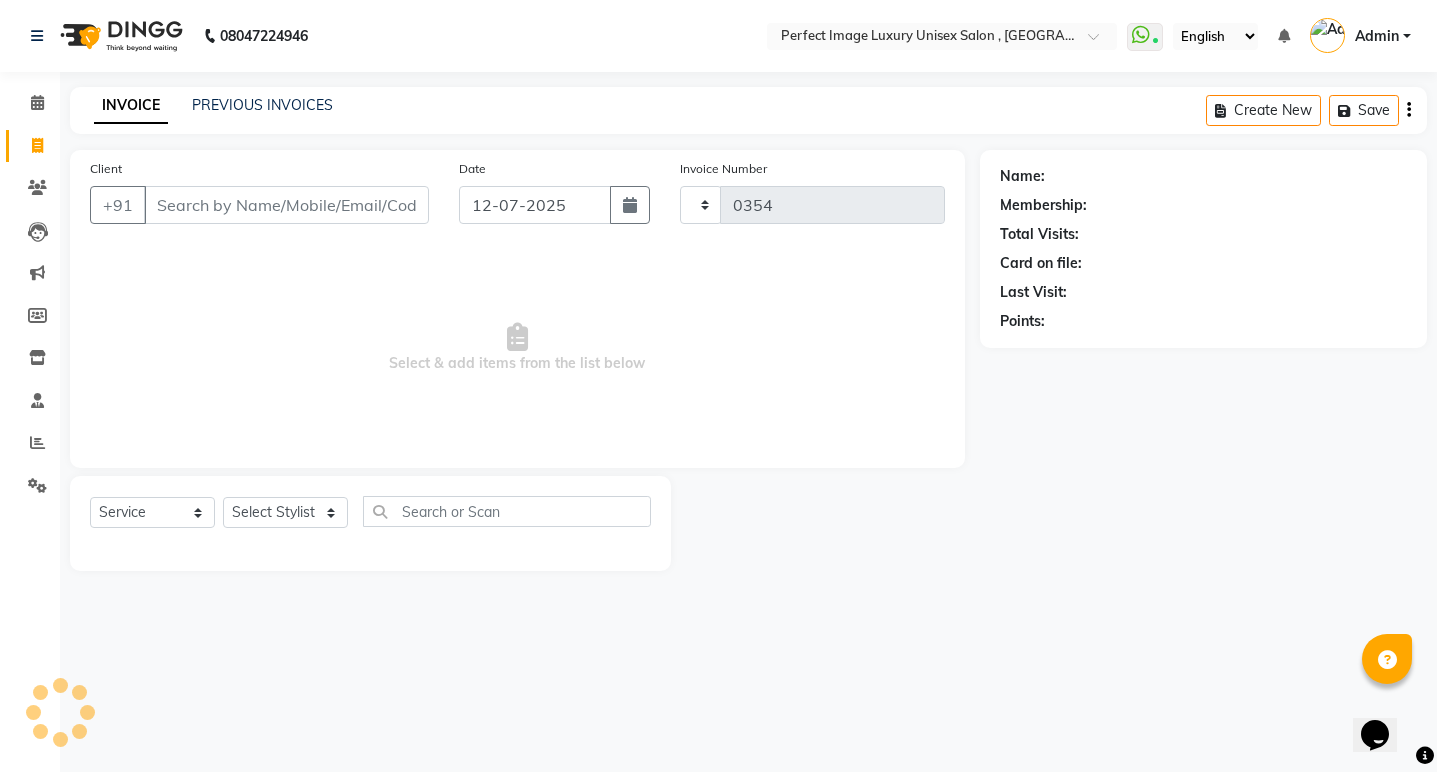 select on "5078" 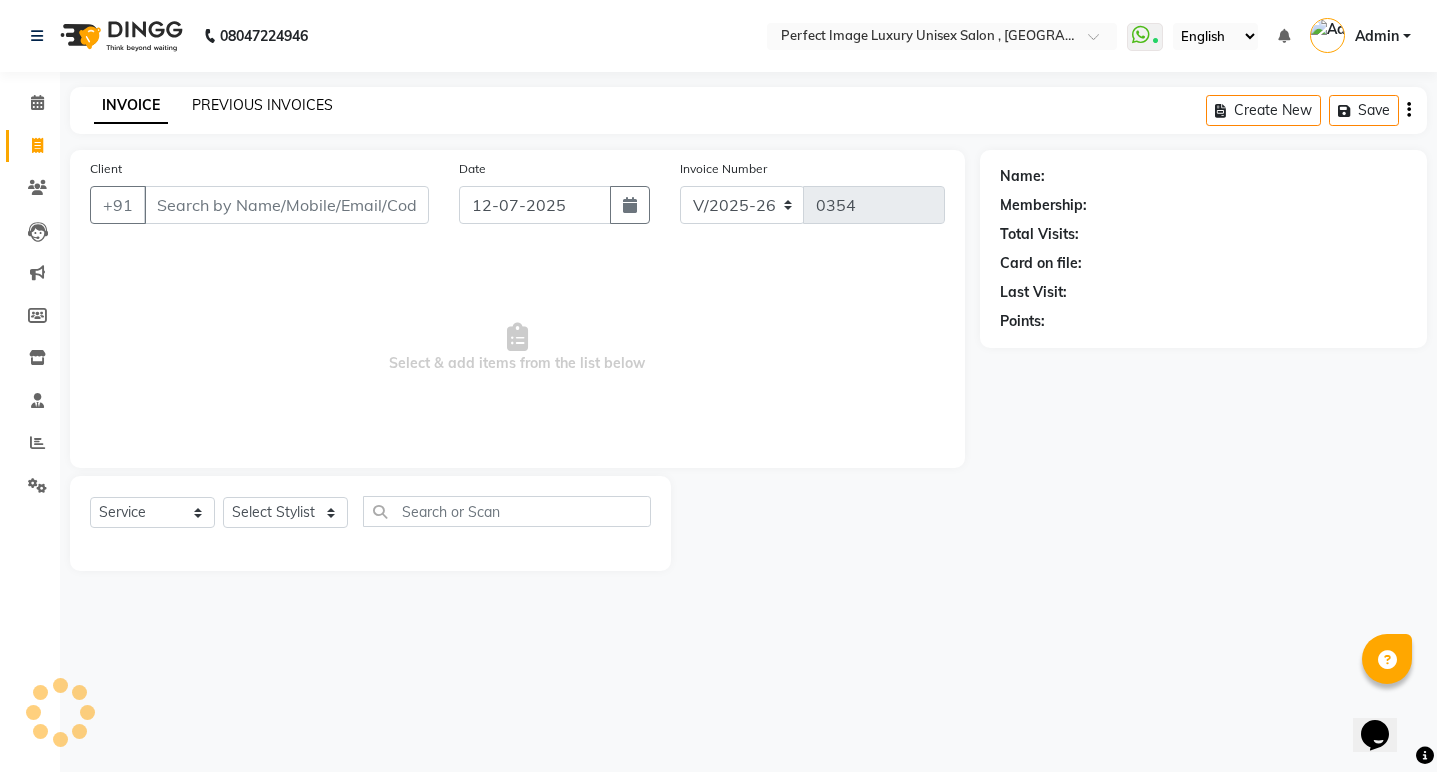 click on "PREVIOUS INVOICES" 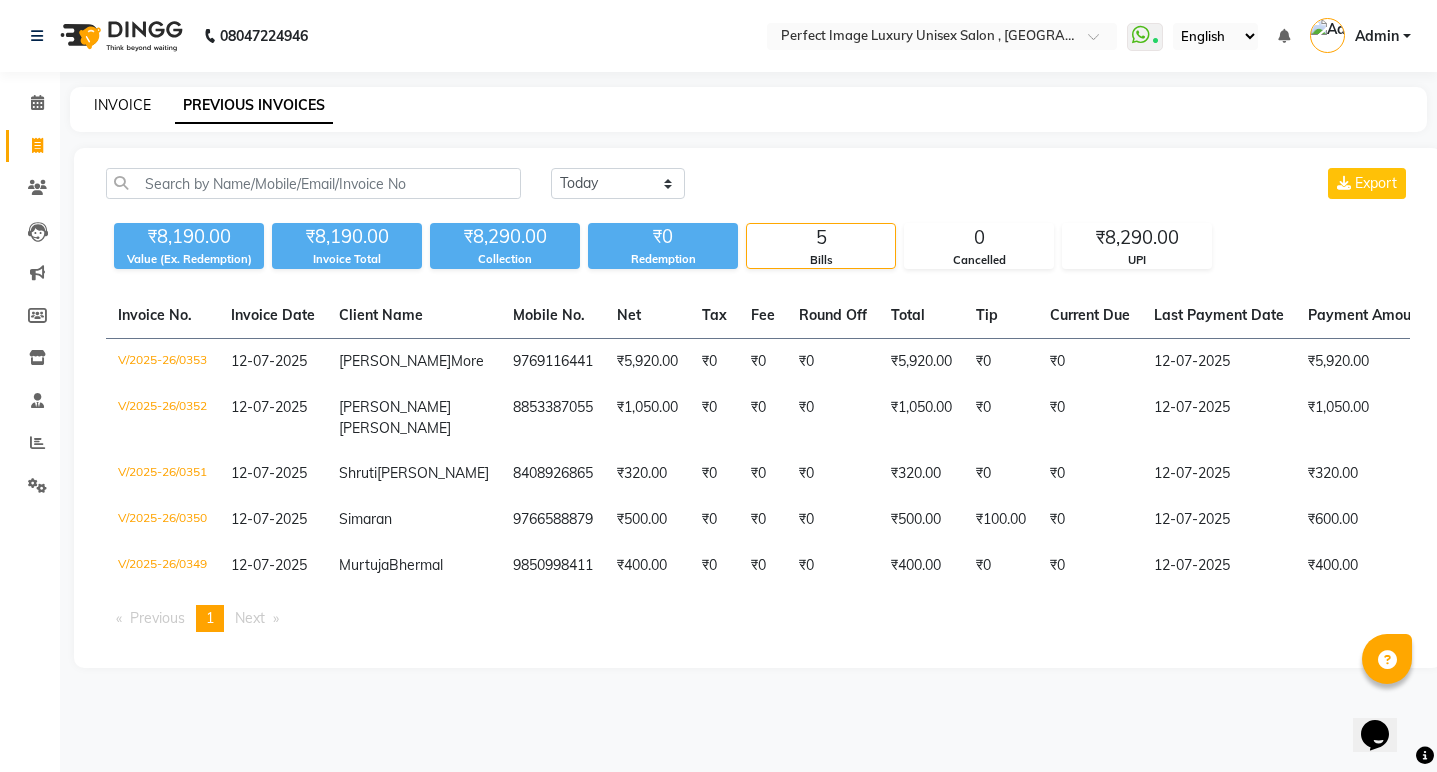click on "INVOICE" 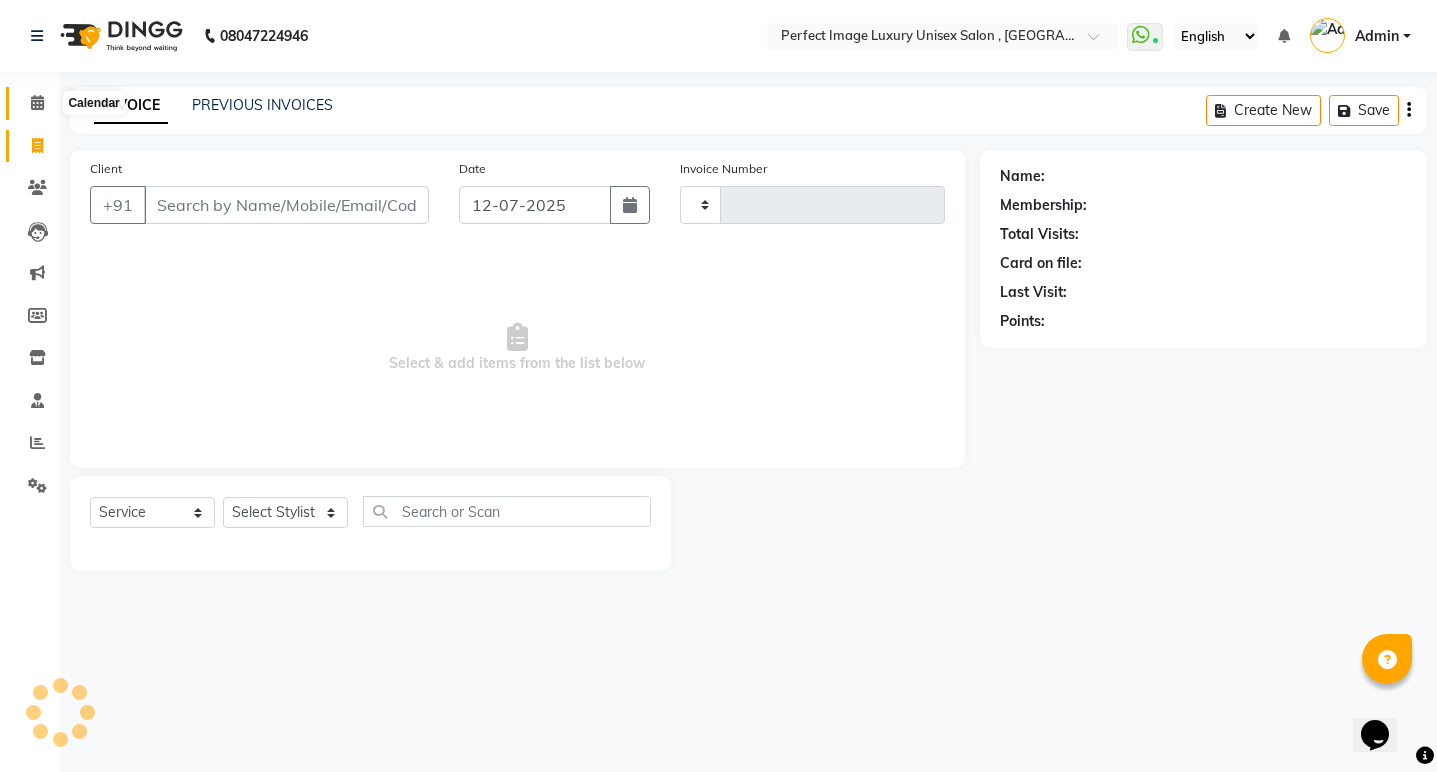 type on "0354" 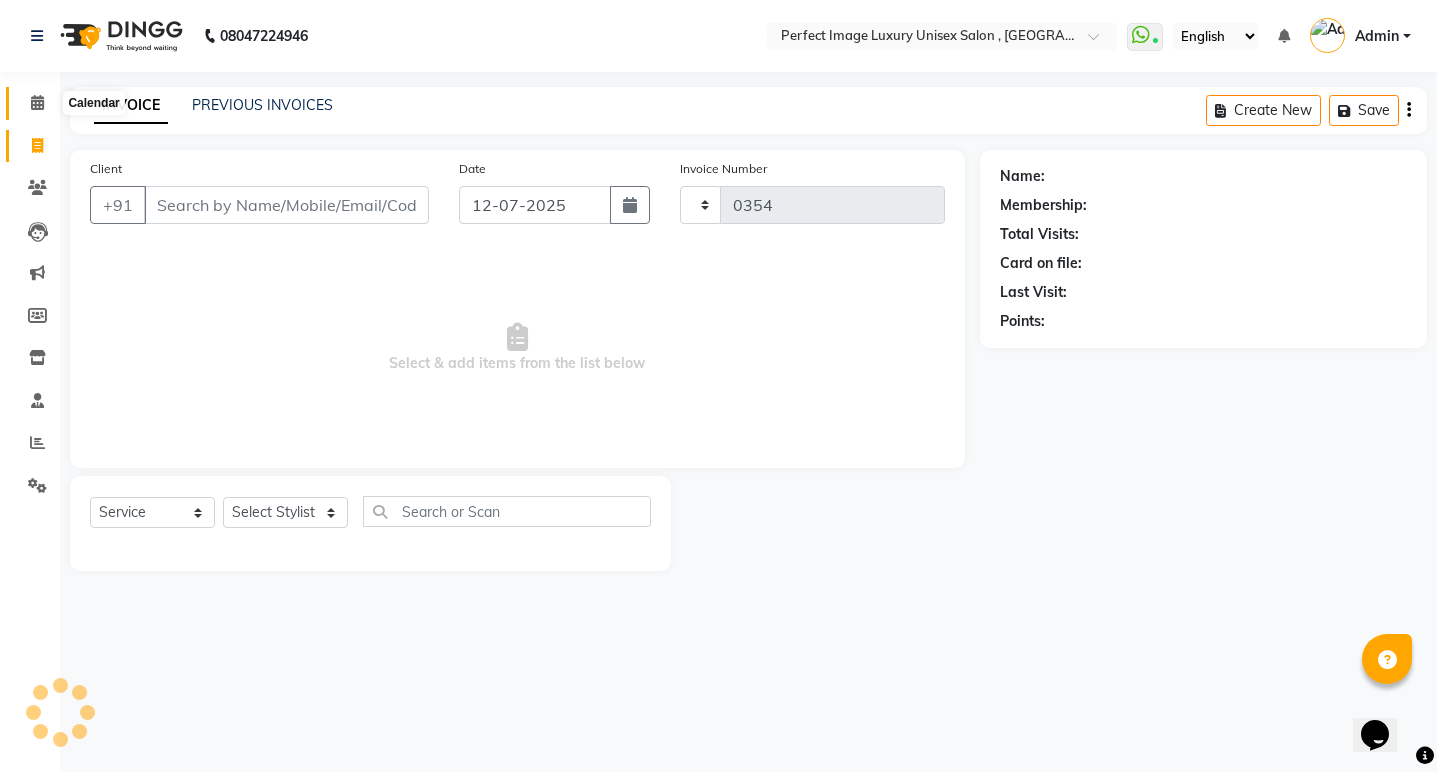 select on "5078" 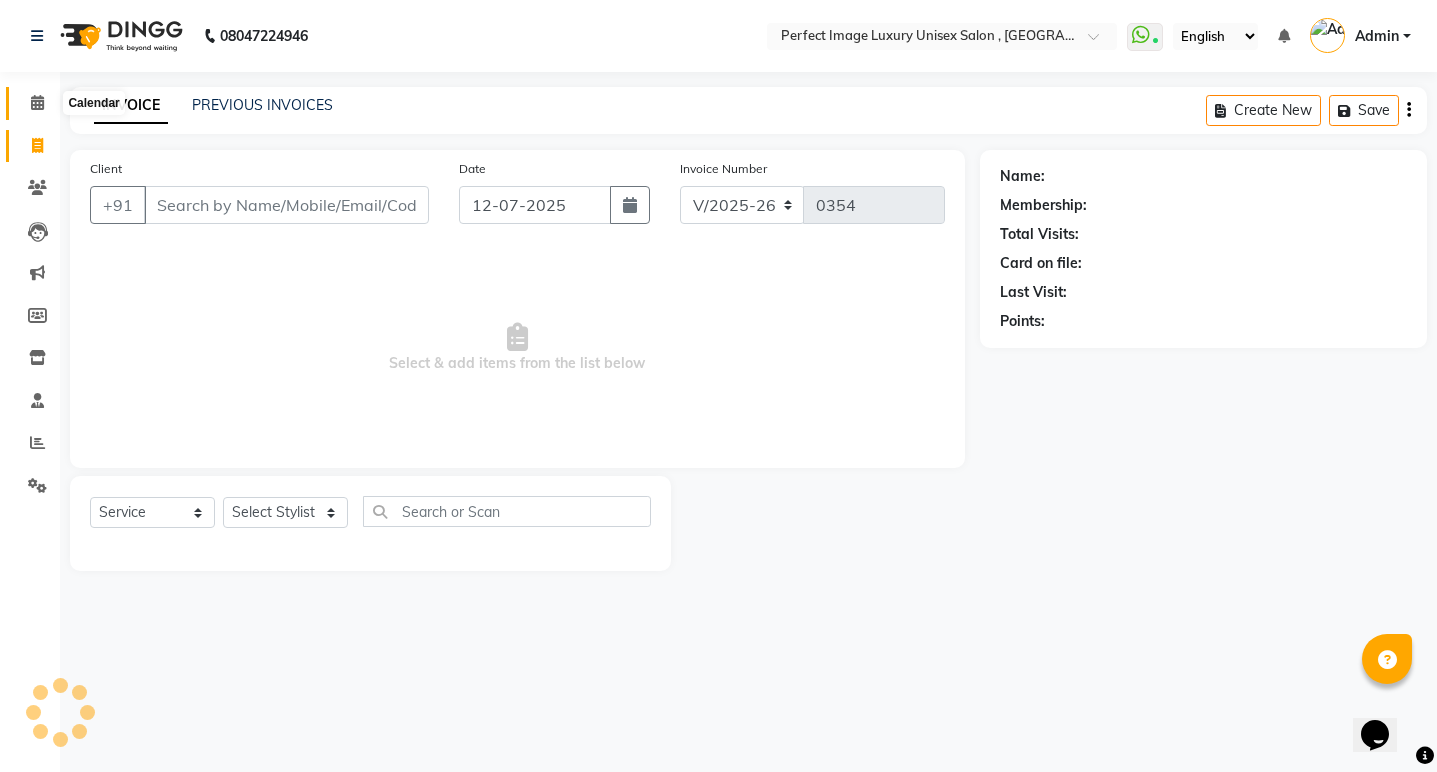 click 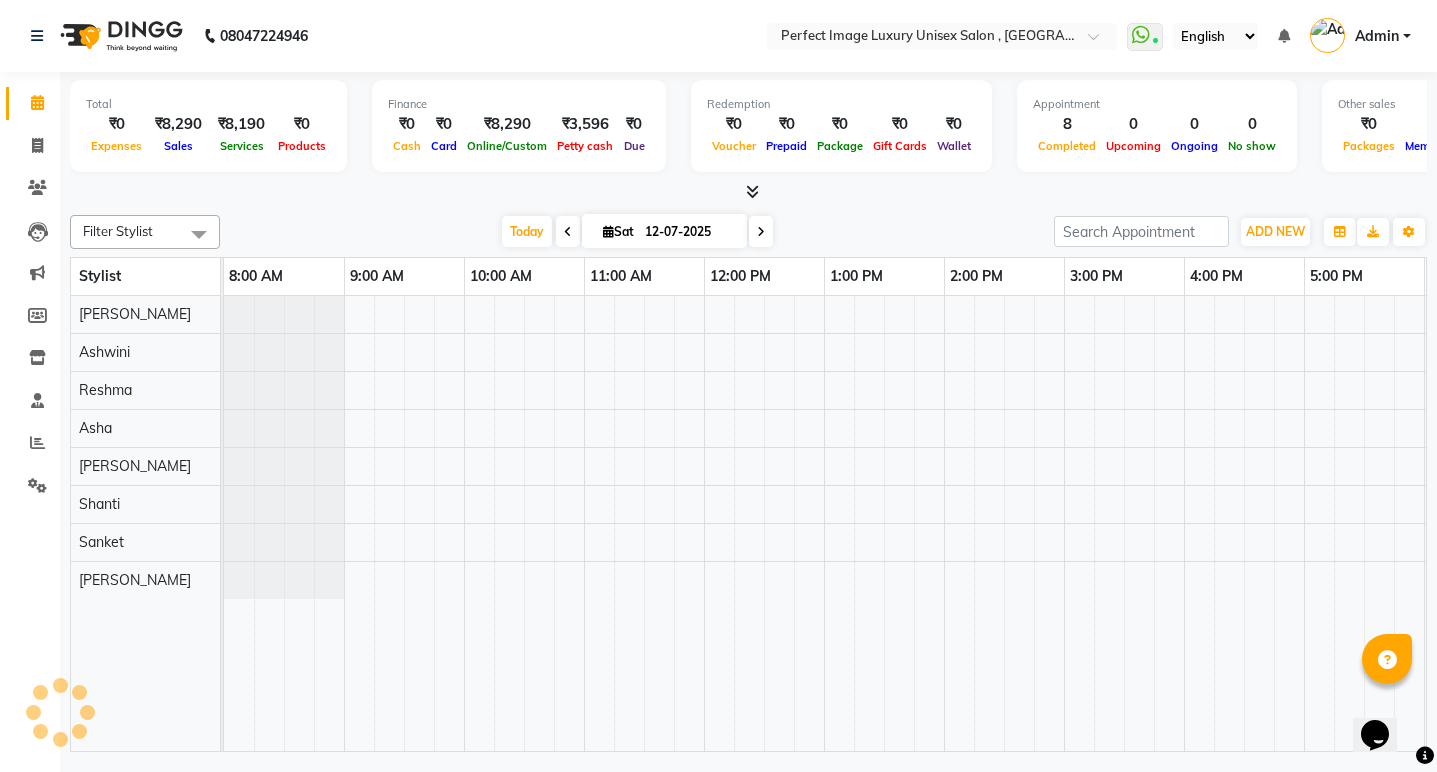 scroll, scrollTop: 0, scrollLeft: 478, axis: horizontal 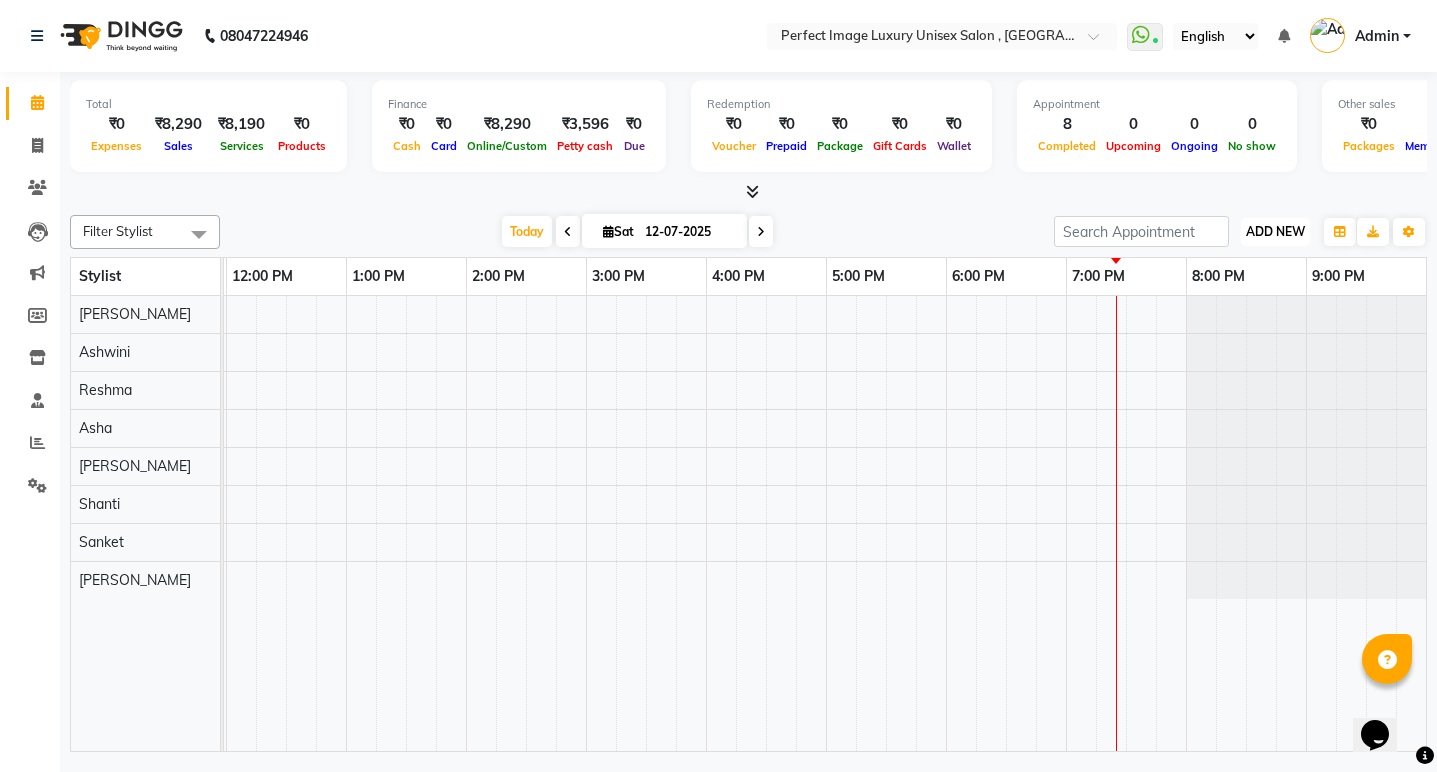 click on "ADD NEW" at bounding box center [1275, 231] 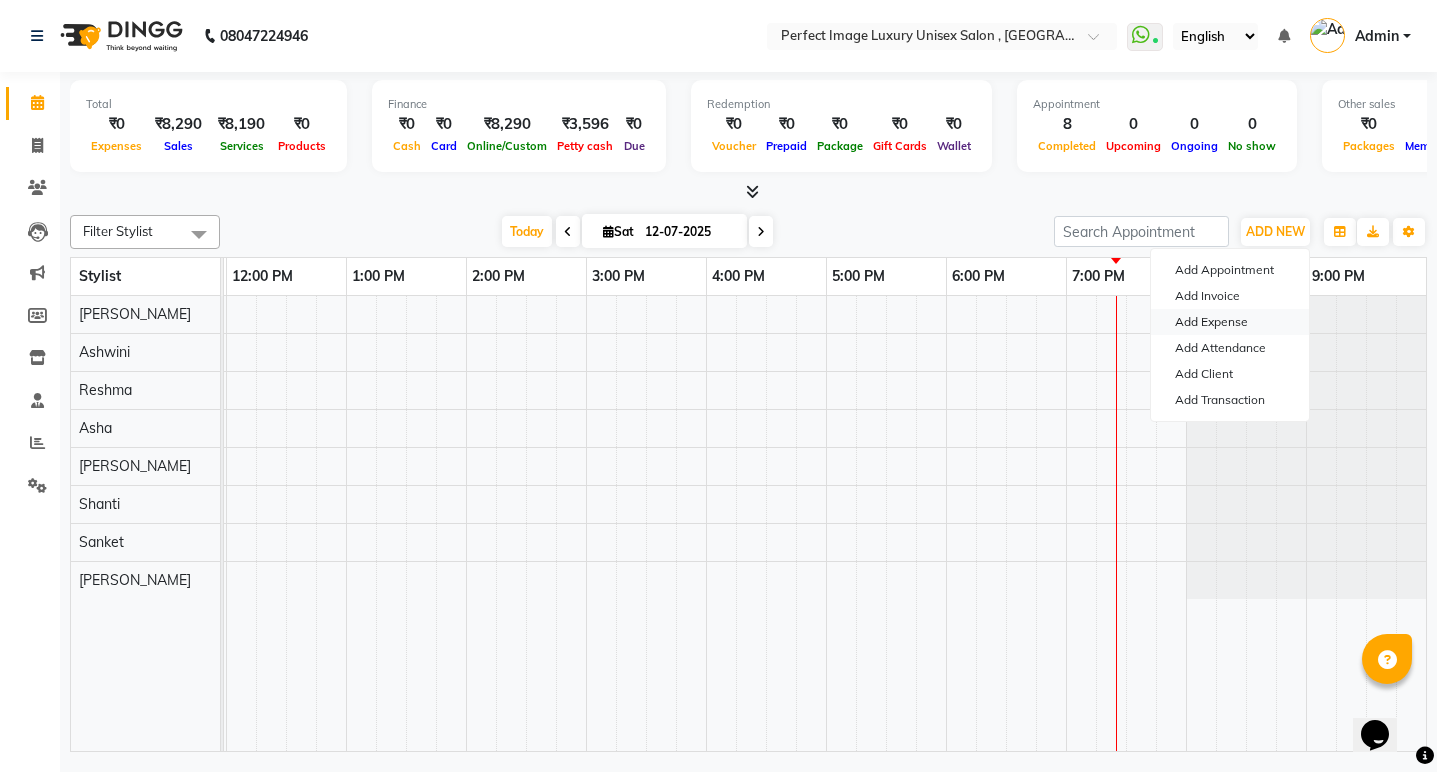 click on "Add Expense" at bounding box center (1230, 322) 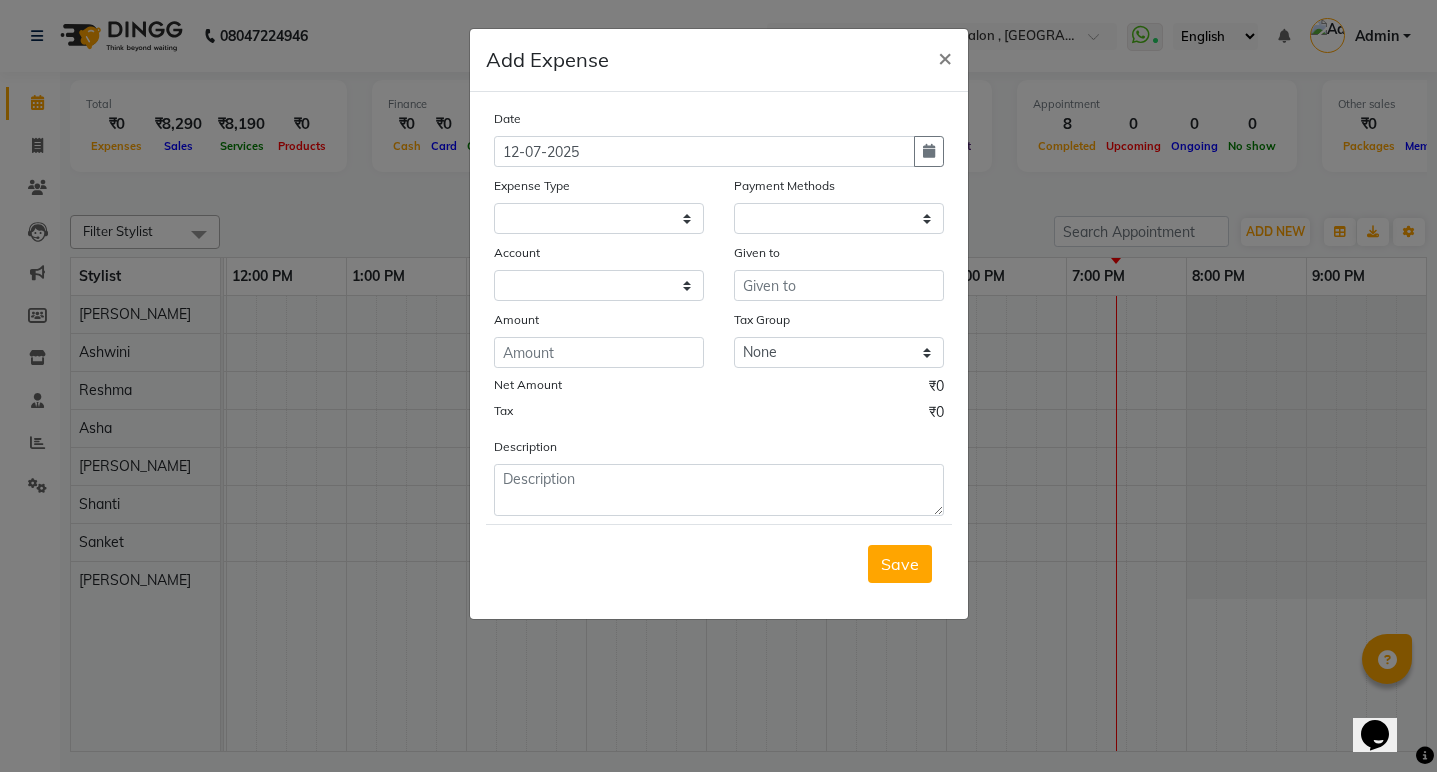 select 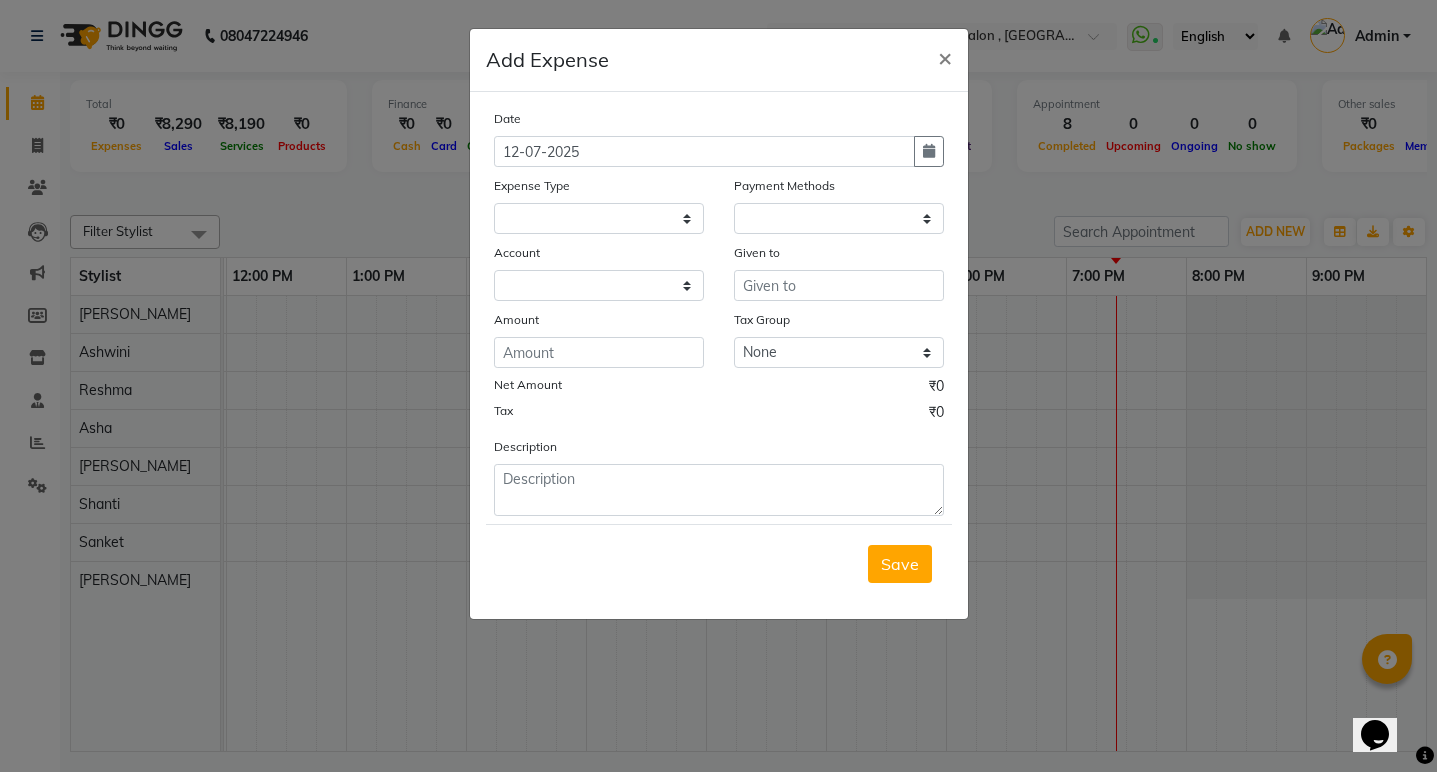 select on "1" 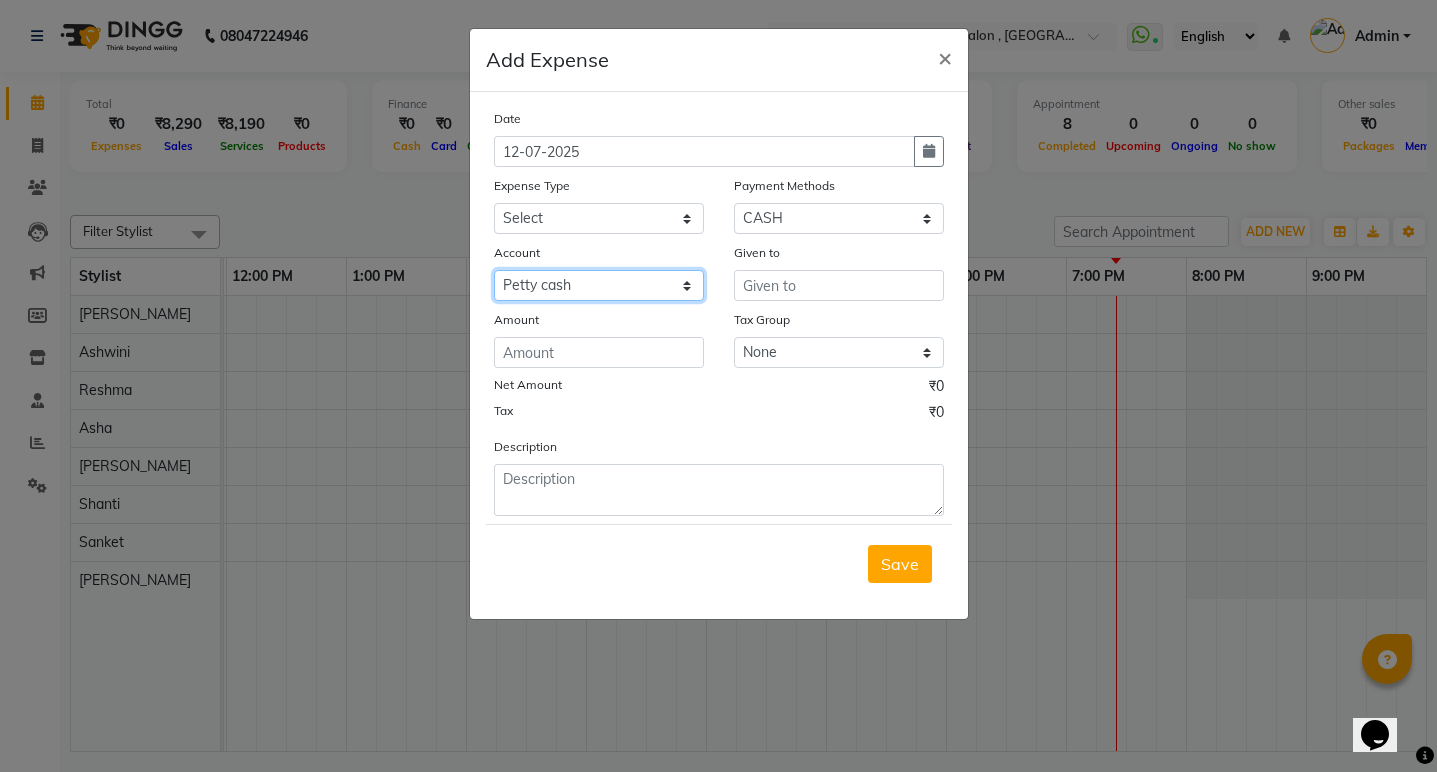 click on "Select Petty cash Default account Neeta" 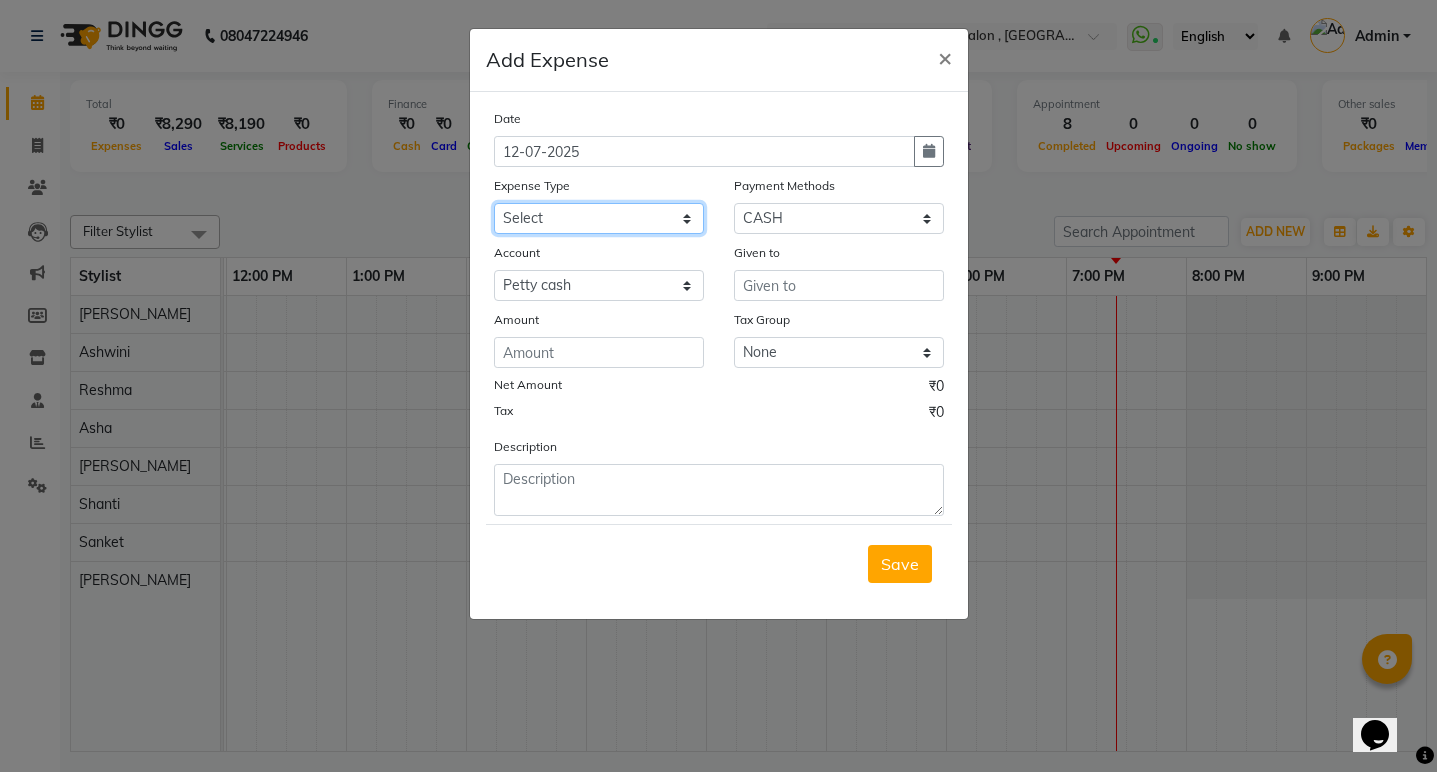 click on "Select Advance Salary Bank charges Car maintenance  Cash transfer to bank Cash transfer to hub Client Snacks Clinical charges Equipment Fuel Govt fee Incentive Insurance International purchase Loan Repayment Maintenance Marketing Miscellaneous MRA Other Pantry Product Rent Salary Staff Snacks Tax Tea & Refreshment Utilities" 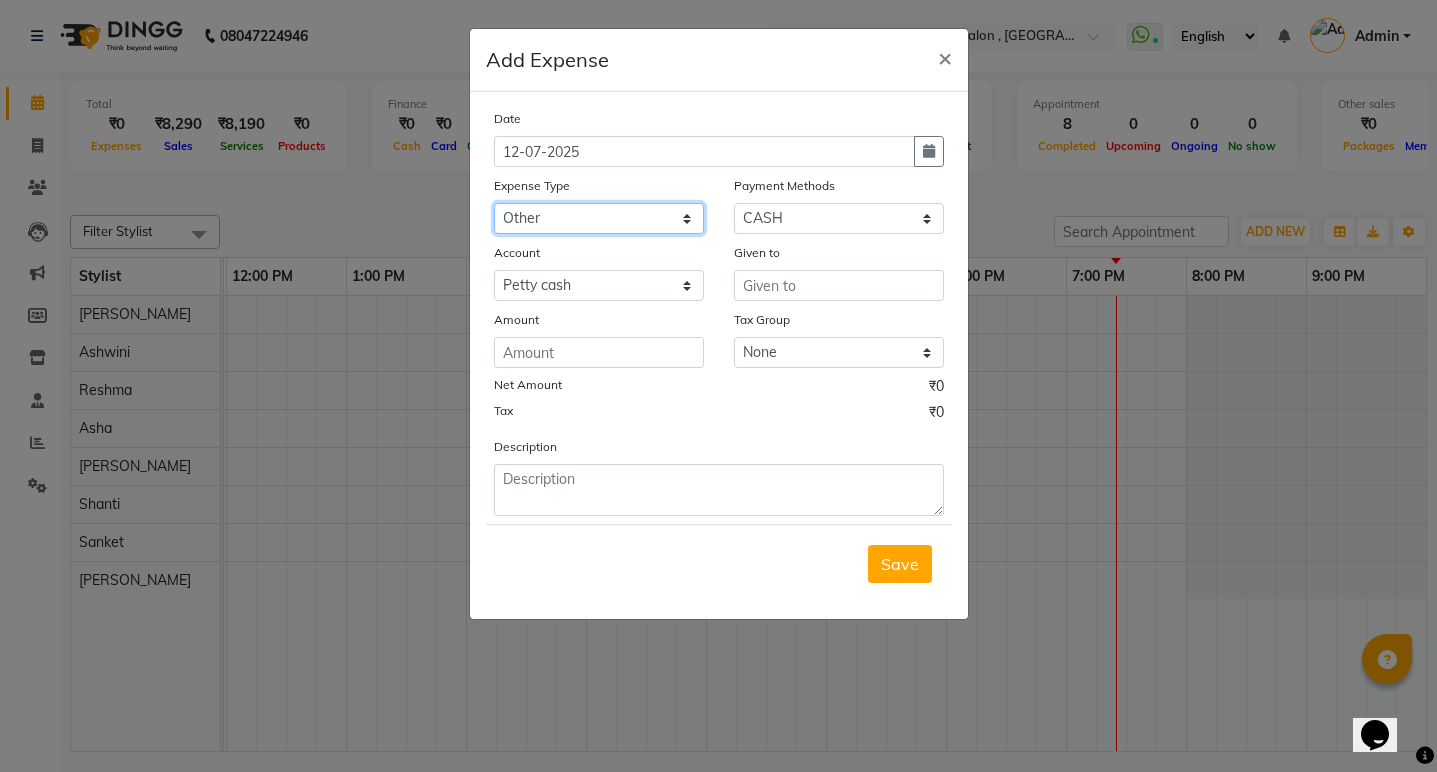 click on "Select Advance Salary Bank charges Car maintenance  Cash transfer to bank Cash transfer to hub Client Snacks Clinical charges Equipment Fuel Govt fee Incentive Insurance International purchase Loan Repayment Maintenance Marketing Miscellaneous MRA Other Pantry Product Rent Salary Staff Snacks Tax Tea & Refreshment Utilities" 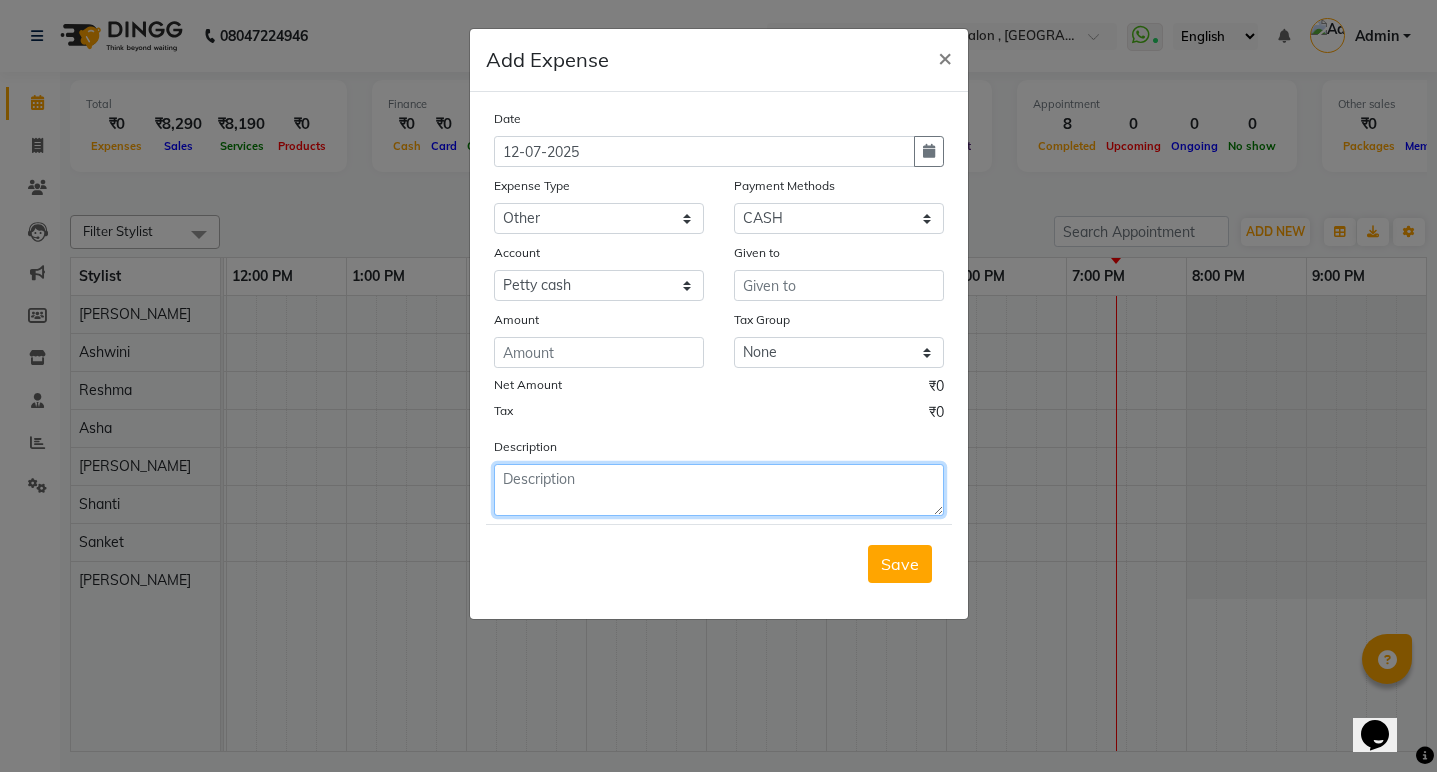 click 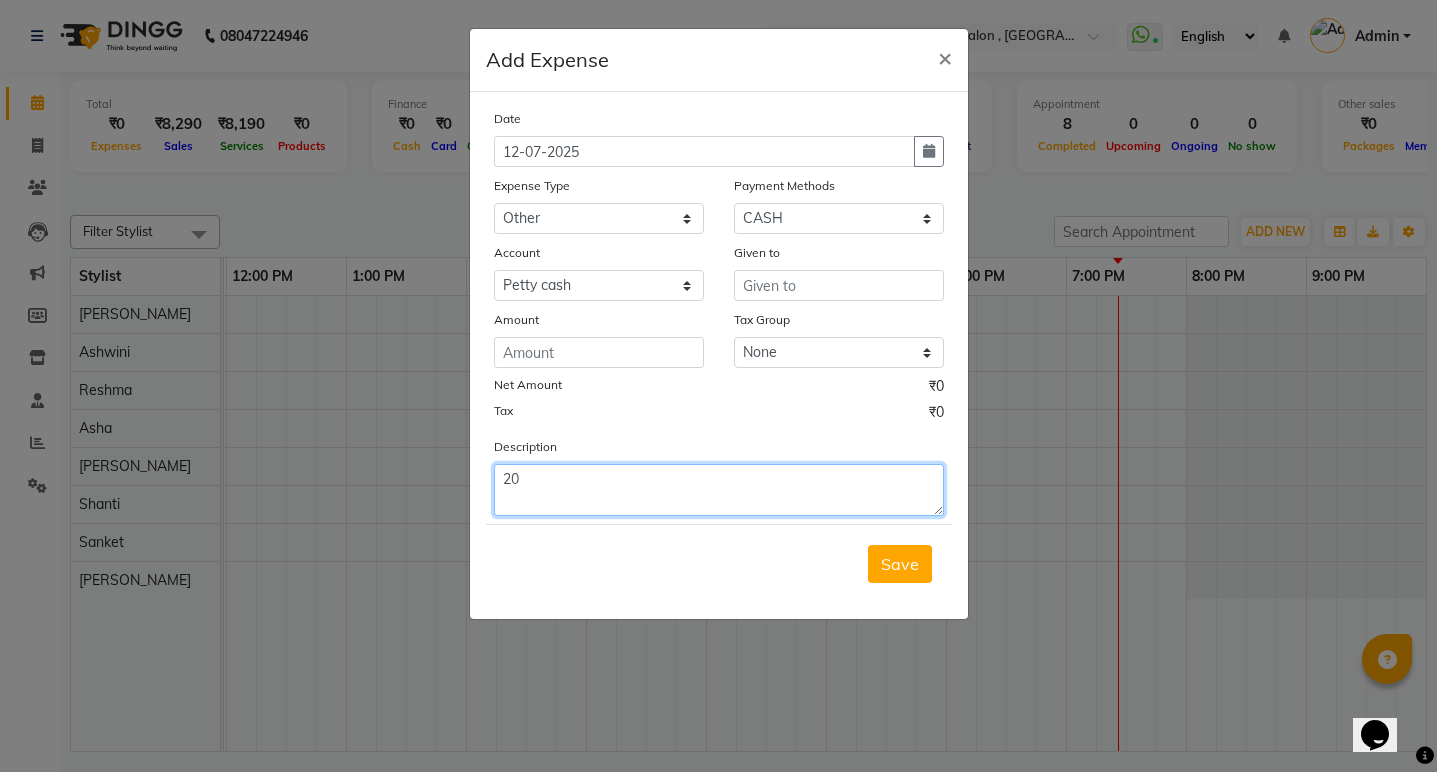 type on "2" 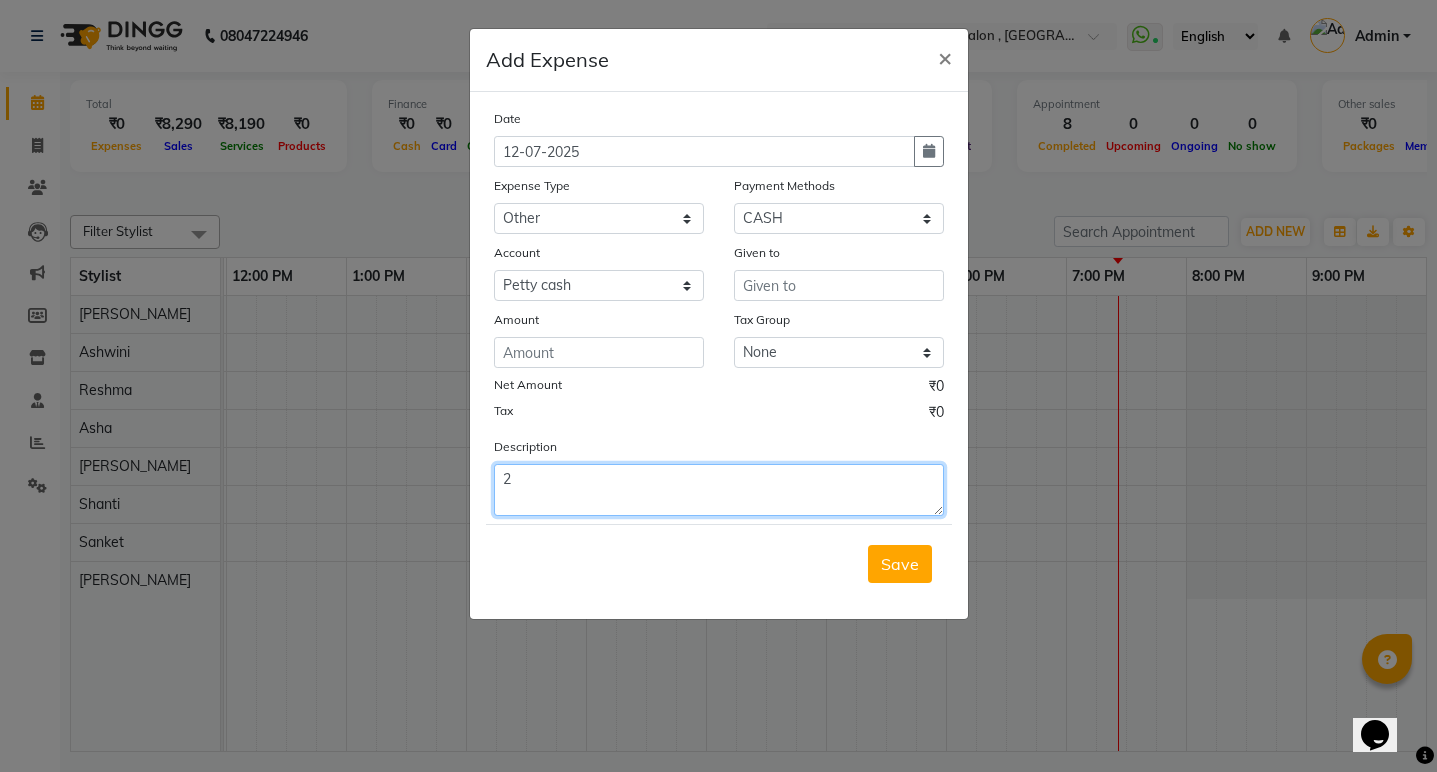 type 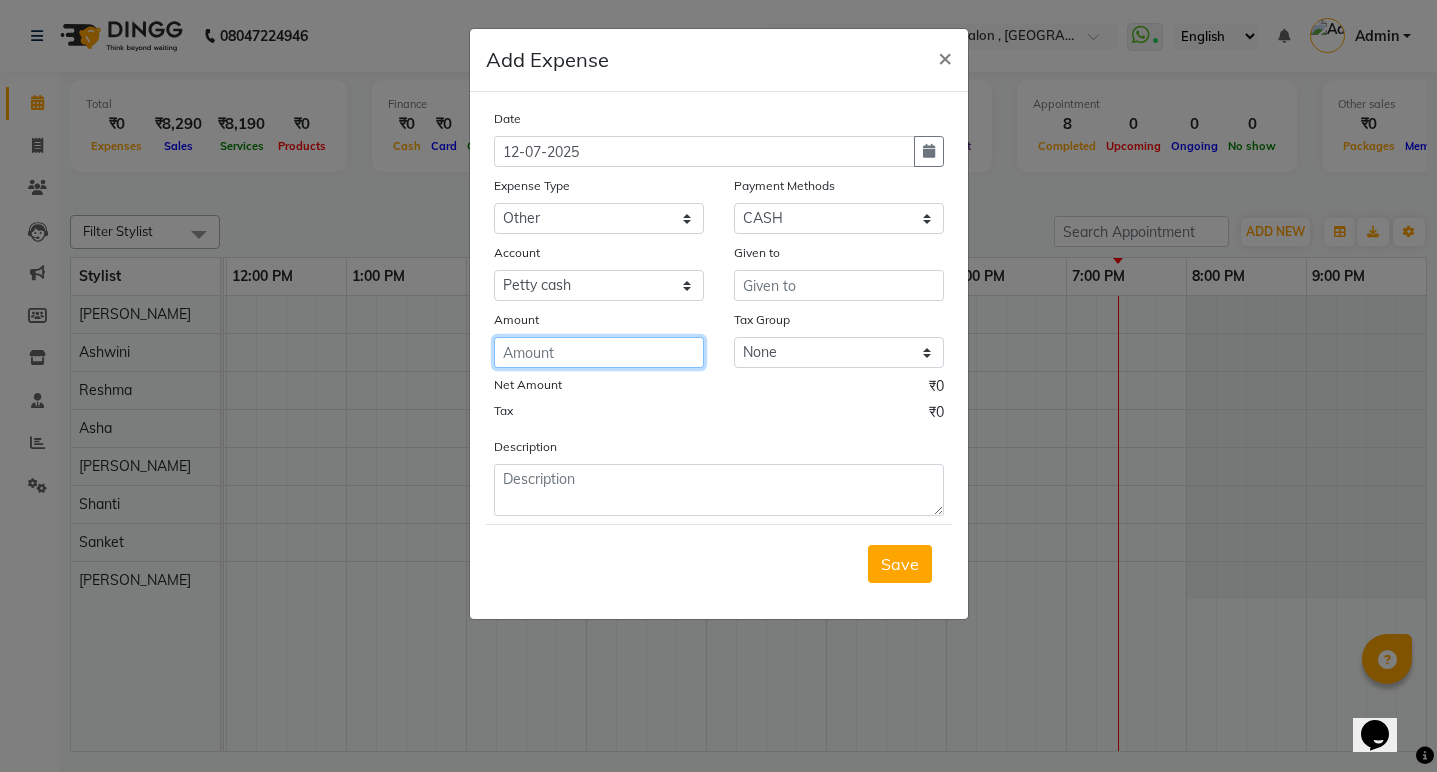 click 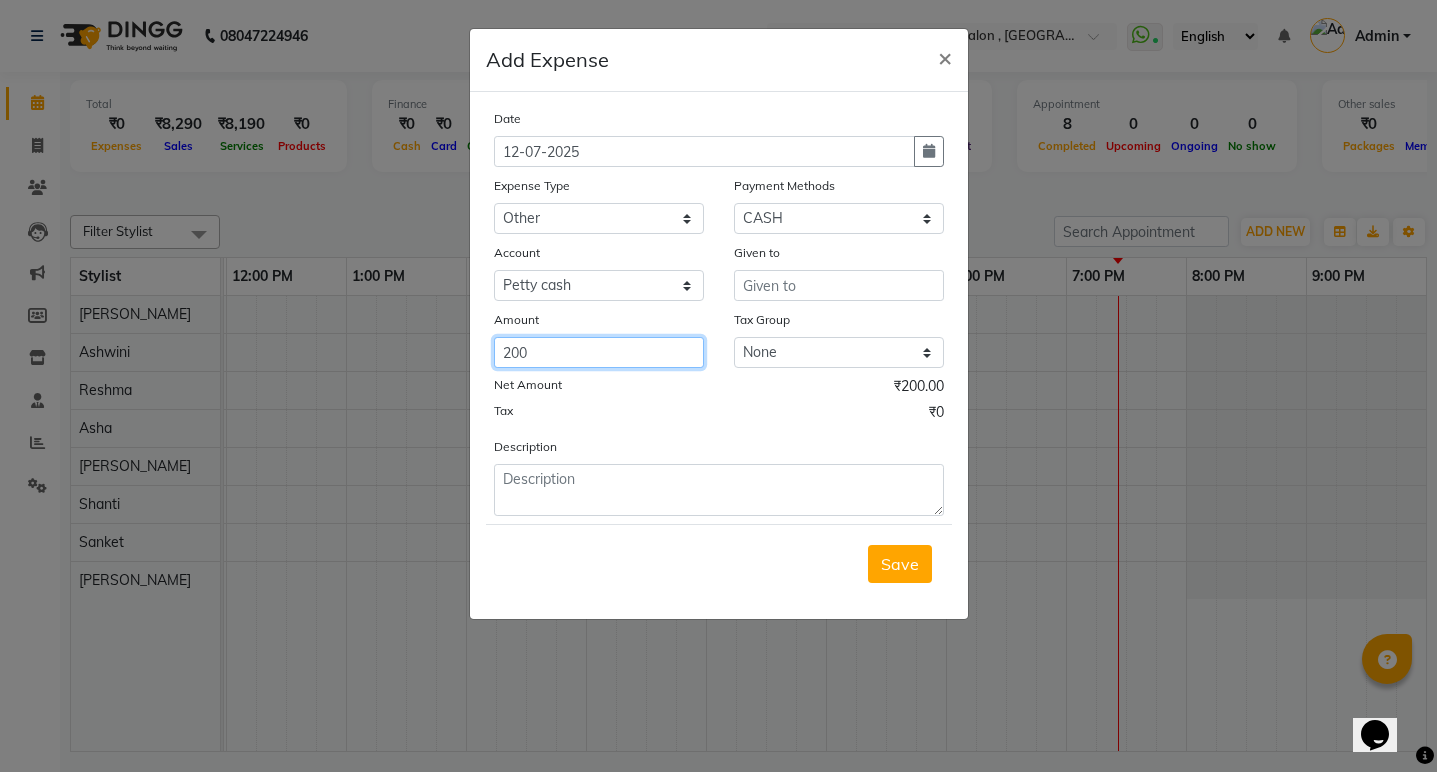 type on "200" 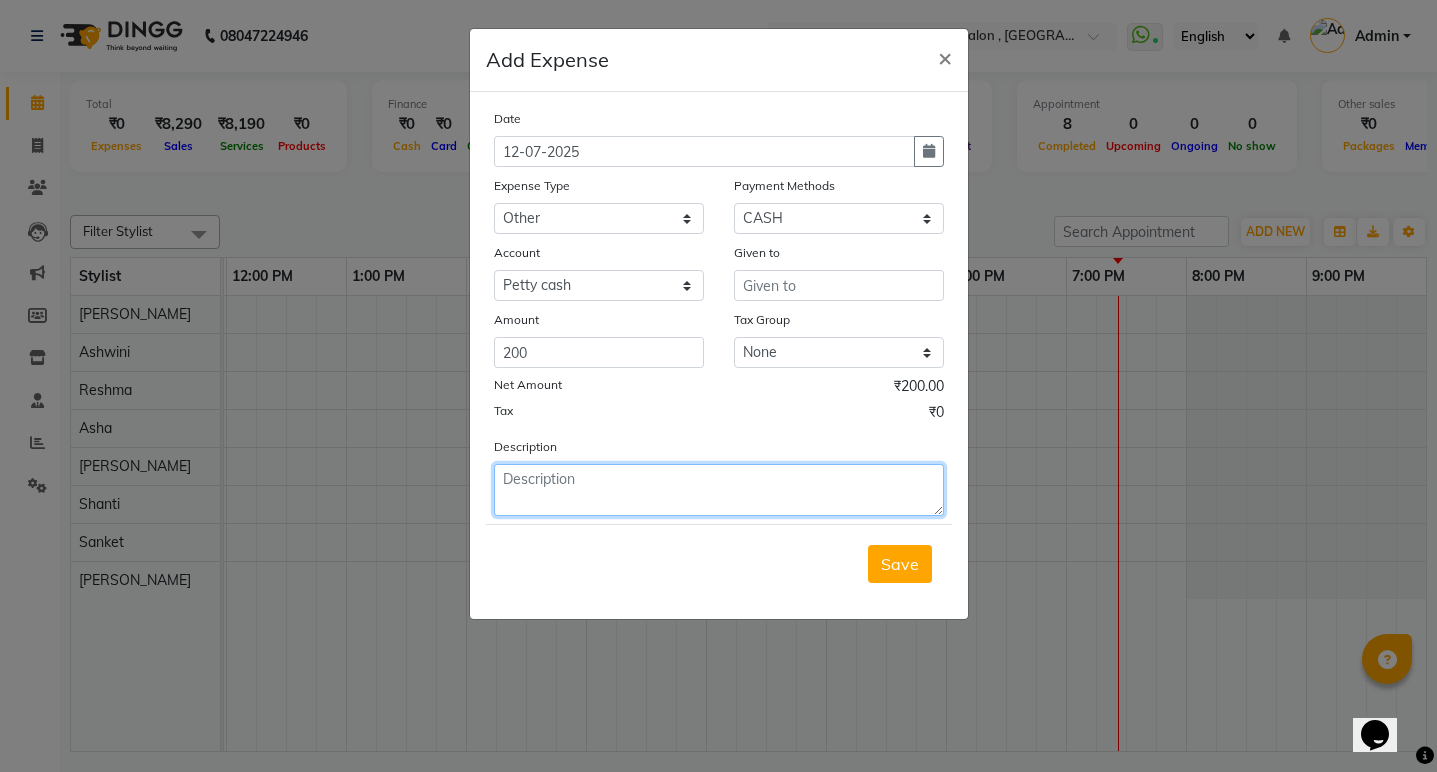 click 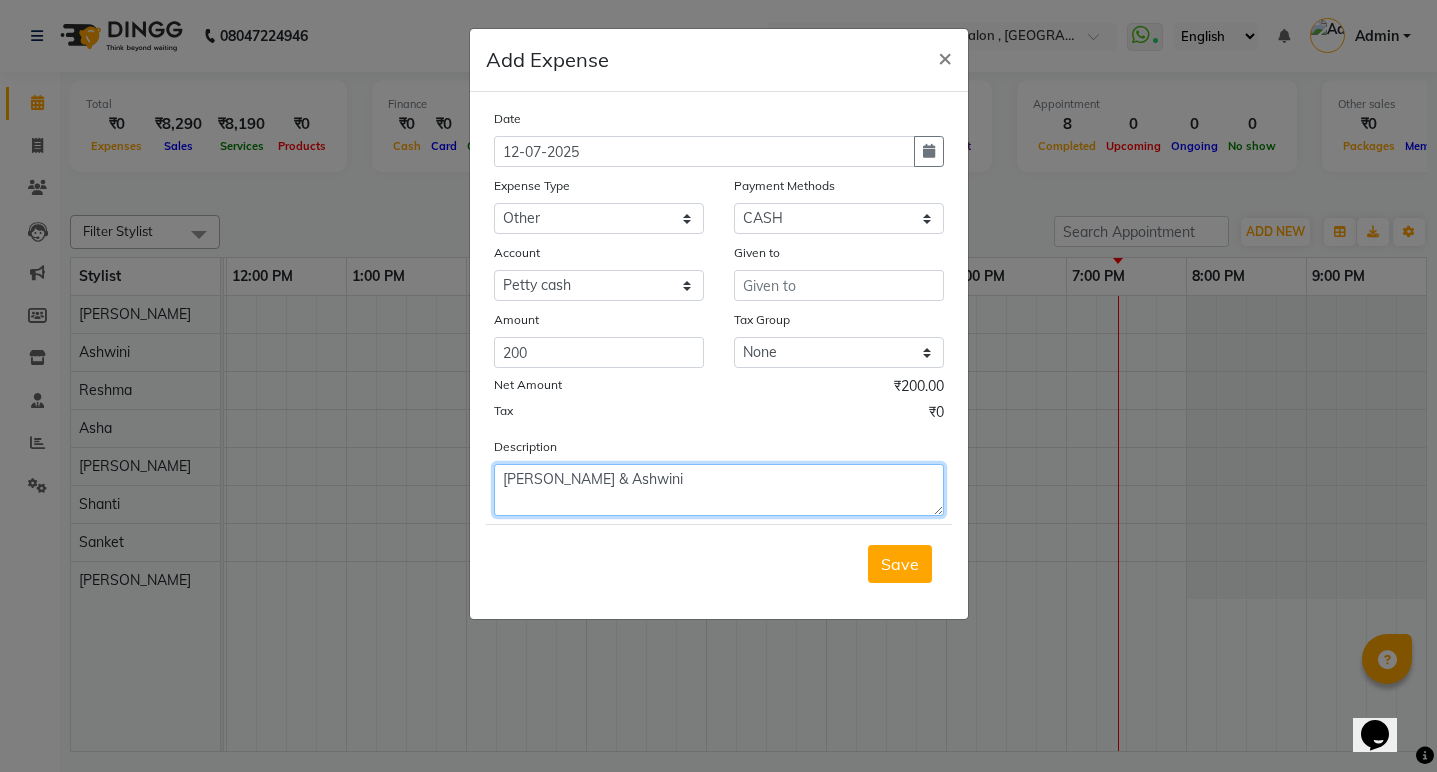 click on "Sanket & Ashwini" 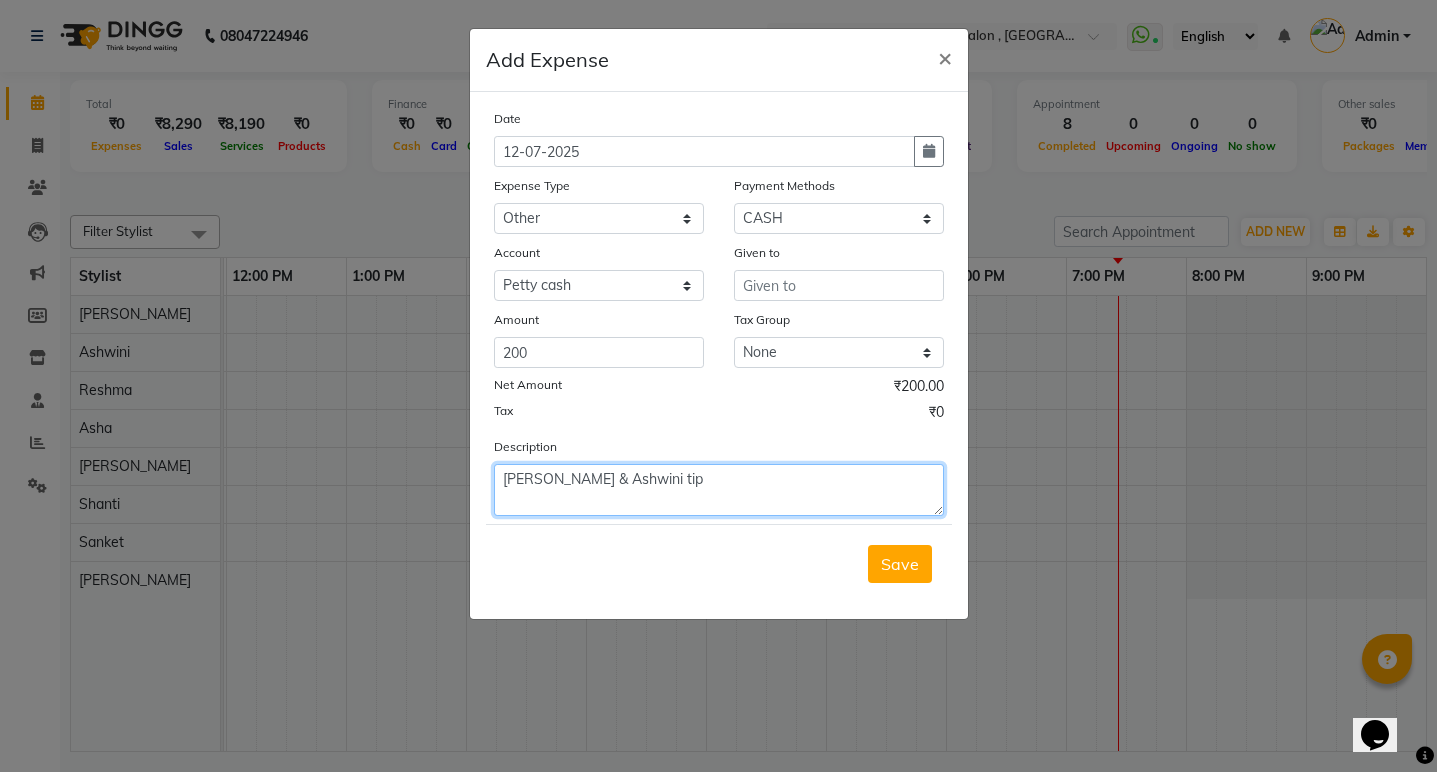 type on "Sanket & Ashwini tip" 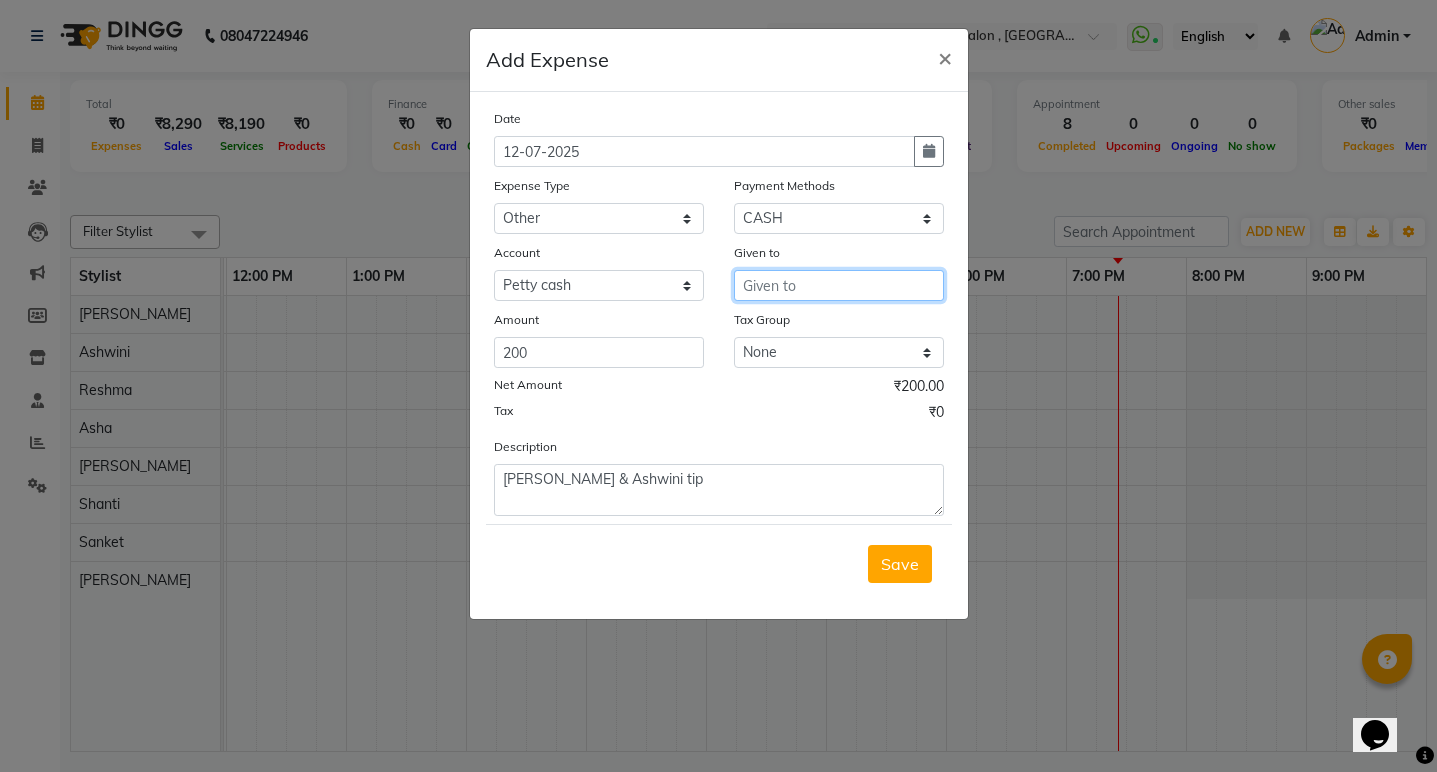 click at bounding box center (839, 285) 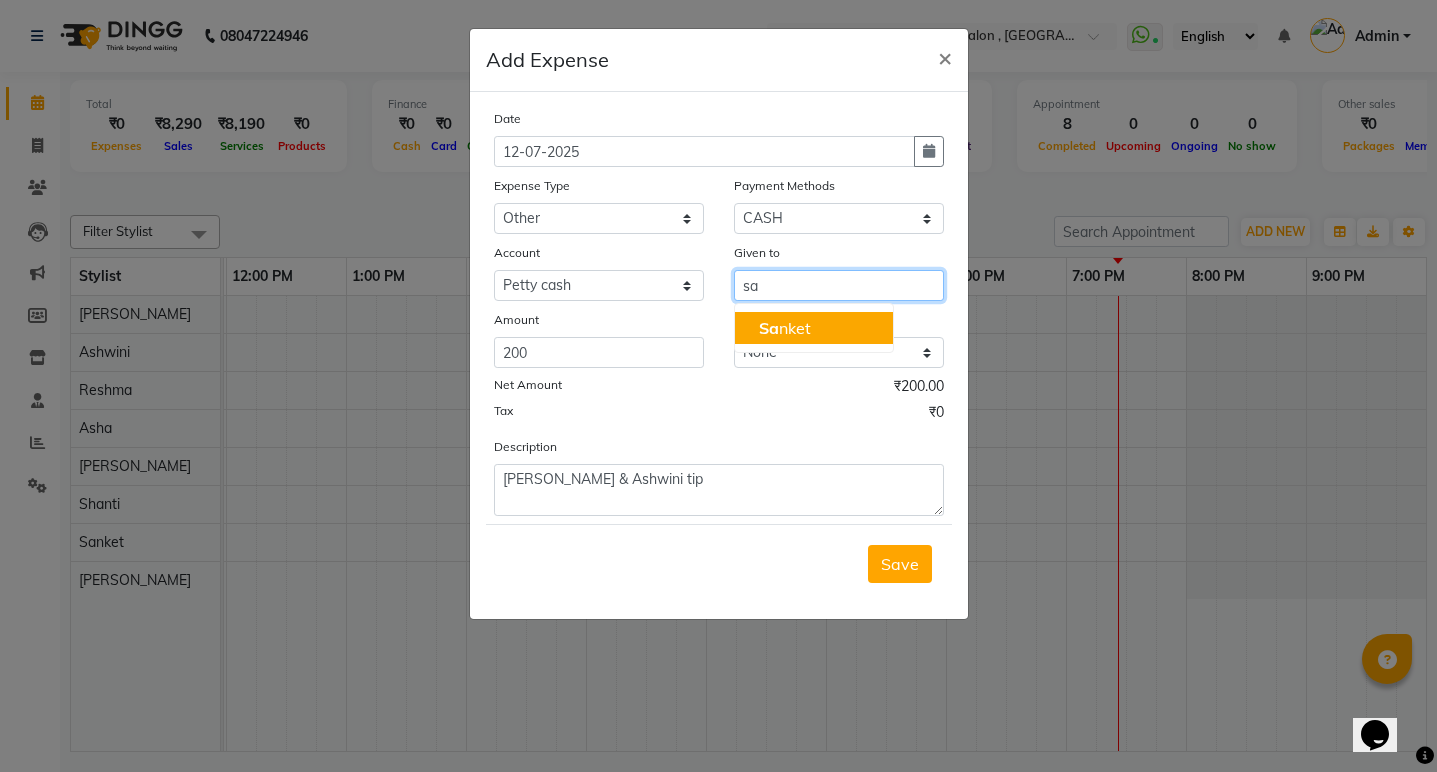 click on "Sa" 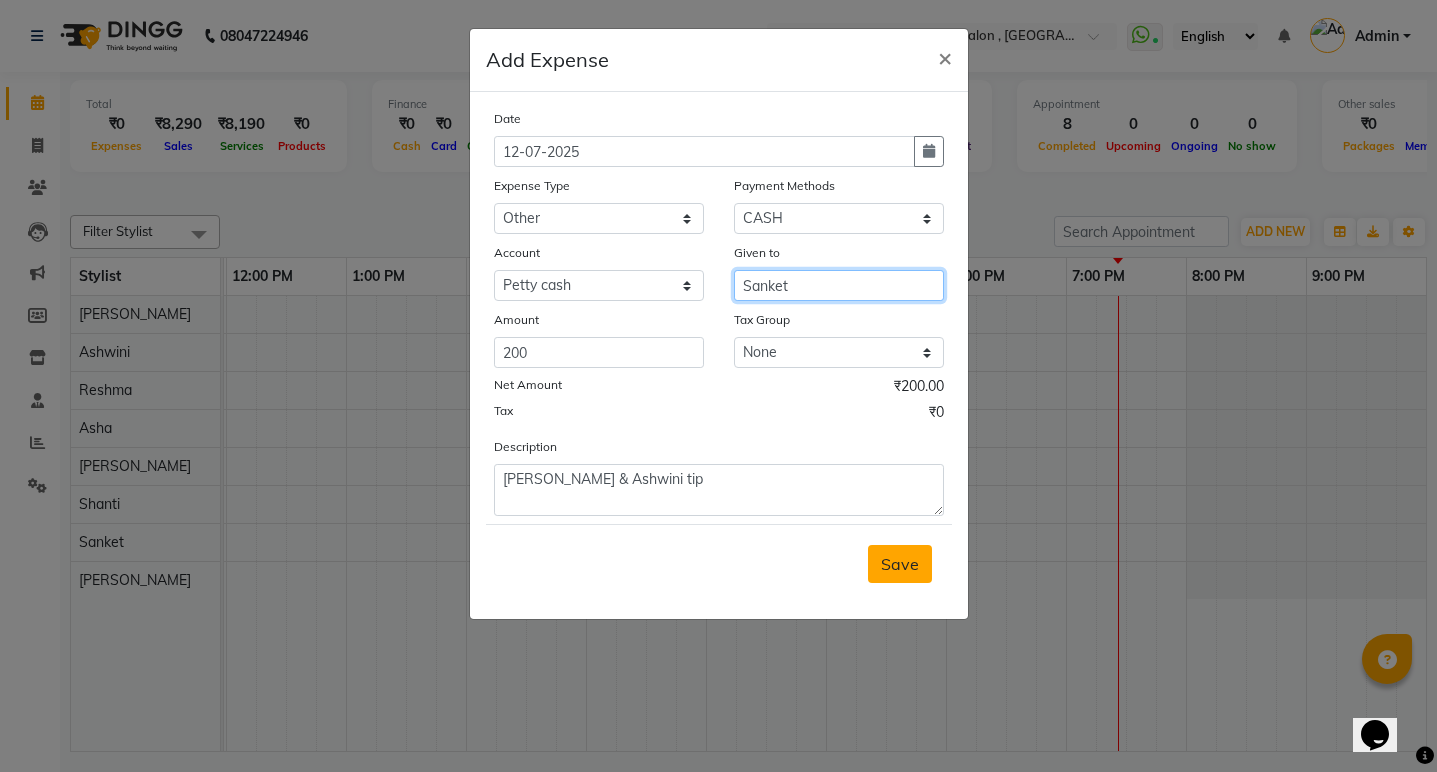 type on "Sanket" 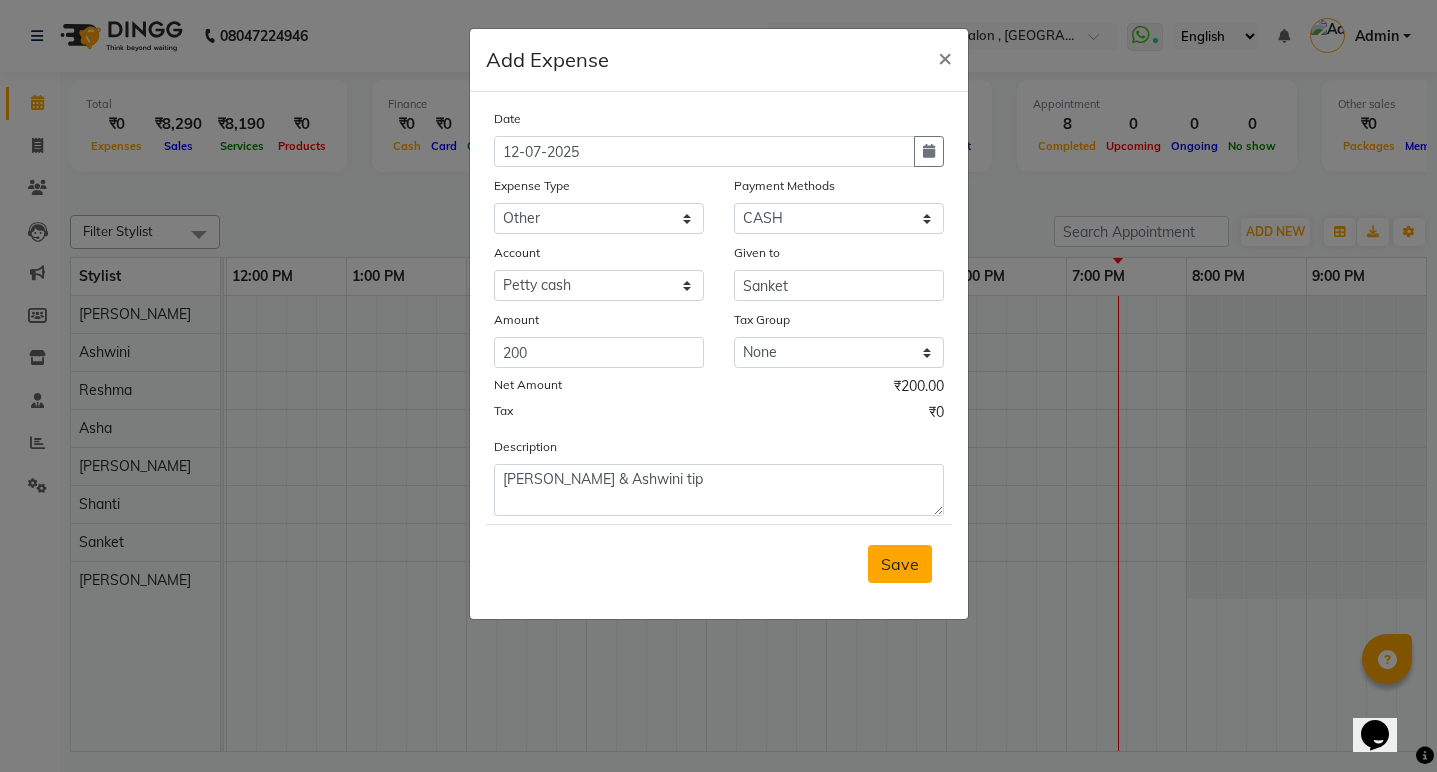 click on "Save" at bounding box center (900, 564) 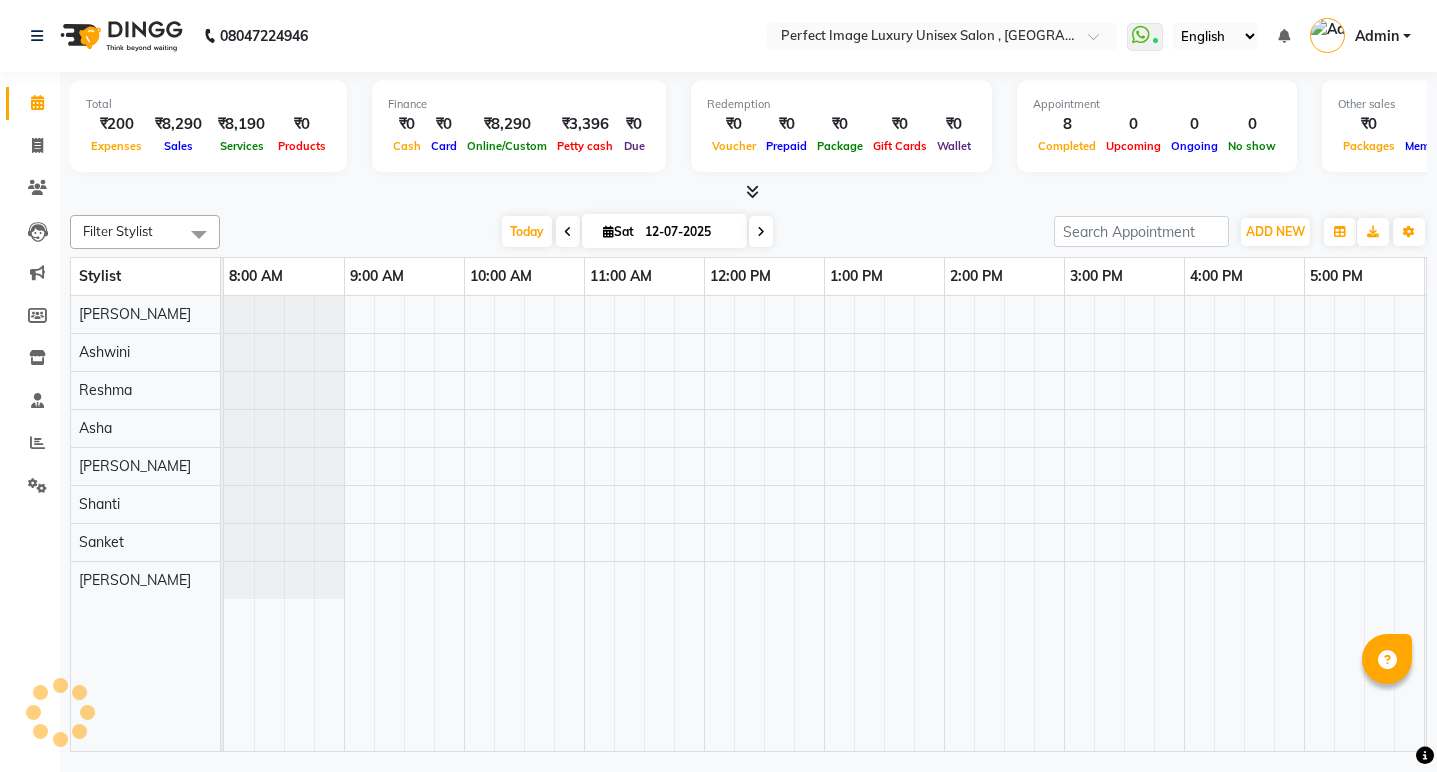 scroll, scrollTop: 0, scrollLeft: 0, axis: both 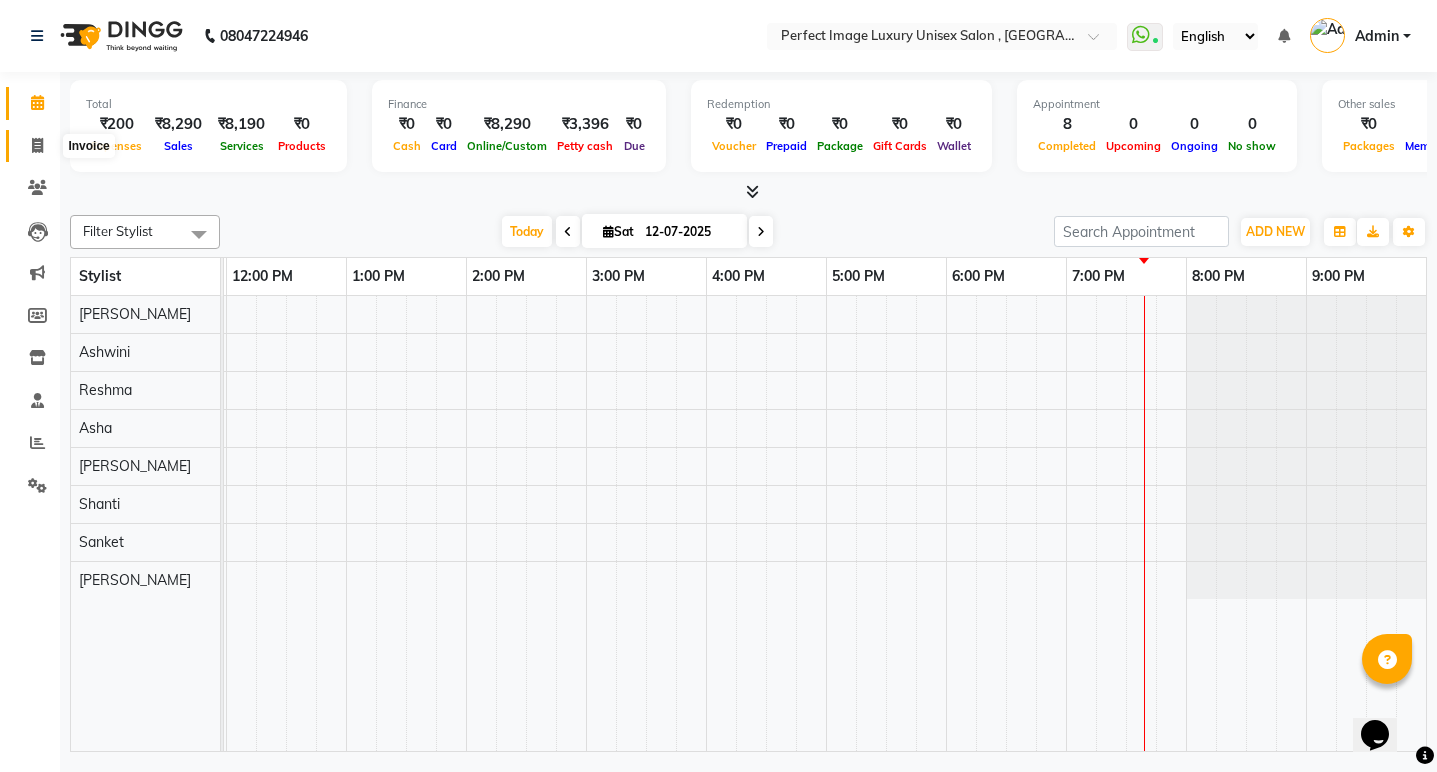 click 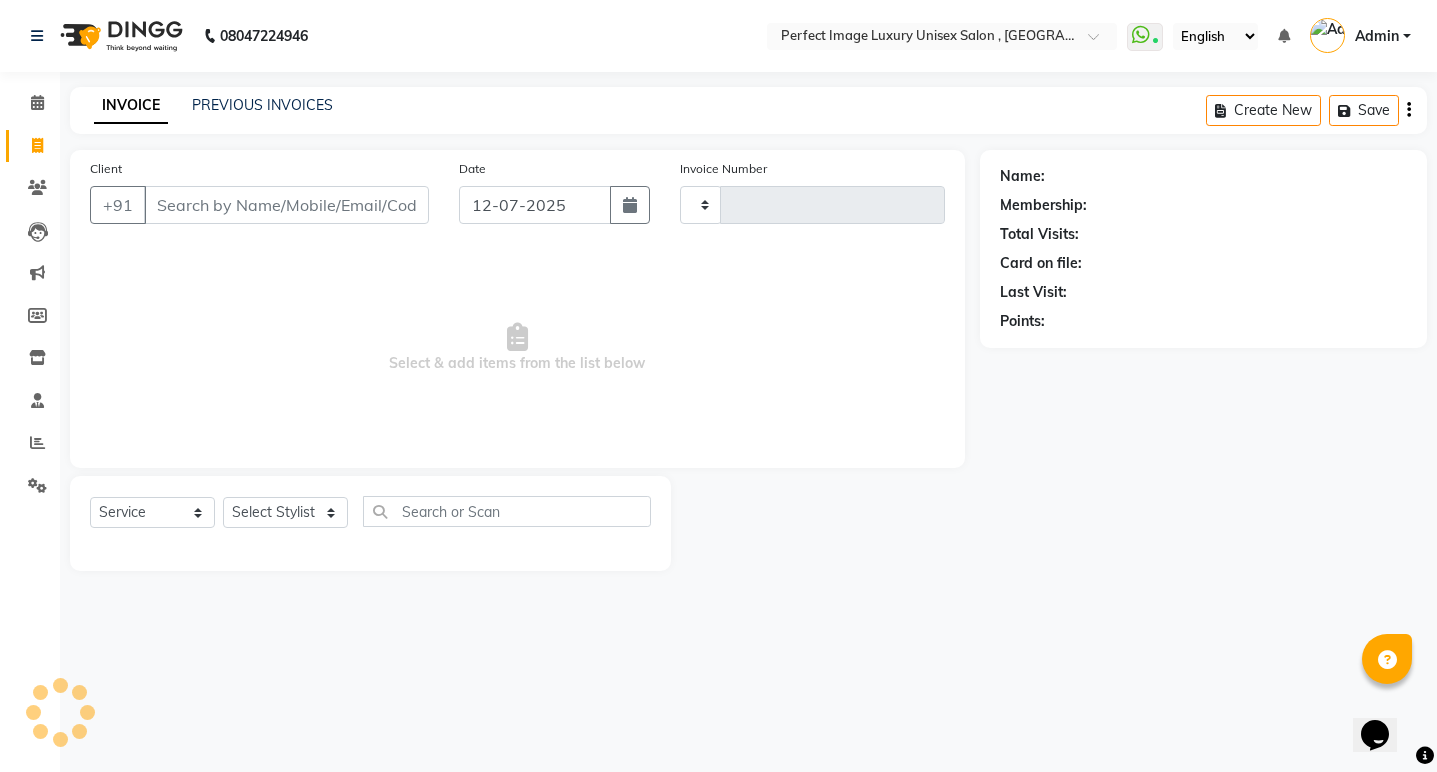 type on "0354" 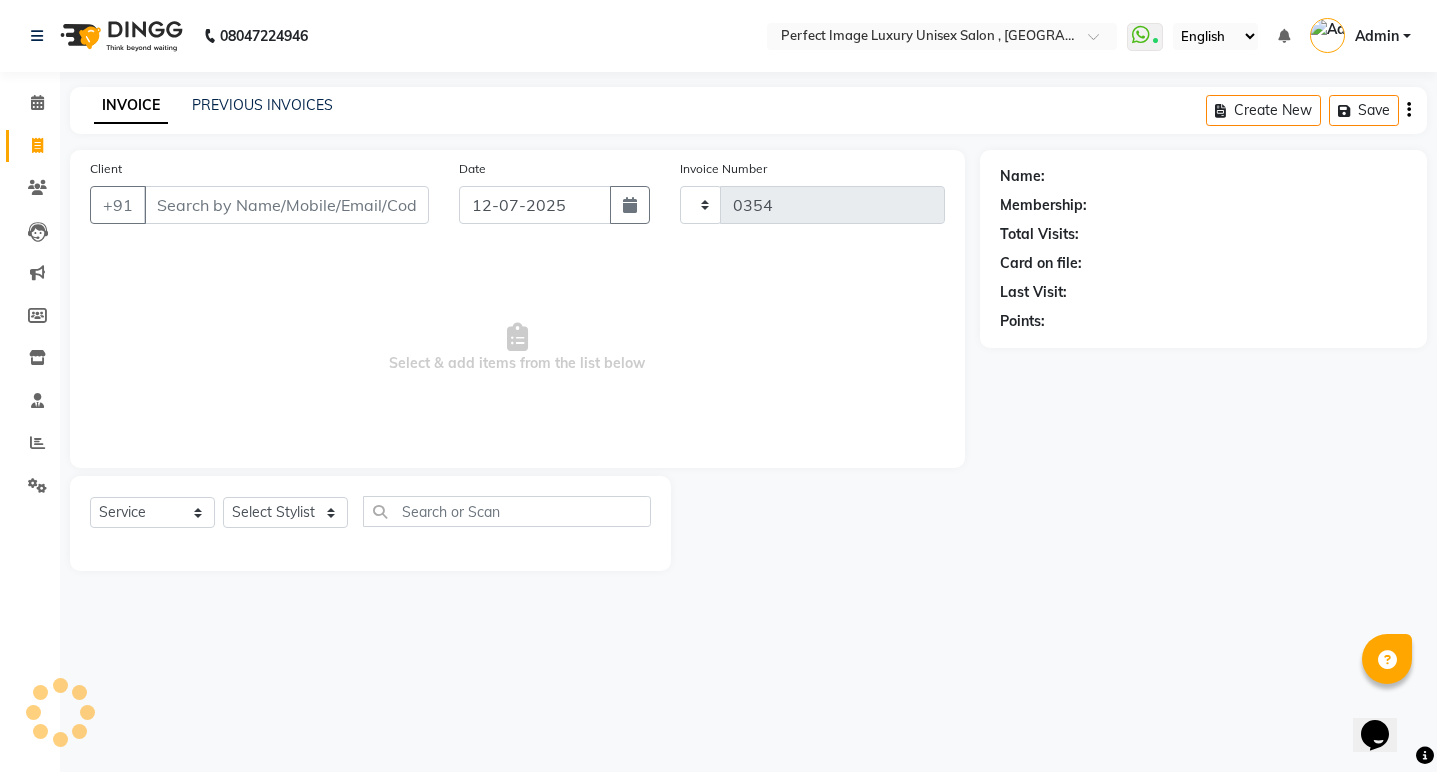 select on "5078" 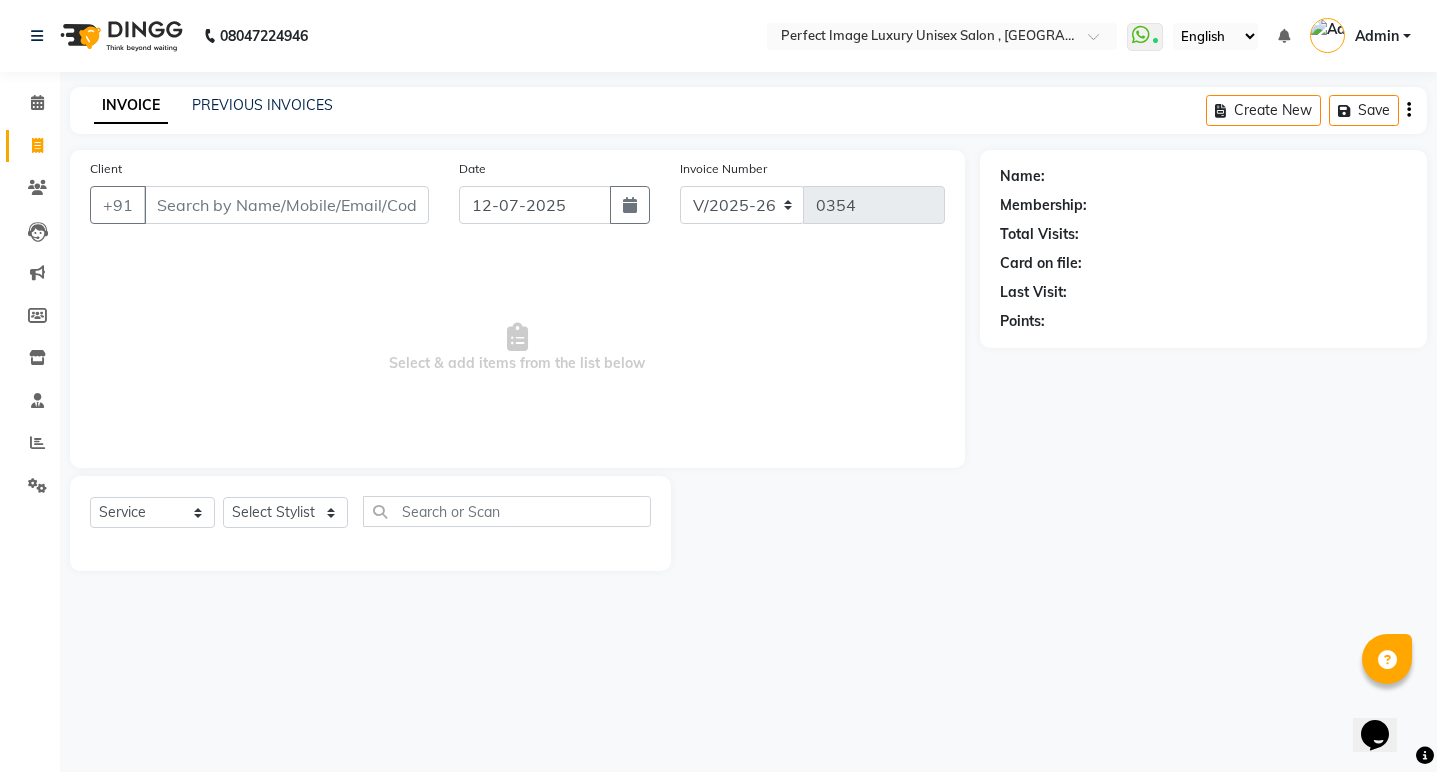 click on "PREVIOUS INVOICES" 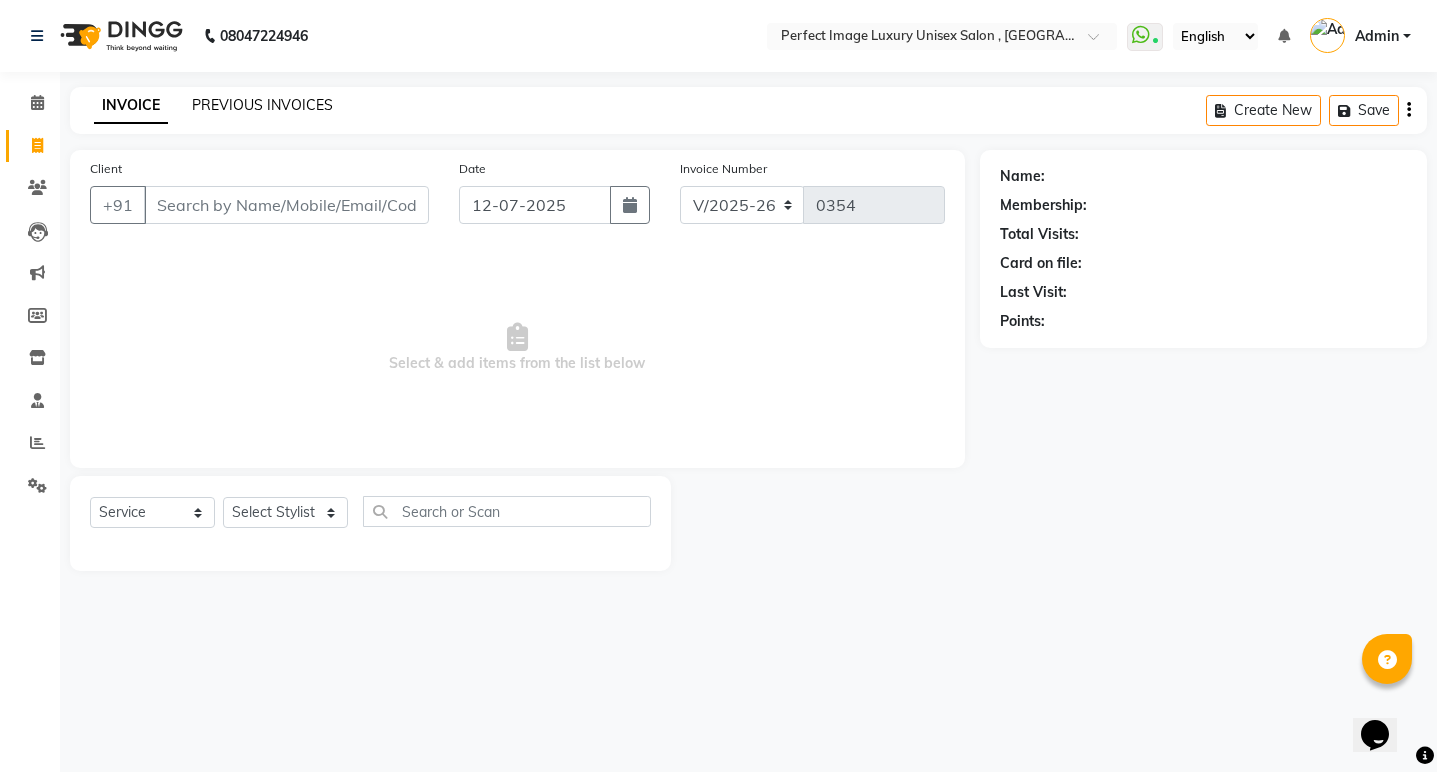 click on "PREVIOUS INVOICES" 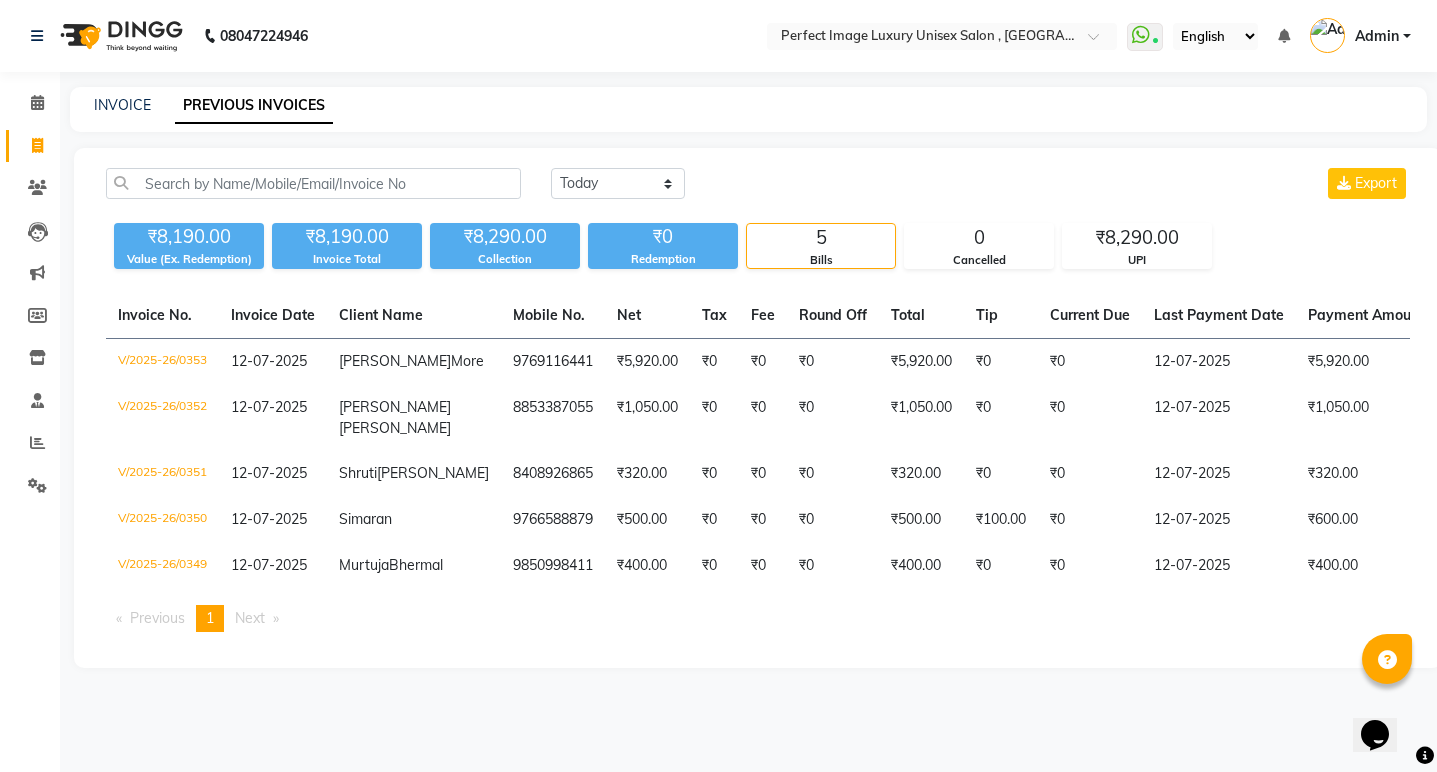 click on "INVOICE PREVIOUS INVOICES" 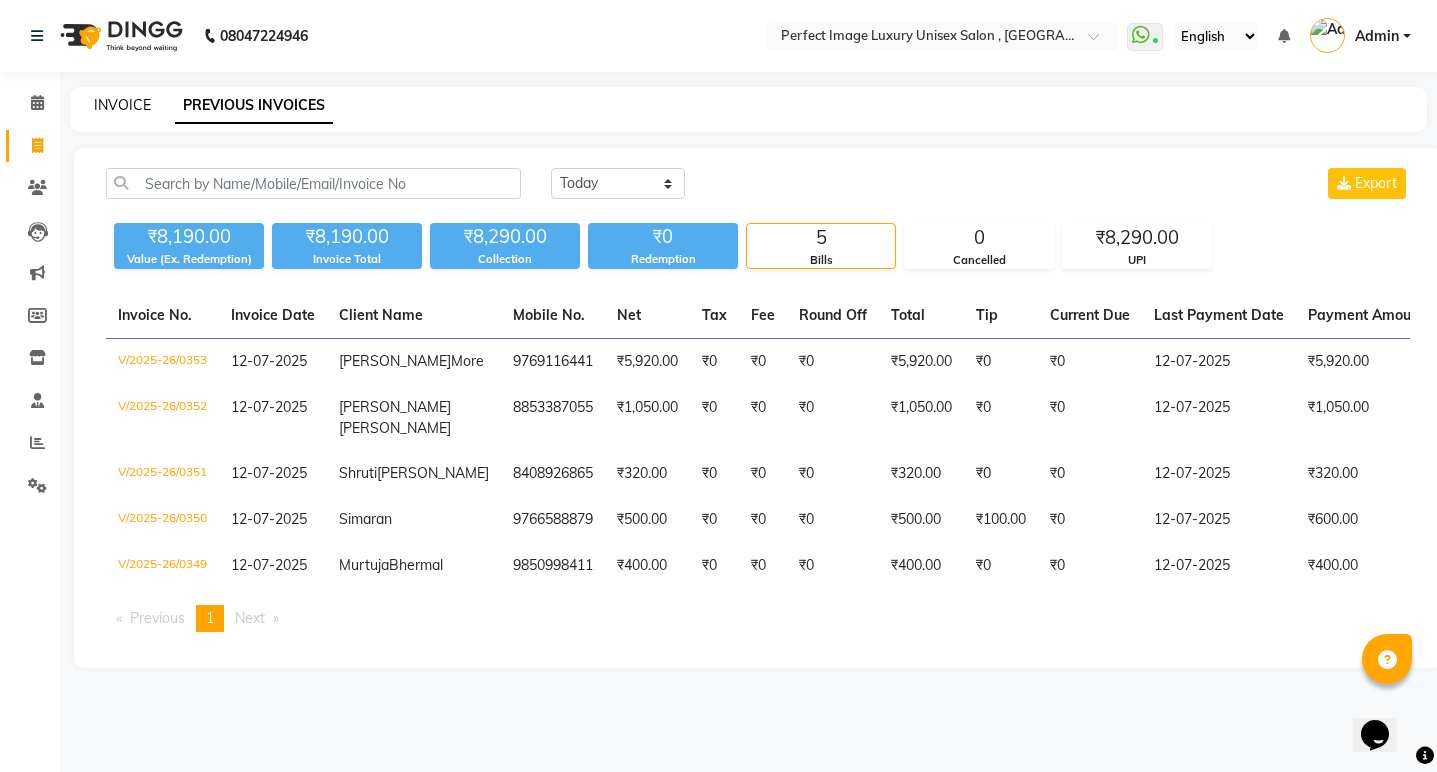 click on "INVOICE" 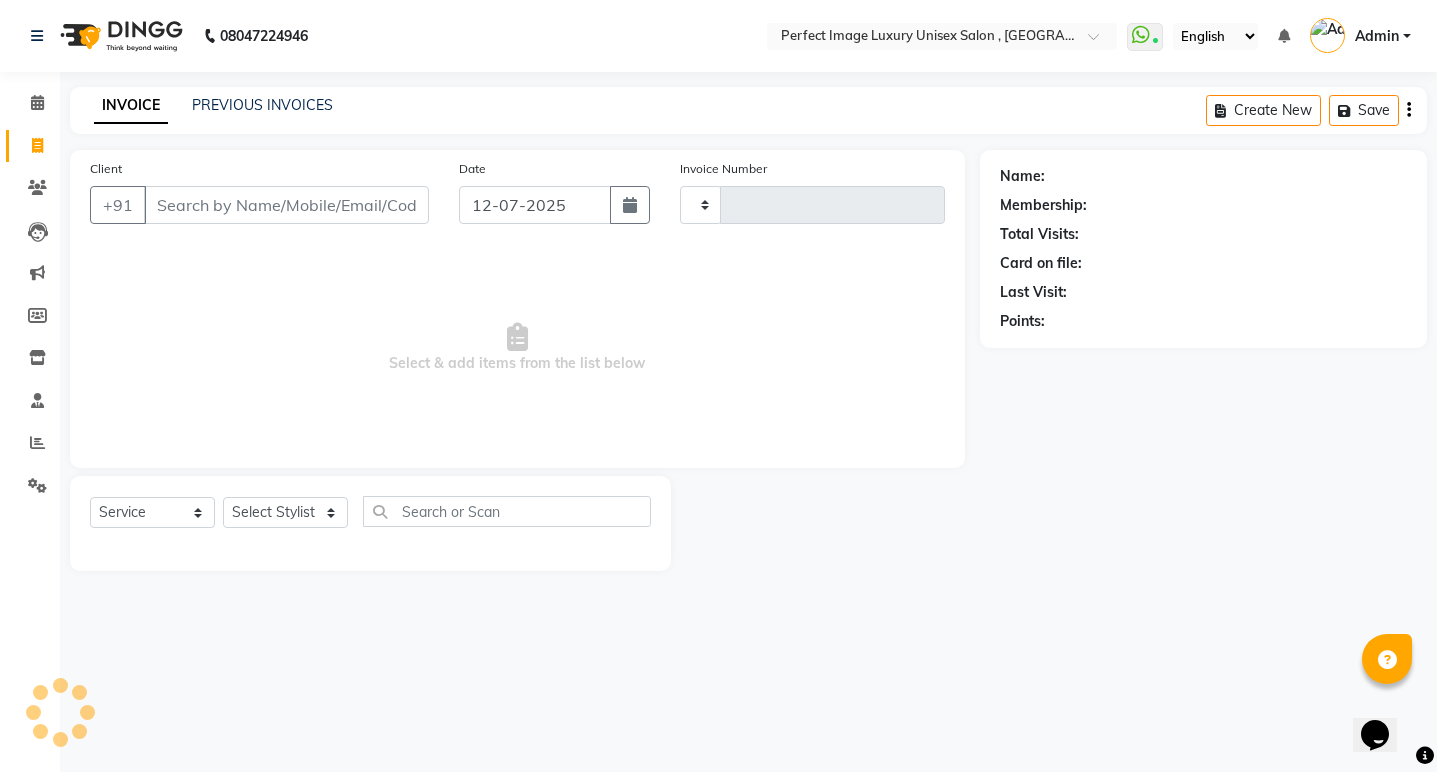 type on "0354" 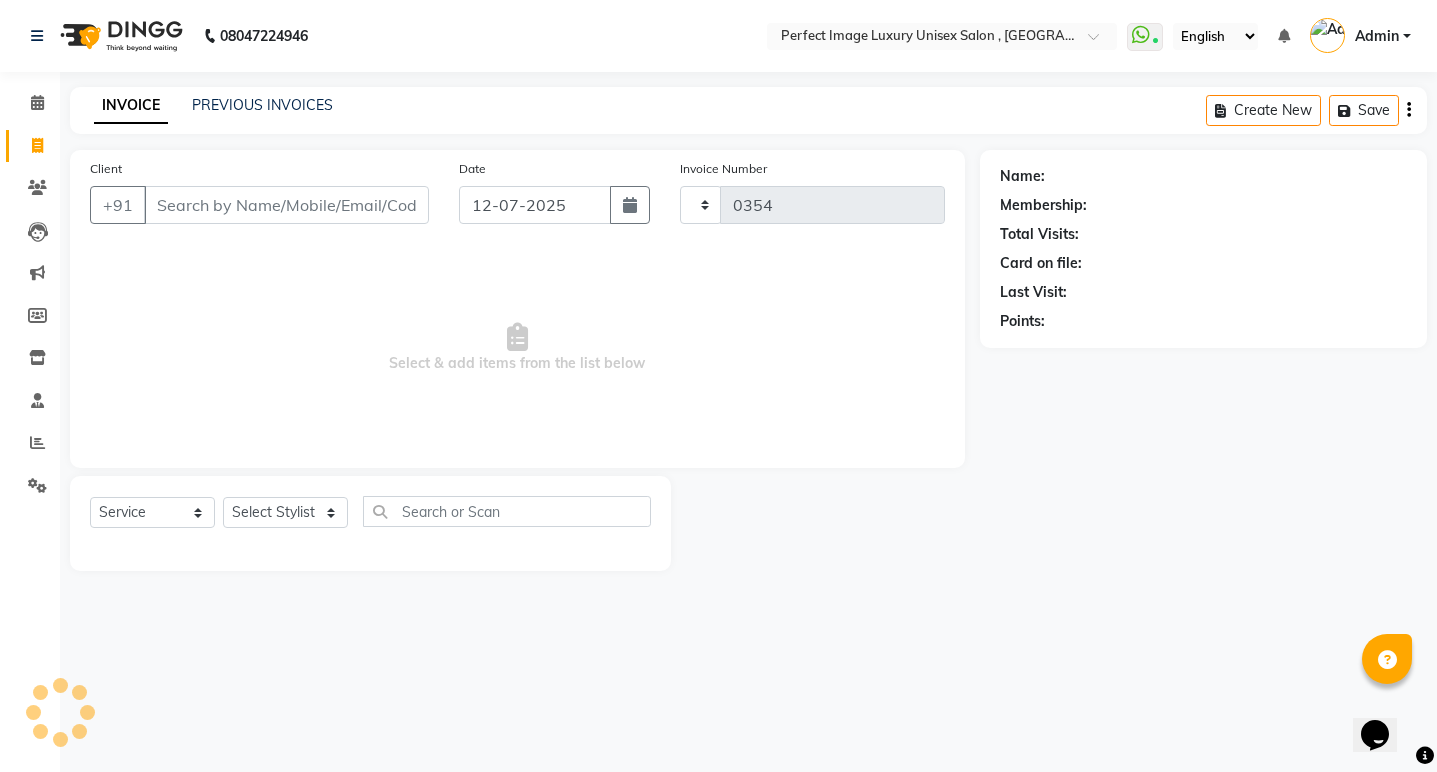 select on "5078" 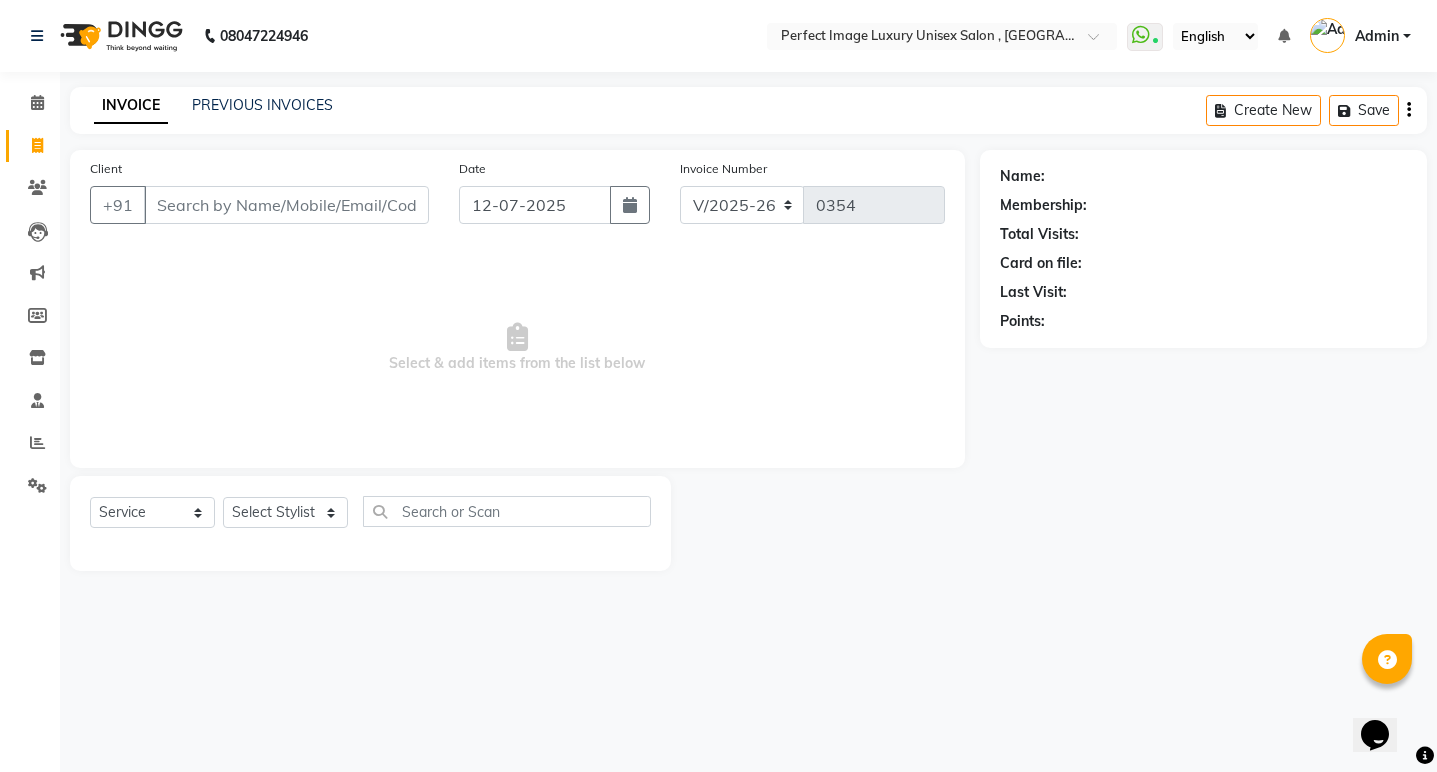 click on "Client" at bounding box center [286, 205] 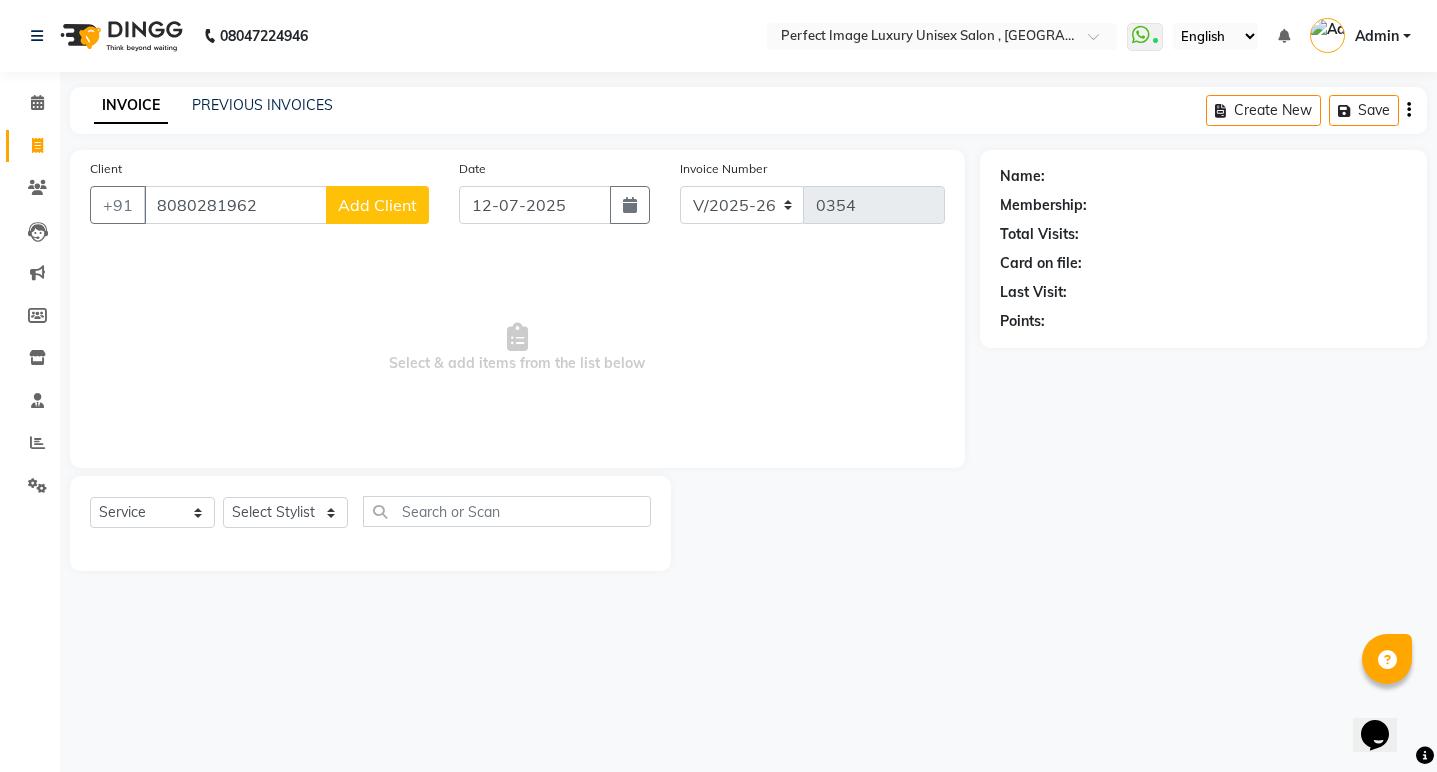 type on "8080281962" 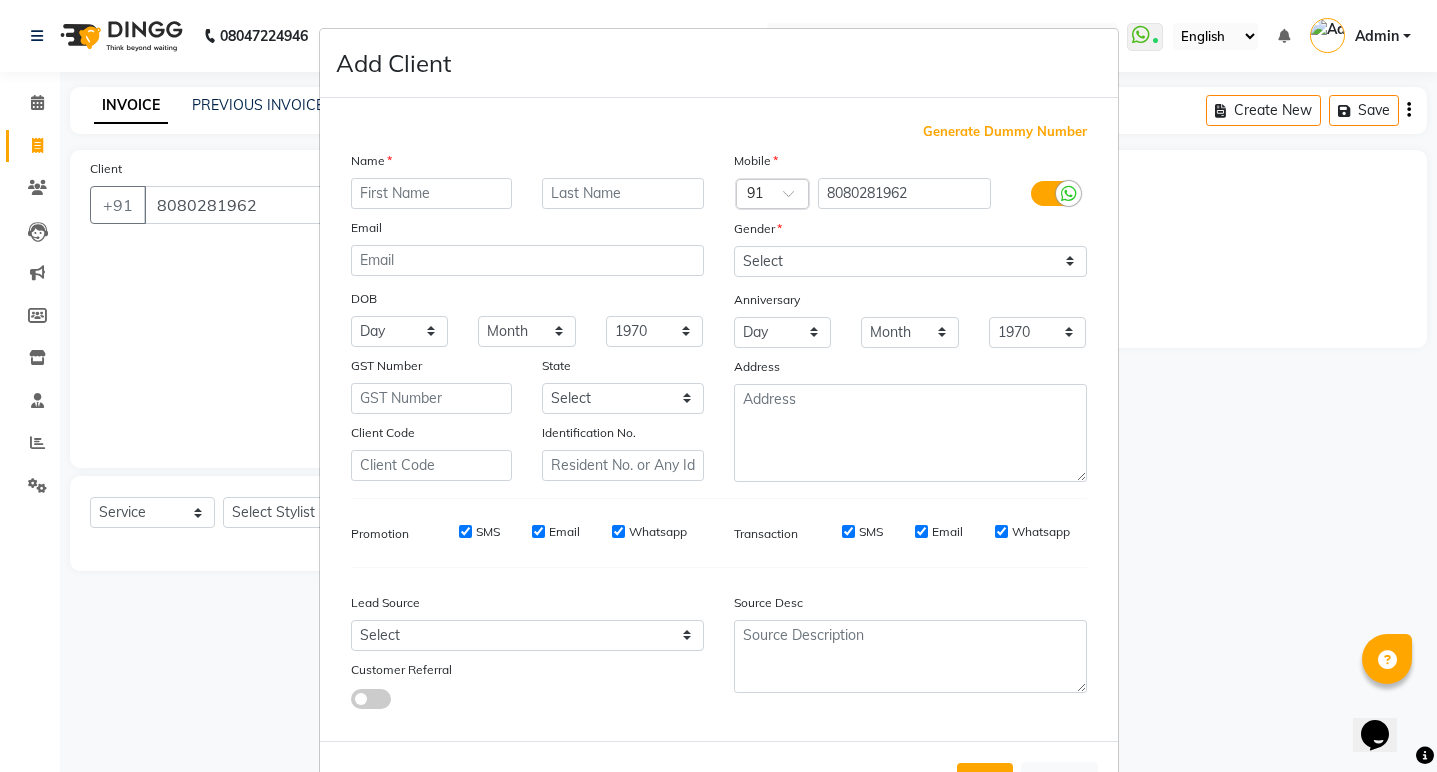 click at bounding box center [432, 193] 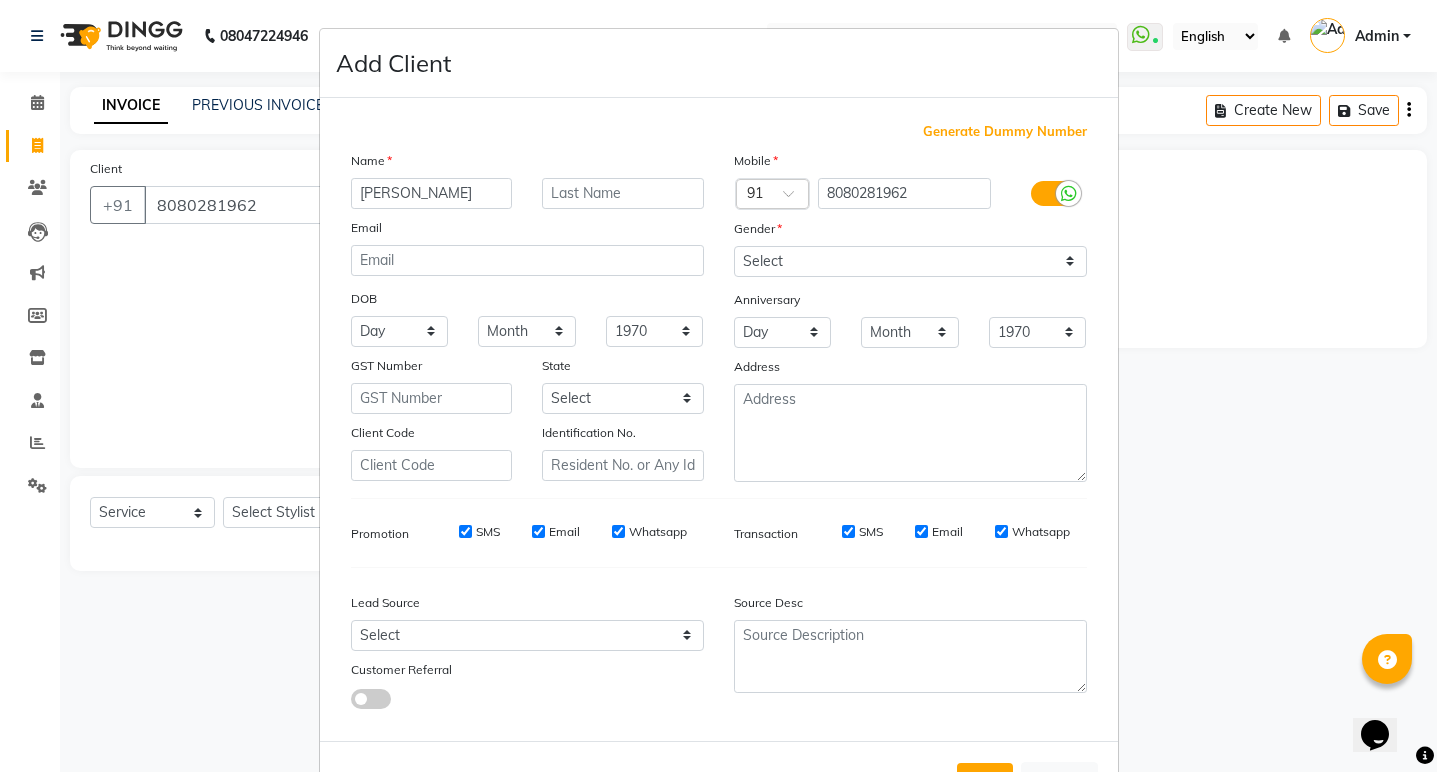 type on "Ujvala" 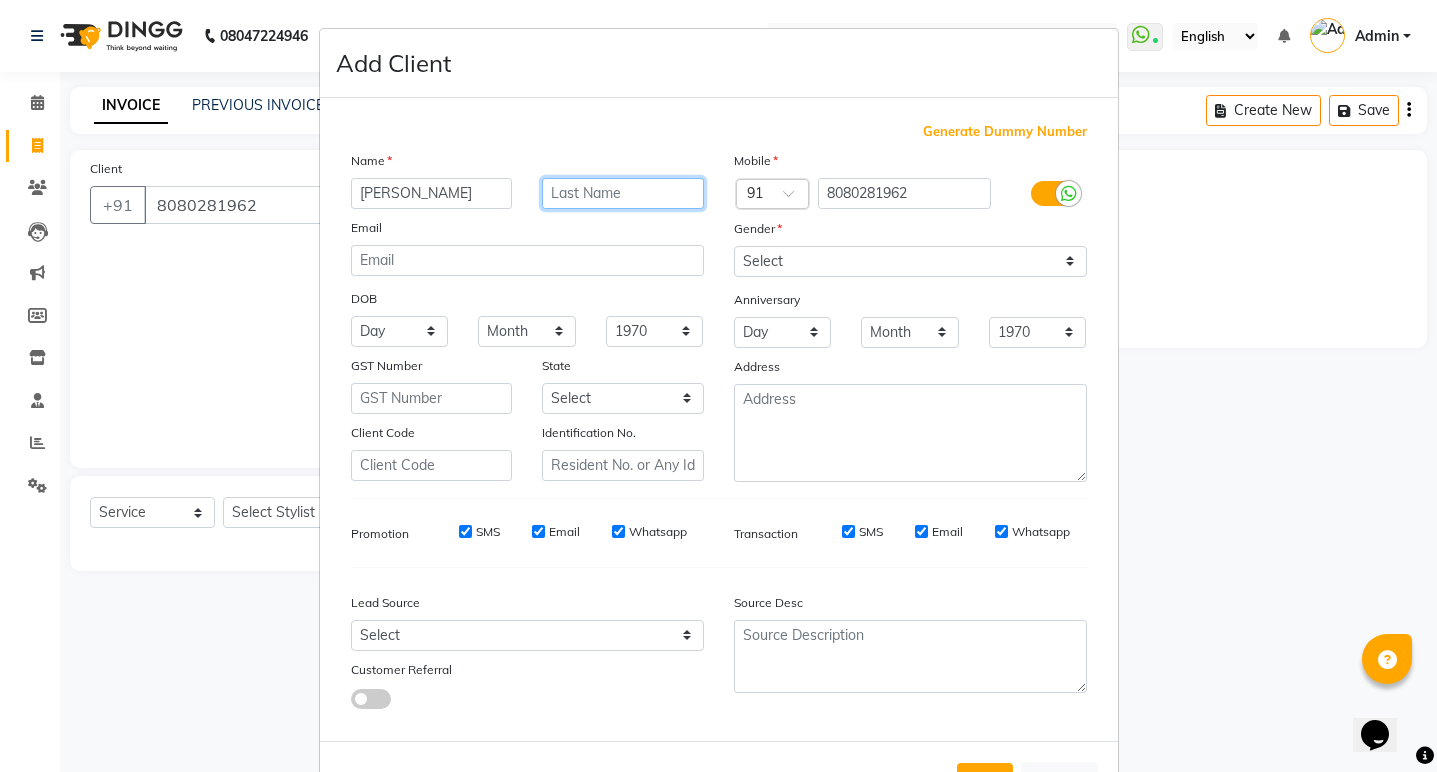 click at bounding box center [623, 193] 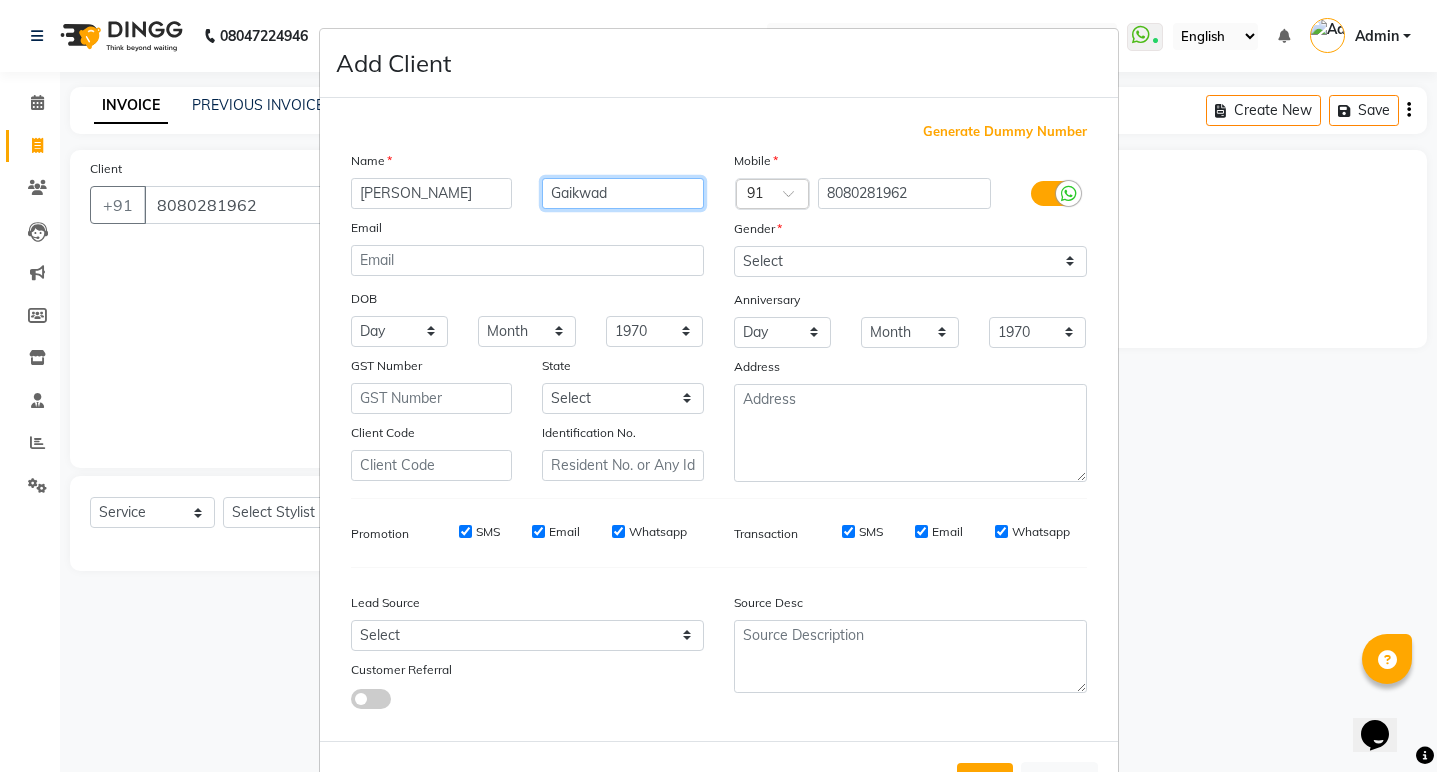 type on "Gaikwad" 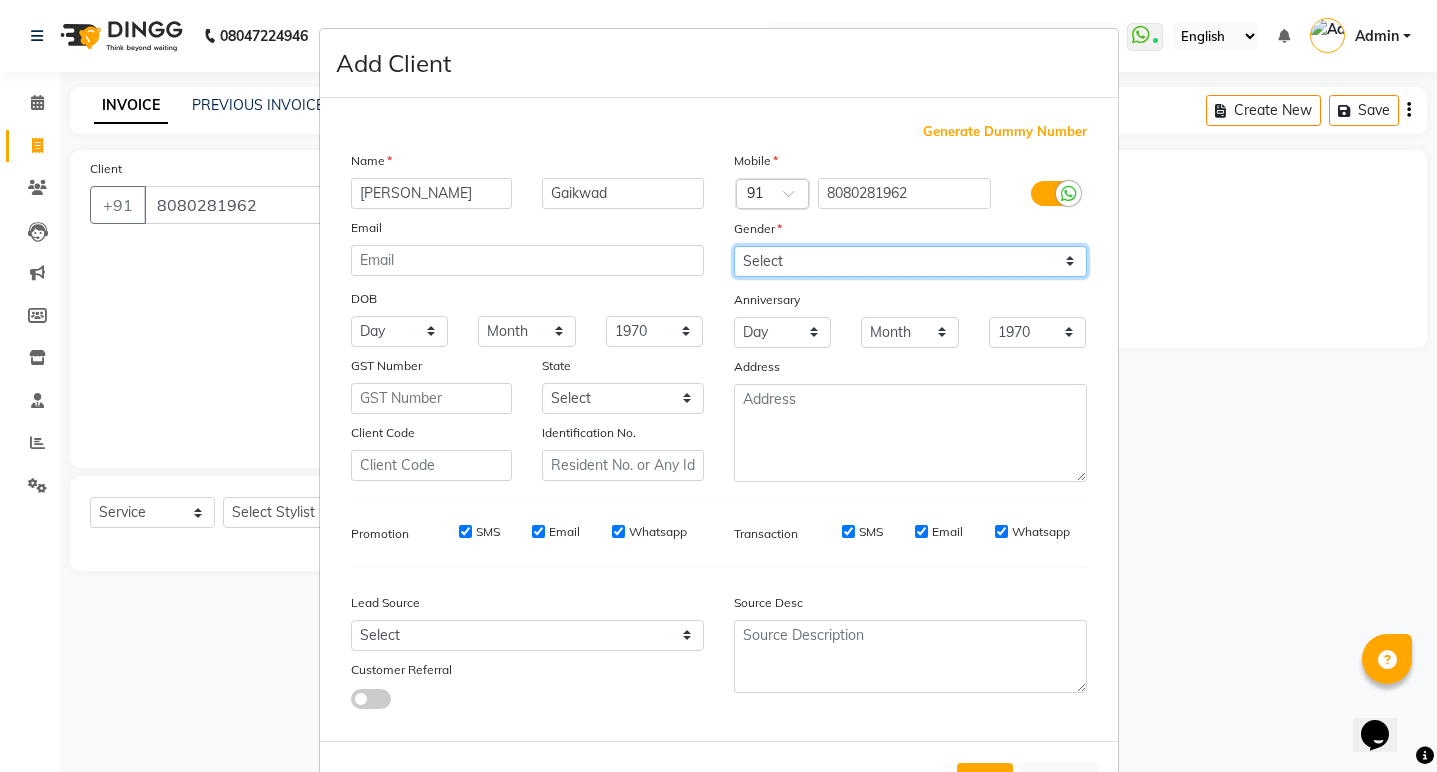click on "Select Male Female Other Prefer Not To Say" at bounding box center [910, 261] 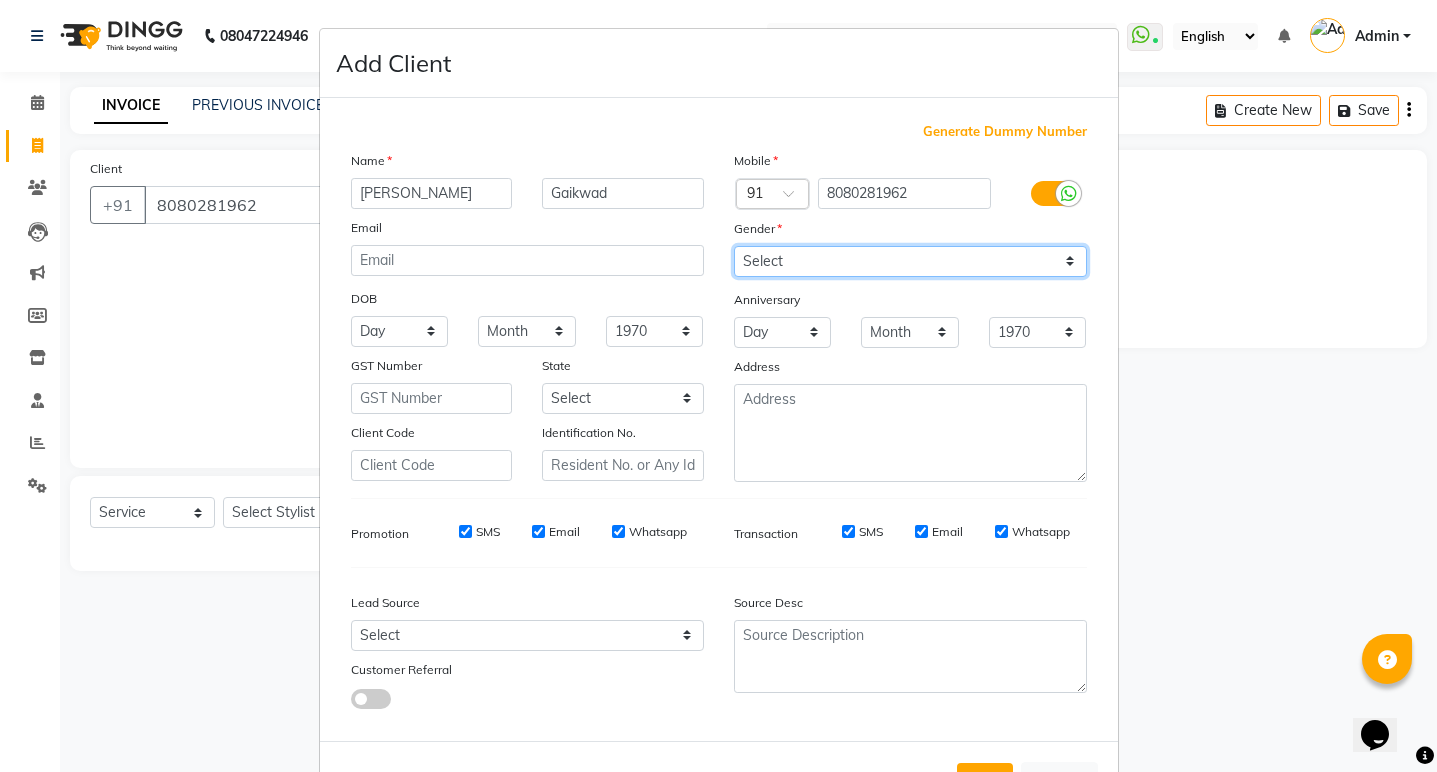 select on "female" 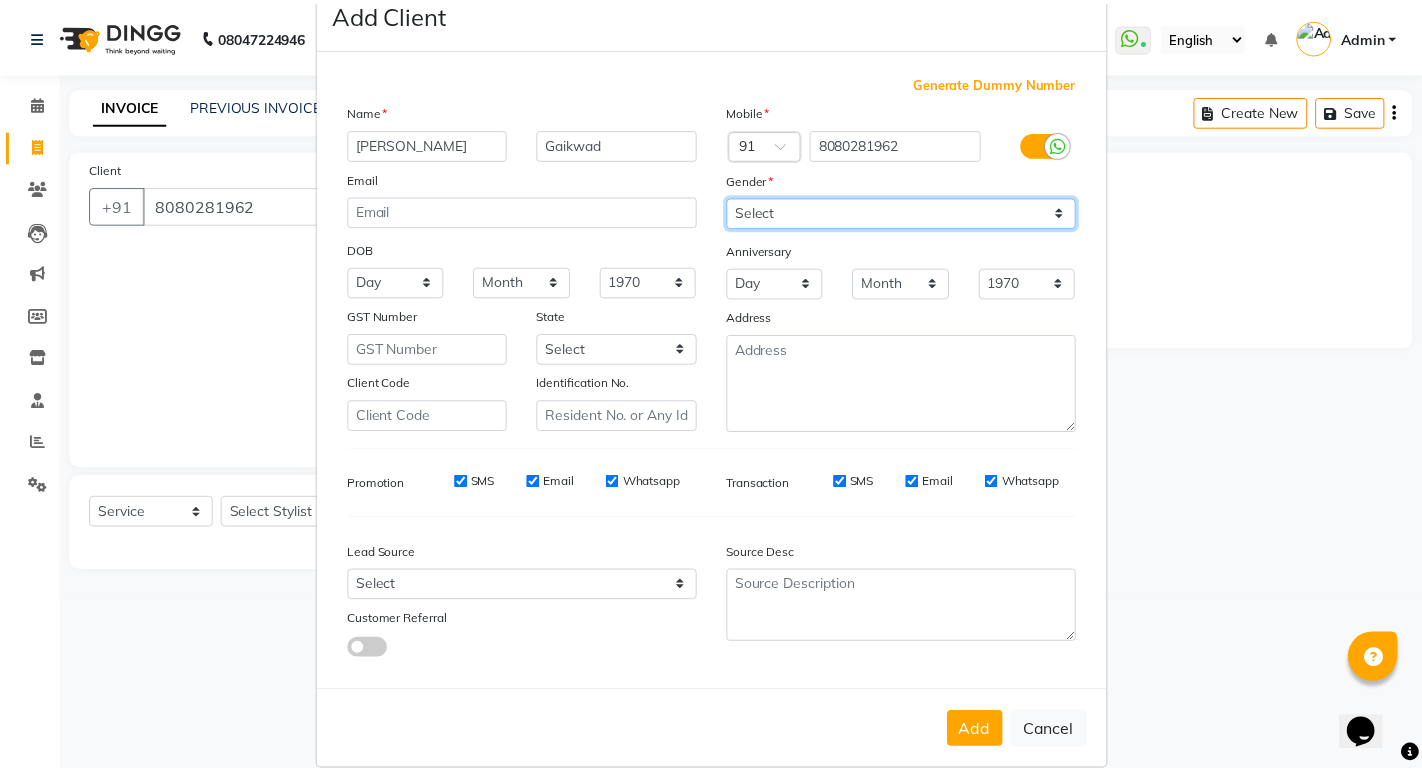 scroll, scrollTop: 77, scrollLeft: 0, axis: vertical 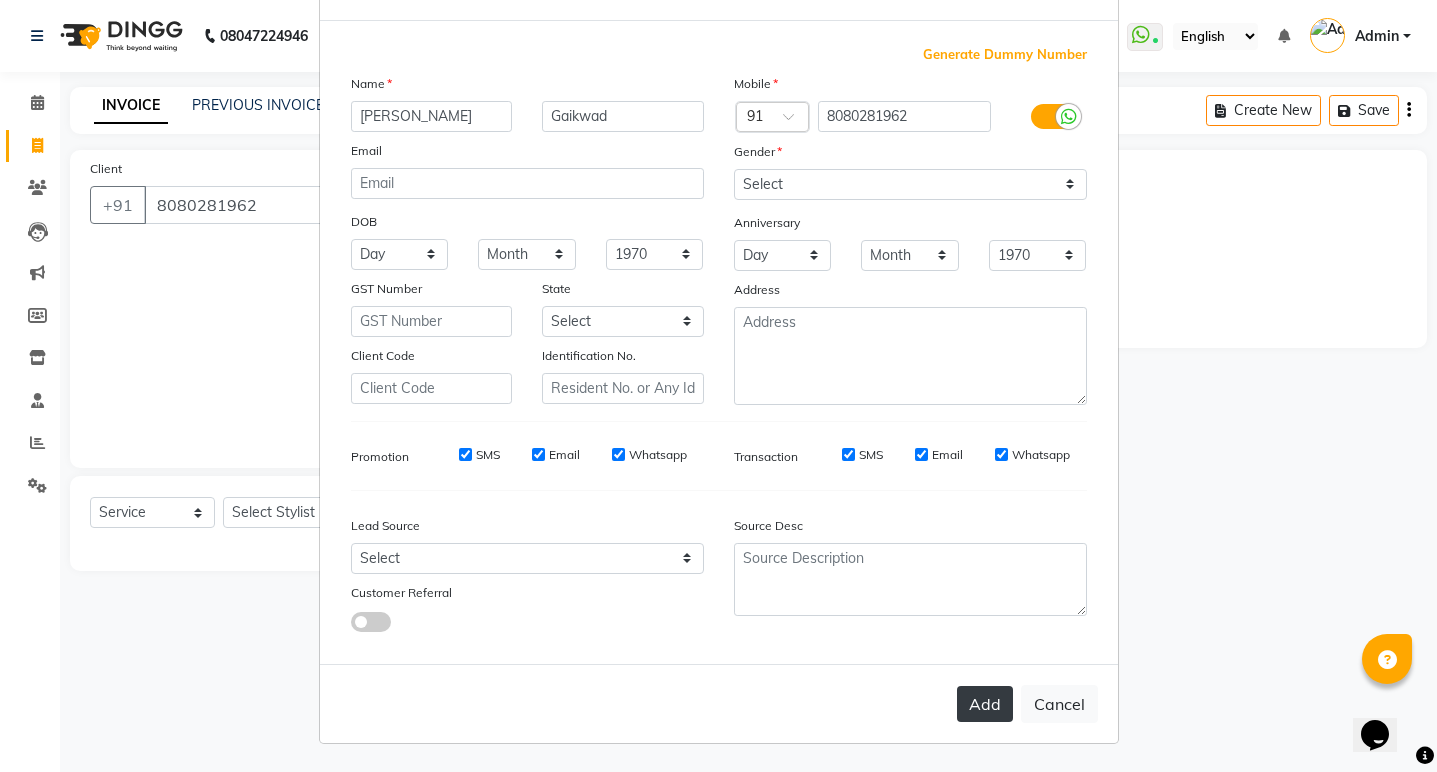 click on "Add" at bounding box center [985, 704] 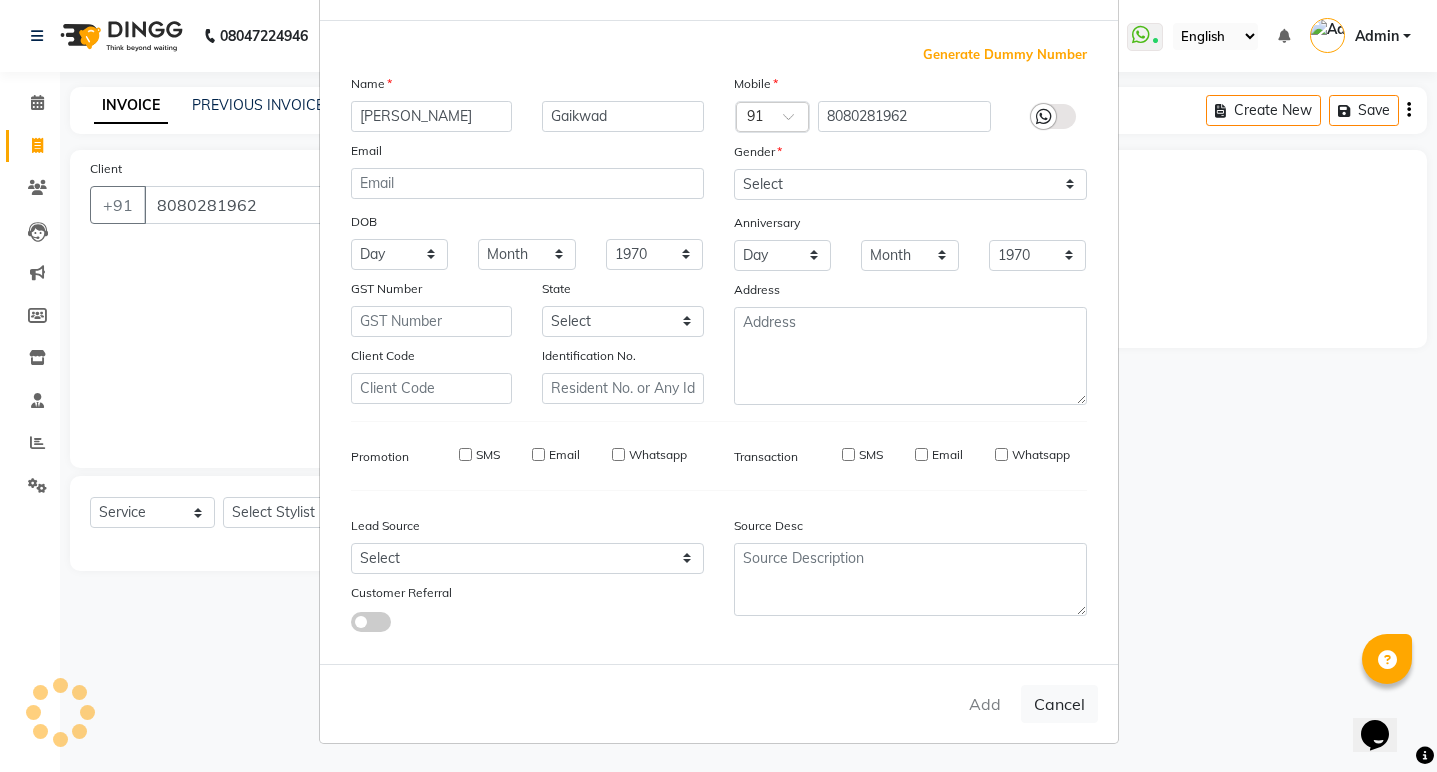 type 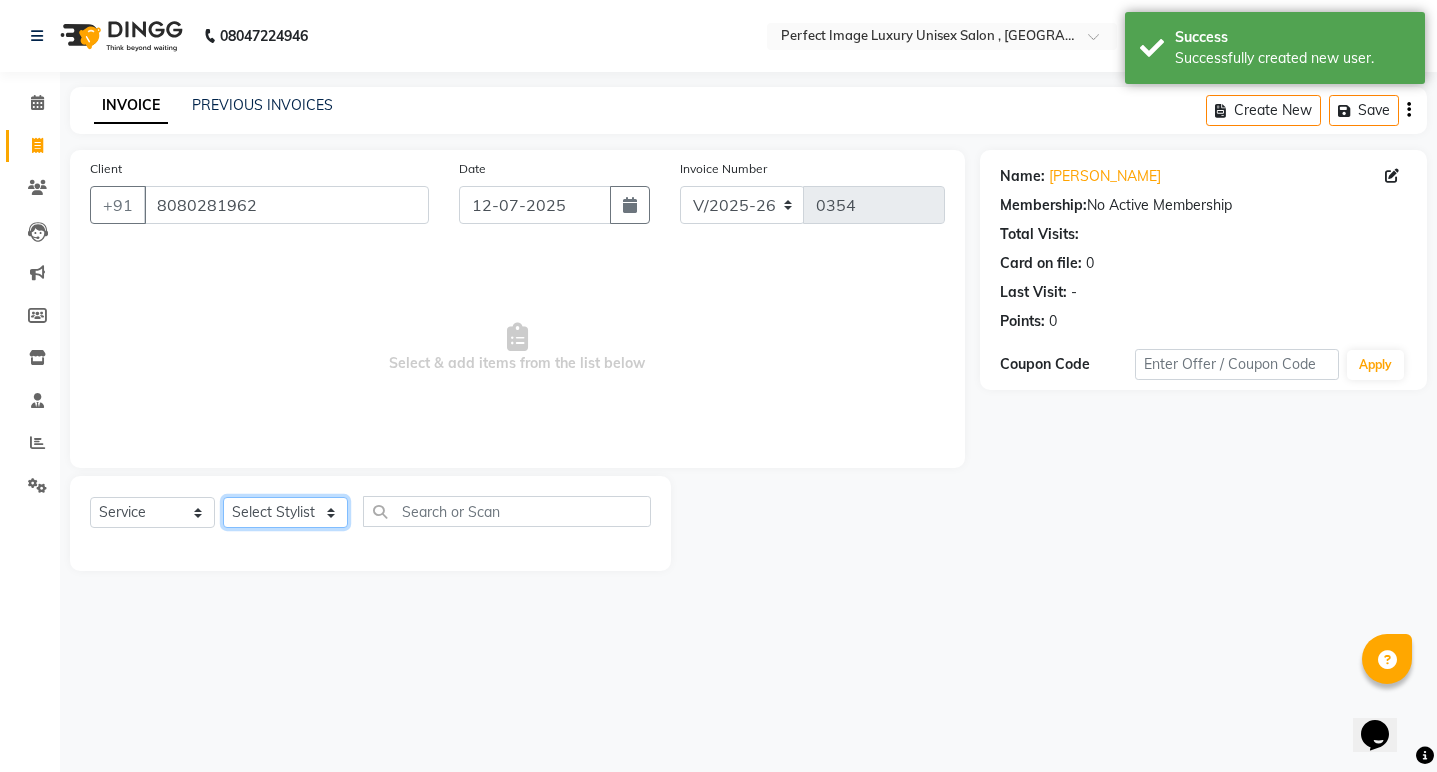 click on "Select Stylist [PERSON_NAME] Manager  [PERSON_NAME] [PERSON_NAME] Reshma [PERSON_NAME] Shanti [PERSON_NAME]" 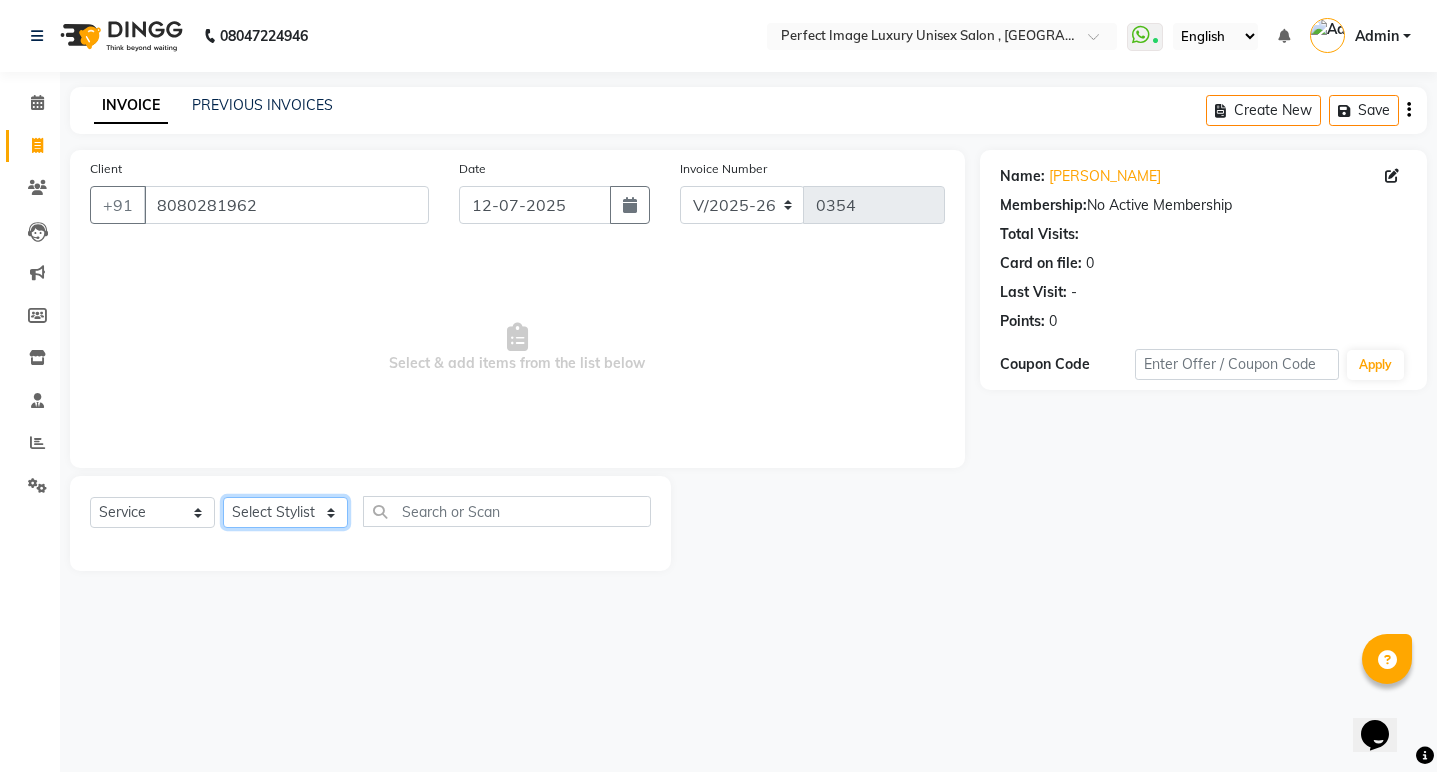 select on "32015" 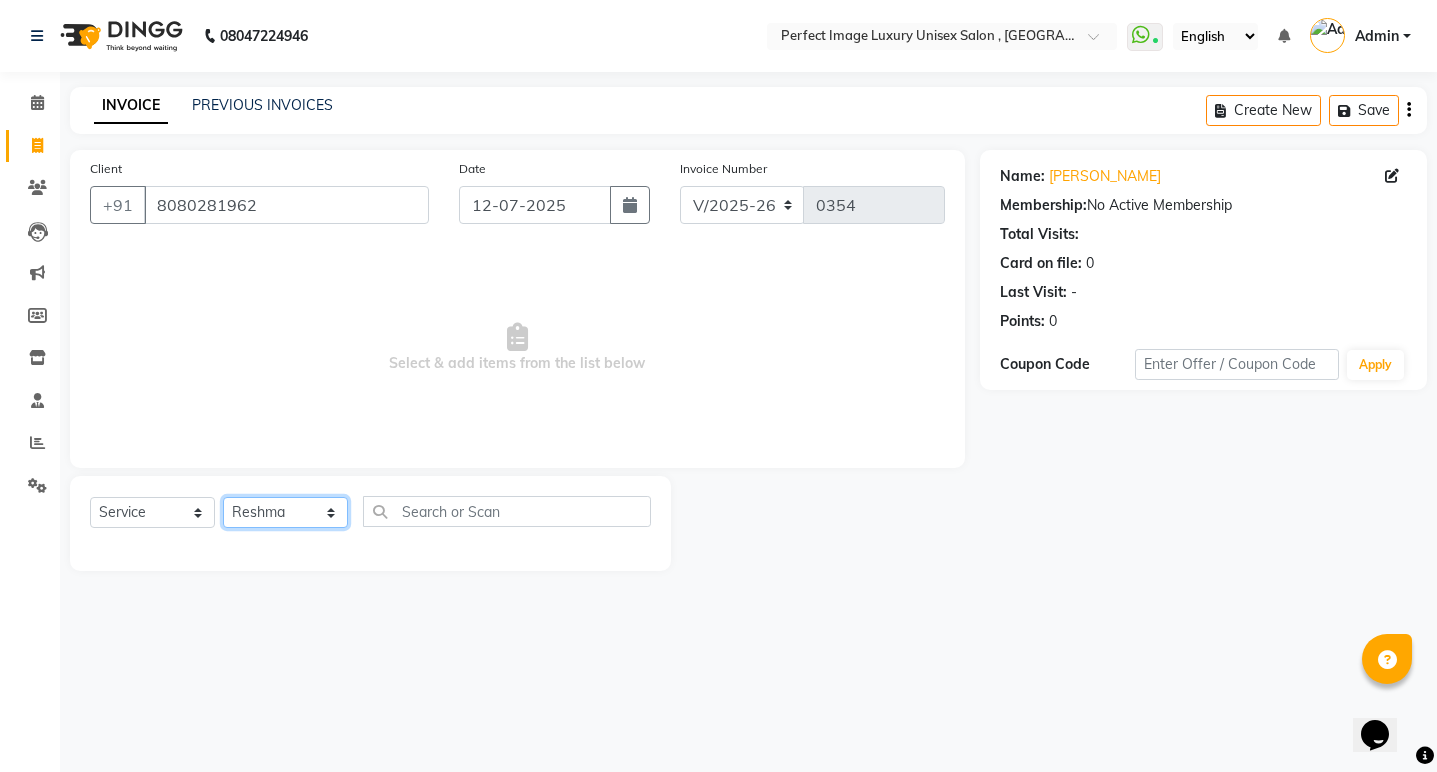 click on "Select Stylist [PERSON_NAME] Manager  [PERSON_NAME] [PERSON_NAME] Reshma [PERSON_NAME] Shanti [PERSON_NAME]" 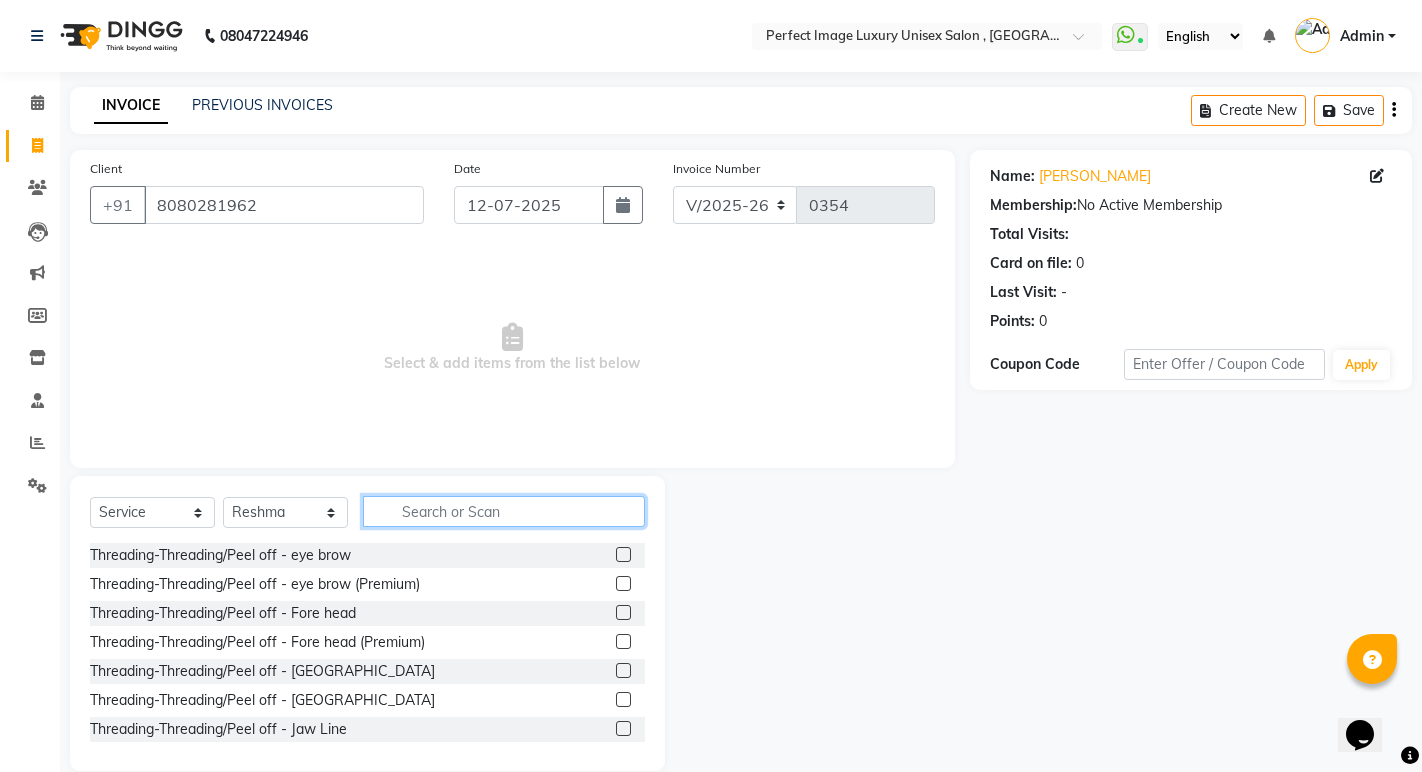 click 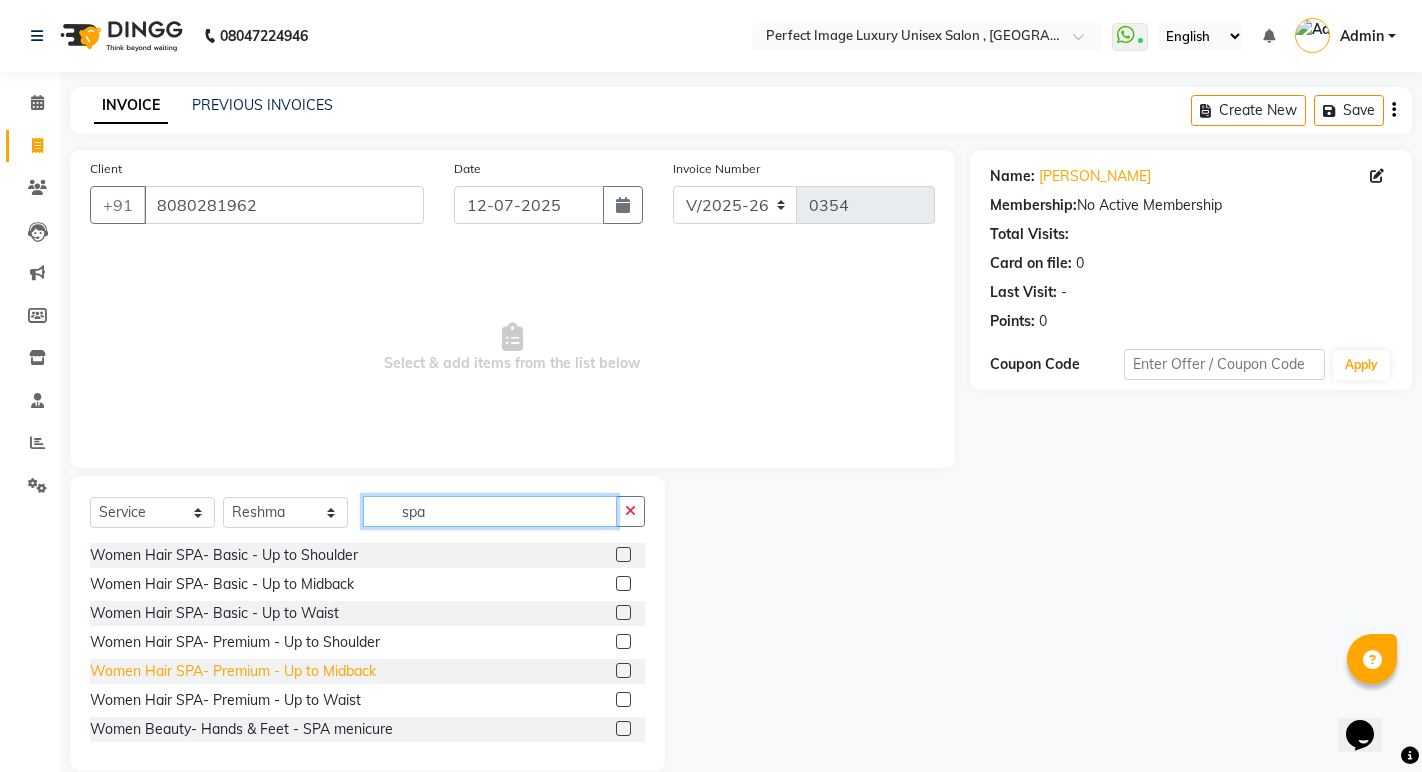 type on "spa" 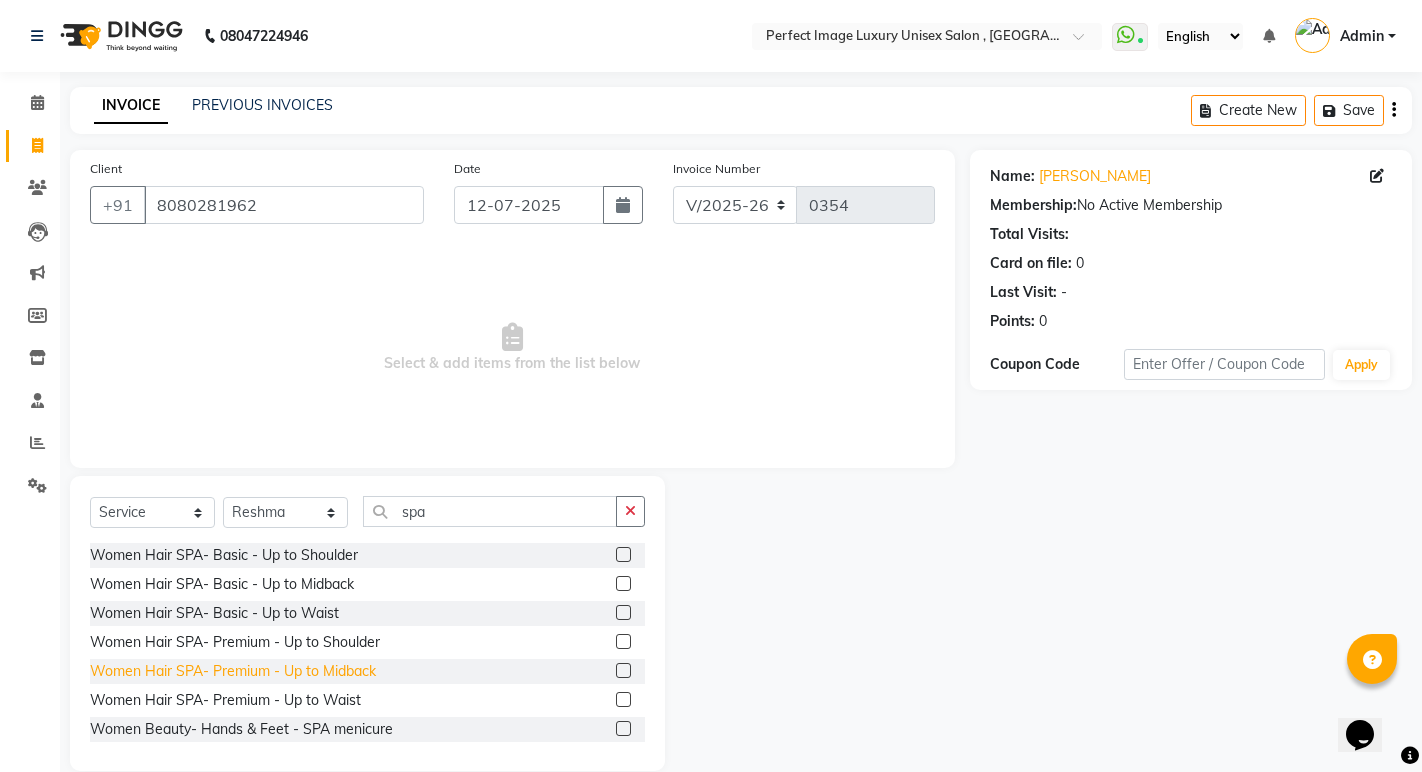 click on "Women Hair SPA- Premium - Up to Midback" 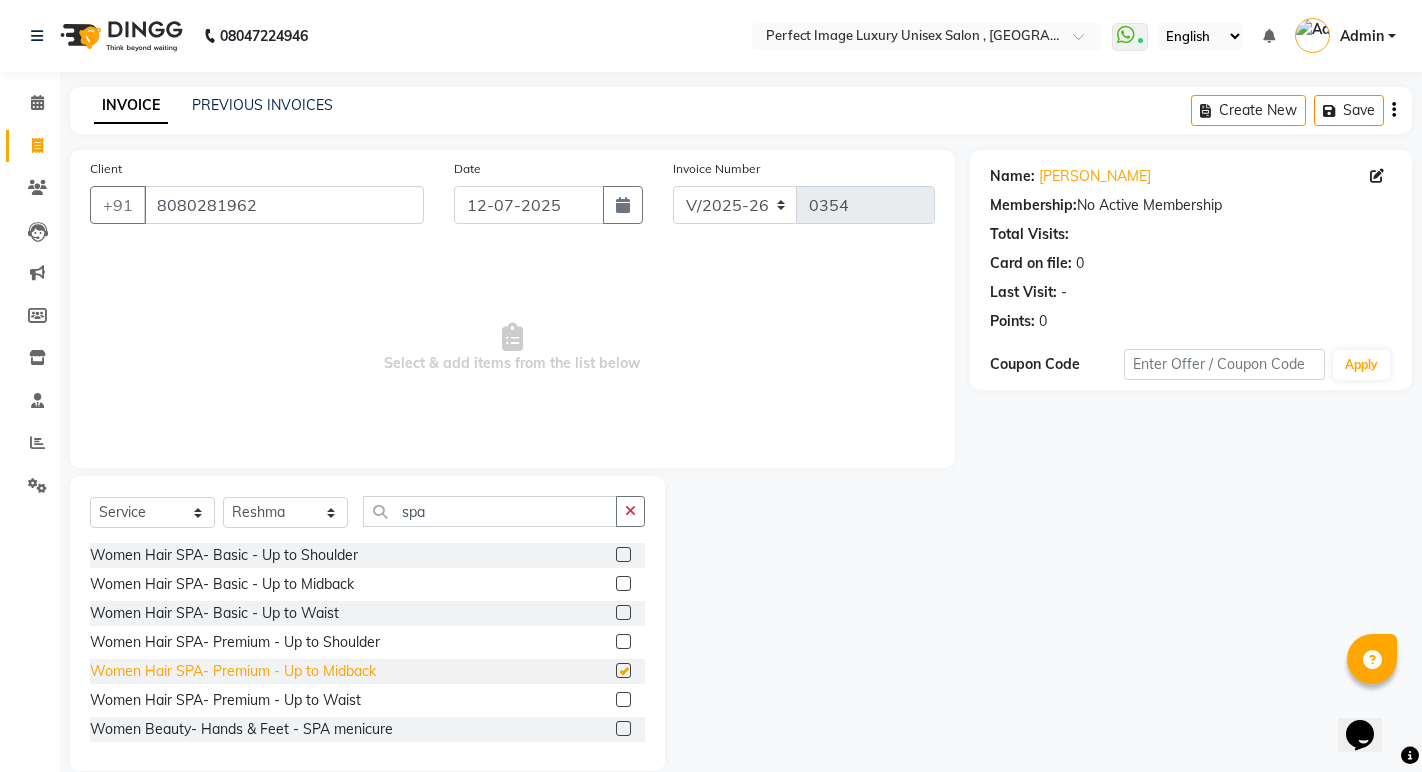 checkbox on "false" 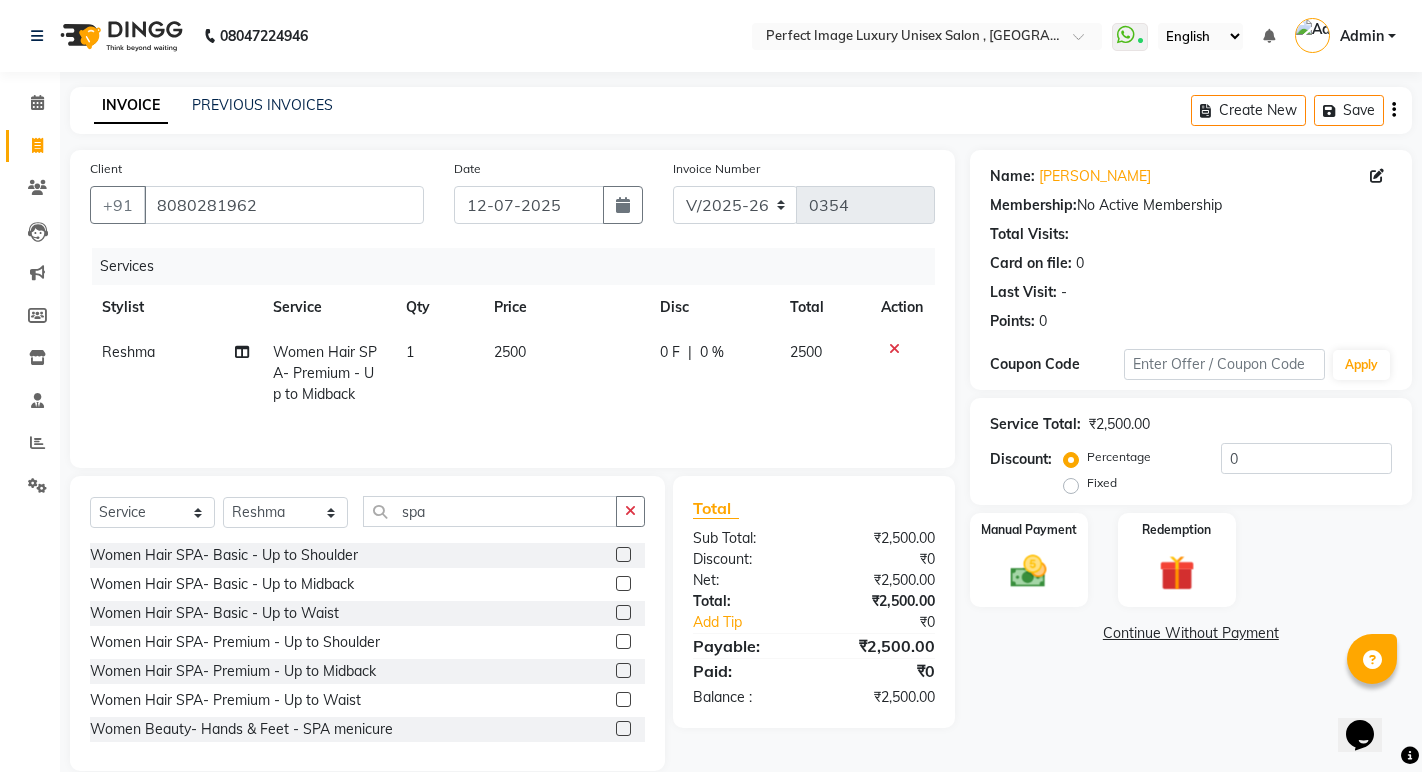 click on "2500" 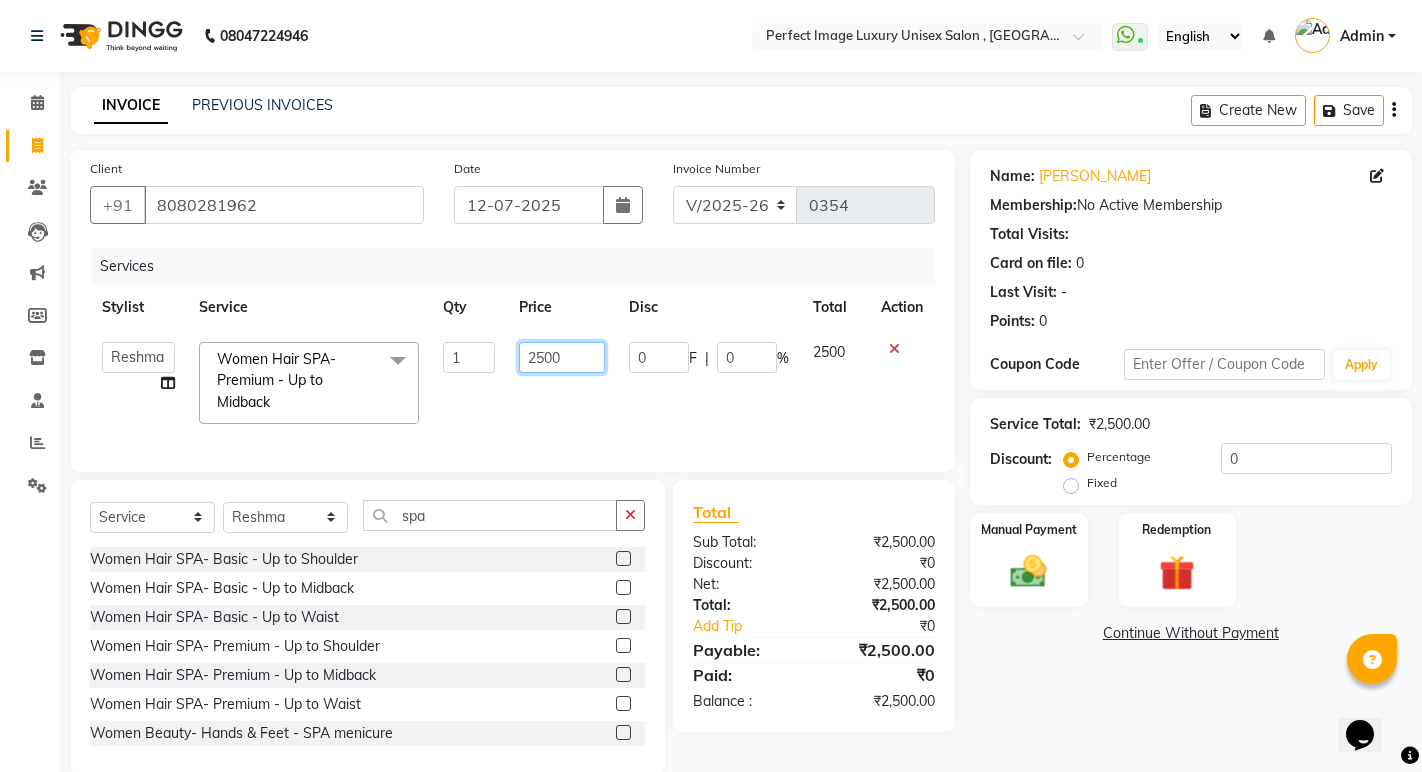 click on "2500" 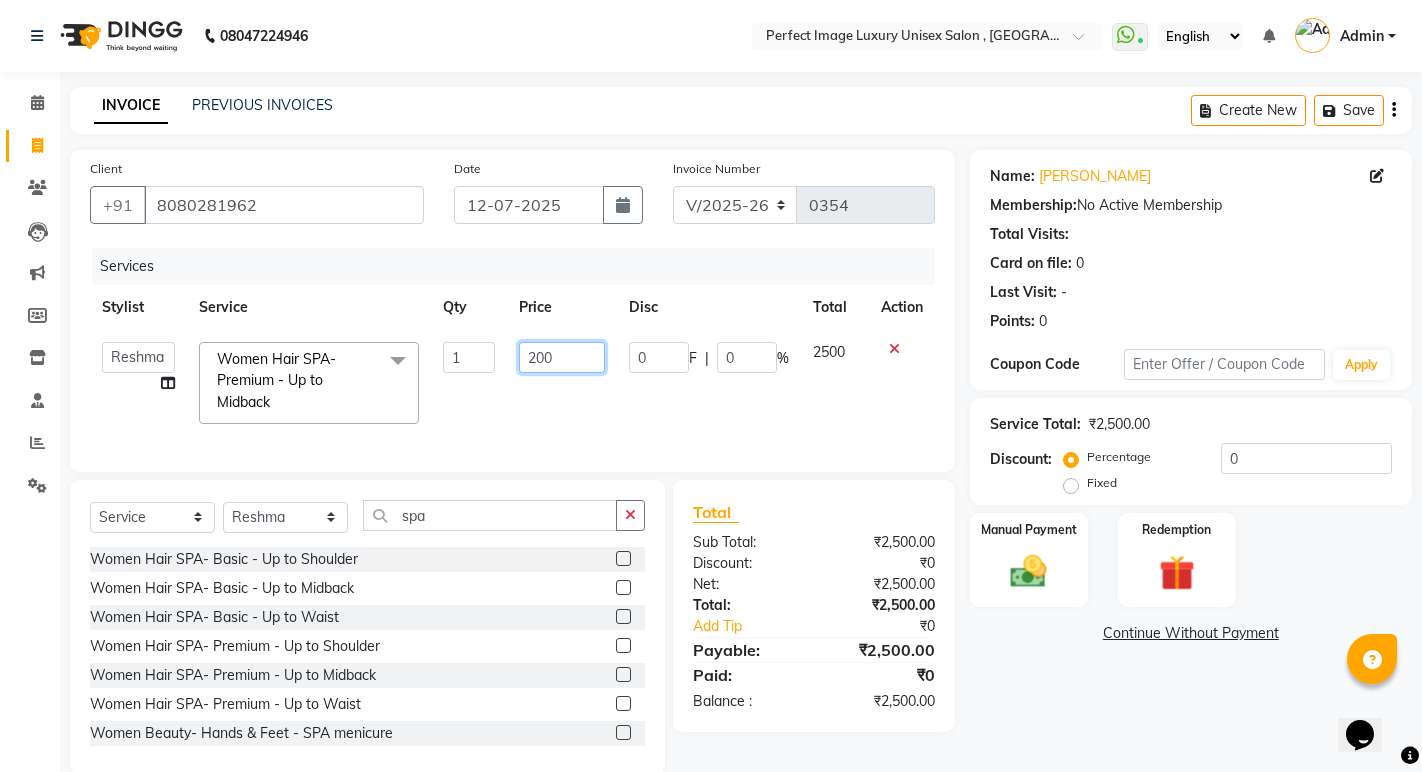 type on "2000" 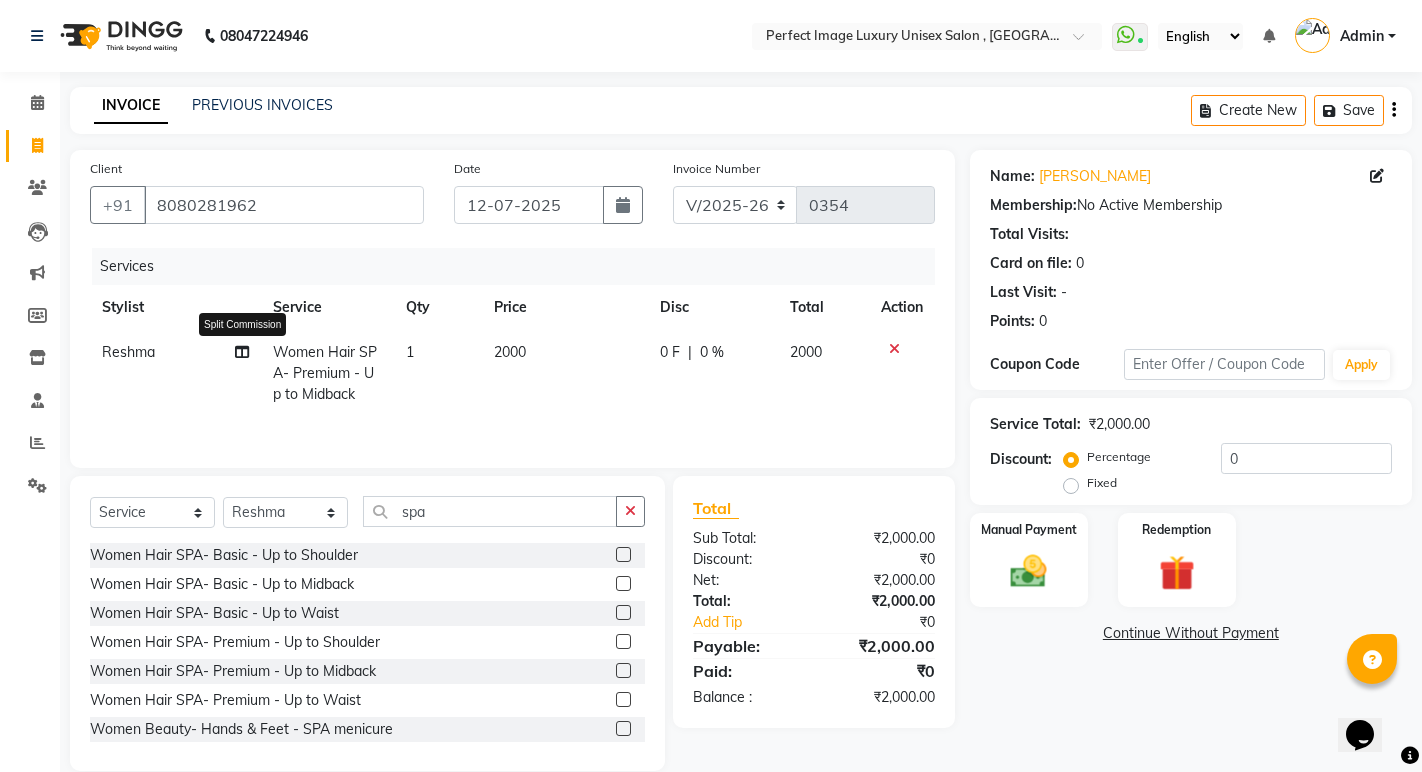 click 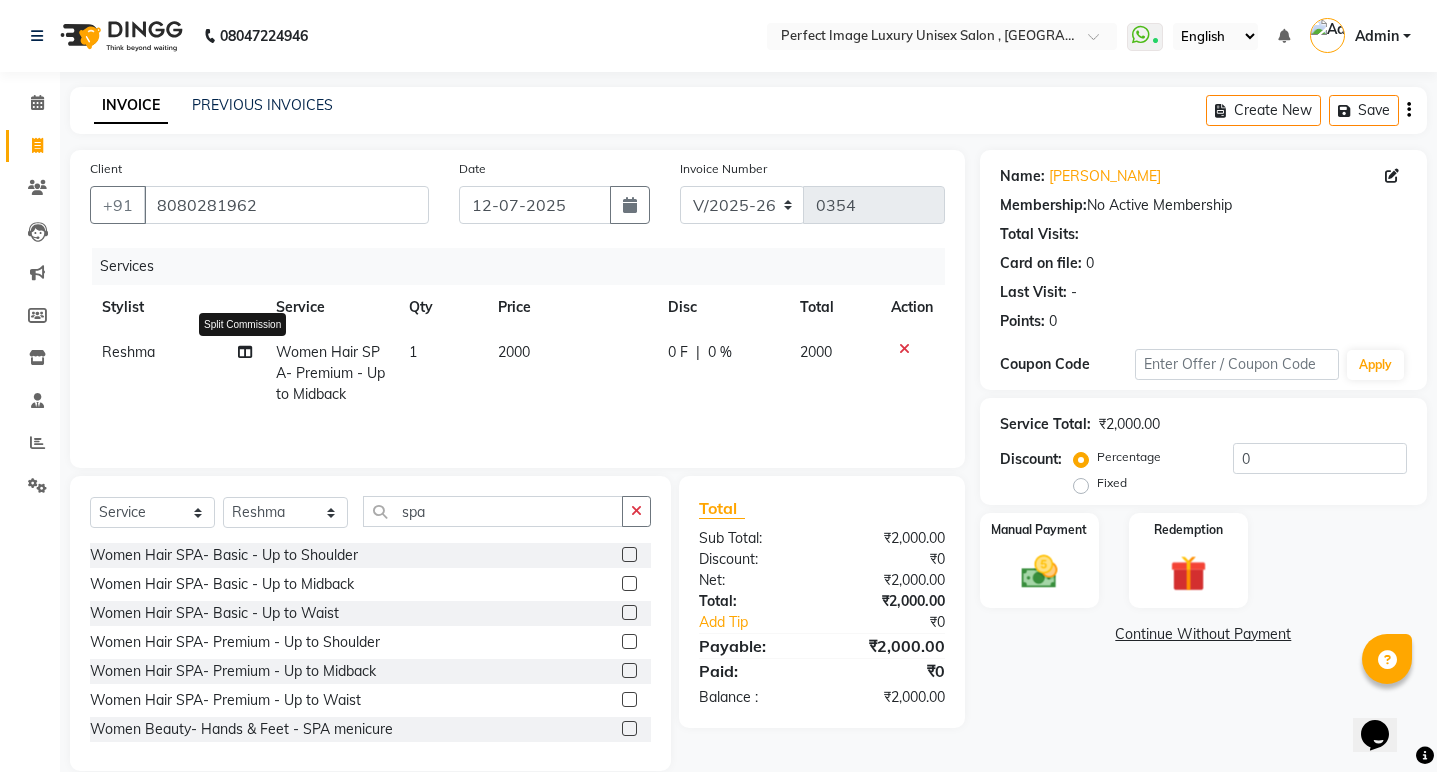 select on "32015" 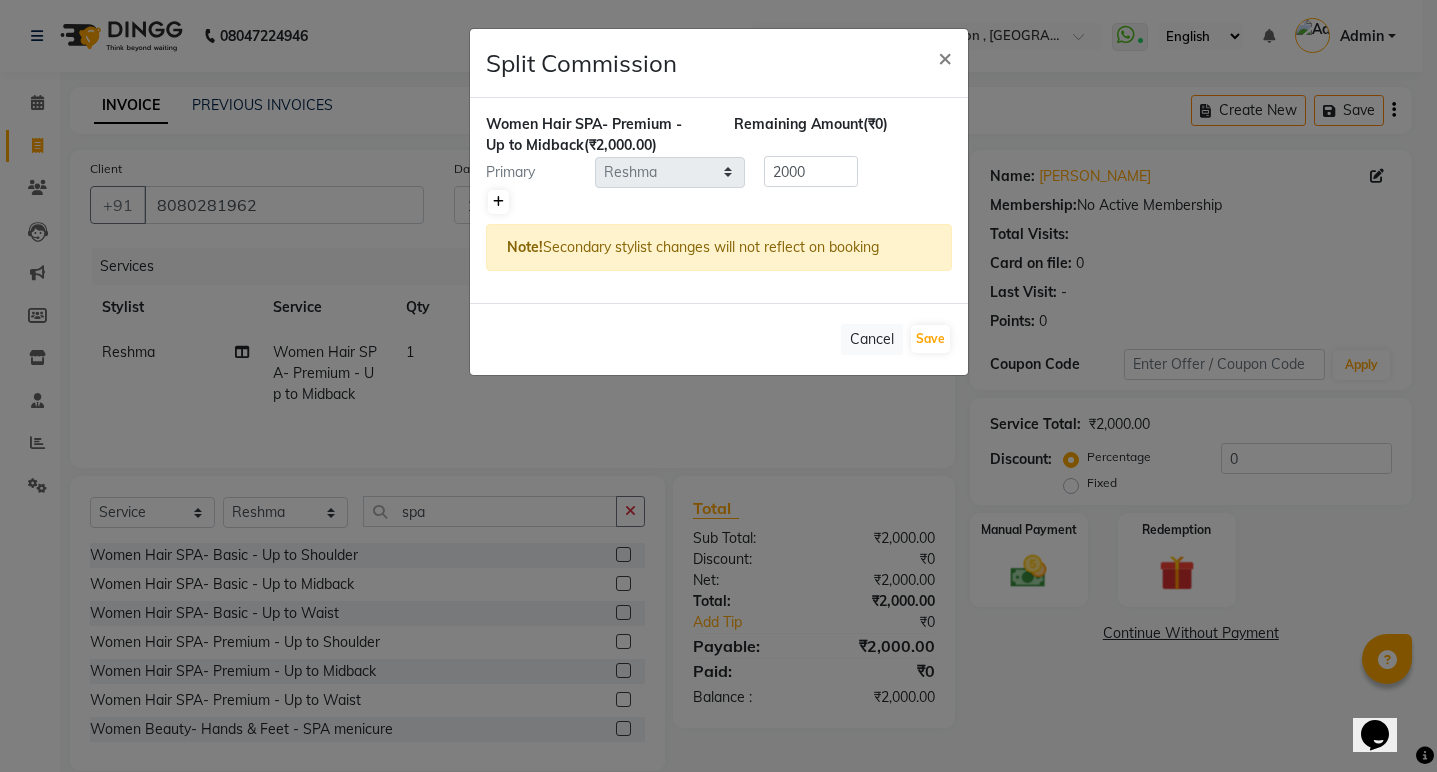 click 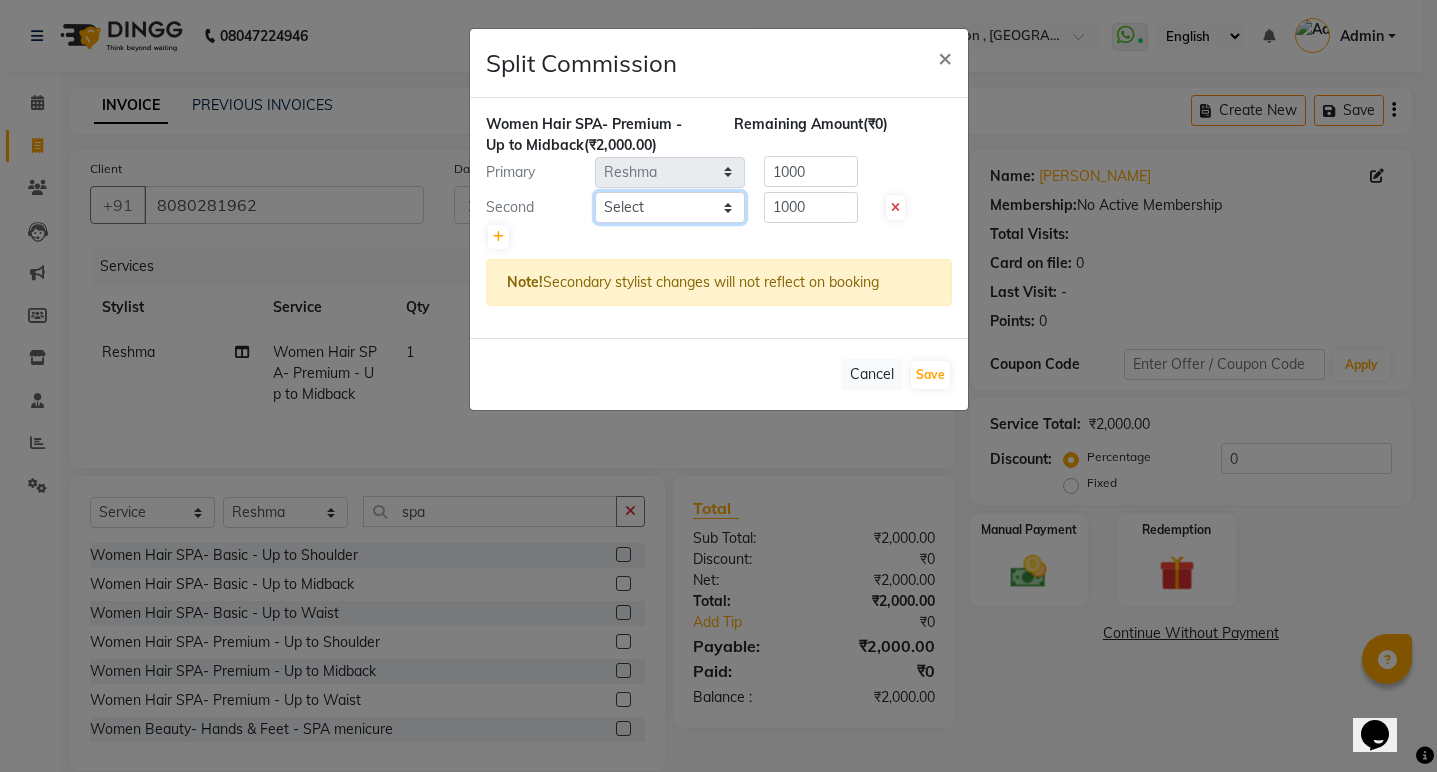 click on "Select  [PERSON_NAME]   Manager    [PERSON_NAME]   [PERSON_NAME]   Reshma   [PERSON_NAME]   Shanti   [GEOGRAPHIC_DATA]" 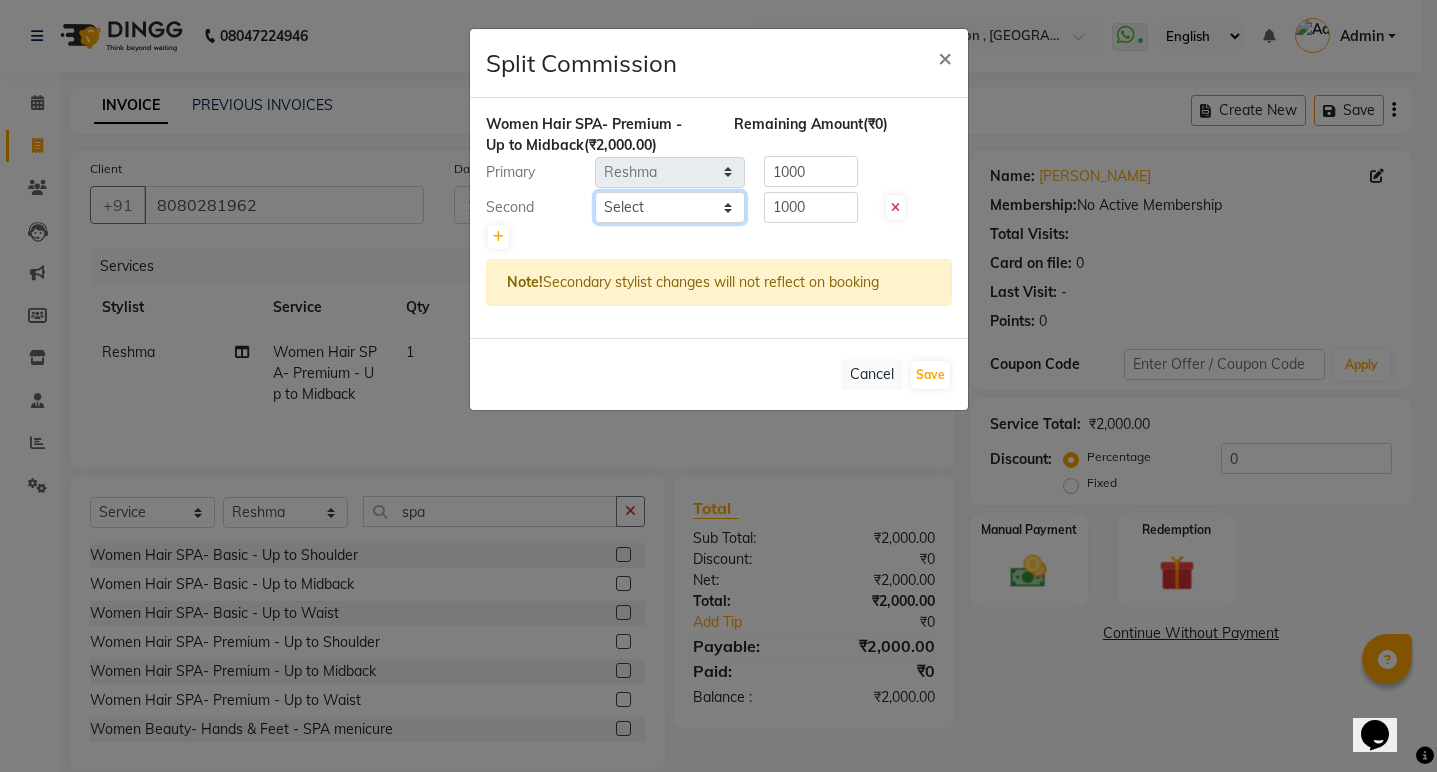 select on "32014" 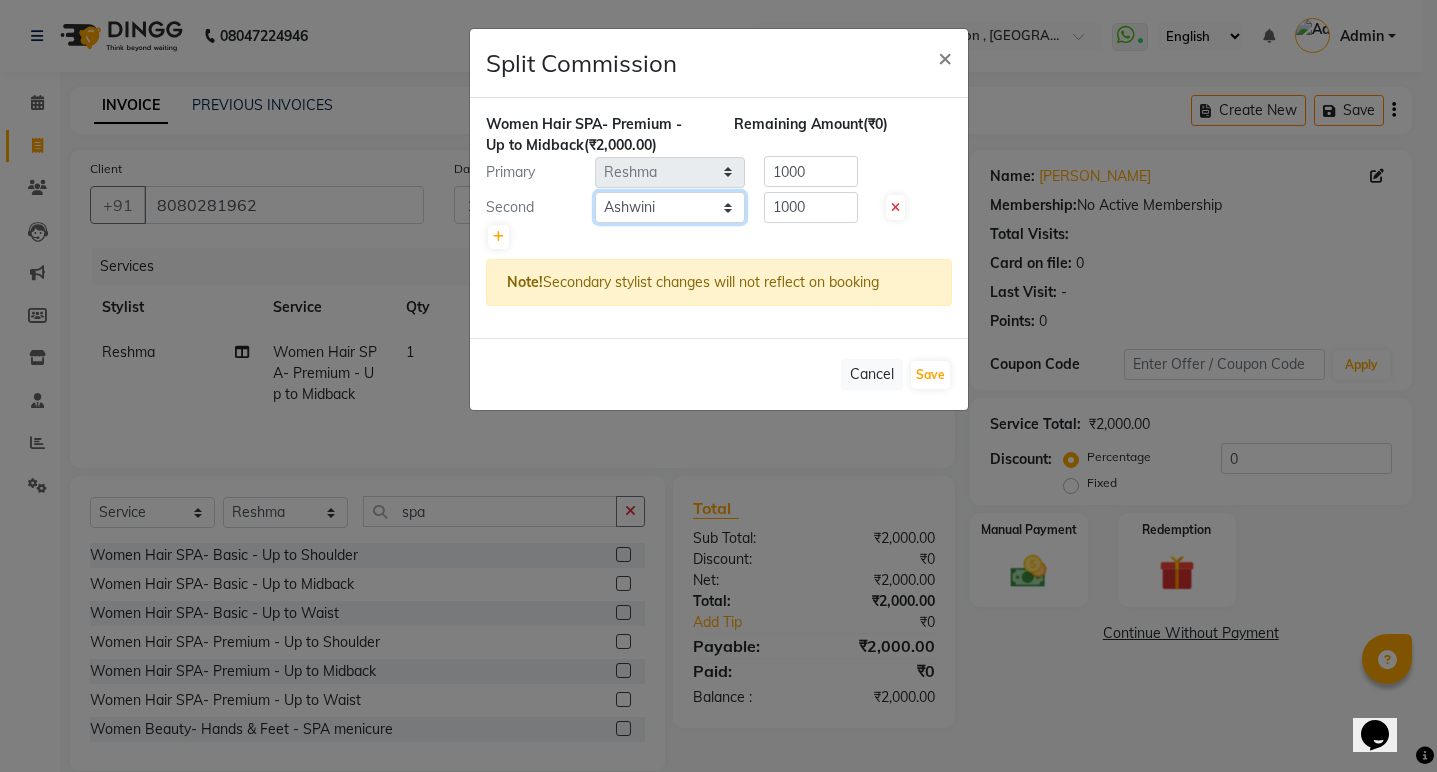 click on "Select  [PERSON_NAME]   Manager    [PERSON_NAME]   [PERSON_NAME]   Reshma   [PERSON_NAME]   Shanti   [GEOGRAPHIC_DATA]" 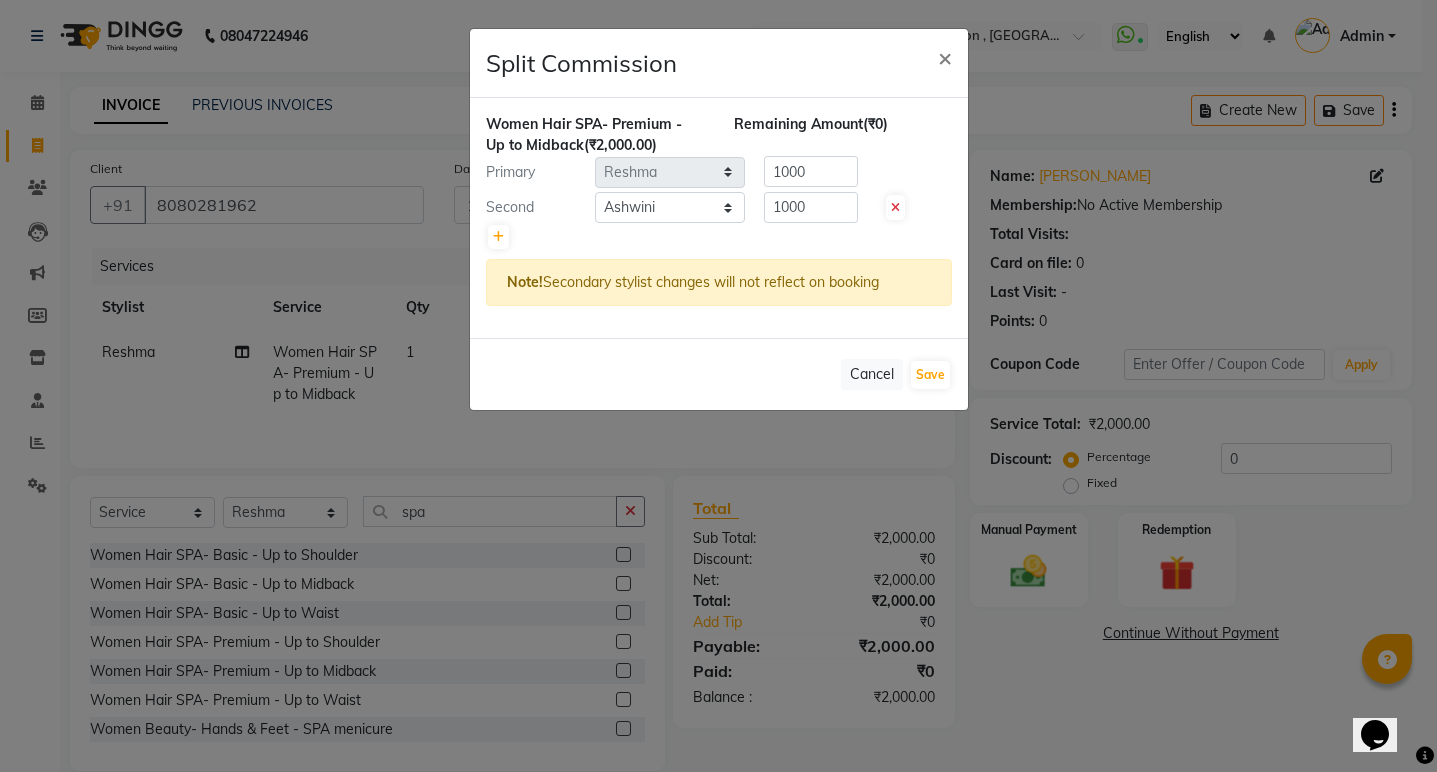 click 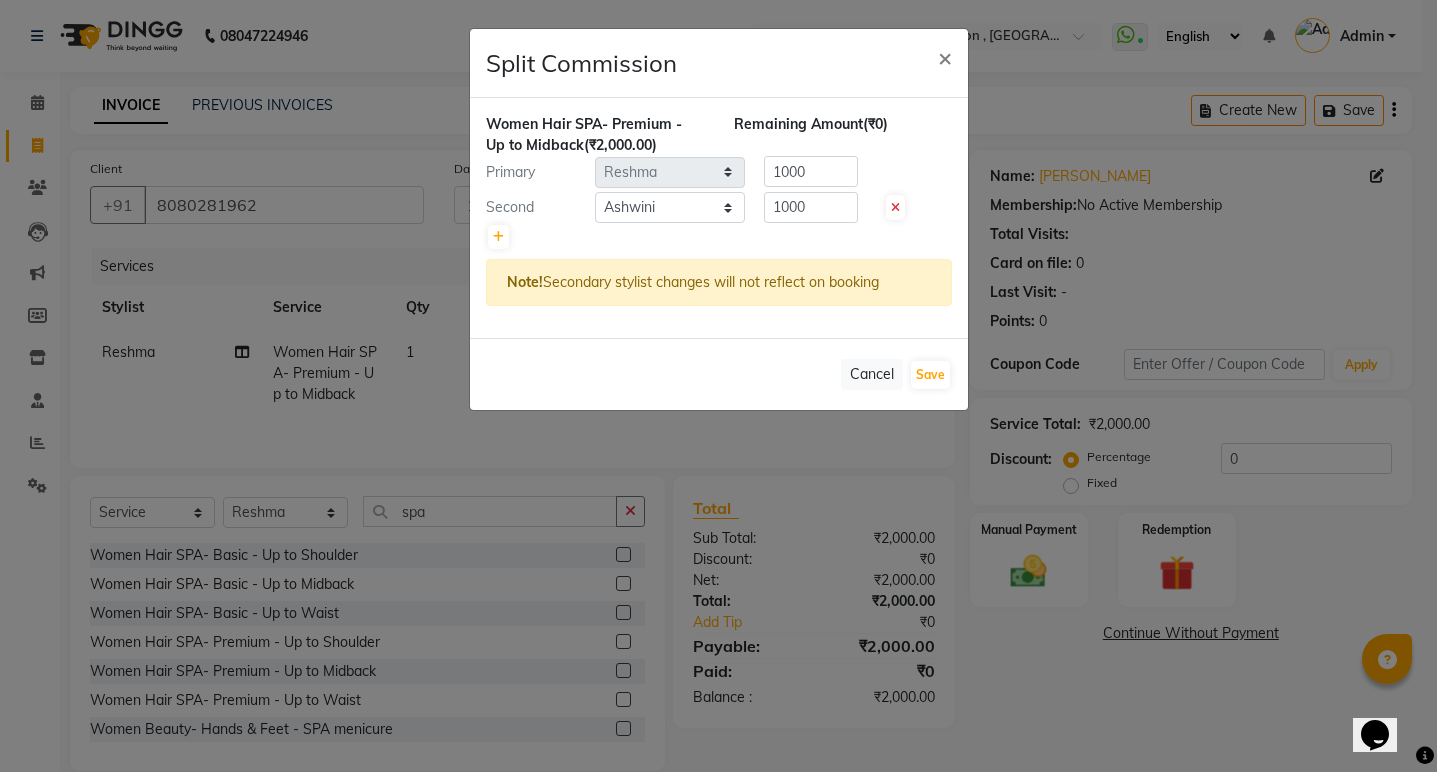 click 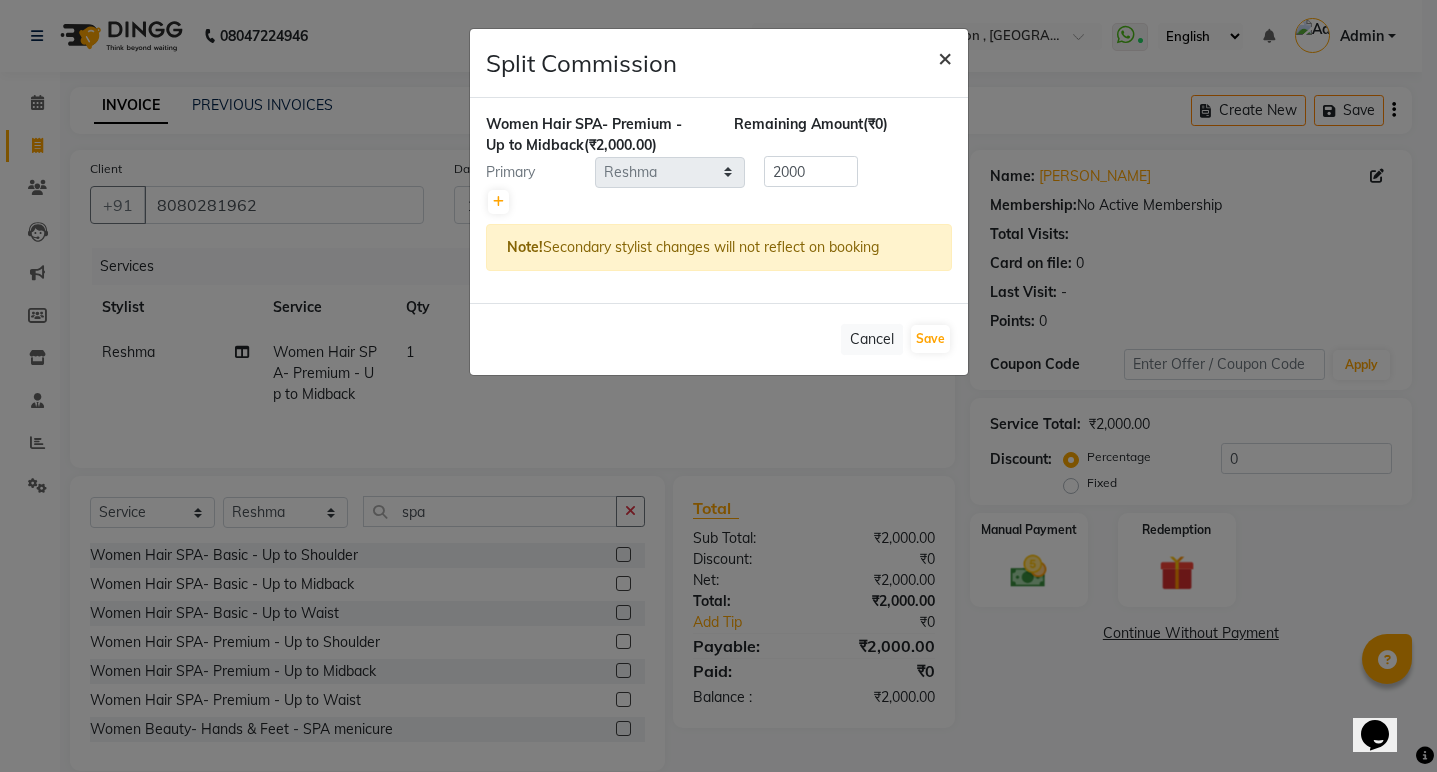 click on "×" 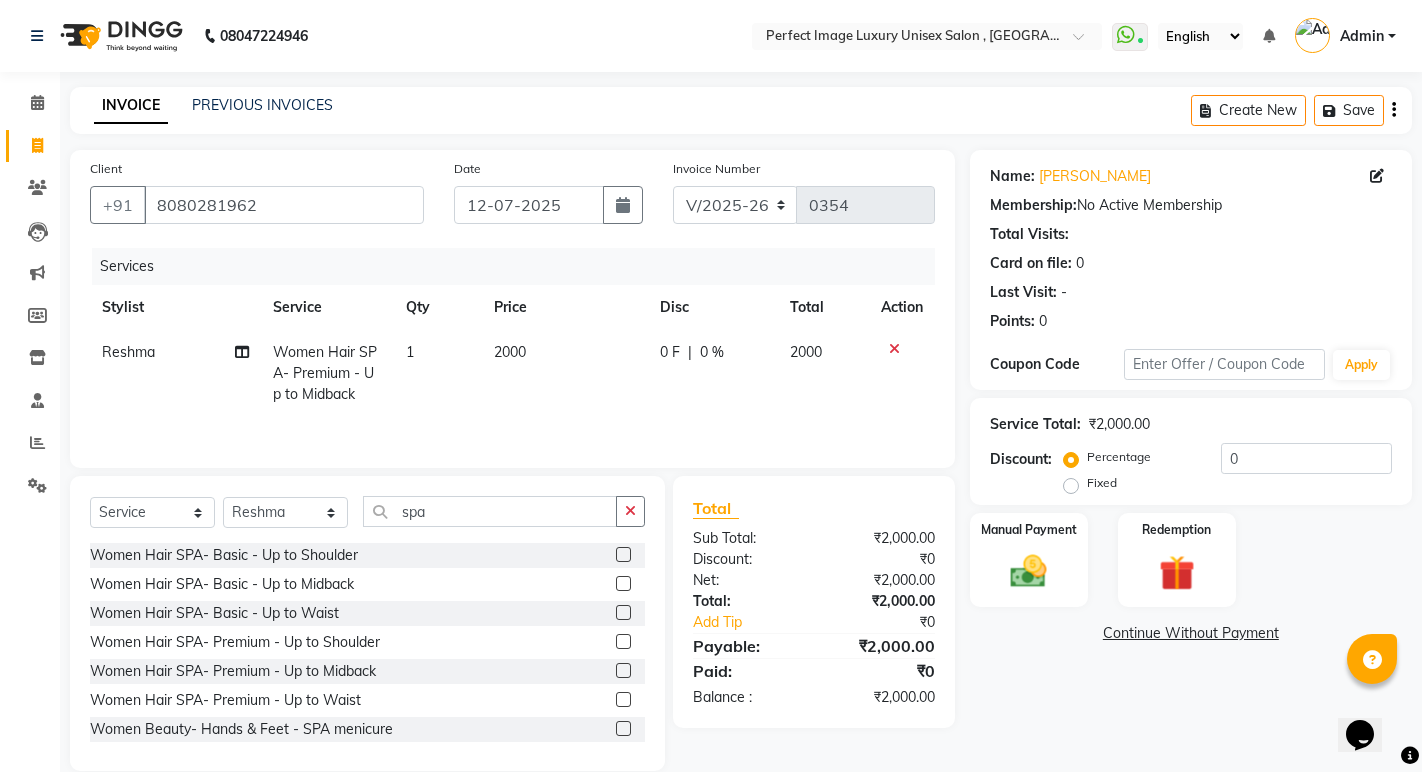 click on "Select  Service  Product  Membership  Package Voucher Prepaid Gift Card  Select Stylist Asha Ashwini Manager  Neelam Neeta Reshma Sanket Shanti Soniya spa Women Hair SPA- Basic - Up to Shoulder  Women Hair SPA- Basic - Up to Midback  Women Hair SPA- Basic - Up to Waist  Women Hair SPA- Premium - Up to Shoulder  Women Hair SPA- Premium - Up to Midback  Women Hair SPA- Premium - Up to Waist  Women Beauty- Hands & Feet  - SPA menicure  Women Beauty- Hands & Feet  - SPA Pedicure  Men Hair SPA & Protein Treatments - Head Massage  Men Hair SPA & Protein Treatments - Basic Hair SPA  Men Hair SPA & Protein Treatments - Premium Hair SPA  Men Hair SPA & Protein Treatments - Hair Smoothening  Men Hair SPA & Protein Treatments - Keratin / Botox / Nanoplastia  Men Hair SPA & Protein Treatments - Nashi Express Therapy  Men Hair SPA & Protein Treatments - Nashi Filler Therapy  Men Hands & Feet - SPA Manicure  Men Hands & Feet - SPA Pedicure" 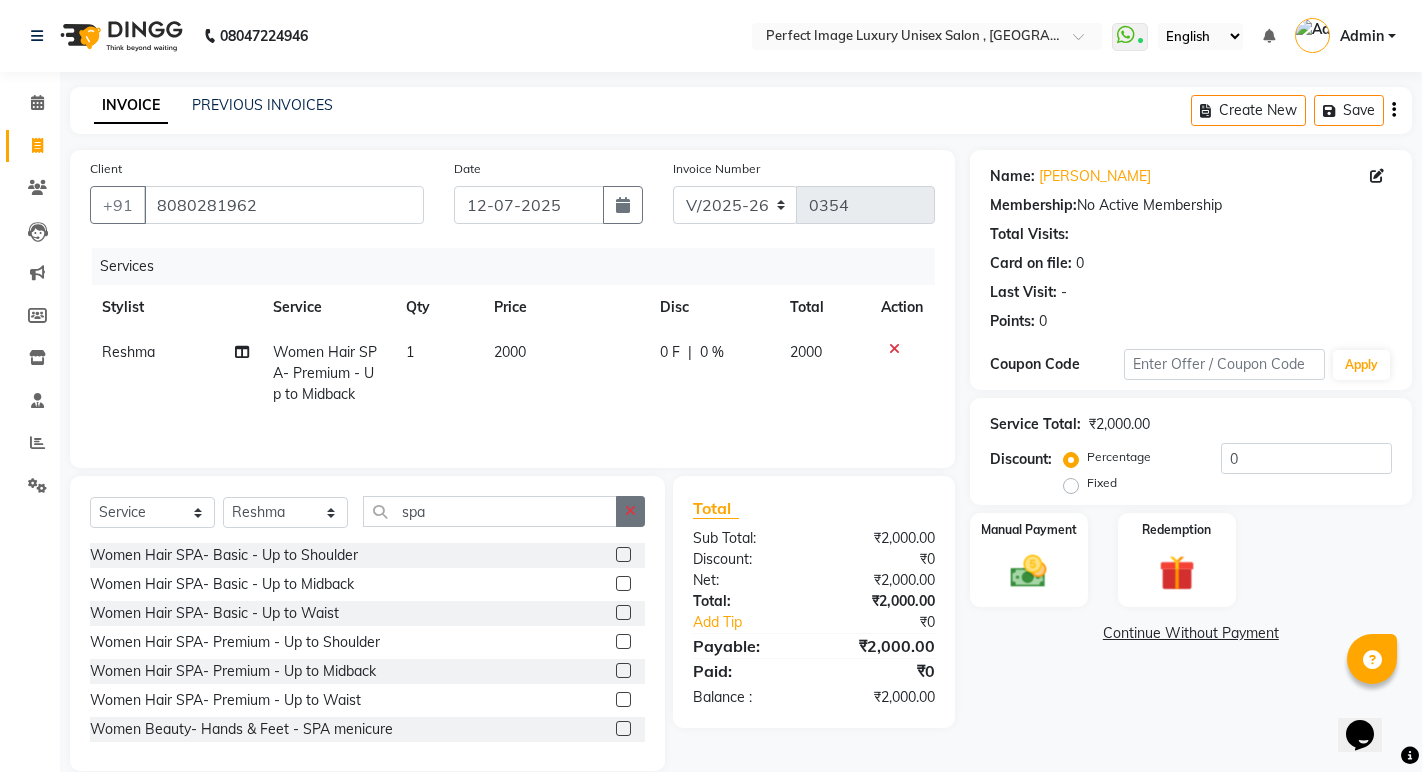 click 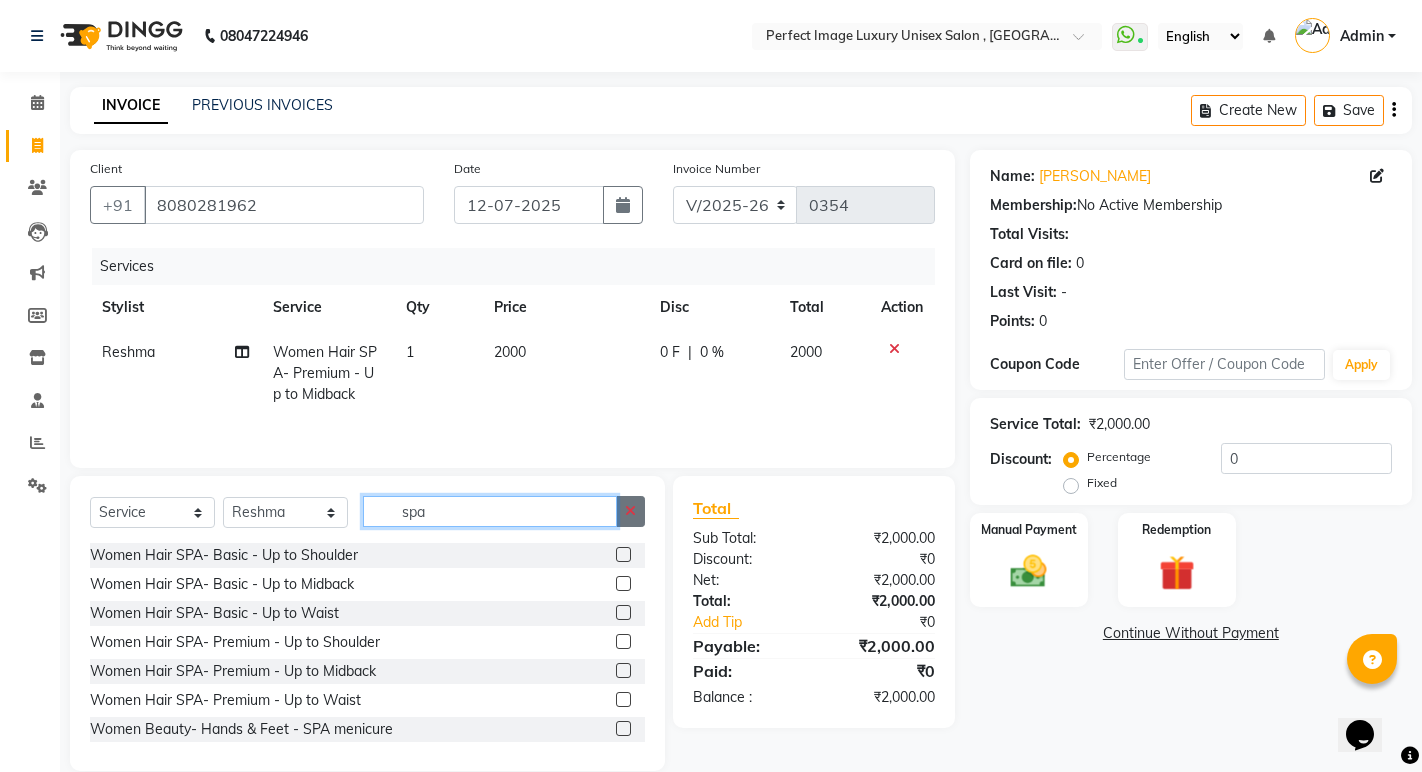 type 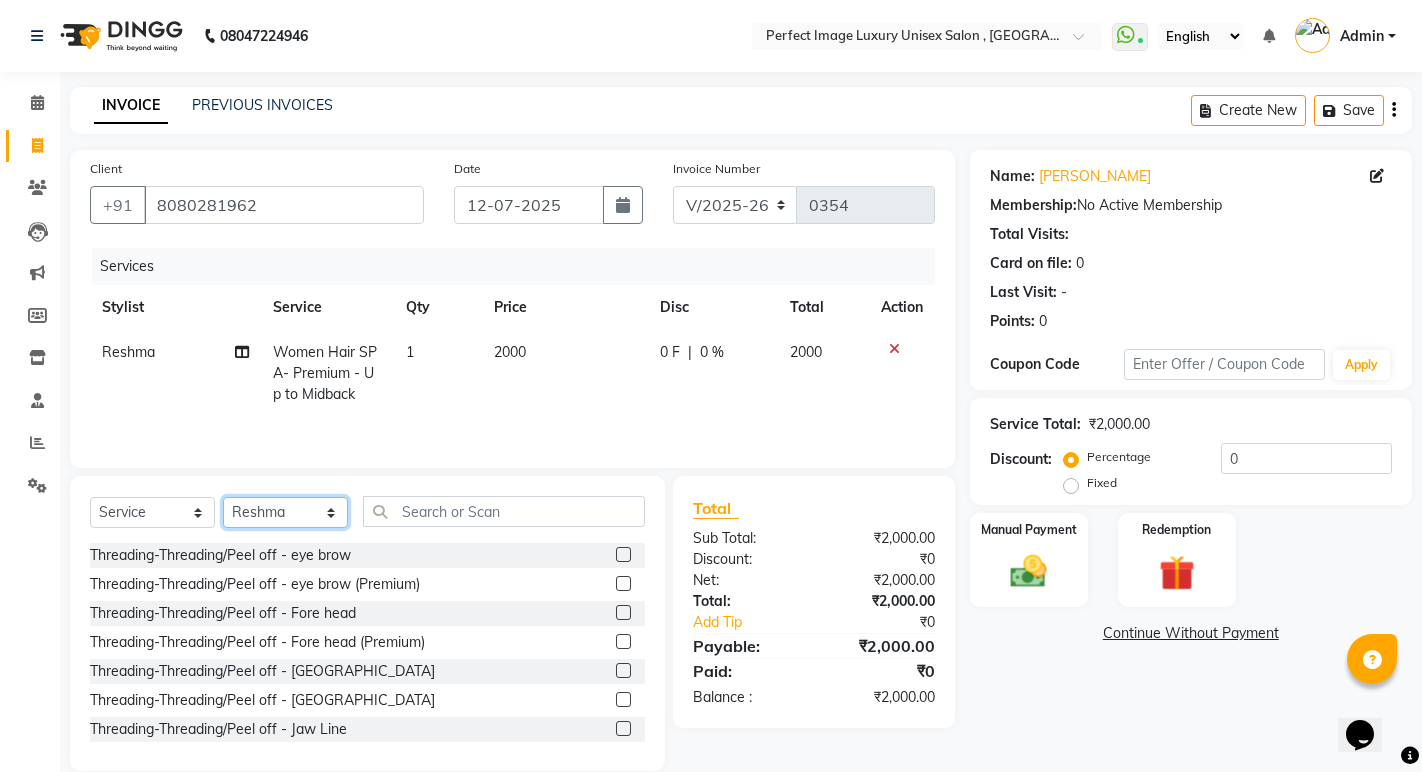 click on "Select Stylist Asha Ashwini Manager  Neelam Neeta Reshma Sanket Shanti Soniya" 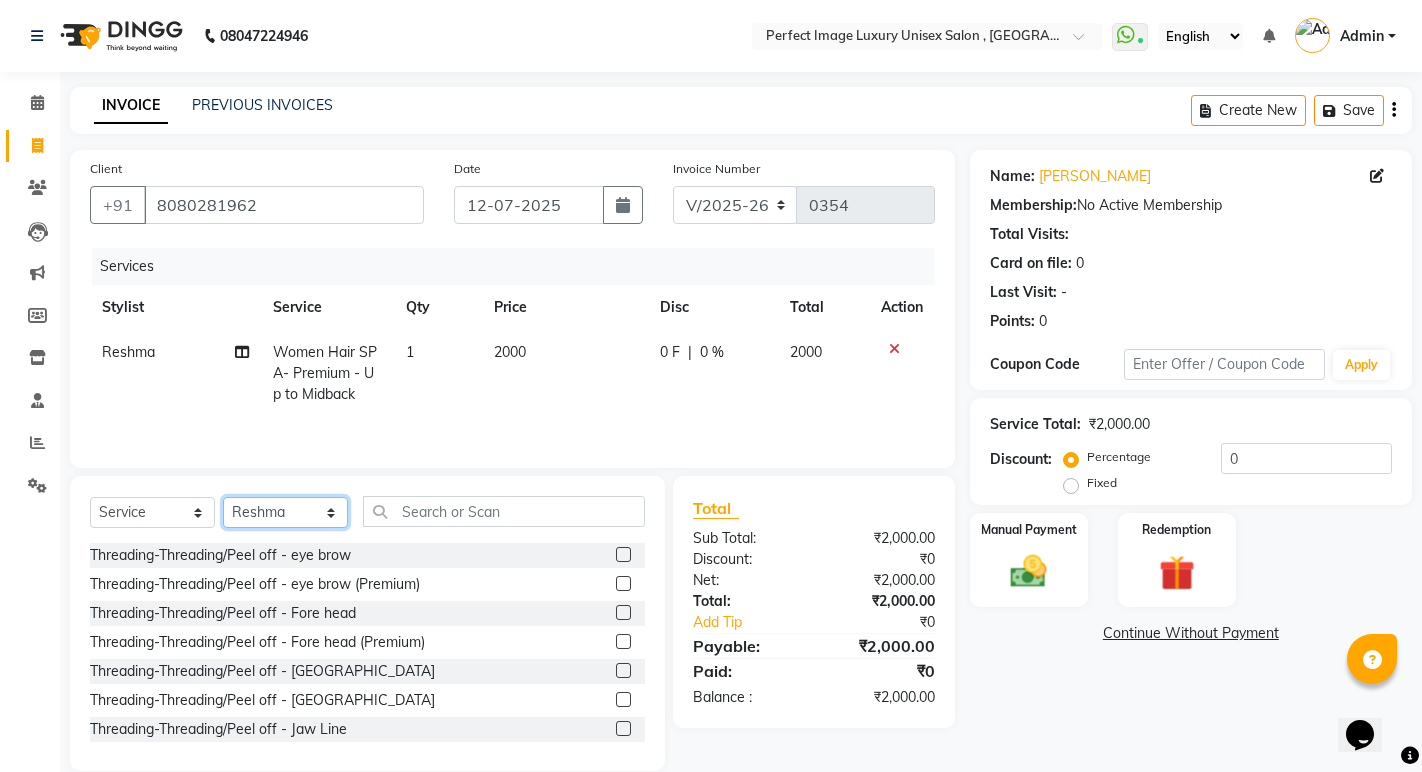 select on "33183" 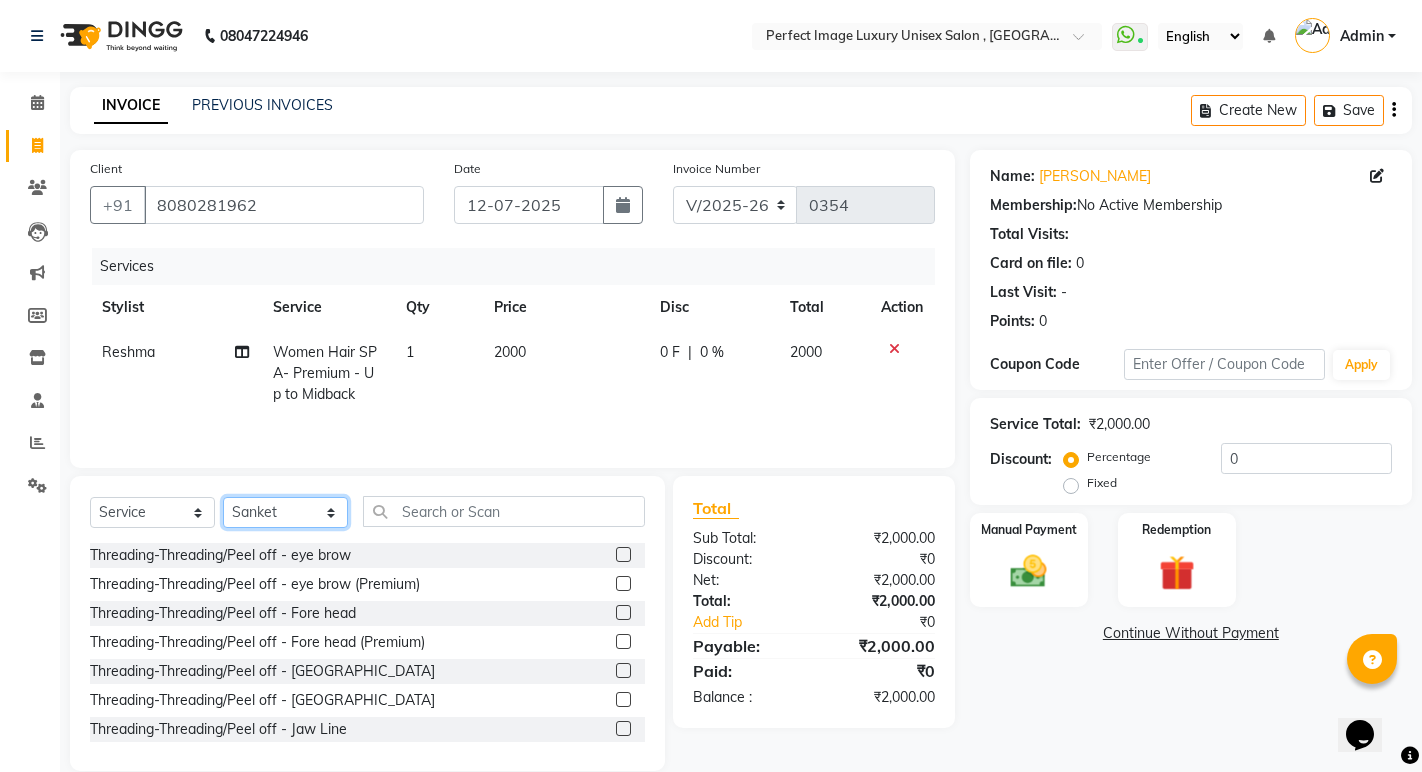 click on "Select Stylist Asha Ashwini Manager  Neelam Neeta Reshma Sanket Shanti Soniya" 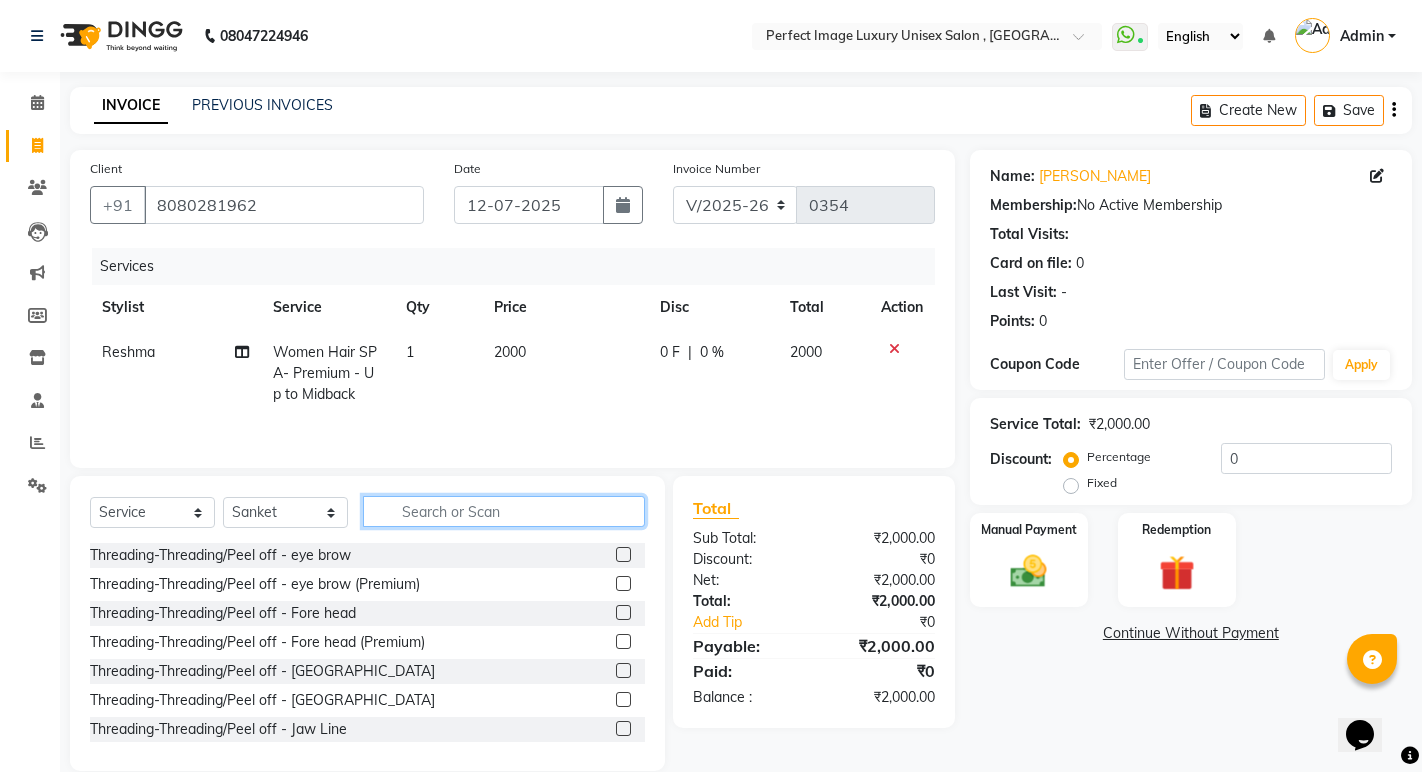 click 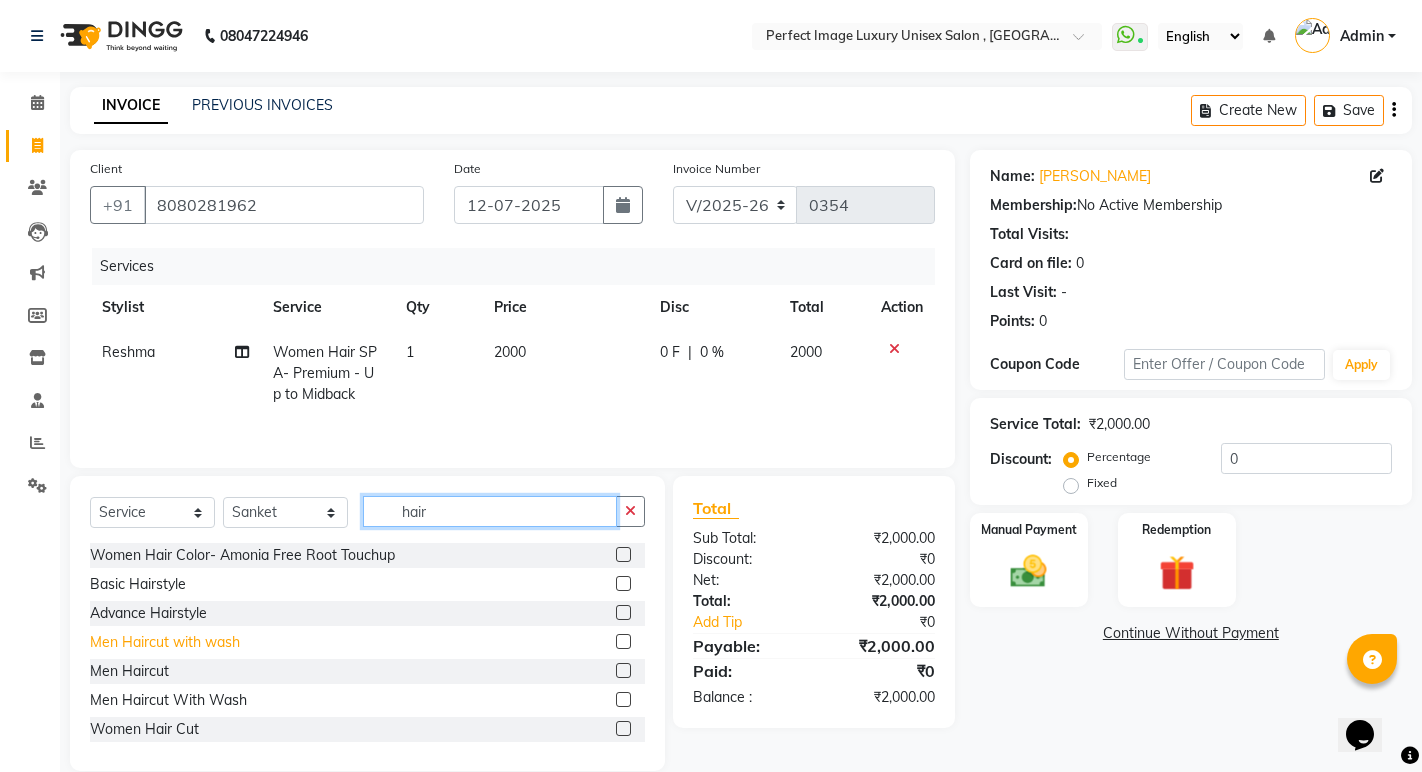 type on "hair" 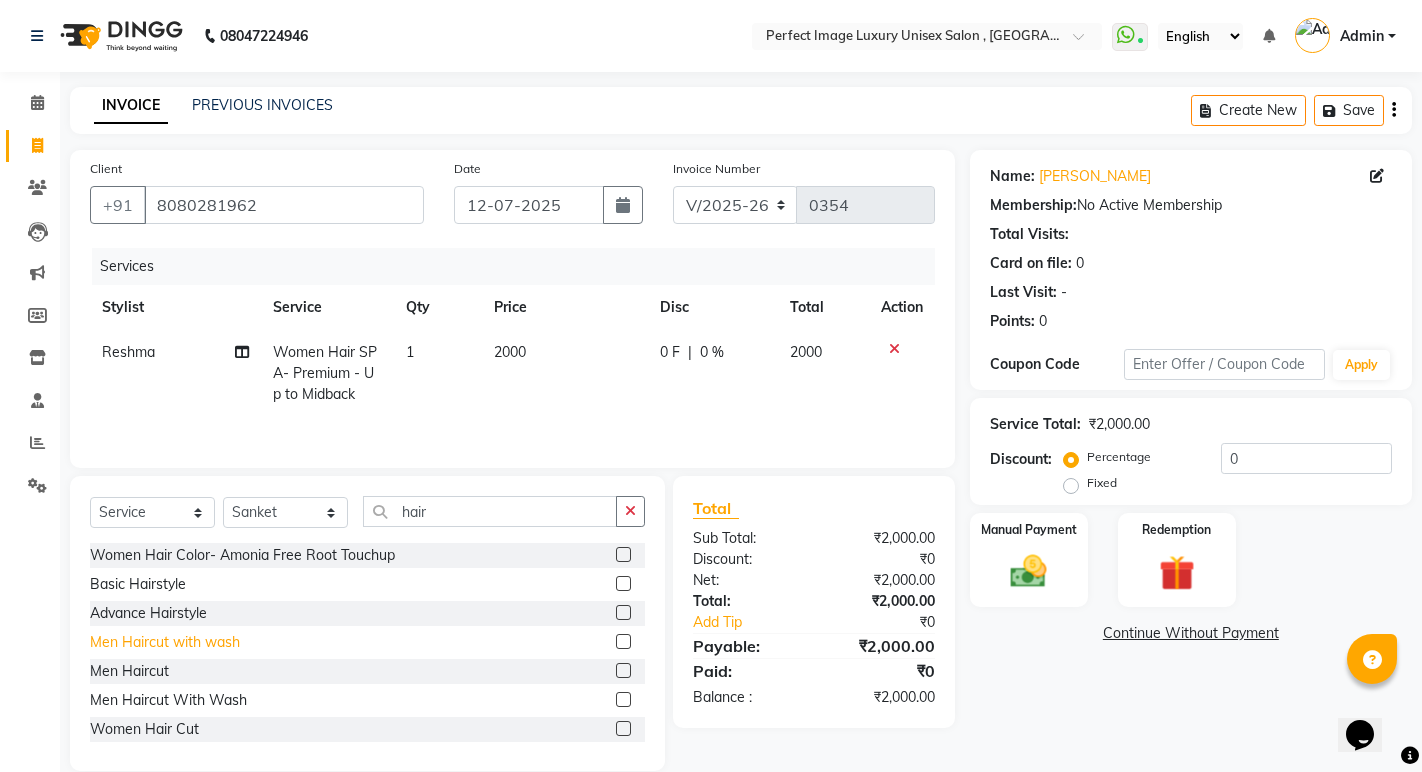click on "Men Haircut with wash" 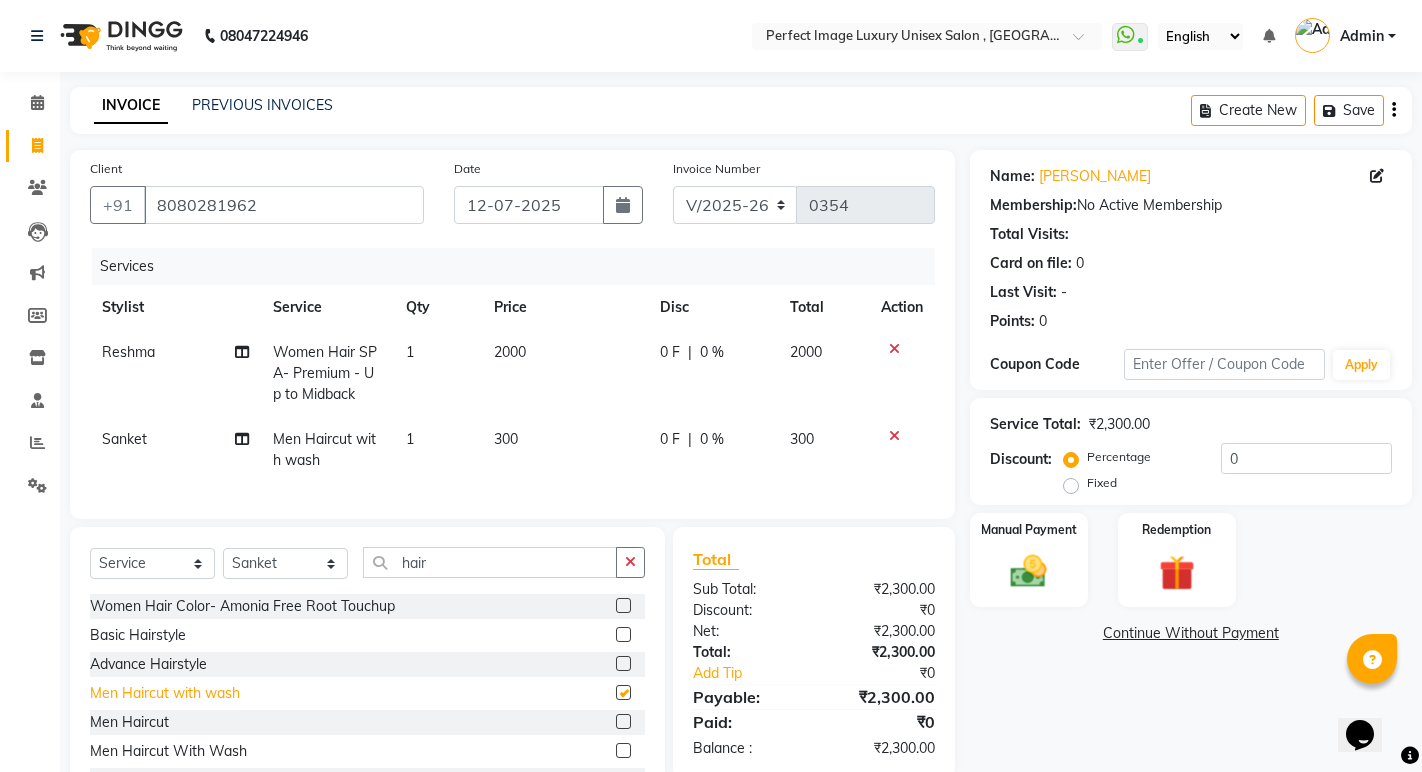 checkbox on "false" 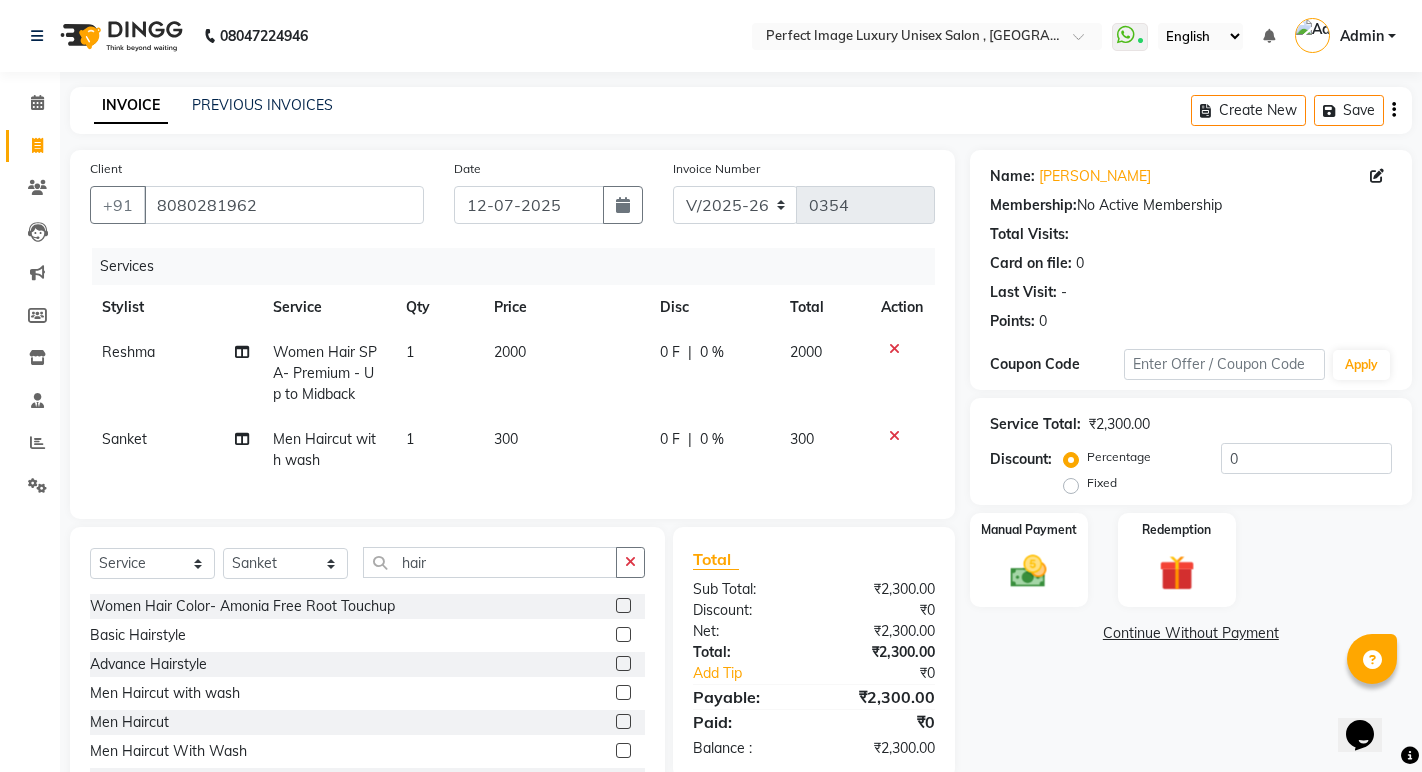 click 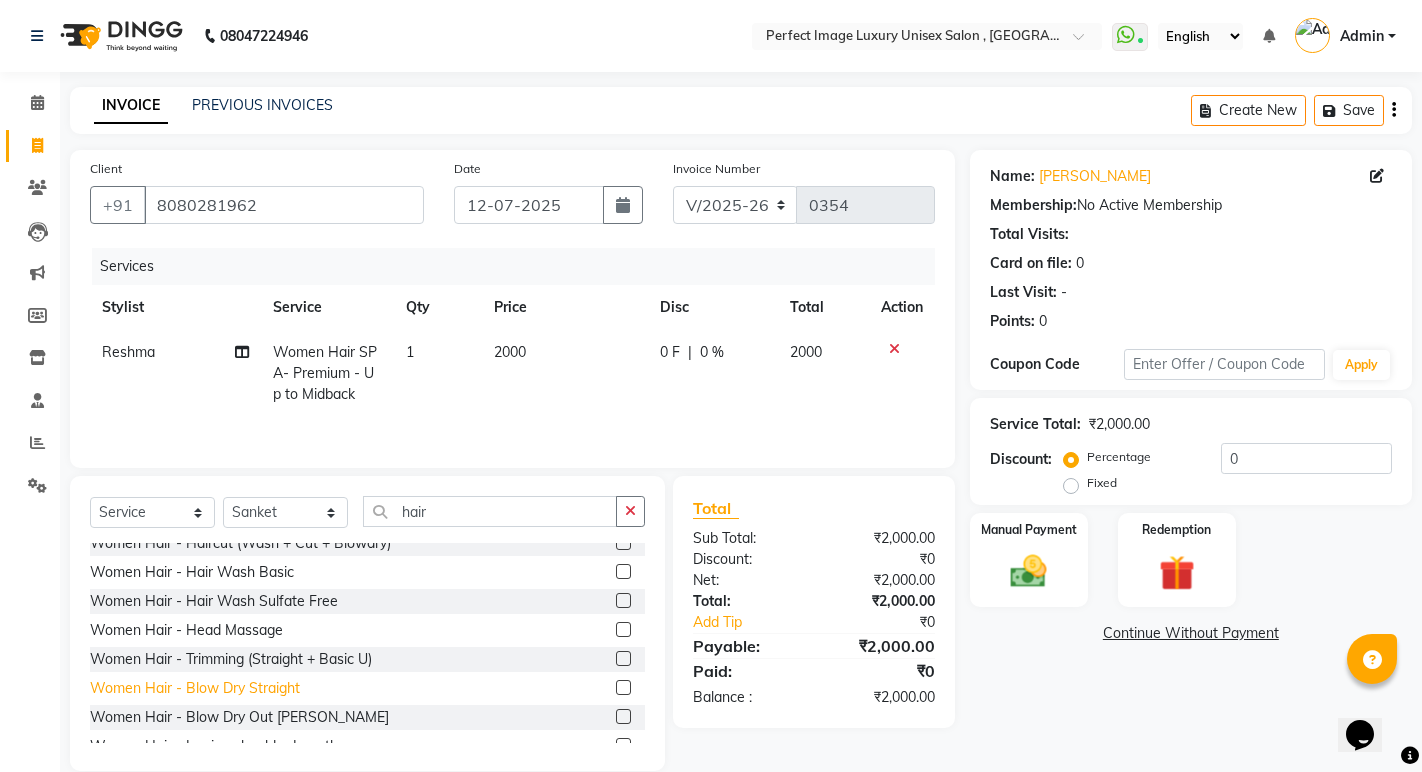 scroll, scrollTop: 200, scrollLeft: 0, axis: vertical 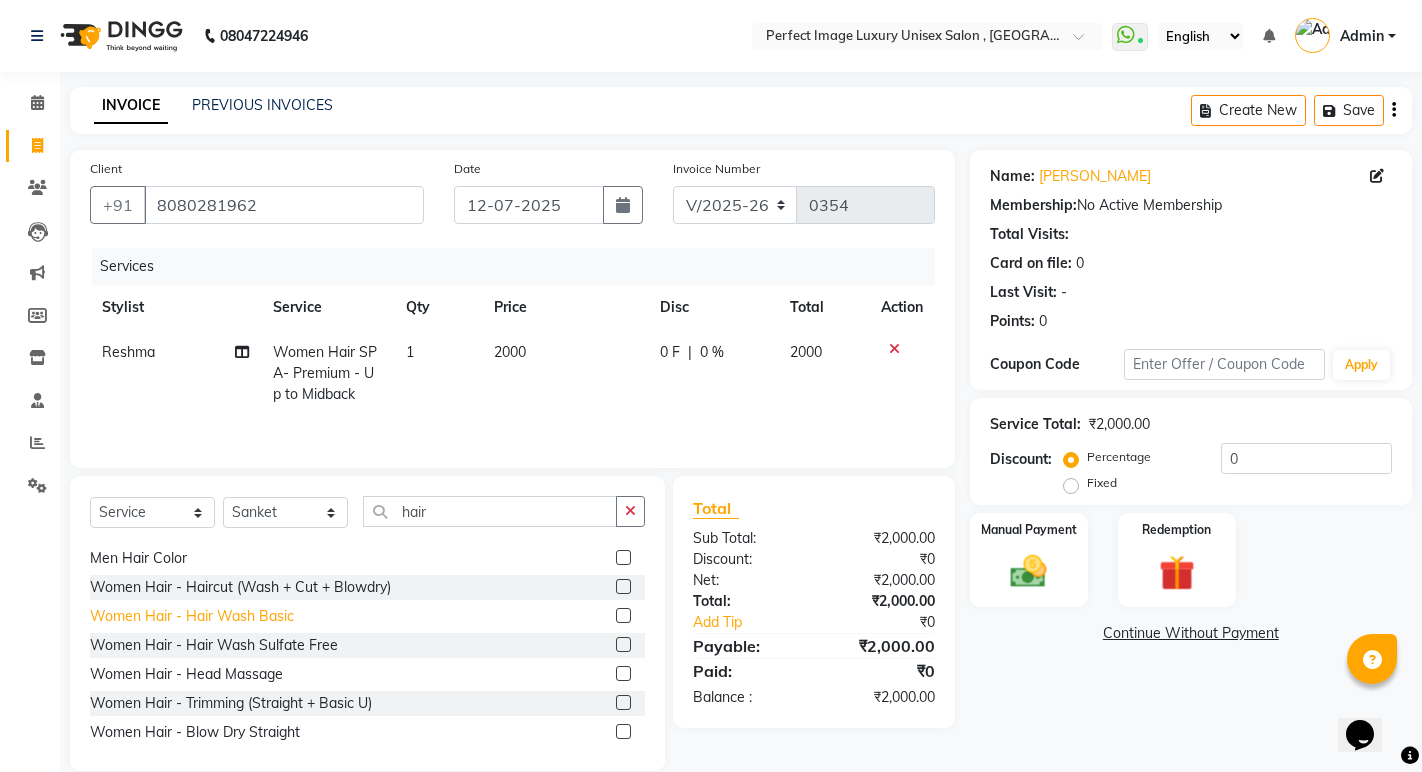 click on "Women Hair - Hair Wash Basic" 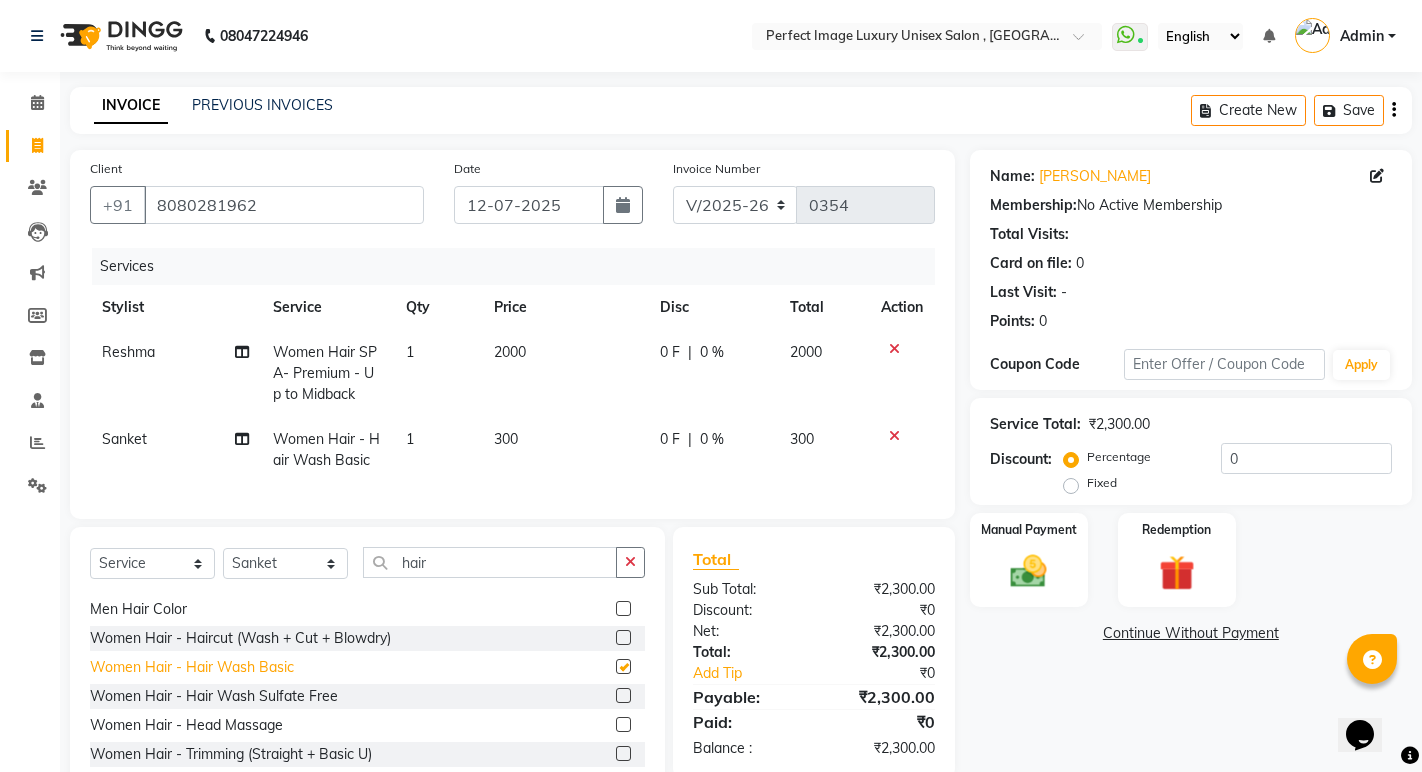 checkbox on "false" 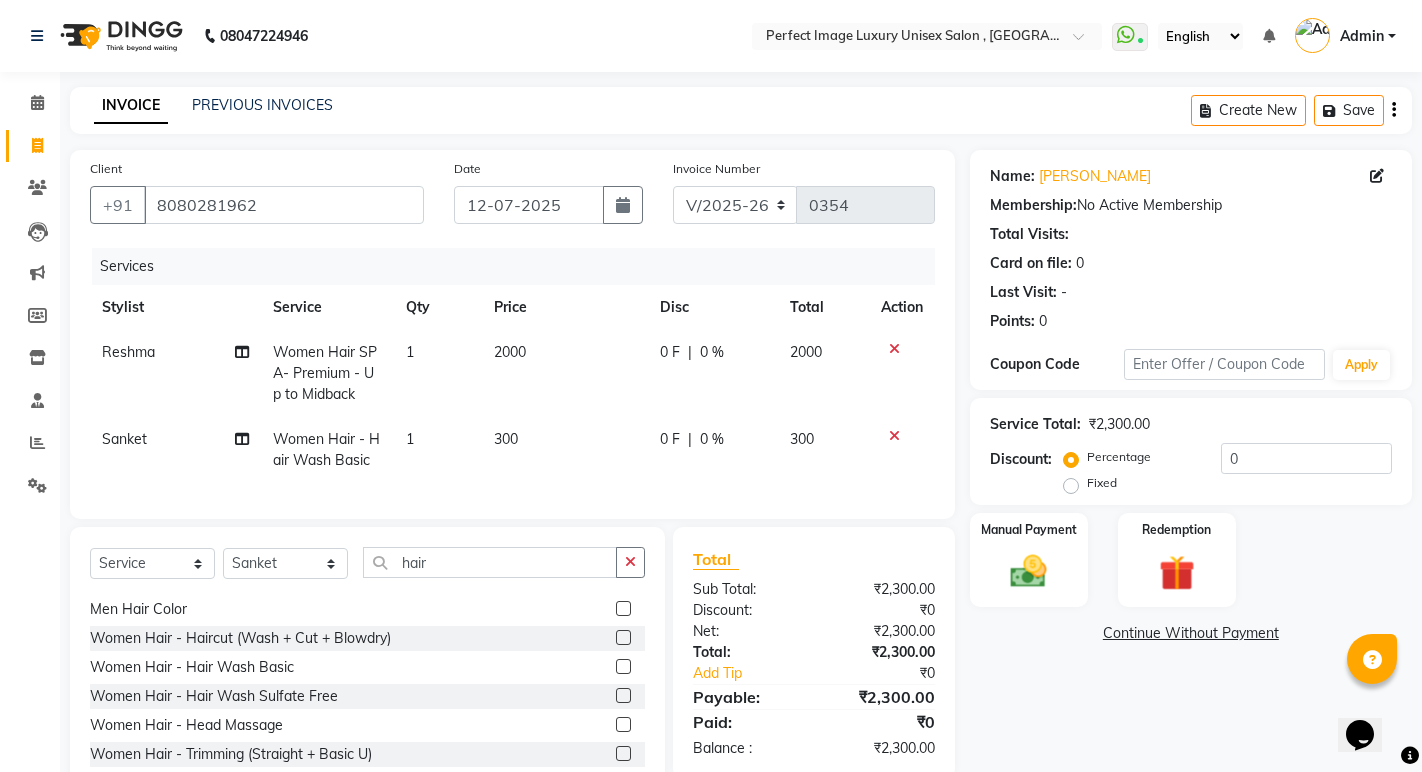 click 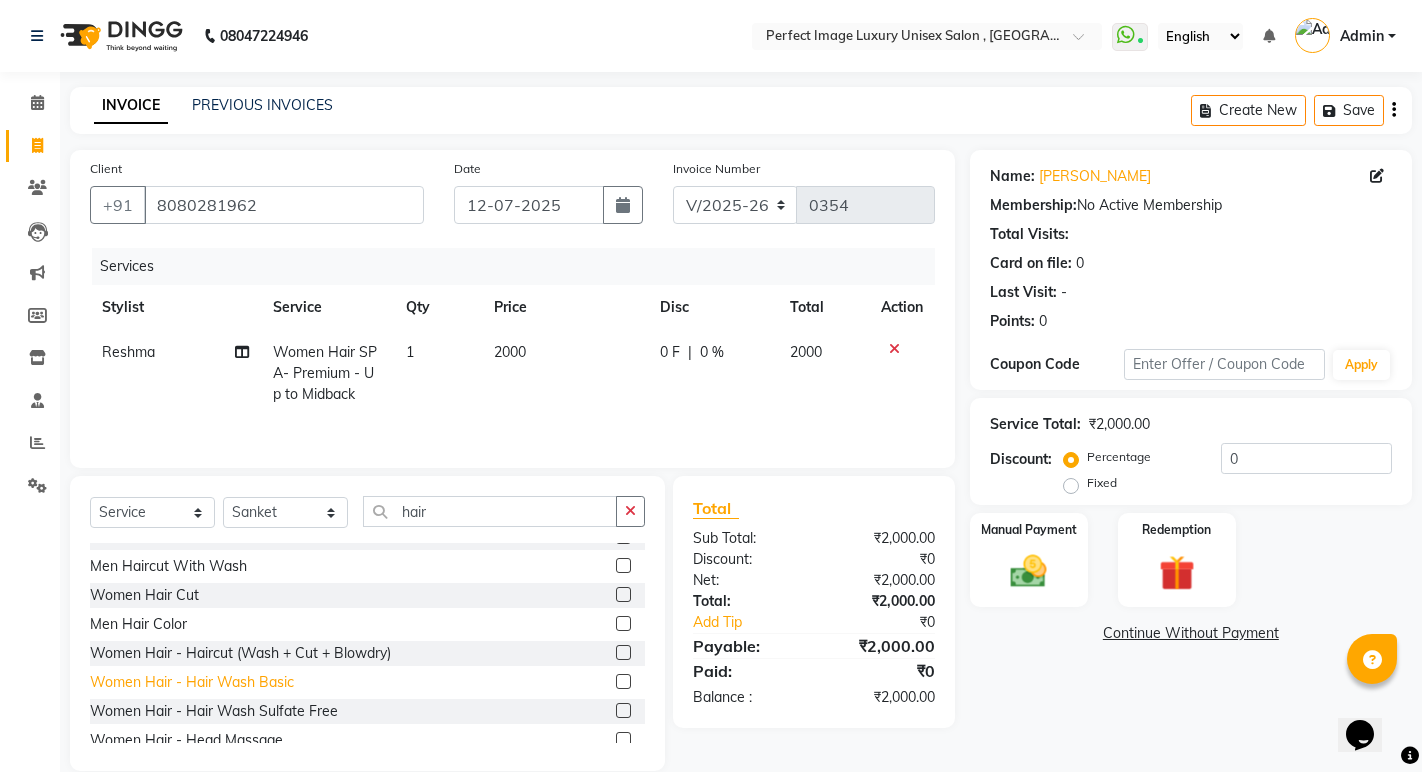 scroll, scrollTop: 100, scrollLeft: 0, axis: vertical 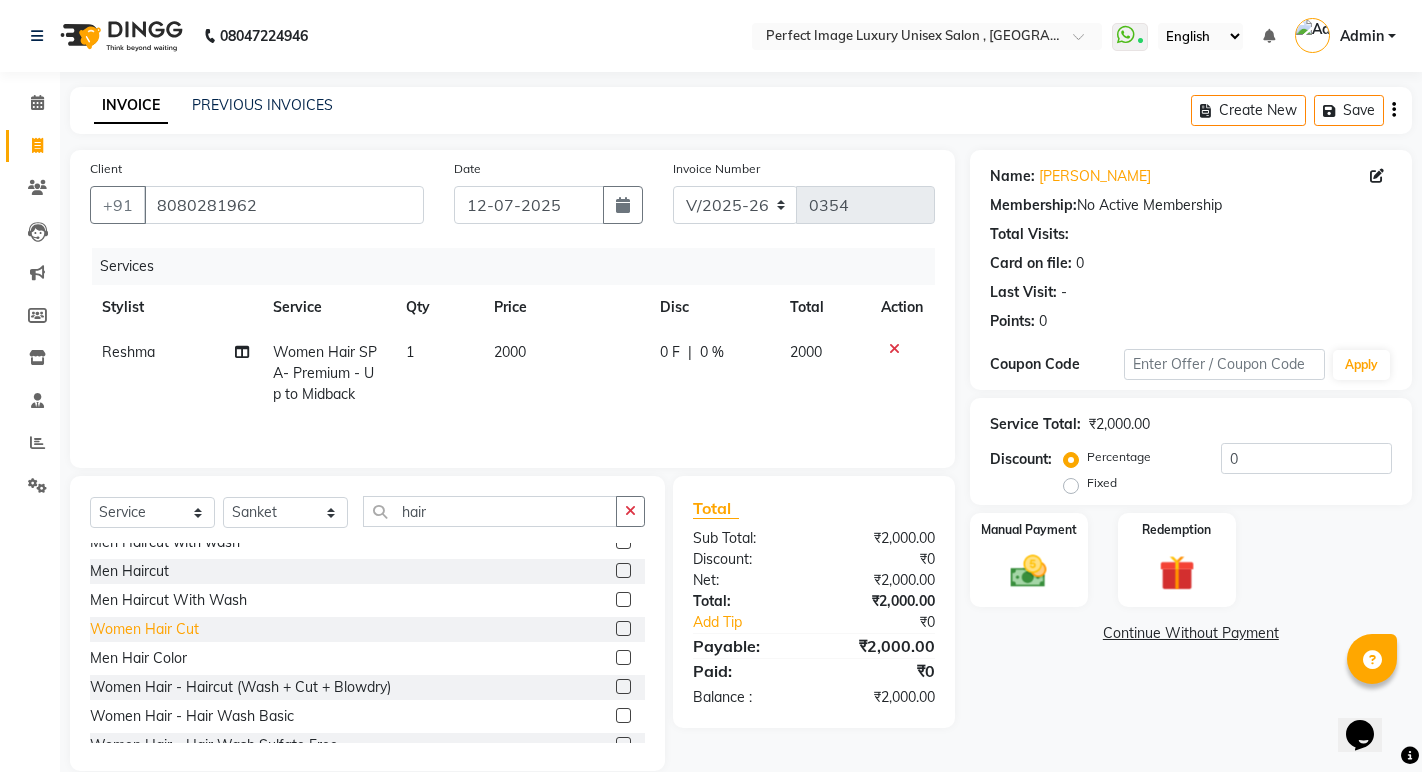click on "Women Hair Cut" 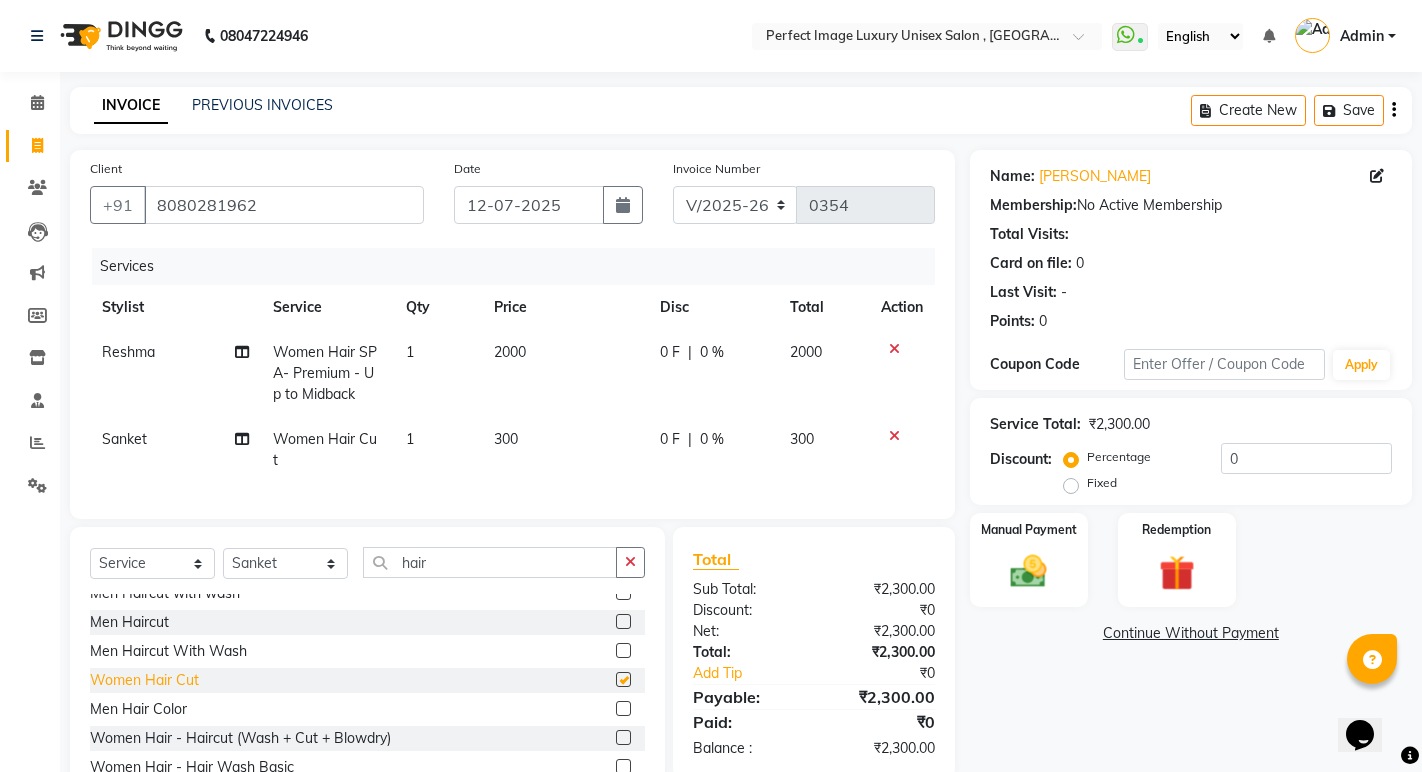 checkbox on "false" 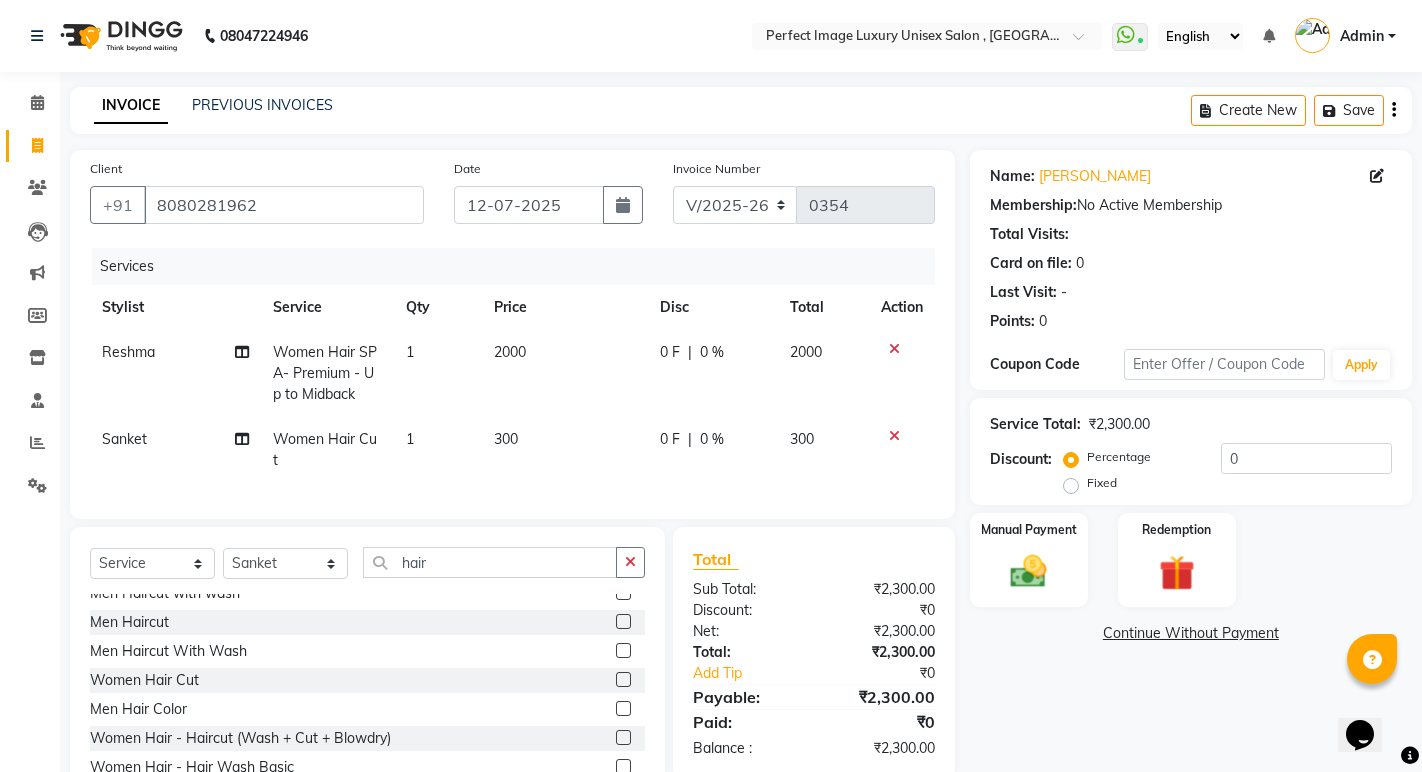 click on "300" 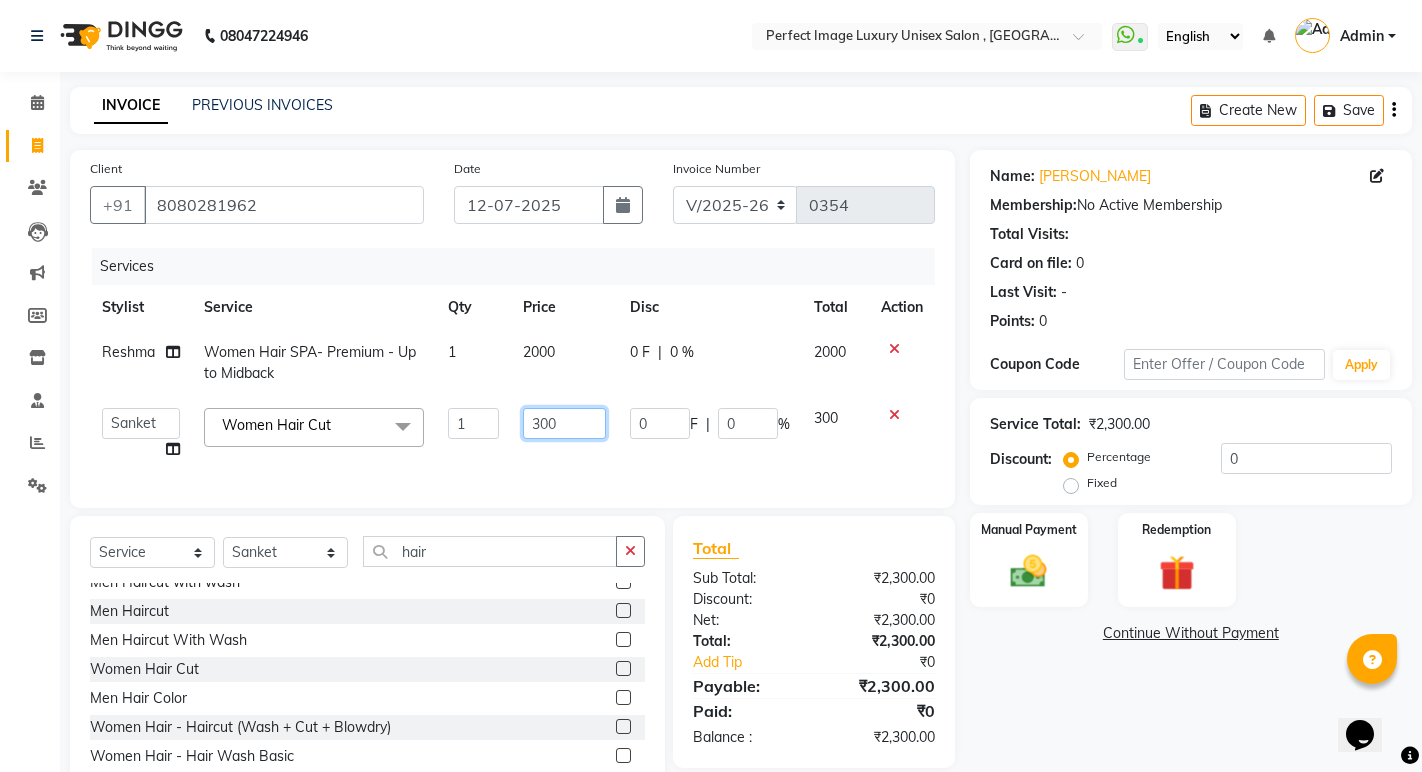 click on "300" 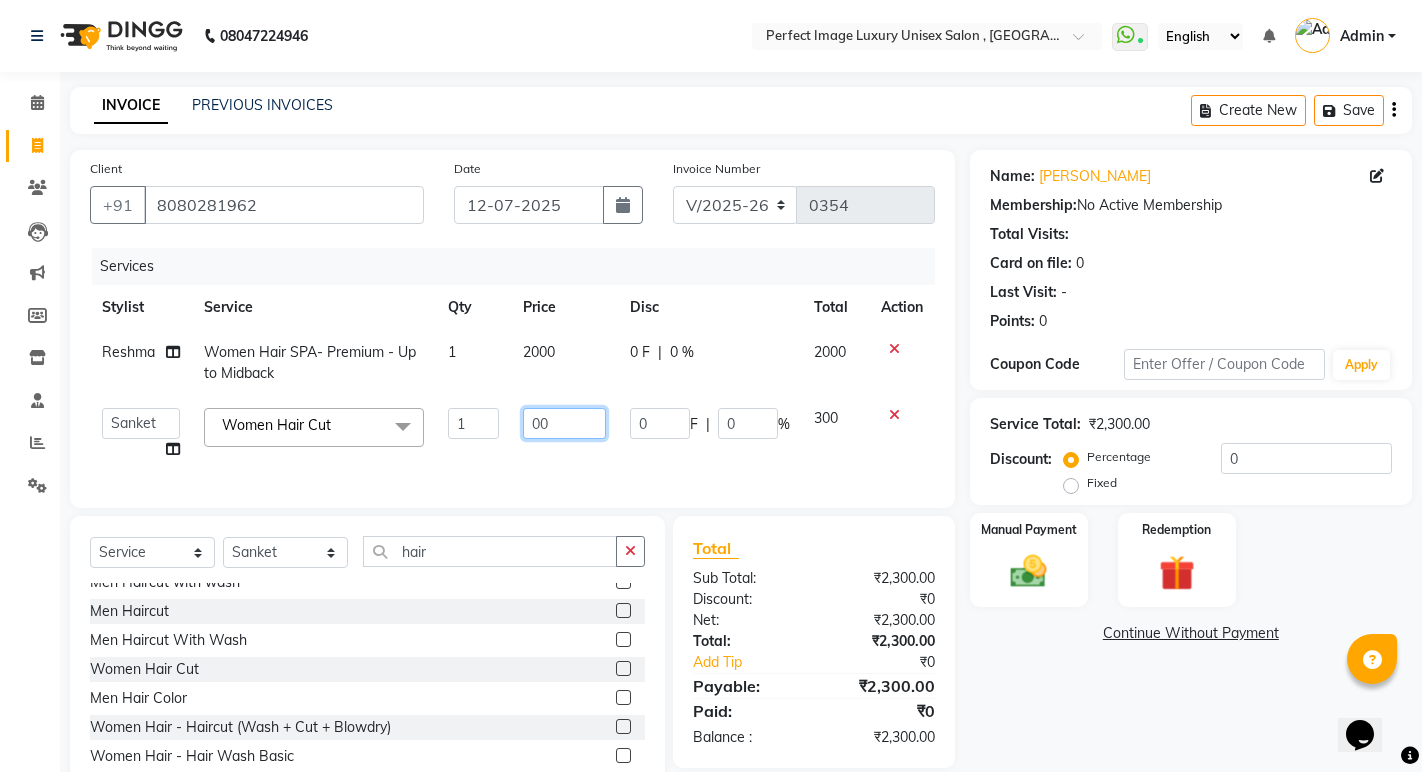 type on "500" 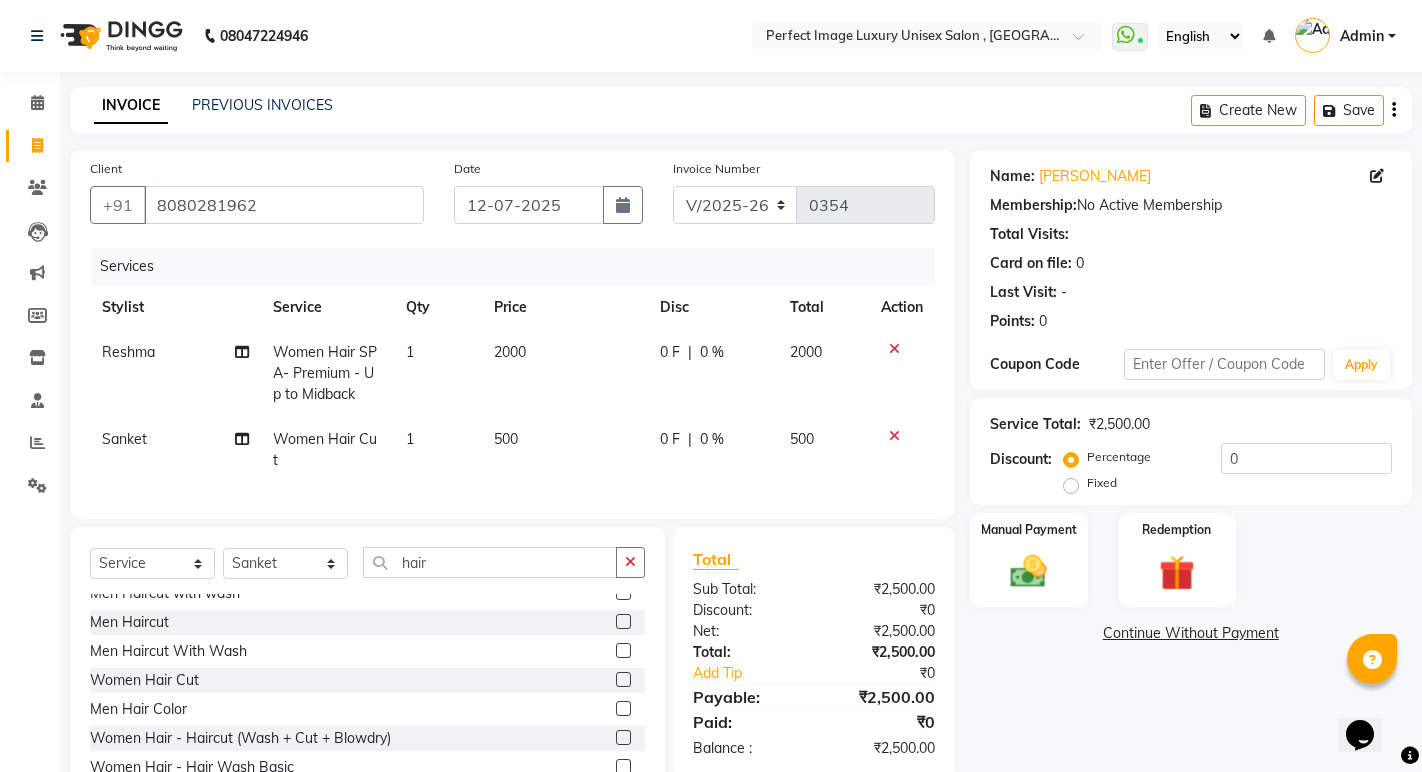 click on "500" 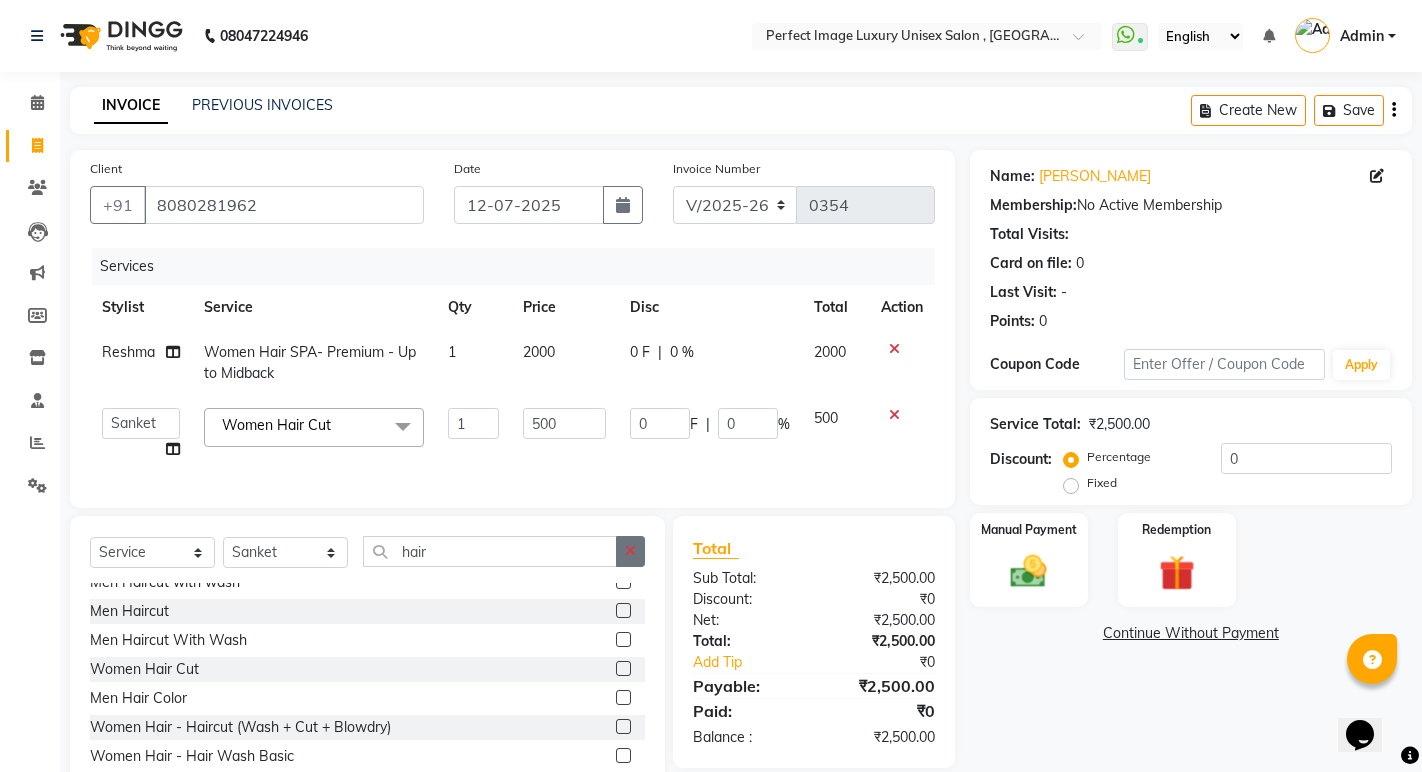 click 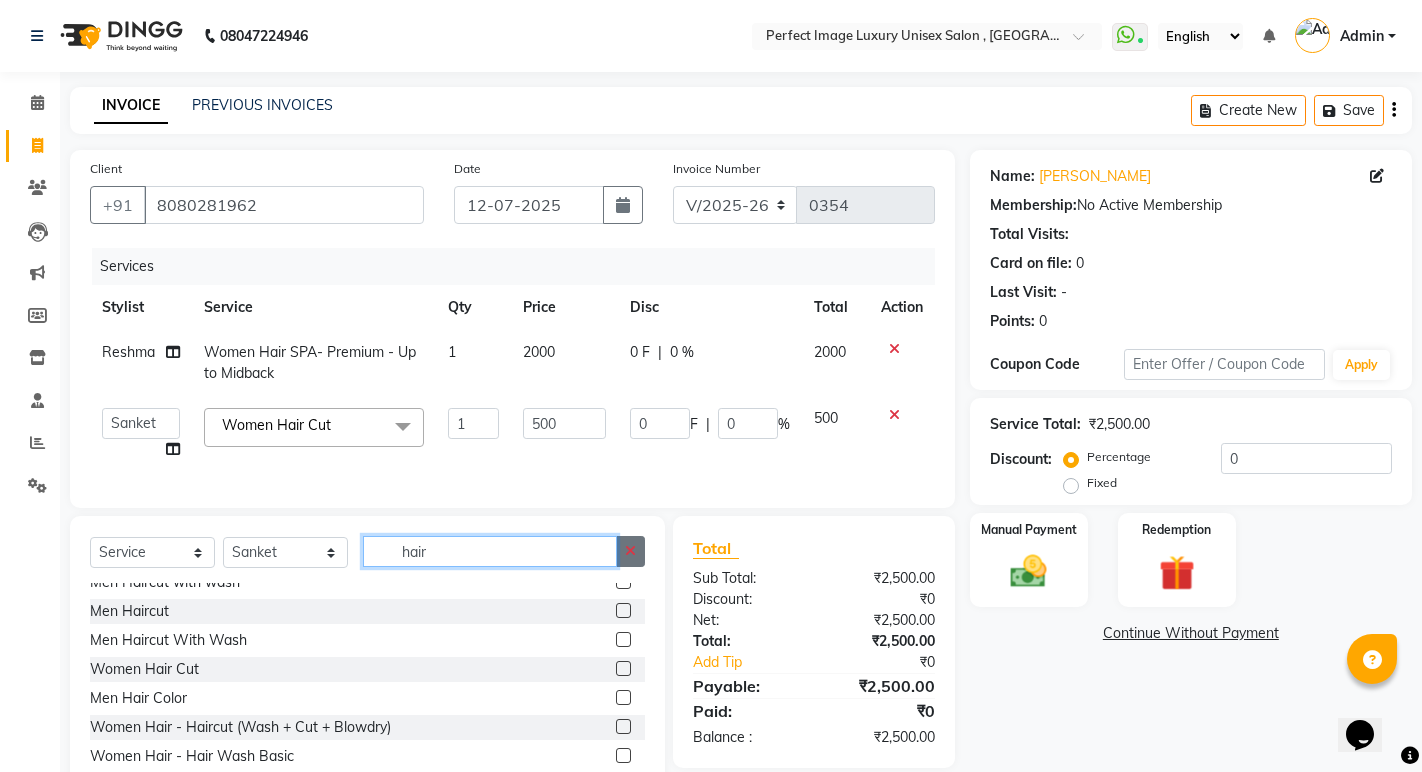 type 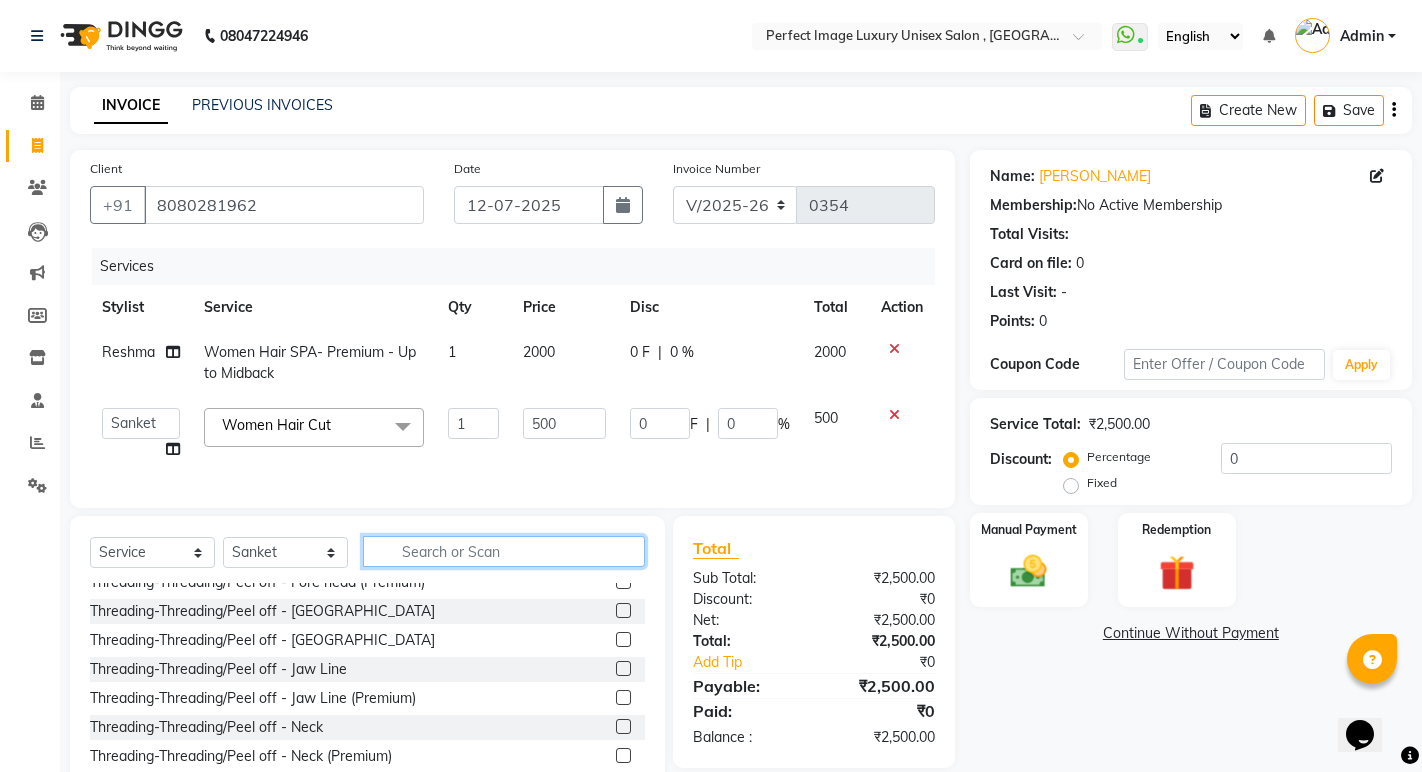 scroll, scrollTop: 622, scrollLeft: 0, axis: vertical 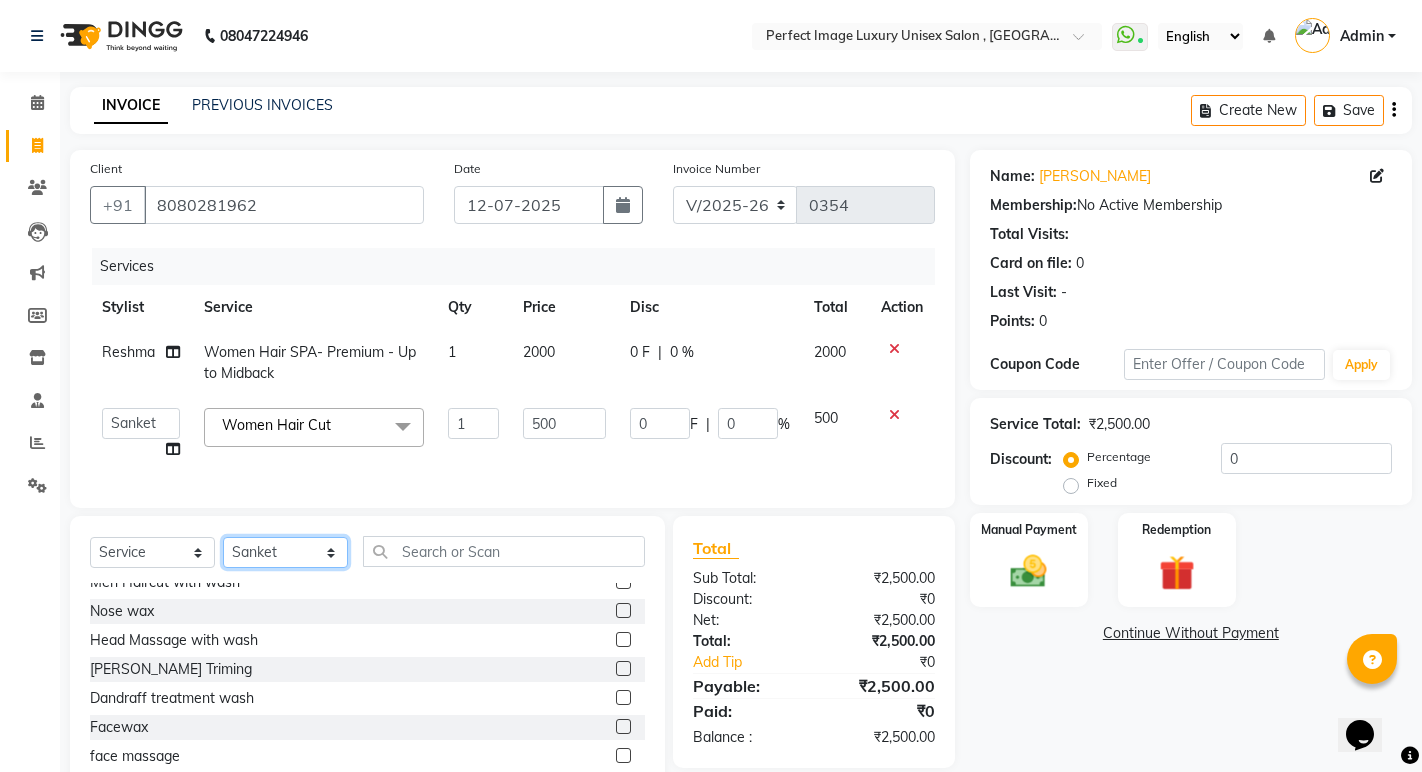 click on "Select Stylist Asha Ashwini Manager  Neelam Neeta Reshma Sanket Shanti Soniya" 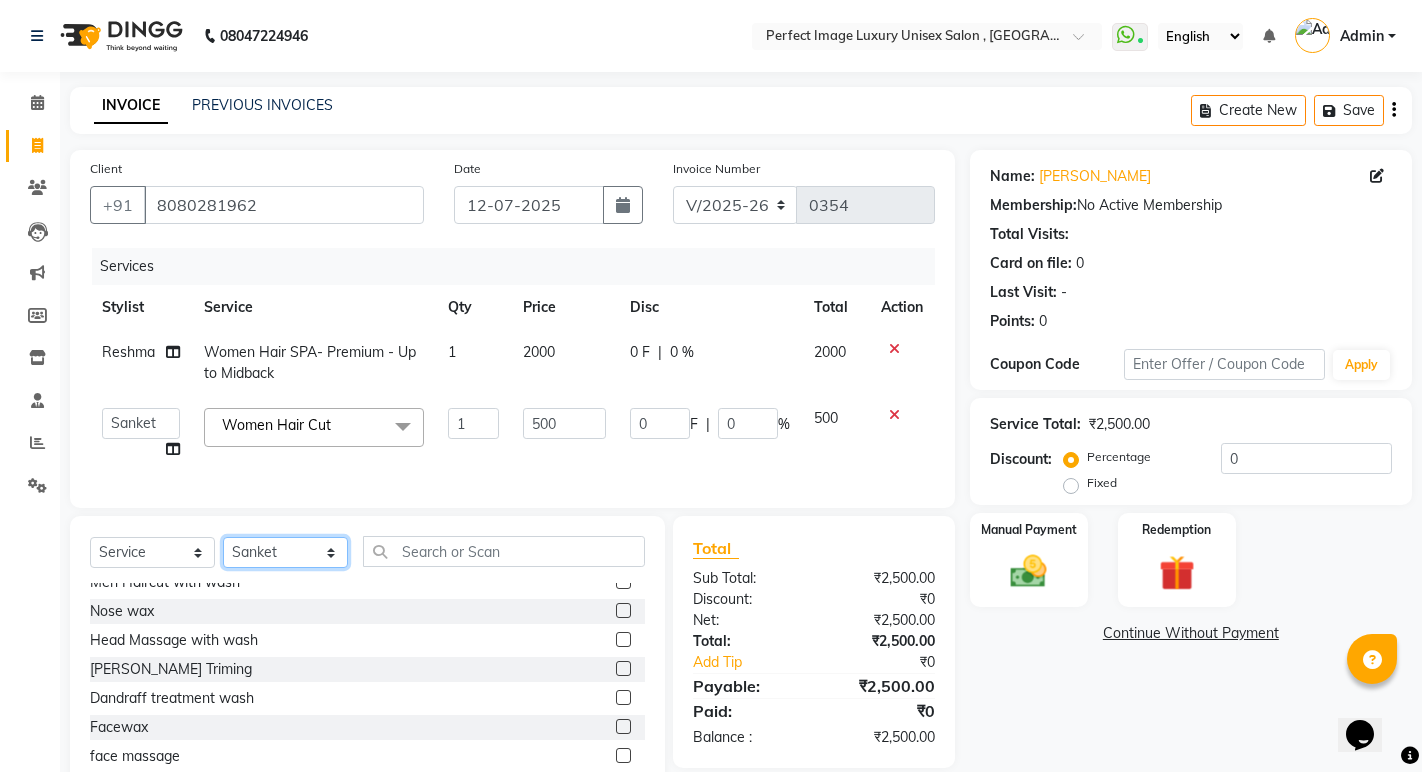 select on "32015" 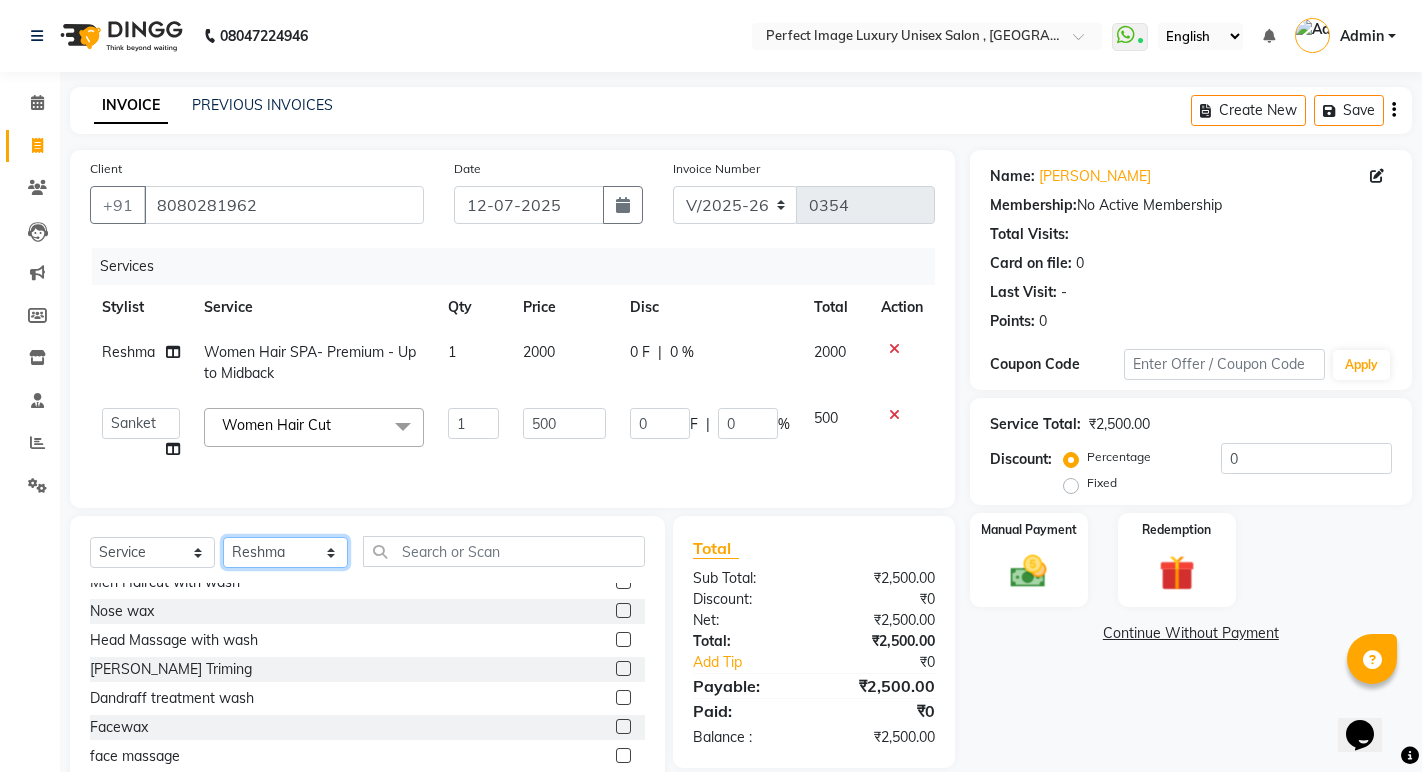click on "Select Stylist Asha Ashwini Manager  Neelam Neeta Reshma Sanket Shanti Soniya" 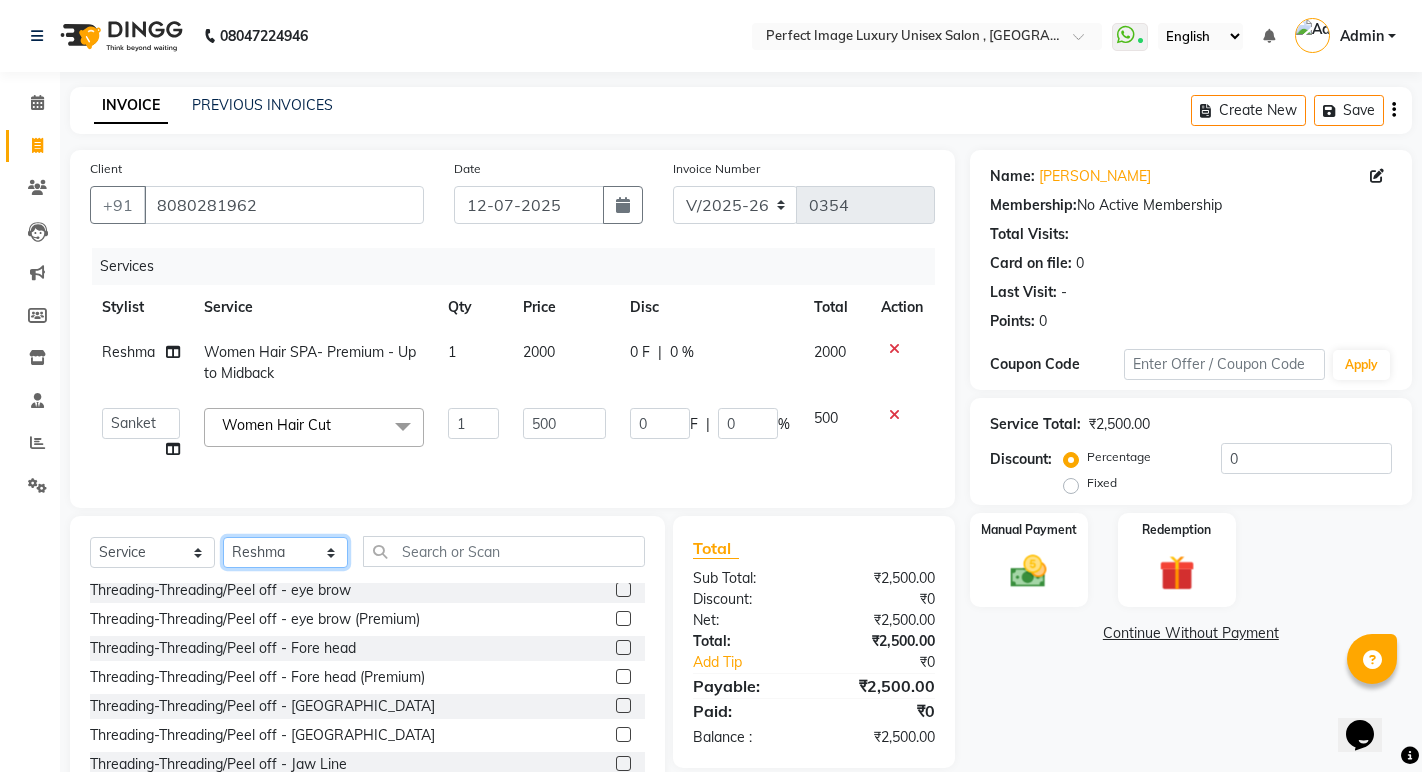 scroll, scrollTop: 0, scrollLeft: 0, axis: both 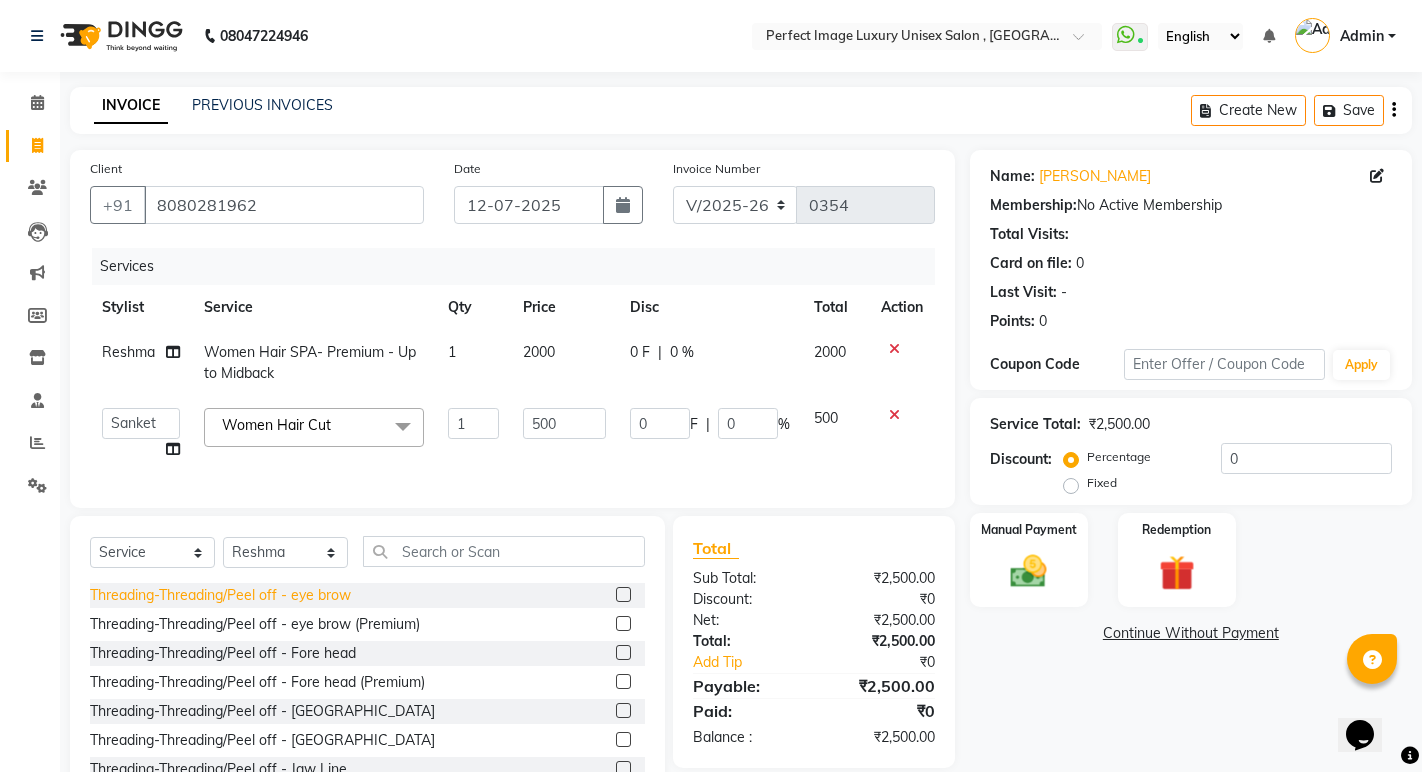 click on "Threading-Threading/Peel off - eye brow" 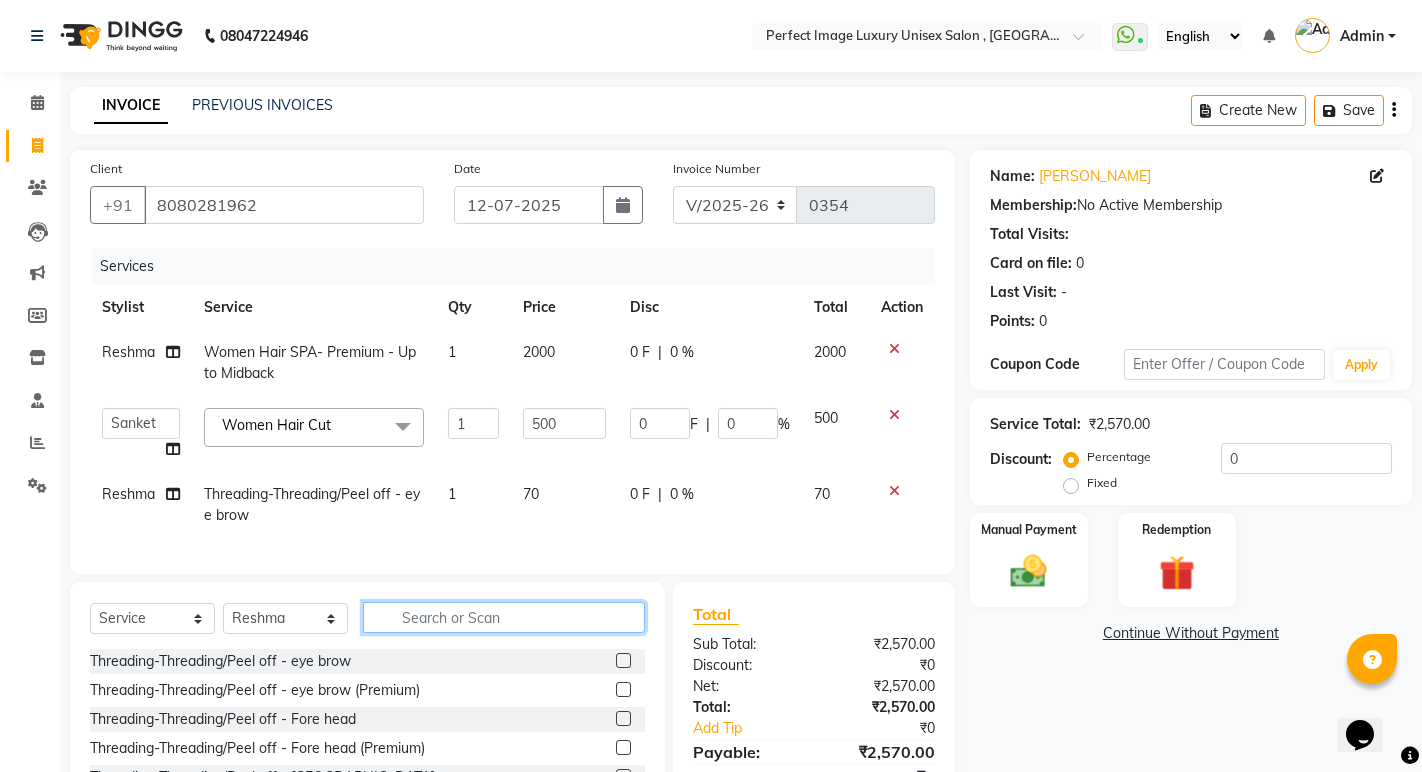 click 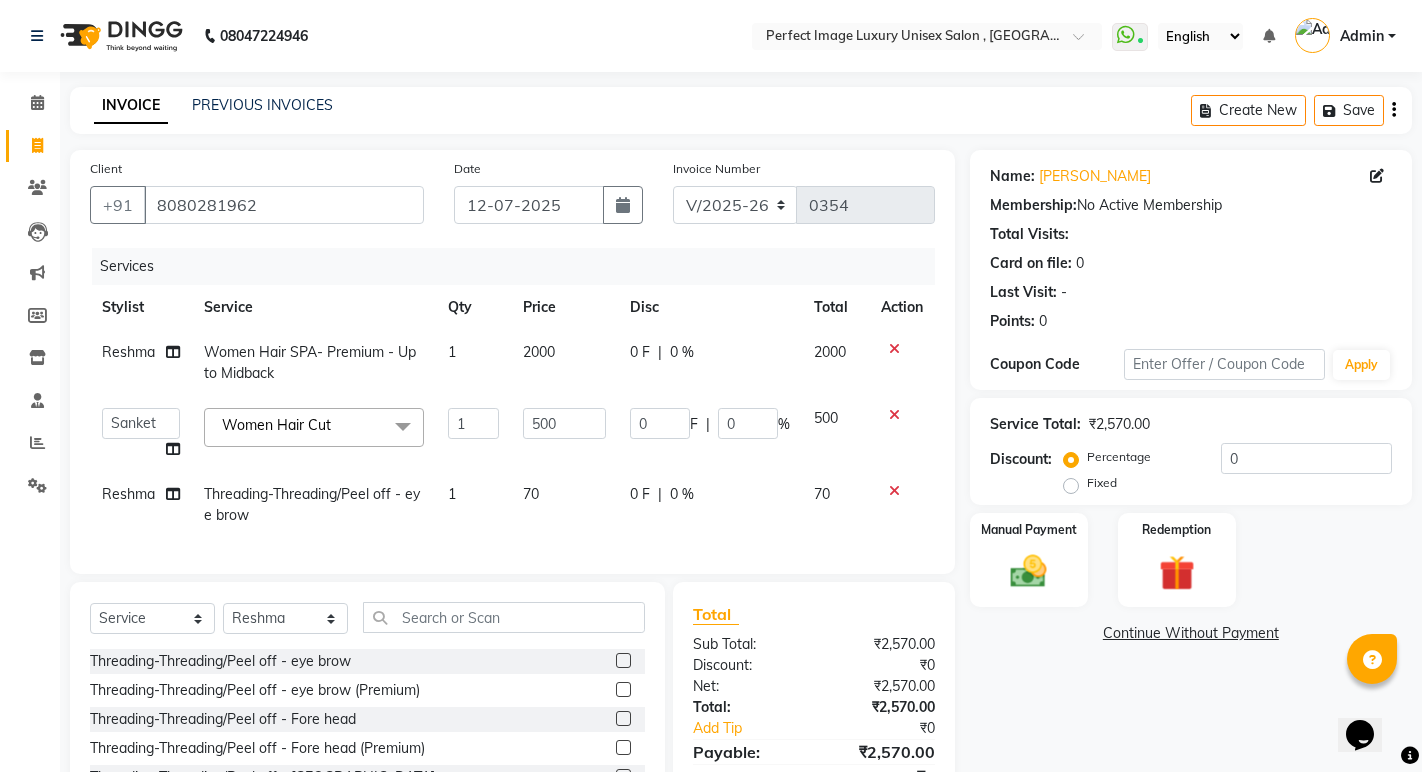 click on "Threading-Threading/Peel off - eye brow" 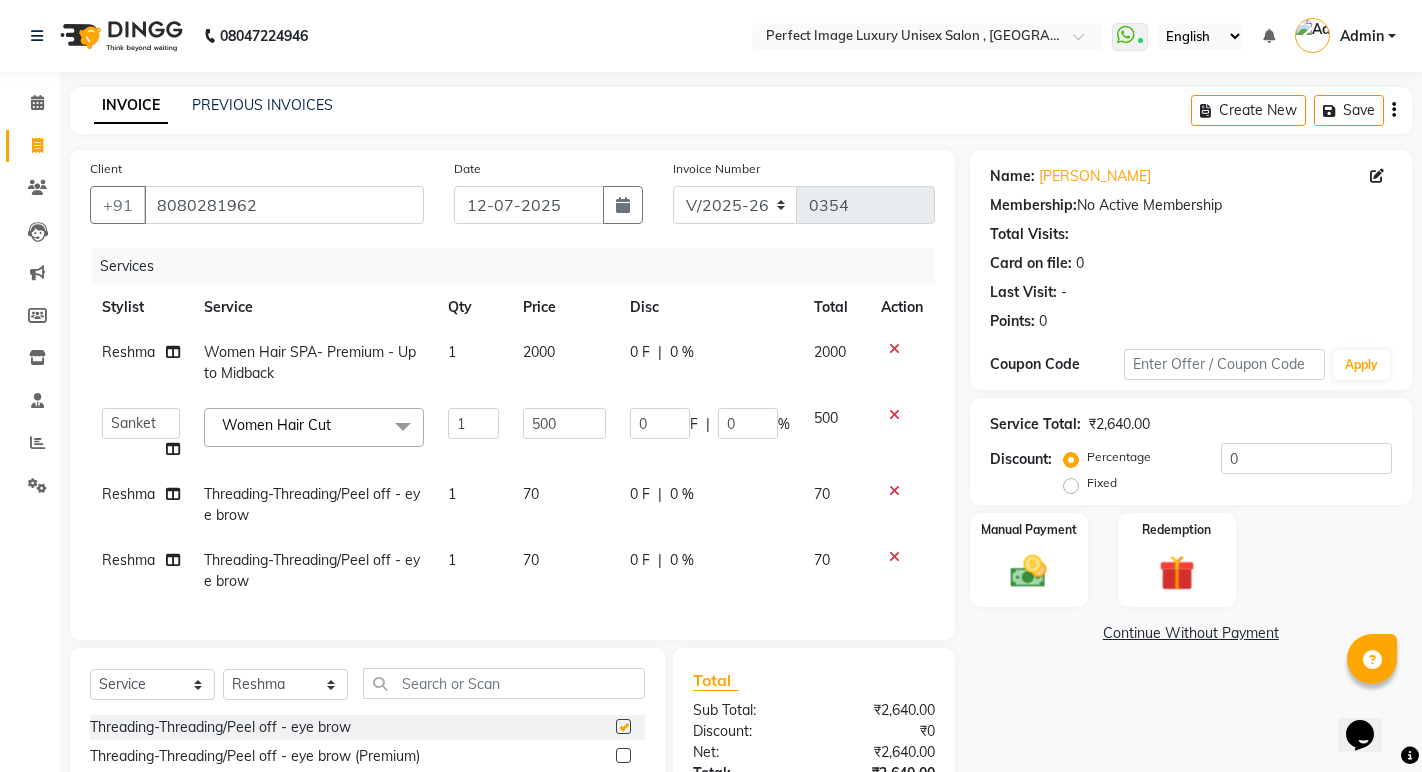 checkbox on "false" 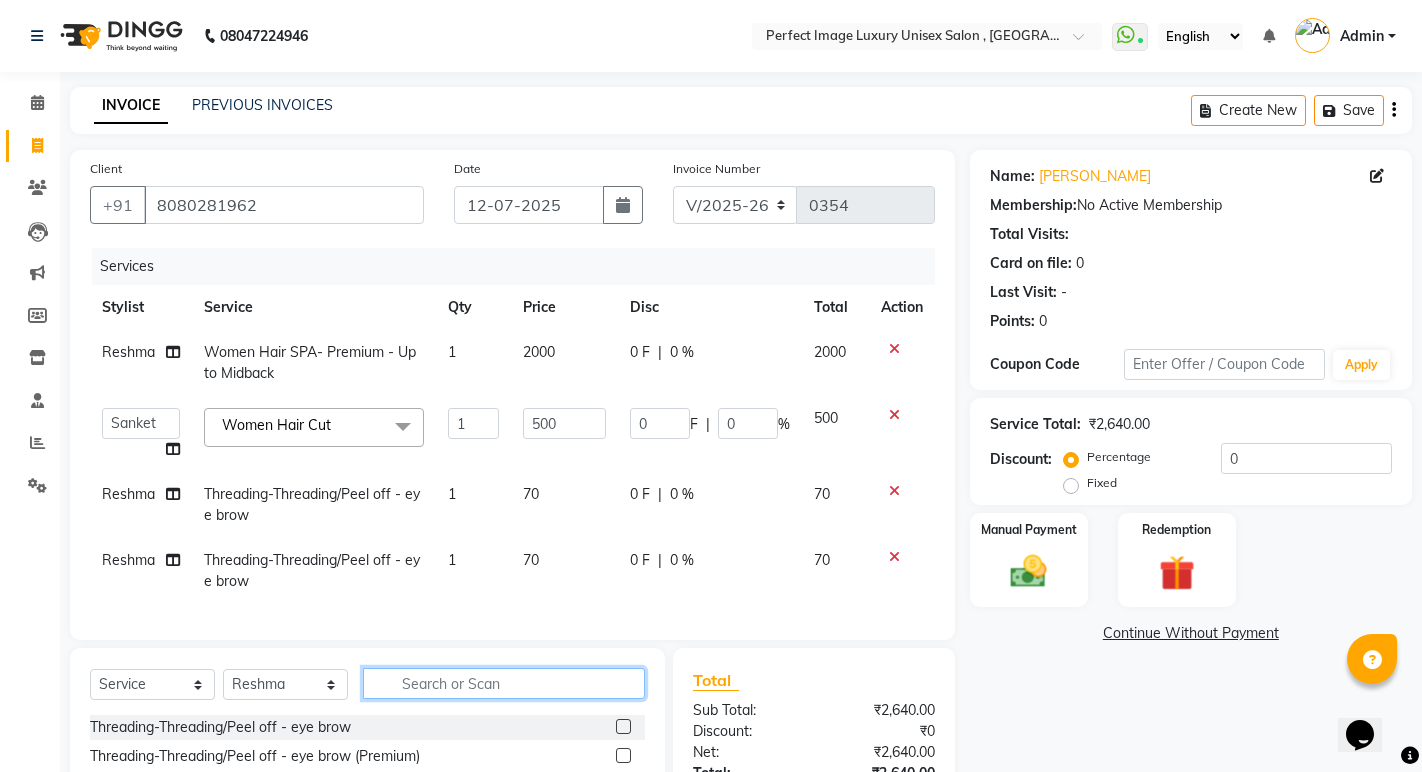 click 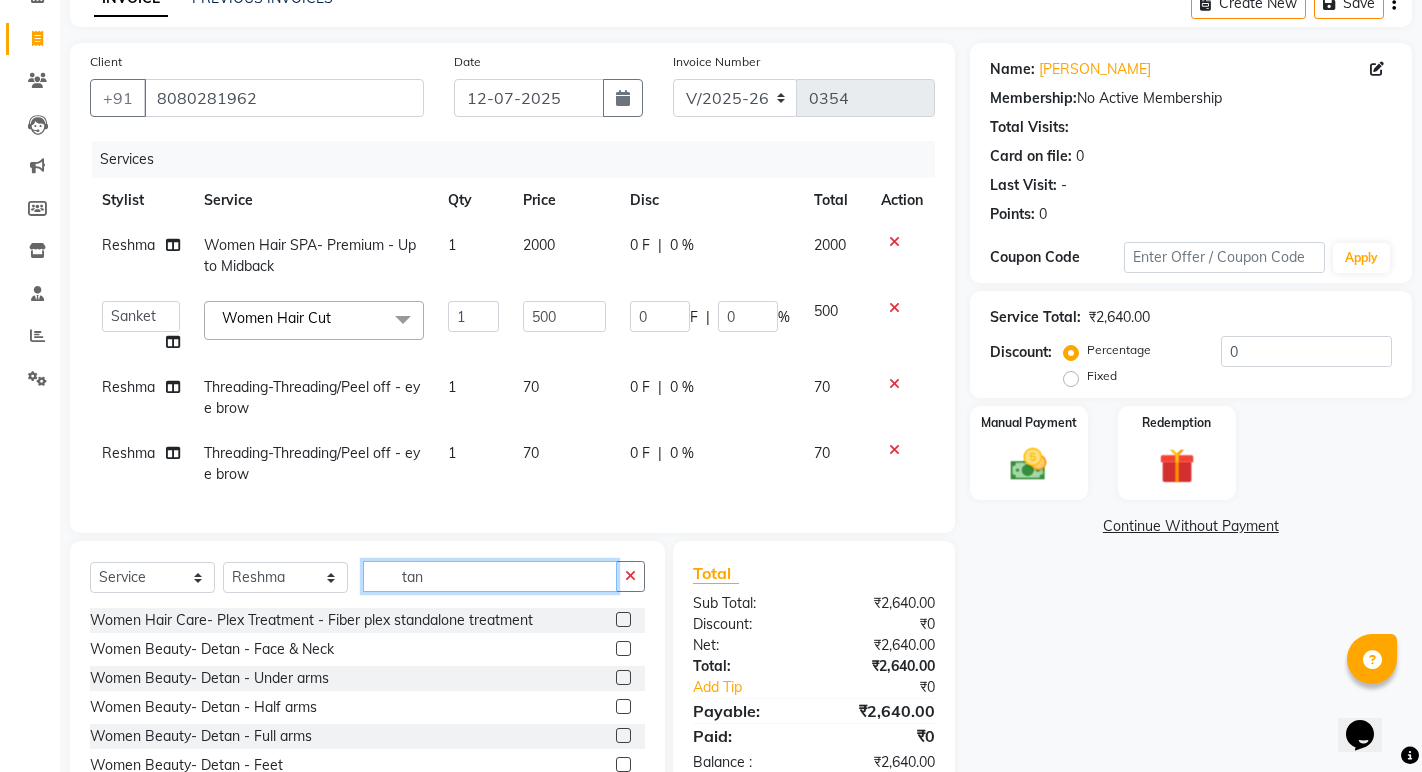 scroll, scrollTop: 200, scrollLeft: 0, axis: vertical 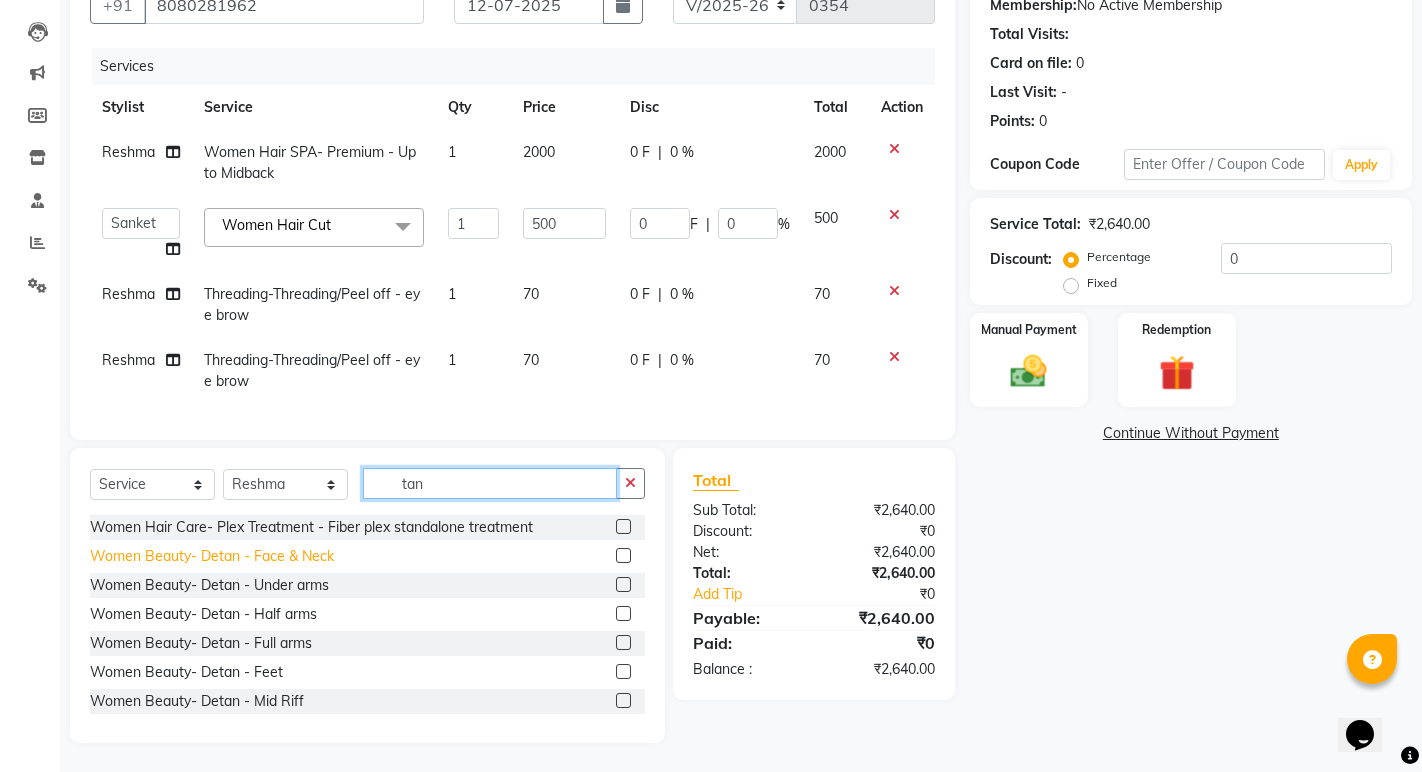 type on "tan" 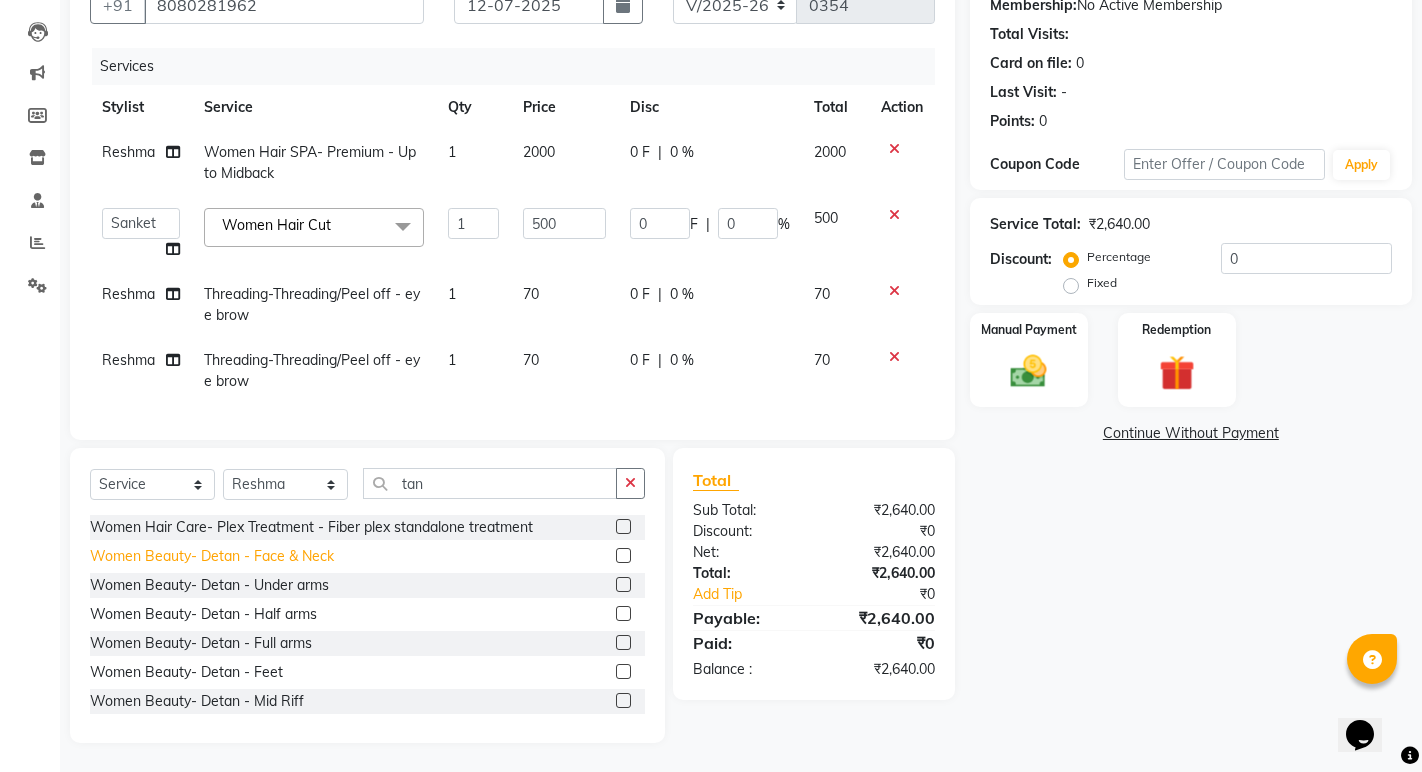 click on "Women Beauty- Detan - Face & Neck" 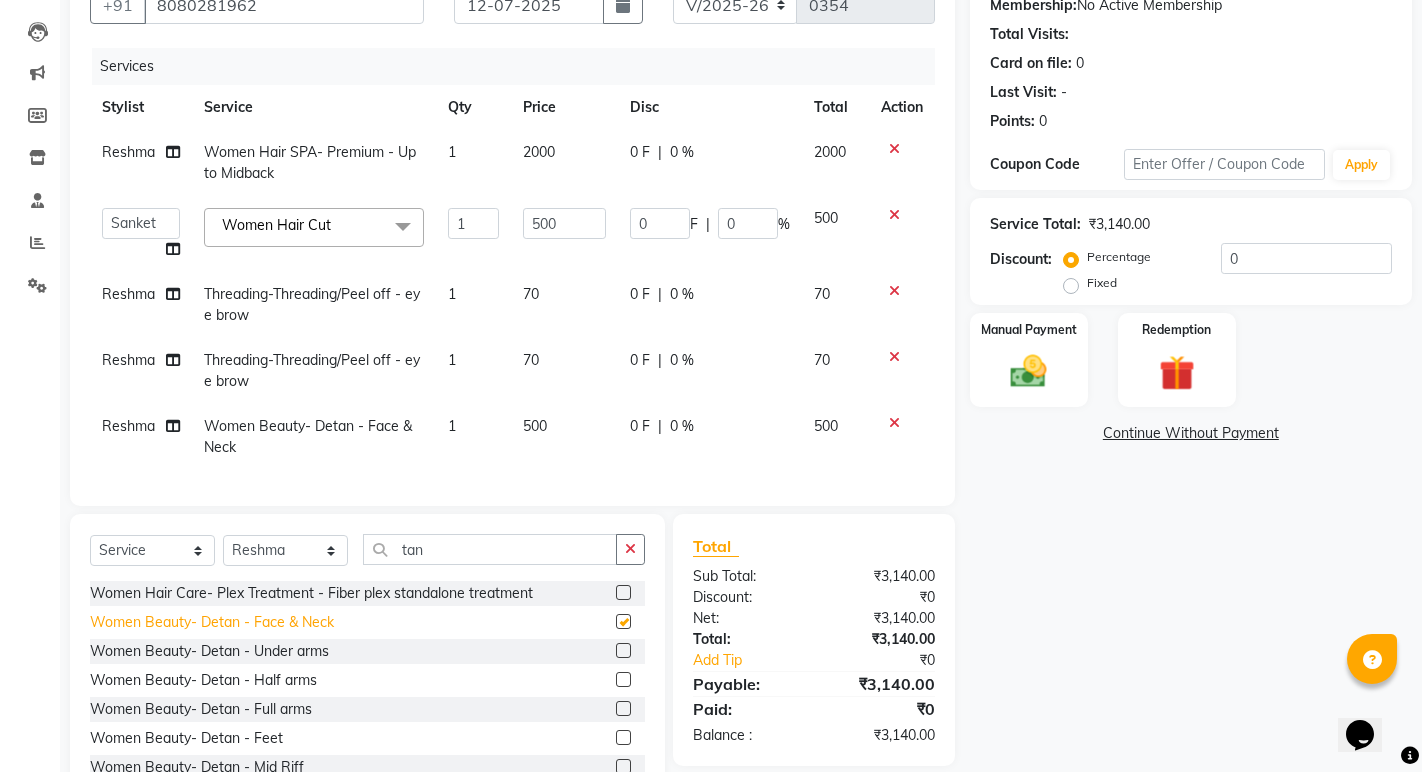 checkbox on "false" 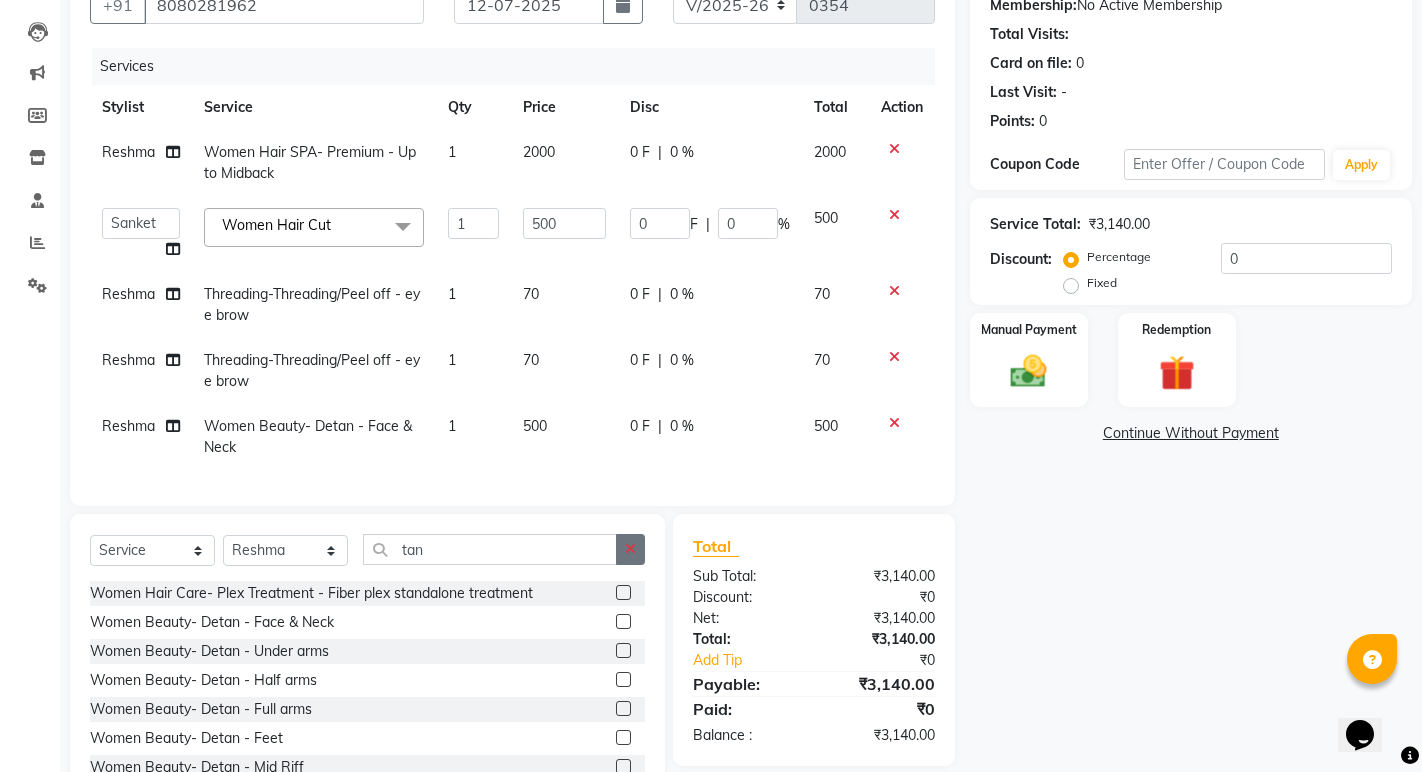 click 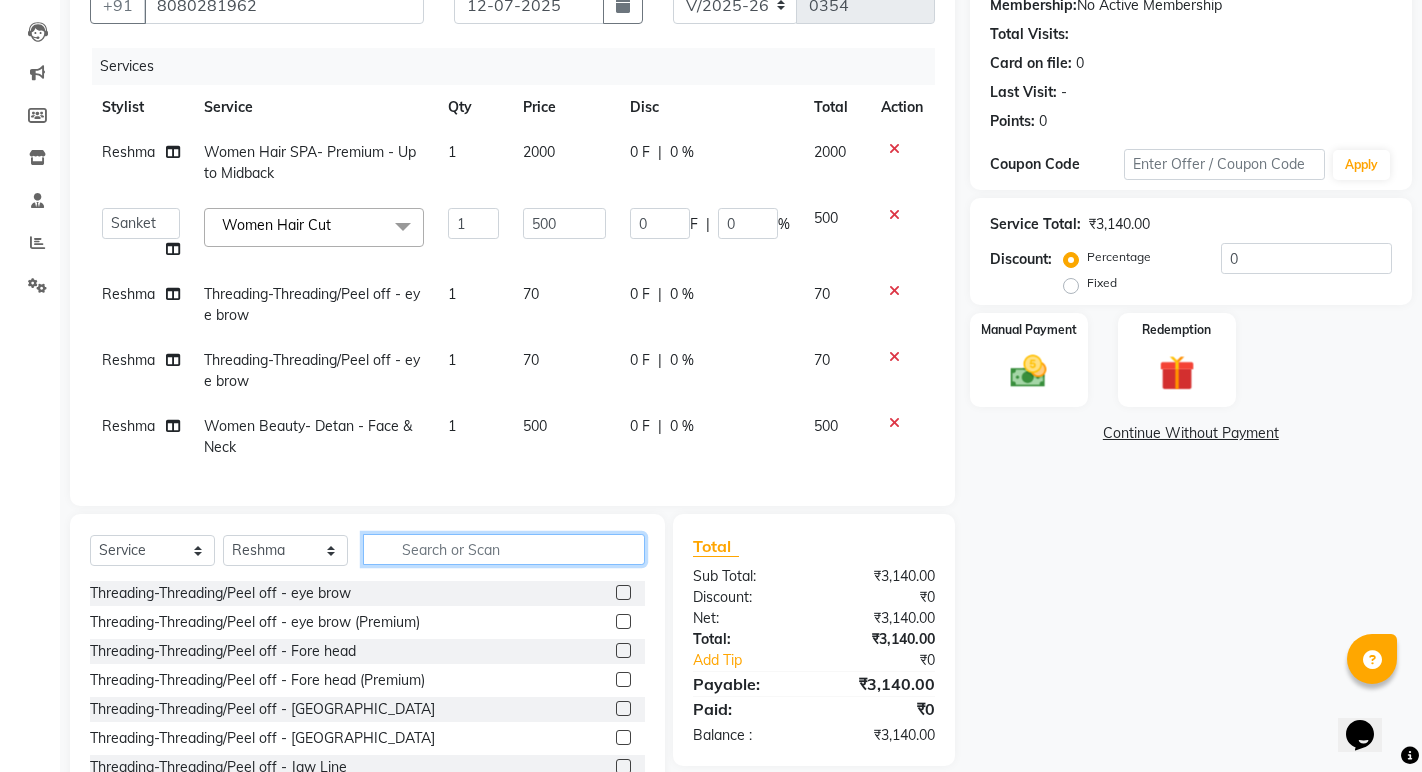 click 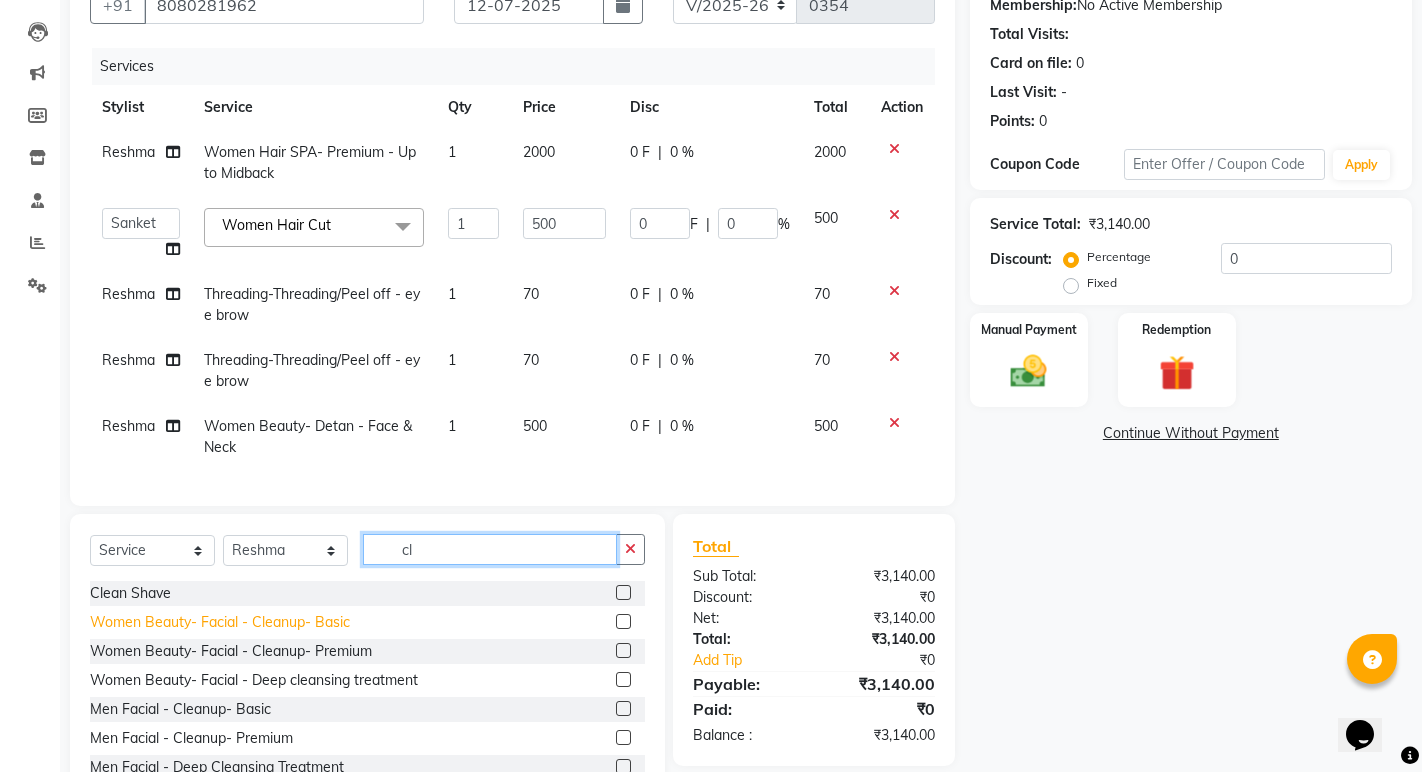 type on "cl" 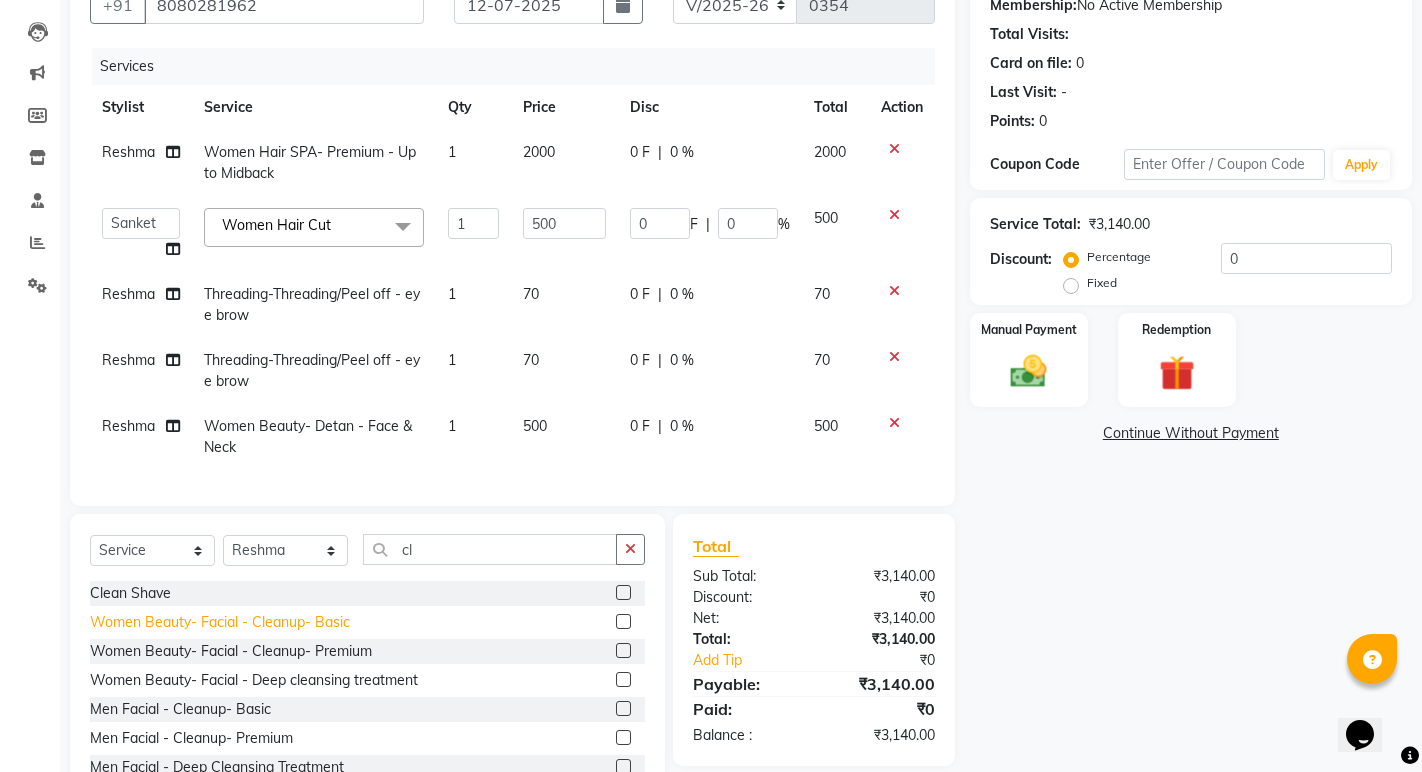click on "Women Beauty- Facial - Cleanup- Basic" 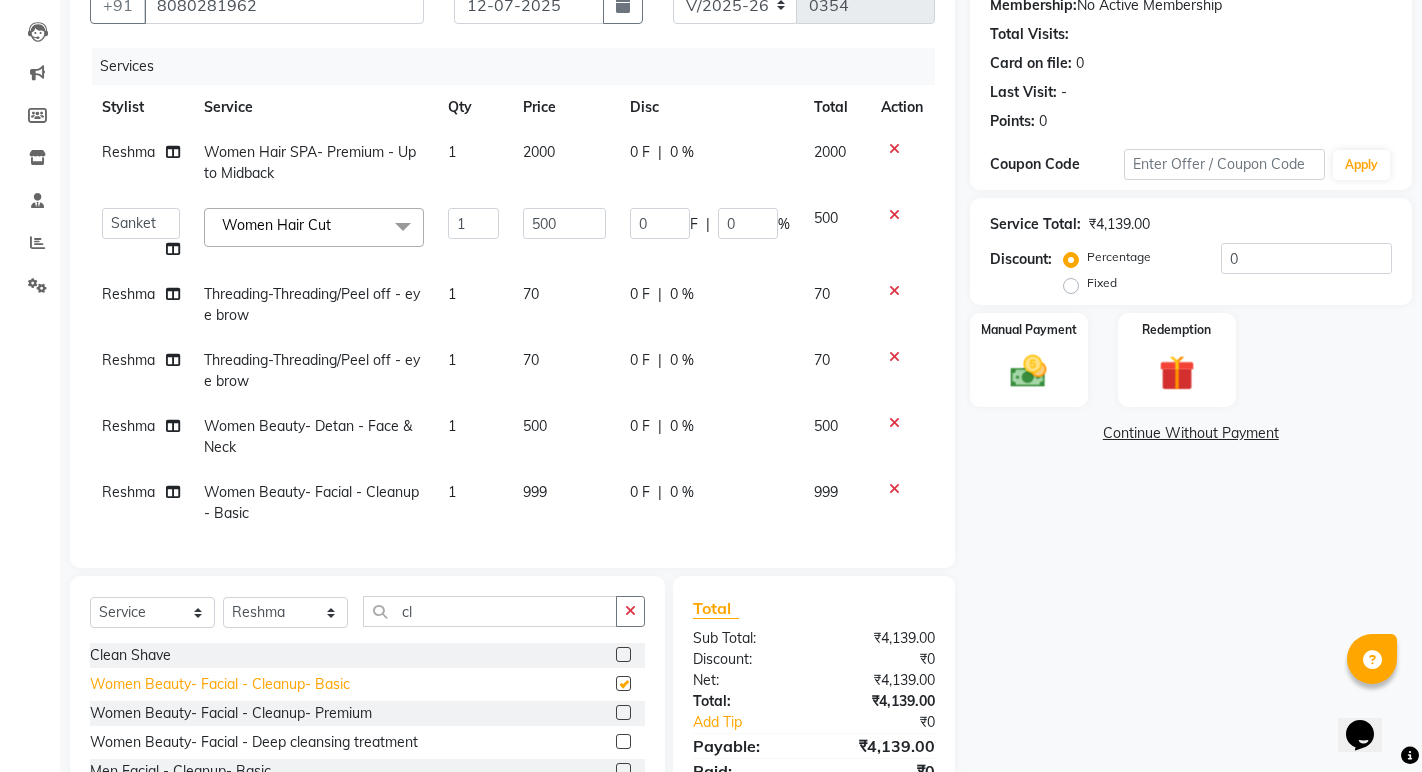 checkbox on "false" 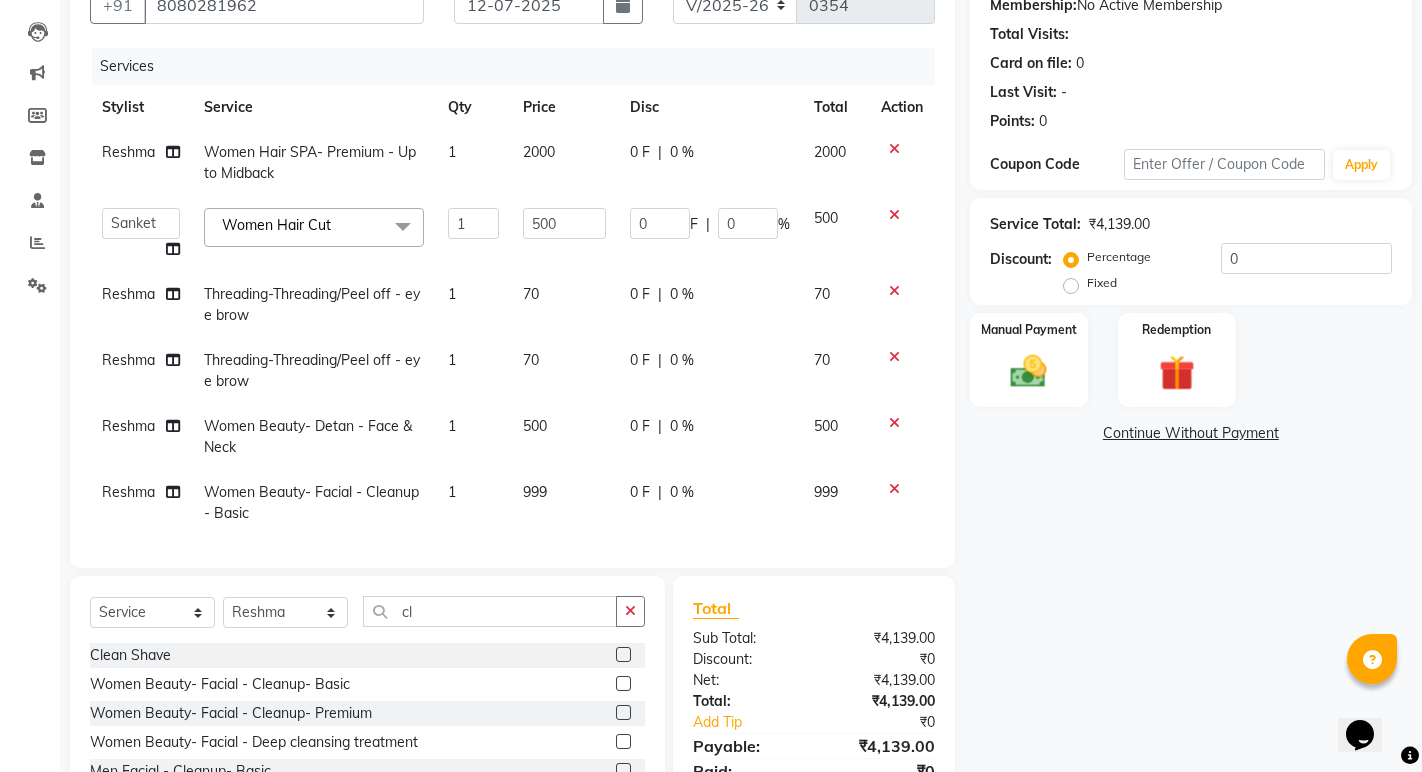 click 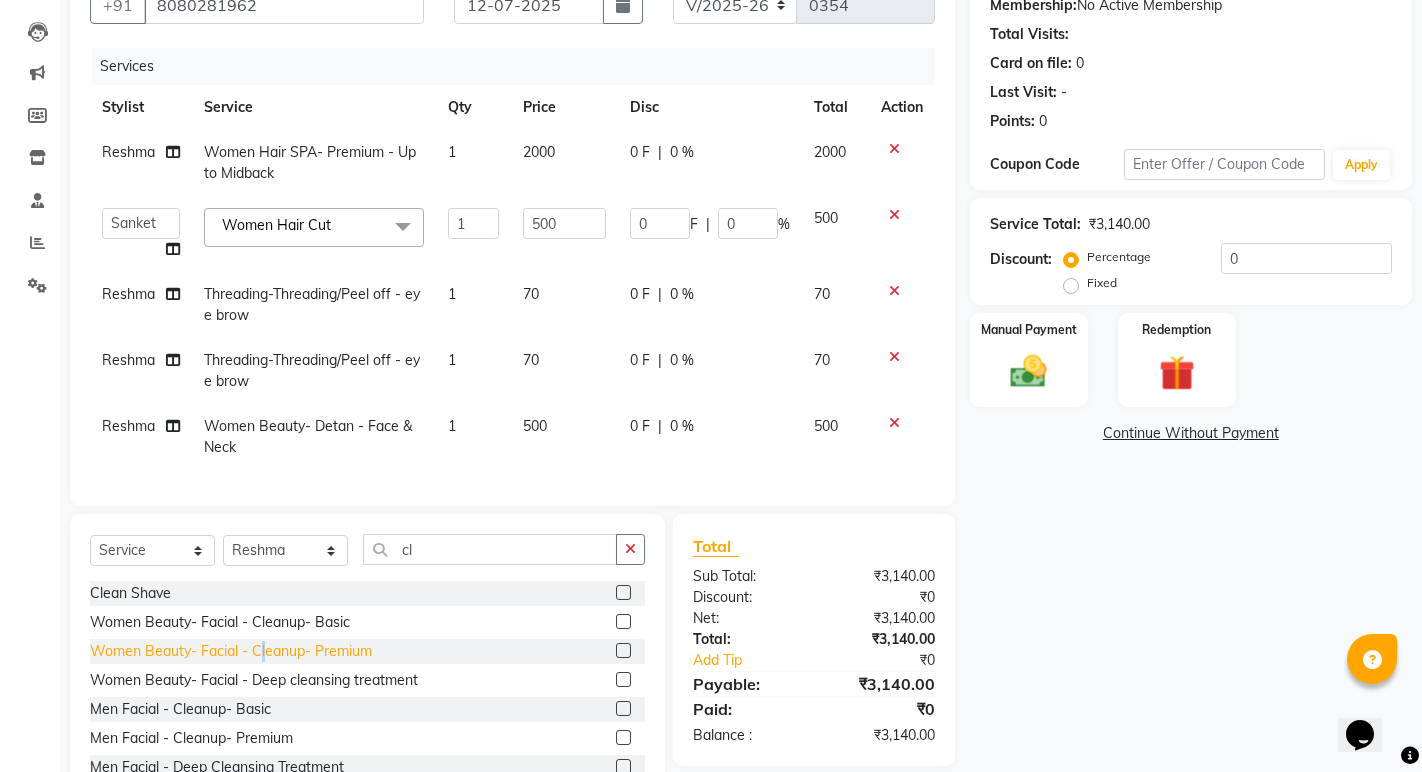 click on "Women Beauty- Facial - Cleanup- Premium" 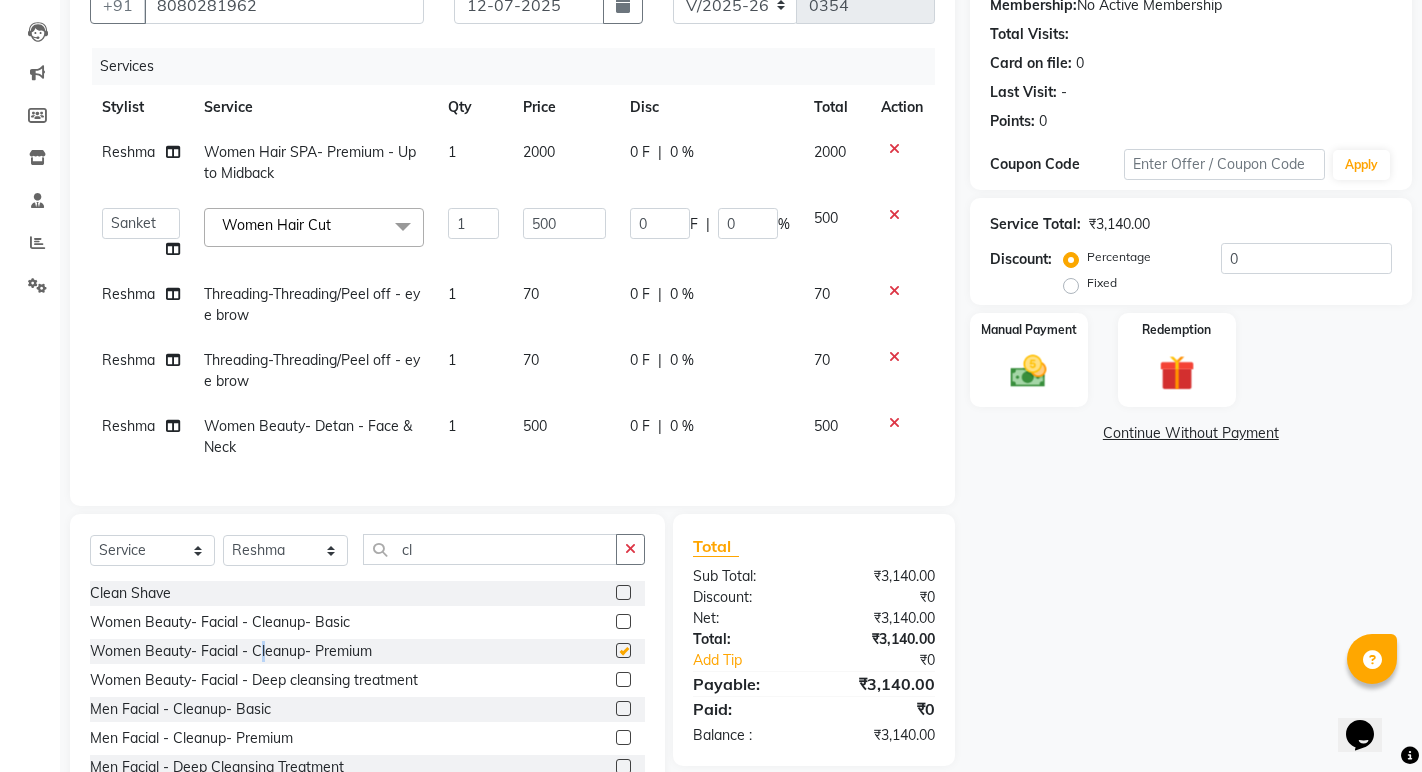 checkbox on "false" 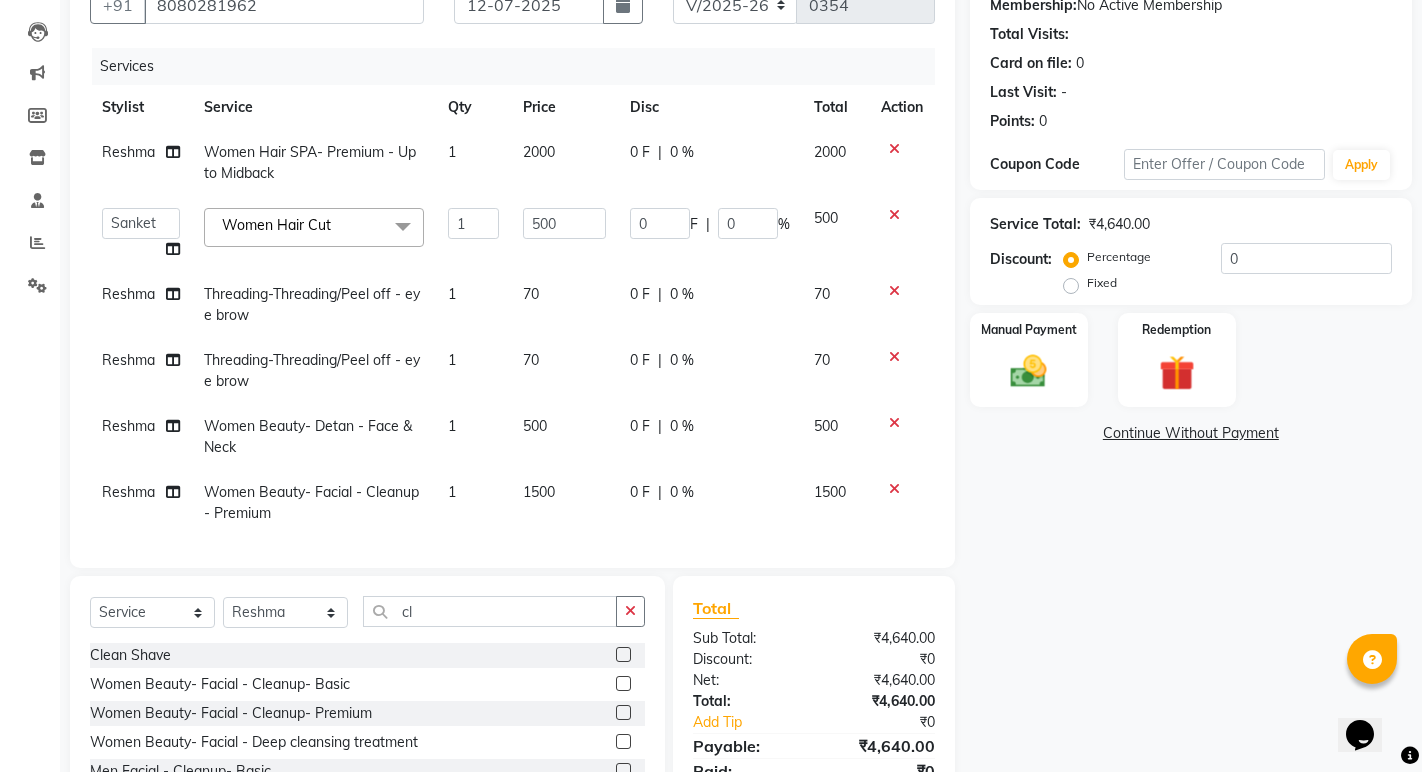 click on "0 F | 0 %" 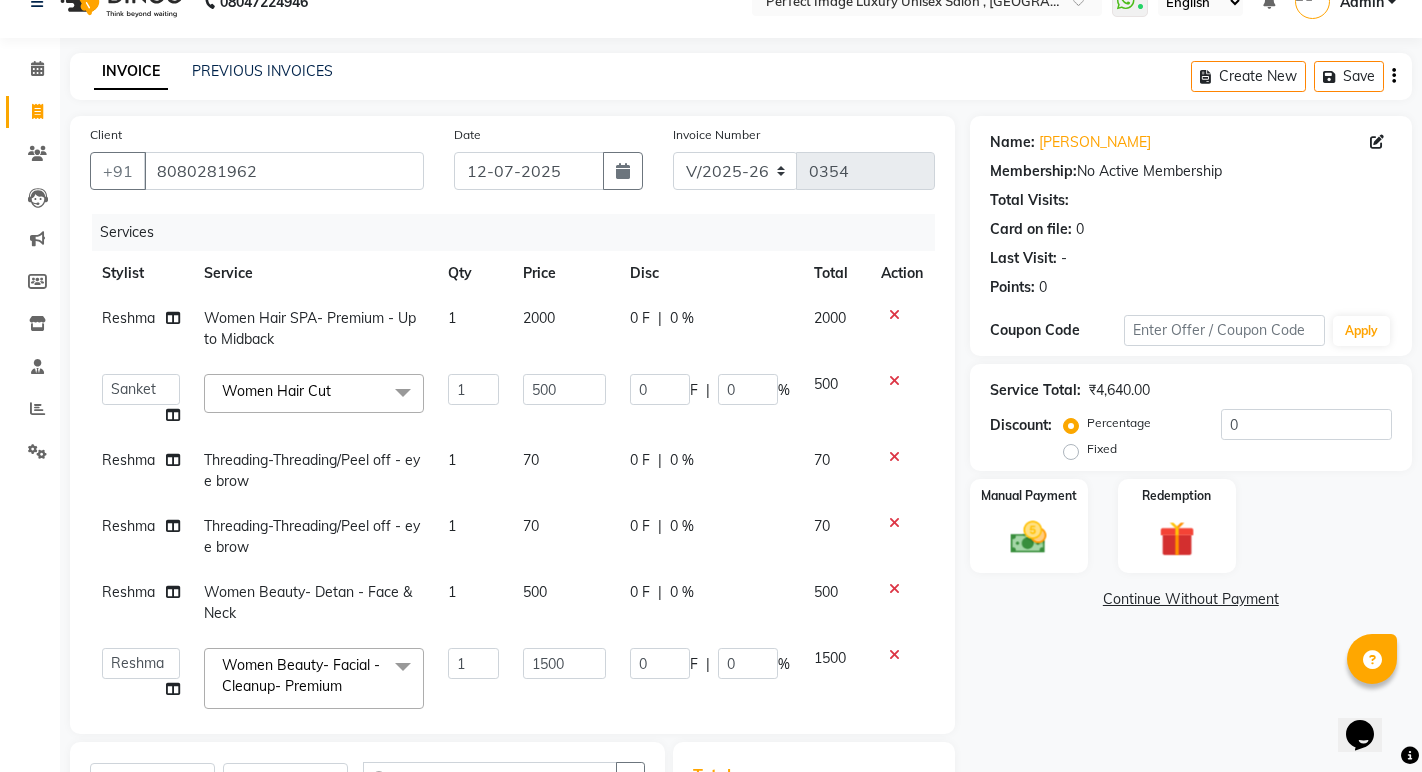 scroll, scrollTop: 0, scrollLeft: 0, axis: both 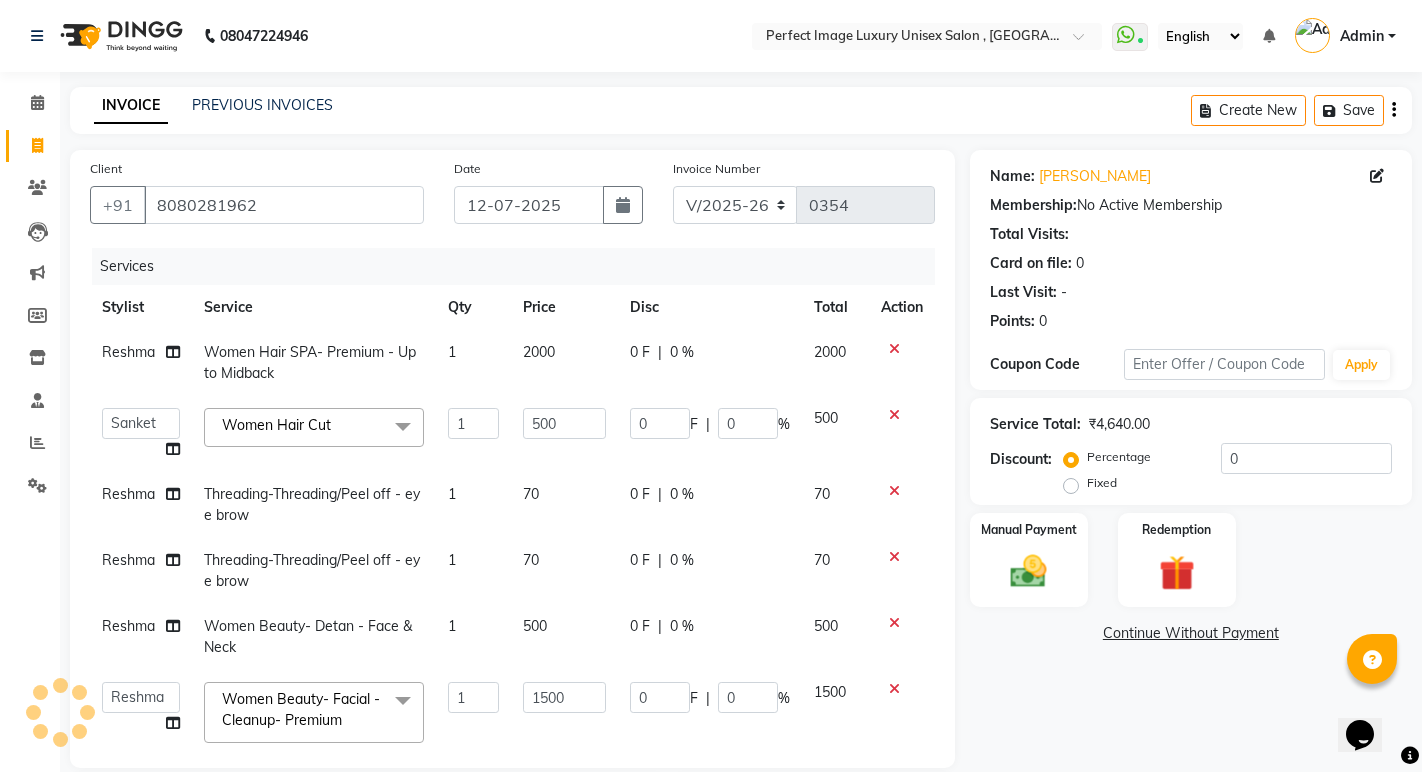 click on "0 F | 0 %" 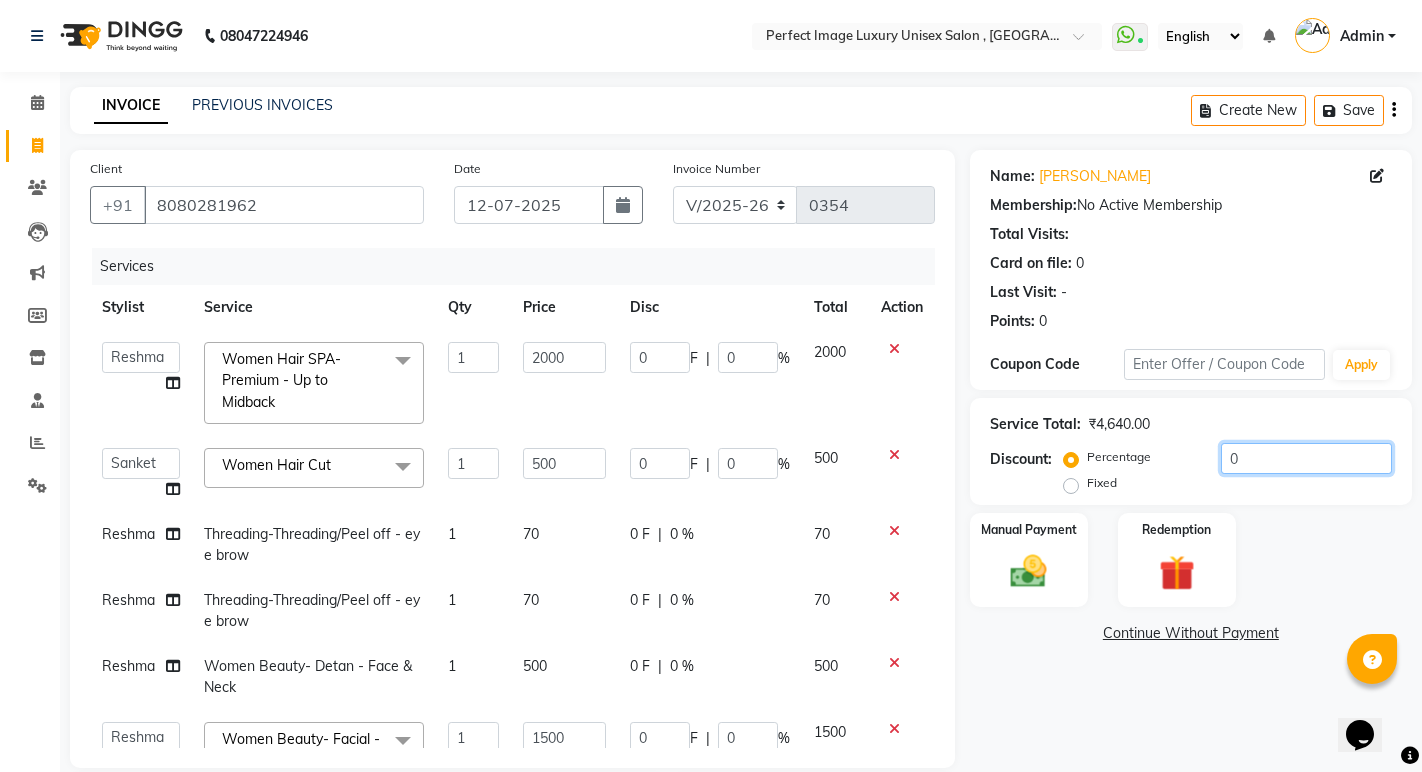 click on "0" 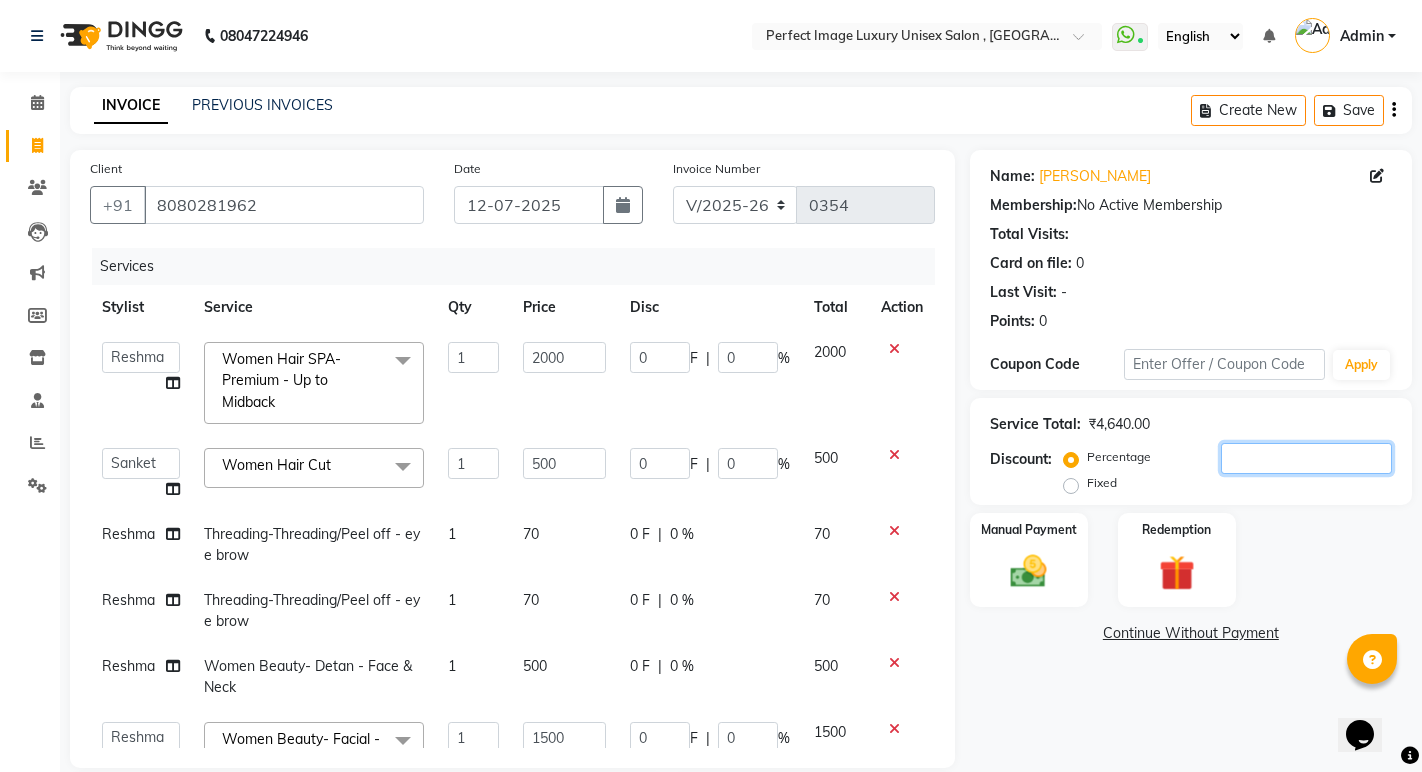 type on "2" 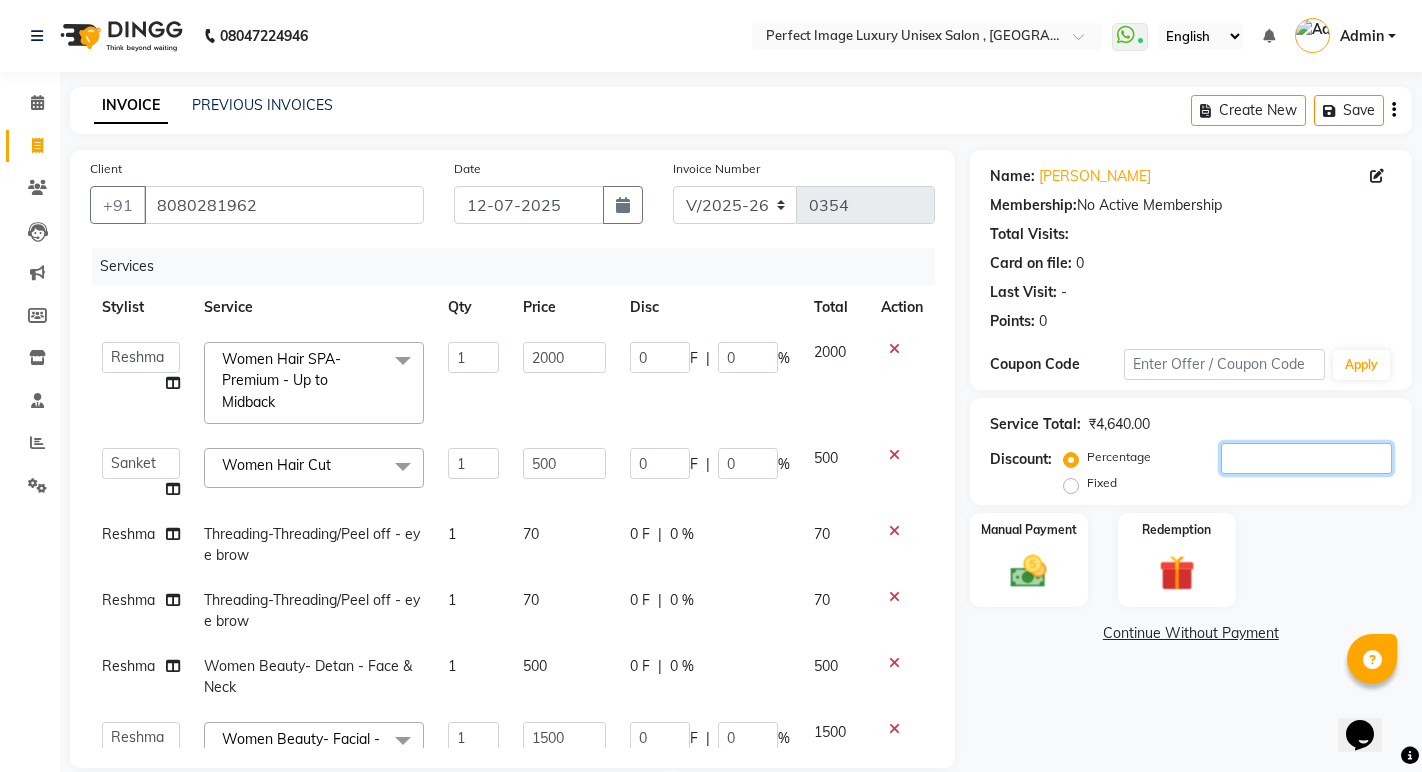 type on "10" 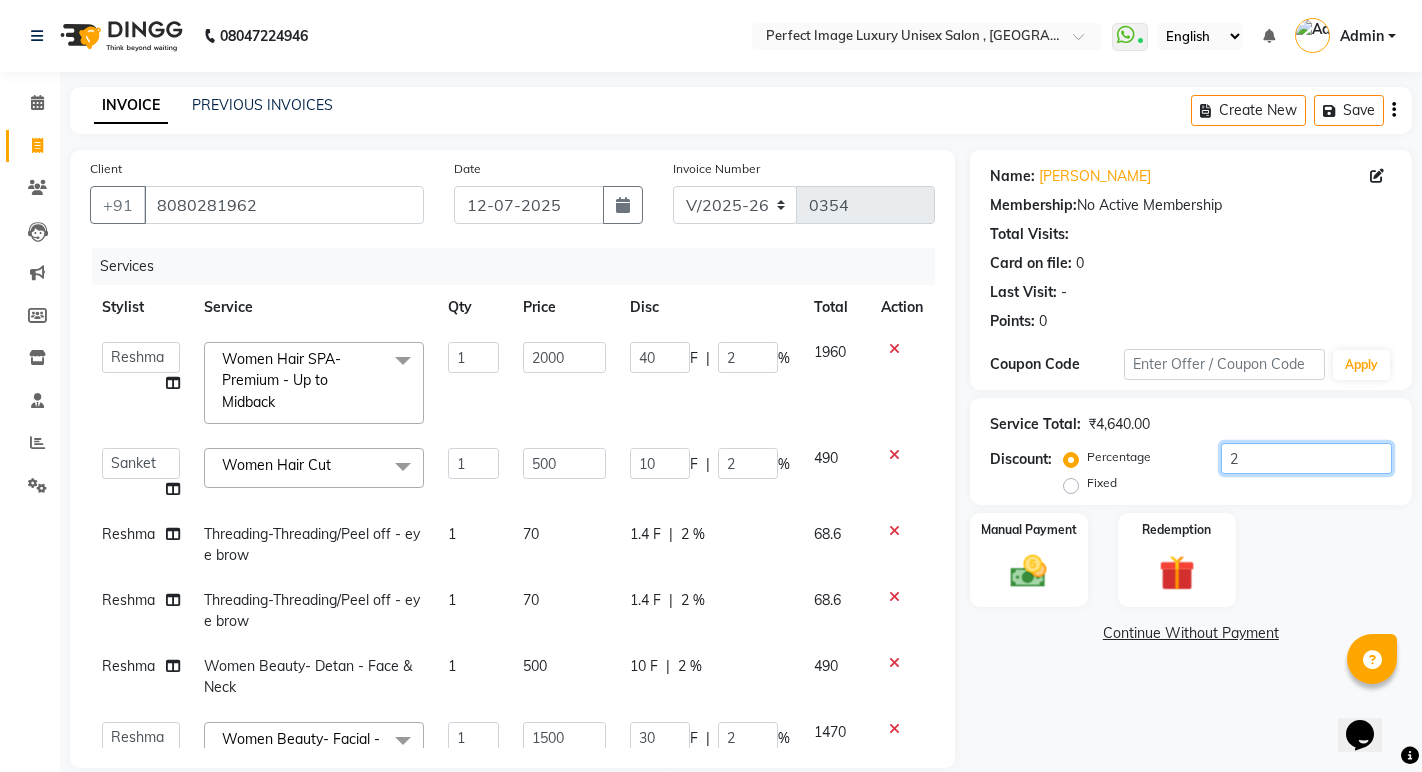 type on "20" 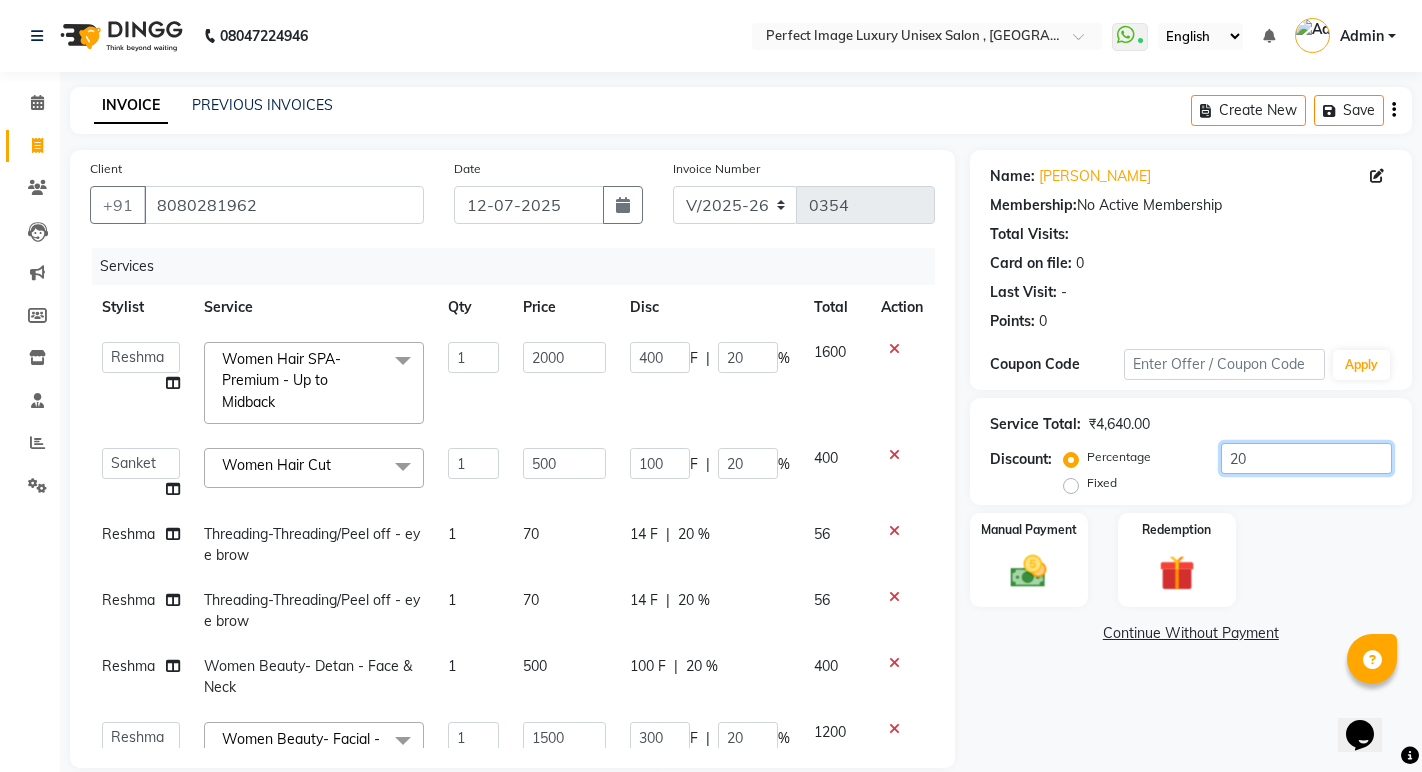 type on "20" 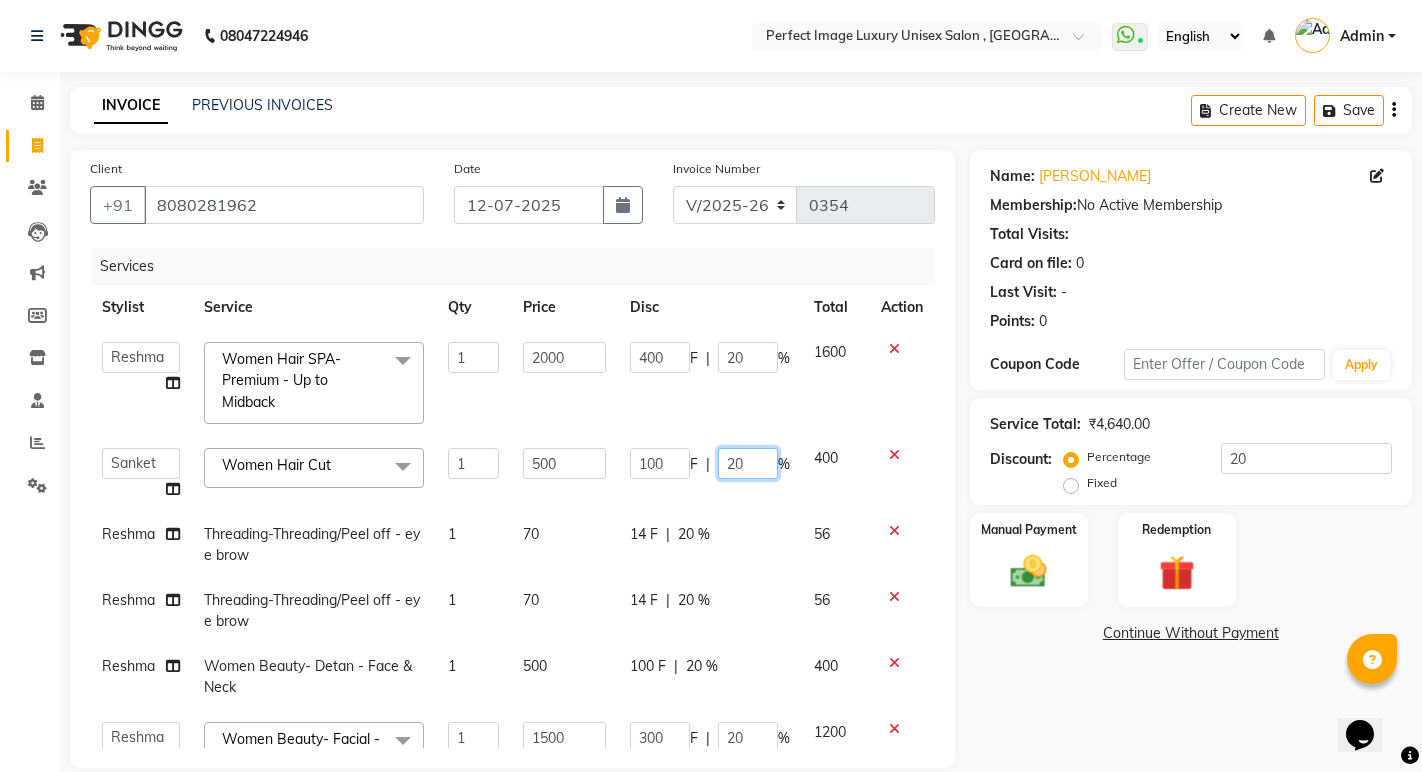 click on "20" 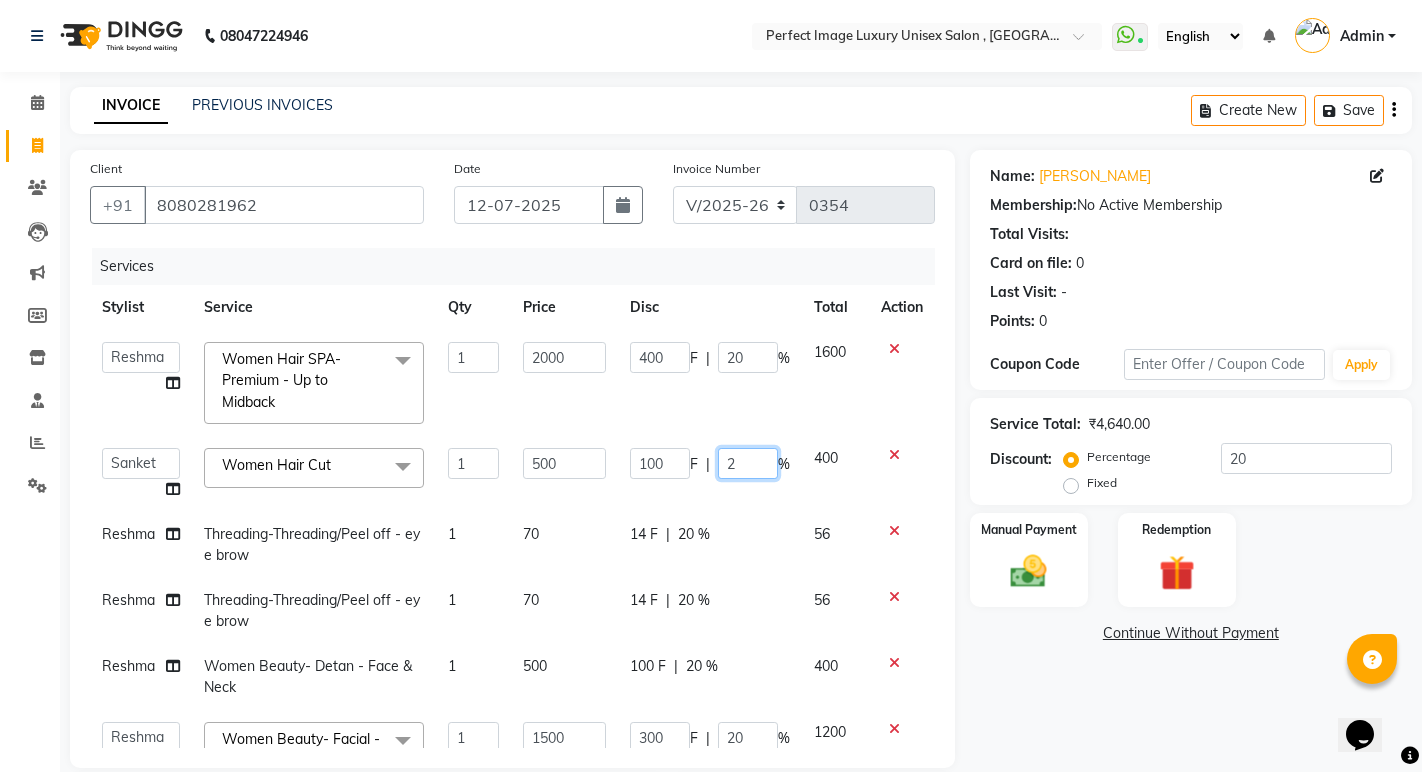 type 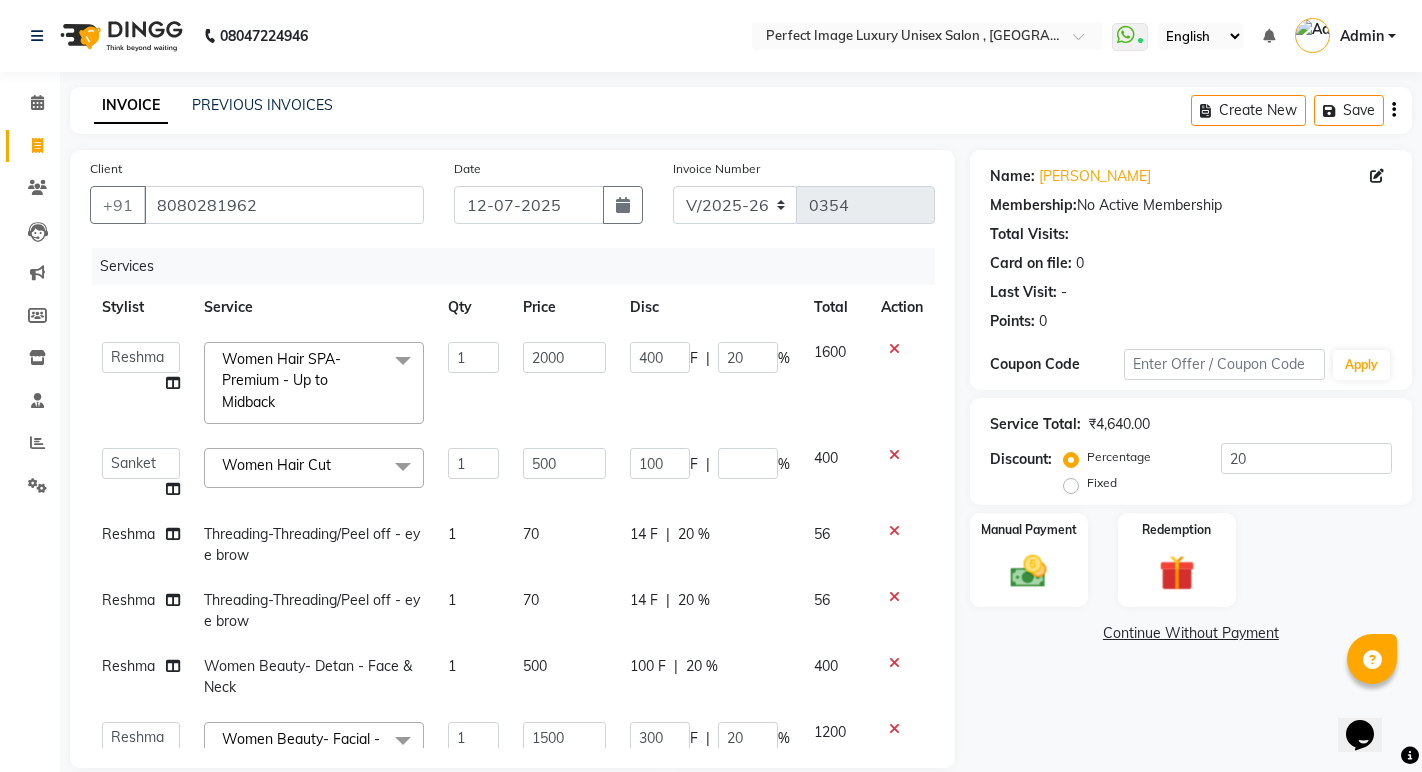 click on "Asha   Ashwini   Manager    Neelam   Neeta   Reshma   Sanket   Shanti   Soniya  Women Hair SPA- Premium - Up to Midback  x Threading-Threading/Peel off - eye brow Threading-Threading/Peel off - eye brow (Premium) Threading-Threading/Peel off - Fore head Threading-Threading/Peel off - Fore head (Premium) Threading-Threading/Peel off - Upper lips Threading-Threading/Peel off - Lower lips Threading-Threading/Peel off - Jaw Line Threading-Threading/Peel off - Jaw Line (Premium) Threading-Threading/Peel off - Neck Threading-Threading/Peel off - Neck (Premium) Threading-Threading/Peel off - face Threading-Threading/Peel off - face (Premium) Threading-Threading/Peel off - chin Threading-Threading/Peel off - chin (Premium) Threading-Threading/Peel off - side locks Threading-Threading/Peel off - side locks (Premium) Basic Makeup Nail Gel Overlay Women Hair Color- Amonia Free Root Touchup Basic Hairstyle Advance Hairstyle Men Haircut with wash Nose wax Head Massage with wash Beard Triming Dandraff treatment wash 1 F" 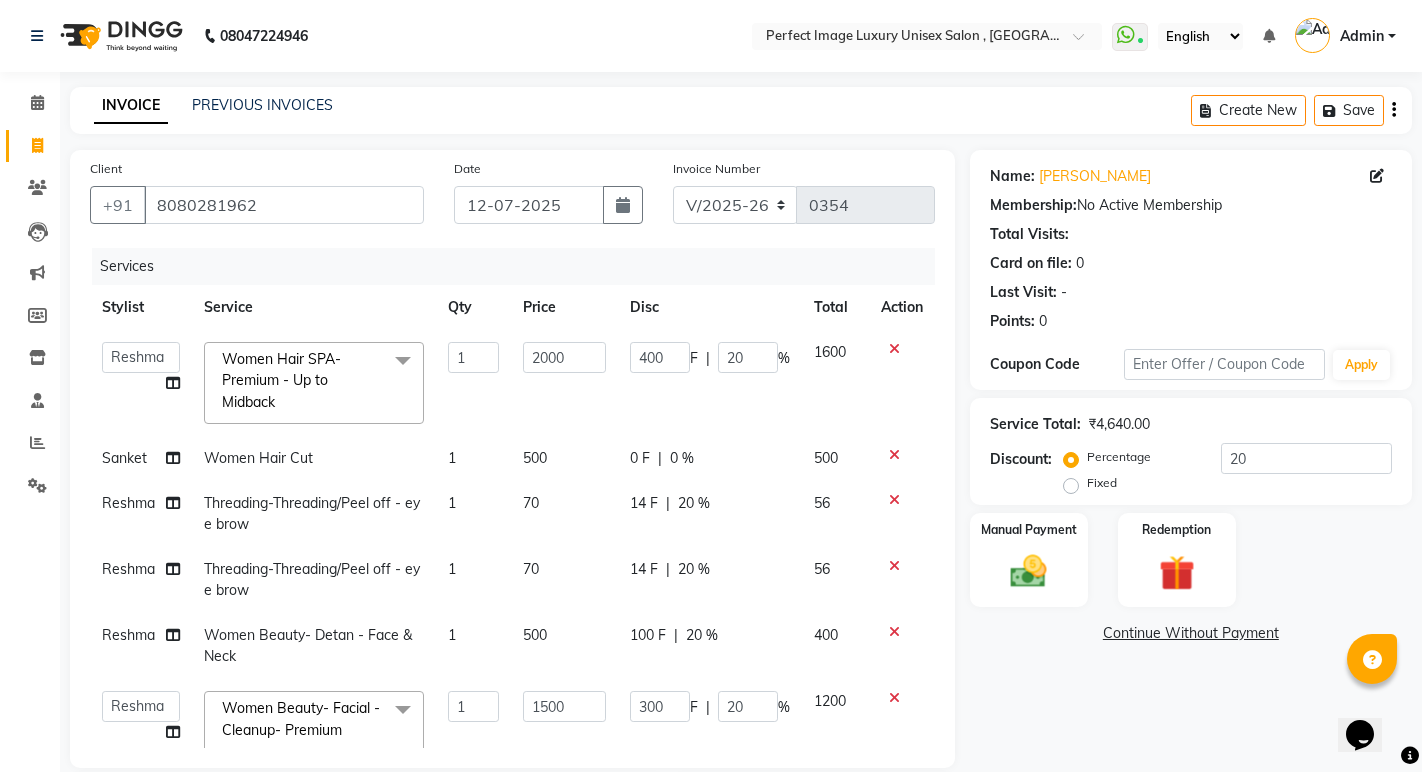 click on "20 %" 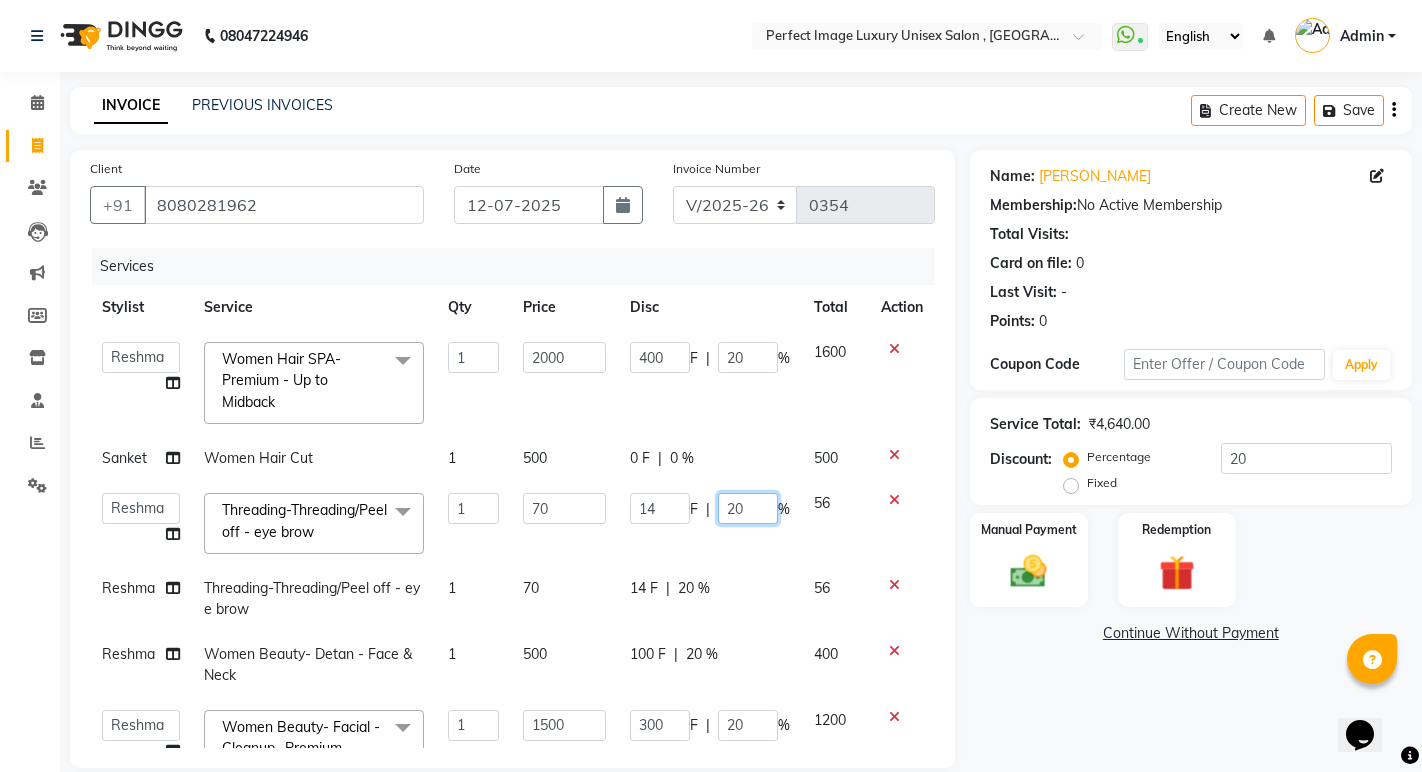 click on "20" 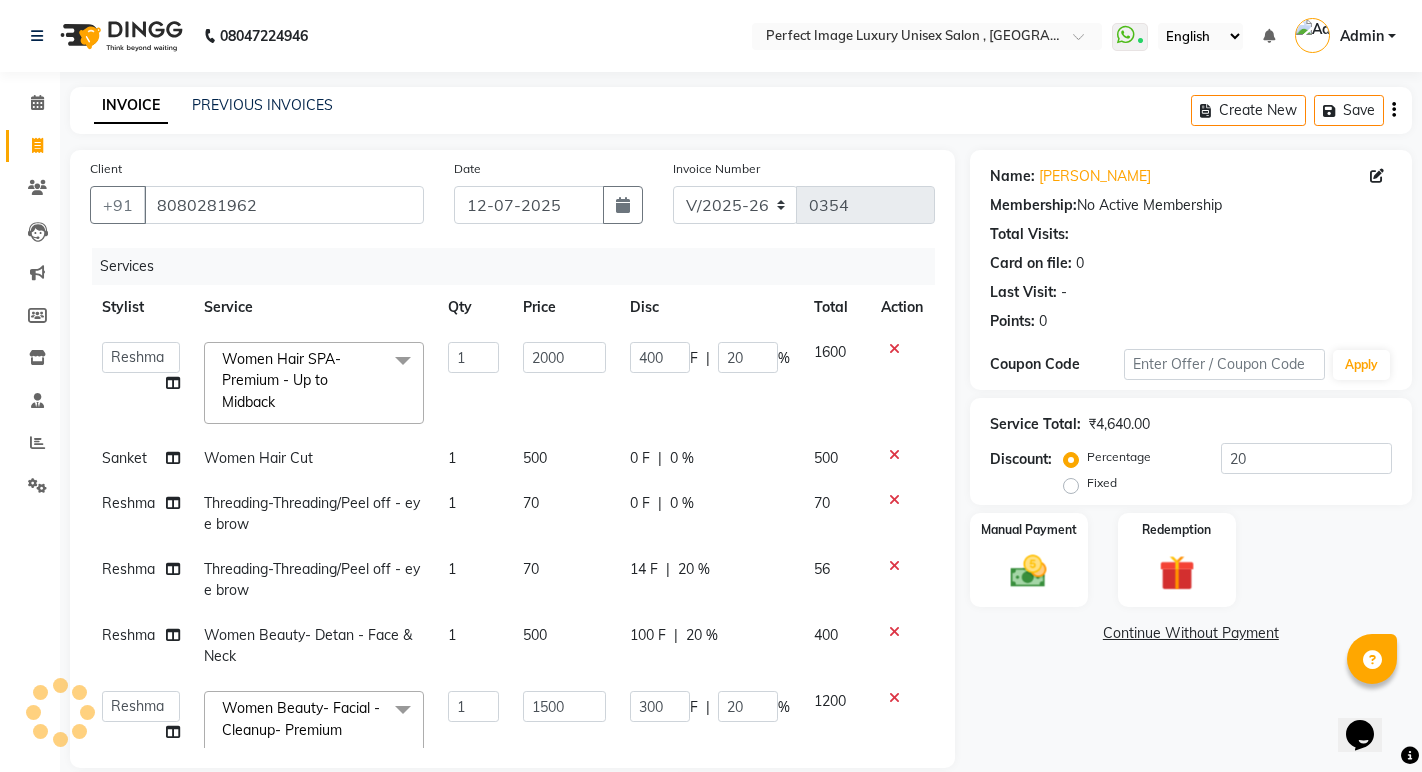 click on "Asha   Ashwini   Manager    Neelam   Neeta   Reshma   Sanket   Shanti   Soniya  Women Hair SPA- Premium - Up to Midback  x Threading-Threading/Peel off - eye brow Threading-Threading/Peel off - eye brow (Premium) Threading-Threading/Peel off - Fore head Threading-Threading/Peel off - Fore head (Premium) Threading-Threading/Peel off - Upper lips Threading-Threading/Peel off - Lower lips Threading-Threading/Peel off - Jaw Line Threading-Threading/Peel off - Jaw Line (Premium) Threading-Threading/Peel off - Neck Threading-Threading/Peel off - Neck (Premium) Threading-Threading/Peel off - face Threading-Threading/Peel off - face (Premium) Threading-Threading/Peel off - chin Threading-Threading/Peel off - chin (Premium) Threading-Threading/Peel off - side locks Threading-Threading/Peel off - side locks (Premium) Basic Makeup Nail Gel Overlay Women Hair Color- Amonia Free Root Touchup Basic Hairstyle Advance Hairstyle Men Haircut with wash Nose wax Head Massage with wash Beard Triming Dandraff treatment wash 1 F" 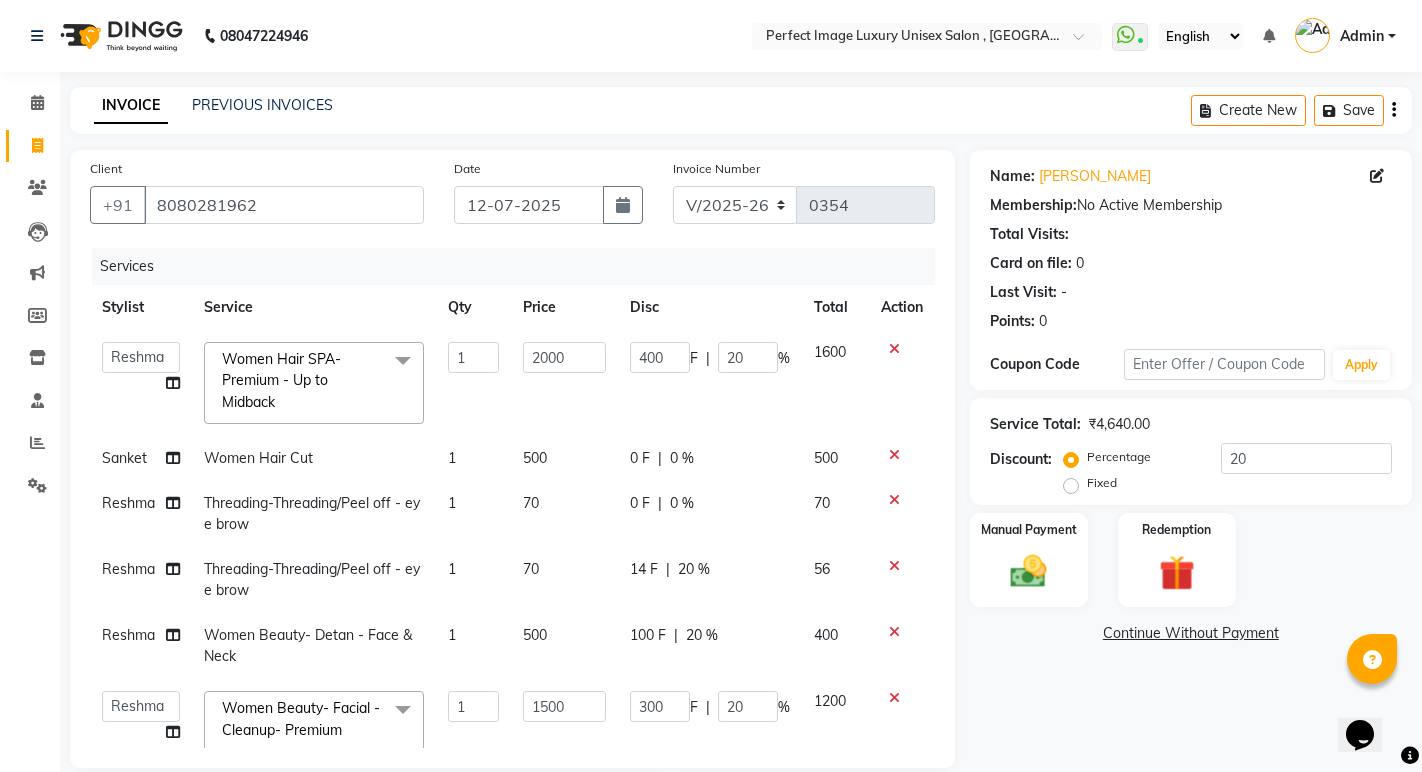 click on "20 %" 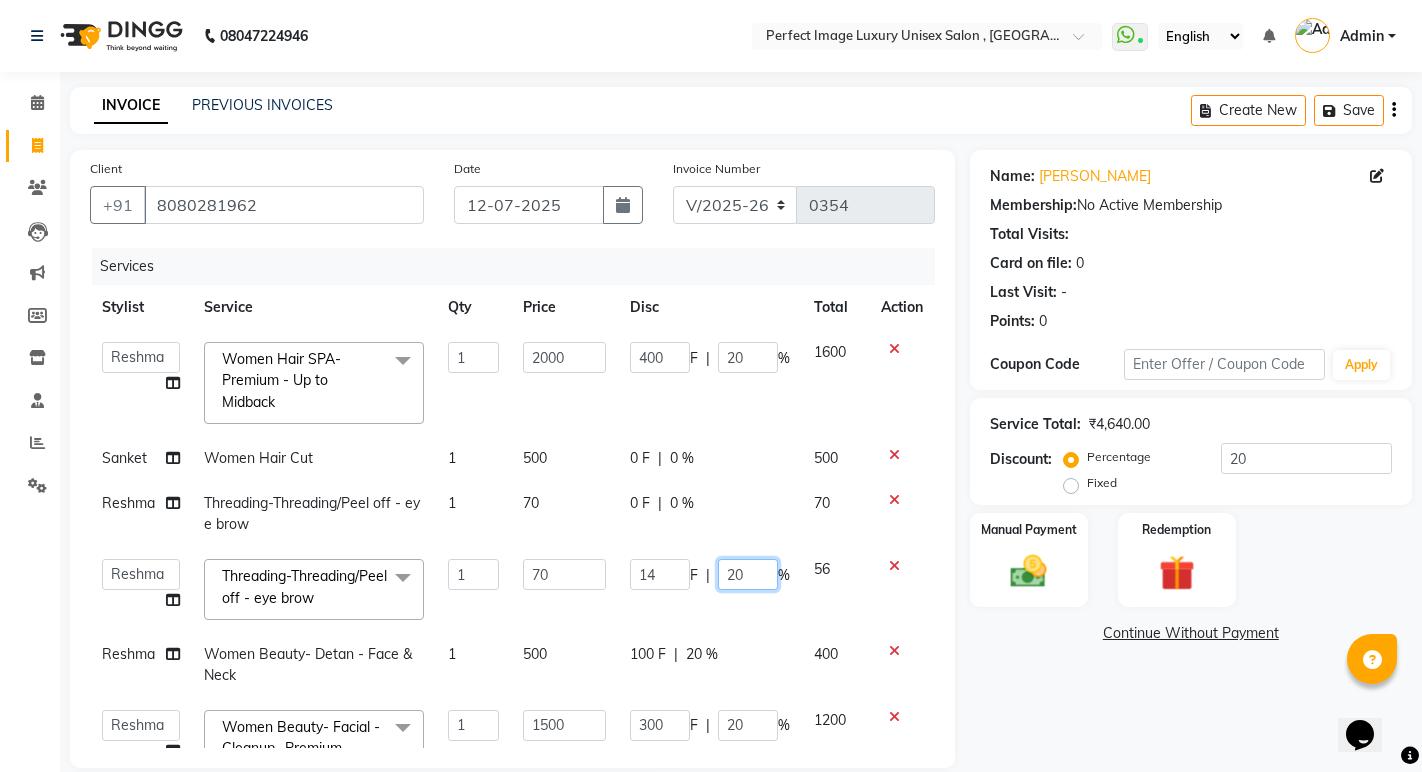 click on "20" 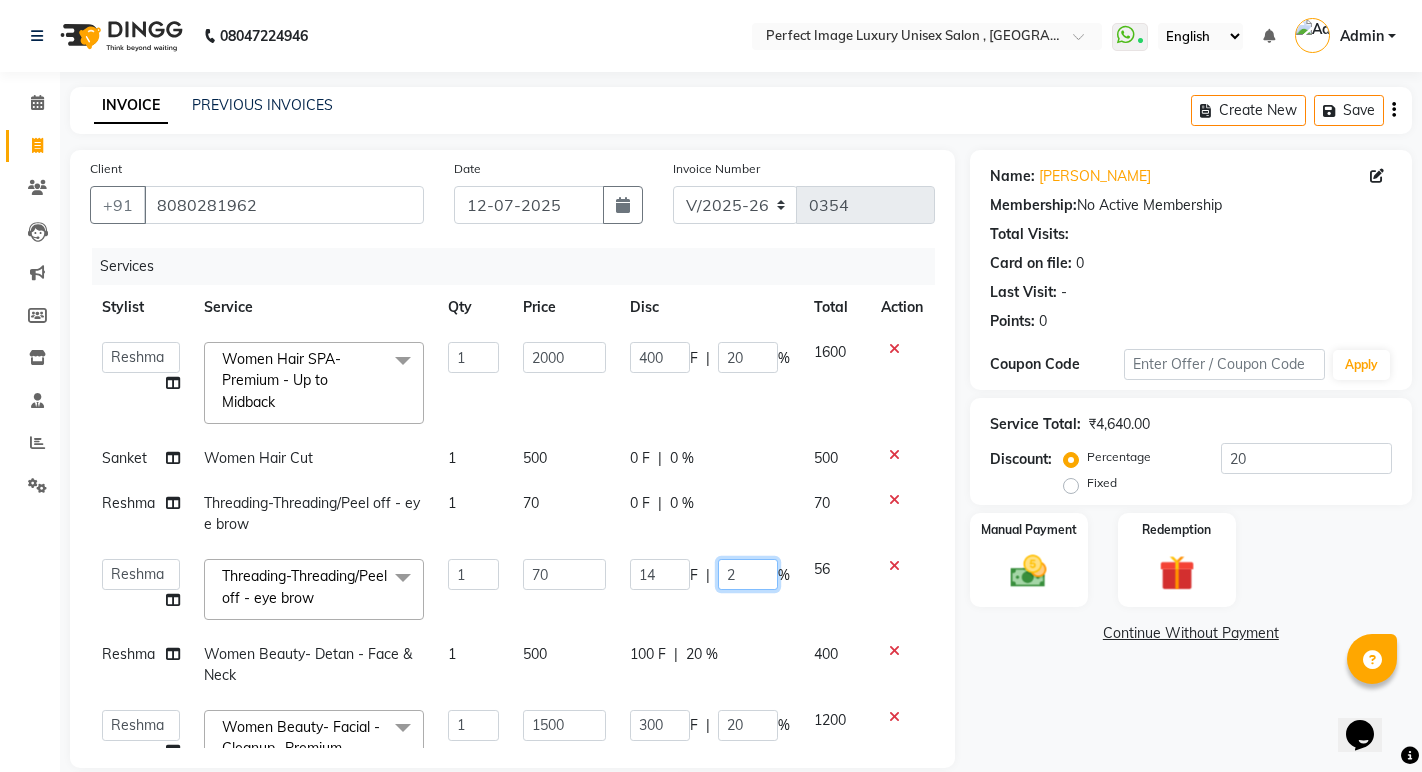 type 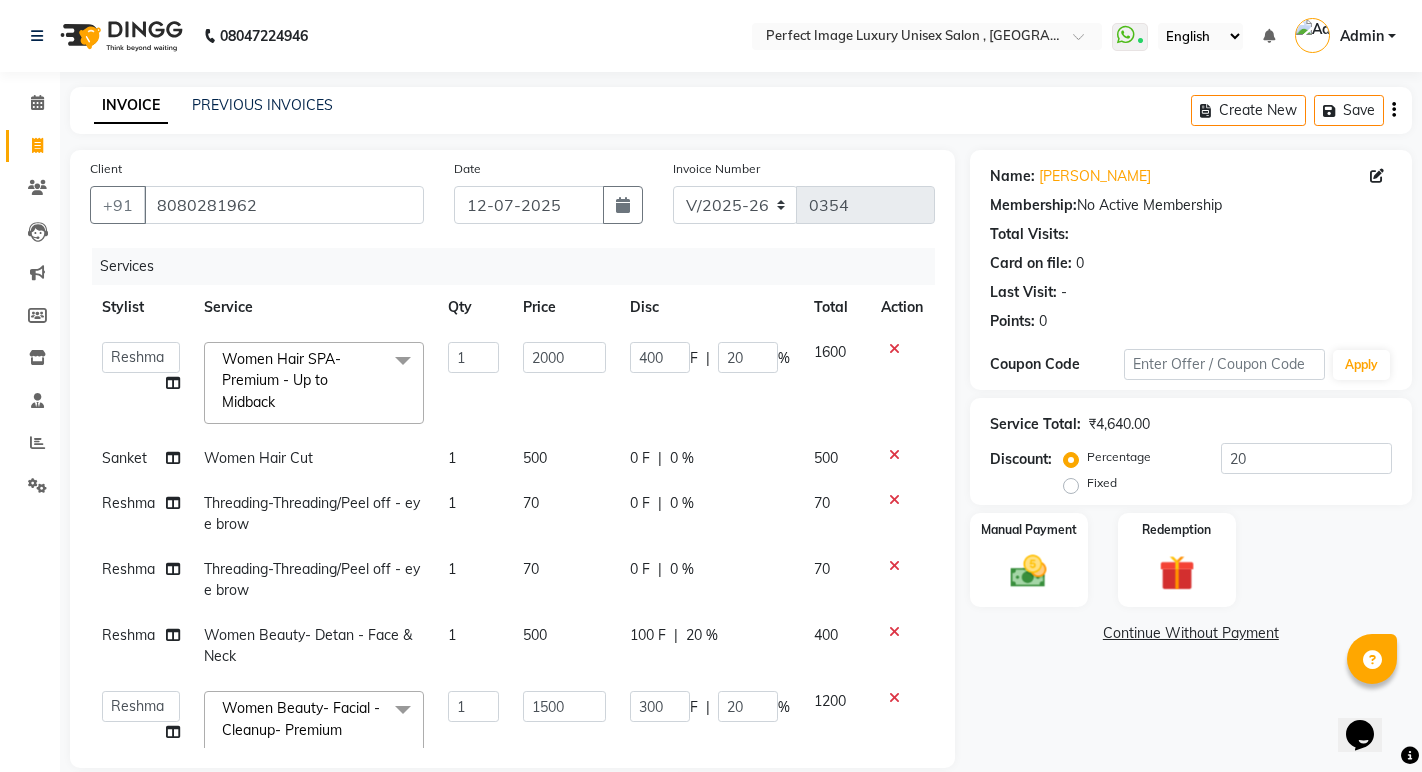 click on "Asha   Ashwini   Manager    Neelam   Neeta   Reshma   Sanket   Shanti   Soniya  Women Hair SPA- Premium - Up to Midback  x Threading-Threading/Peel off - eye brow Threading-Threading/Peel off - eye brow (Premium) Threading-Threading/Peel off - Fore head Threading-Threading/Peel off - Fore head (Premium) Threading-Threading/Peel off - Upper lips Threading-Threading/Peel off - Lower lips Threading-Threading/Peel off - Jaw Line Threading-Threading/Peel off - Jaw Line (Premium) Threading-Threading/Peel off - Neck Threading-Threading/Peel off - Neck (Premium) Threading-Threading/Peel off - face Threading-Threading/Peel off - face (Premium) Threading-Threading/Peel off - chin Threading-Threading/Peel off - chin (Premium) Threading-Threading/Peel off - side locks Threading-Threading/Peel off - side locks (Premium) Basic Makeup Nail Gel Overlay Women Hair Color- Amonia Free Root Touchup Basic Hairstyle Advance Hairstyle Men Haircut with wash Nose wax Head Massage with wash Beard Triming Dandraff treatment wash 1 F" 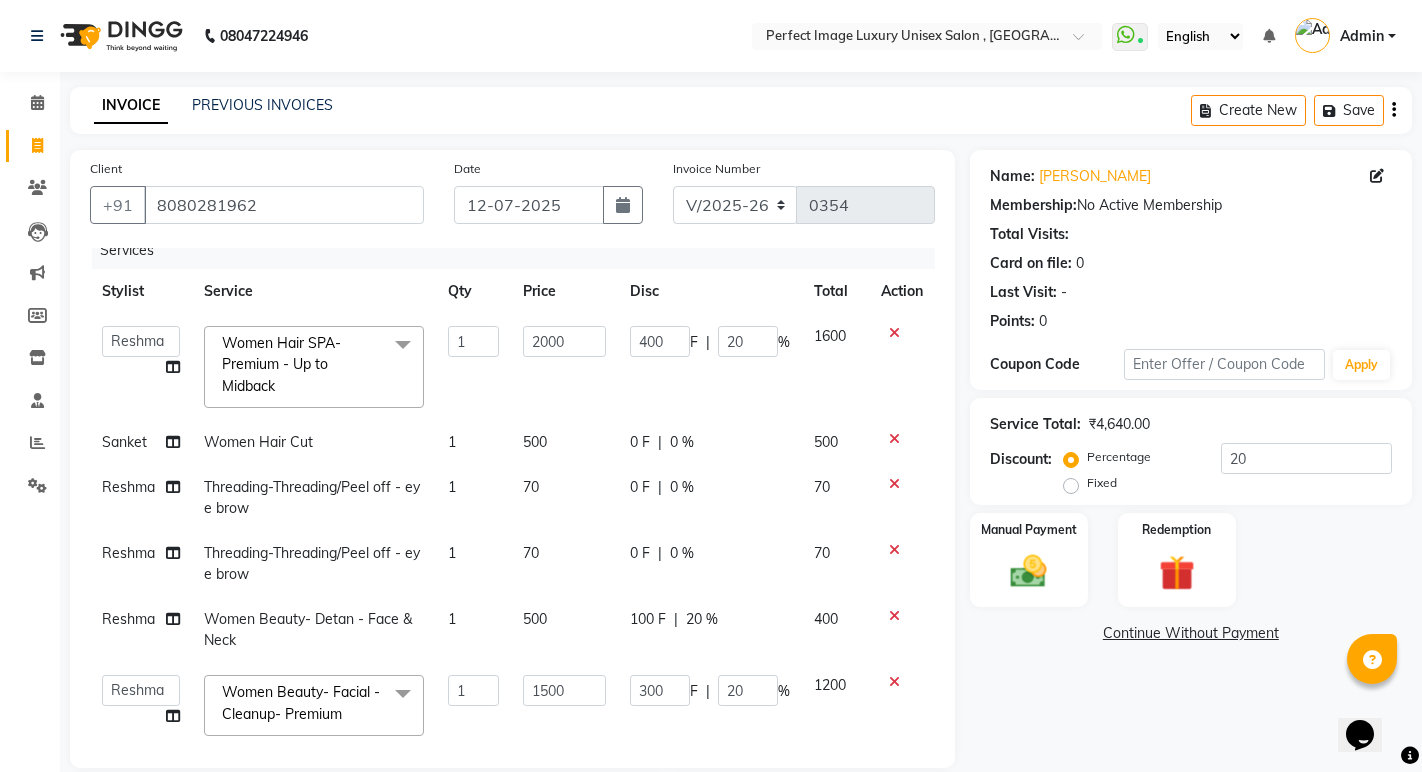 scroll, scrollTop: 0, scrollLeft: 0, axis: both 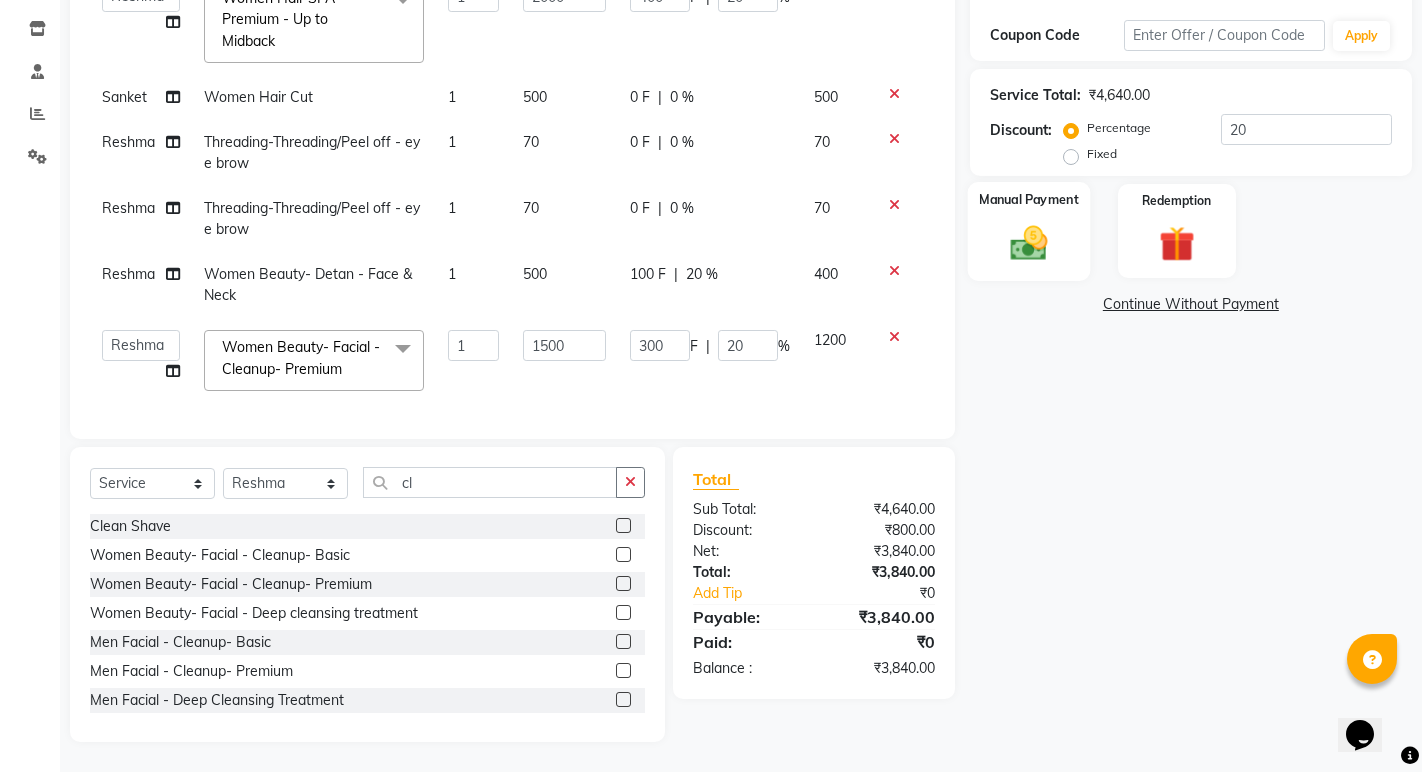 click on "Manual Payment" 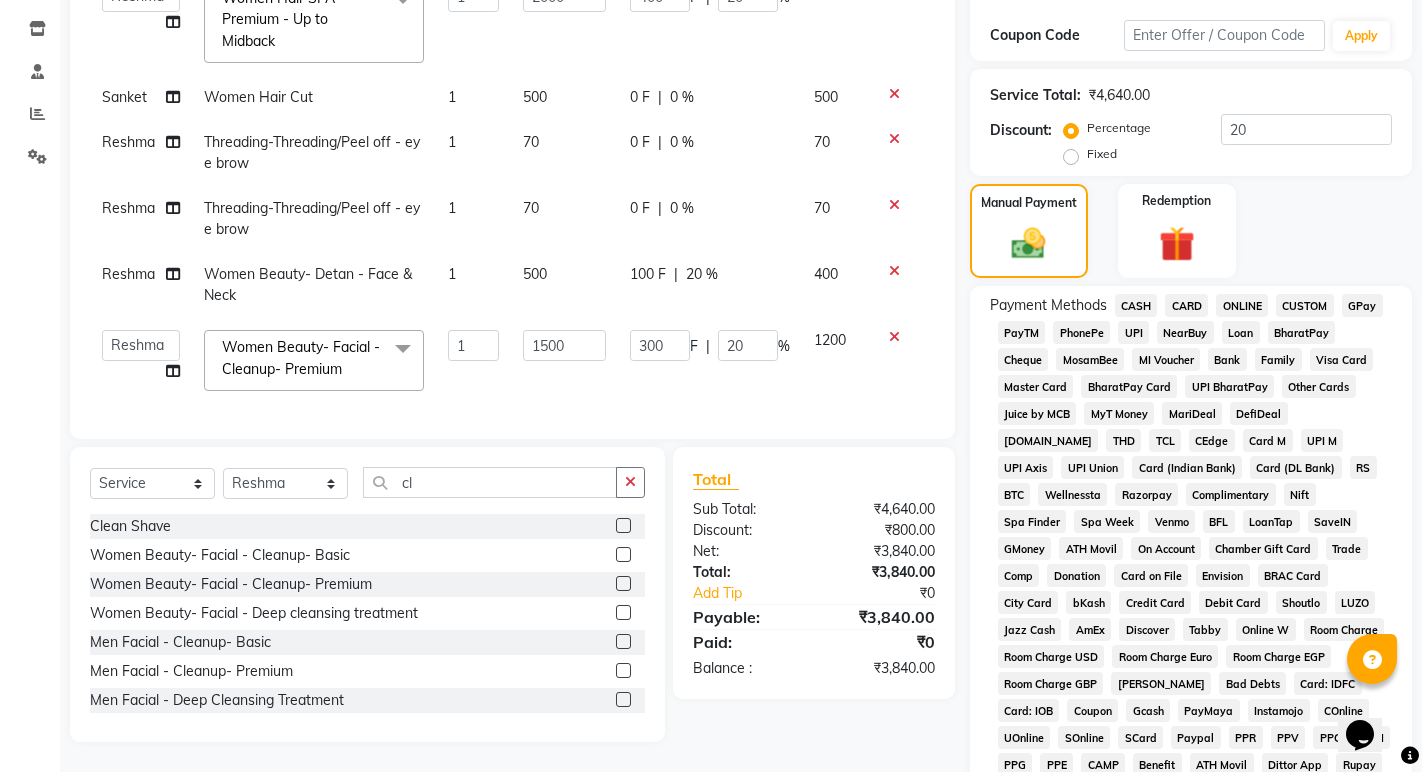 click on "UPI" 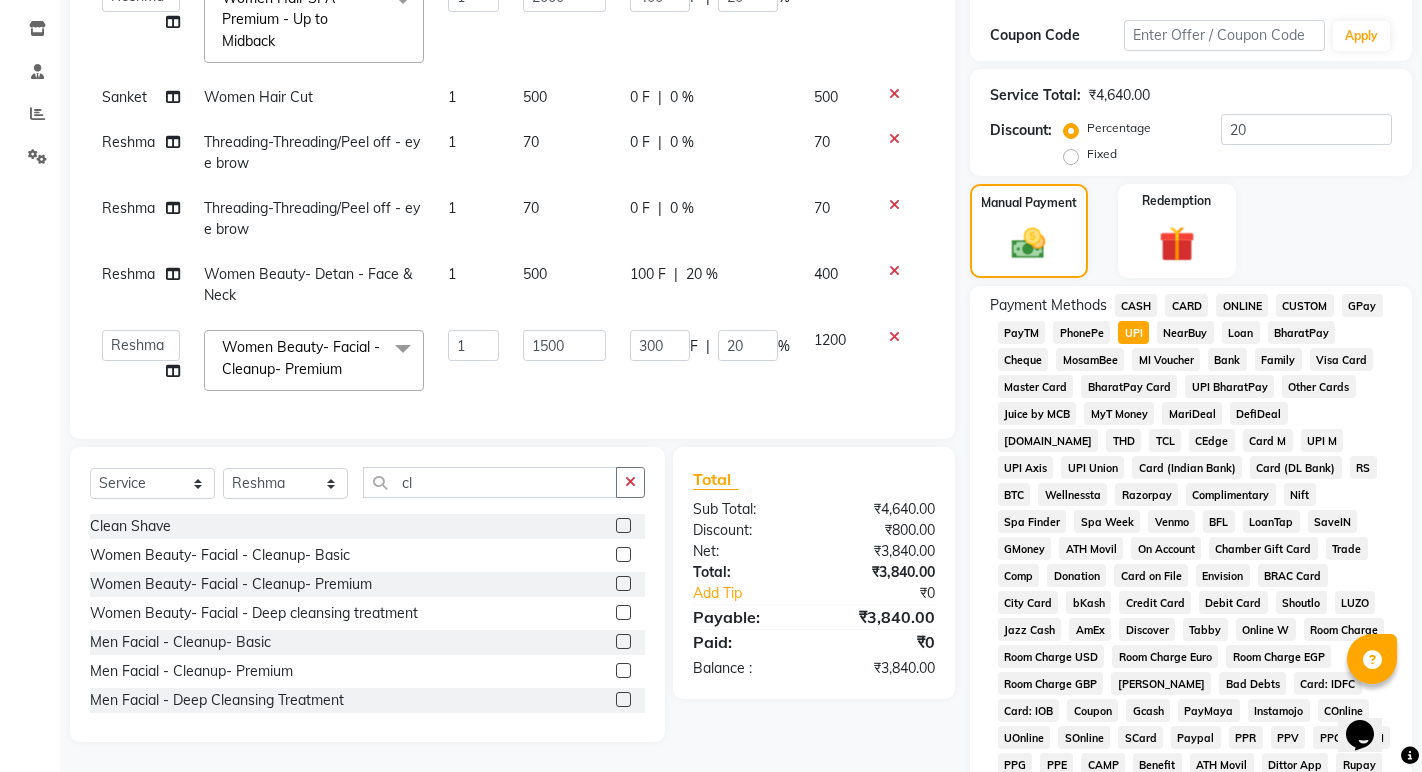 scroll, scrollTop: 529, scrollLeft: 0, axis: vertical 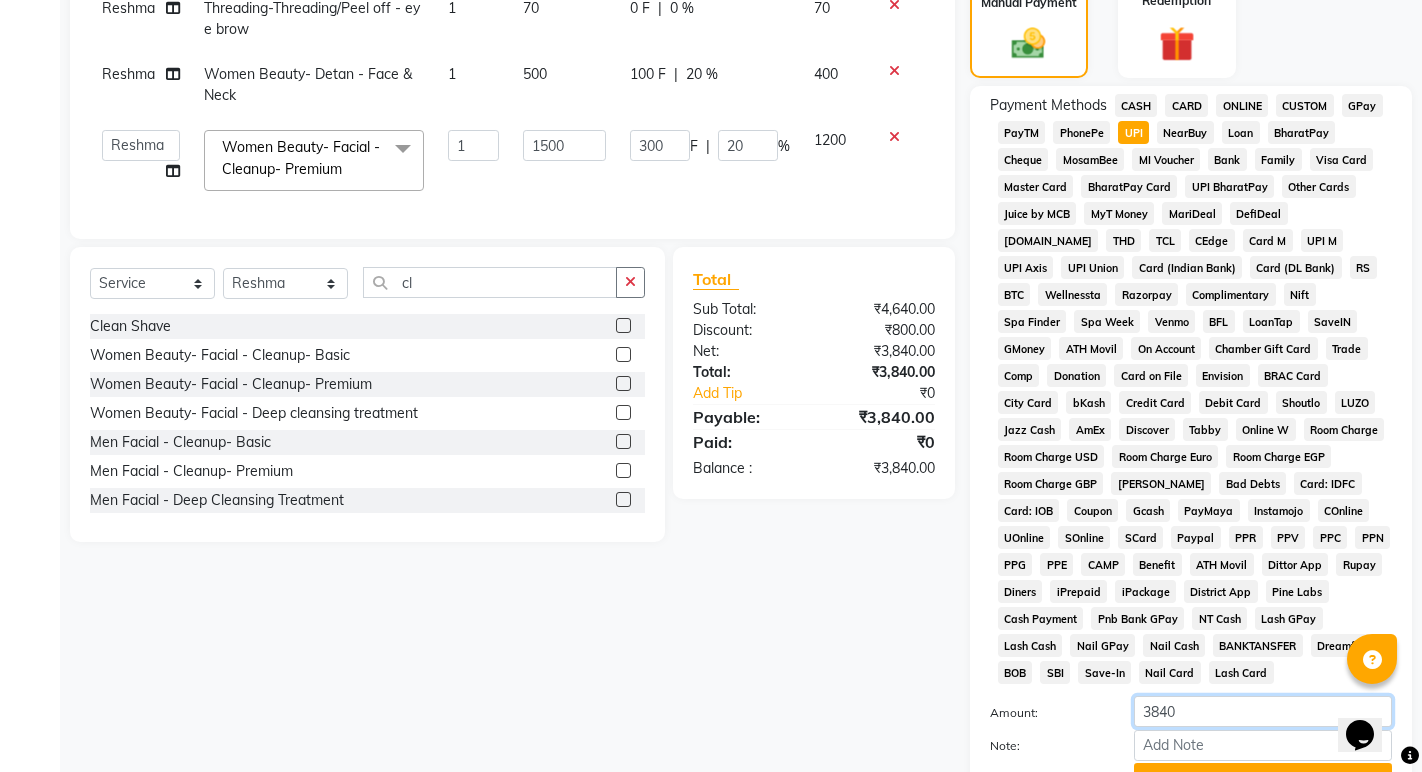 click on "3840" 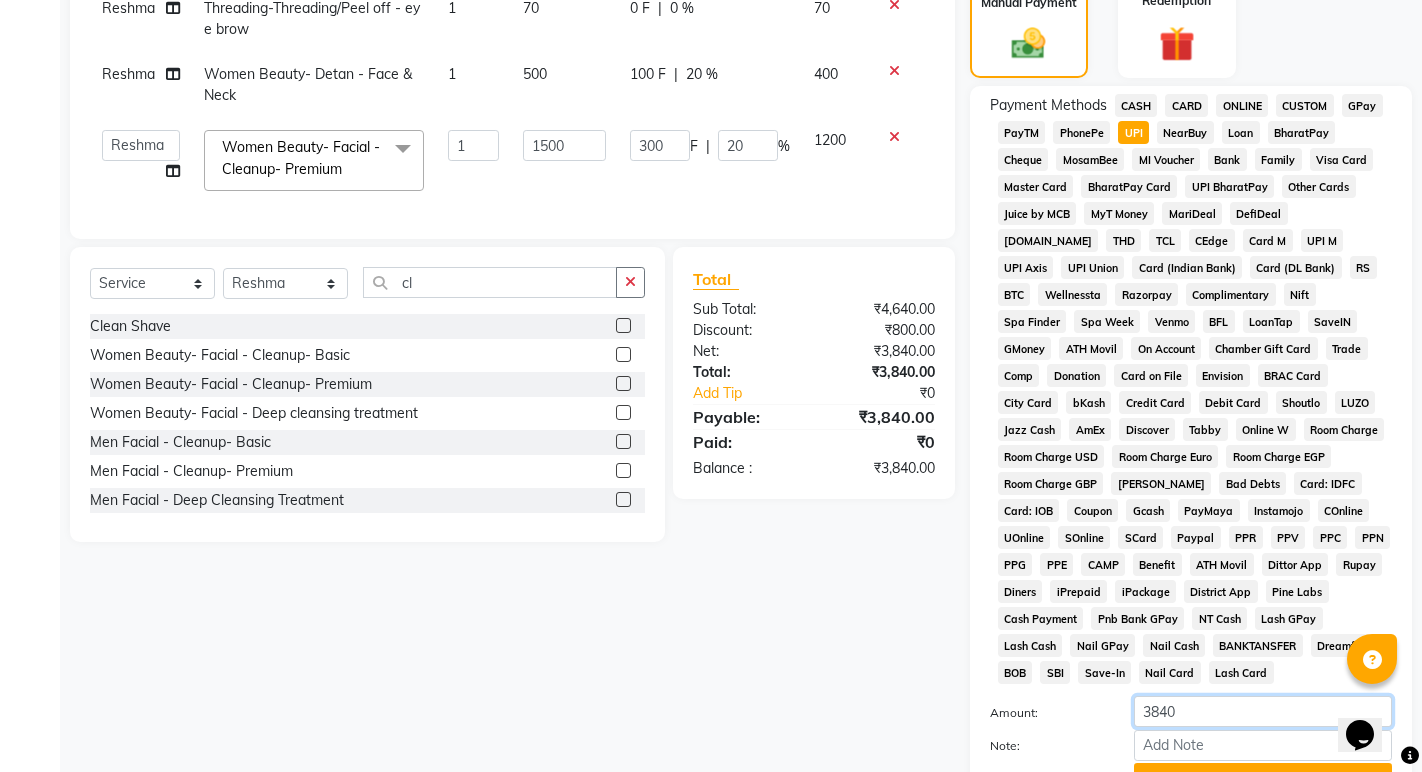 click on "3840" 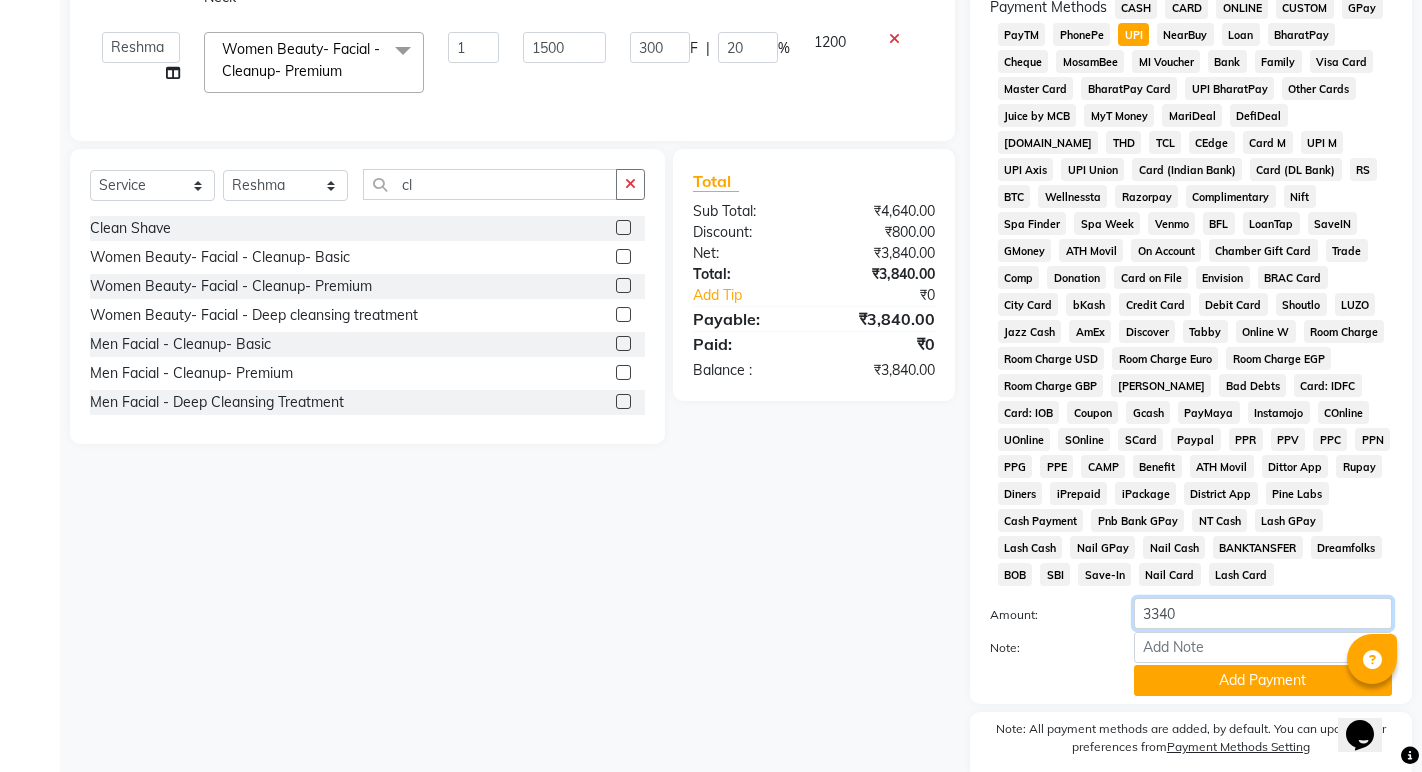 scroll, scrollTop: 706, scrollLeft: 0, axis: vertical 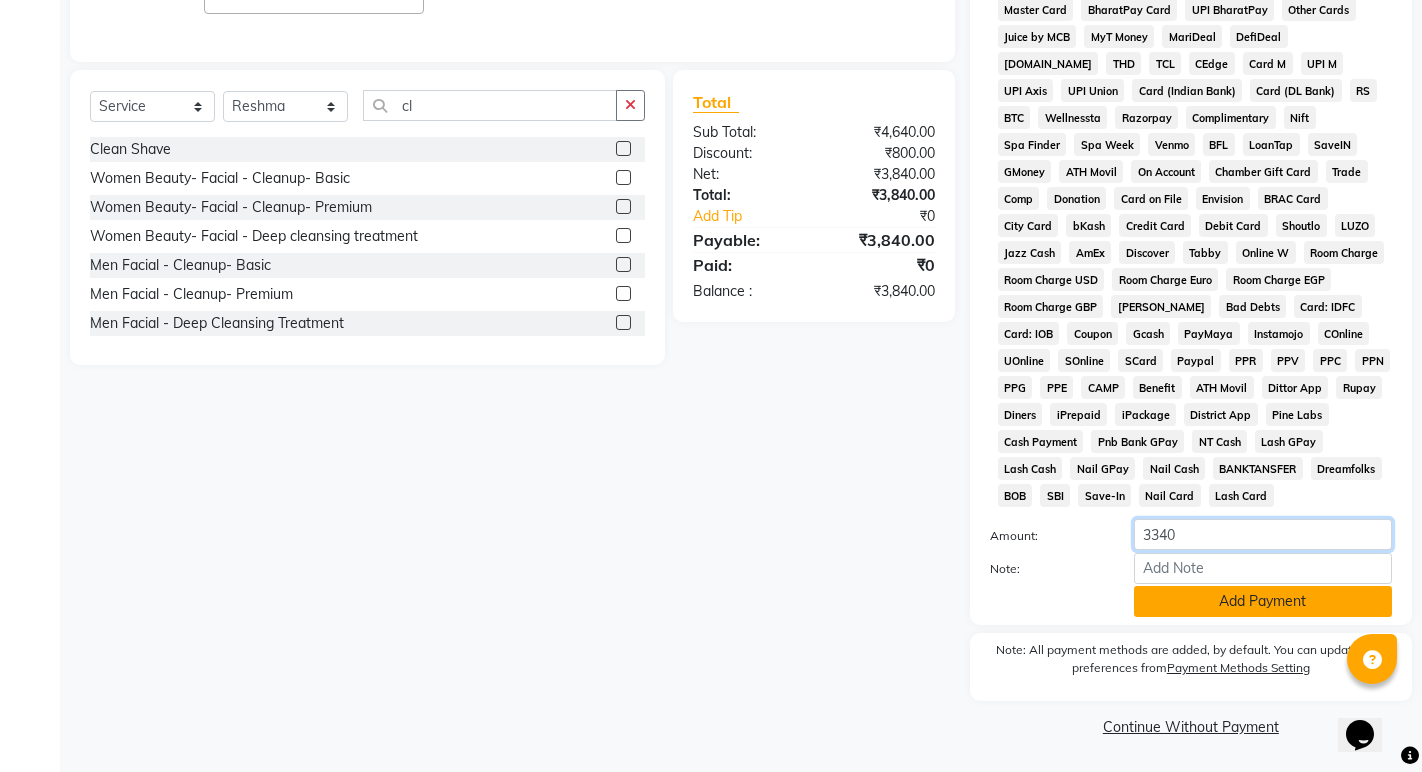 type on "3340" 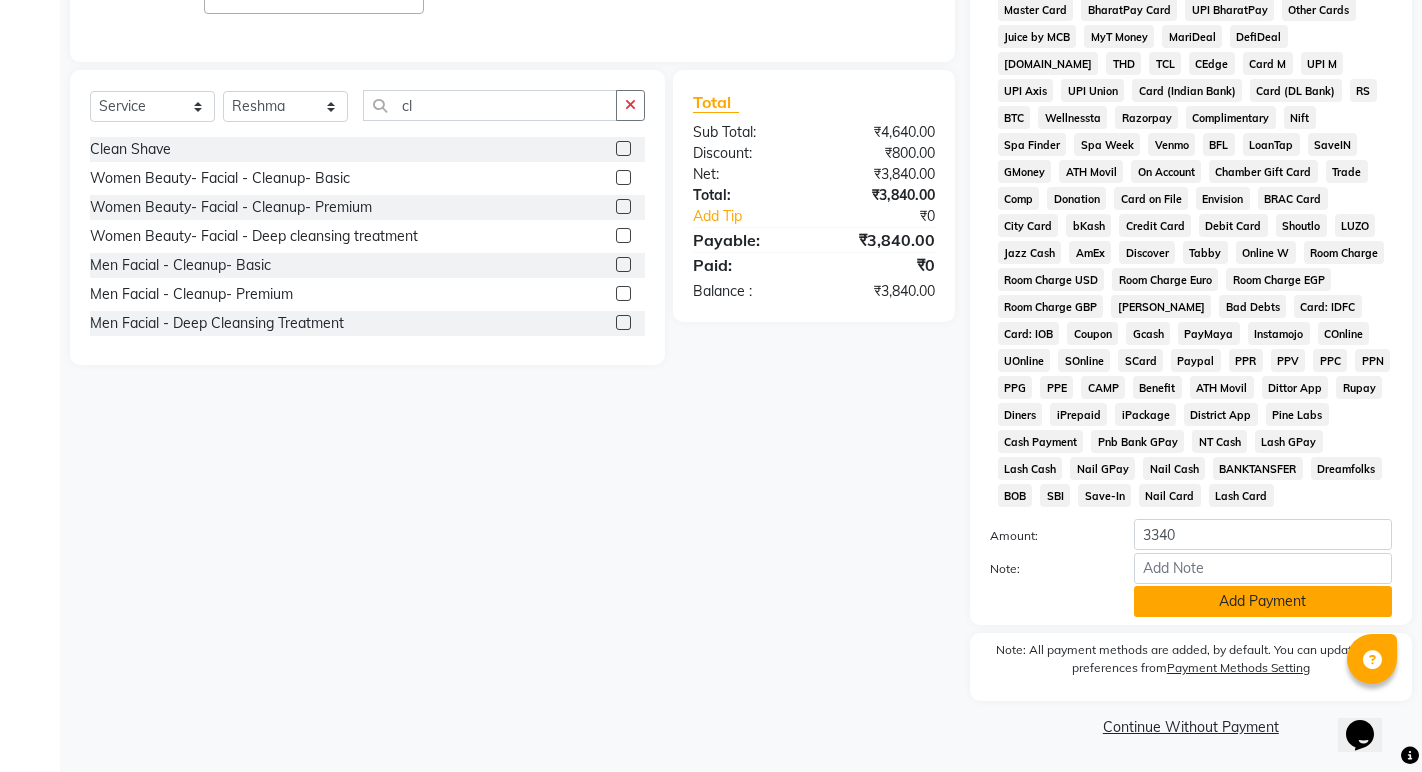 click on "Add Payment" 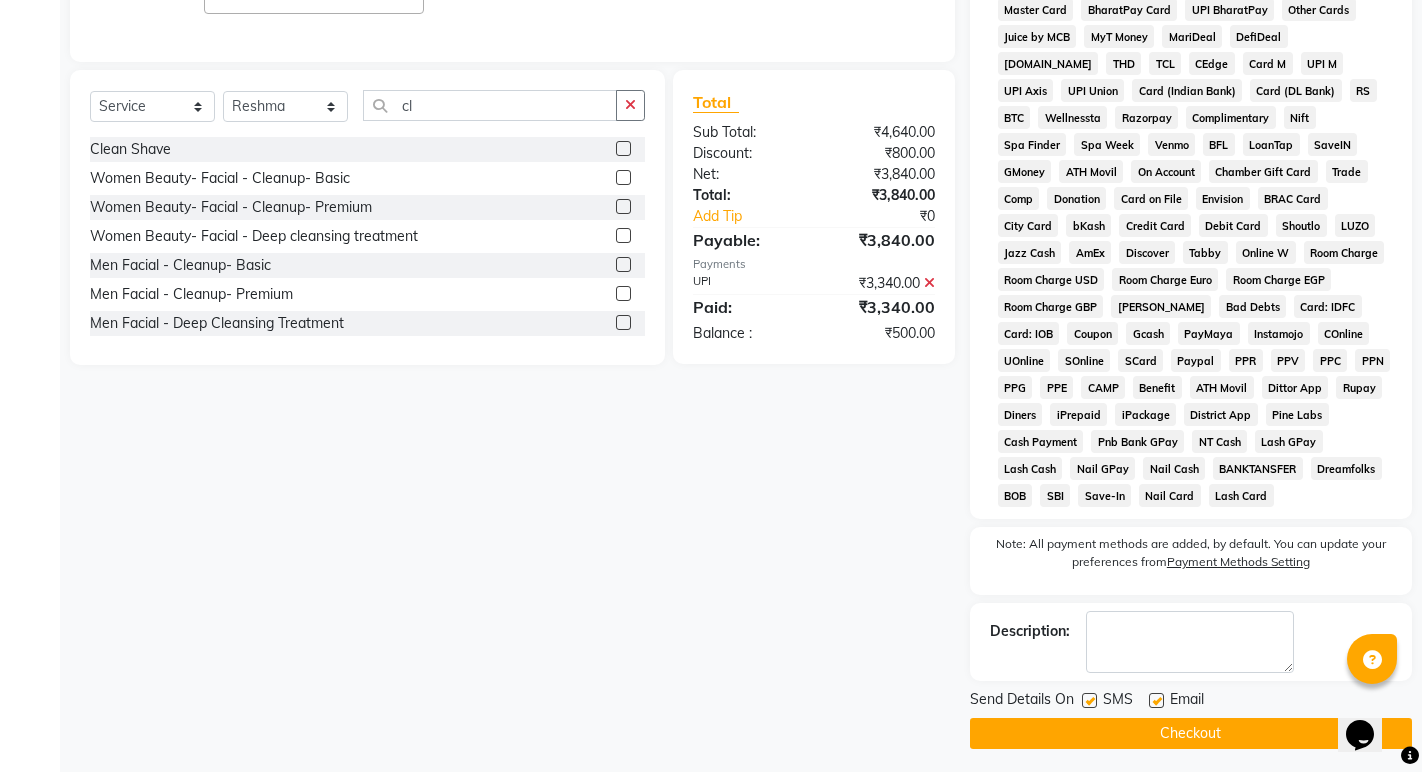 click on "Checkout" 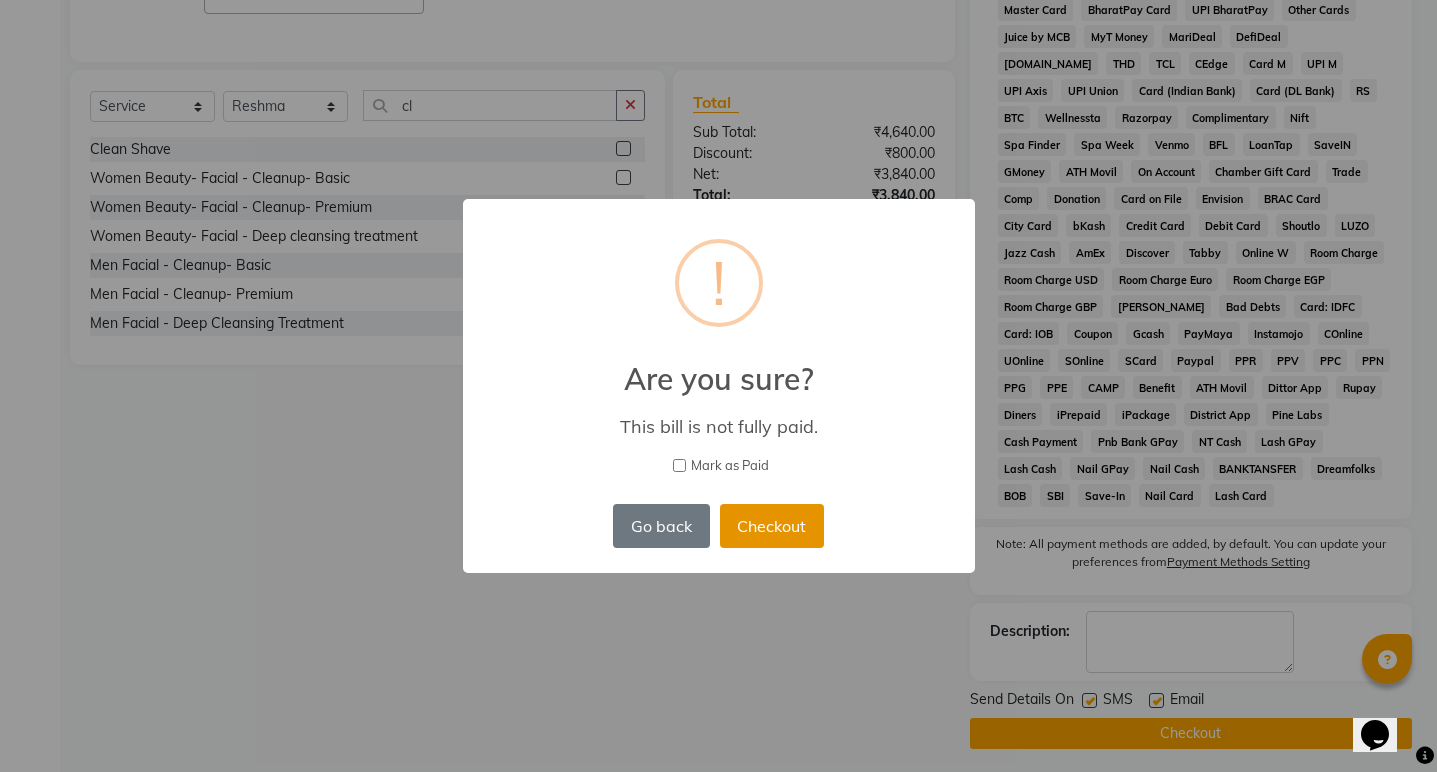 click on "Checkout" at bounding box center [772, 526] 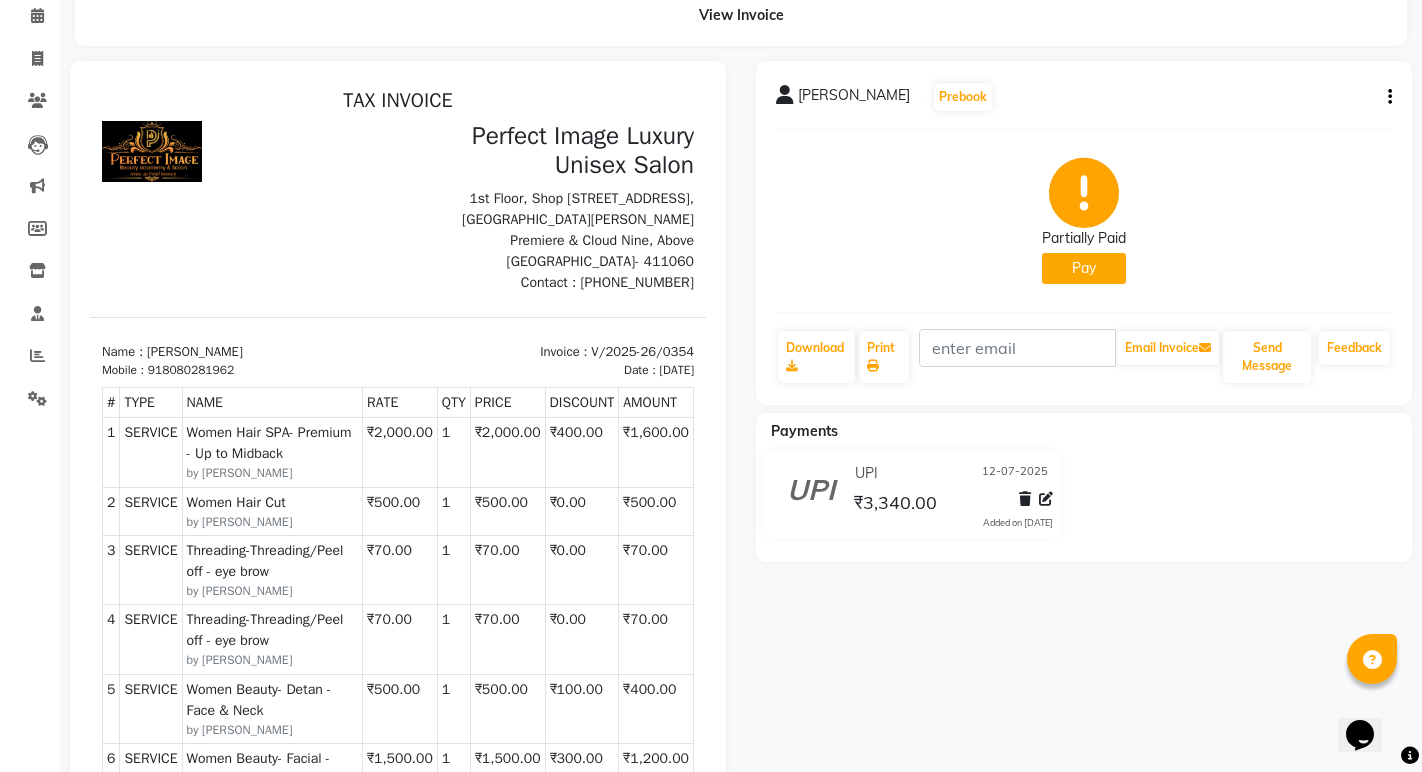 scroll, scrollTop: 78, scrollLeft: 0, axis: vertical 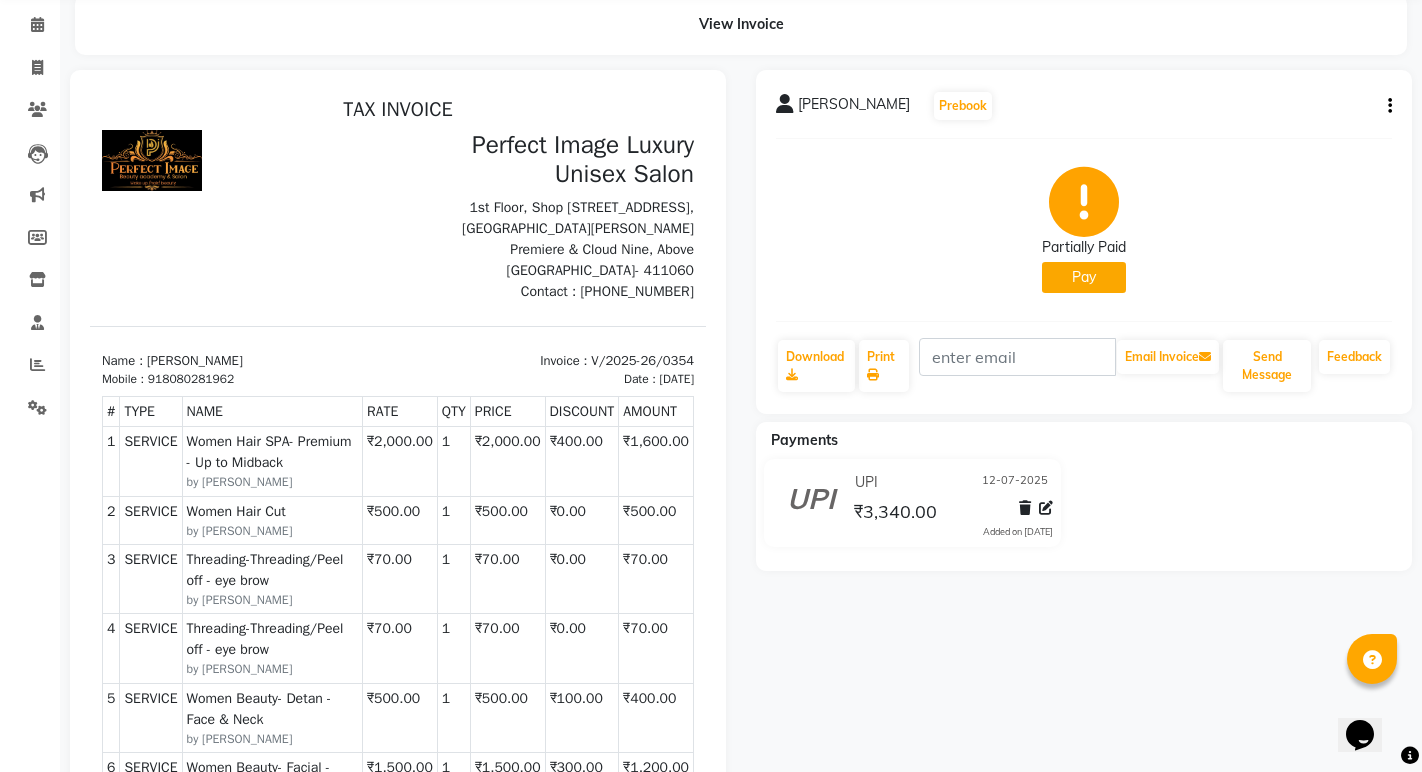 click on "Ujvala Gaikwad  Prebook   Partially Paid   Pay  Download  Print   Email Invoice   Send Message Feedback" 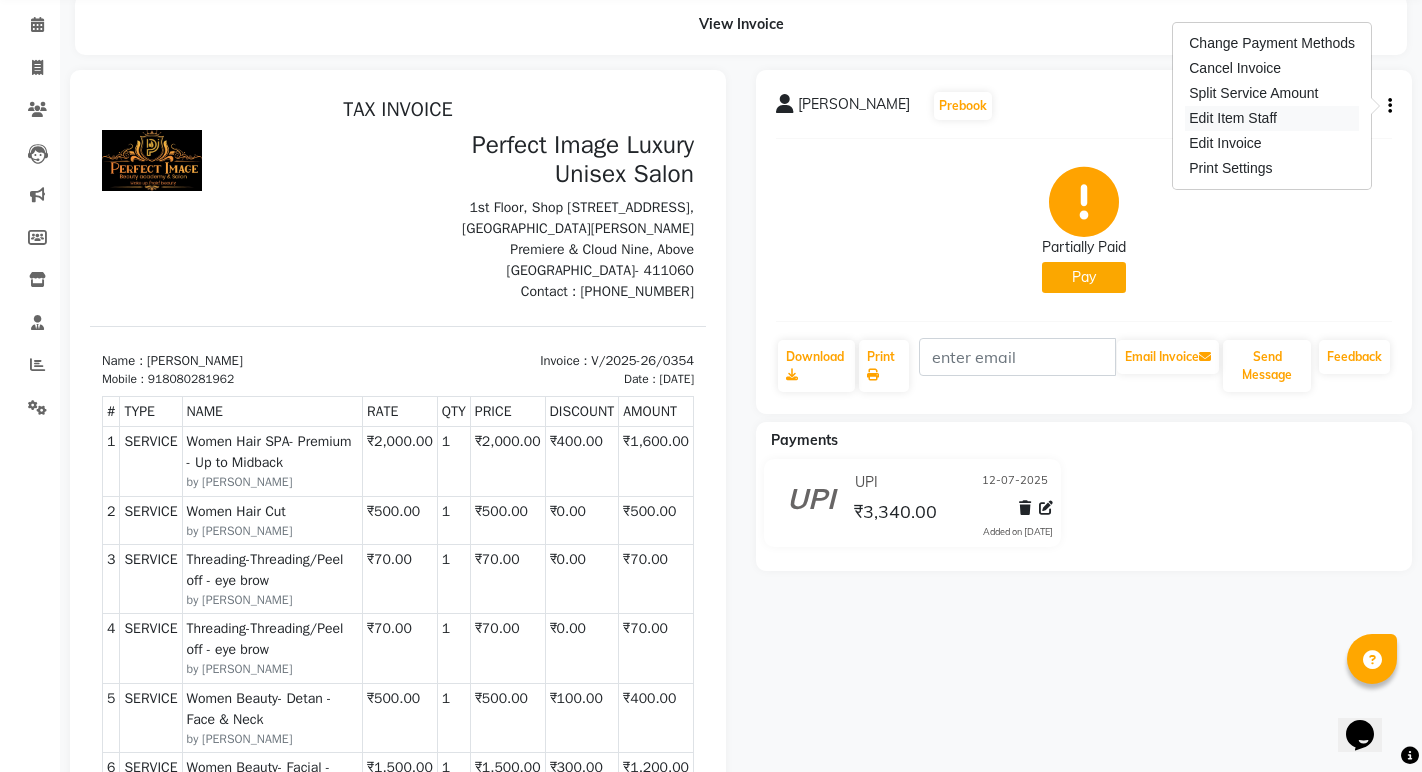click on "Edit Item Staff" at bounding box center [1272, 118] 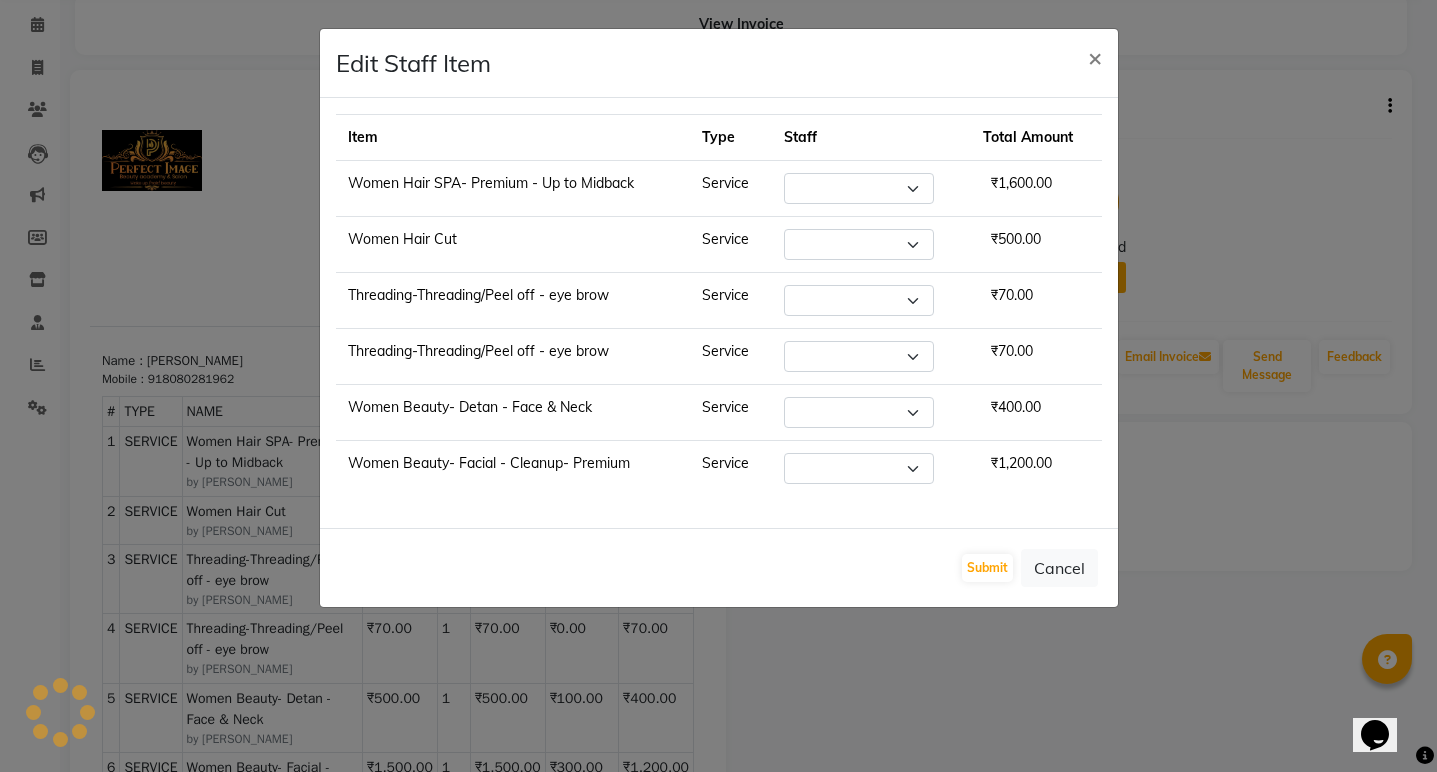 select on "32015" 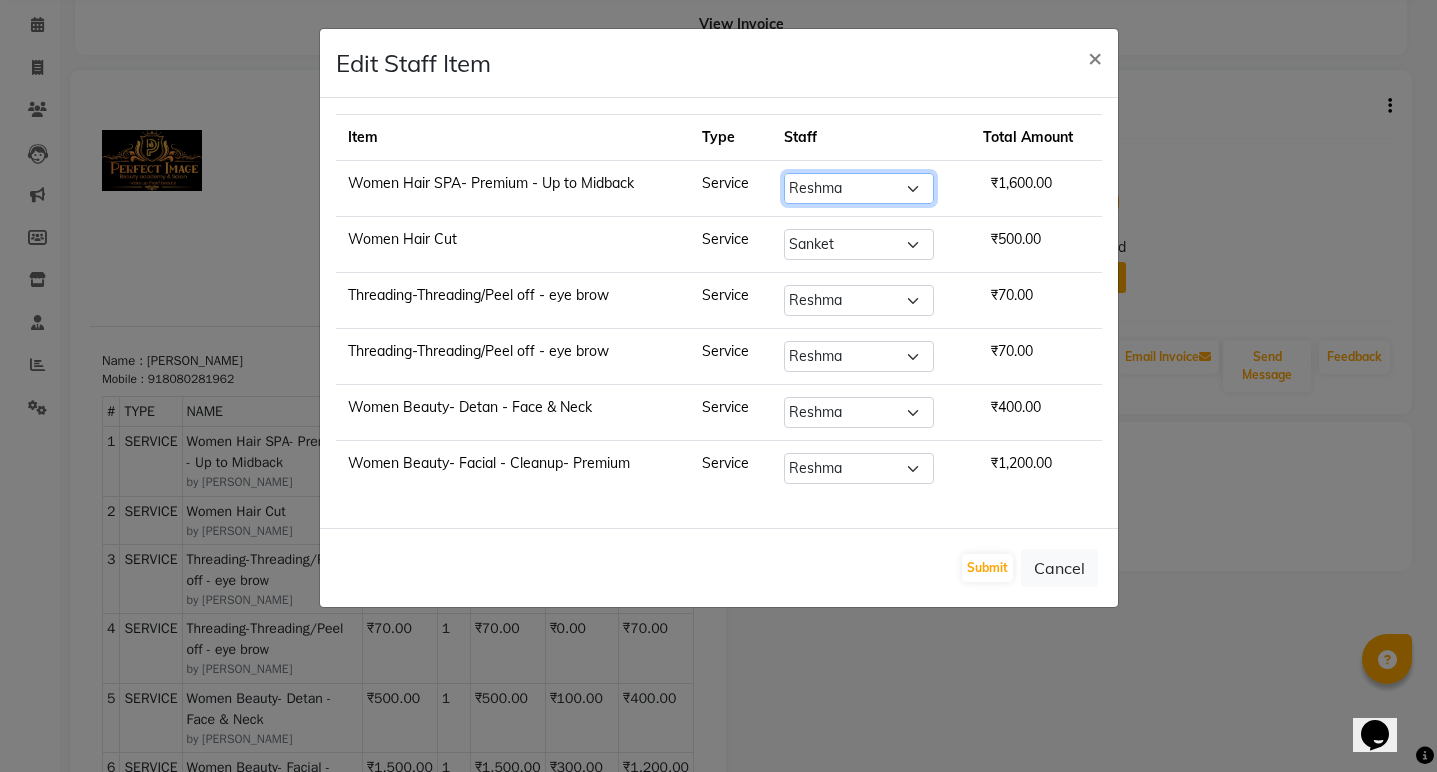 click on "Select  Asha   Ashwini   Manager    Neelam   Neeta   Reshma   Sanket   Shanti   Soniya" 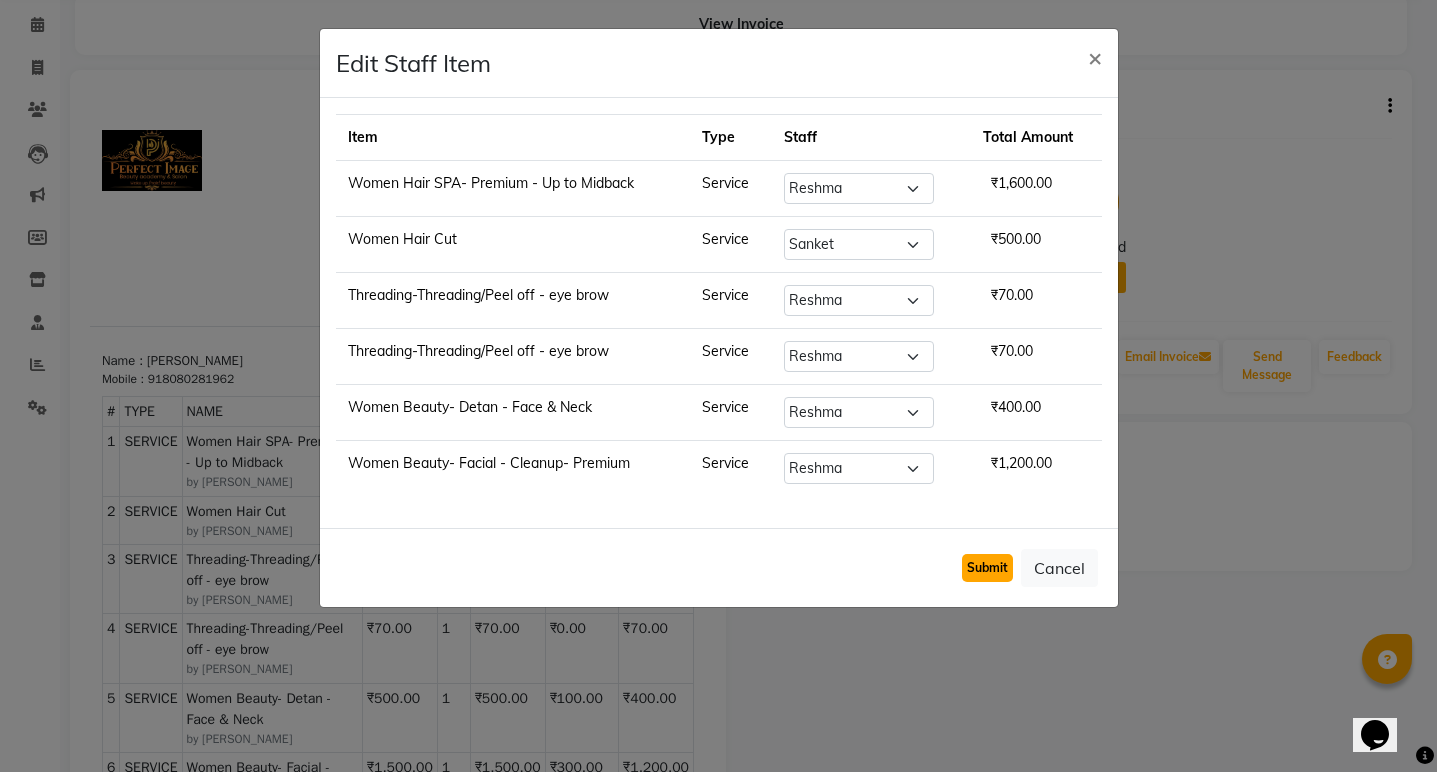 click on "Submit" 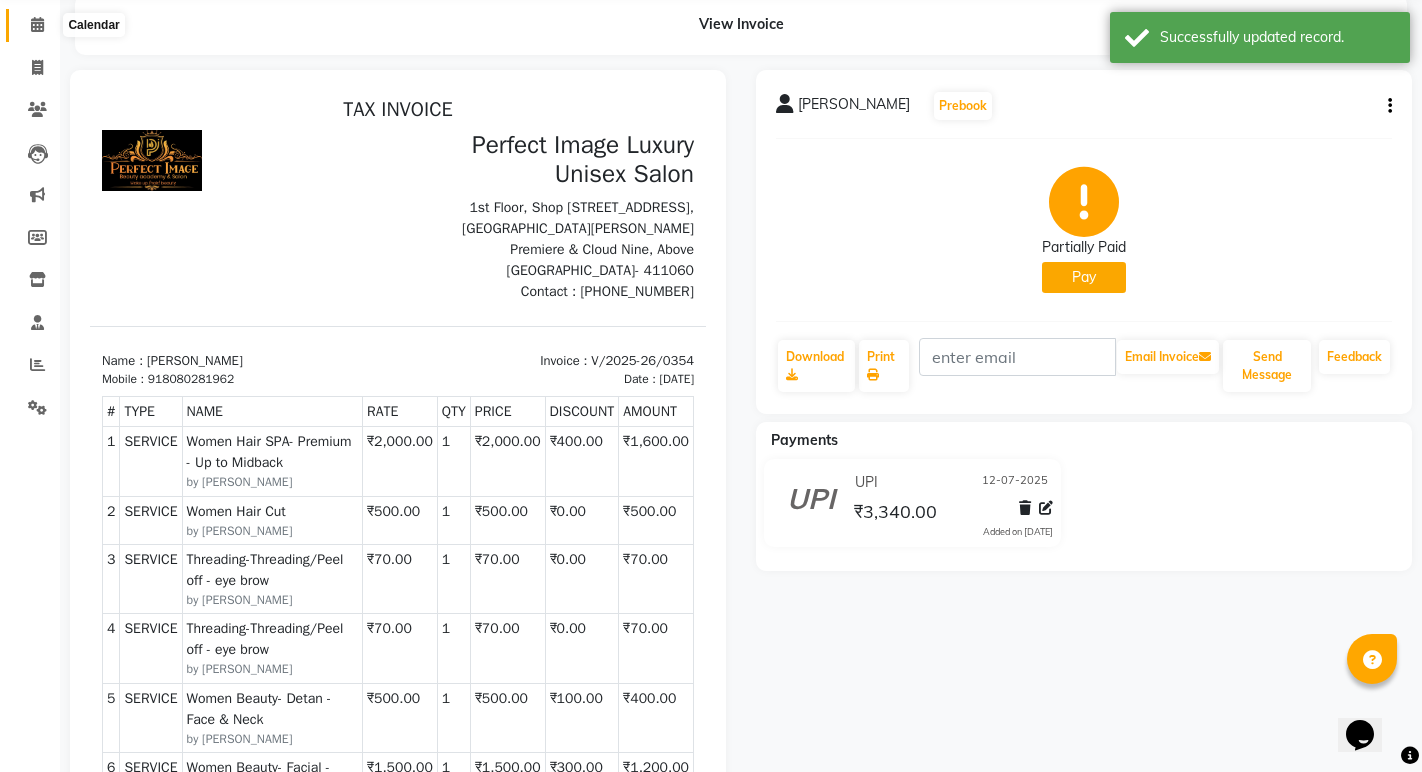click 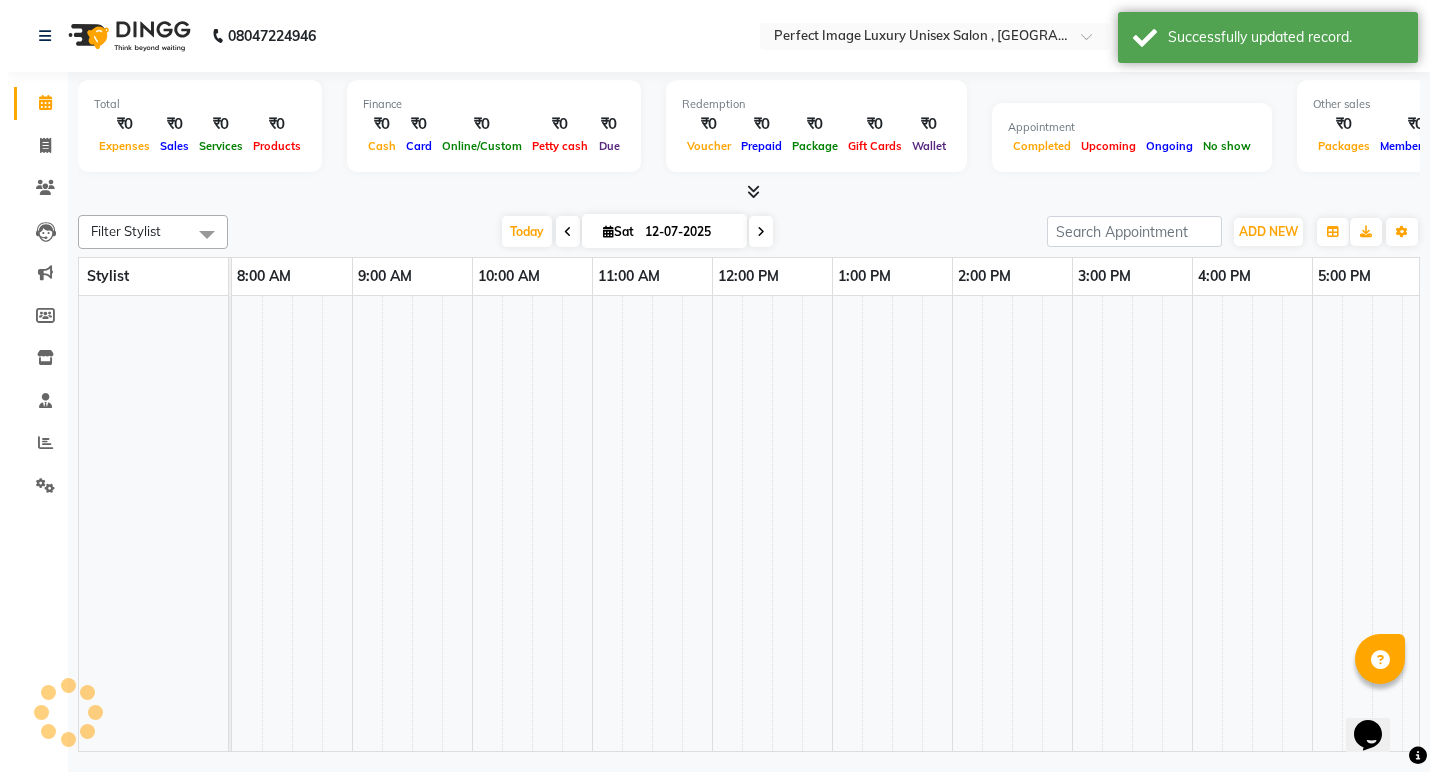 scroll, scrollTop: 0, scrollLeft: 0, axis: both 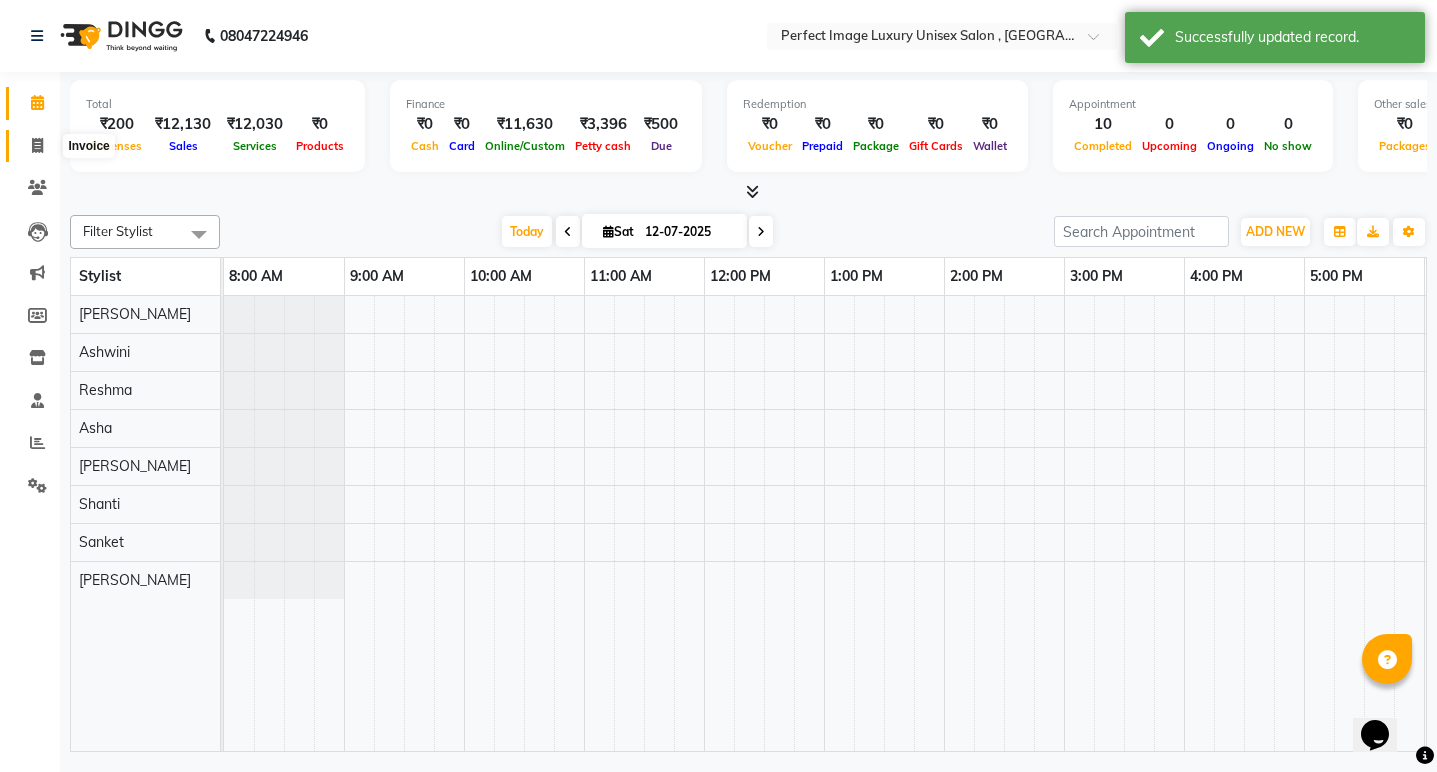 click 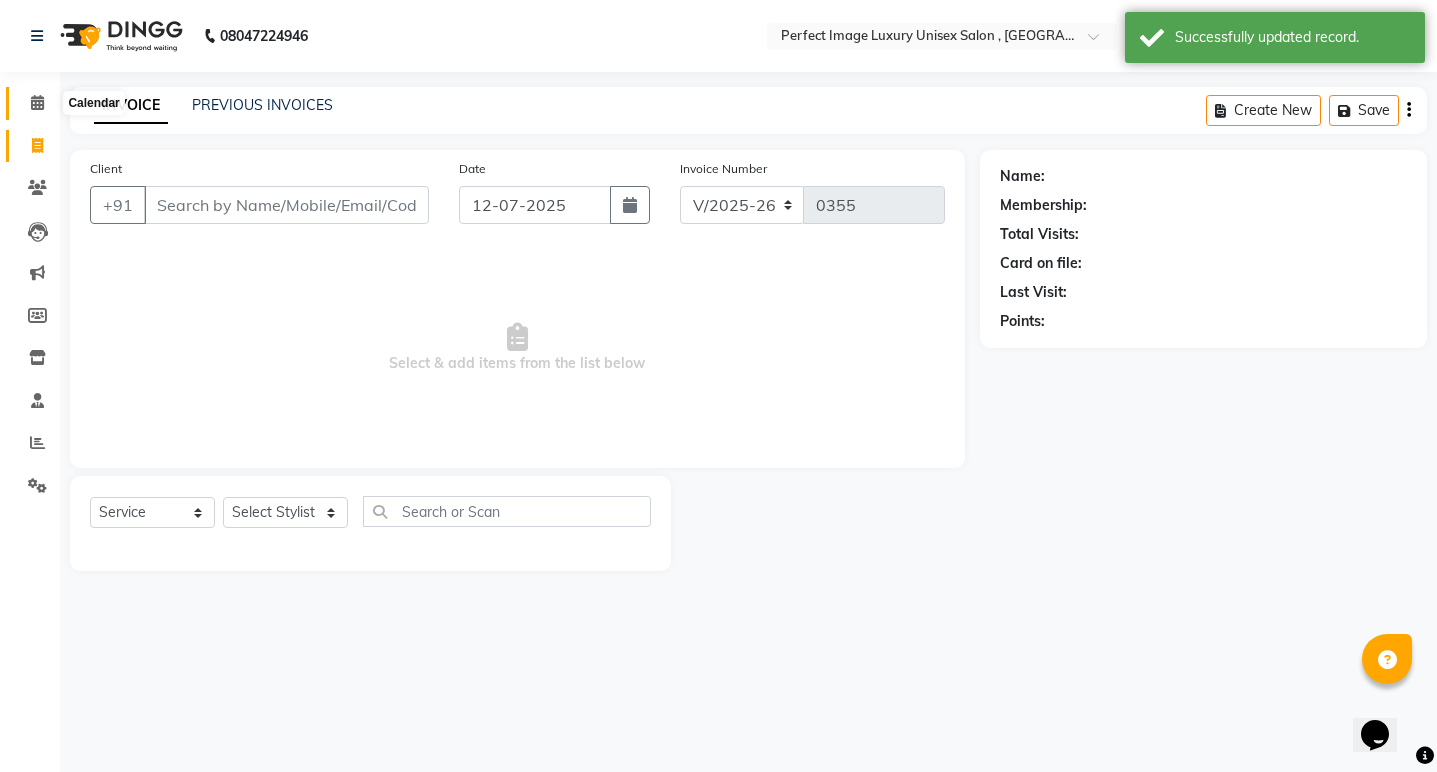 click 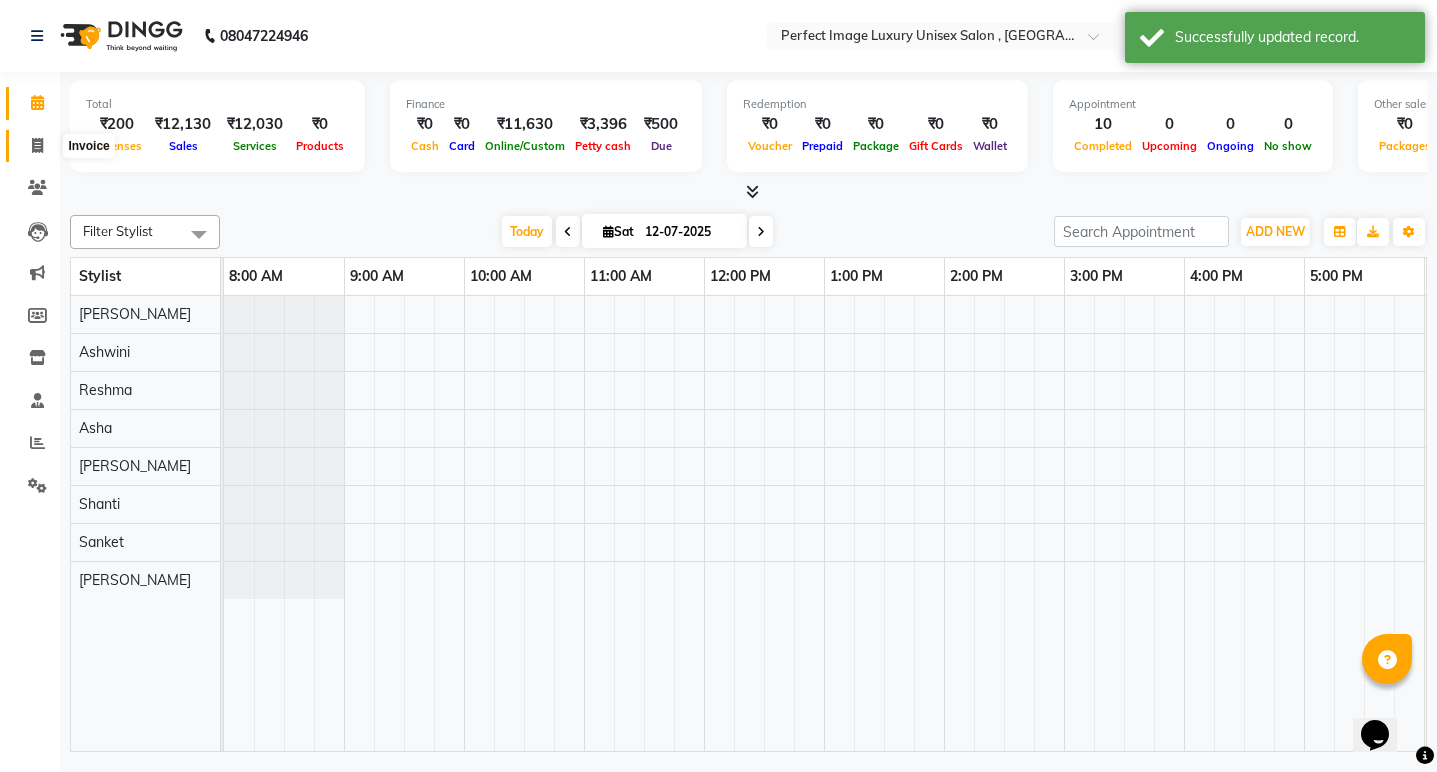 click 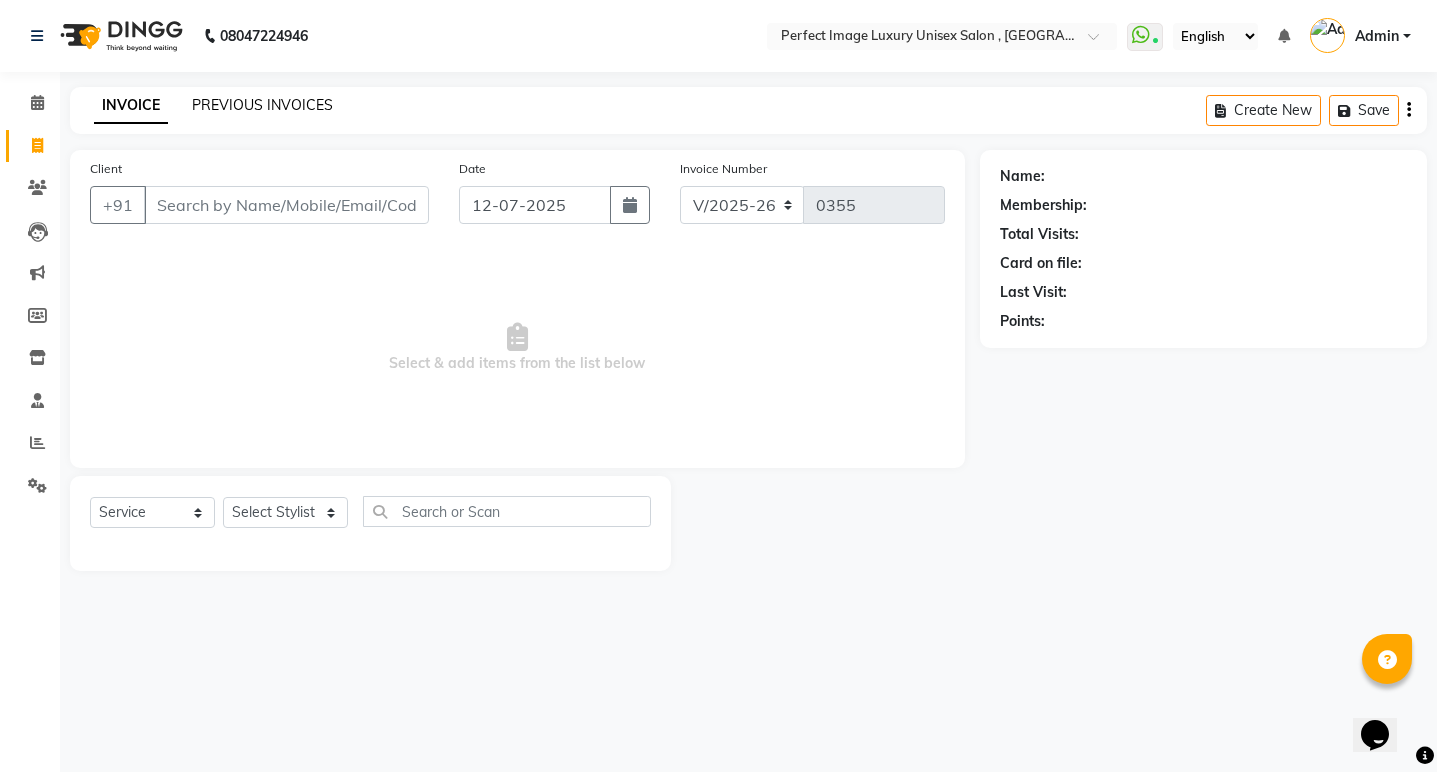 click on "PREVIOUS INVOICES" 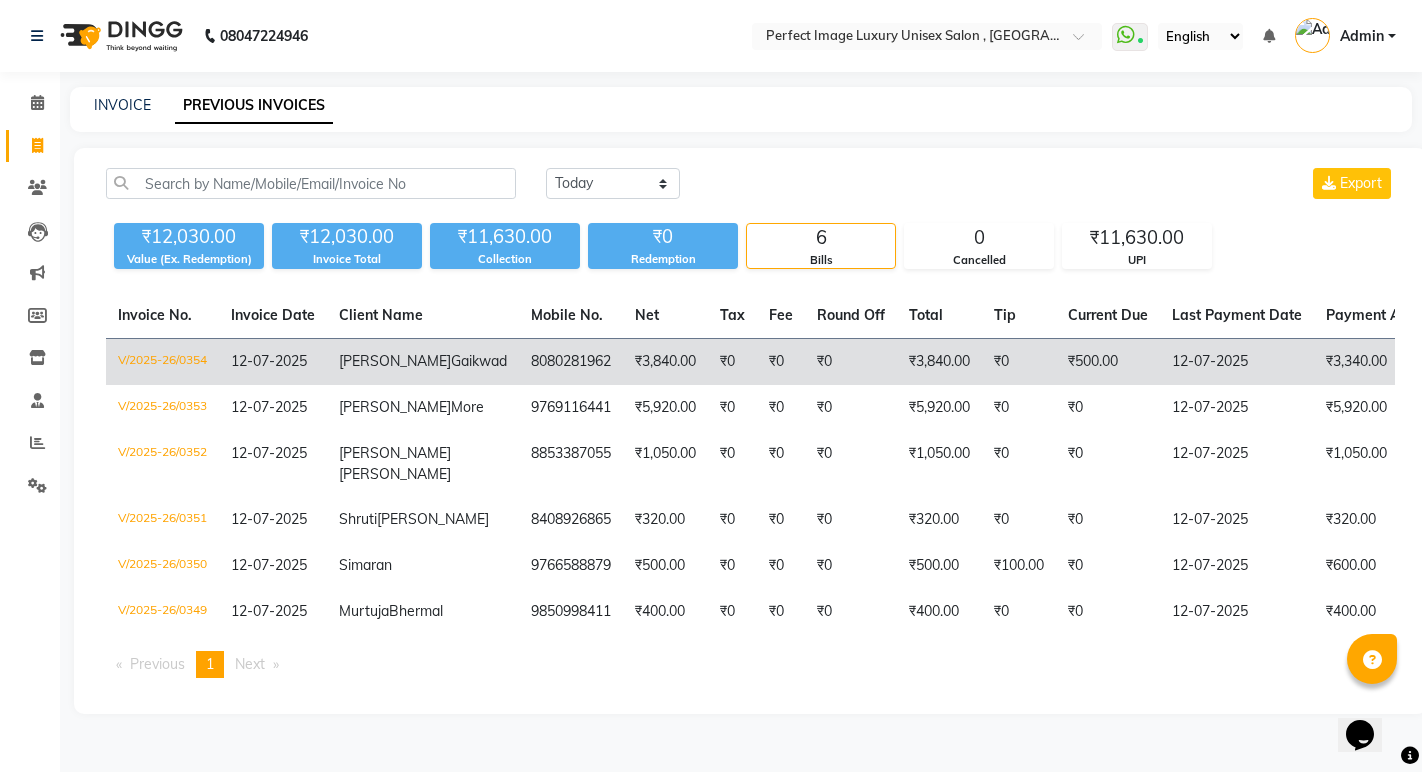 click on "₹0" 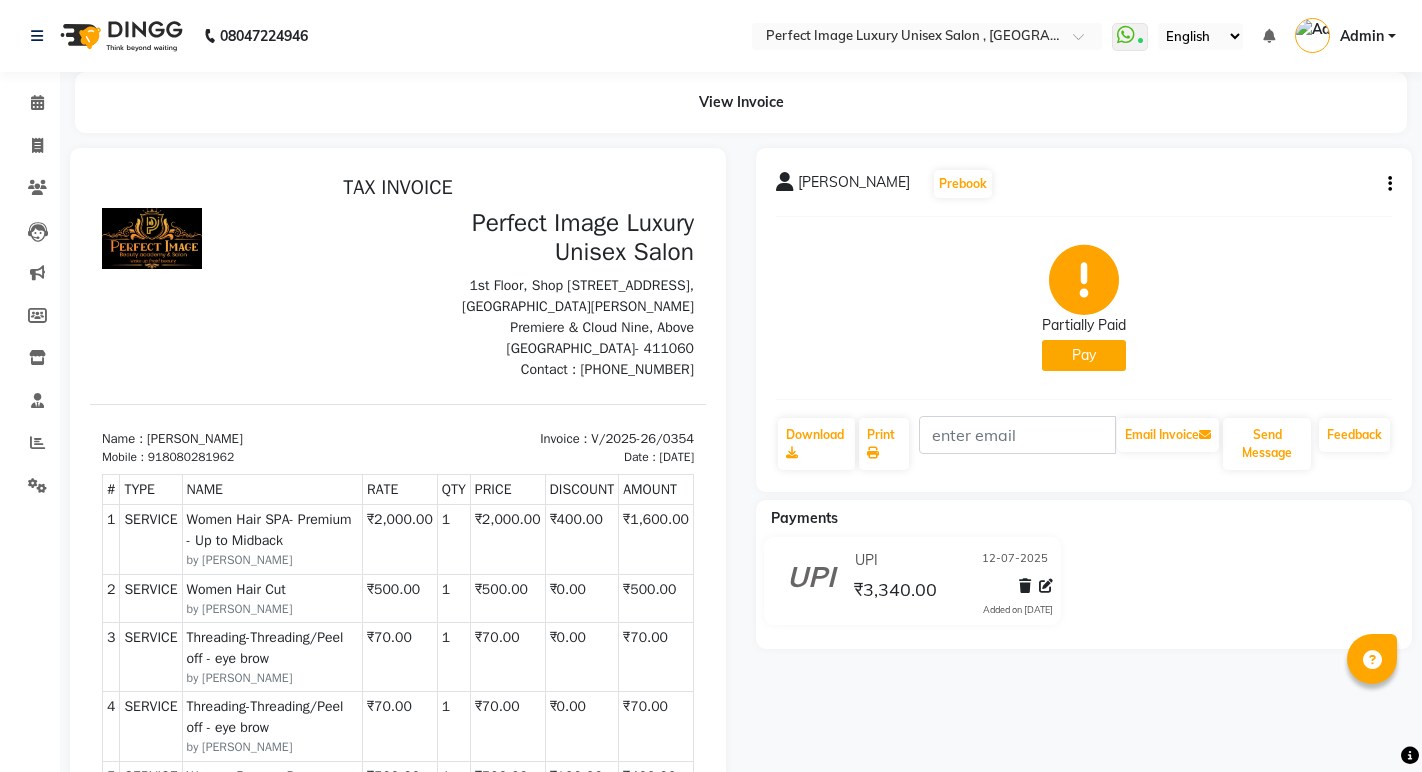 scroll, scrollTop: 0, scrollLeft: 0, axis: both 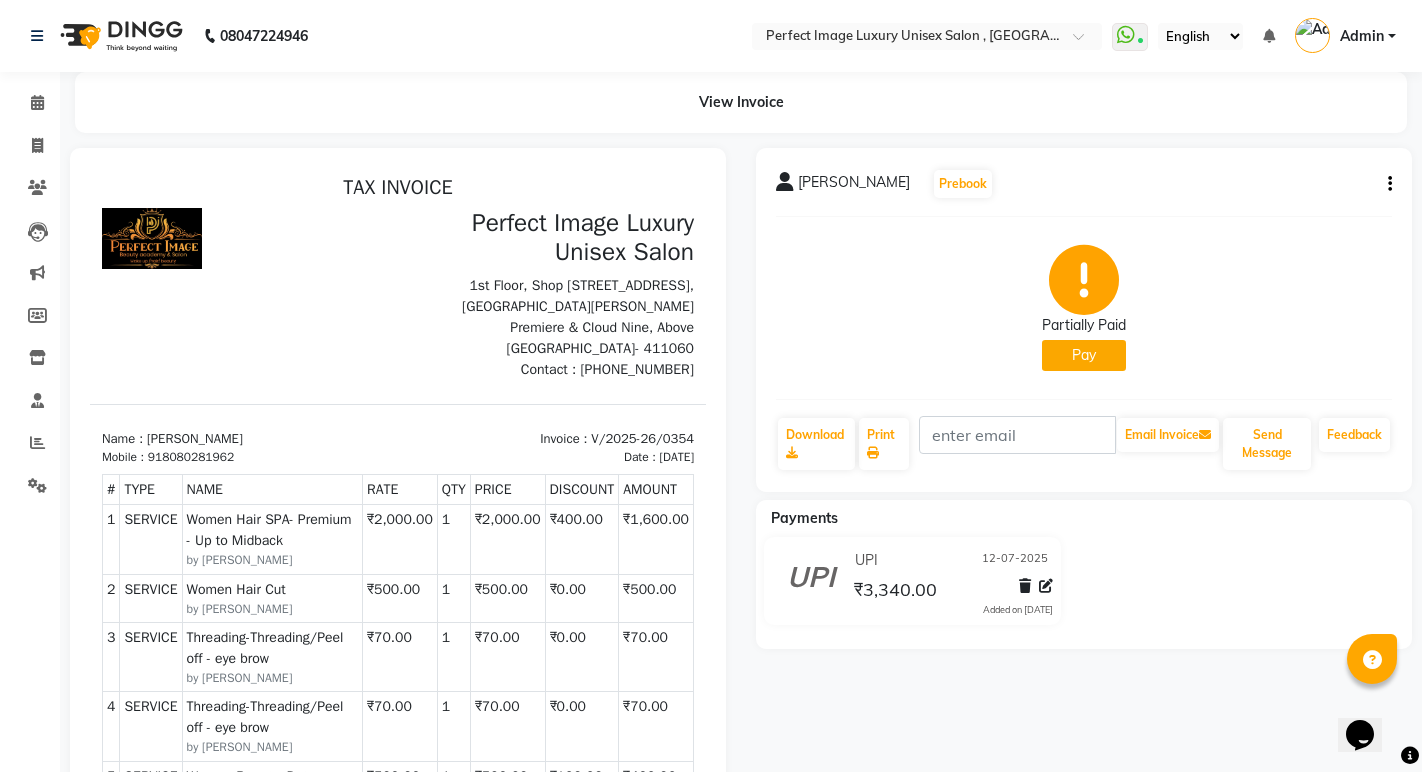 click 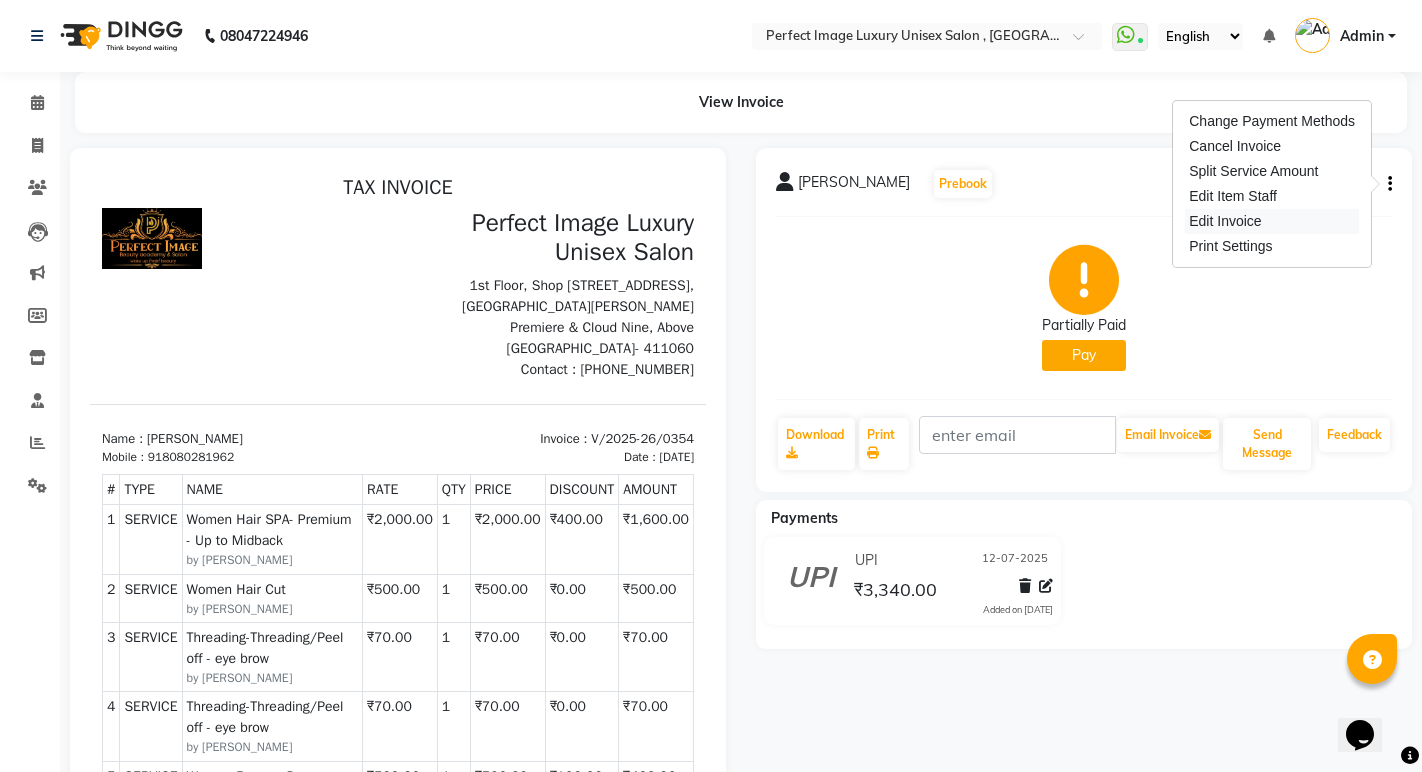 click on "Edit Invoice" at bounding box center (1272, 221) 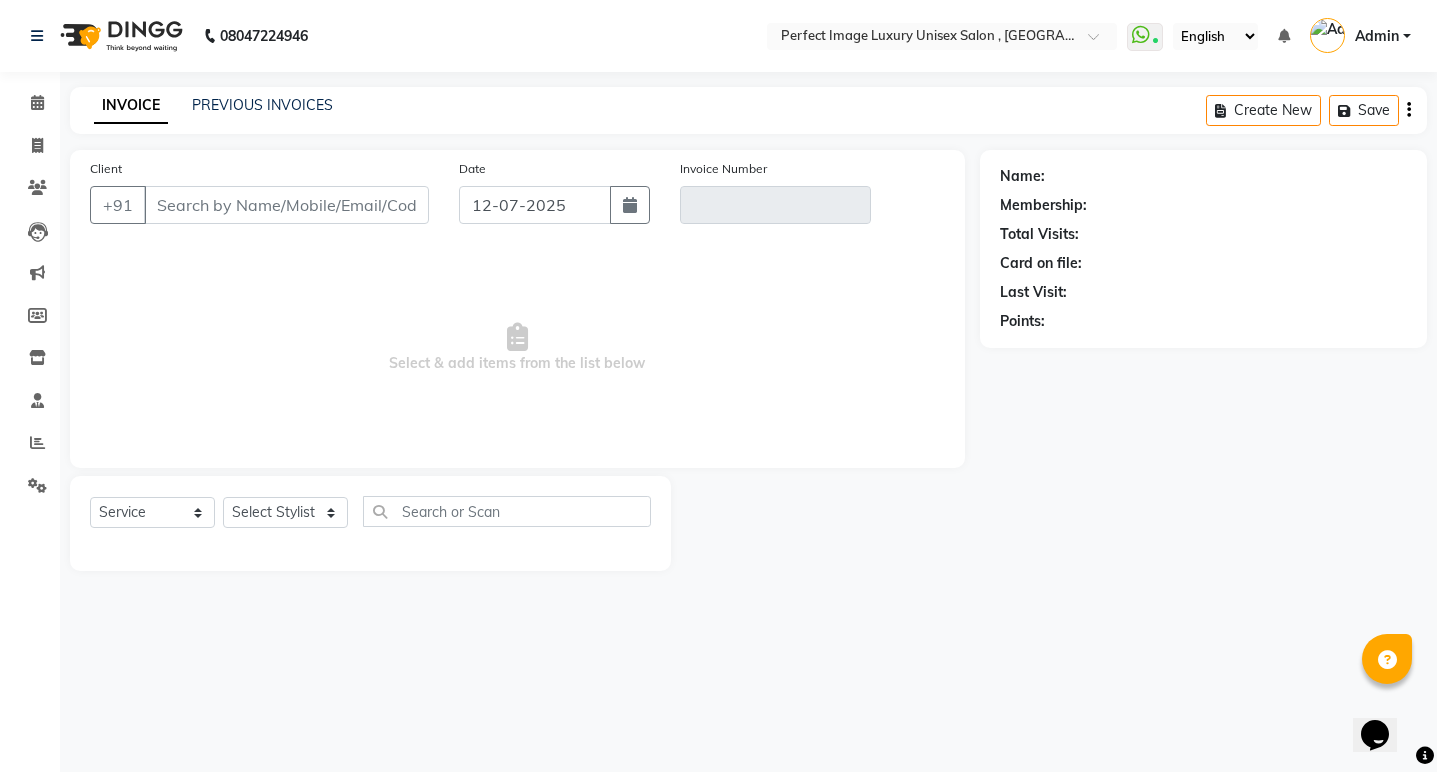 type on "8080281962" 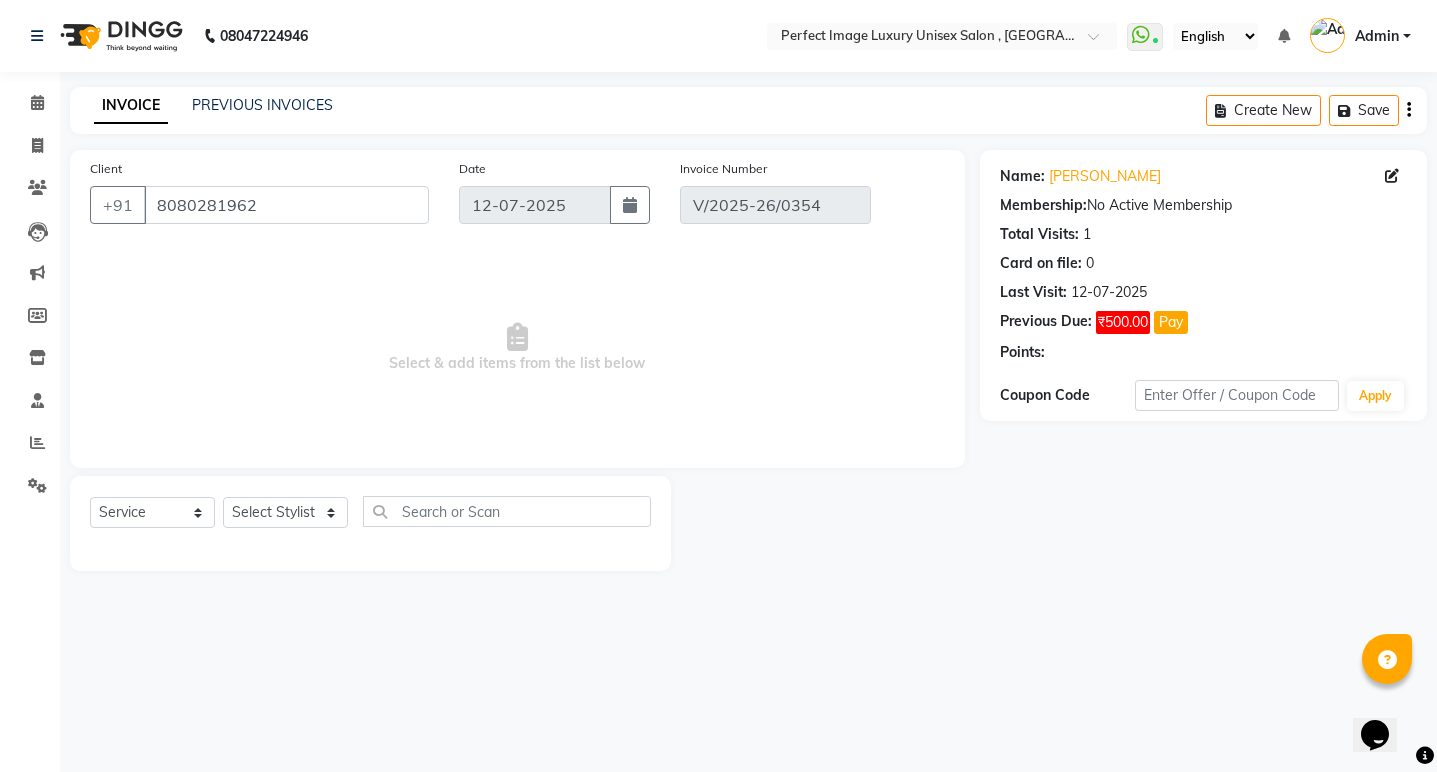 select on "select" 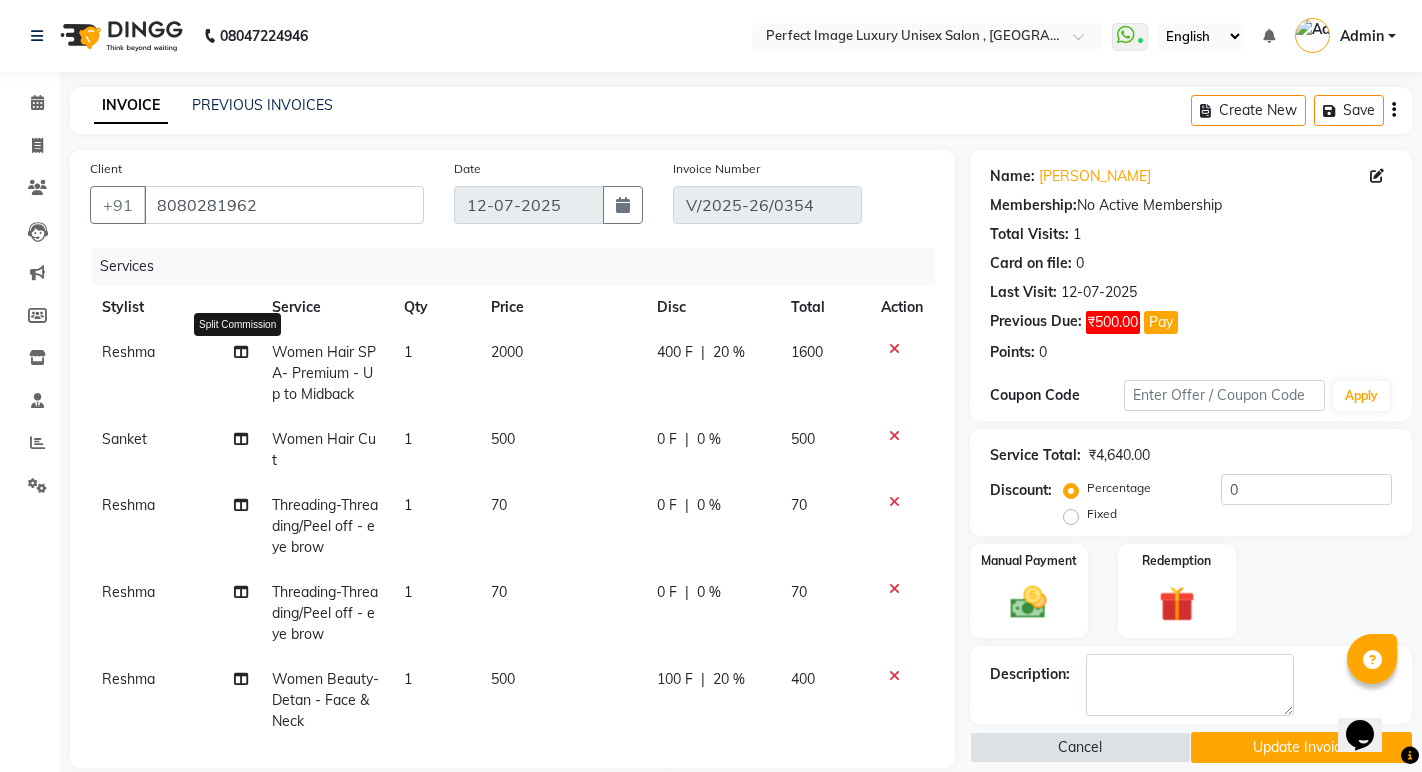 click 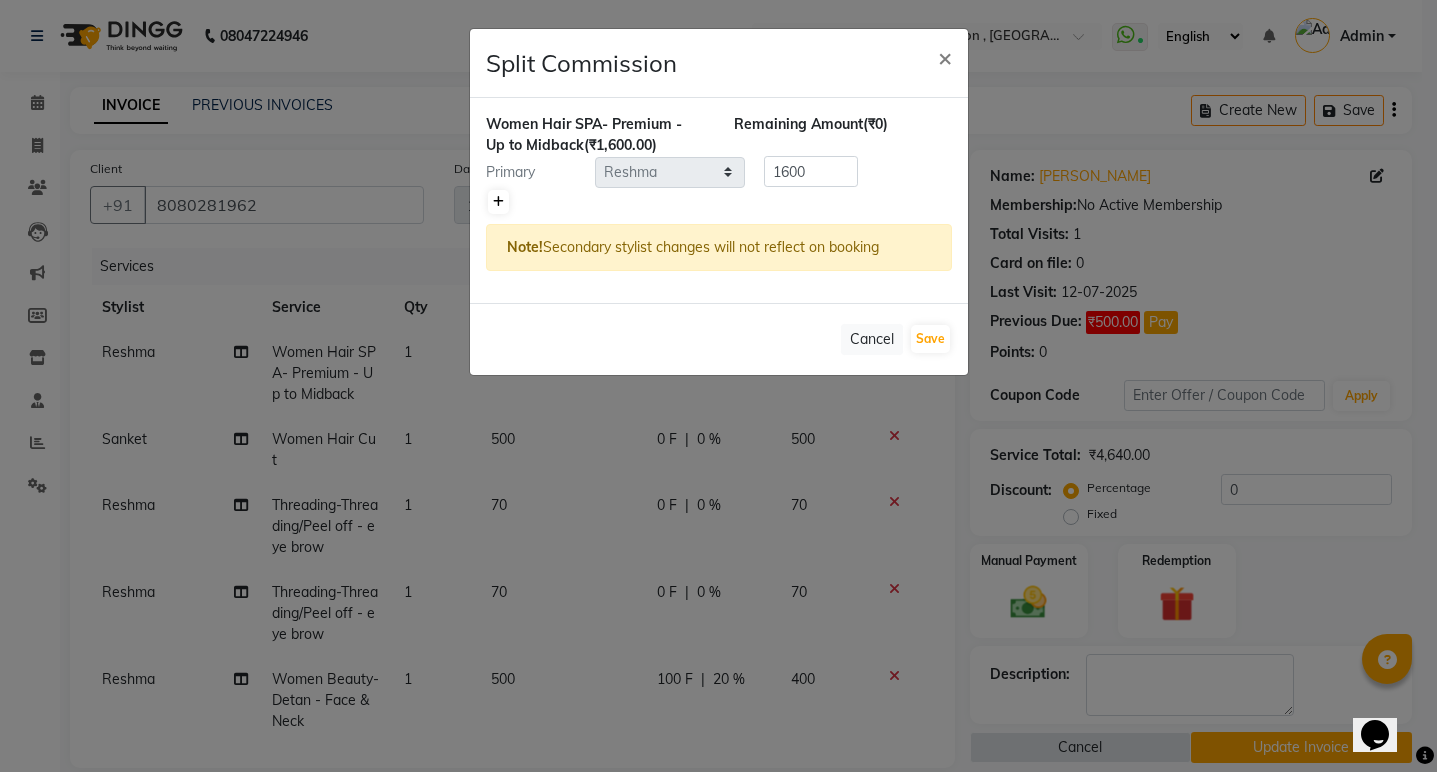 click 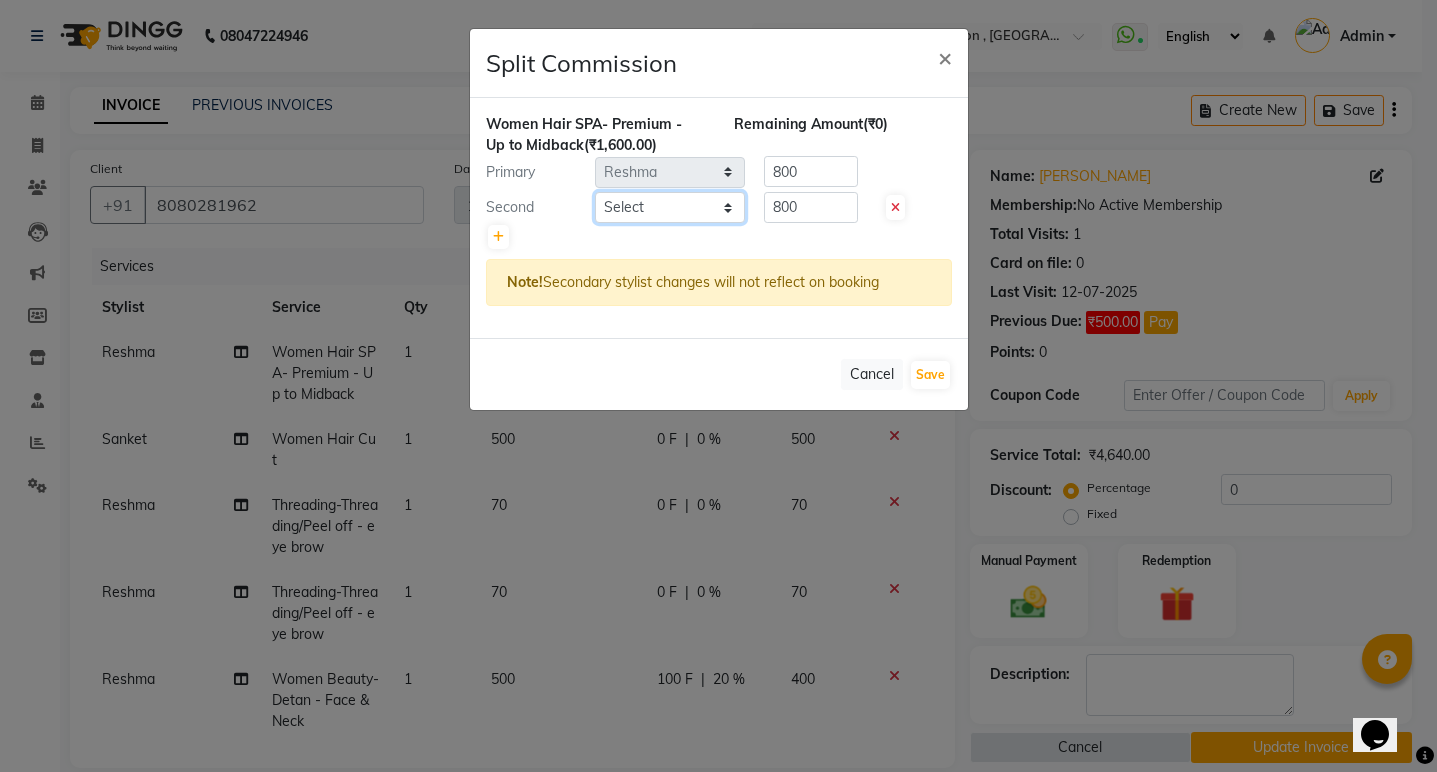 click on "Select  [PERSON_NAME]   Manager    [PERSON_NAME]   [PERSON_NAME]   Reshma   [PERSON_NAME]   Shanti   [GEOGRAPHIC_DATA]" 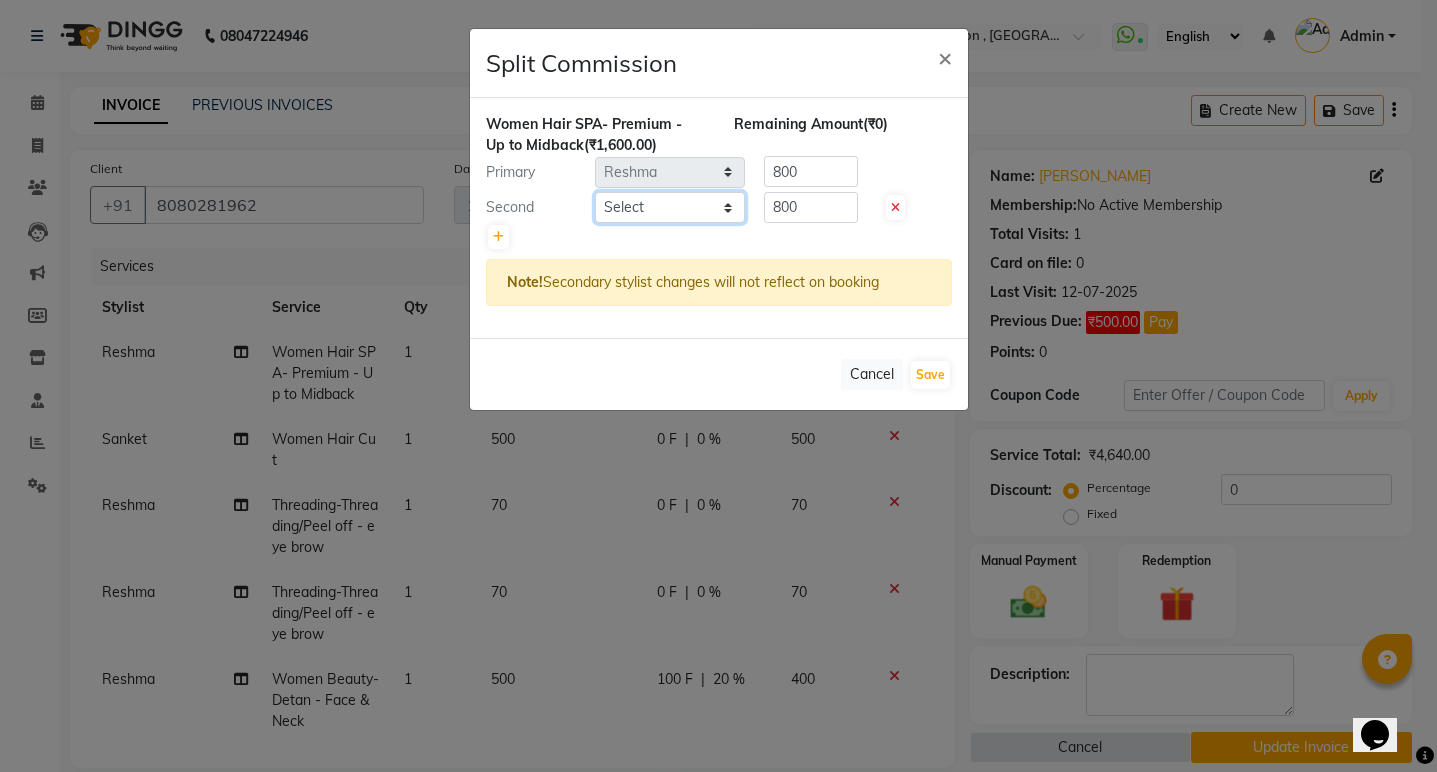 select on "32014" 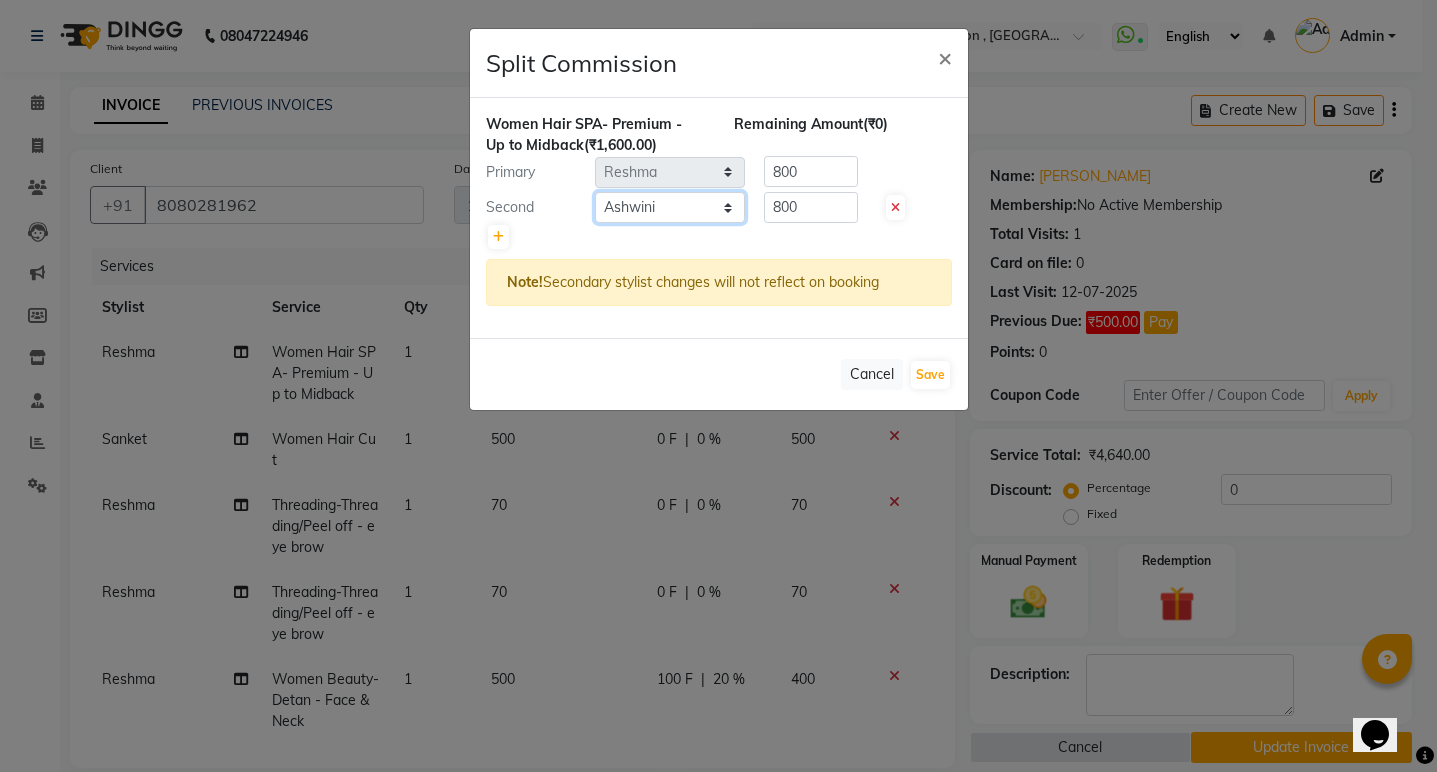 click on "Select  [PERSON_NAME]   Manager    [PERSON_NAME]   [PERSON_NAME]   Reshma   [PERSON_NAME]   Shanti   [GEOGRAPHIC_DATA]" 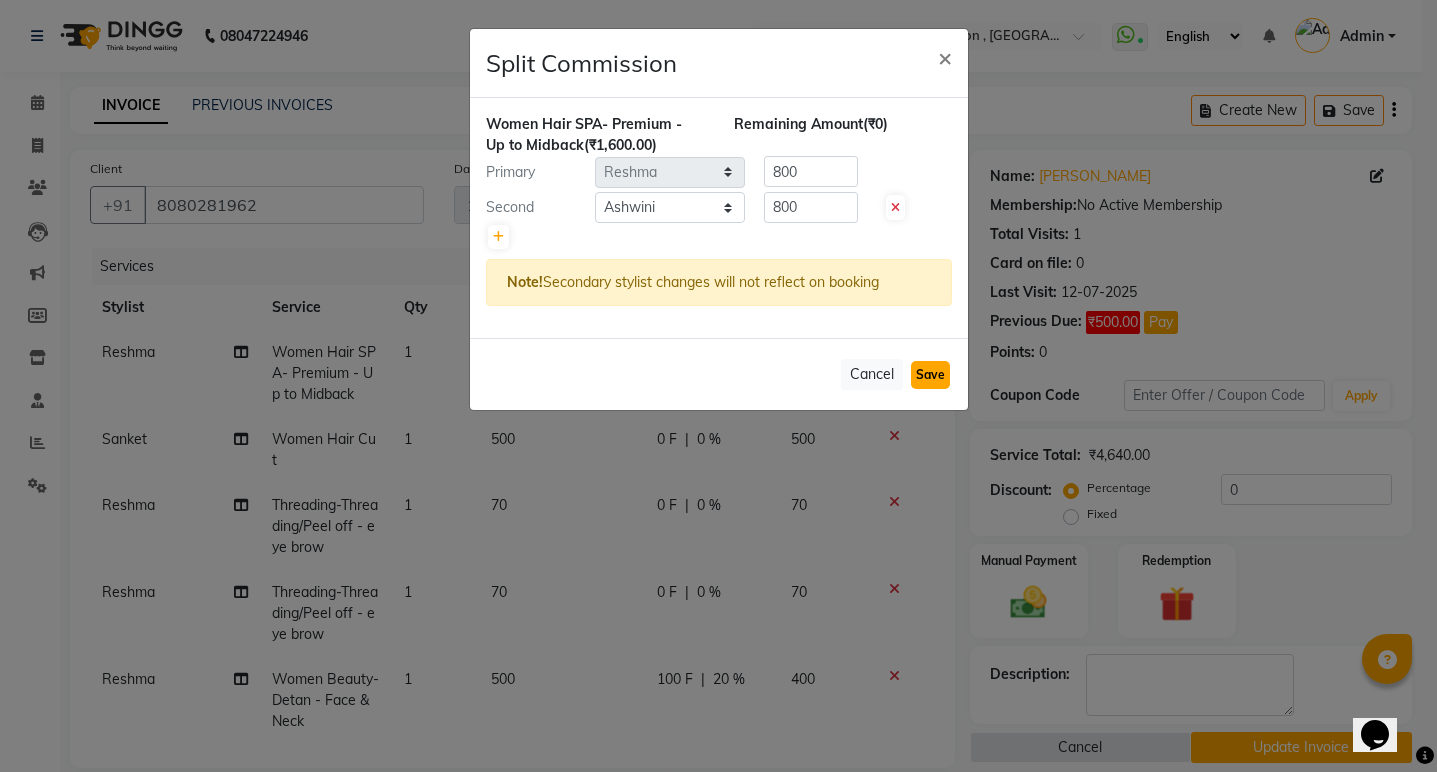click on "Save" 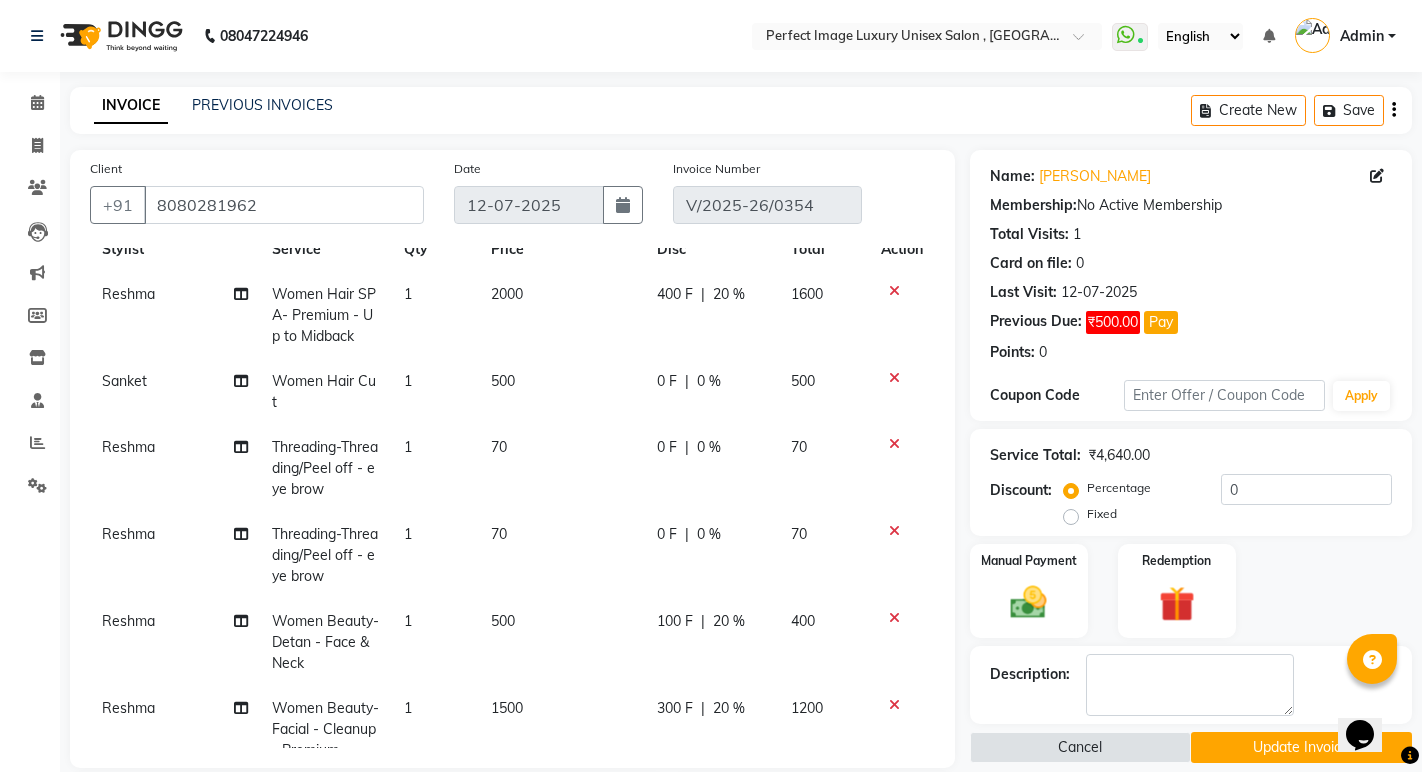 scroll, scrollTop: 114, scrollLeft: 0, axis: vertical 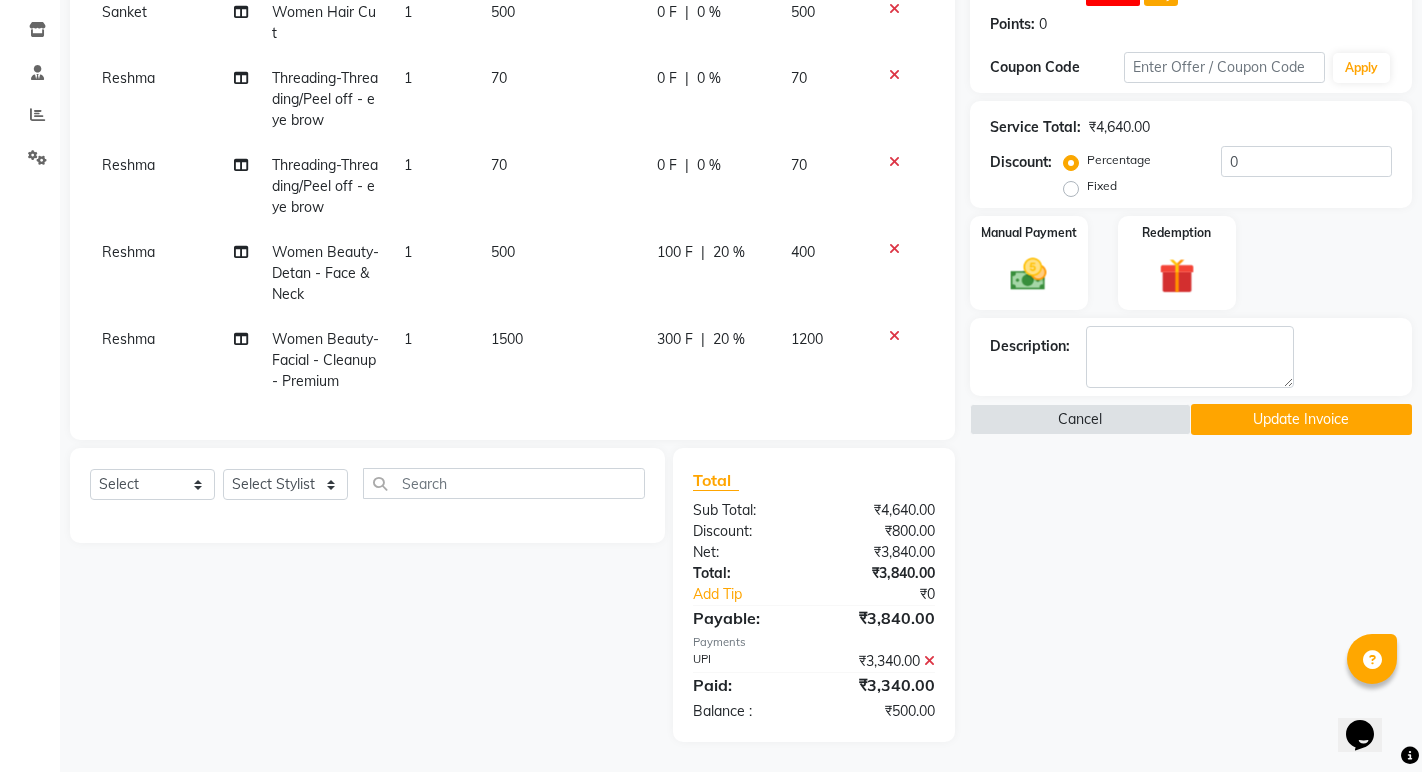 click on "Update Invoice" 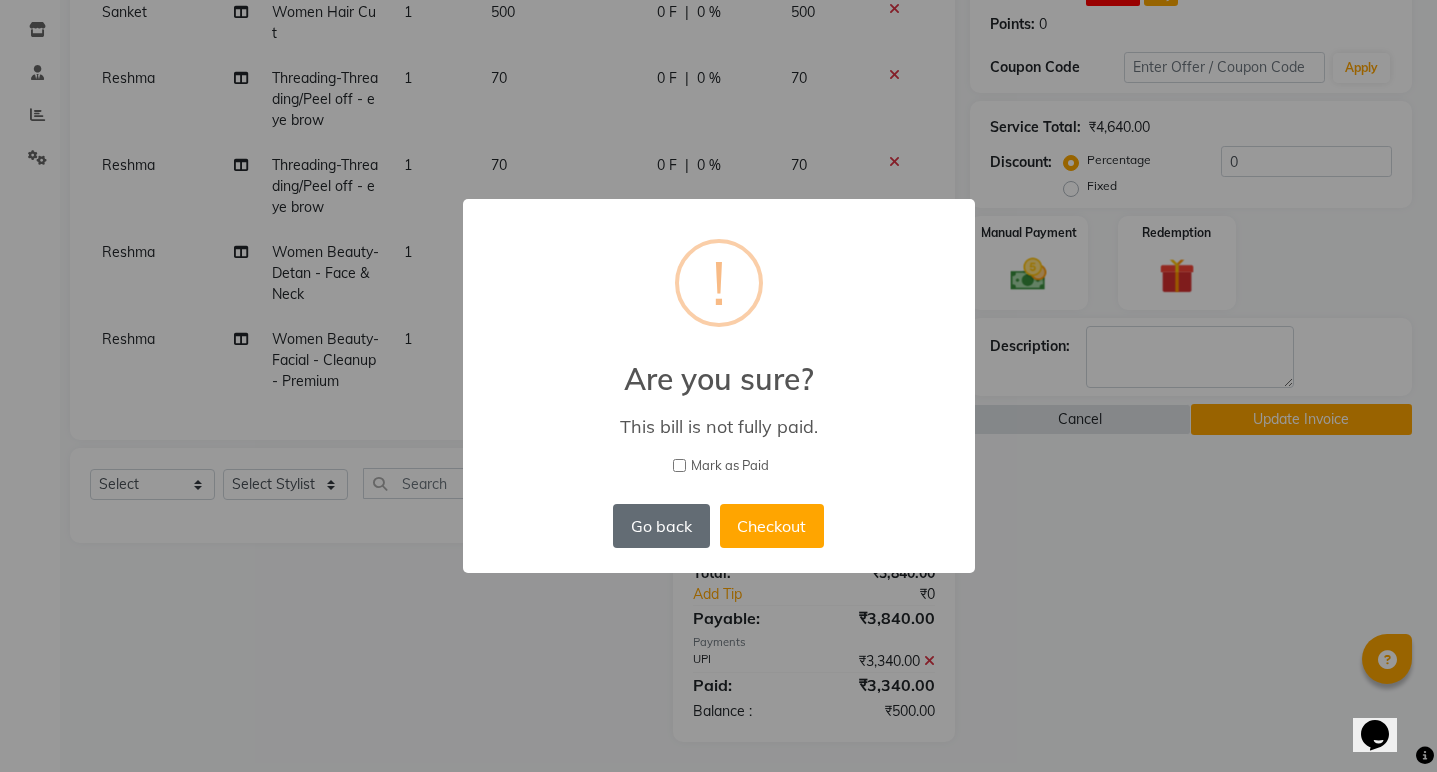 click on "Go back" at bounding box center (661, 526) 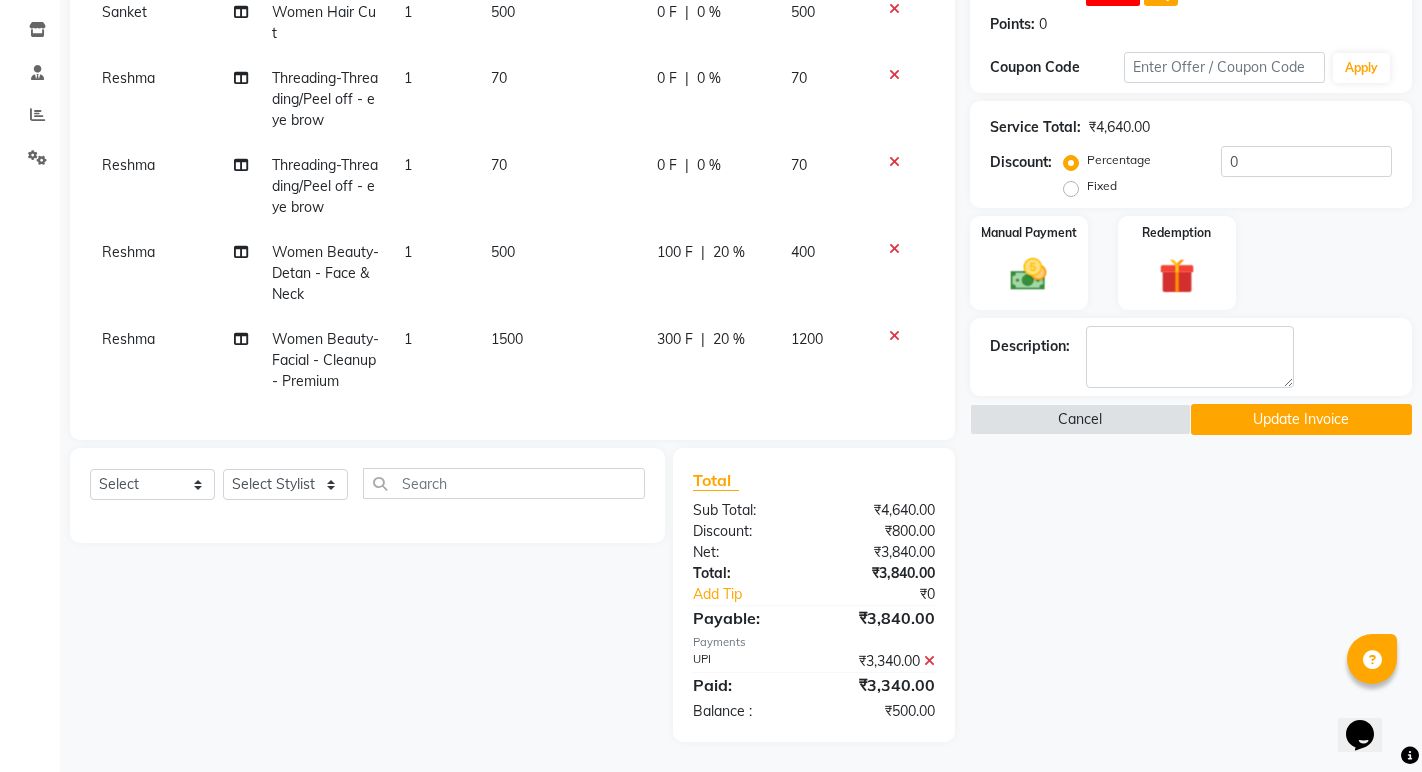 click on "Update Invoice" 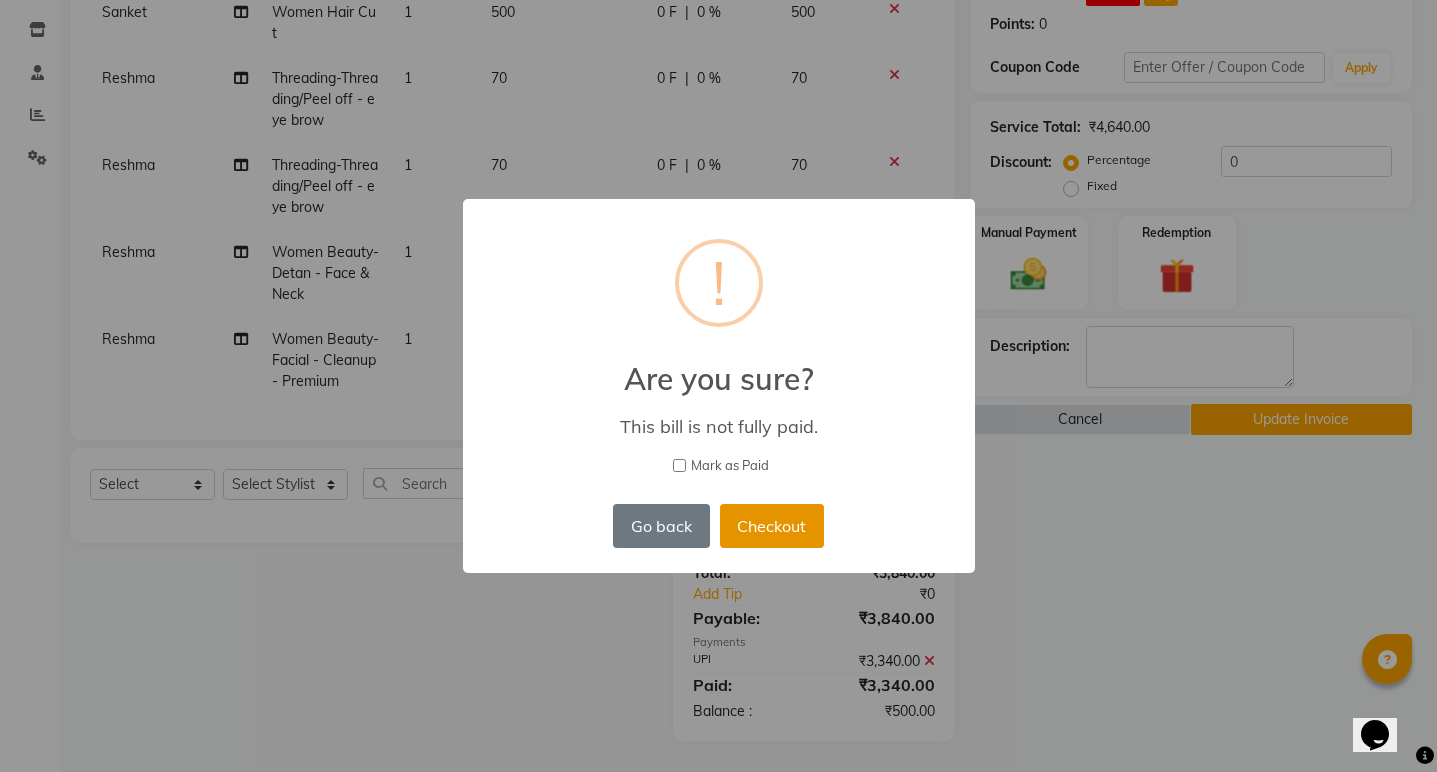 click on "Checkout" at bounding box center [772, 526] 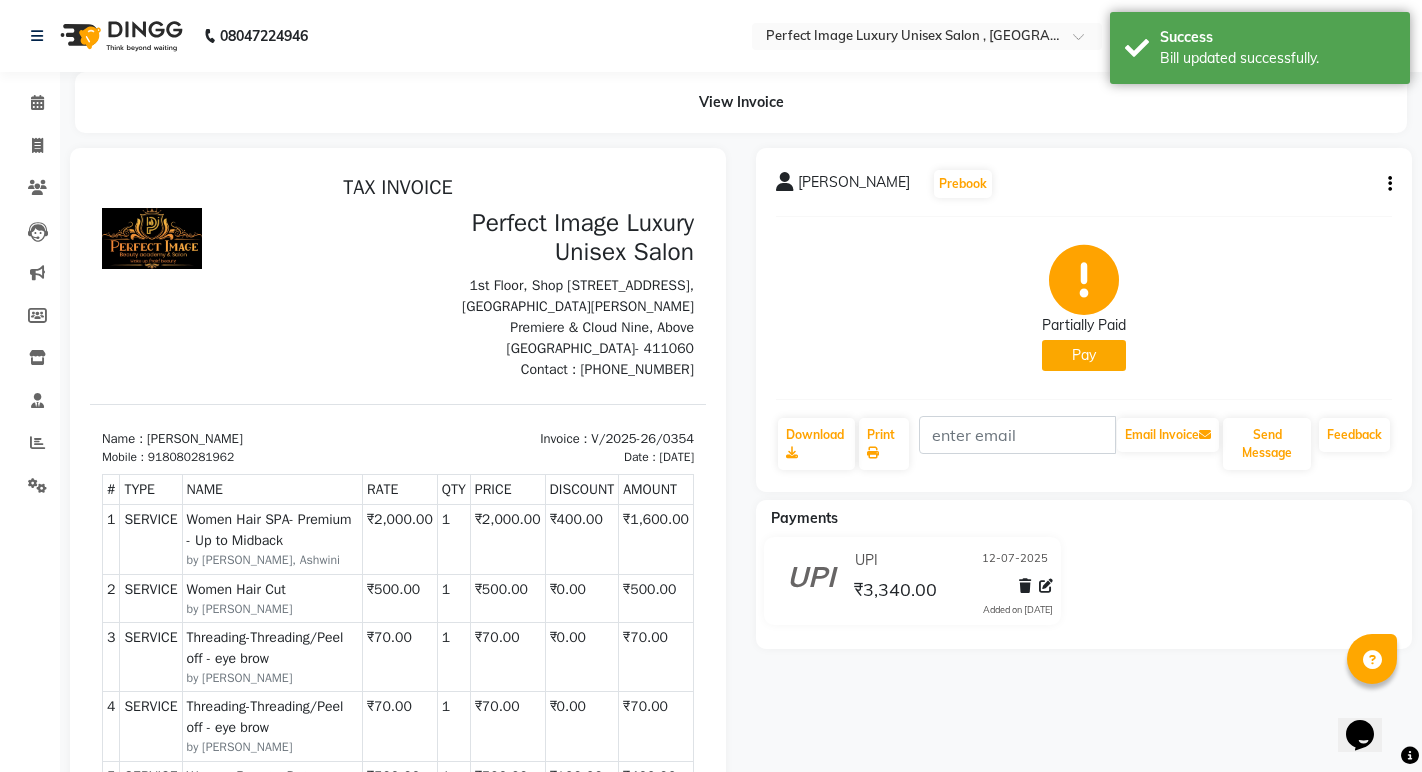 scroll, scrollTop: 0, scrollLeft: 0, axis: both 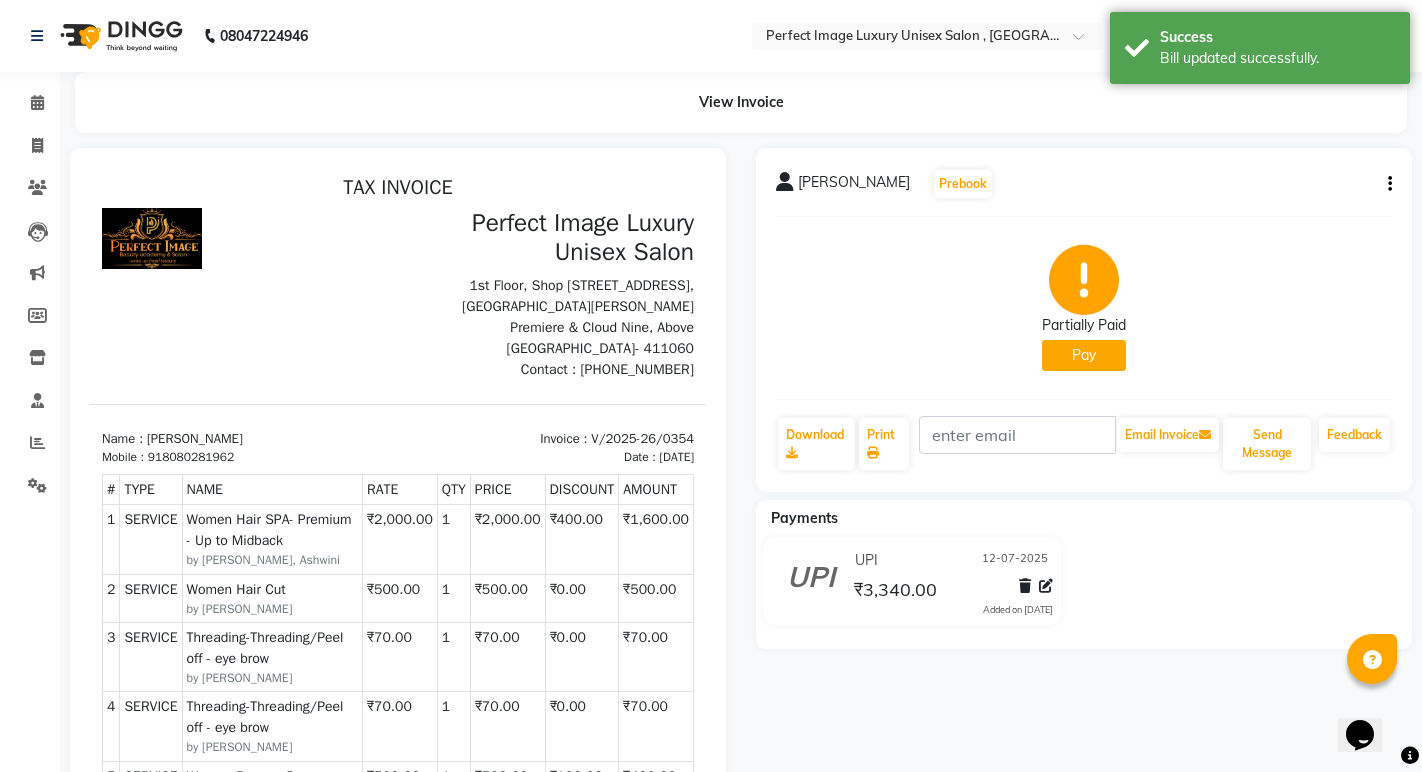 click on "Pay" 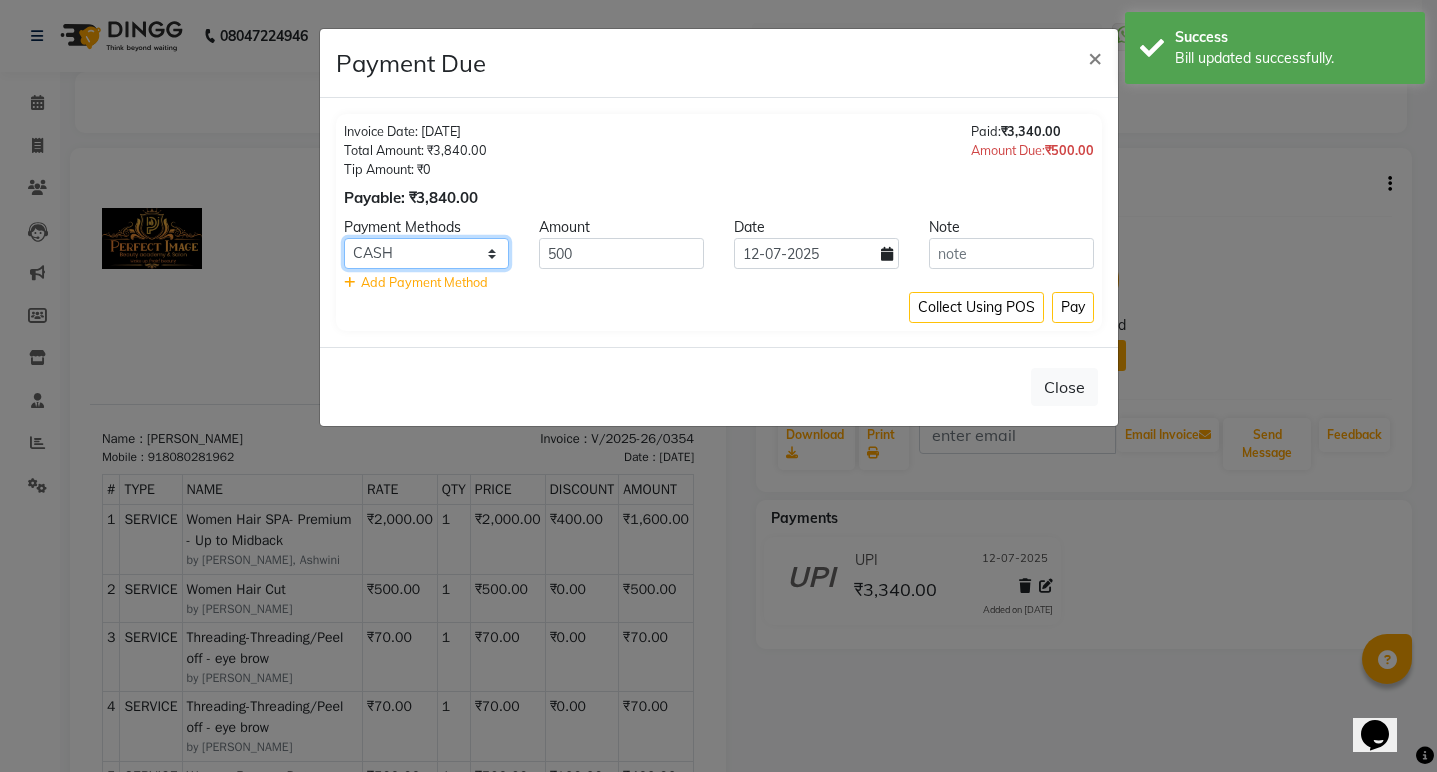 click on "CASH CARD ONLINE CUSTOM GPay PayTM PhonePe UPI NearBuy Loan BharatPay Cheque MosamBee MI Voucher Bank Family Visa Card Master Card BharatPay Card UPI BharatPay Other Cards Juice by MCB MyT Money MariDeal DefiDeal [DOMAIN_NAME] THD TCL CEdge Card M UPI M UPI Axis UPI Union Card (Indian Bank) Card (DL Bank) RS BTC Wellnessta Razorpay Complimentary Nift Spa Finder Spa Week Venmo BFL LoanTap SaveIN GMoney ATH Movil On Account Chamber Gift Card Trade Comp Donation Card on File Envision BRAC Card City Card bKash Credit Card Debit Card Shoutlo LUZO Jazz Cash AmEx Discover Tabby Online W Room Charge Room Charge USD Room Charge Euro Room Charge EGP Room Charge GBP Bajaj Finserv Bad Debts Card: IDFC Card: IOB Coupon Gcash PayMaya Instamojo COnline UOnline SOnline SCard Paypal PPR PPV PPC PPN PPG PPE CAMP Benefit ATH Movil Dittor App Rupay Diners iPrepaid iPackage District App Pine Labs Cash Payment Pnb Bank GPay NT Cash Lash GPay Lash Cash Nail GPay Nail Cash BANKTANSFER Dreamfolks [PERSON_NAME] SBI Save-In Nail Card Lash Card" 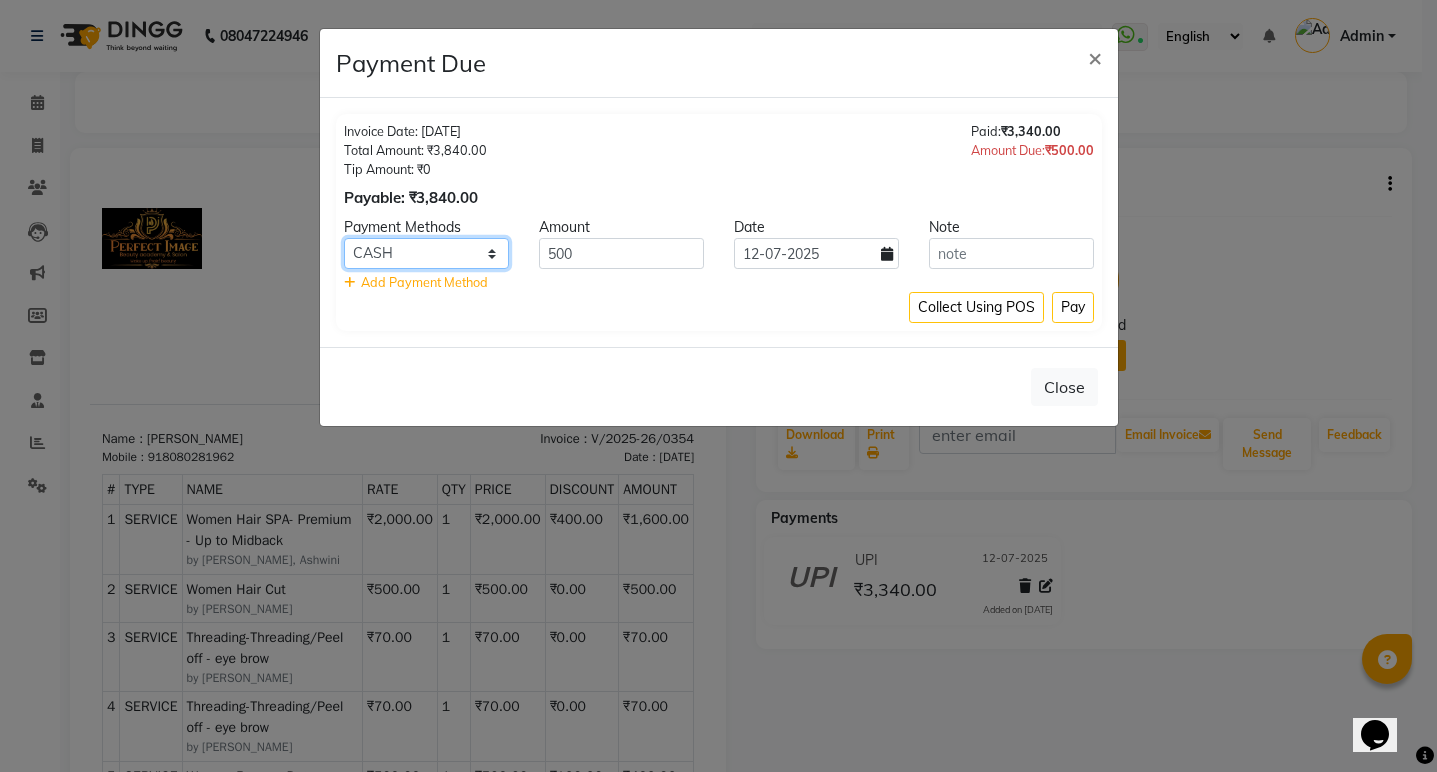 select on "8" 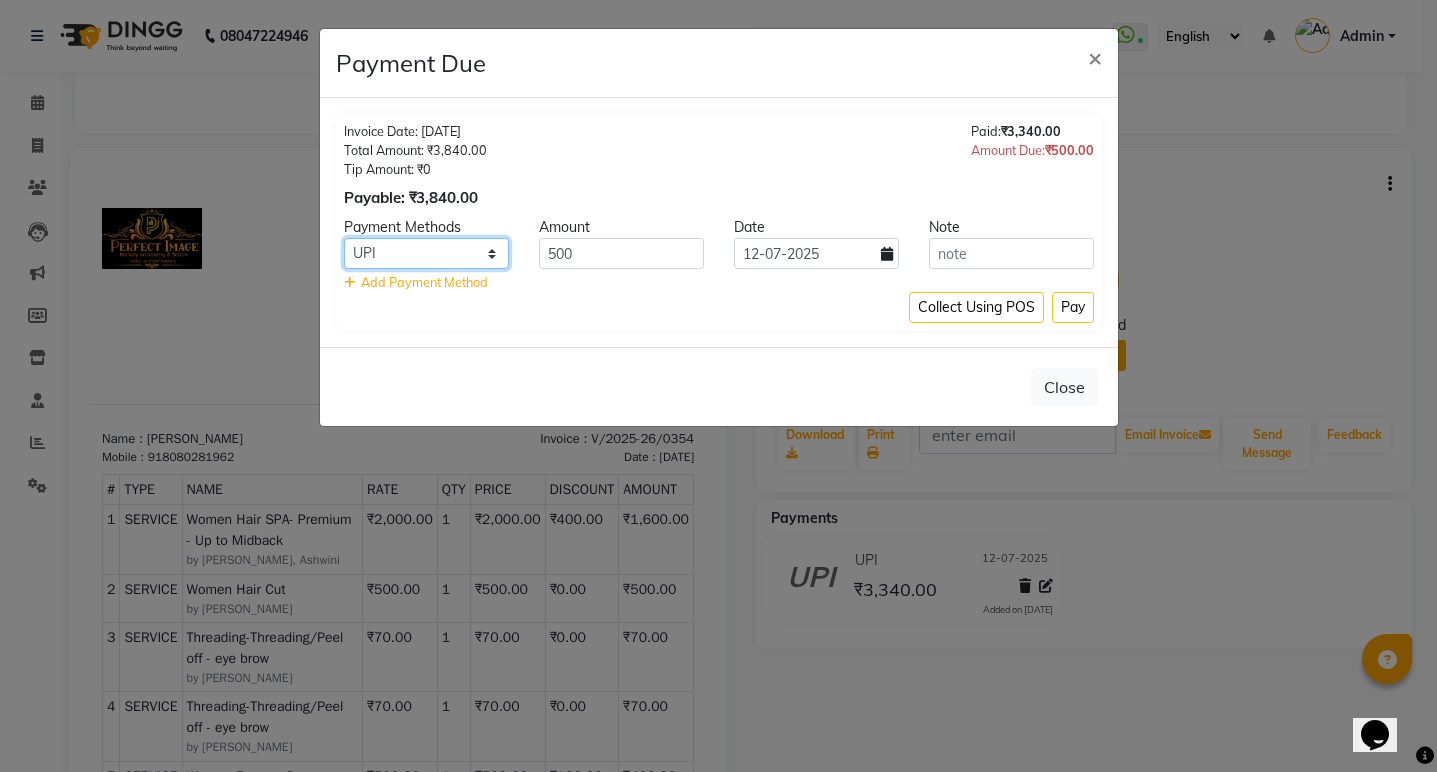 click on "CASH CARD ONLINE CUSTOM GPay PayTM PhonePe UPI NearBuy Loan BharatPay Cheque MosamBee MI Voucher Bank Family Visa Card Master Card BharatPay Card UPI BharatPay Other Cards Juice by MCB MyT Money MariDeal DefiDeal [DOMAIN_NAME] THD TCL CEdge Card M UPI M UPI Axis UPI Union Card (Indian Bank) Card (DL Bank) RS BTC Wellnessta Razorpay Complimentary Nift Spa Finder Spa Week Venmo BFL LoanTap SaveIN GMoney ATH Movil On Account Chamber Gift Card Trade Comp Donation Card on File Envision BRAC Card City Card bKash Credit Card Debit Card Shoutlo LUZO Jazz Cash AmEx Discover Tabby Online W Room Charge Room Charge USD Room Charge Euro Room Charge EGP Room Charge GBP Bajaj Finserv Bad Debts Card: IDFC Card: IOB Coupon Gcash PayMaya Instamojo COnline UOnline SOnline SCard Paypal PPR PPV PPC PPN PPG PPE CAMP Benefit ATH Movil Dittor App Rupay Diners iPrepaid iPackage District App Pine Labs Cash Payment Pnb Bank GPay NT Cash Lash GPay Lash Cash Nail GPay Nail Cash BANKTANSFER Dreamfolks [PERSON_NAME] SBI Save-In Nail Card Lash Card" 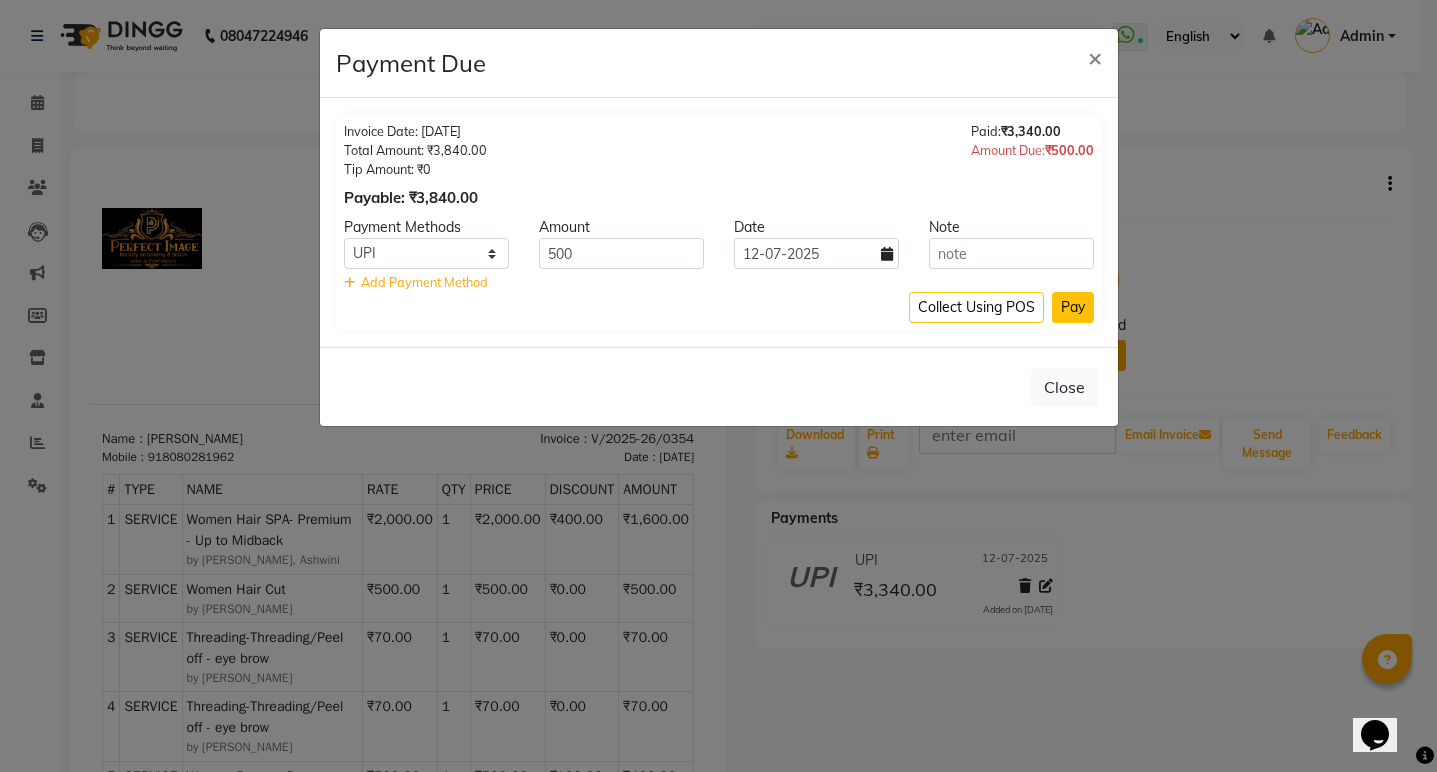 click on "Pay" 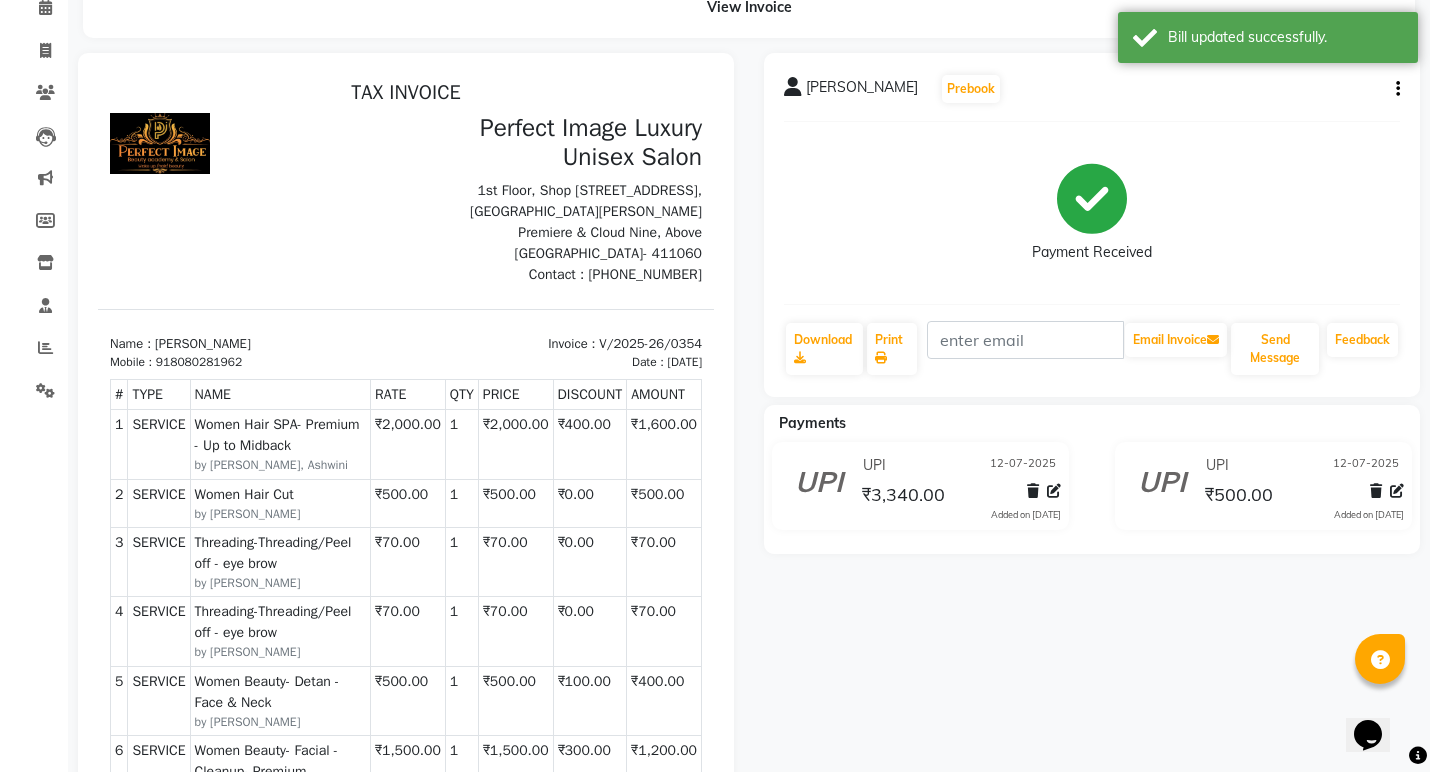 scroll, scrollTop: 0, scrollLeft: 0, axis: both 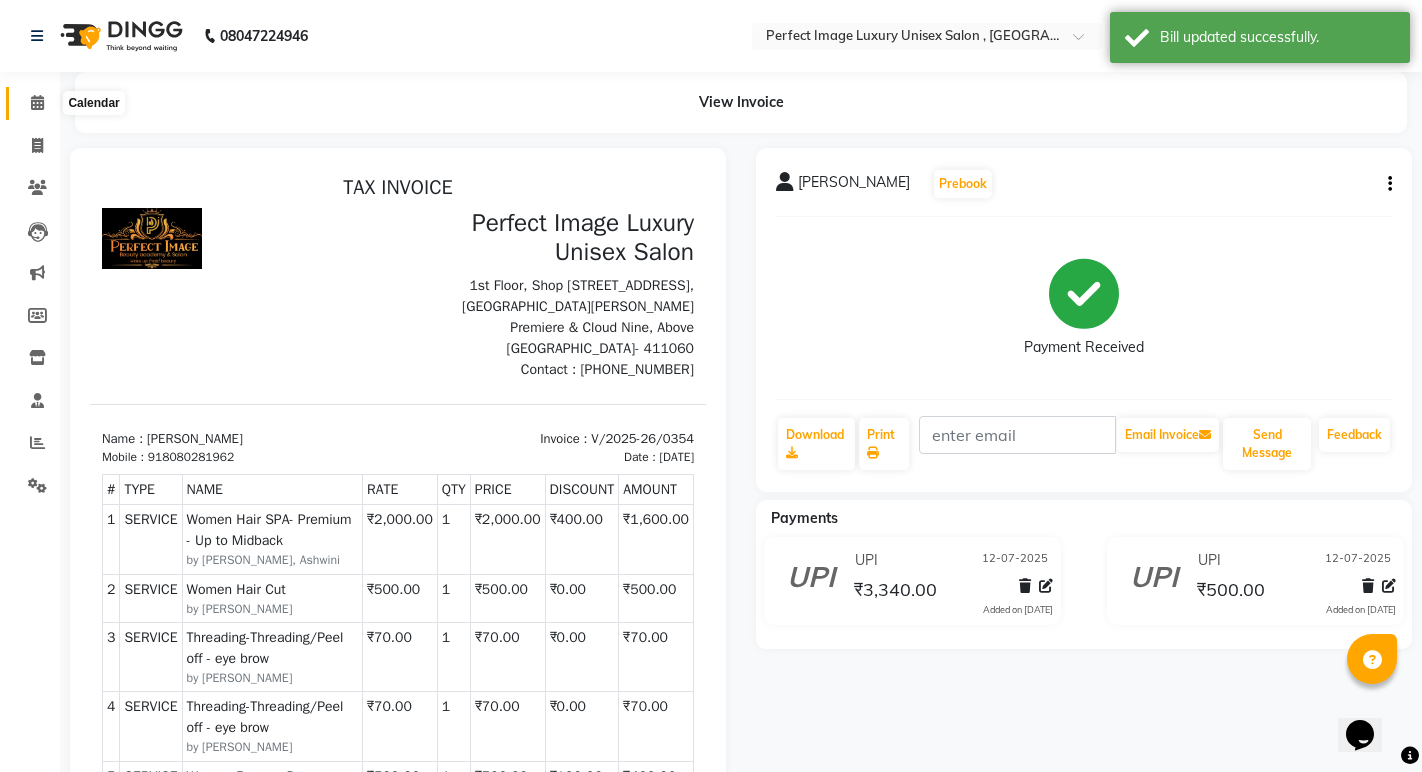 click 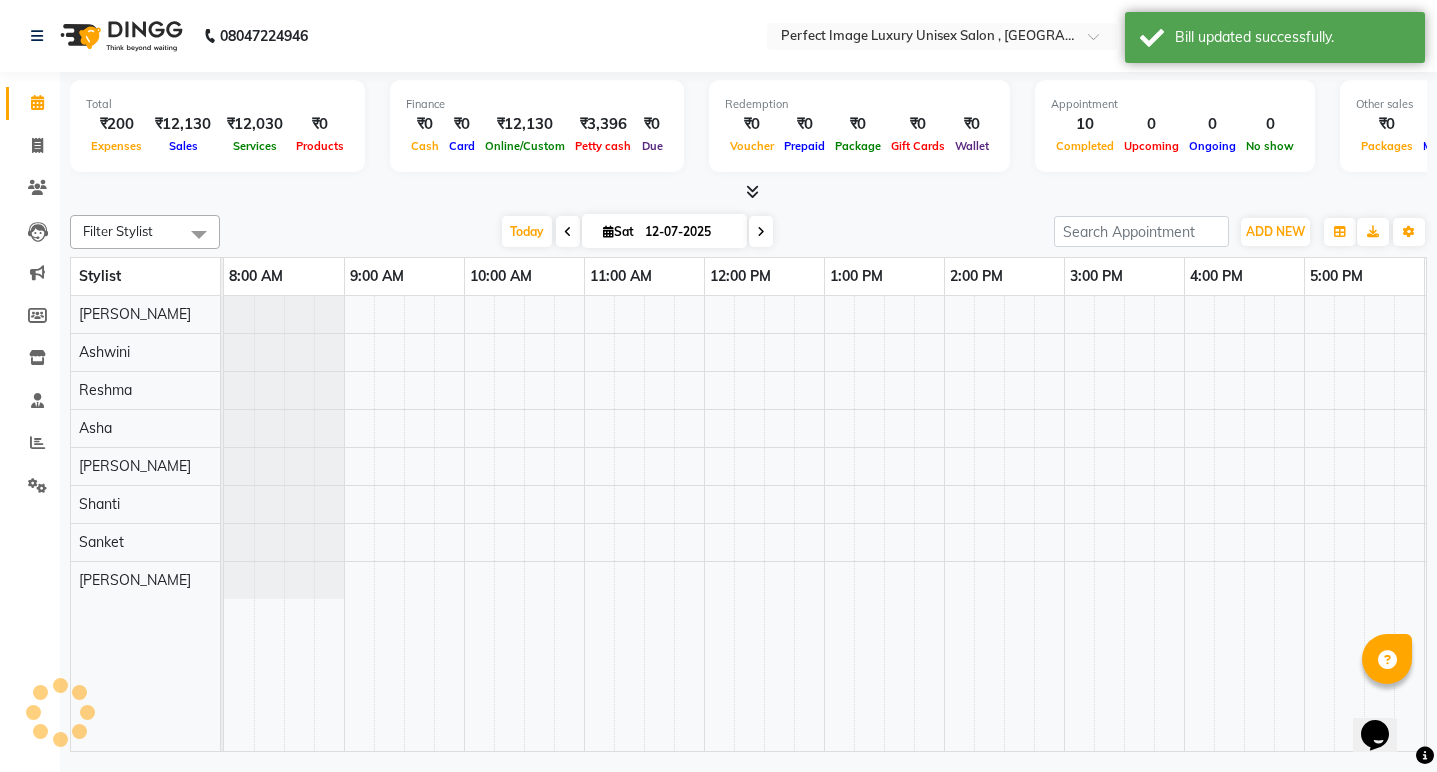 scroll, scrollTop: 0, scrollLeft: 0, axis: both 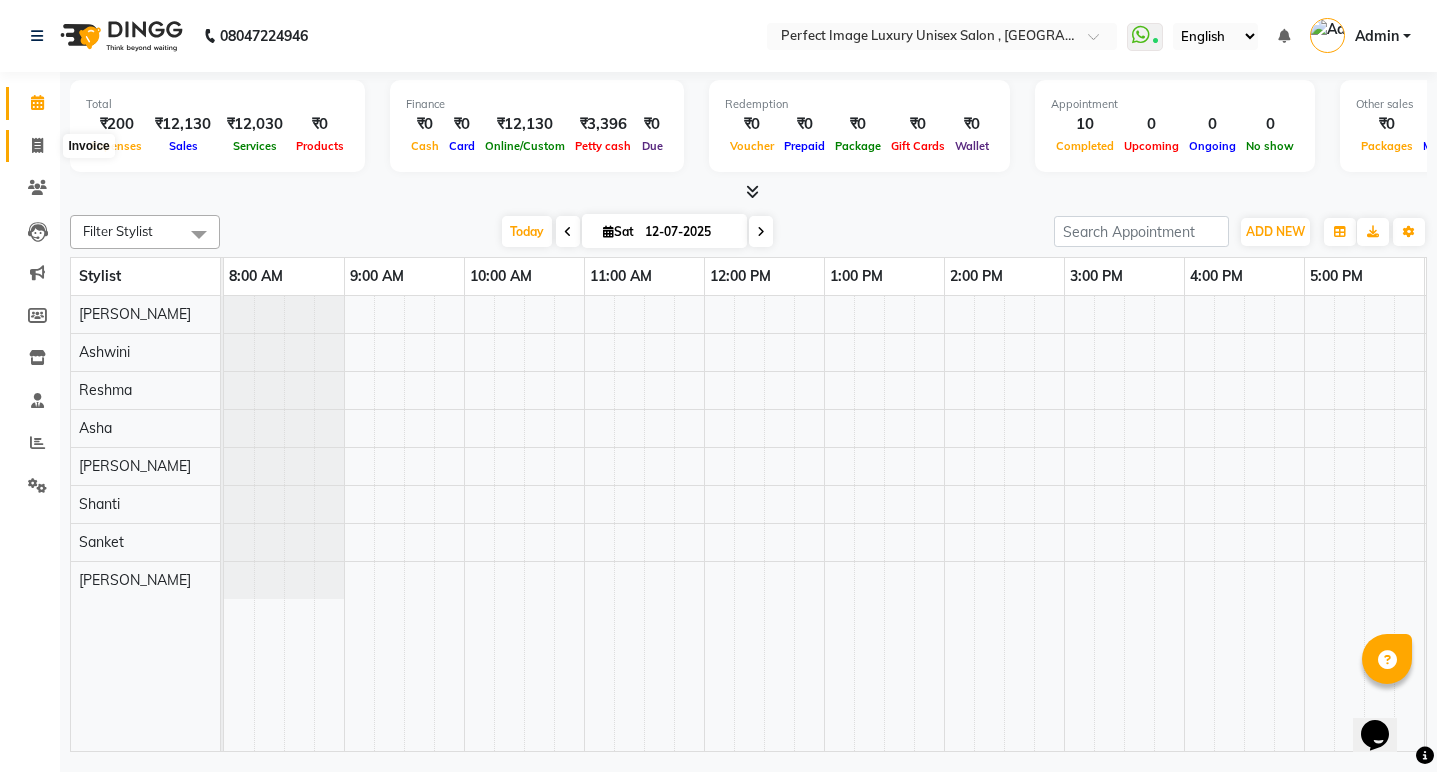 click 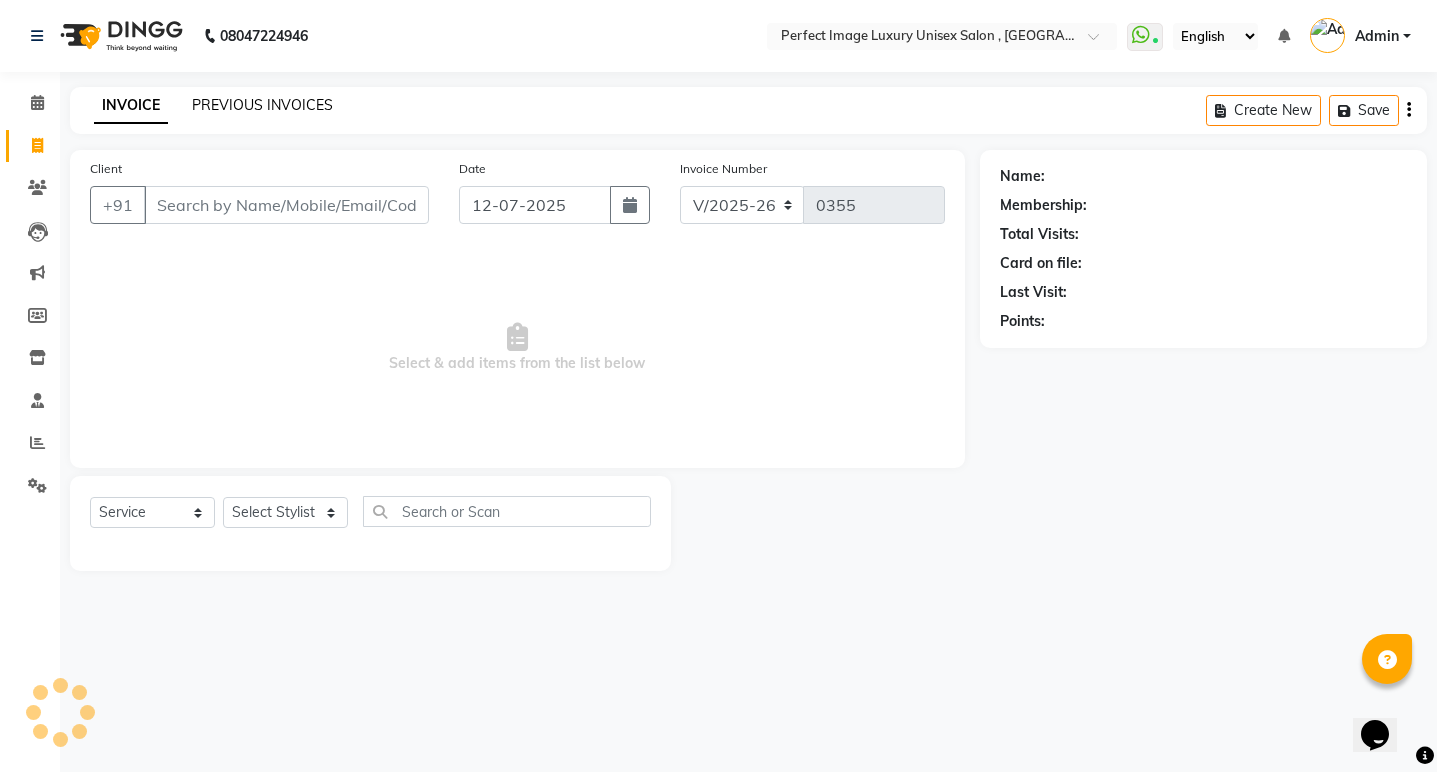 click on "PREVIOUS INVOICES" 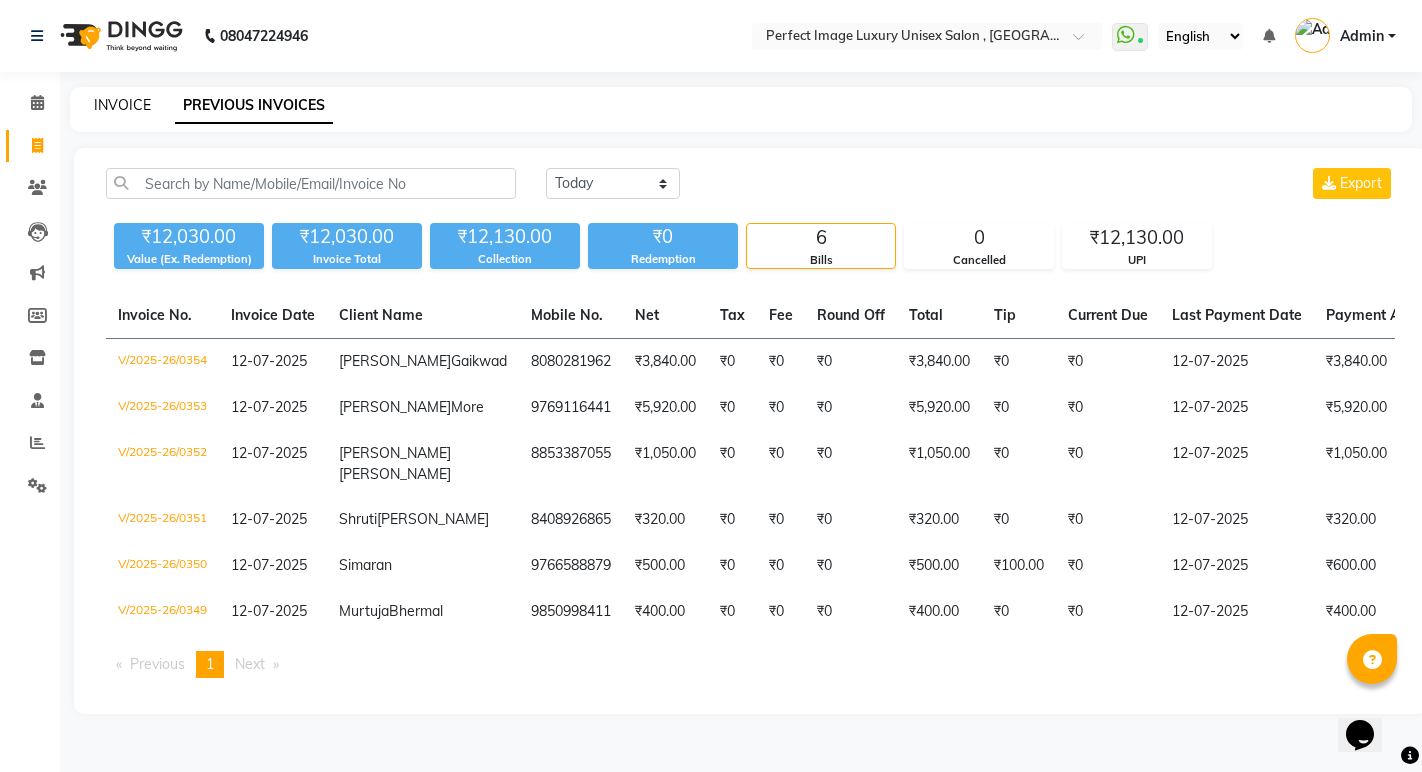 click on "INVOICE" 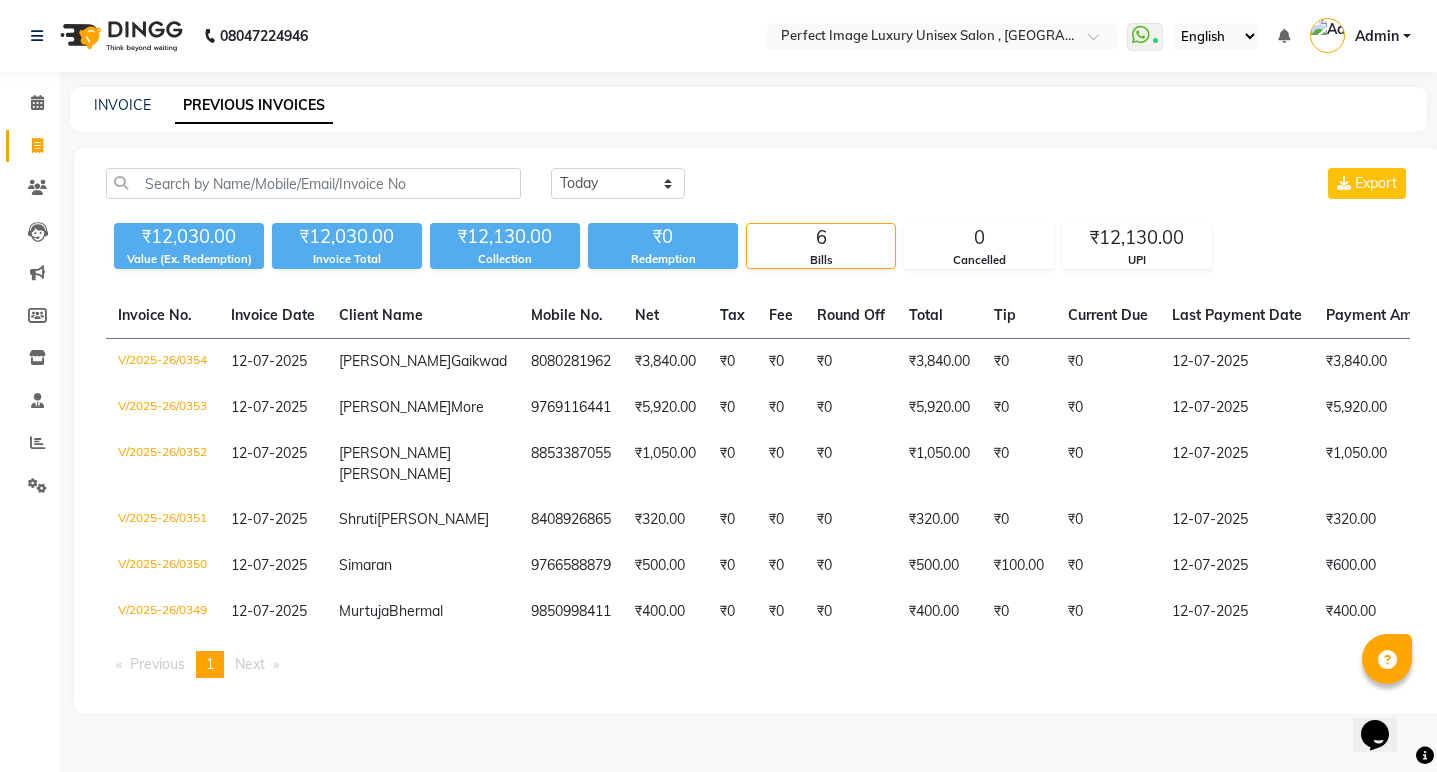 select on "5078" 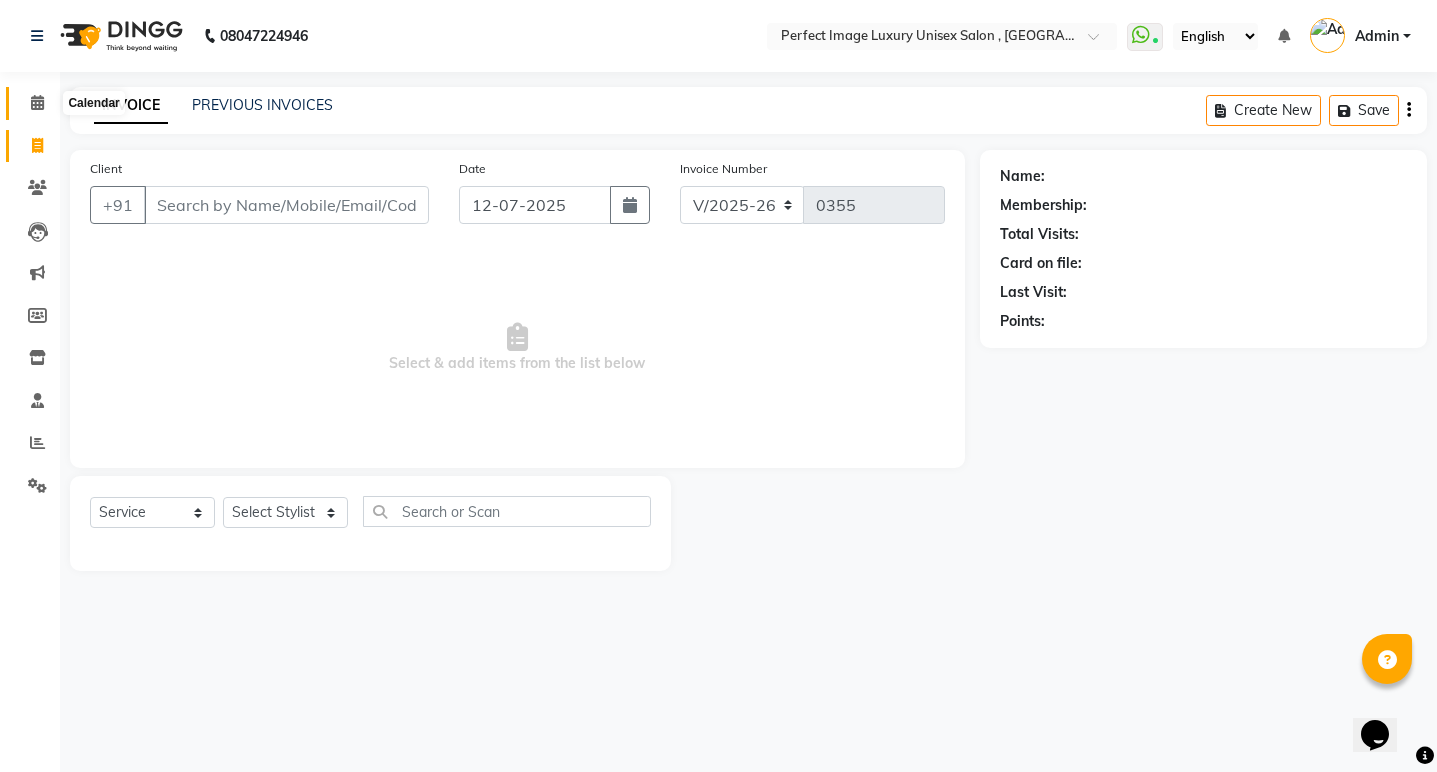 click 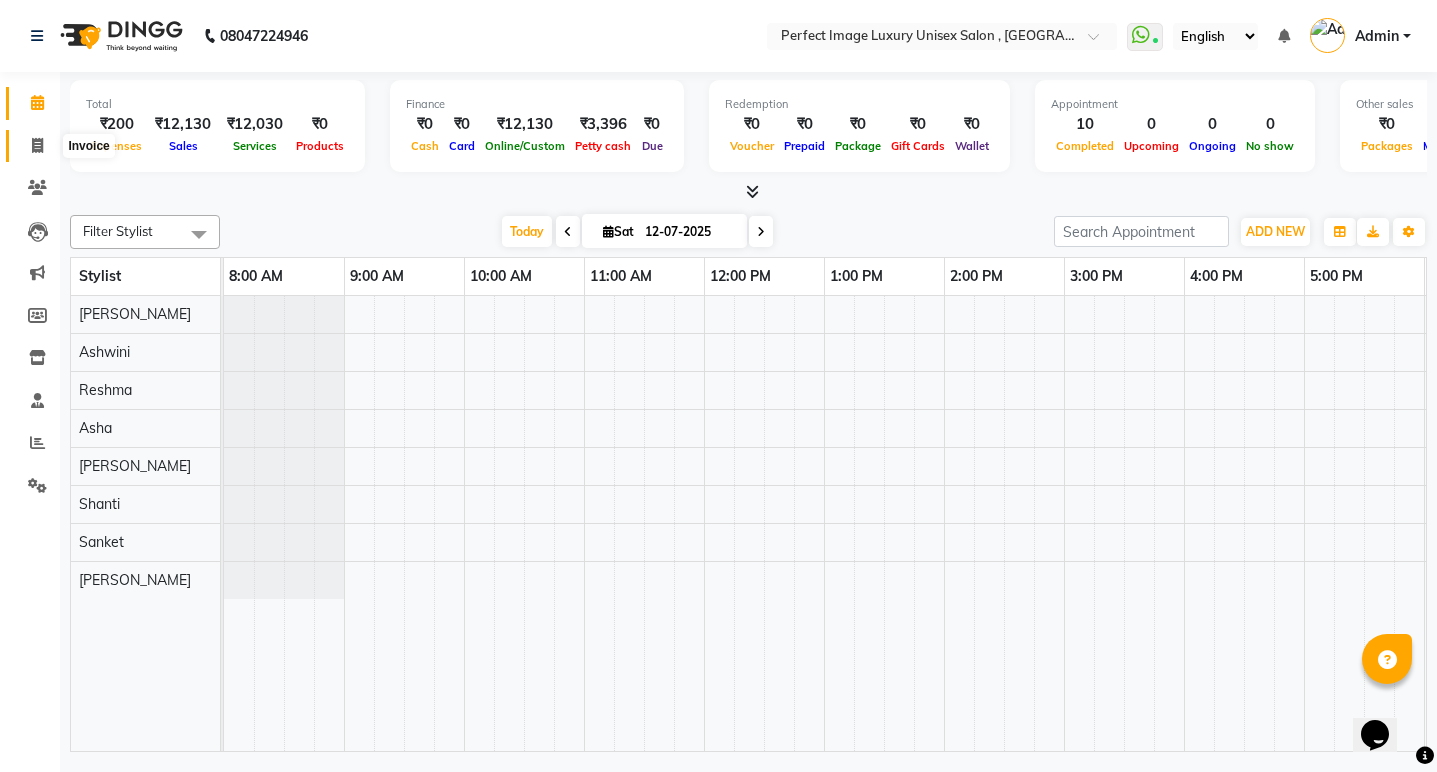 click 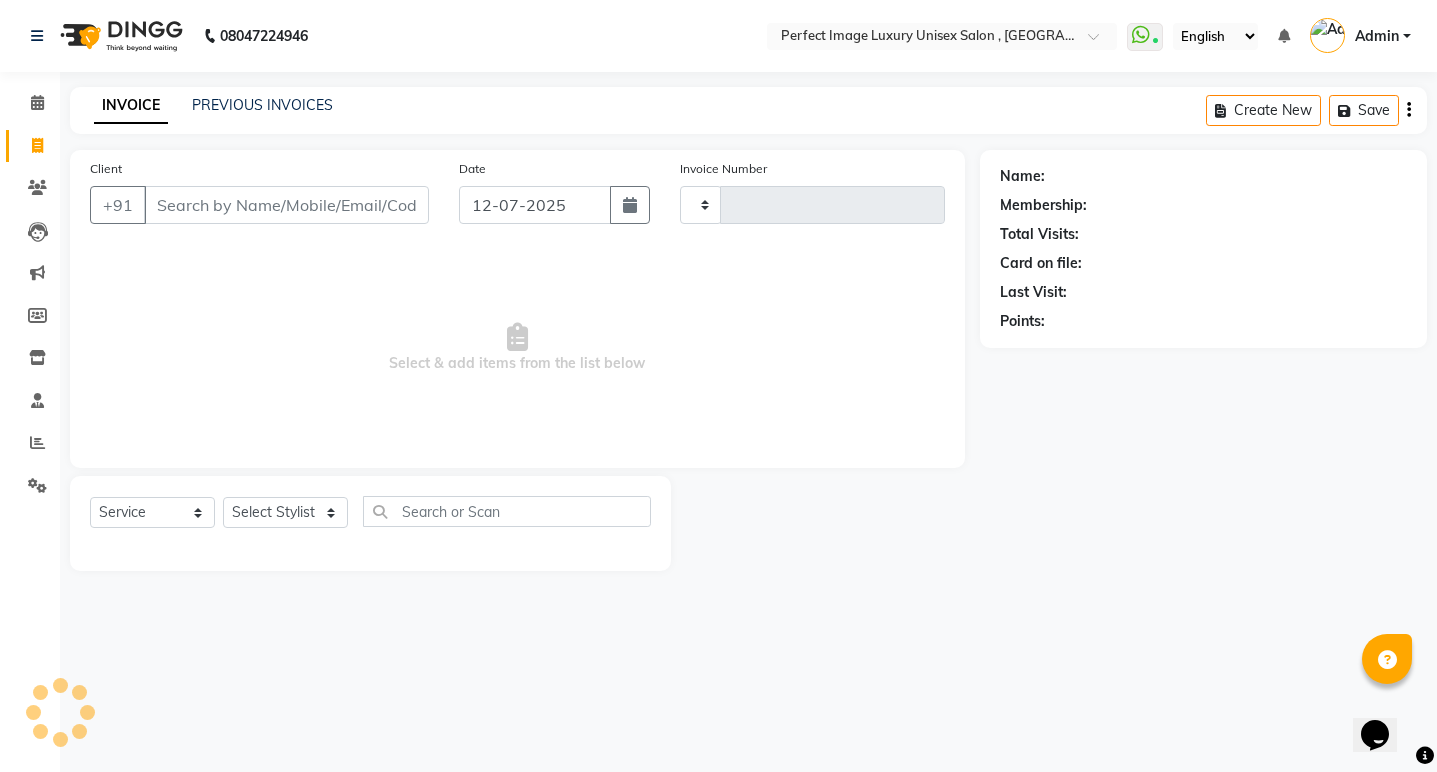 type on "0355" 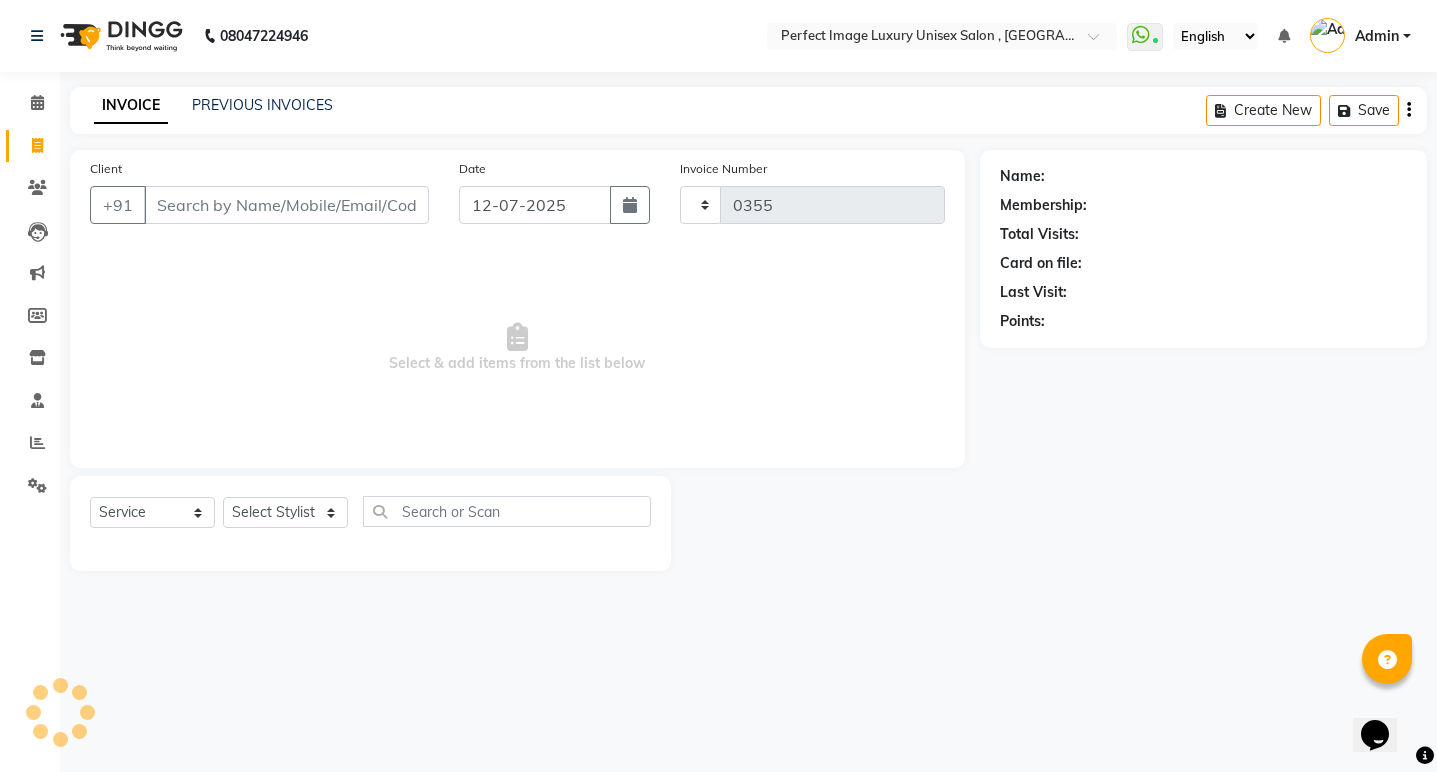 select on "5078" 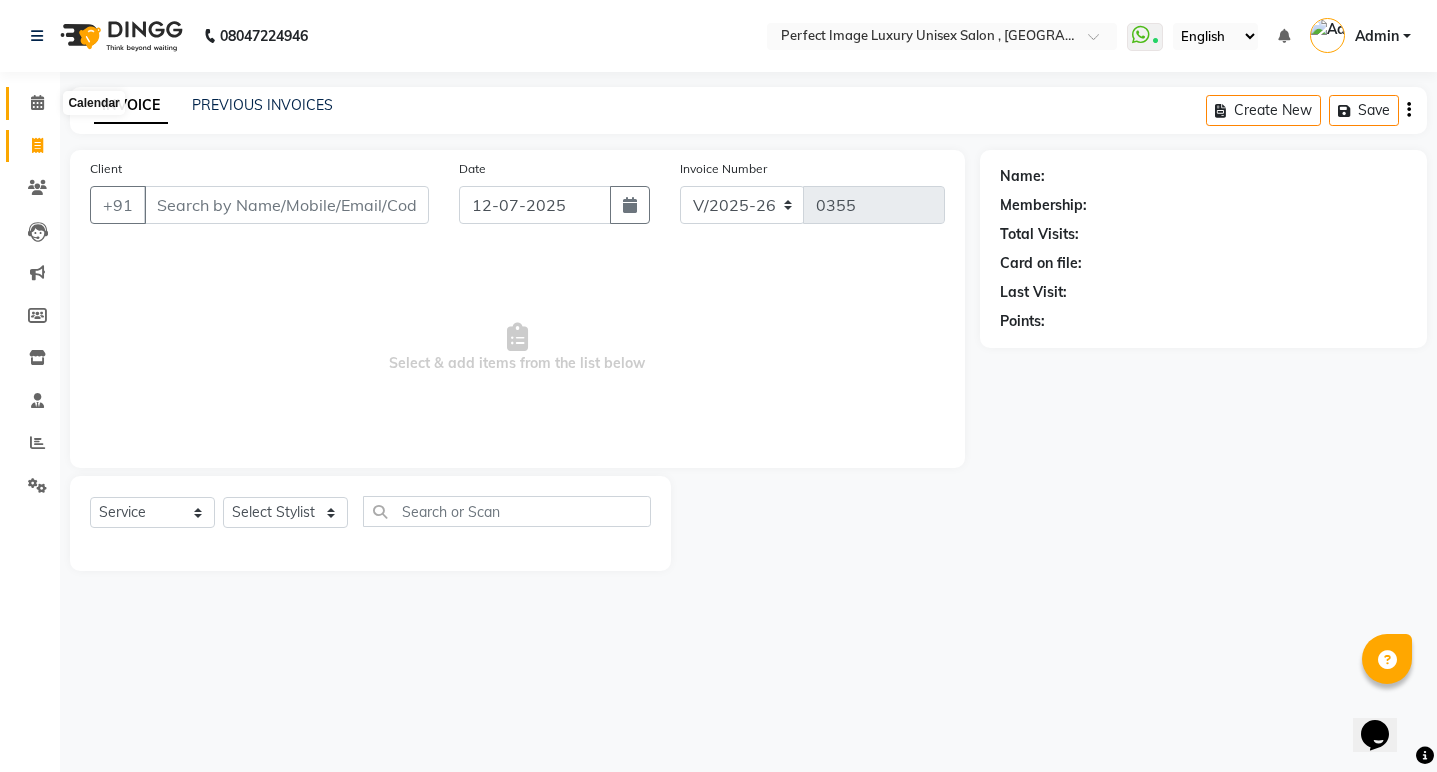 click 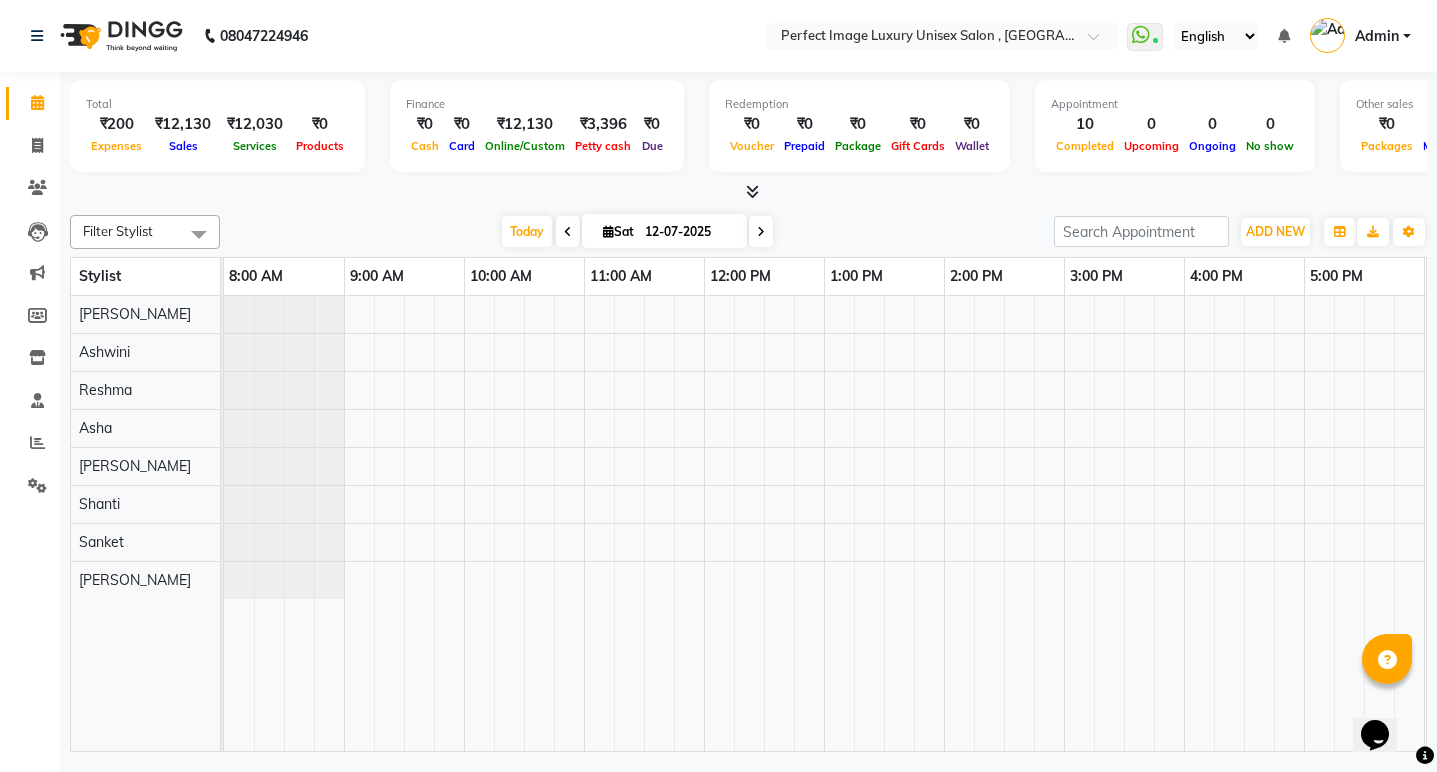 scroll, scrollTop: 0, scrollLeft: 0, axis: both 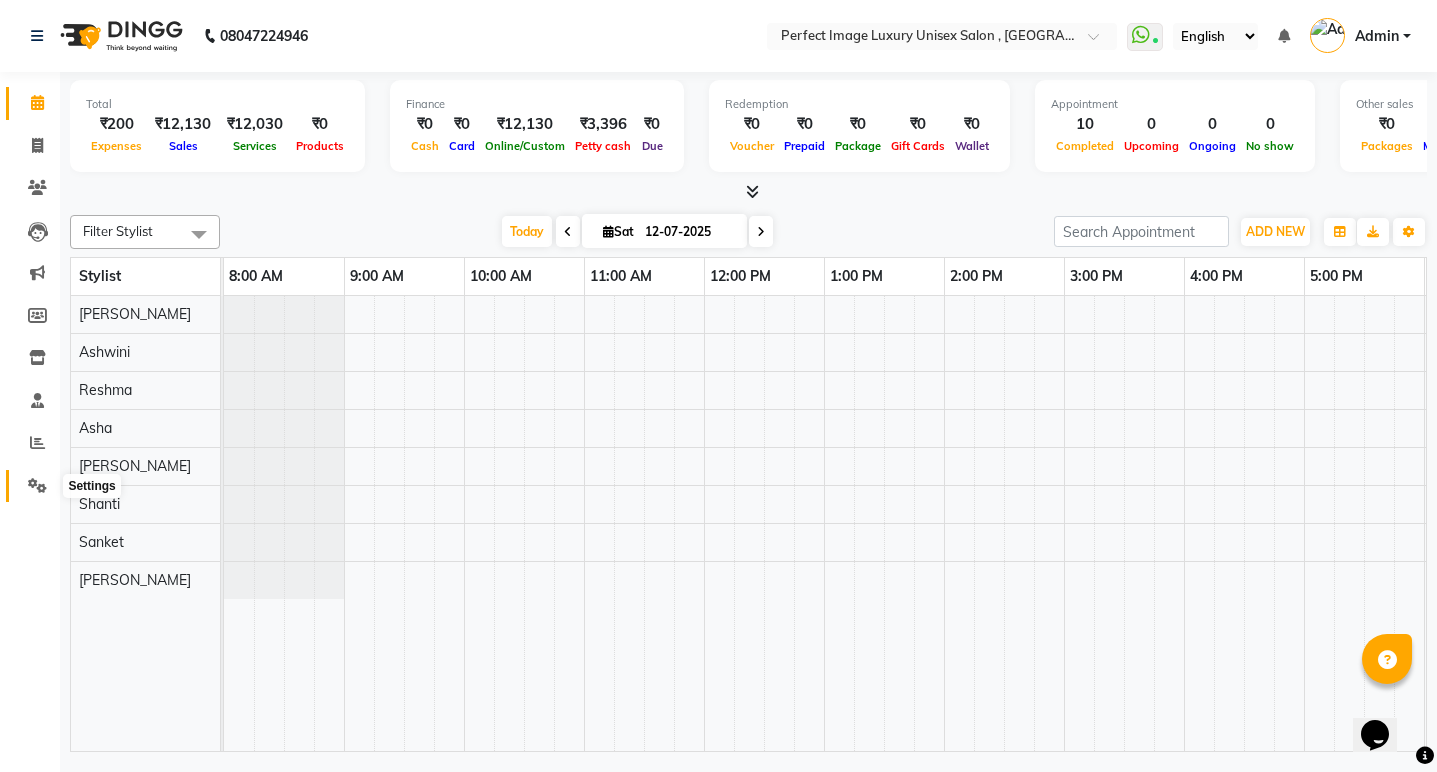 click 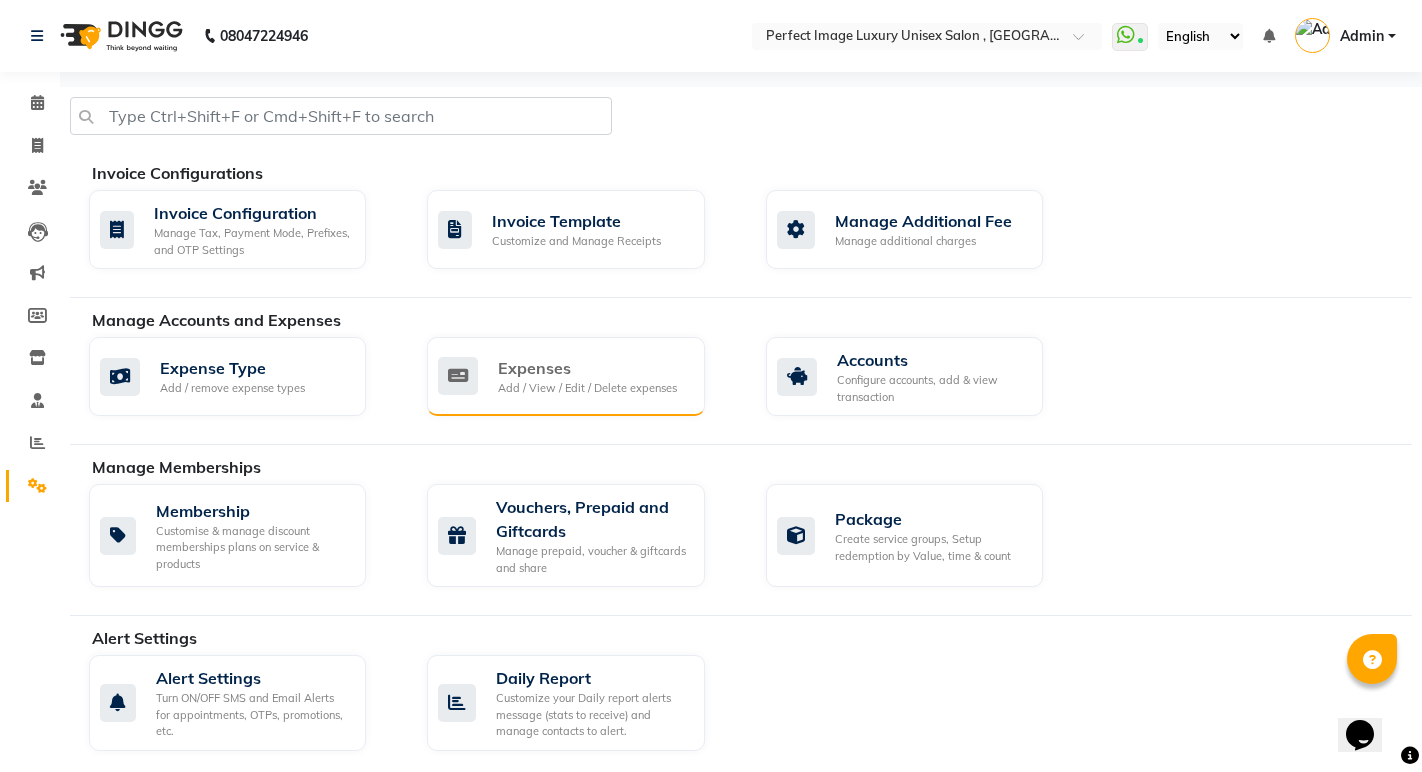 click on "Expenses Add / View / Edit / Delete expenses" 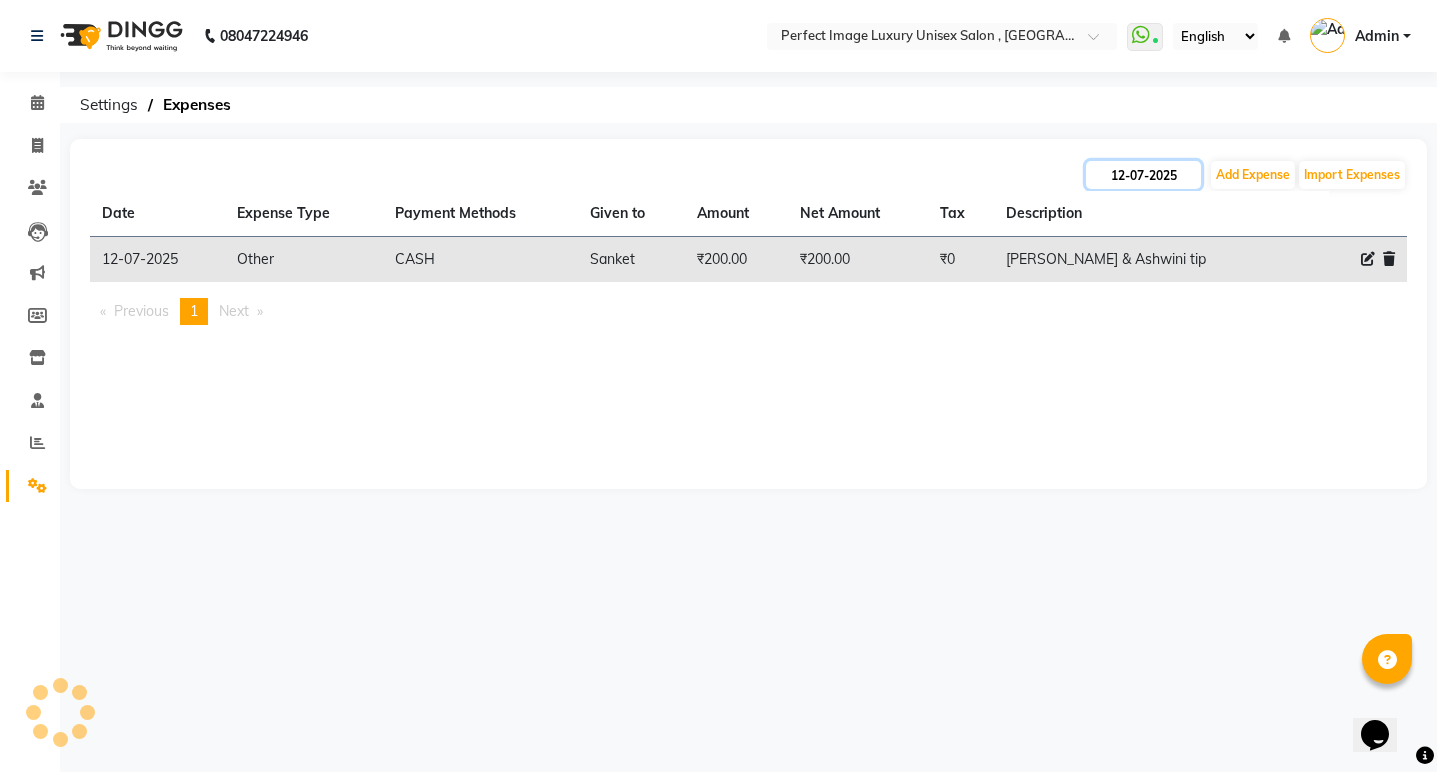 click on "12-07-2025" 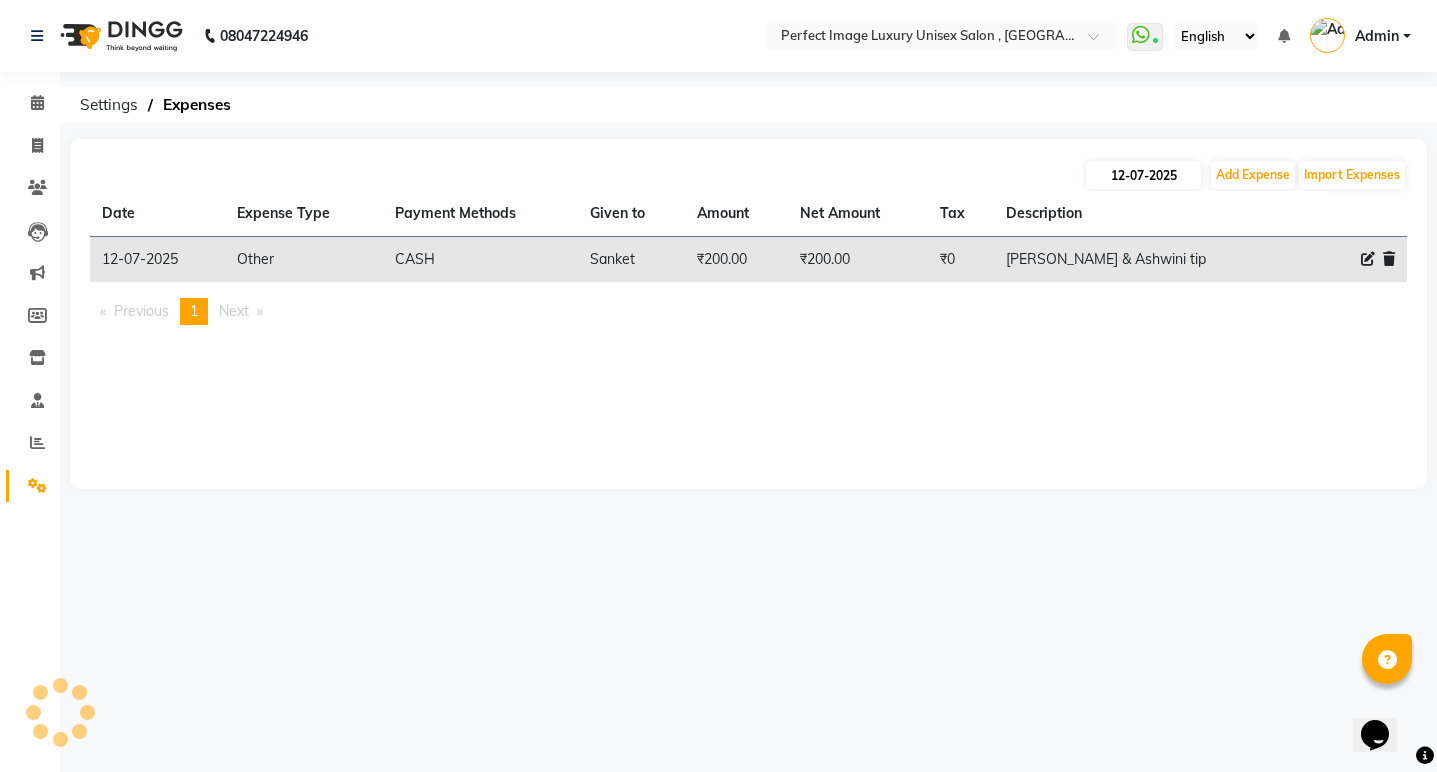 select on "7" 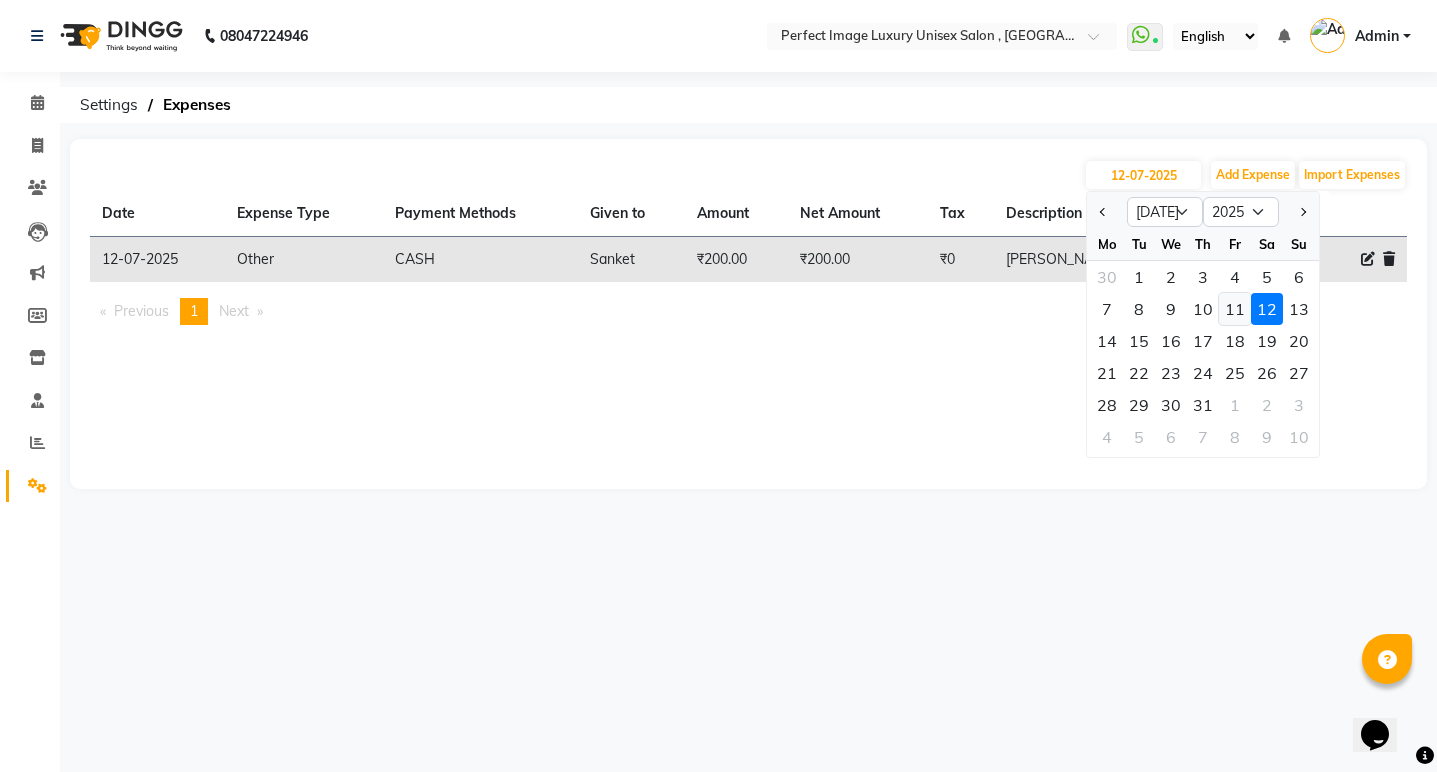 click on "11" 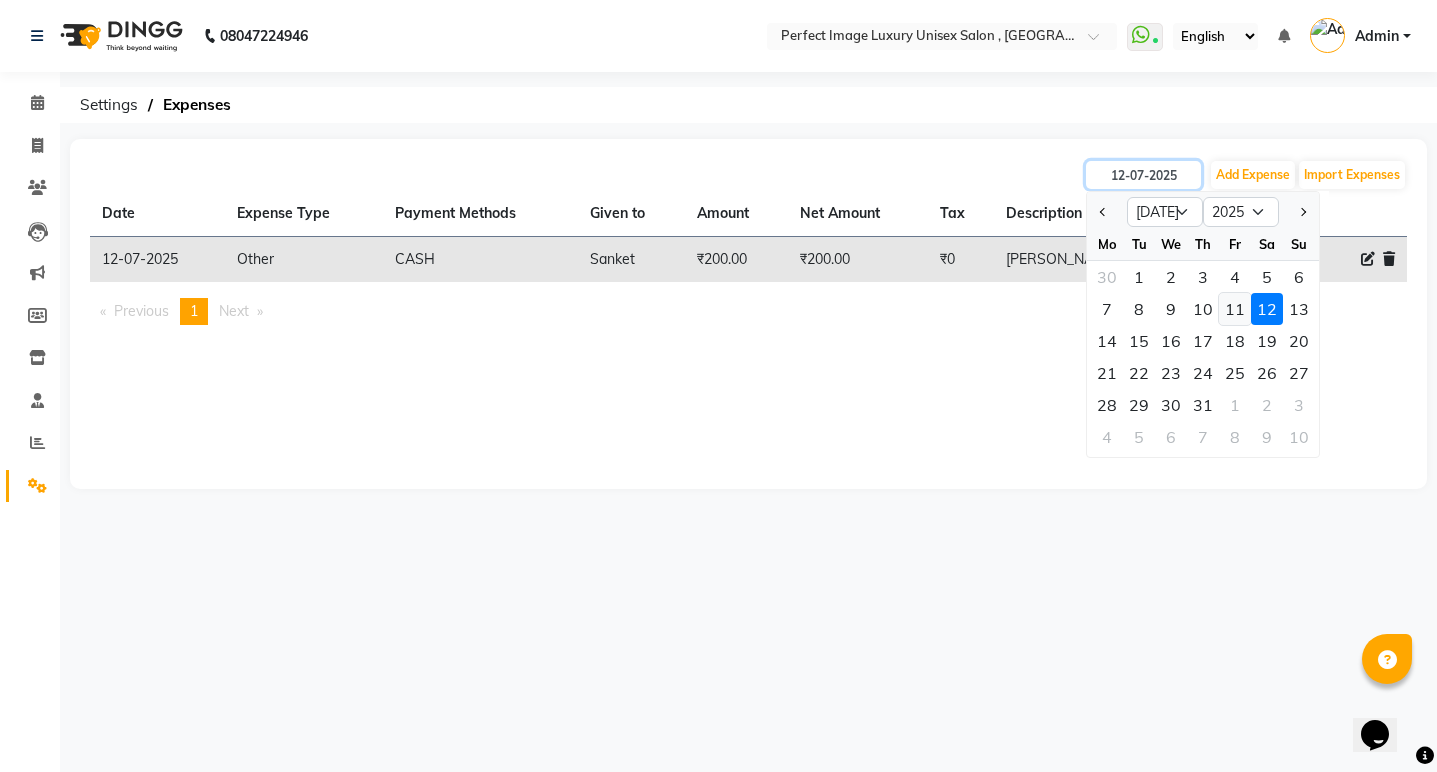type on "[DATE]" 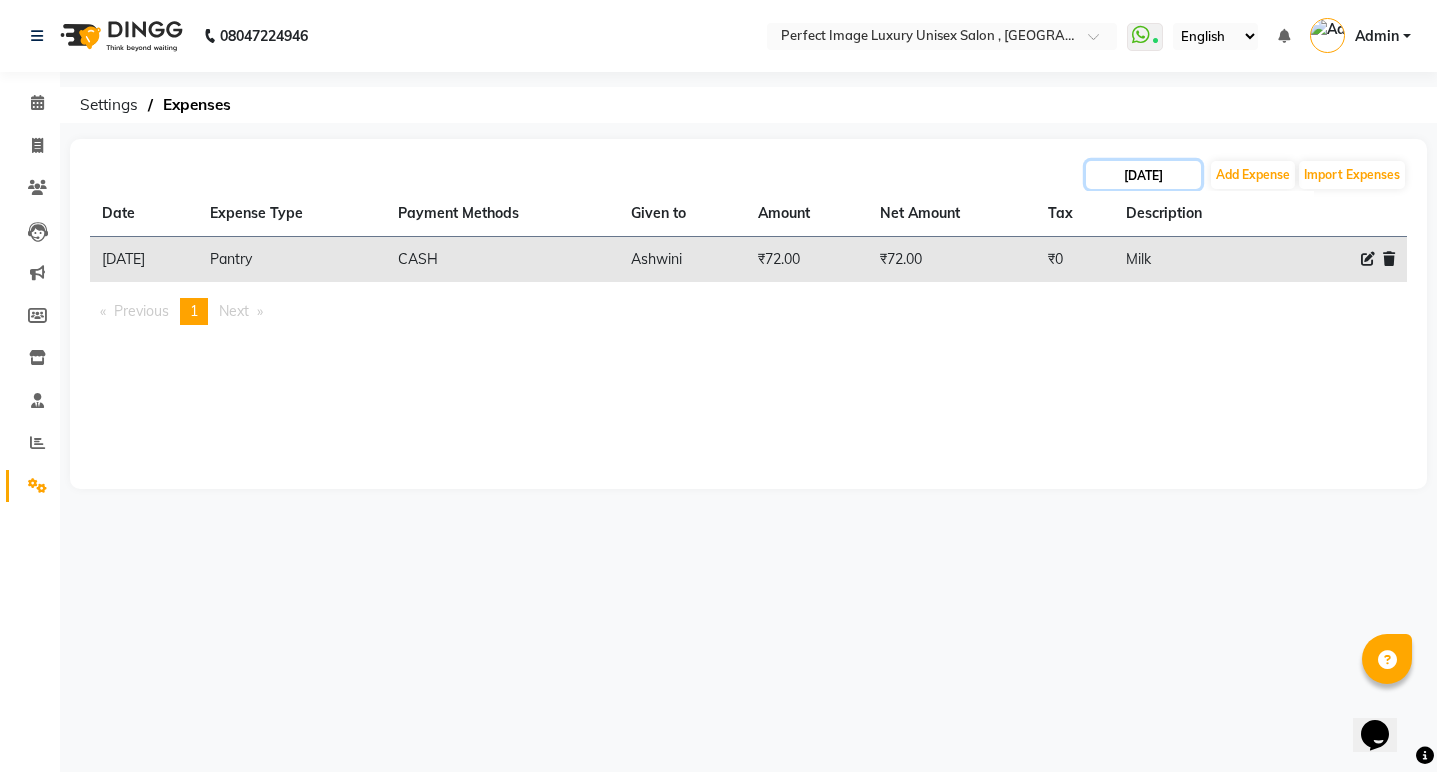 click on "[DATE]" 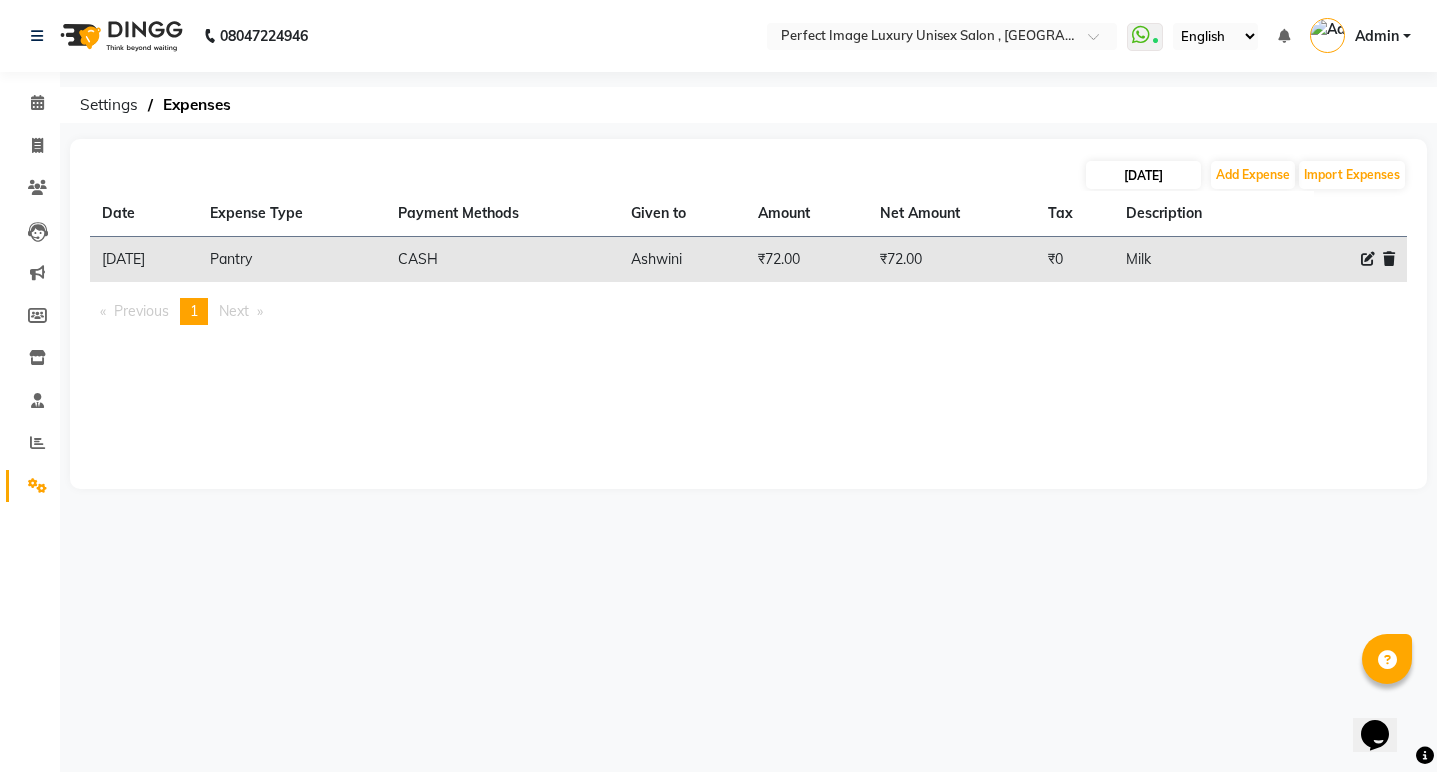 select on "7" 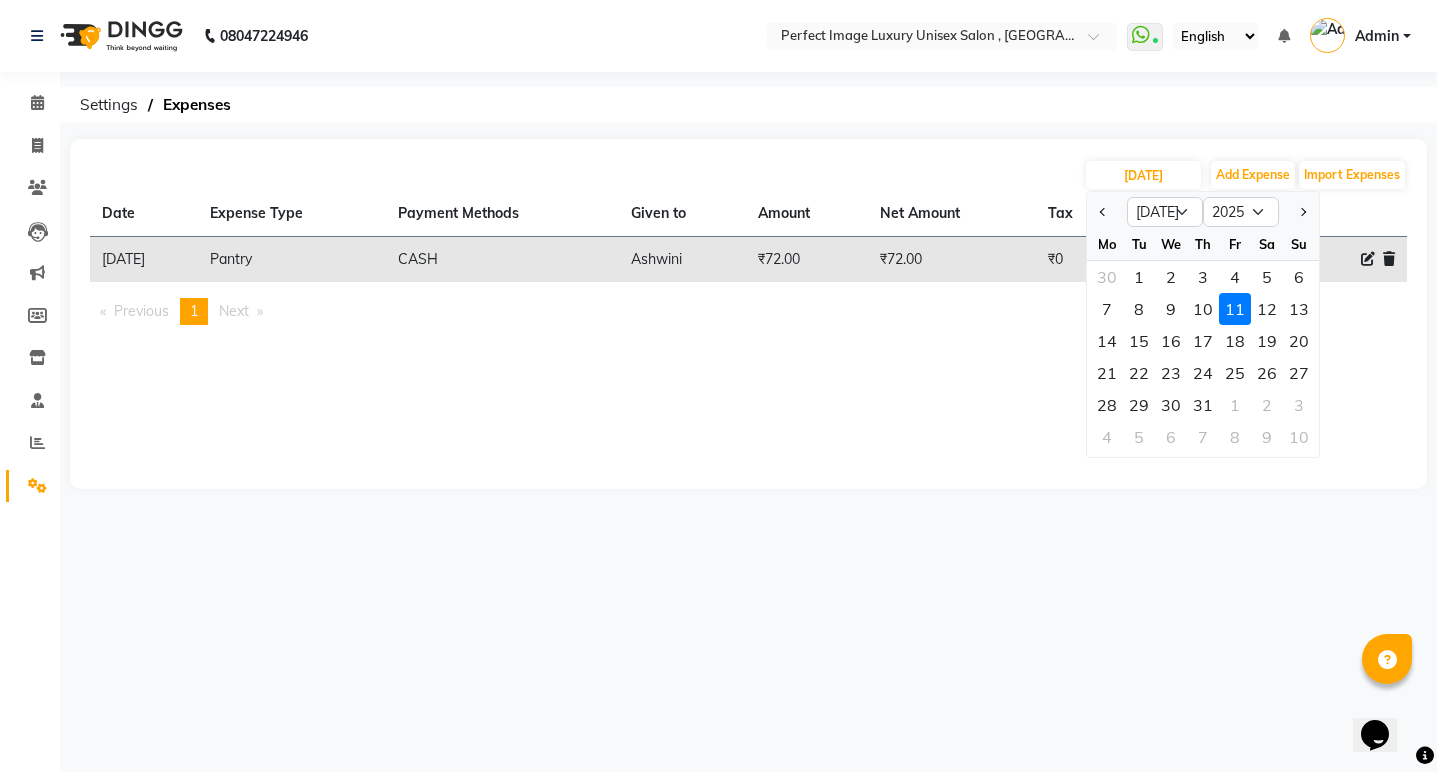 click on "11" 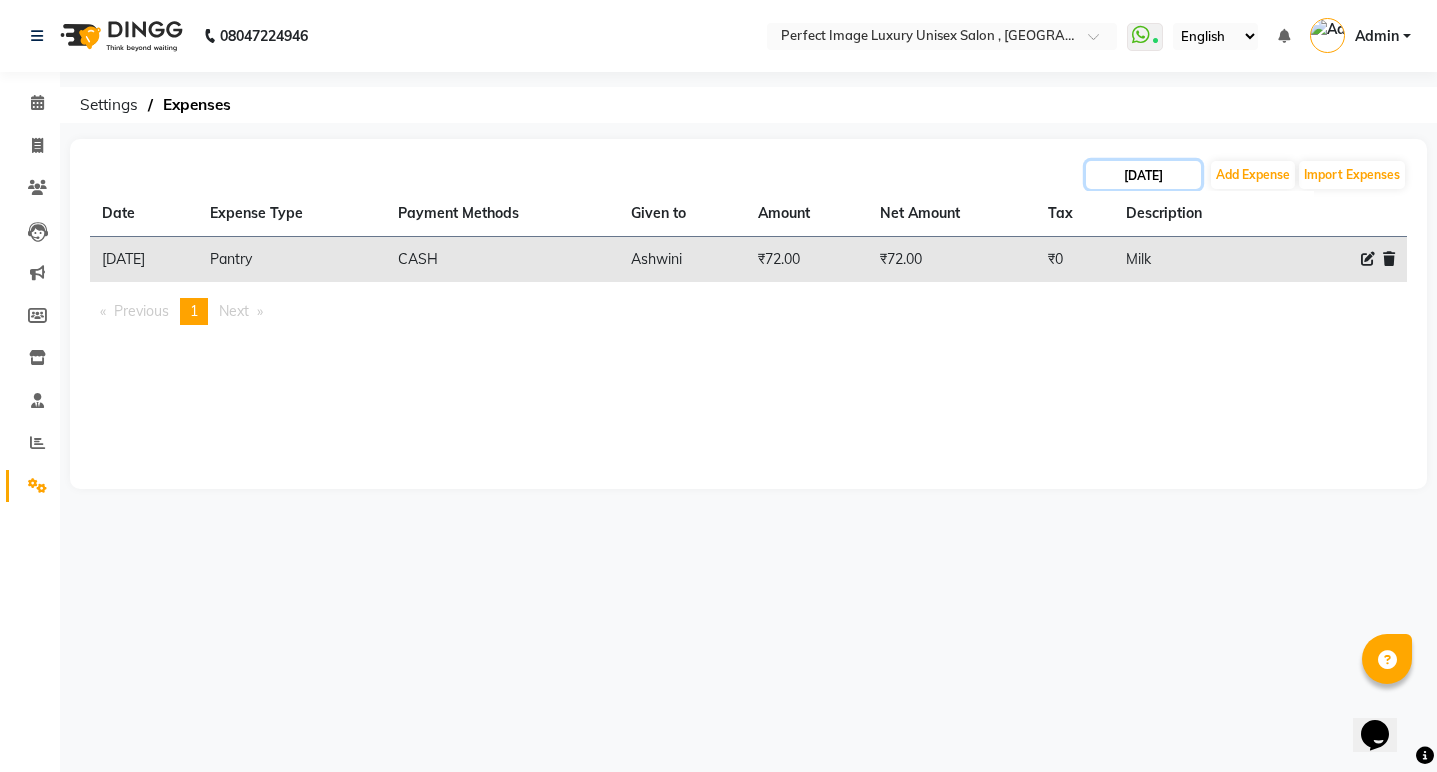 click on "[DATE]" 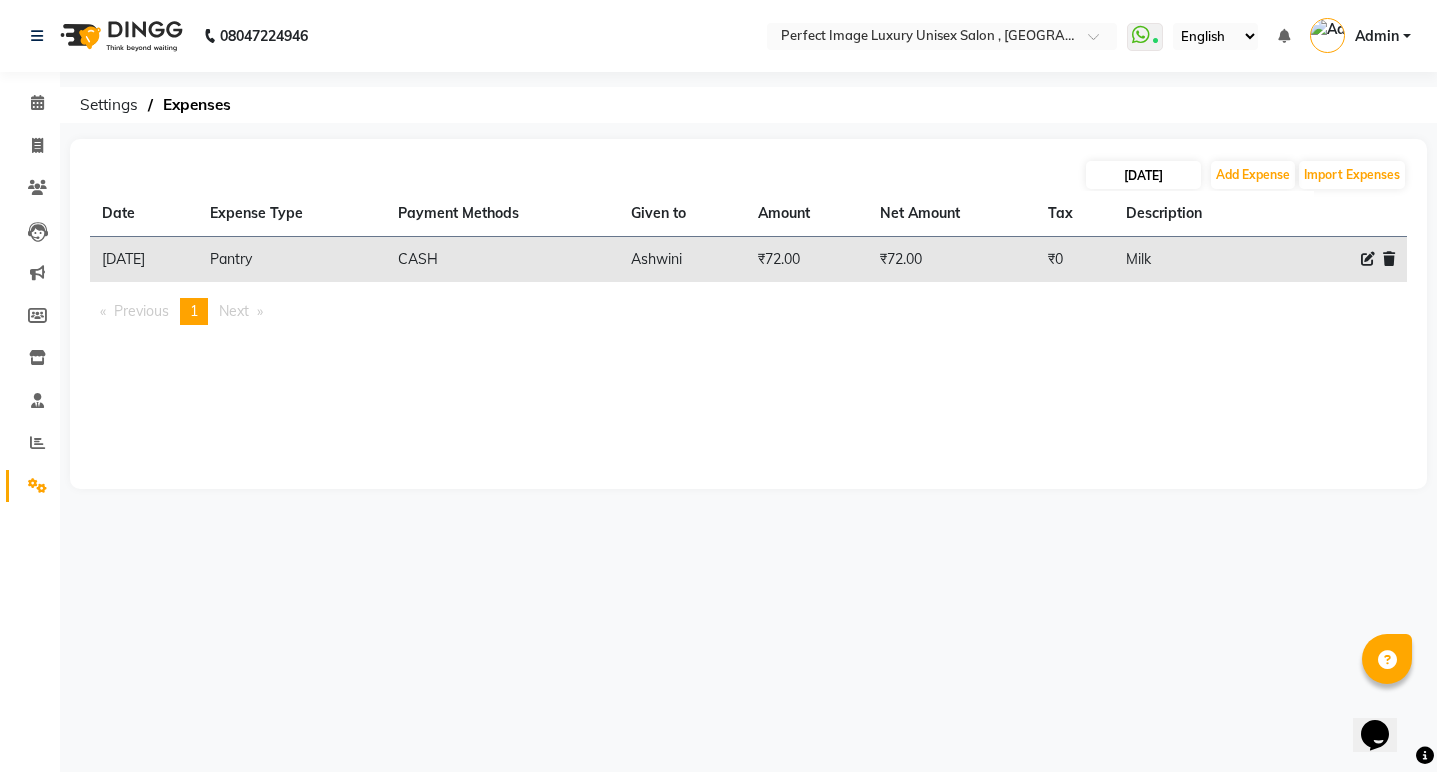 select on "7" 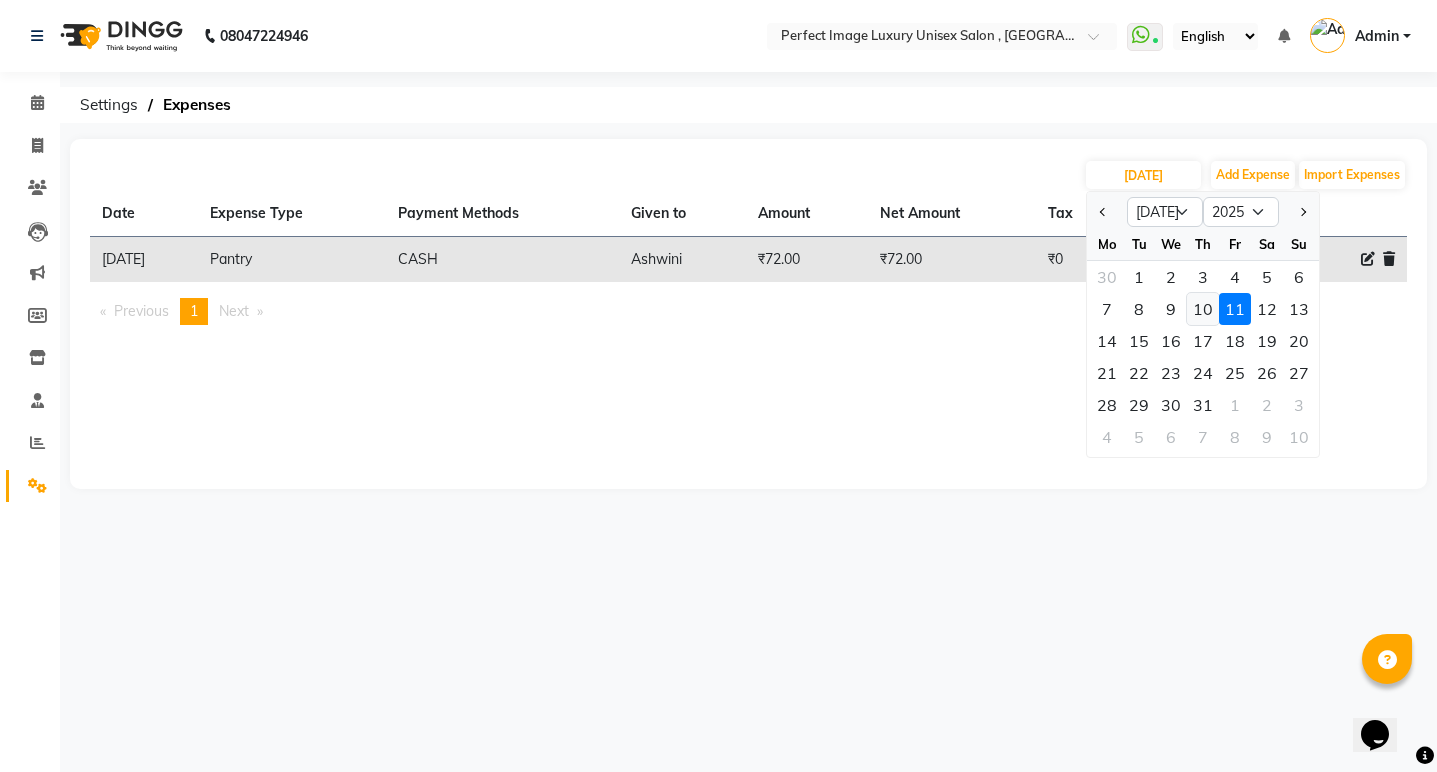 click on "10" 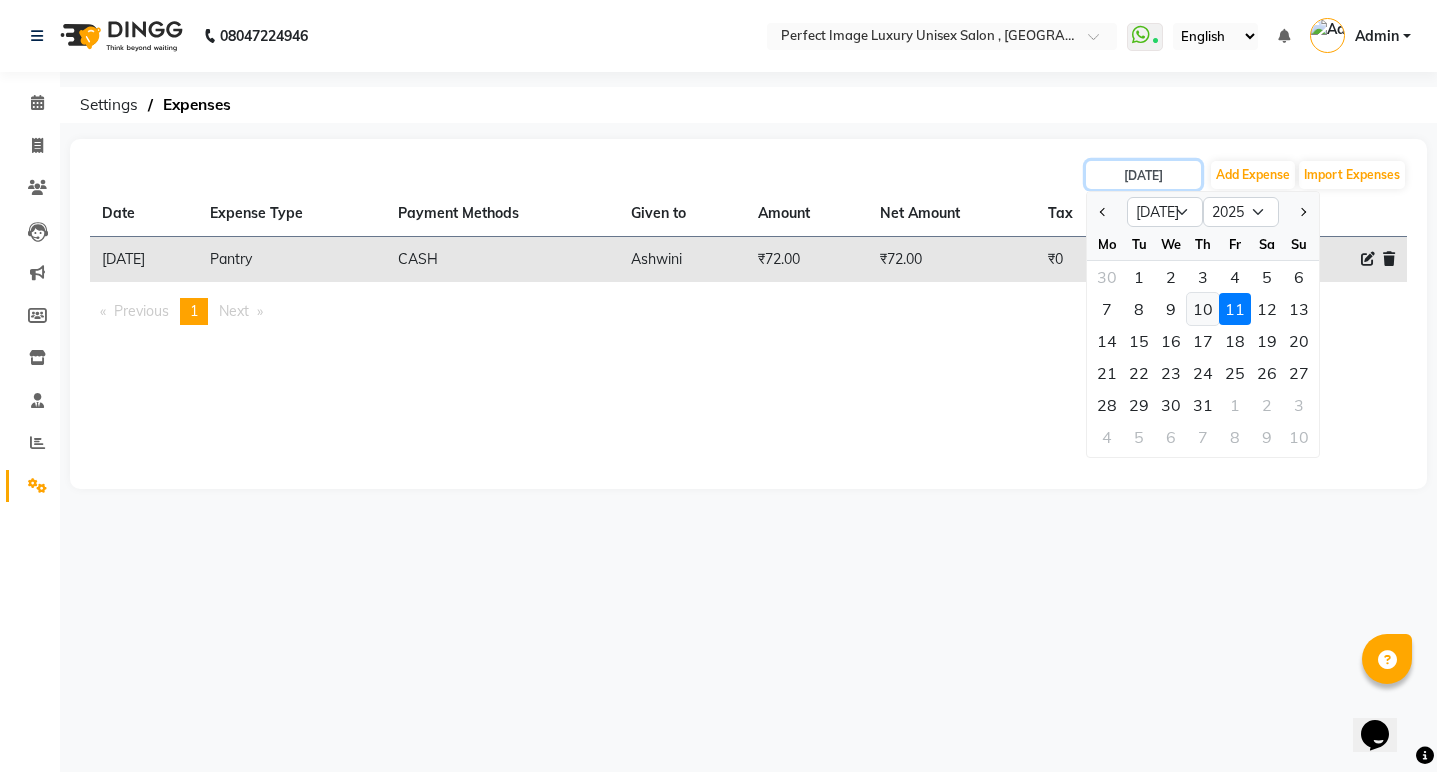 type on "[DATE]" 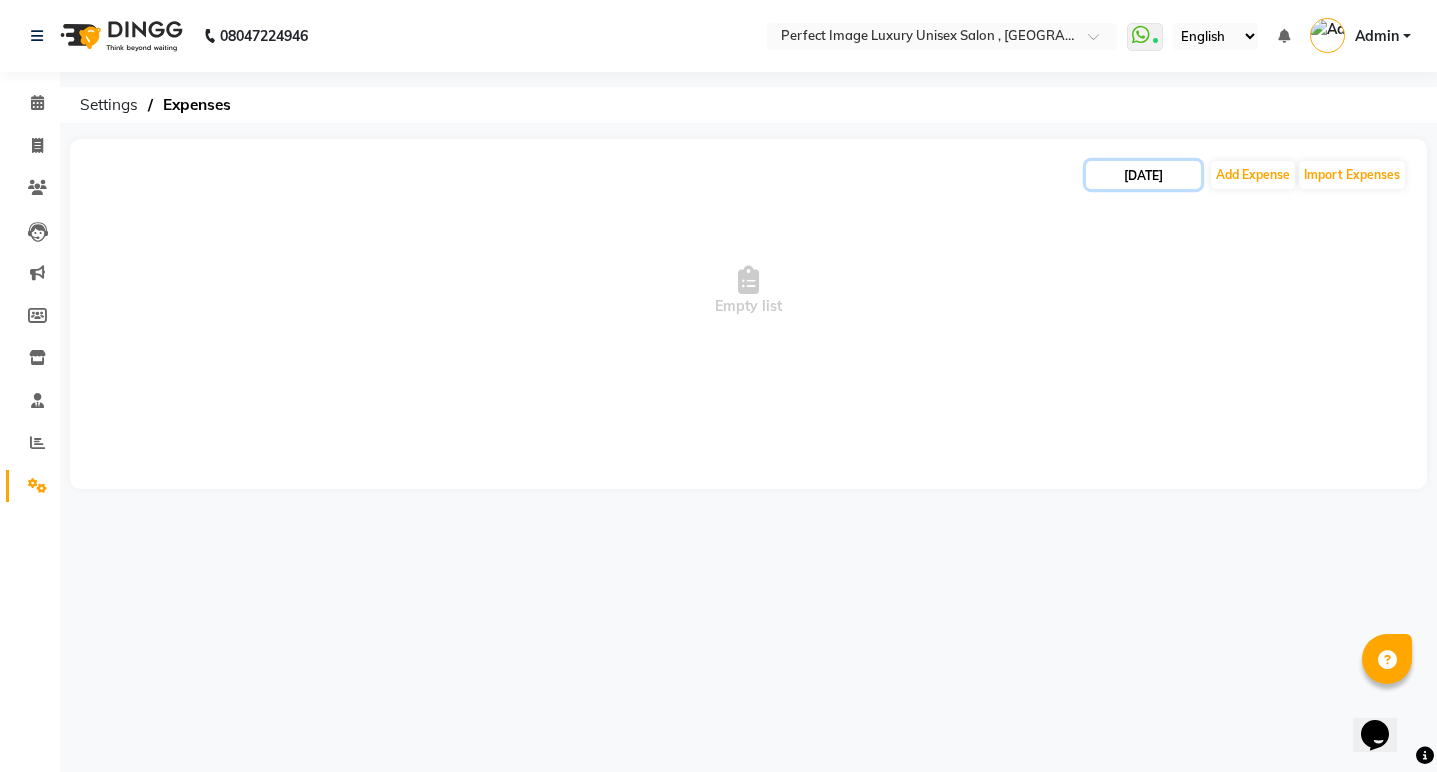 click on "[DATE]" 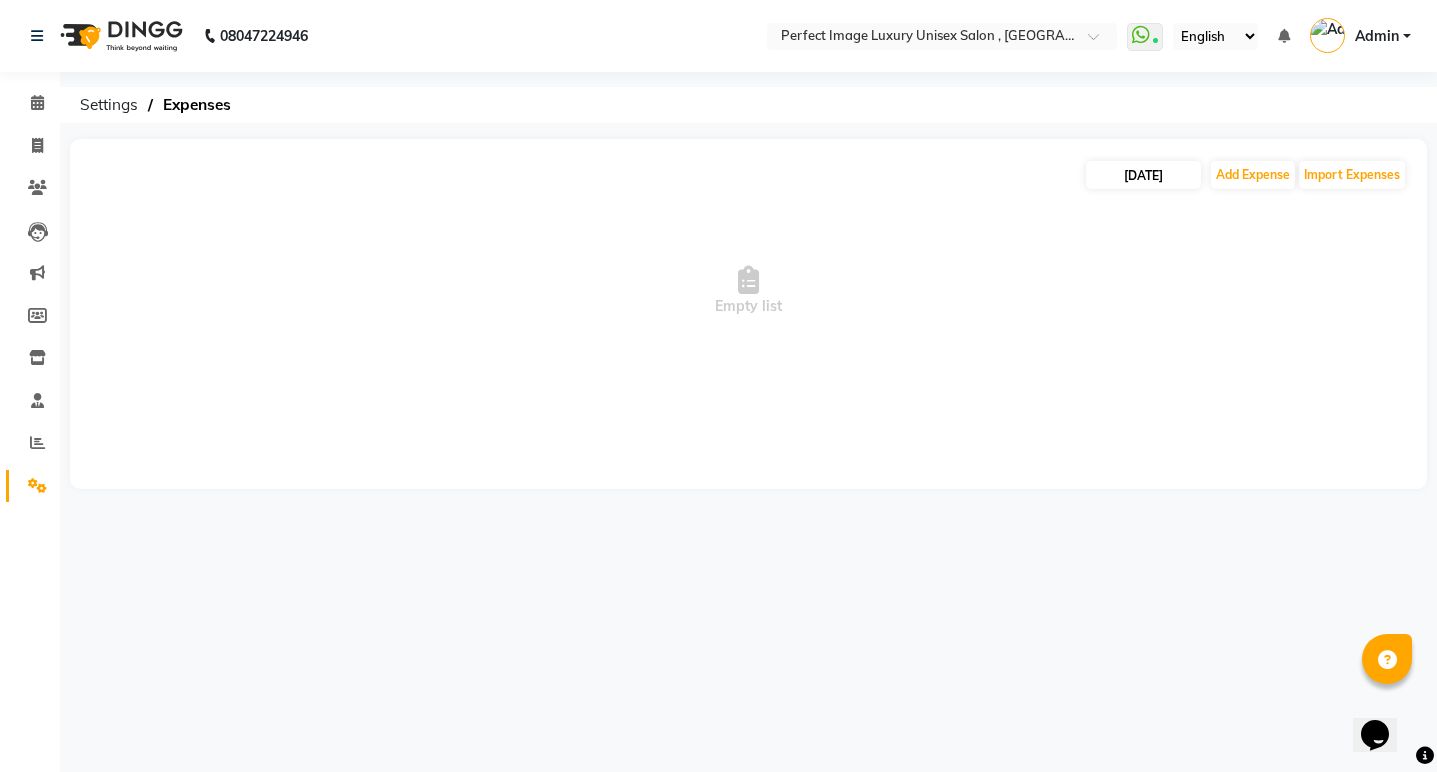 select on "7" 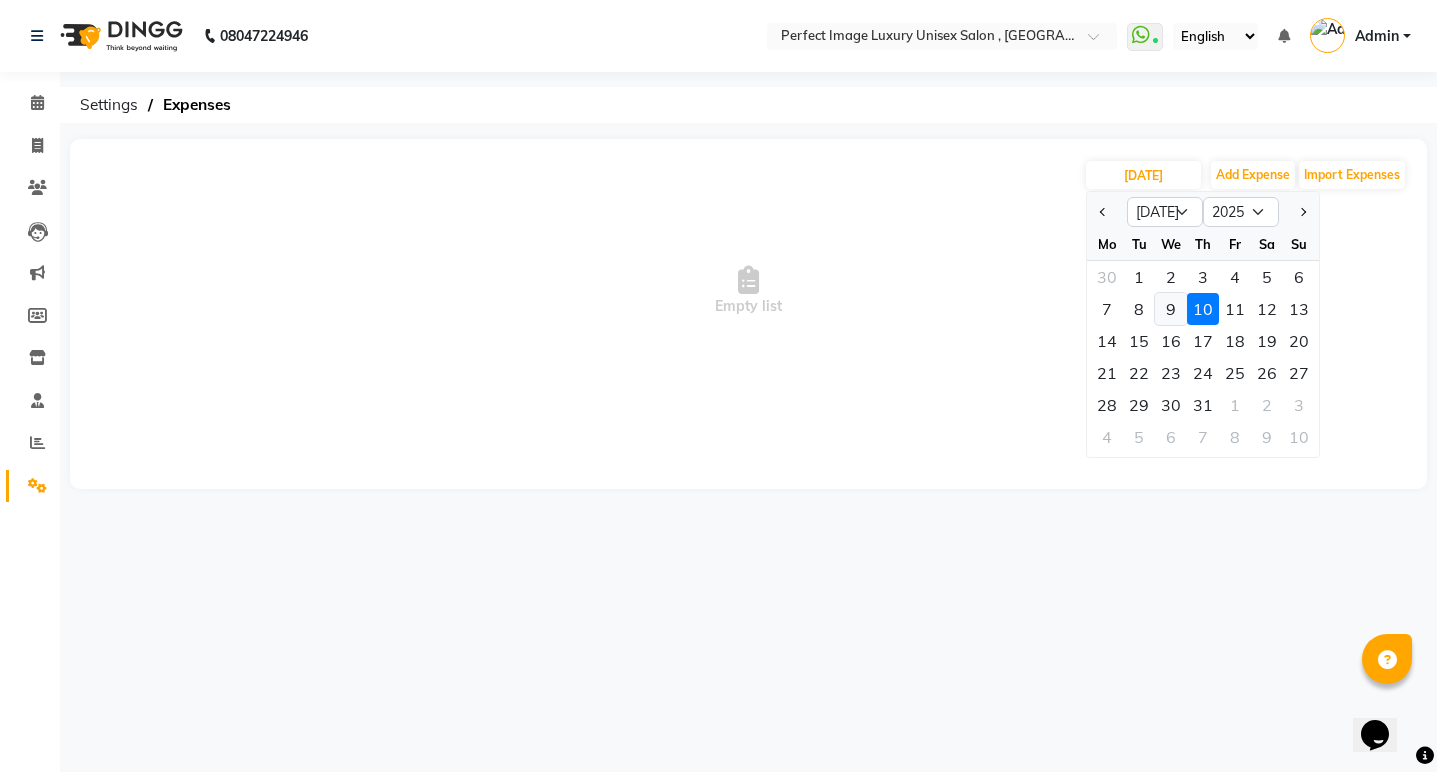 click on "9" 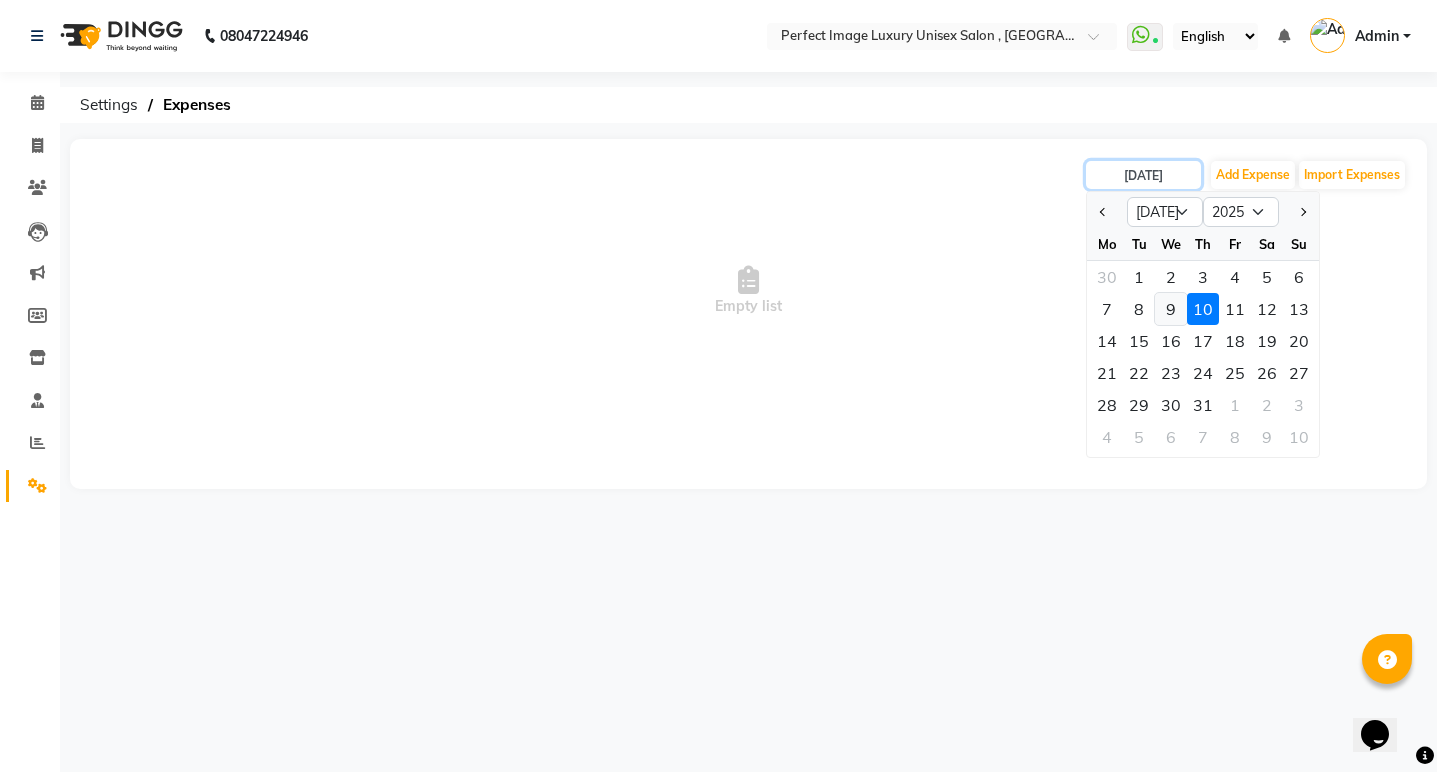type on "[DATE]" 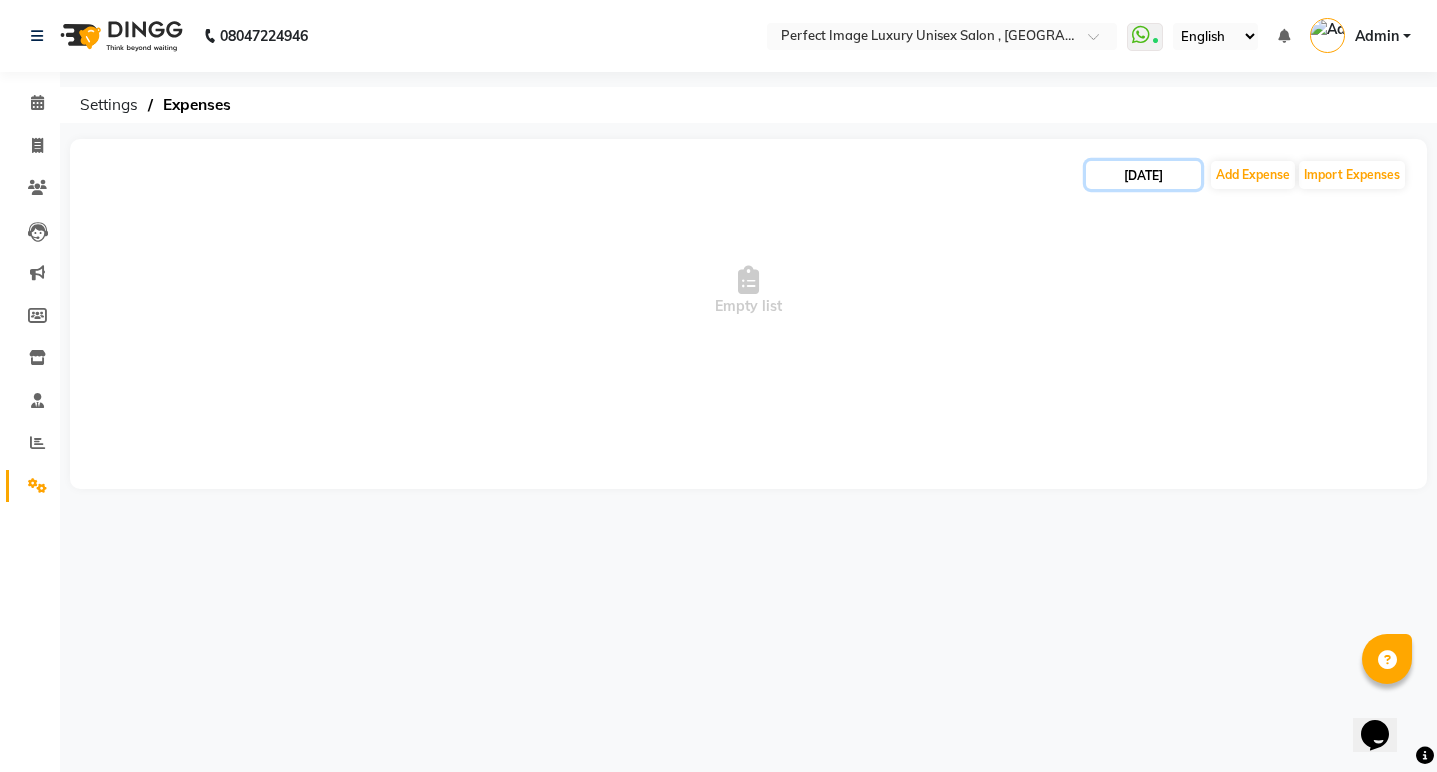 click on "[DATE]" 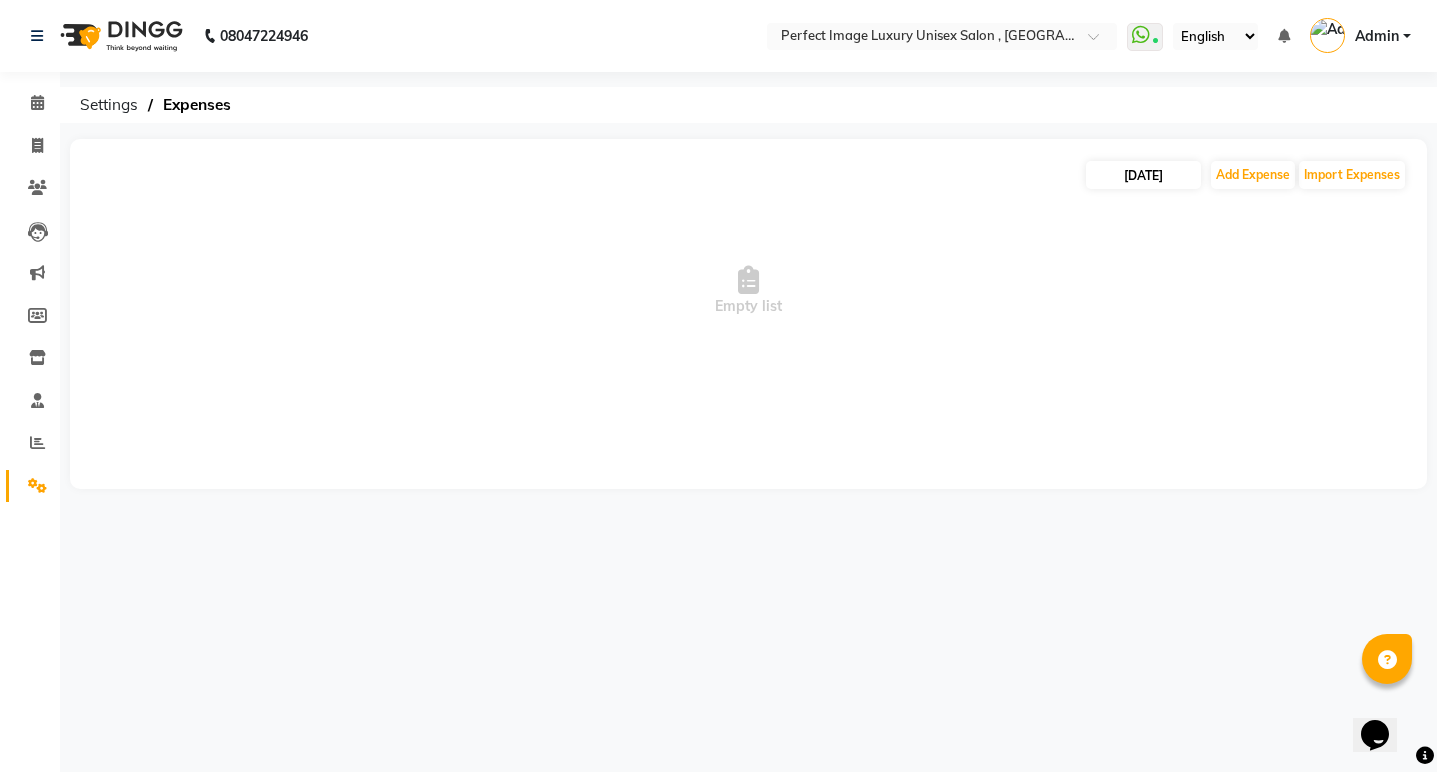 select on "7" 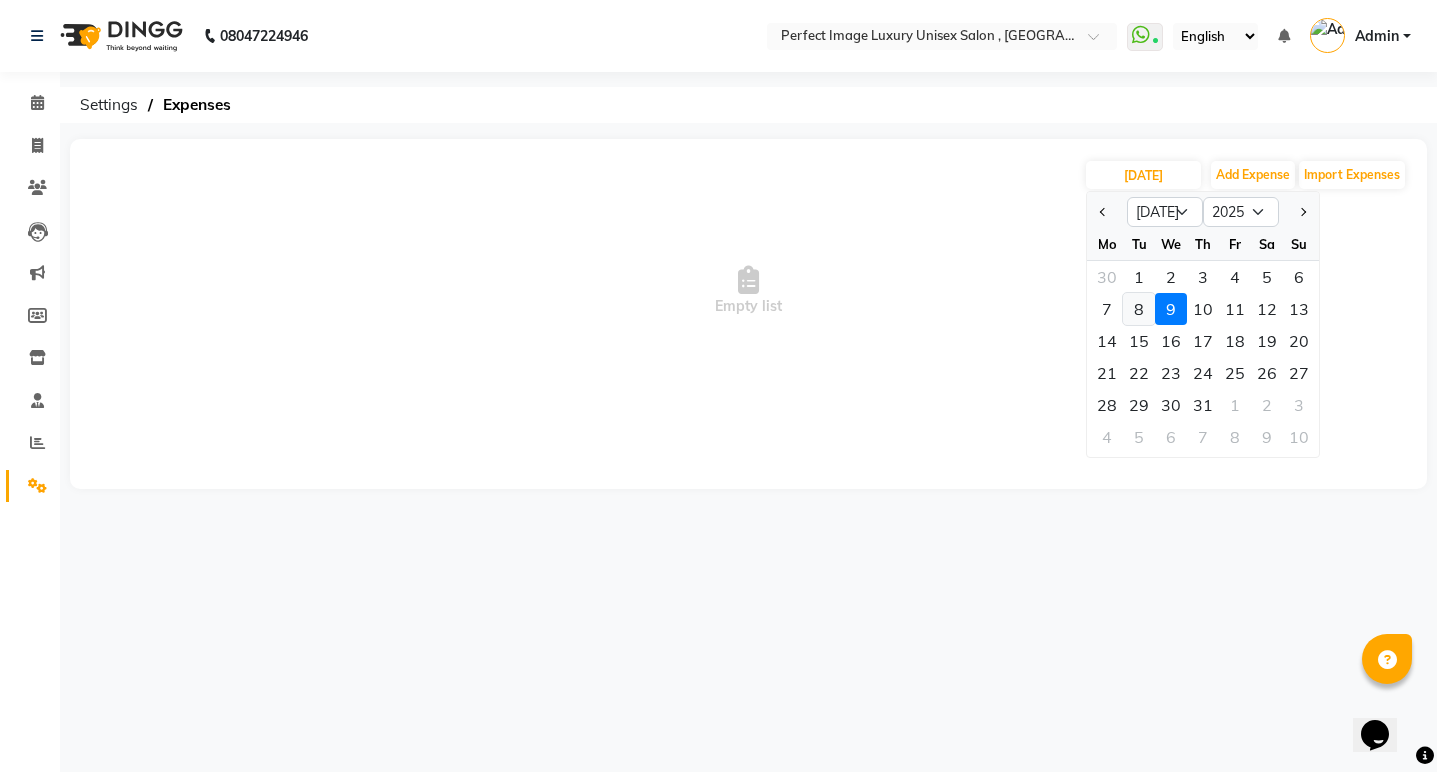 click on "8" 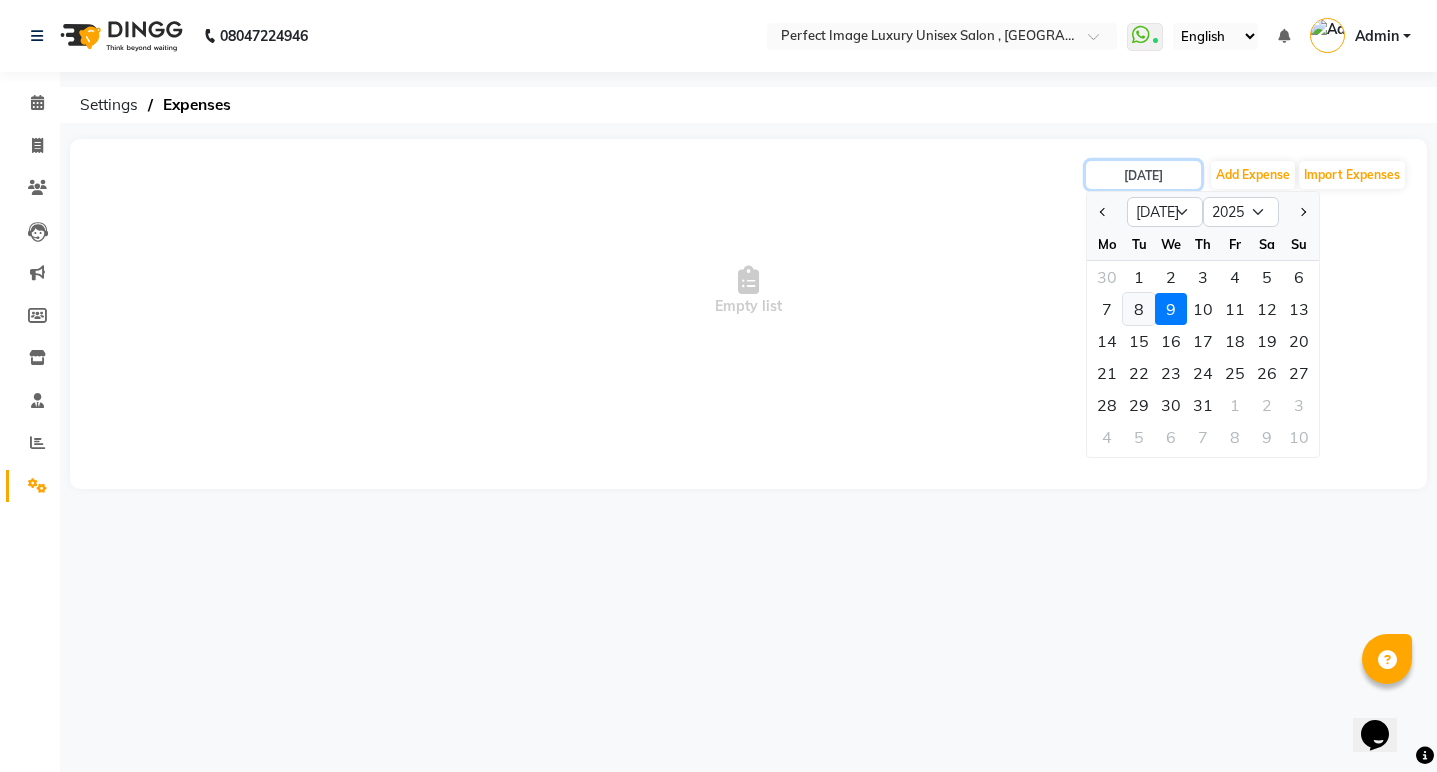 type on "[DATE]" 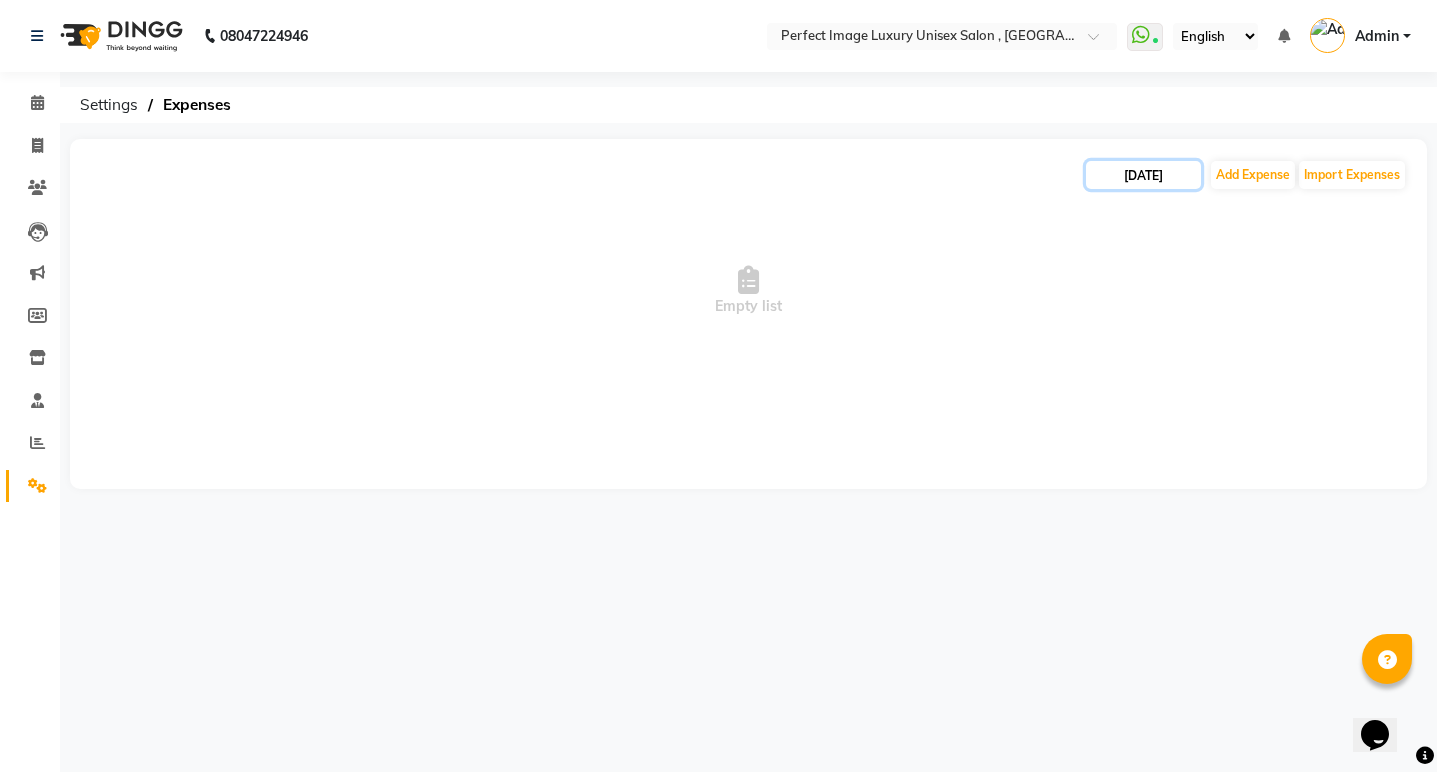 click on "[DATE]" 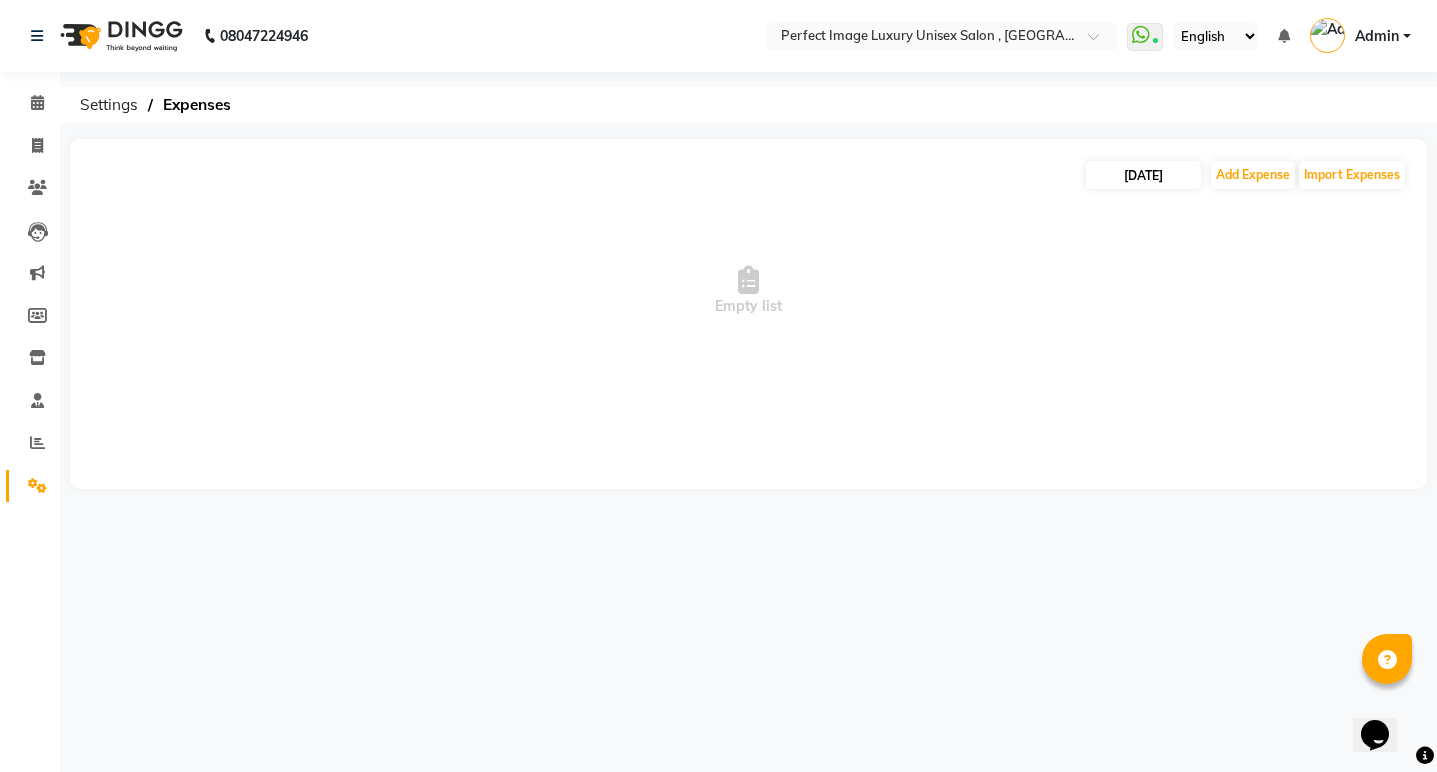 select on "7" 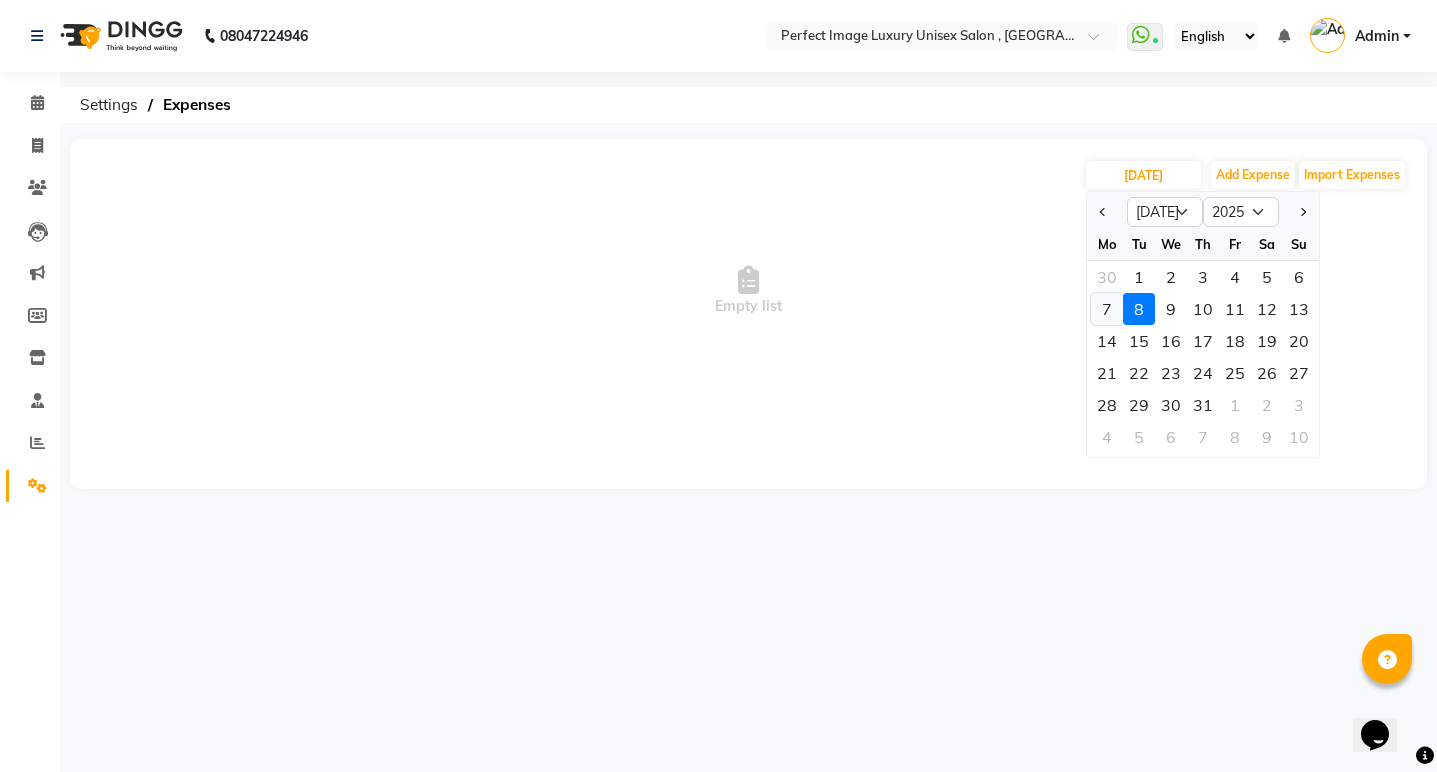 click on "7" 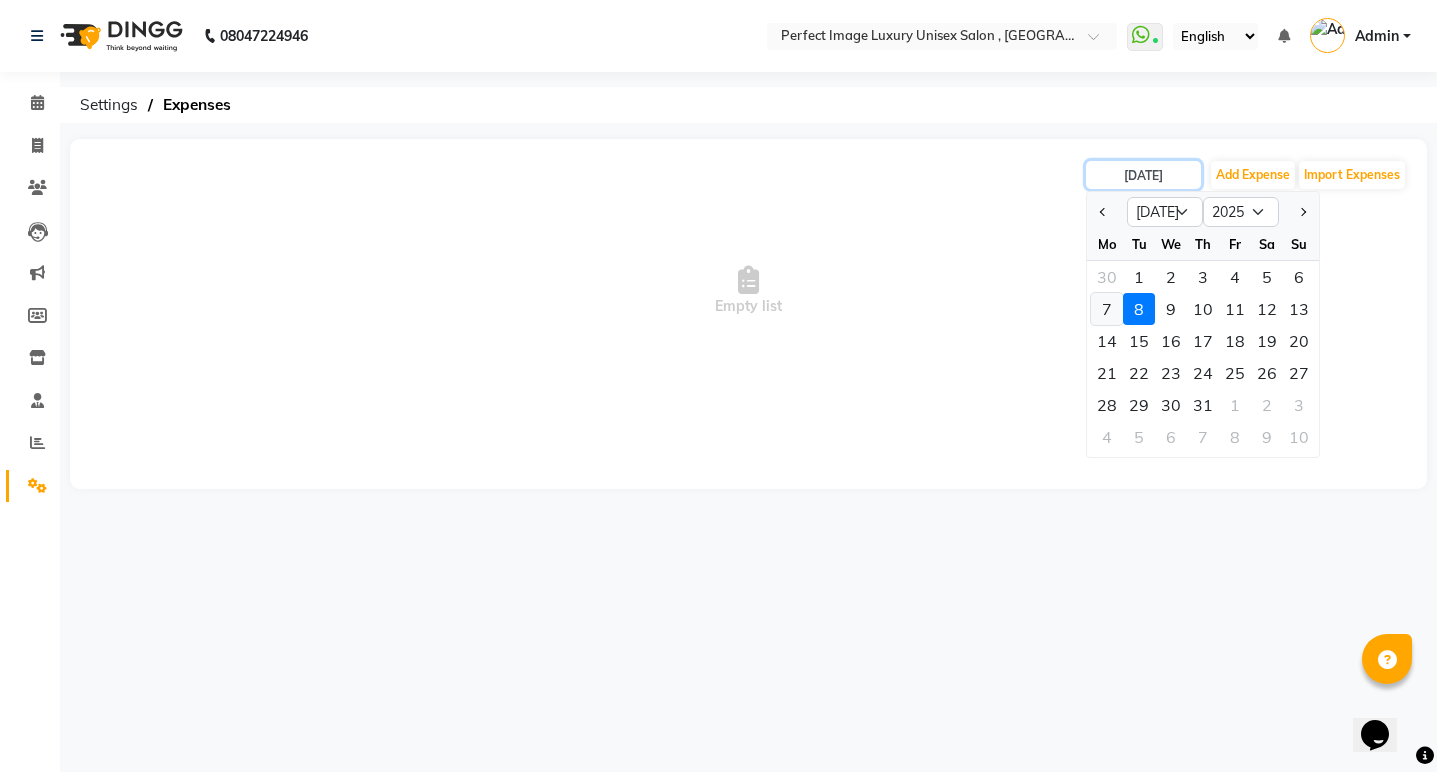 type on "07-07-2025" 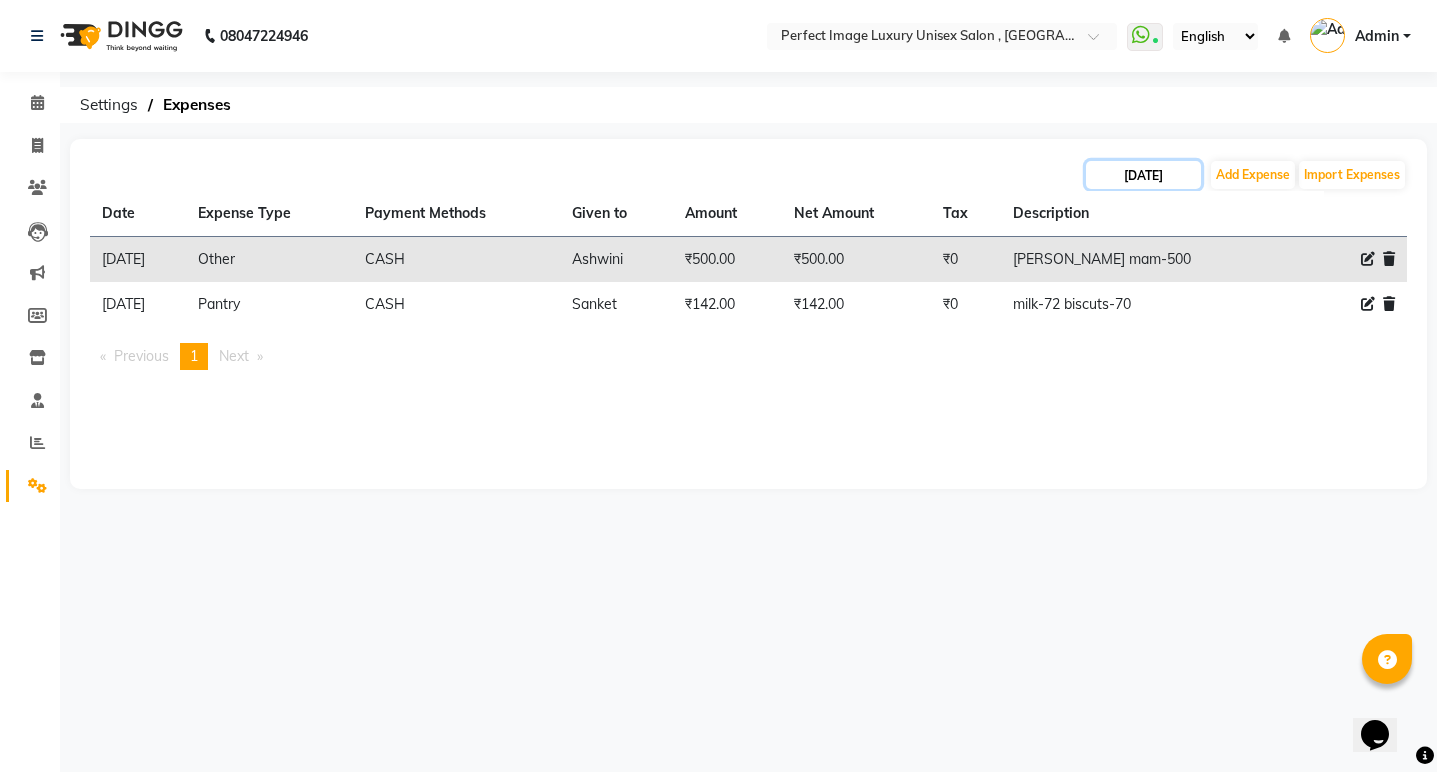 click on "07-07-2025" 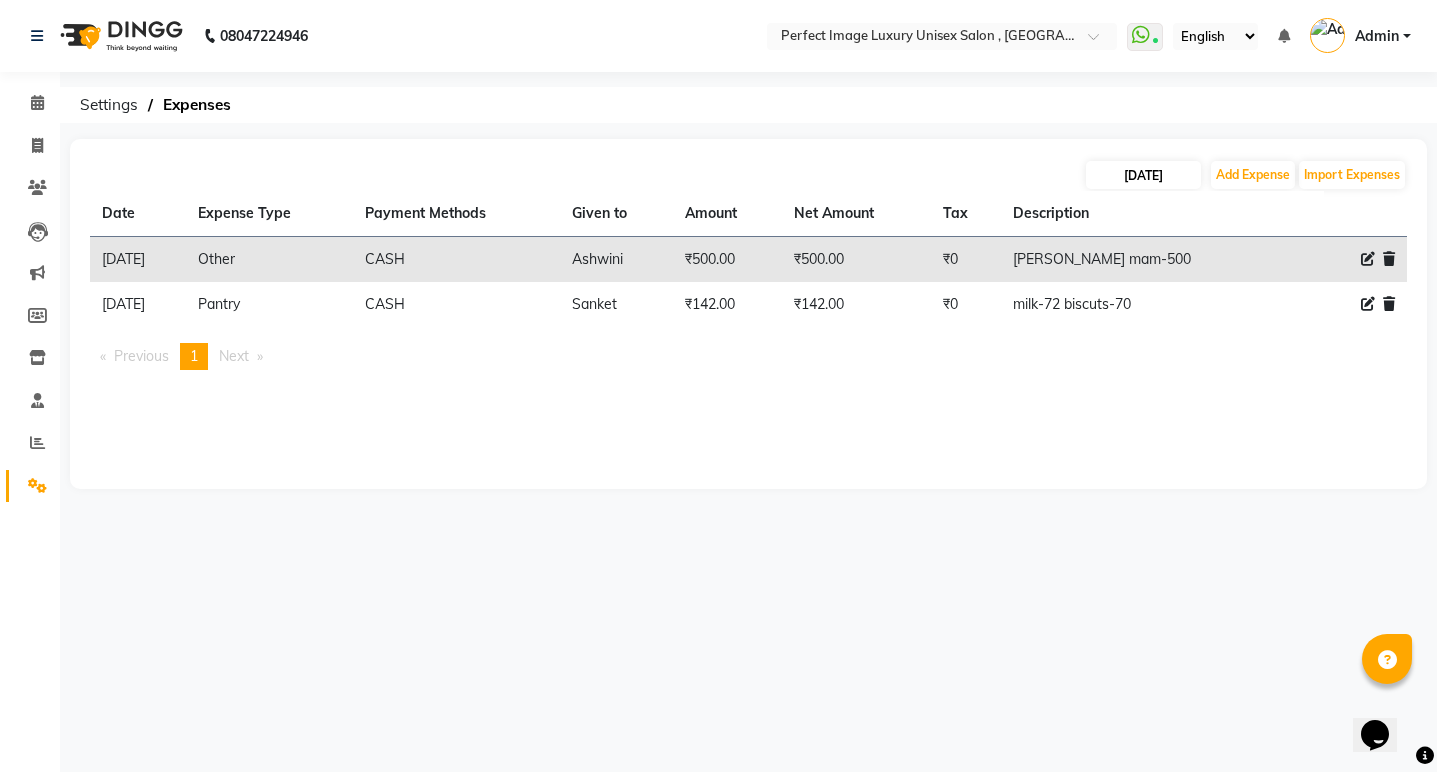 select on "7" 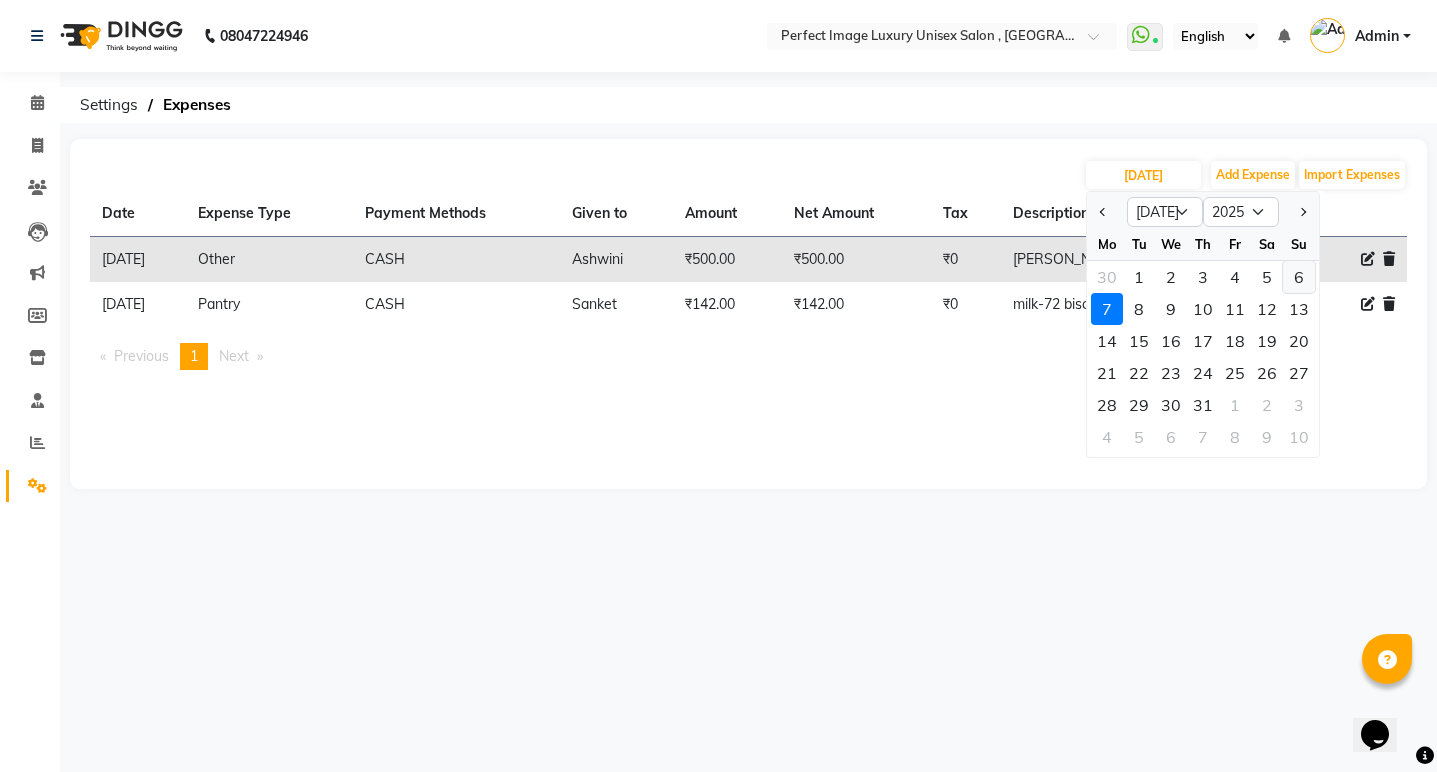 click on "6" 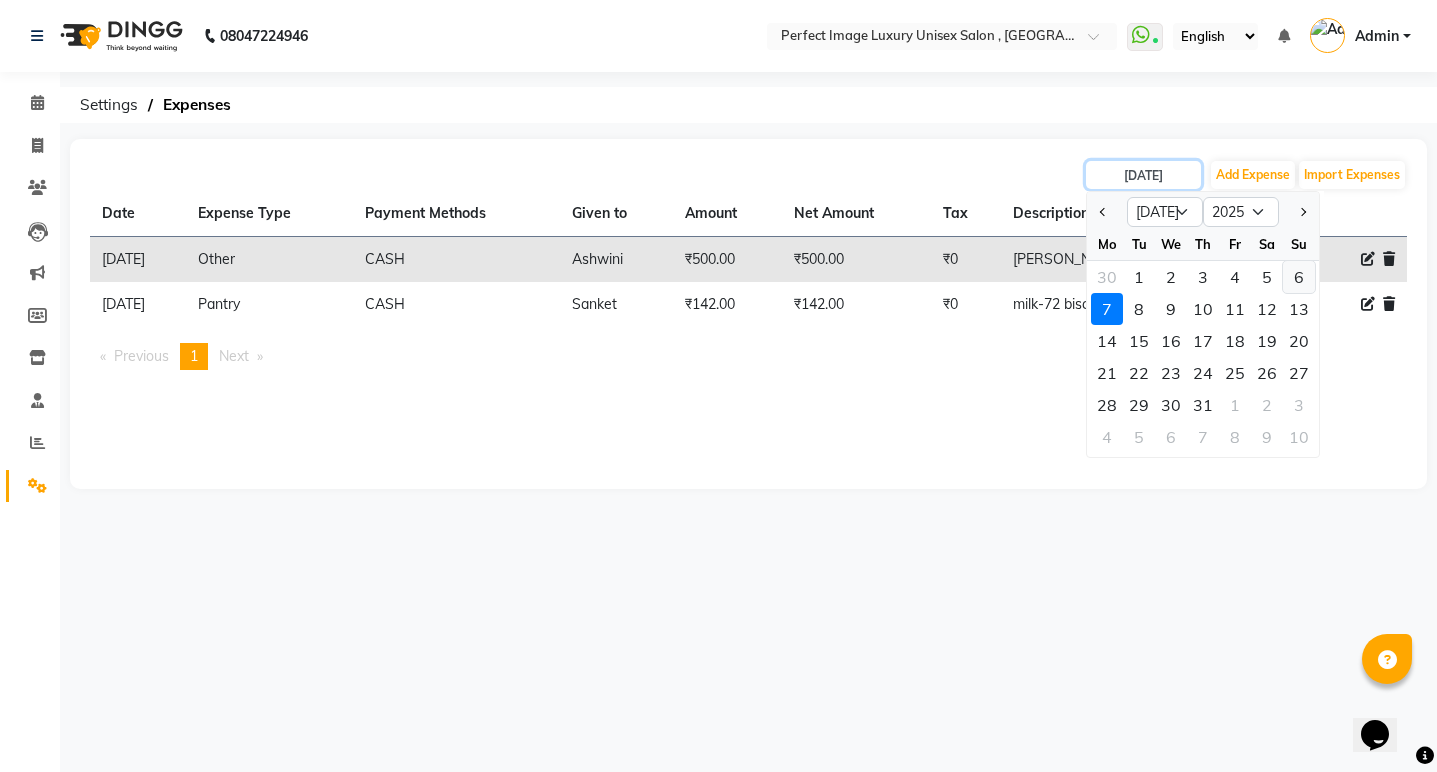 type on "06-07-2025" 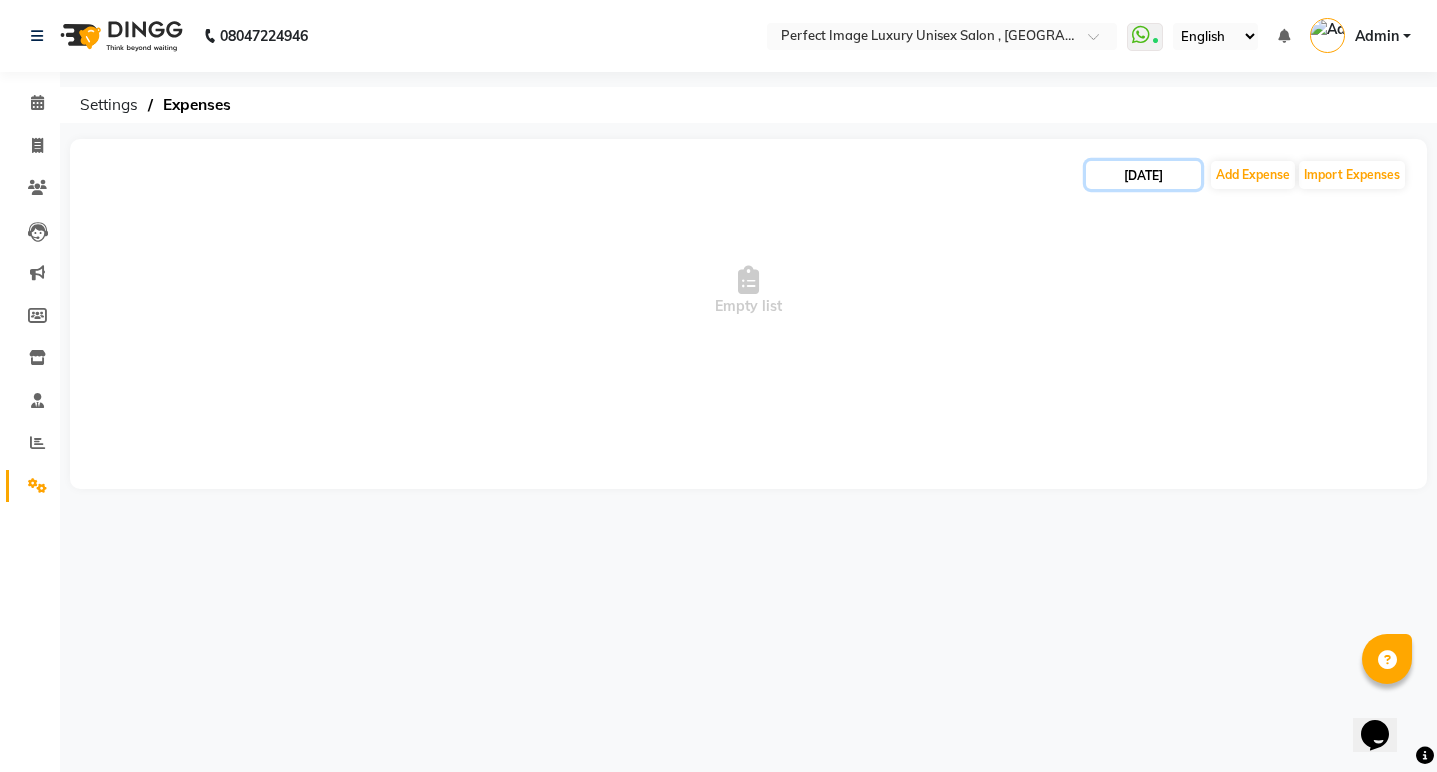 click on "06-07-2025" 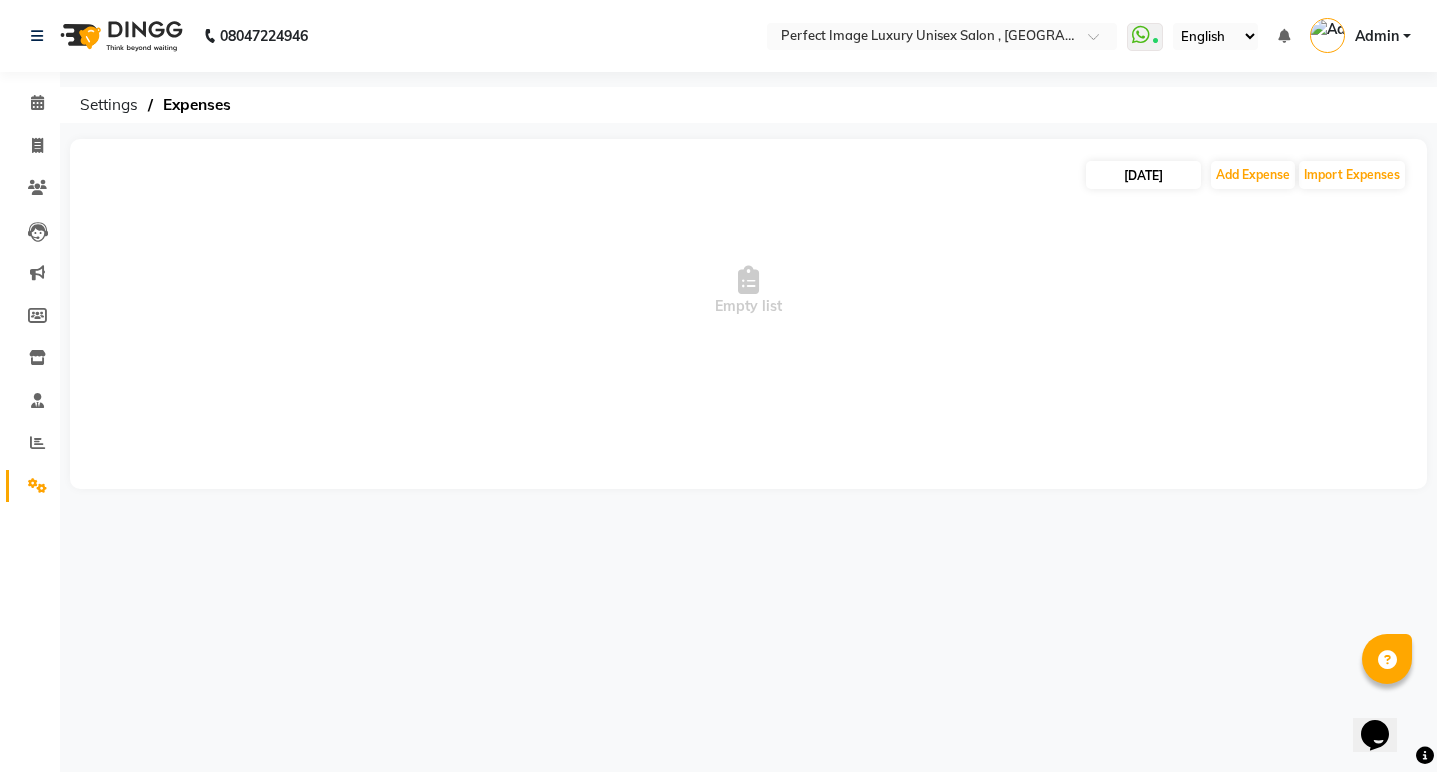select on "7" 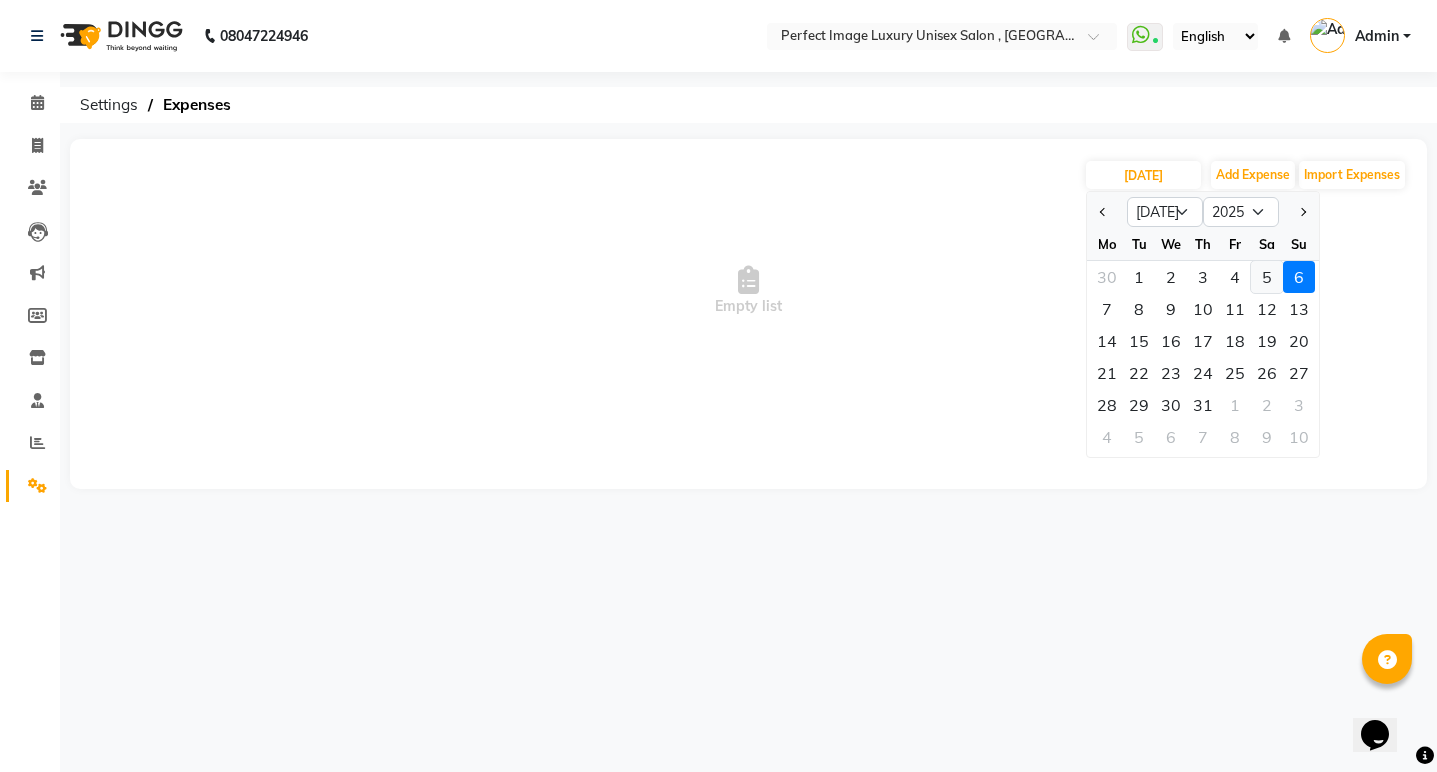 click on "5" 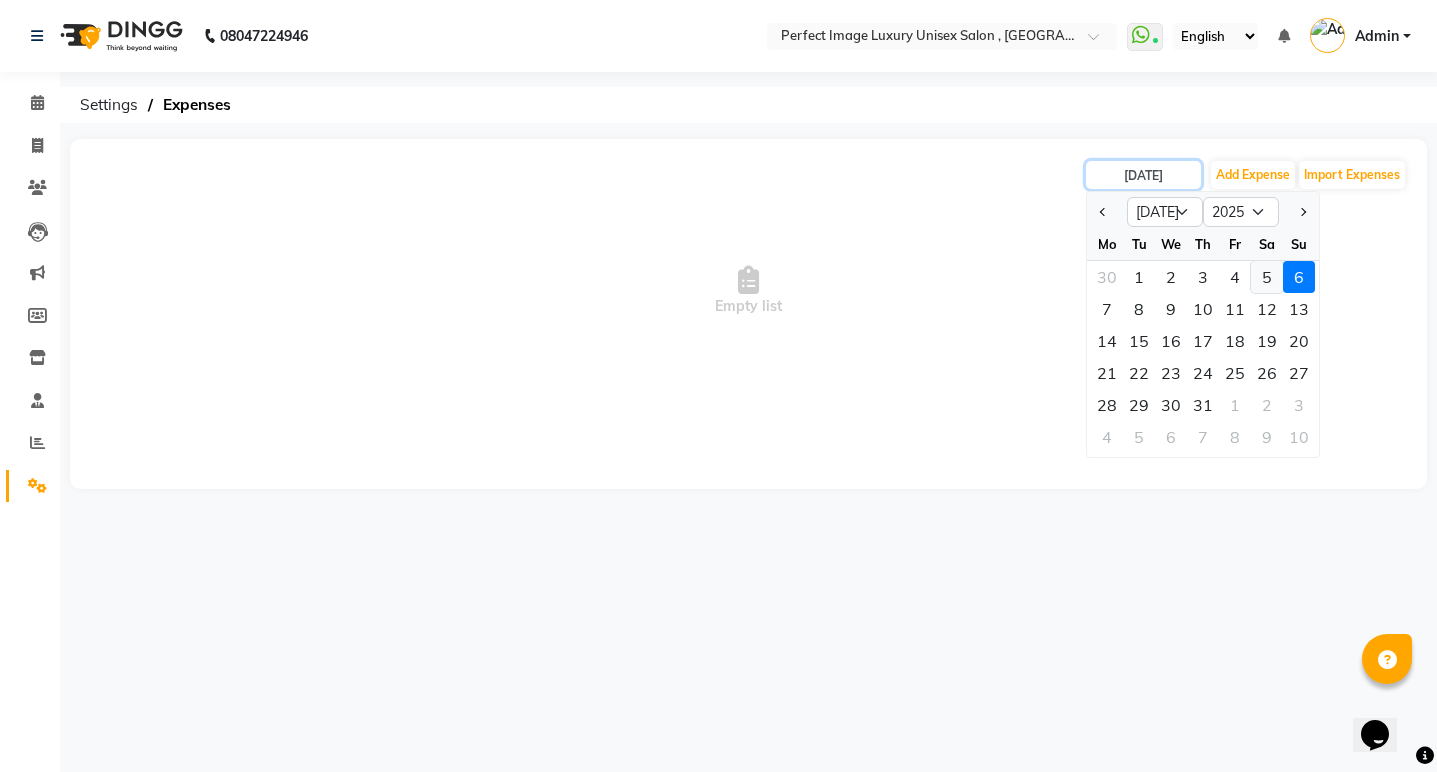 type on "05-07-2025" 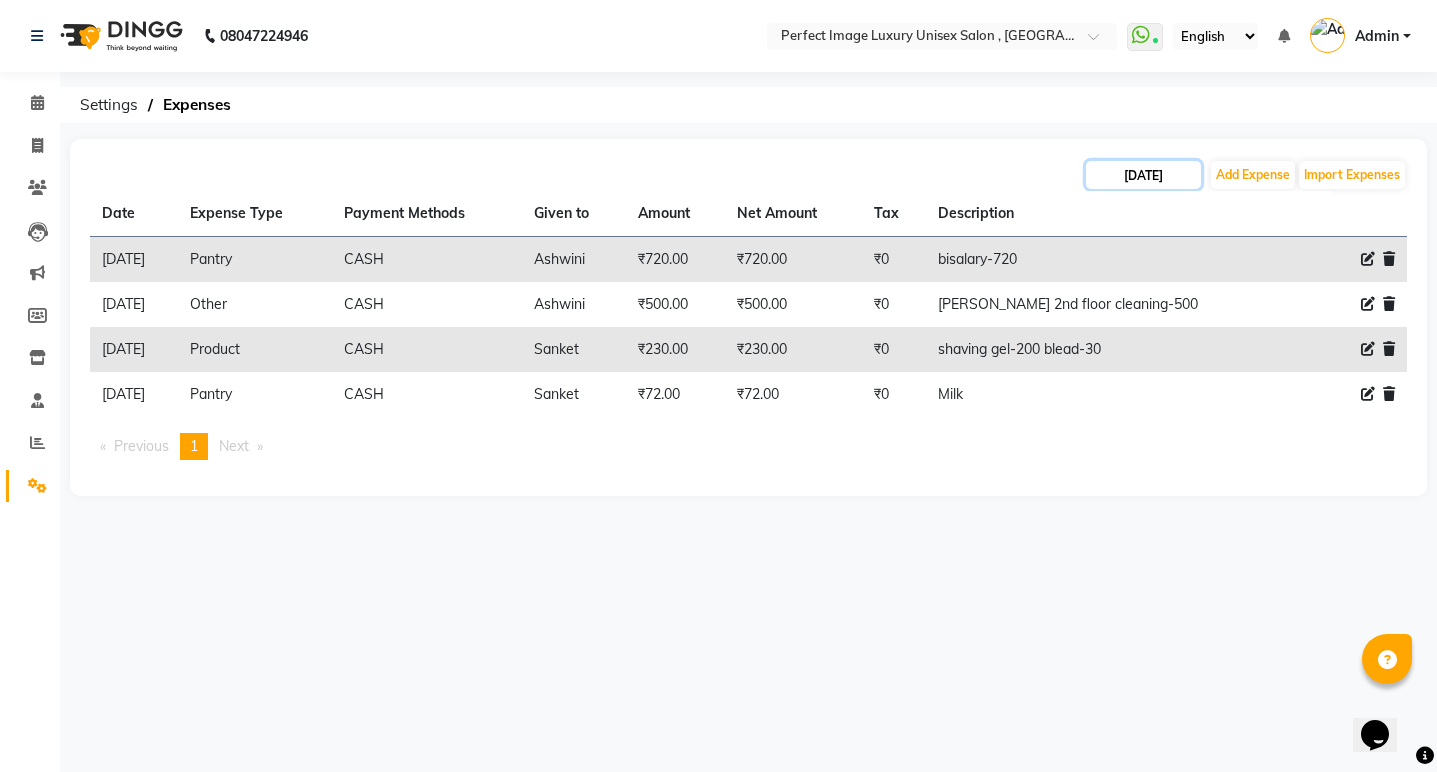 click on "05-07-2025" 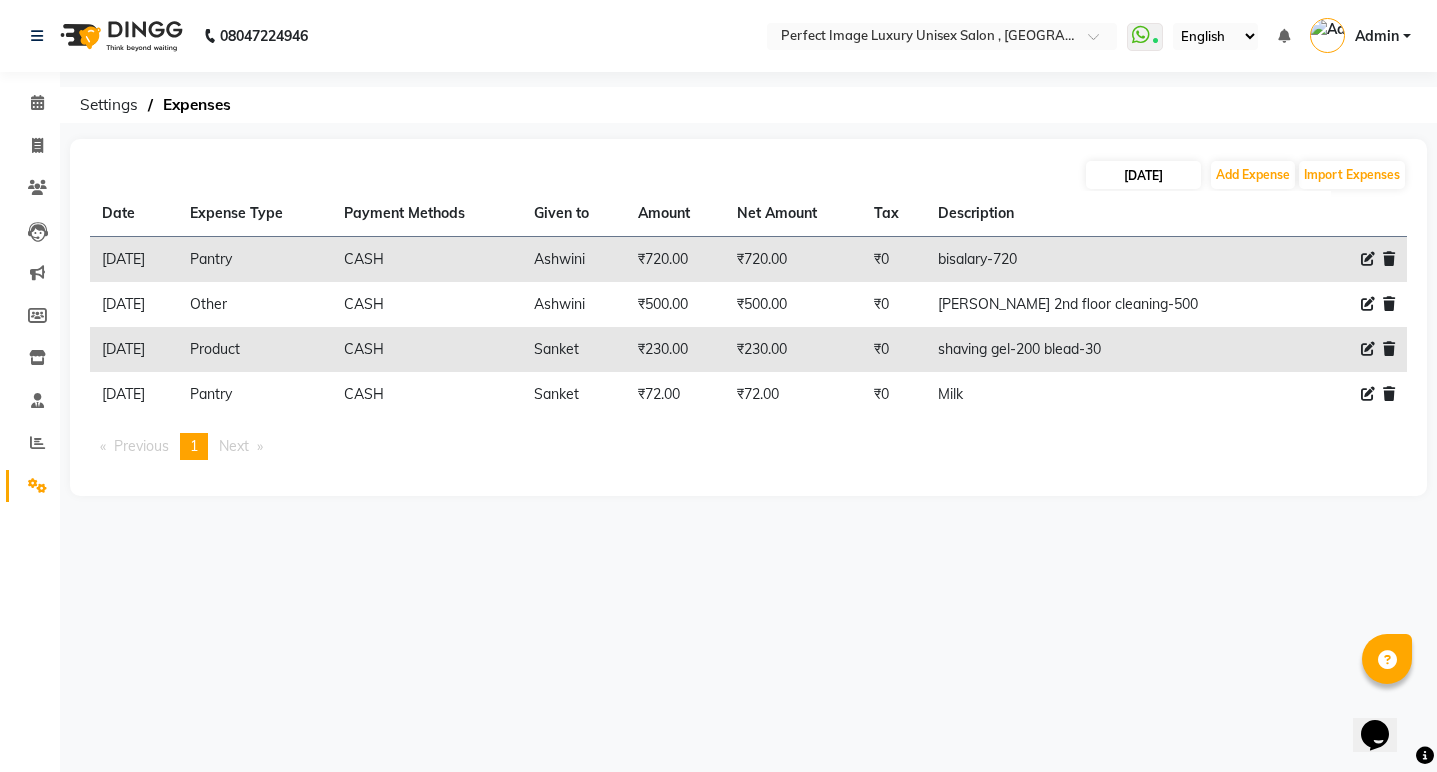 select on "7" 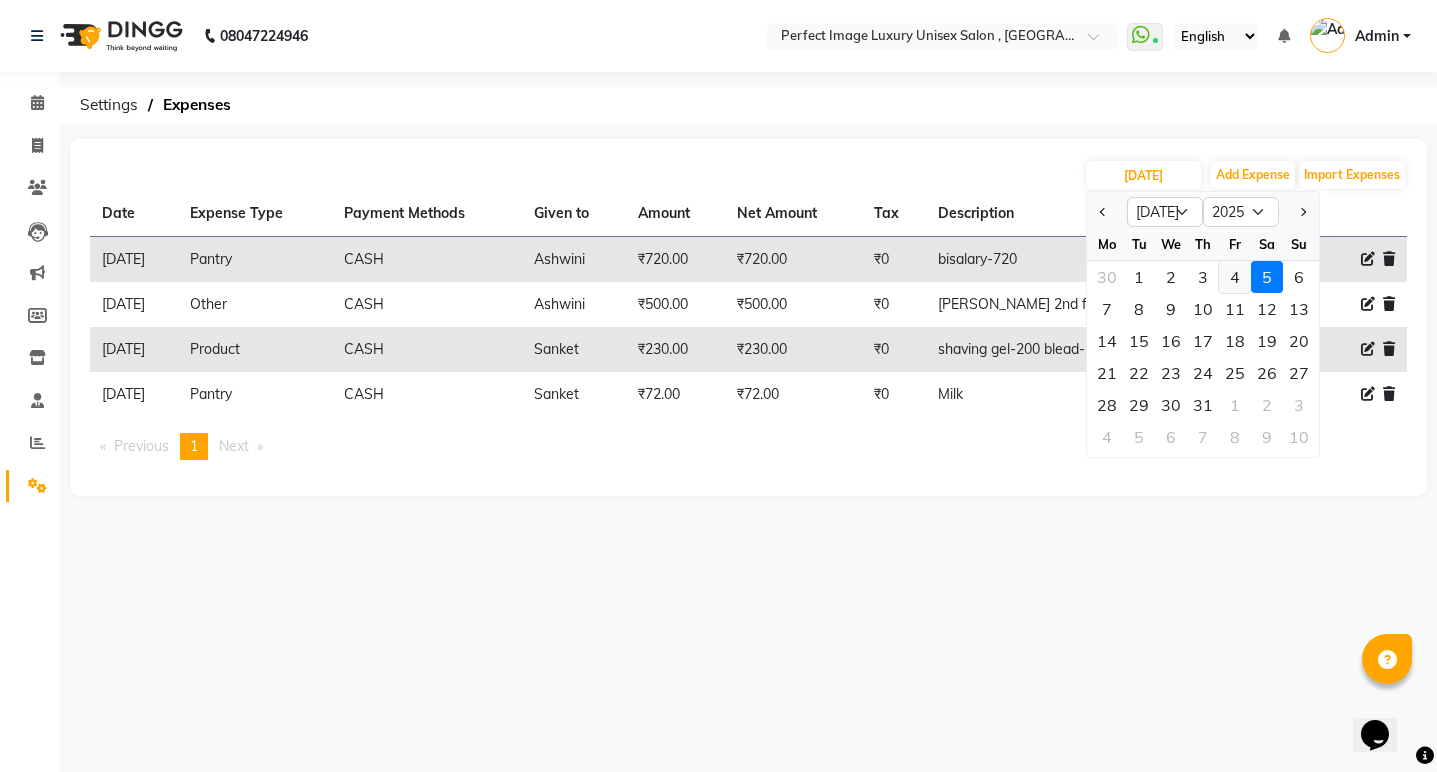 click on "4" 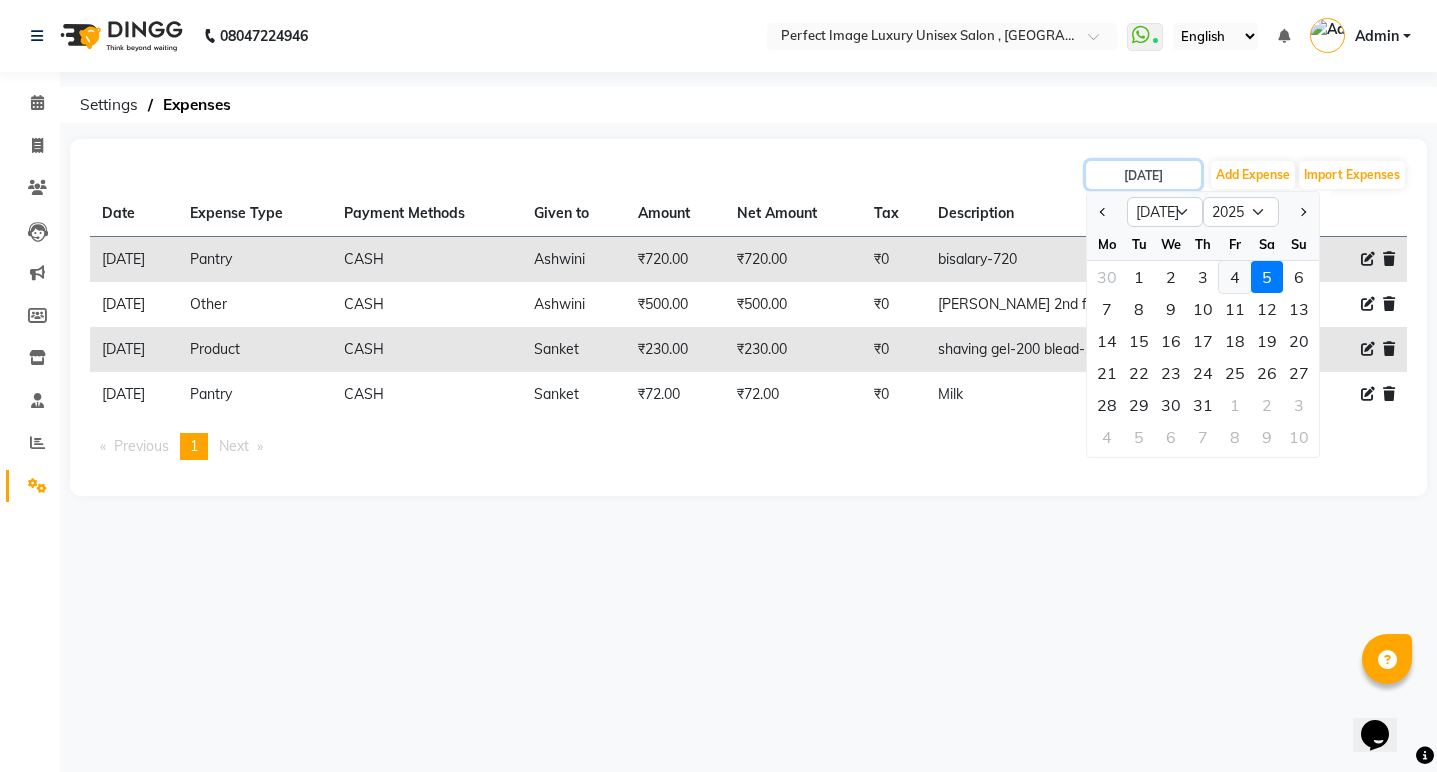 type on "04-07-2025" 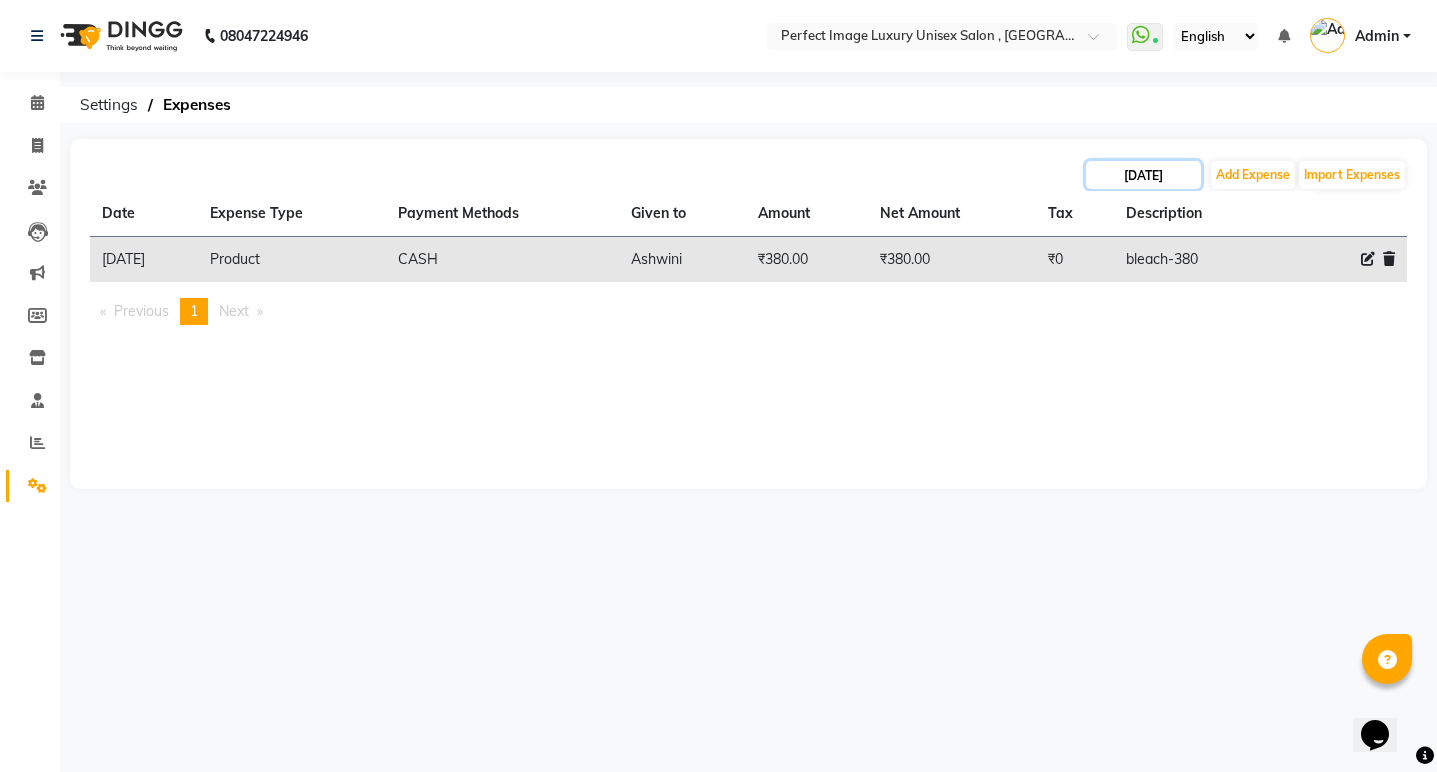 click on "04-07-2025" 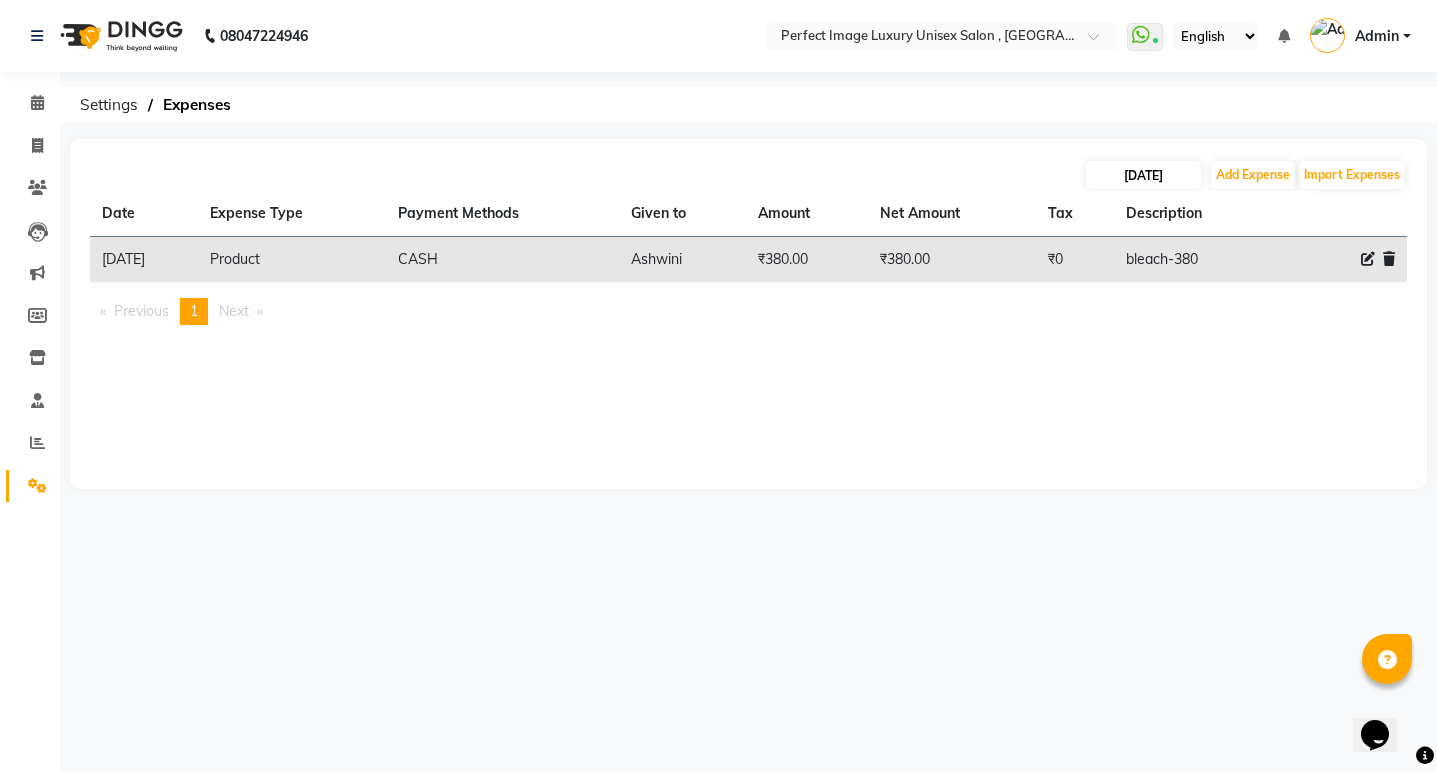 select on "7" 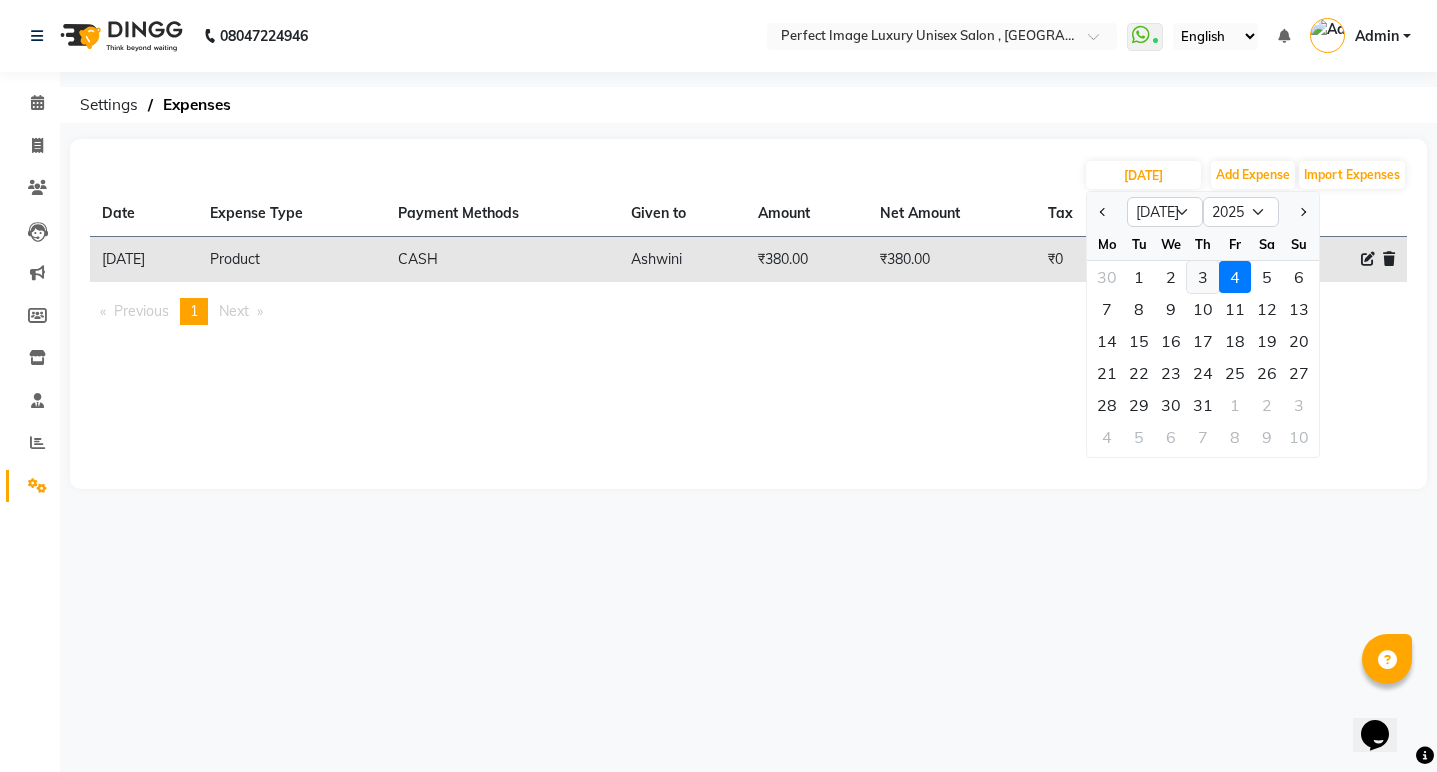 click on "3" 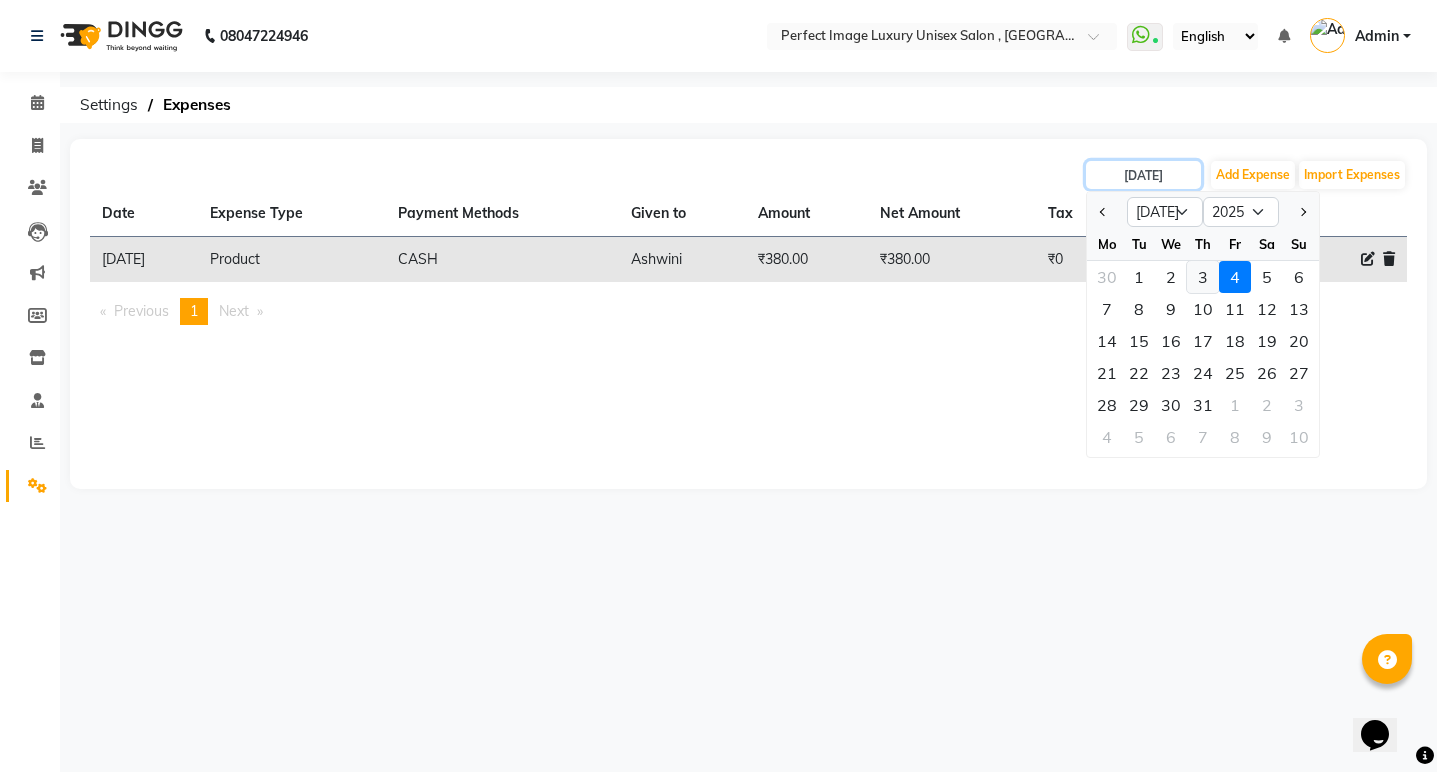 type on "03-07-2025" 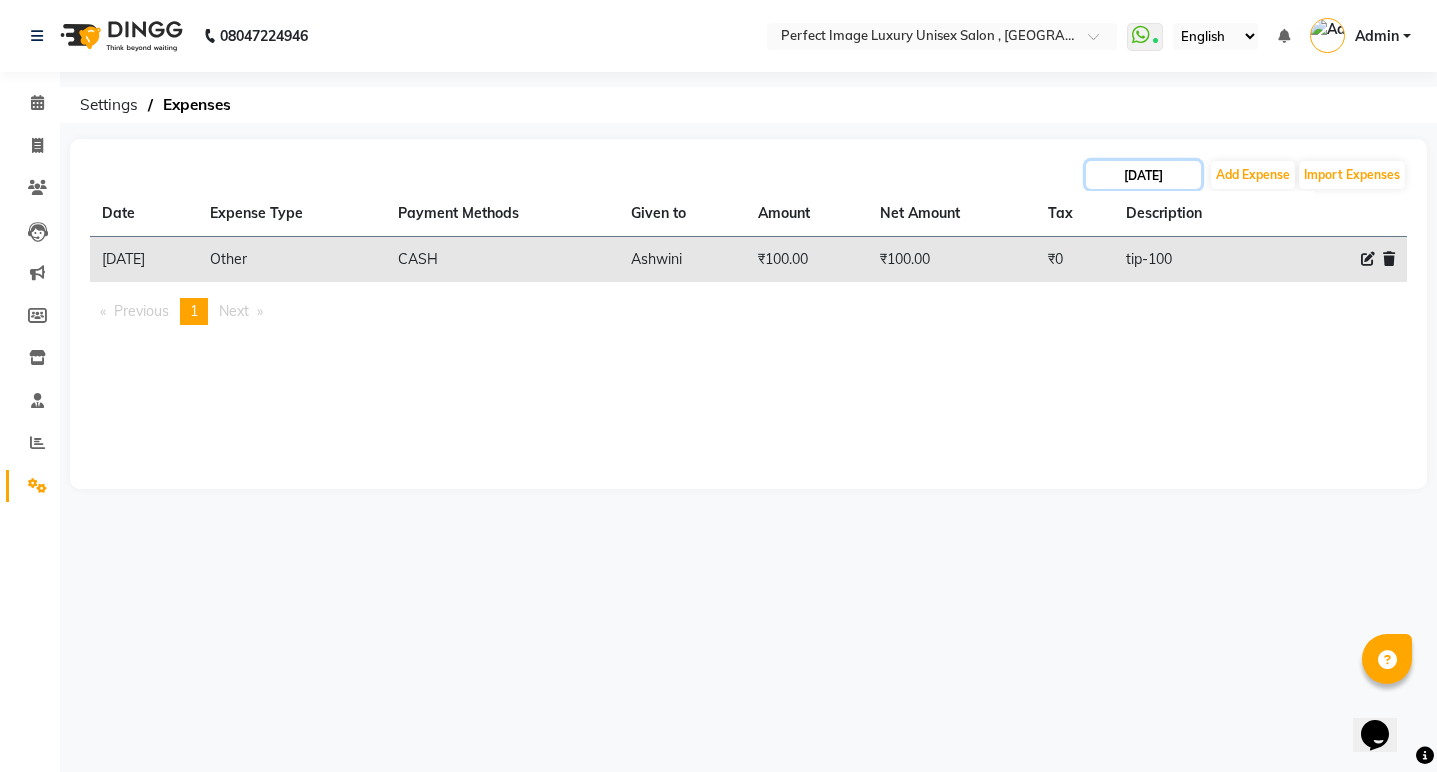 click on "03-07-2025" 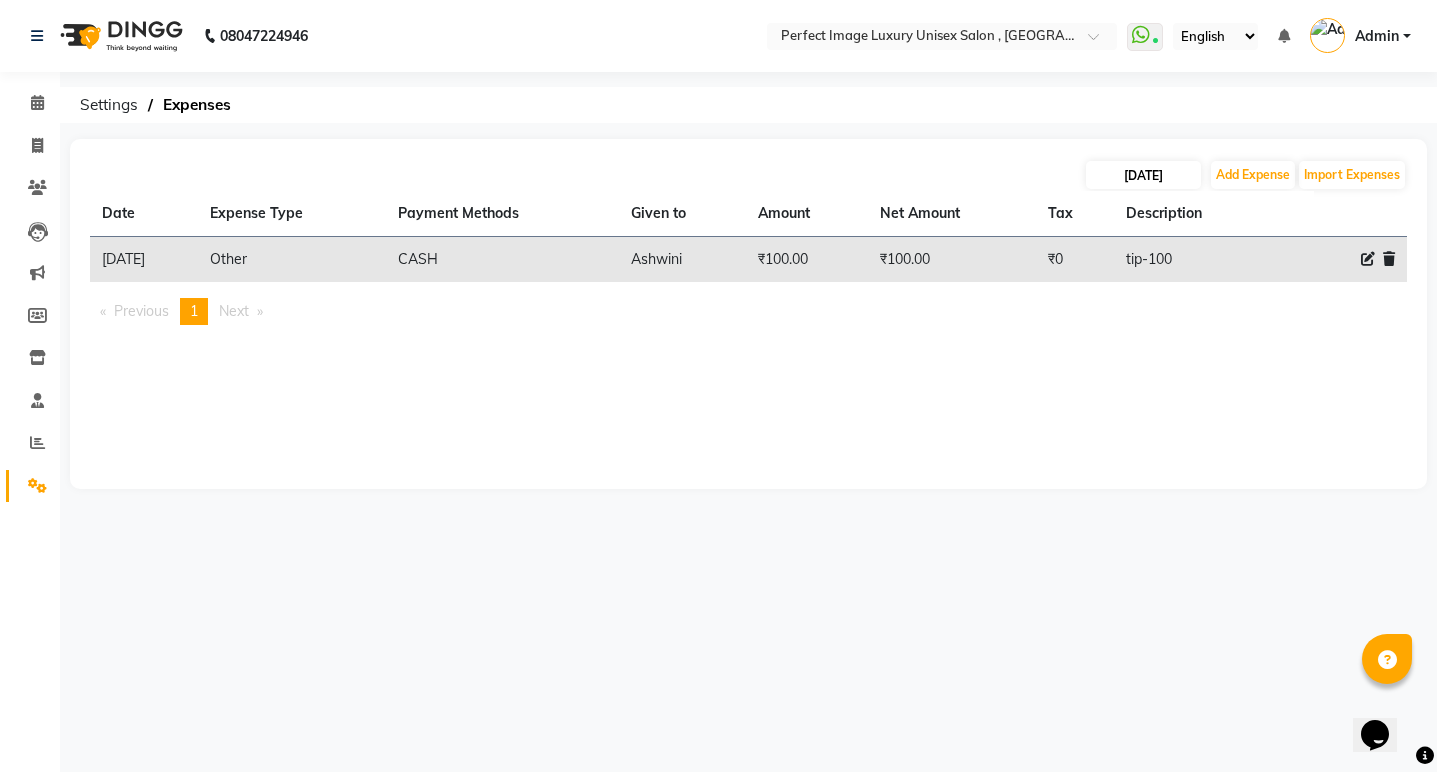 select on "7" 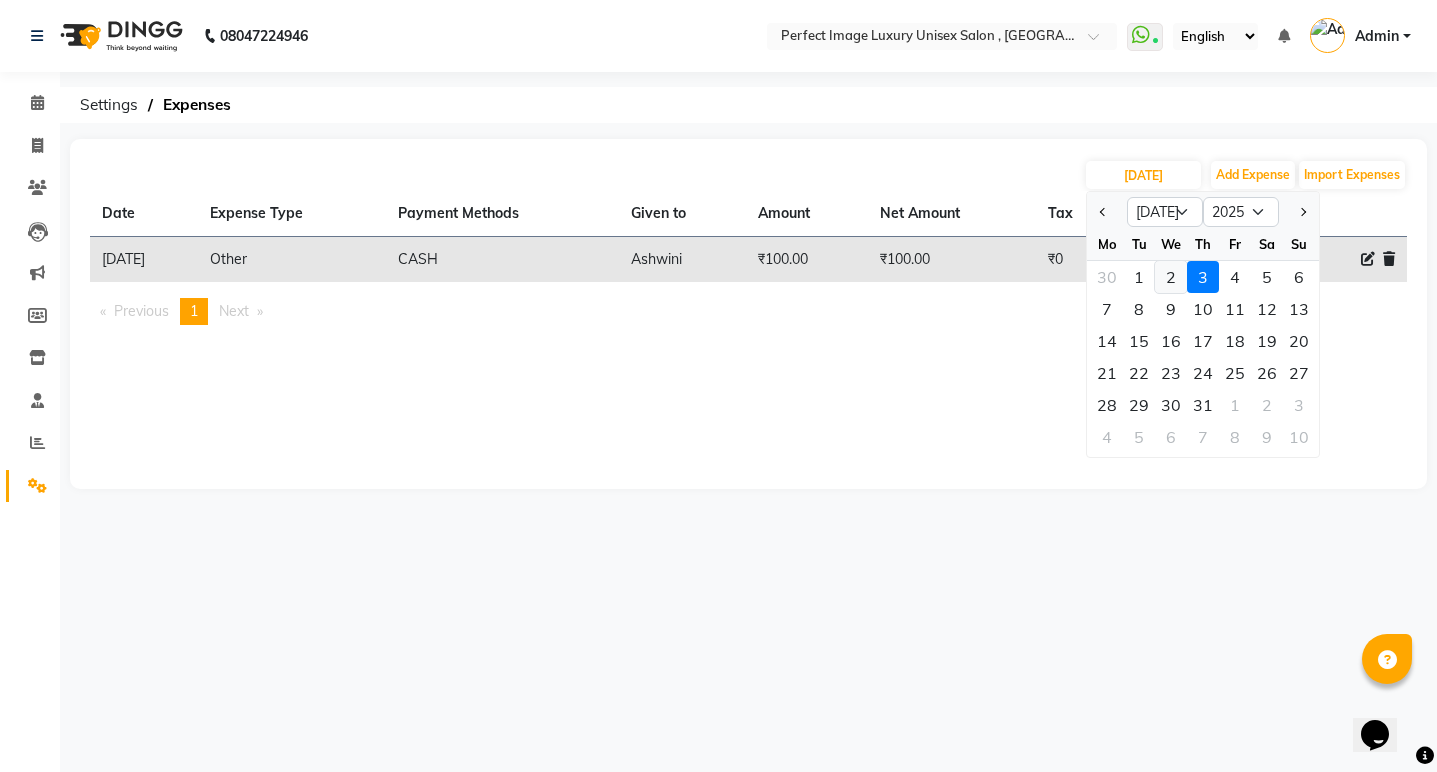 click on "2" 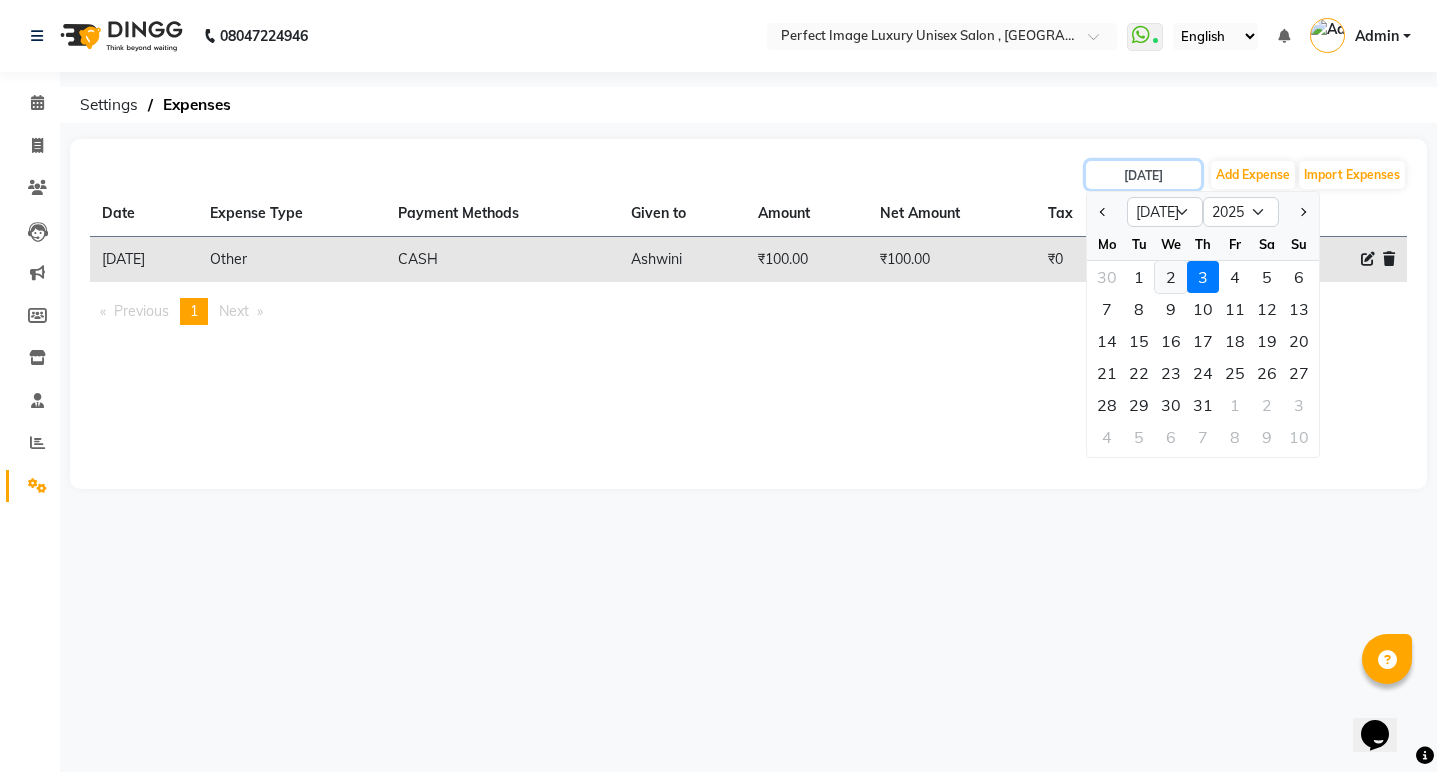 type on "02-07-2025" 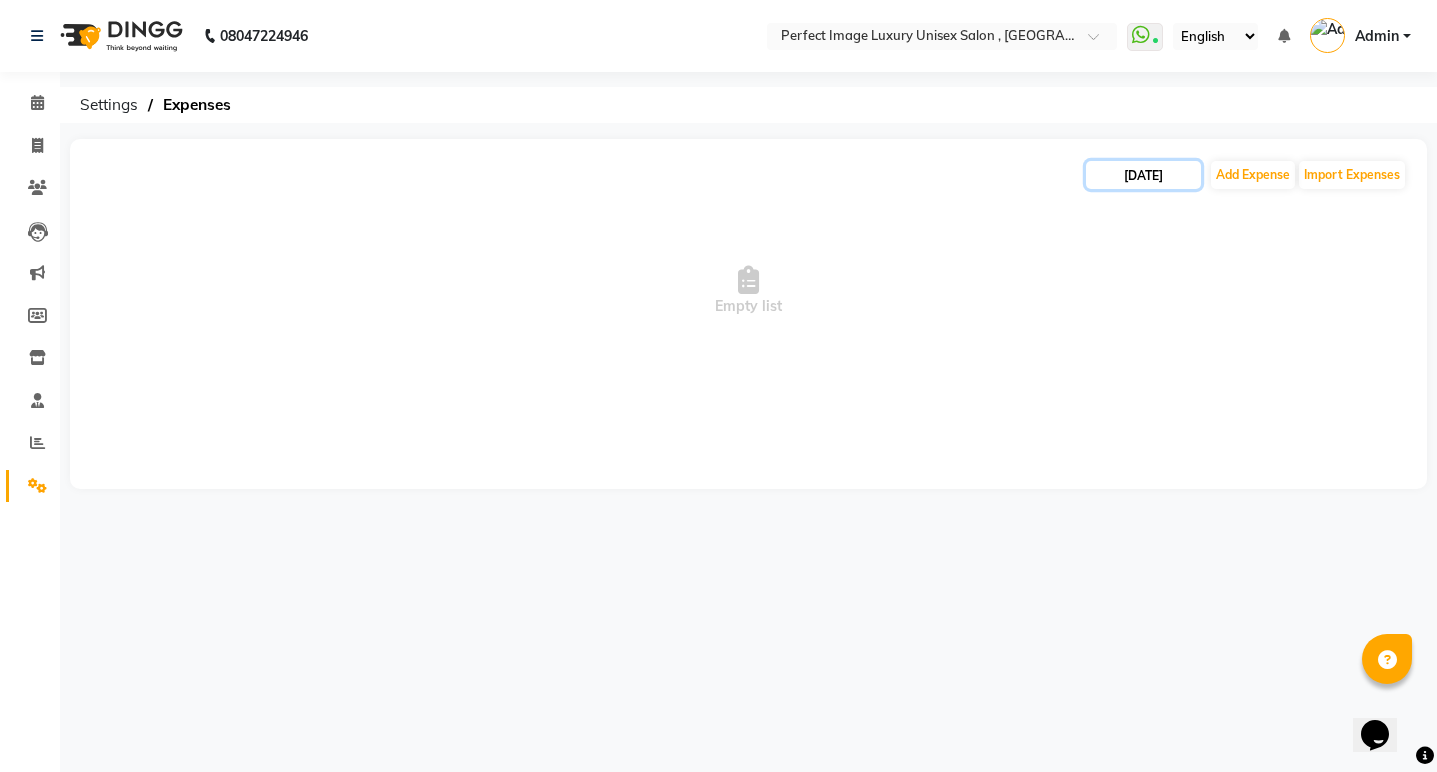 click on "02-07-2025" 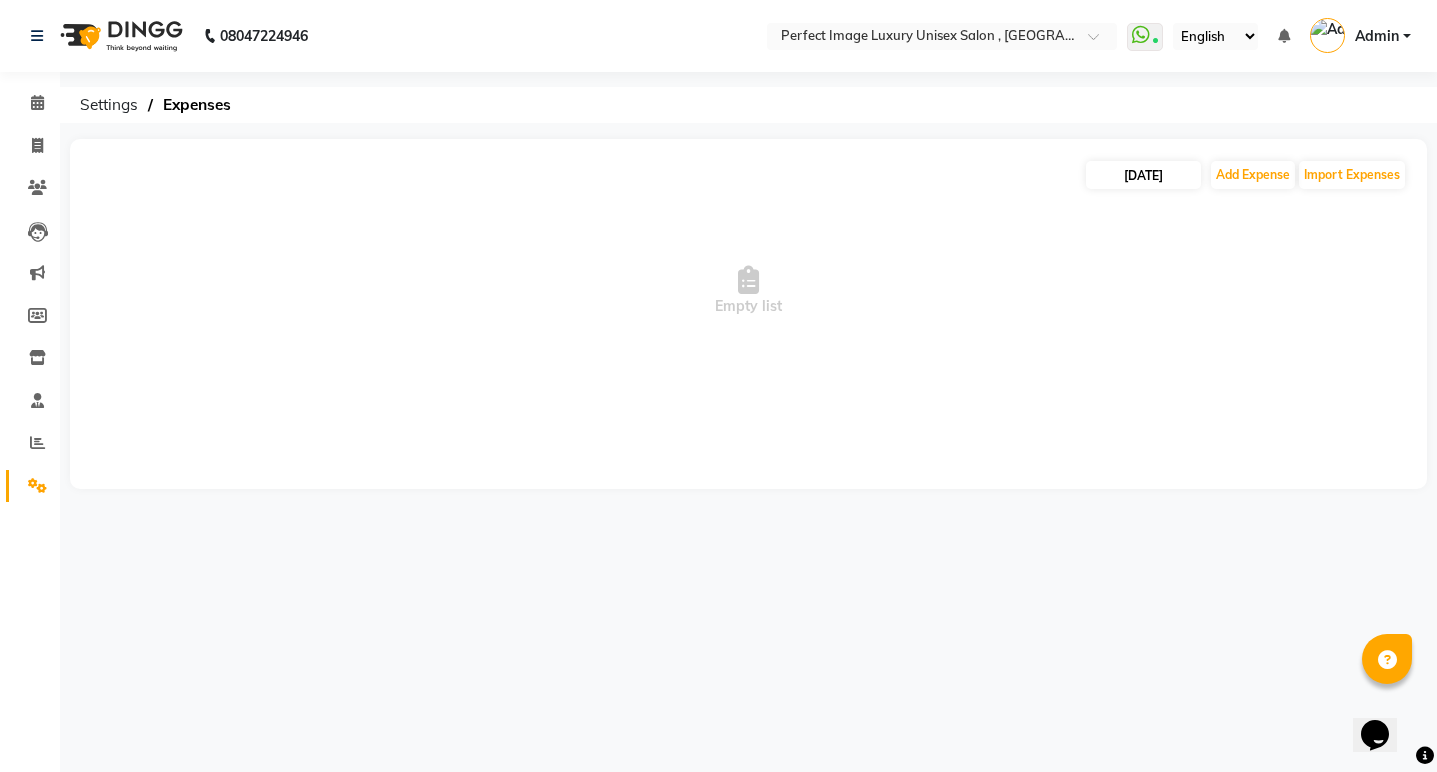 select on "7" 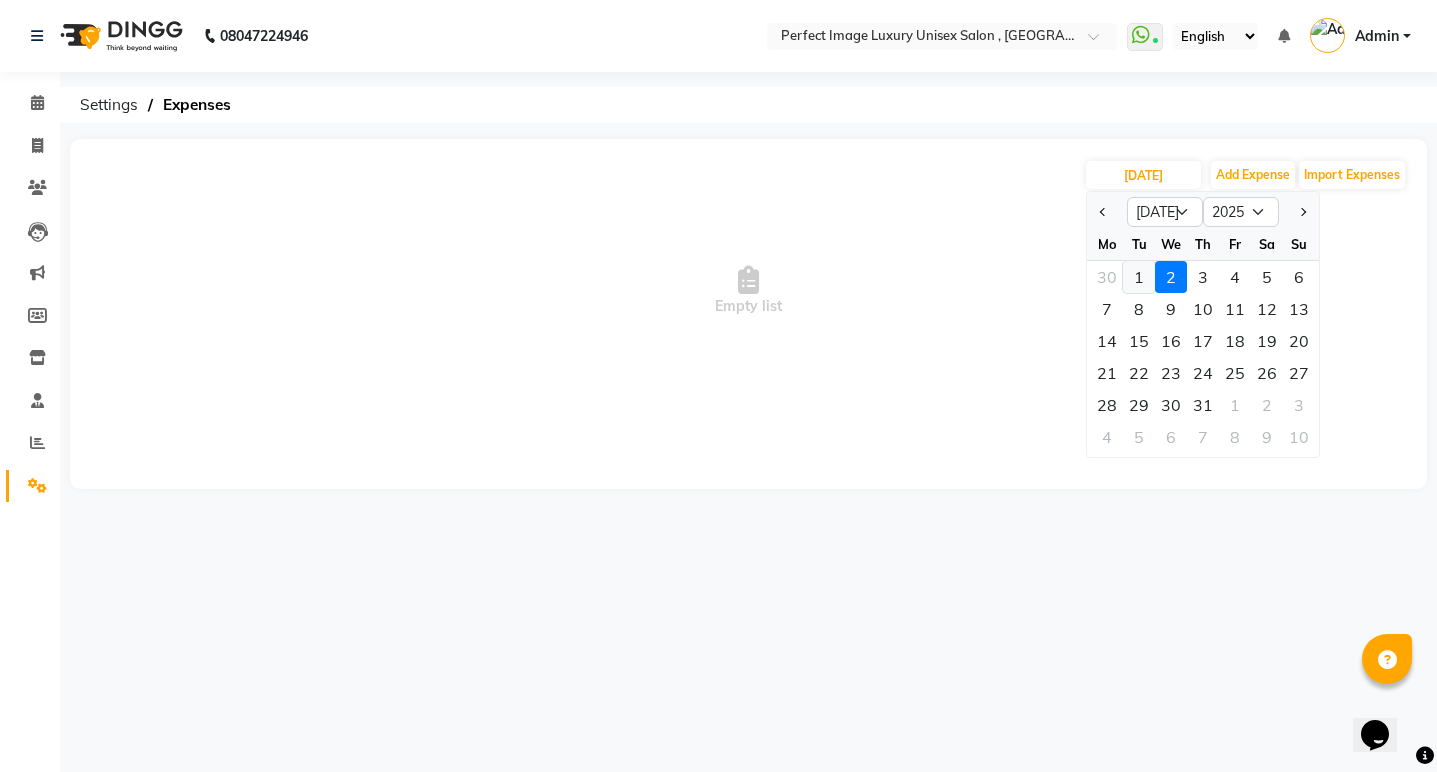 click on "1" 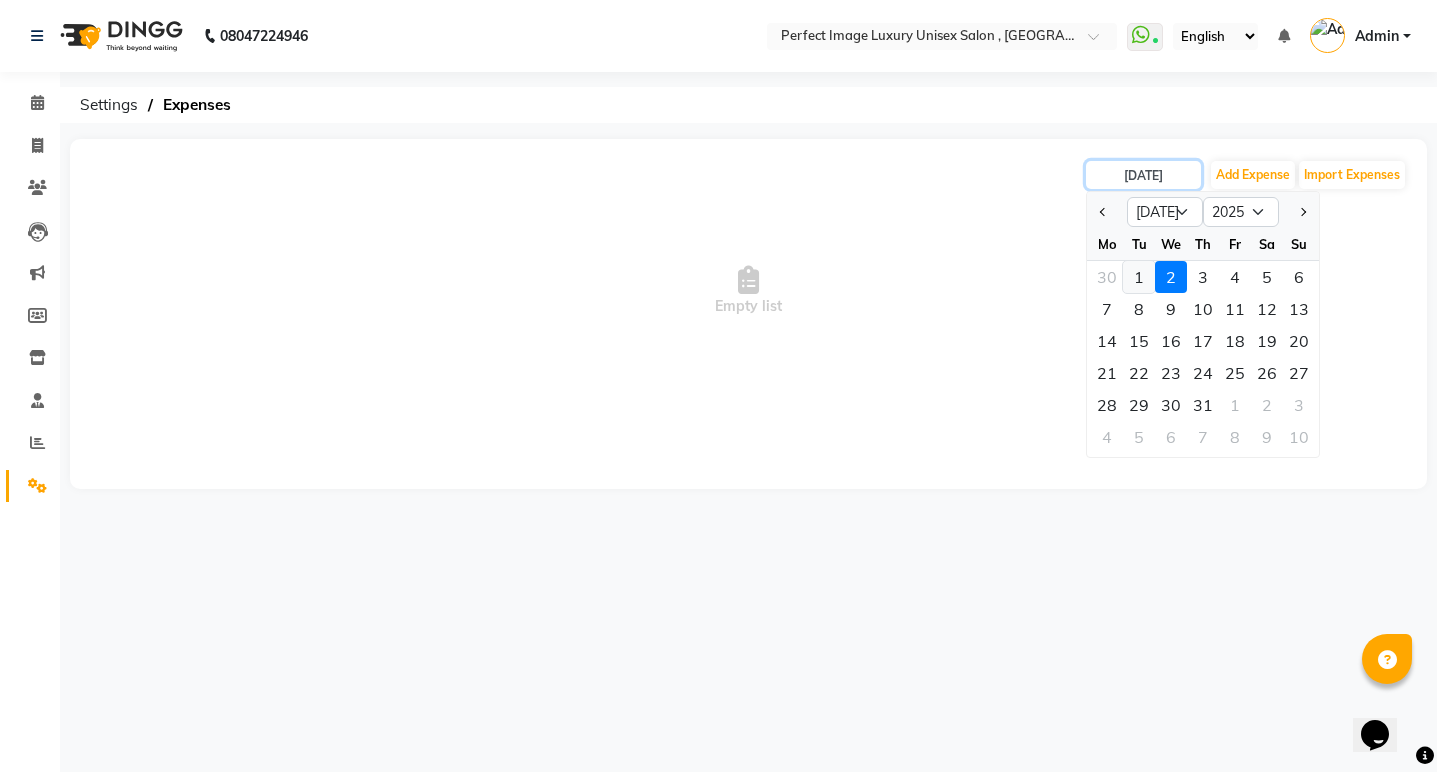 type on "01-07-2025" 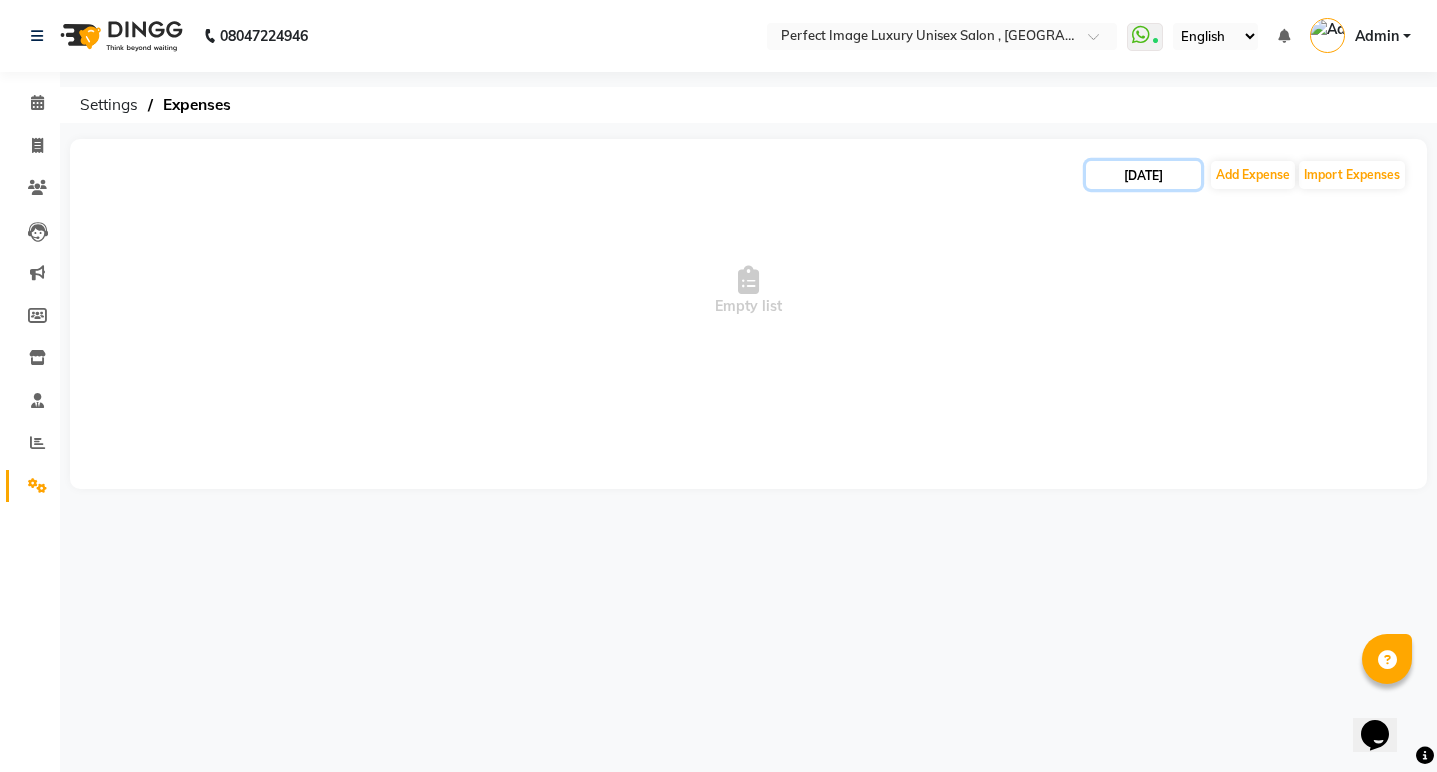 click on "01-07-2025" 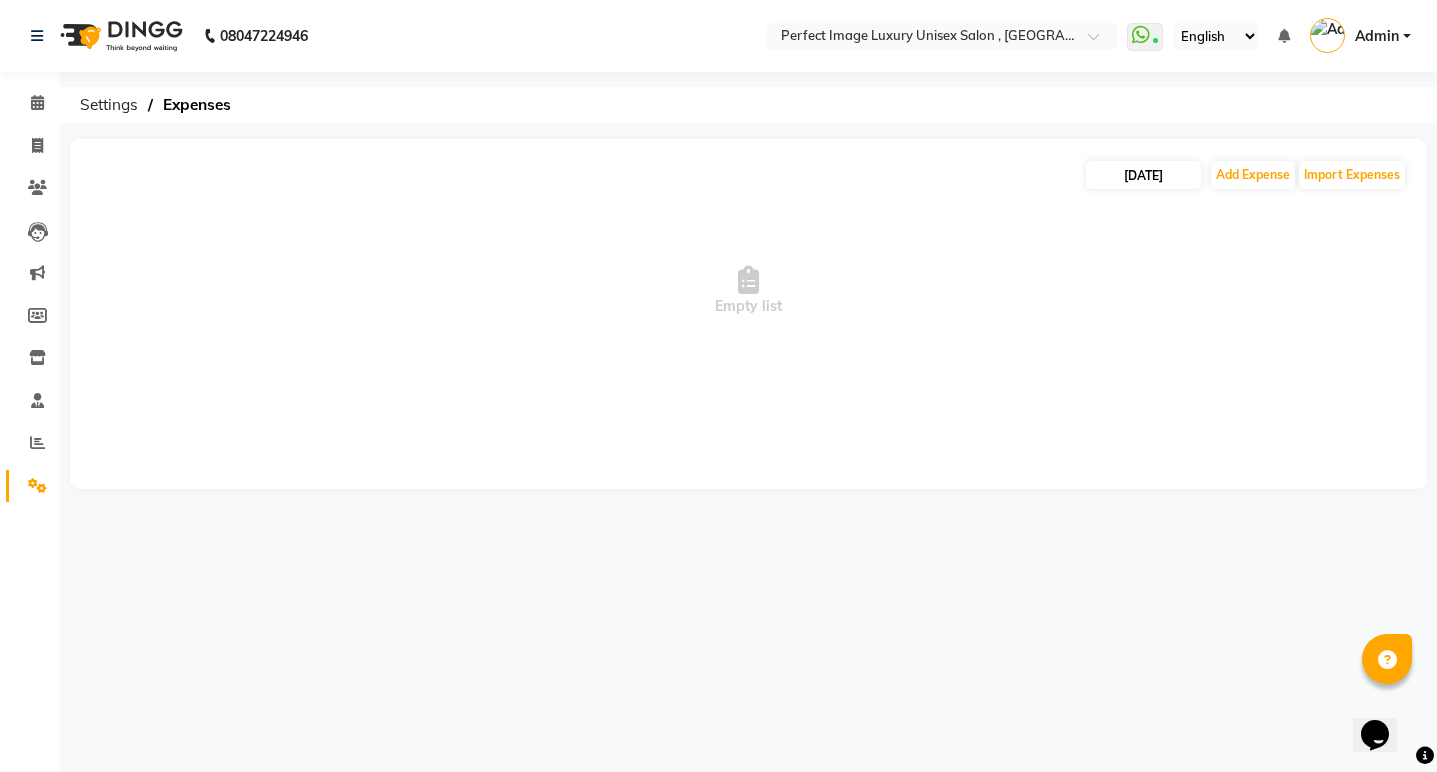 select on "7" 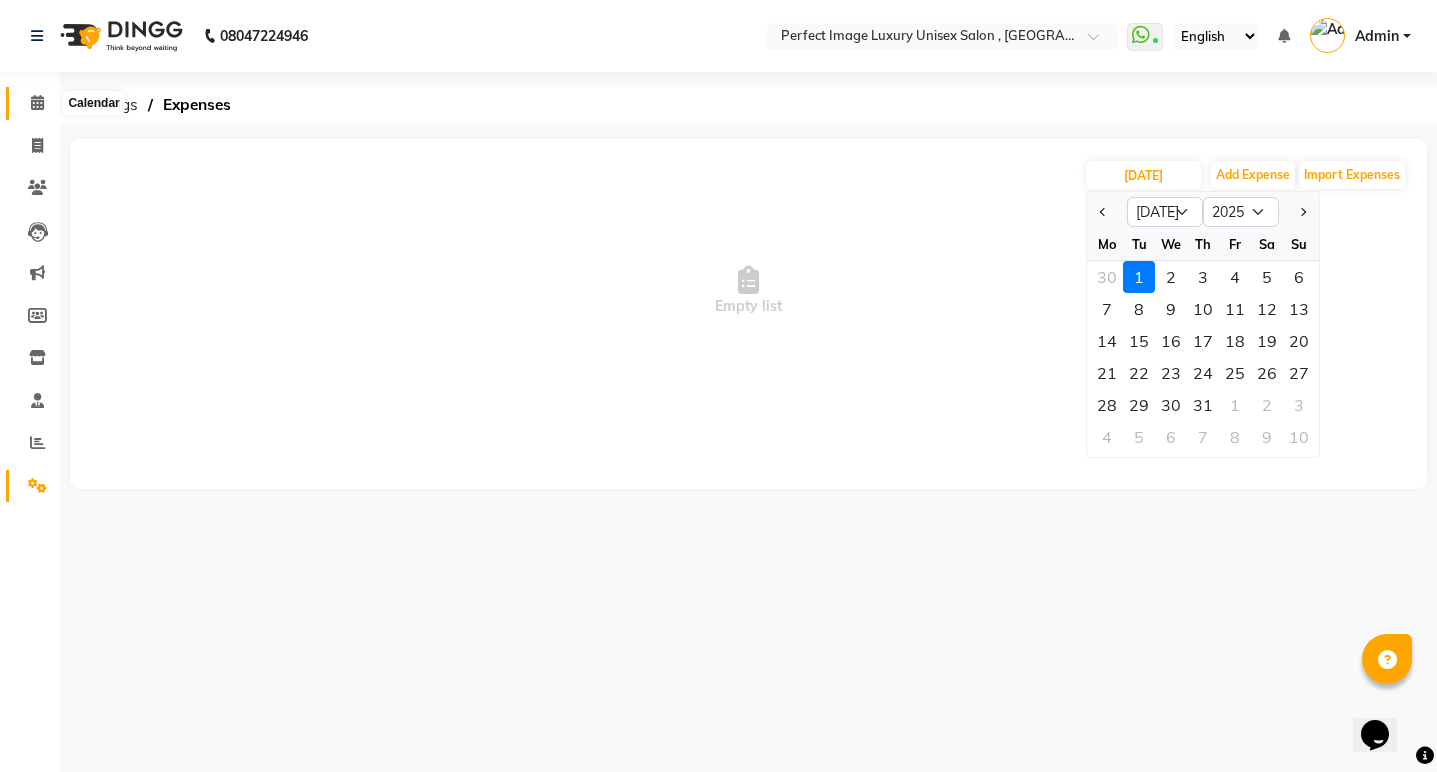 click 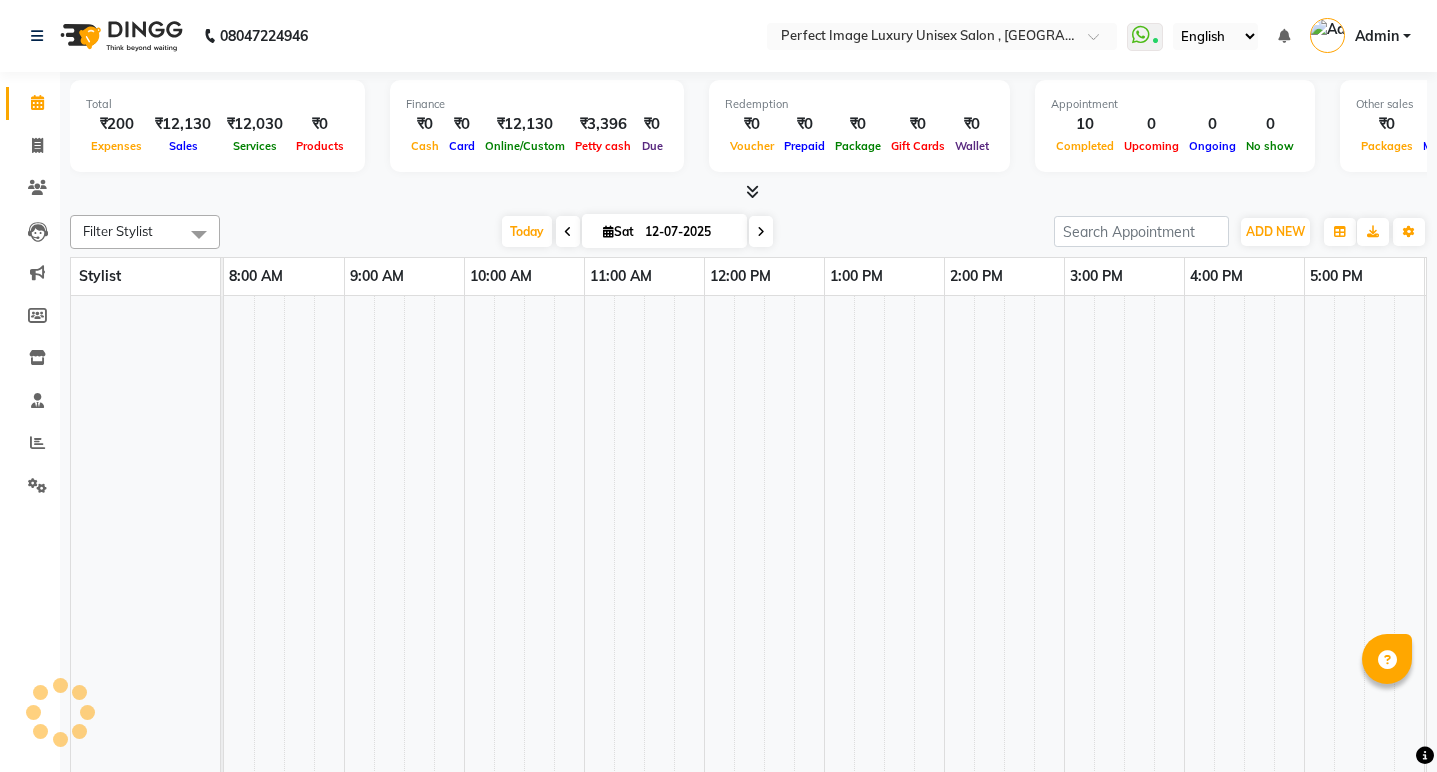 scroll, scrollTop: 0, scrollLeft: 0, axis: both 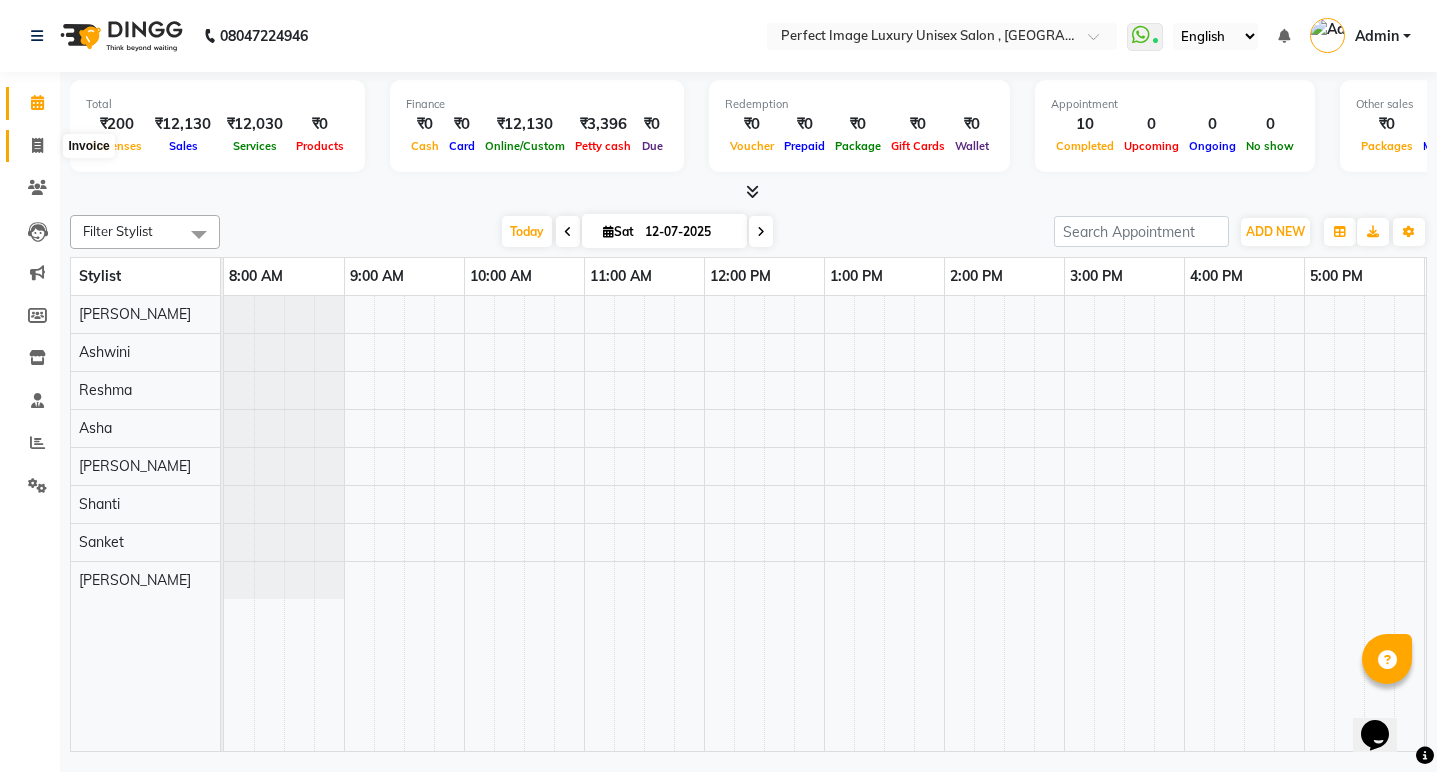 click 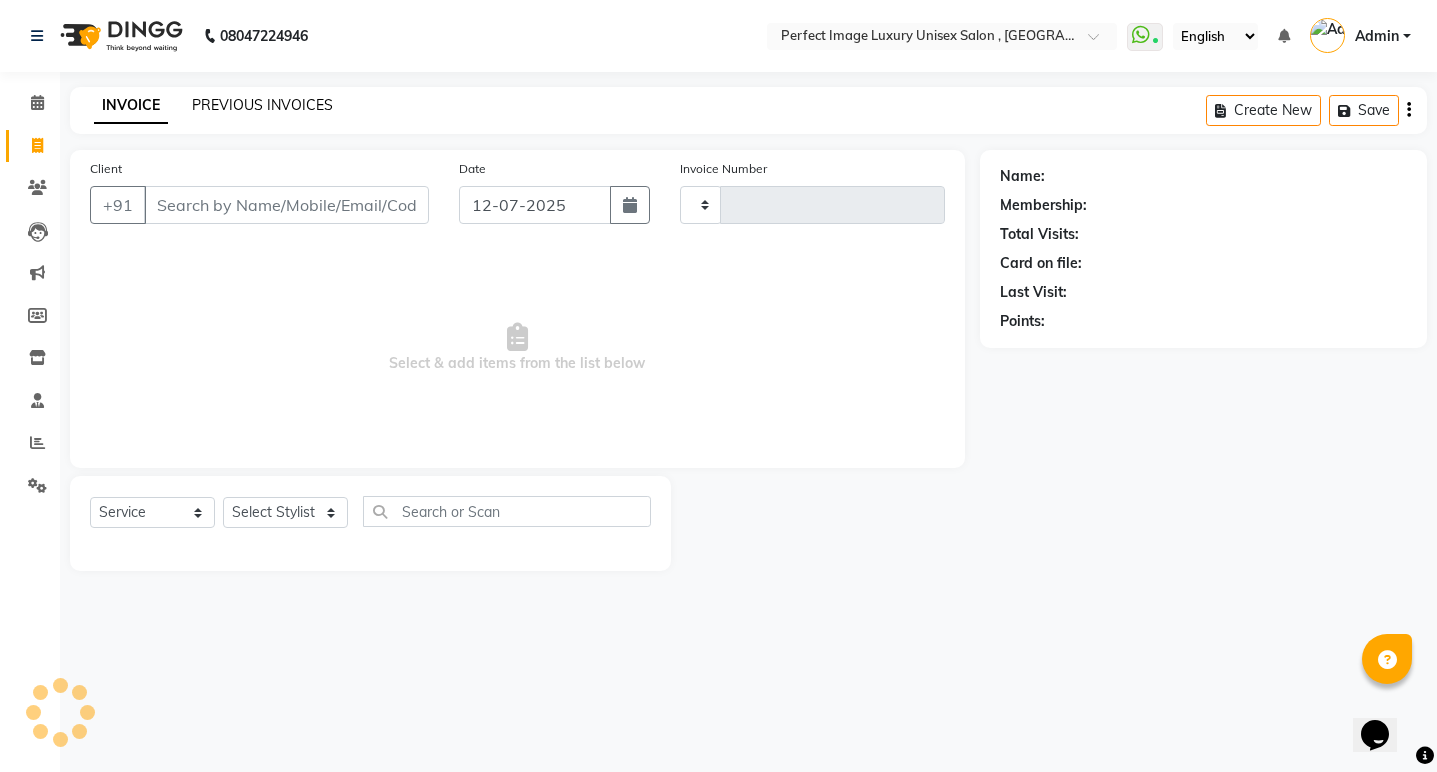 click on "PREVIOUS INVOICES" 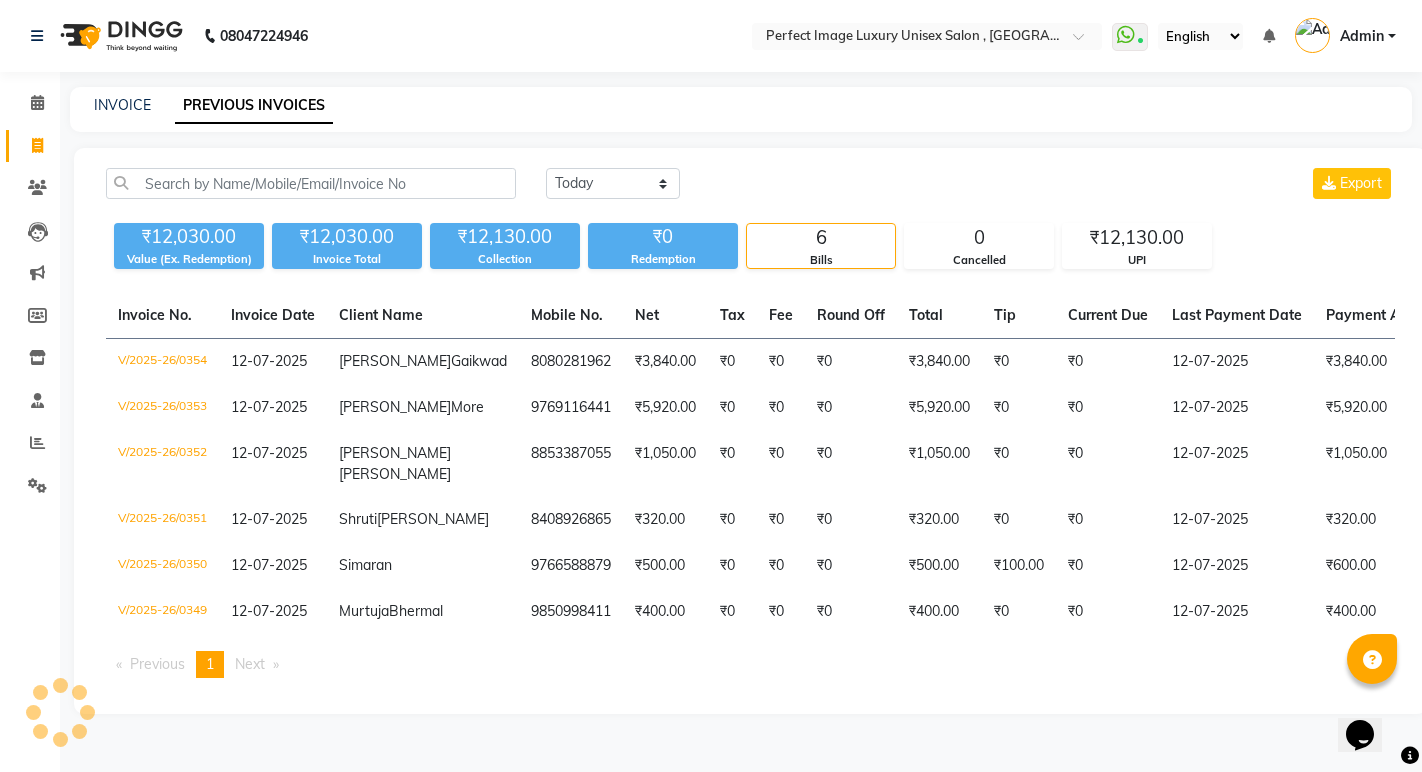 scroll, scrollTop: 47, scrollLeft: 0, axis: vertical 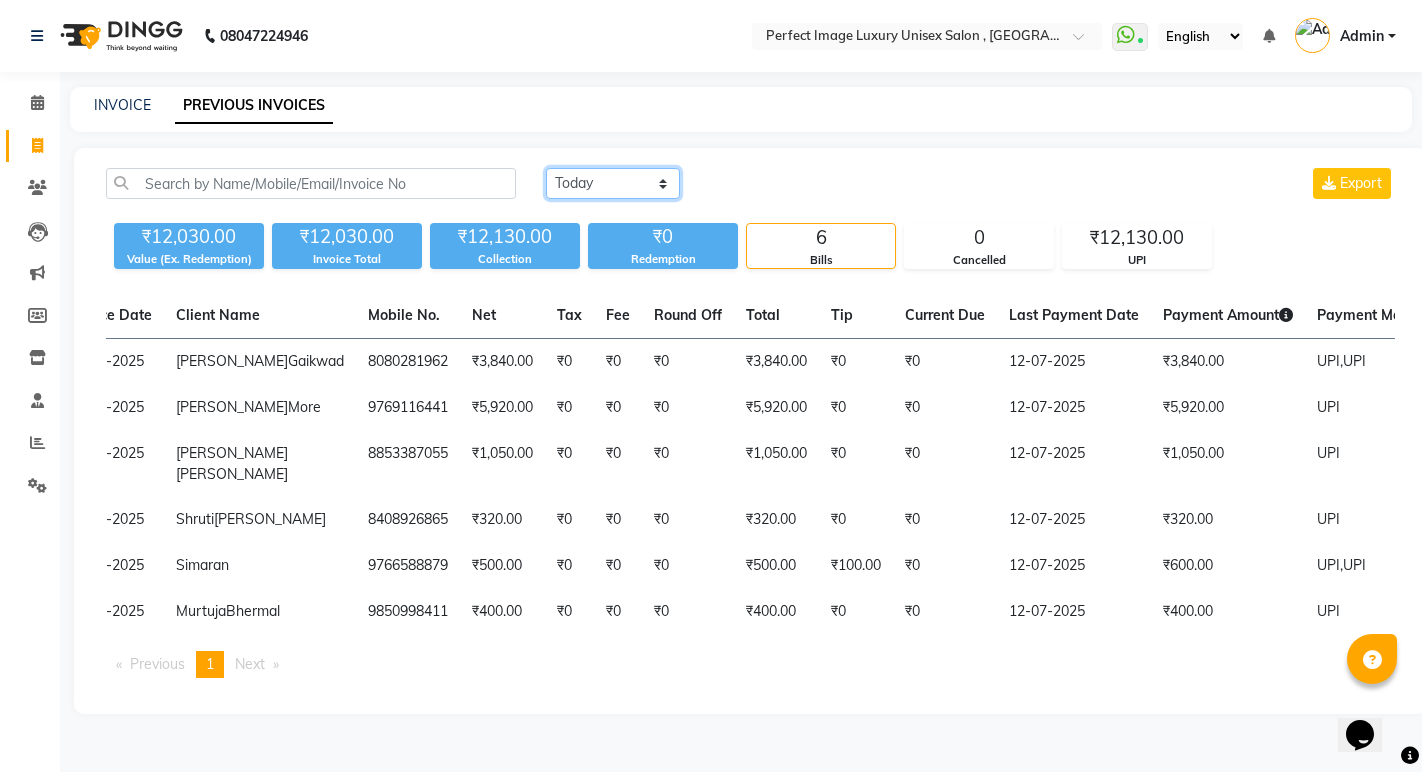 click on "[DATE] [DATE] Custom Range" 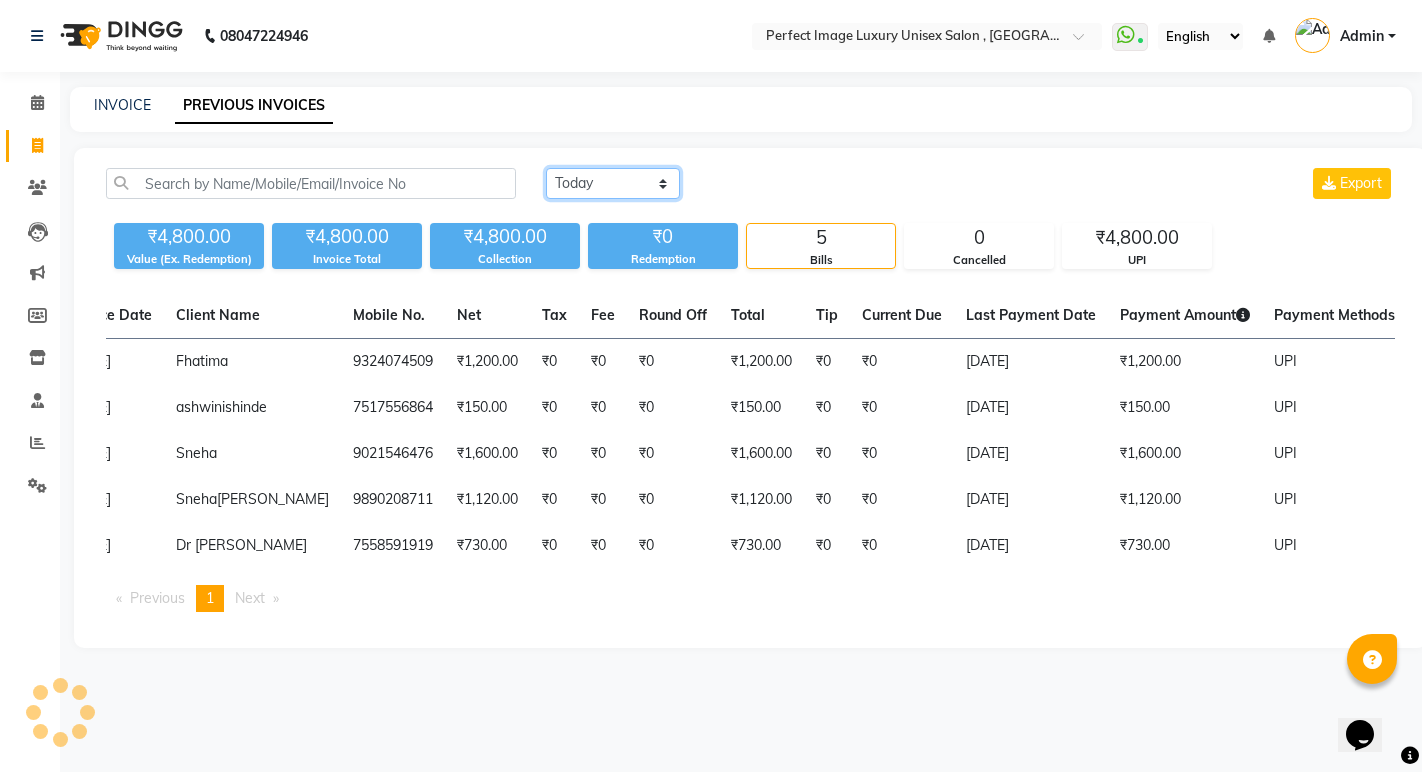 scroll, scrollTop: 0, scrollLeft: 0, axis: both 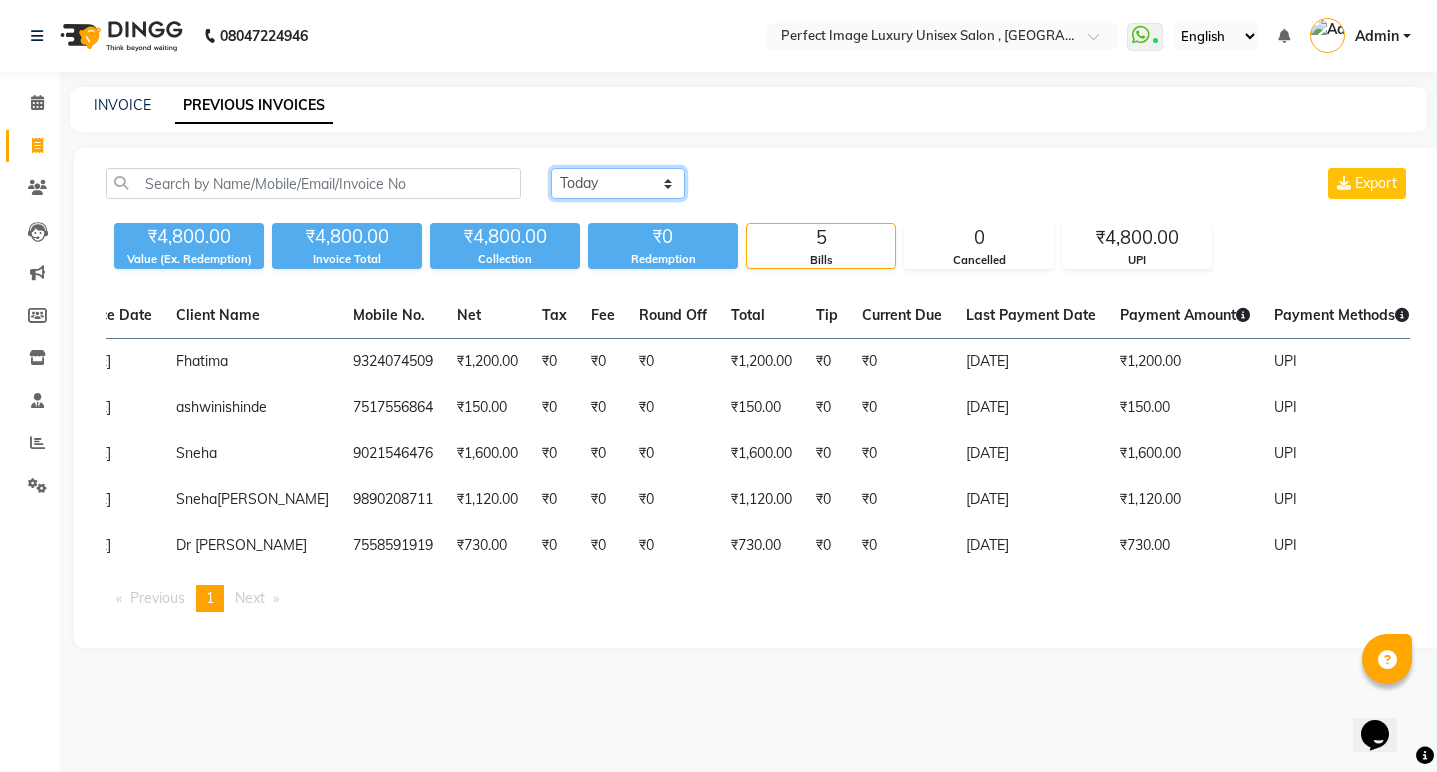 click on "[DATE] [DATE] Custom Range" 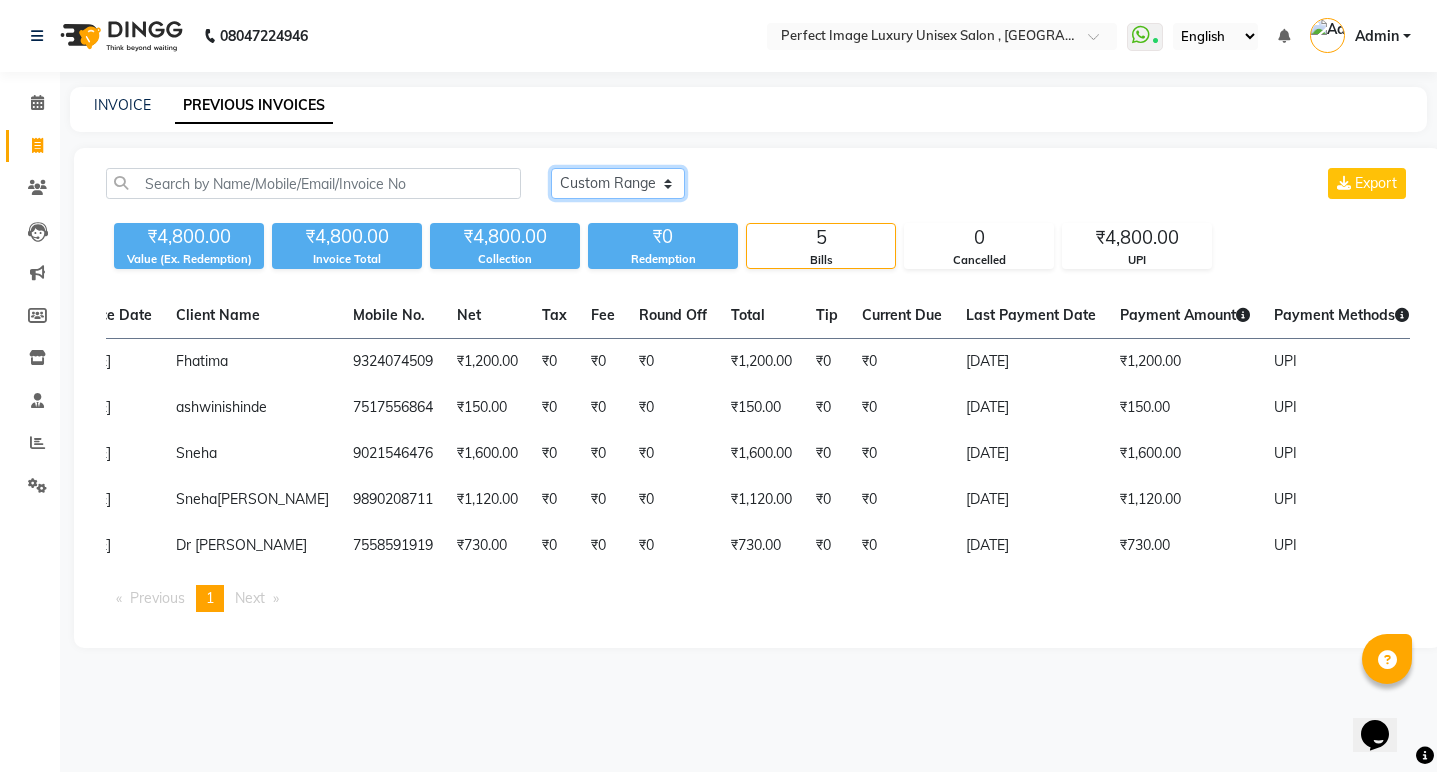 click on "[DATE] [DATE] Custom Range" 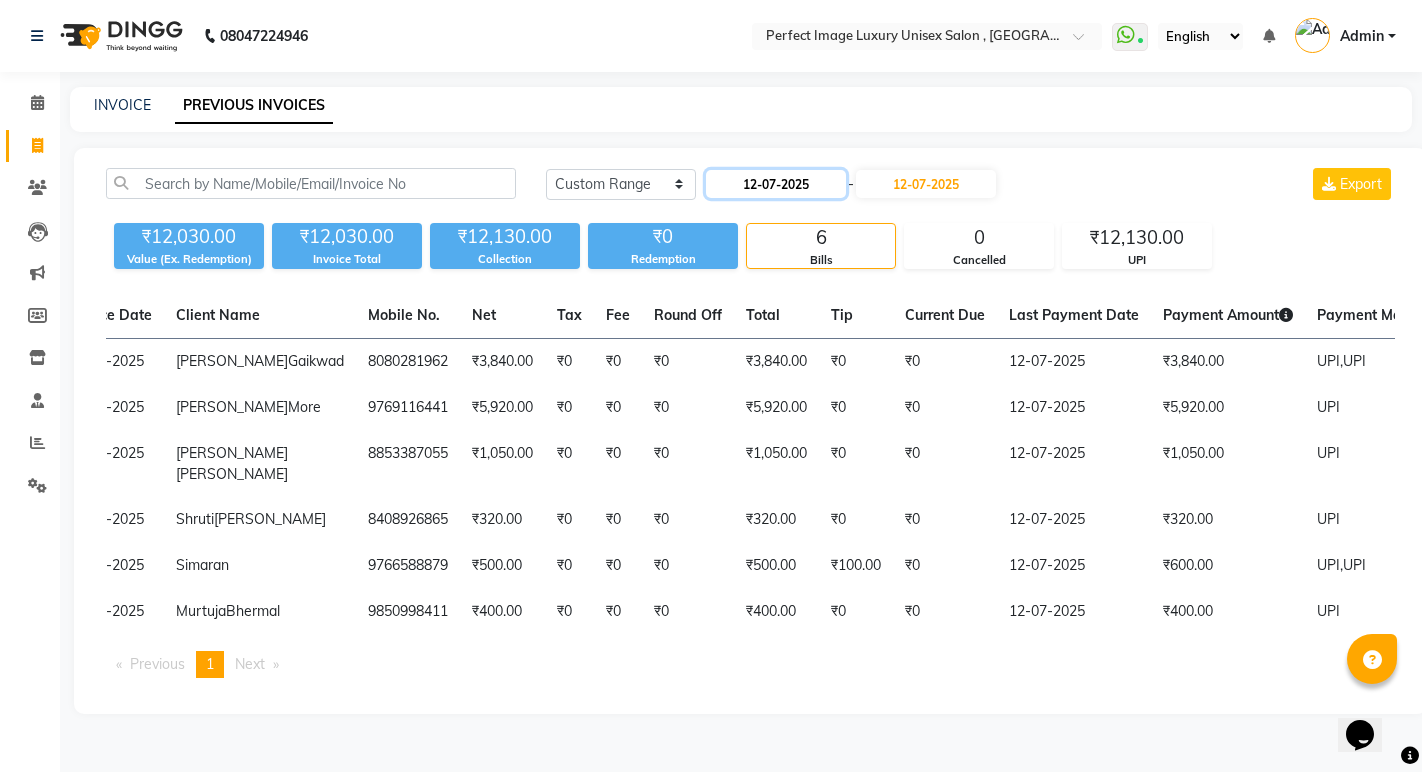 click on "12-07-2025" 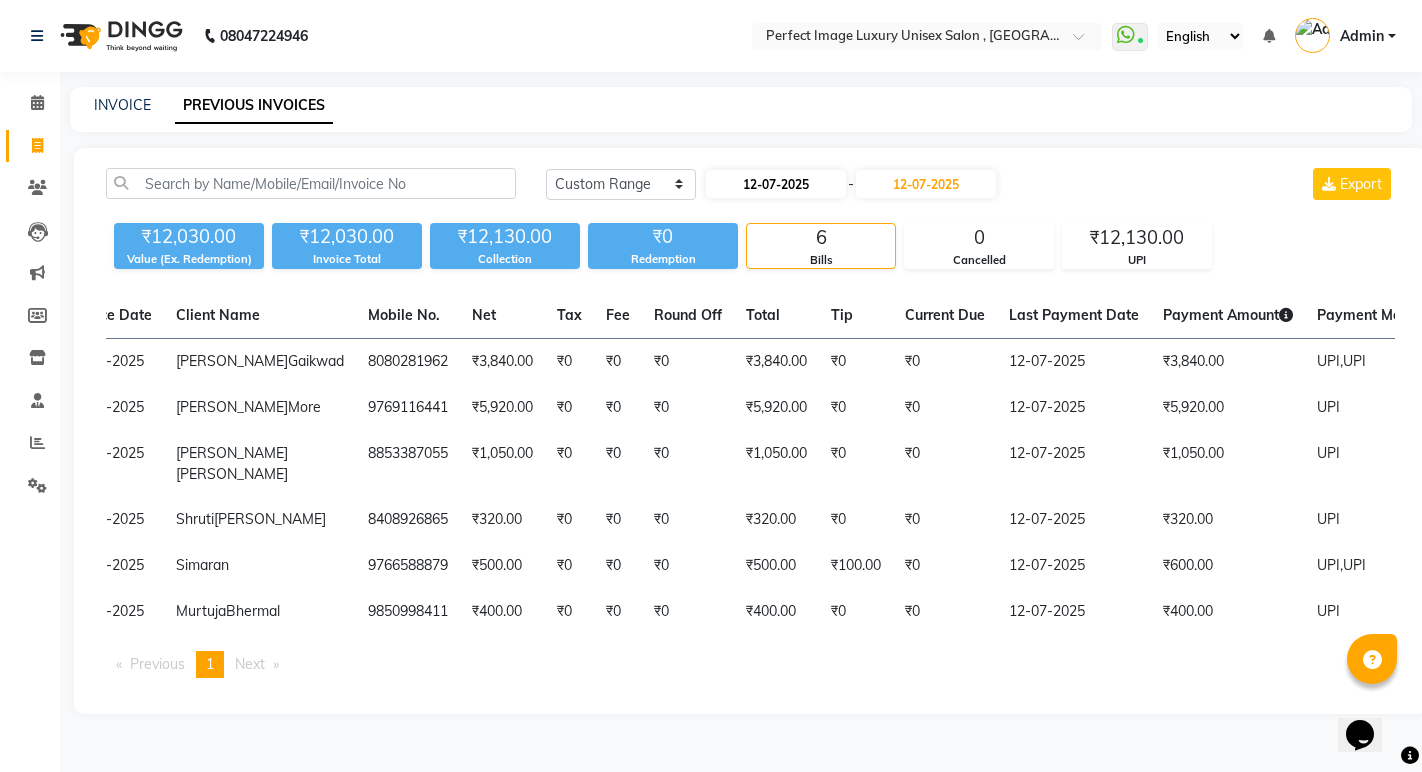 select on "7" 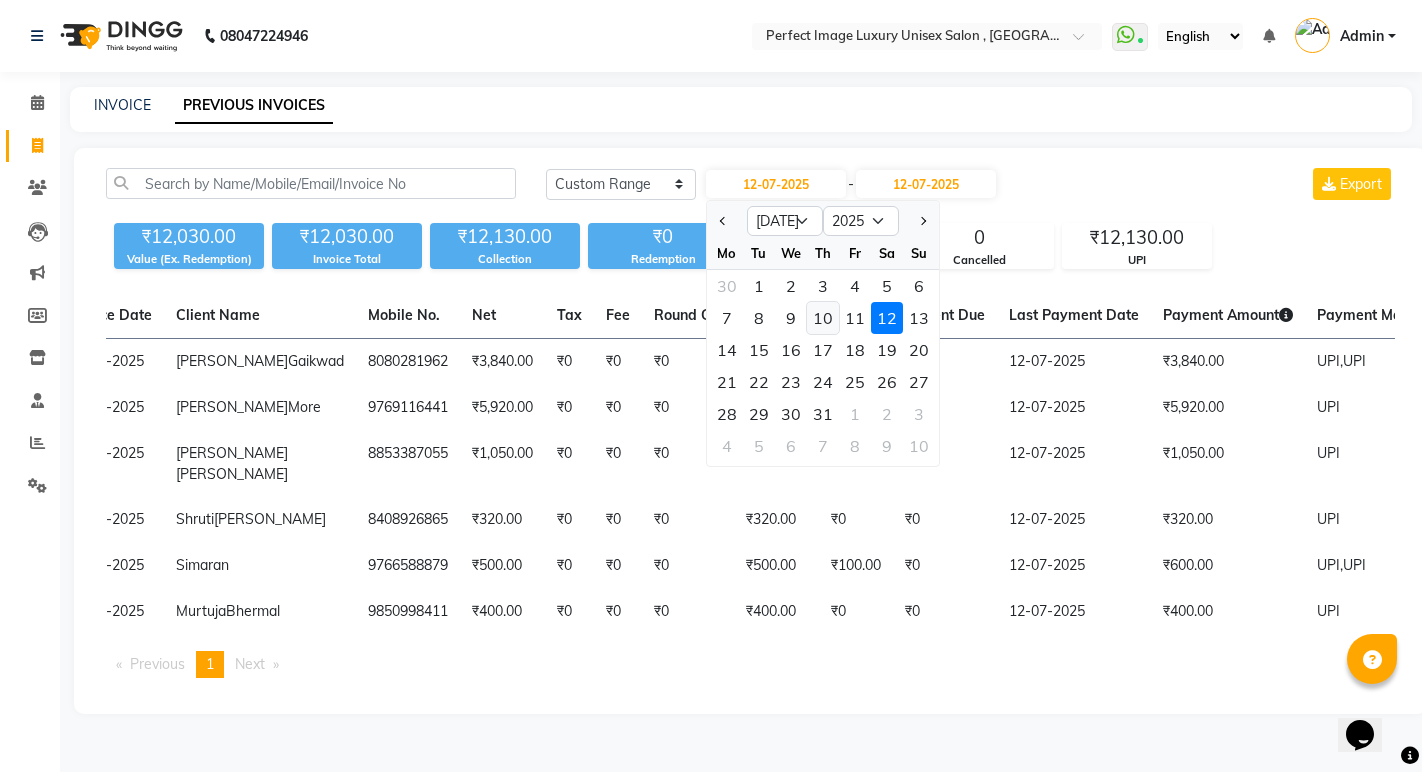 click on "10" 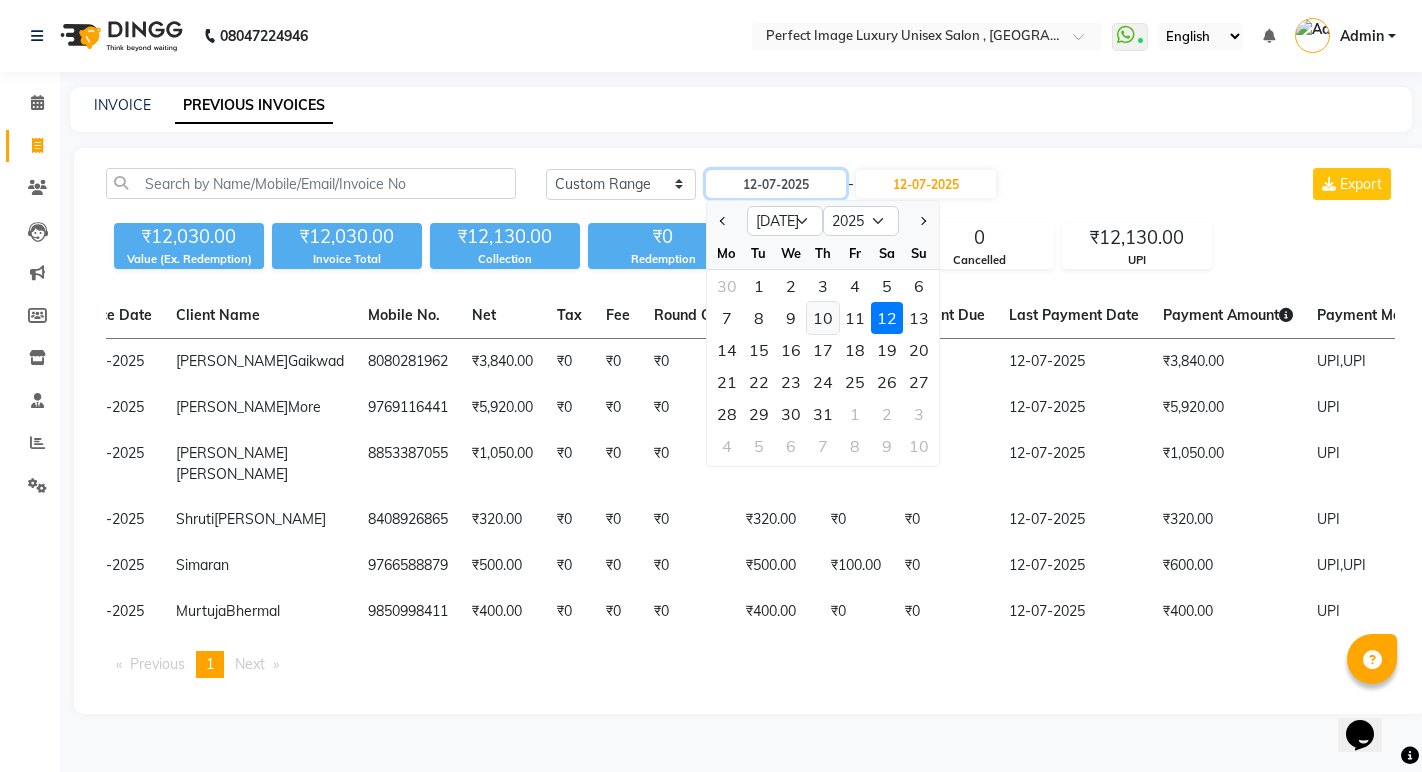 type on "[DATE]" 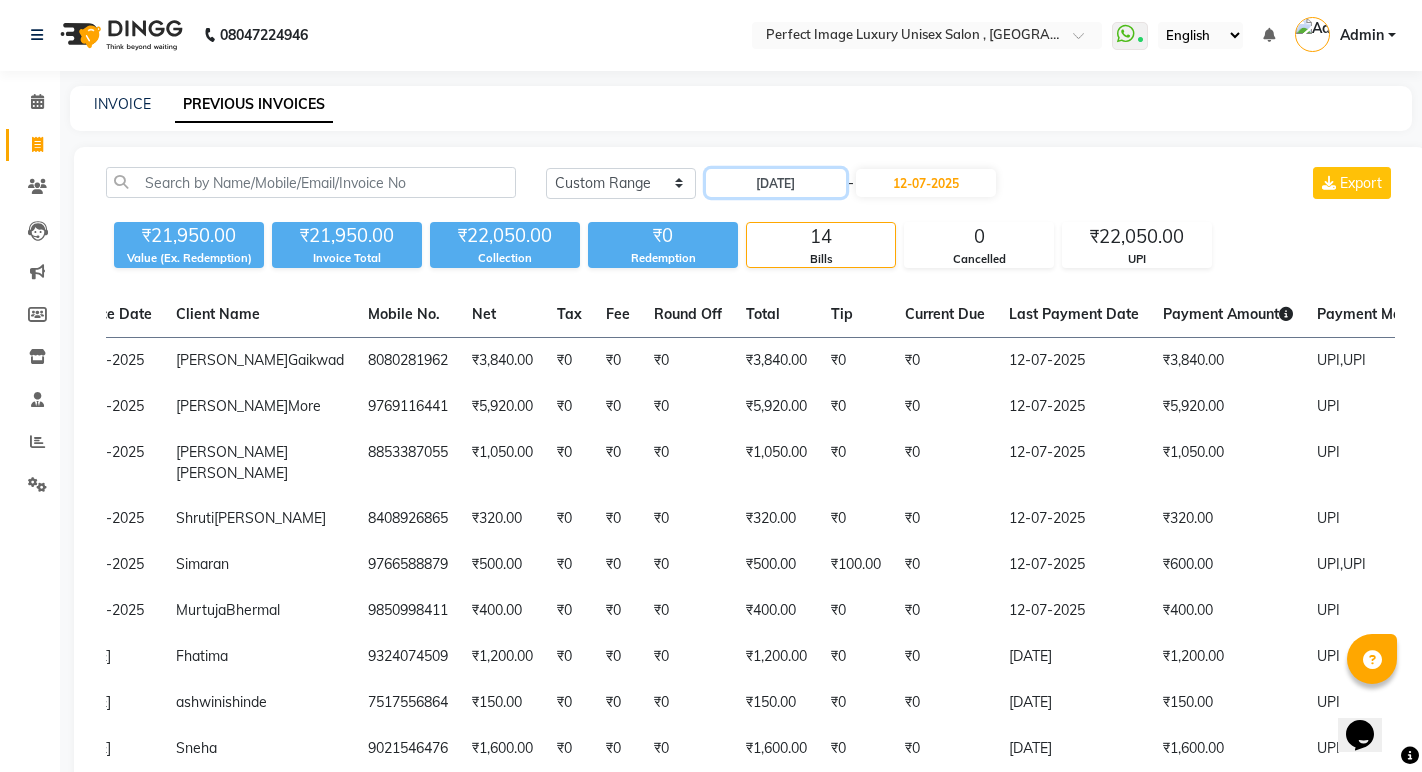 scroll, scrollTop: 0, scrollLeft: 0, axis: both 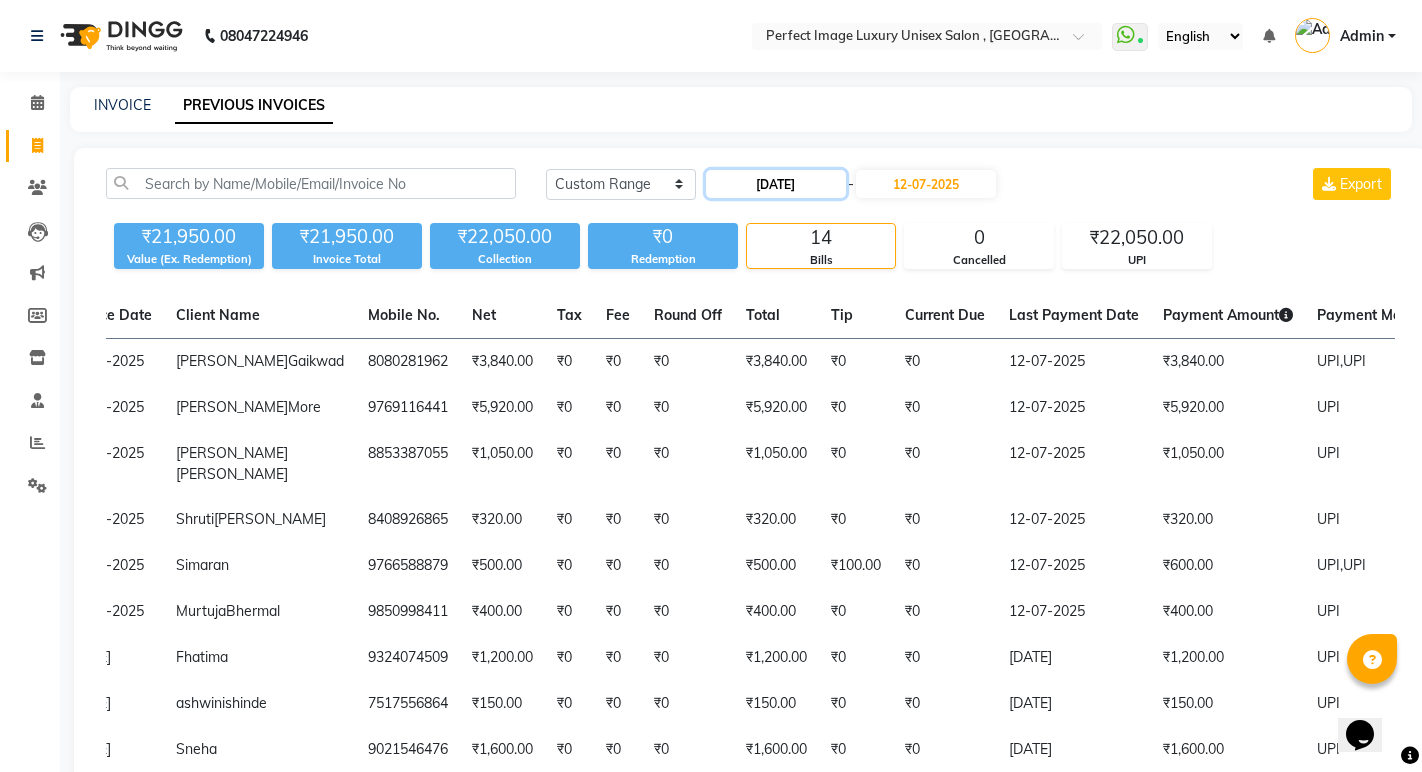 click on "[DATE]" 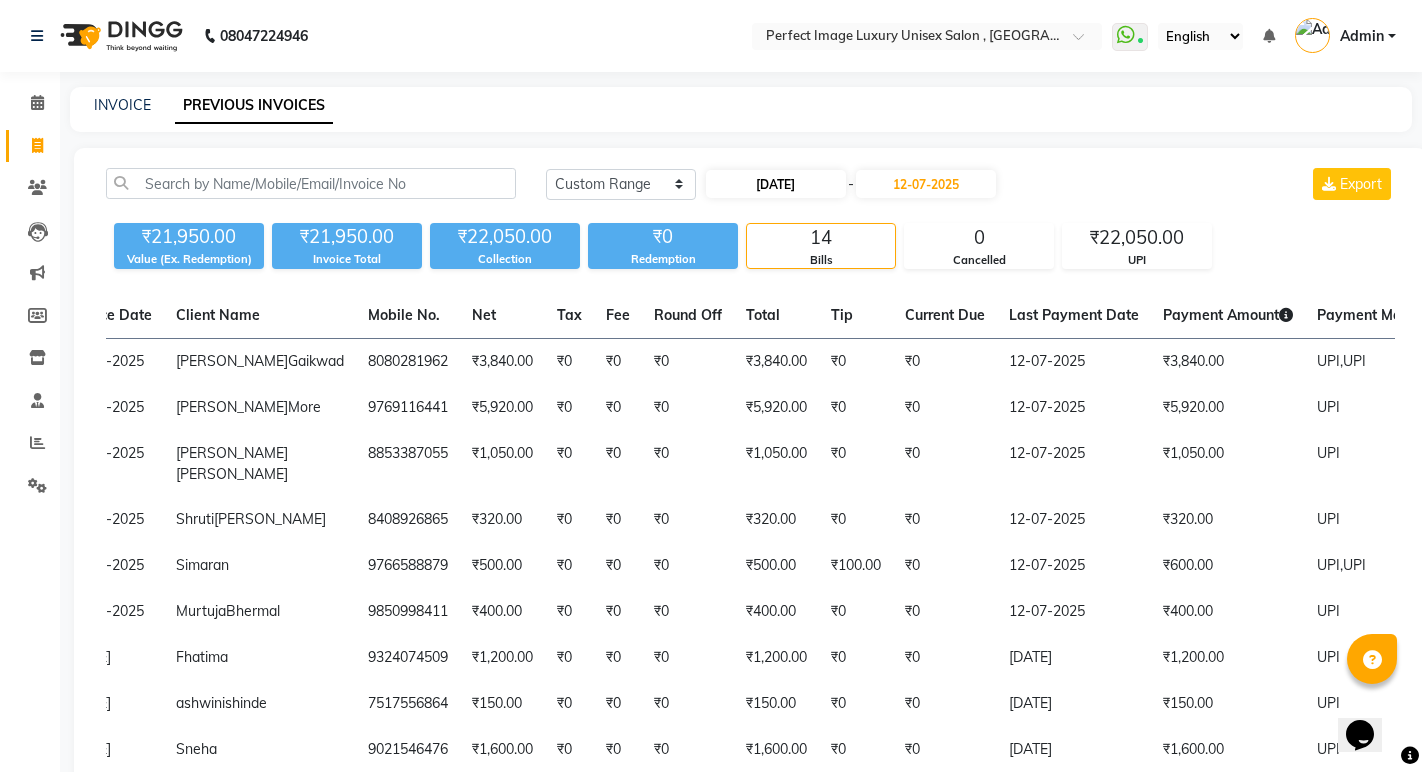 select on "7" 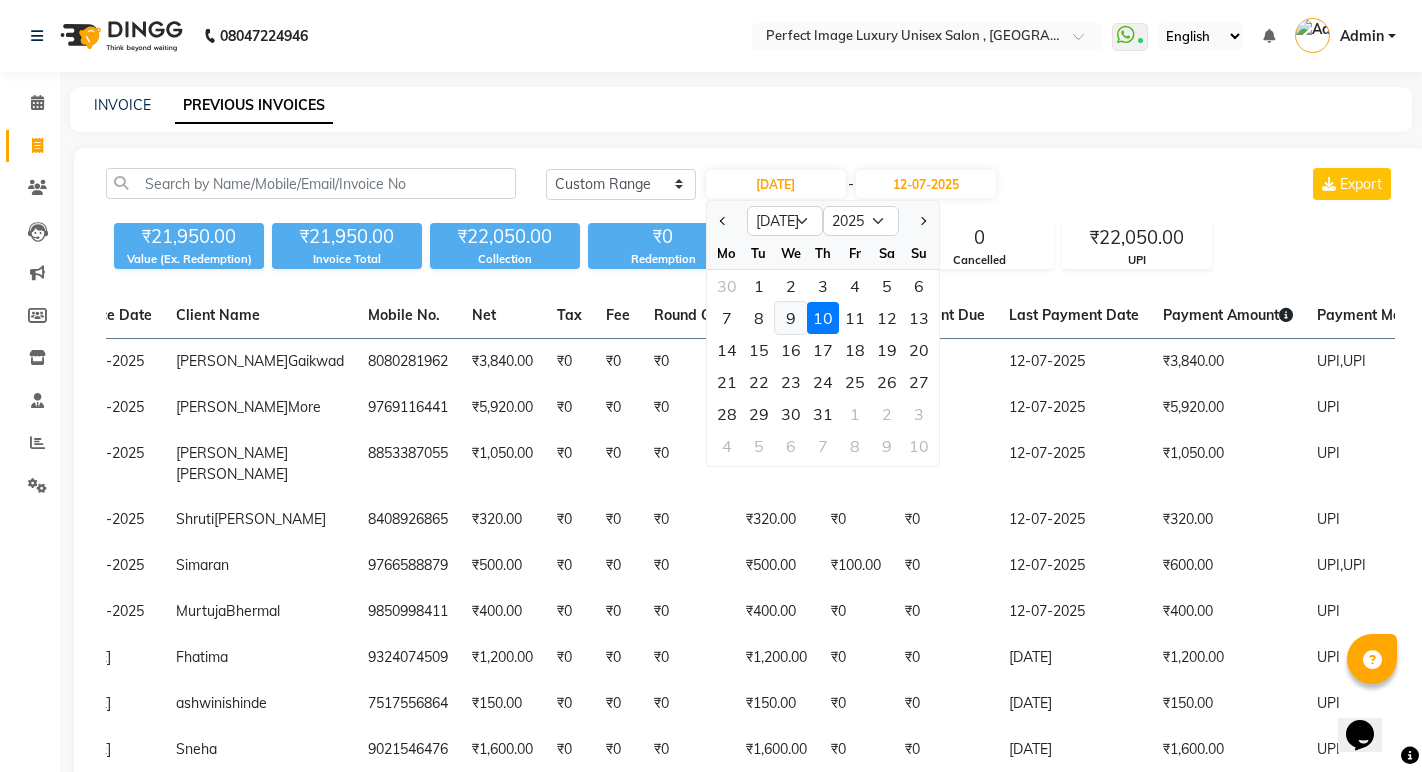 click on "9" 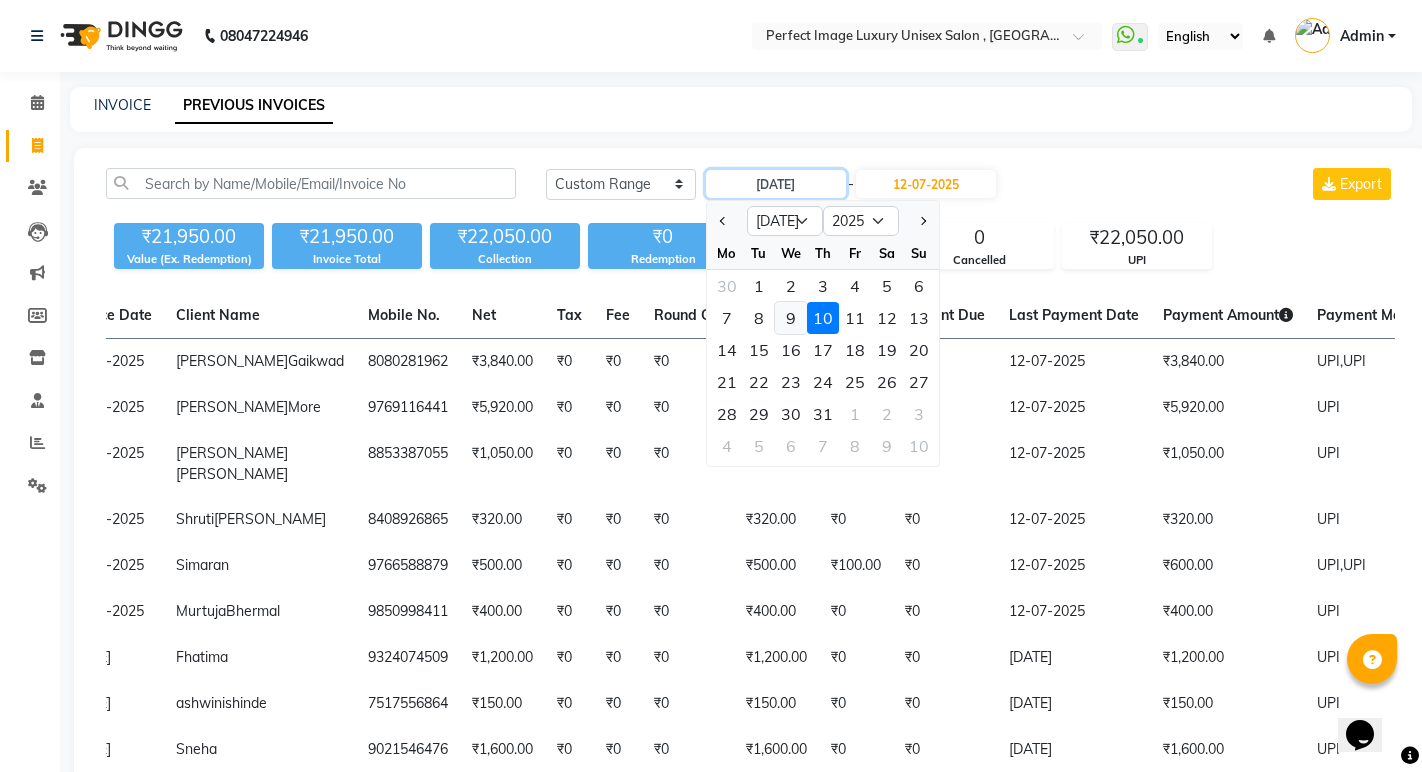 type on "[DATE]" 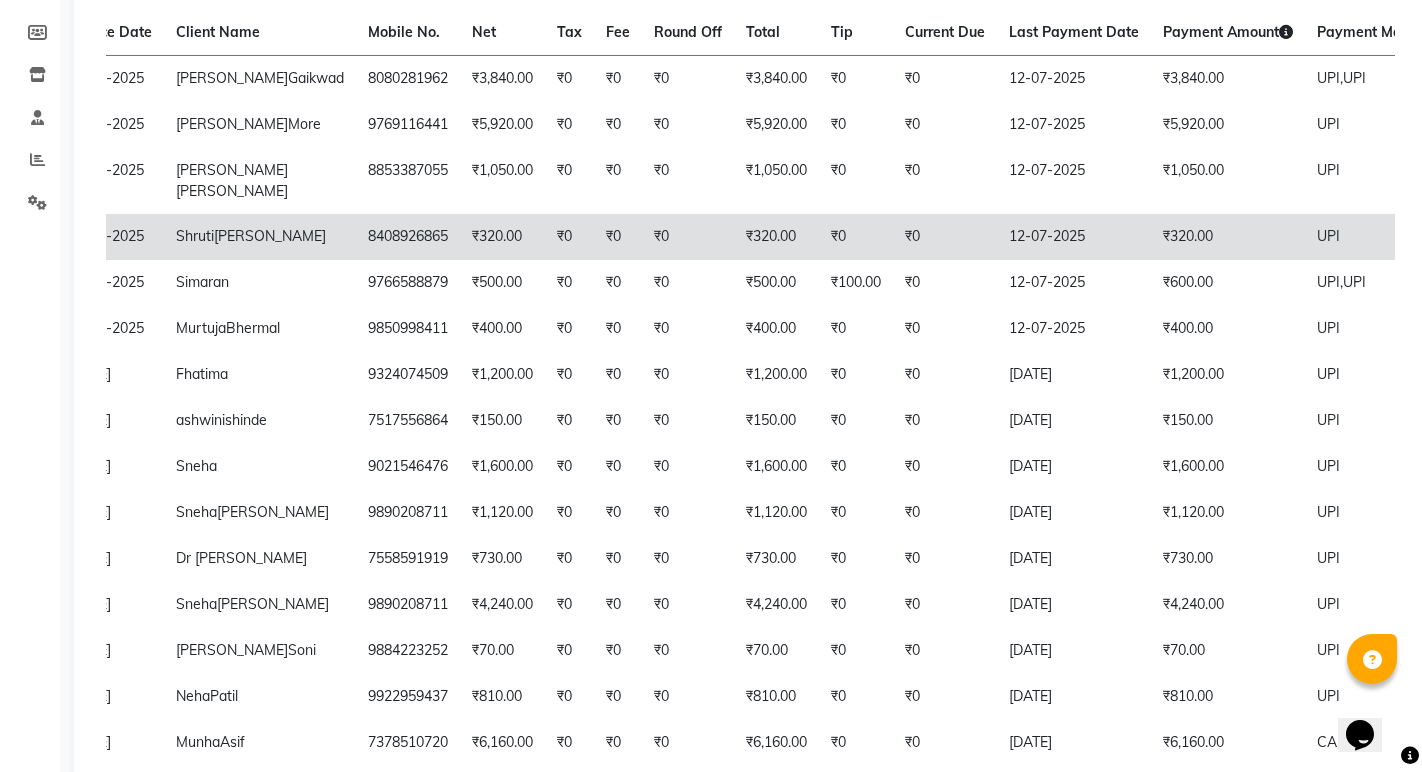 scroll, scrollTop: 167, scrollLeft: 0, axis: vertical 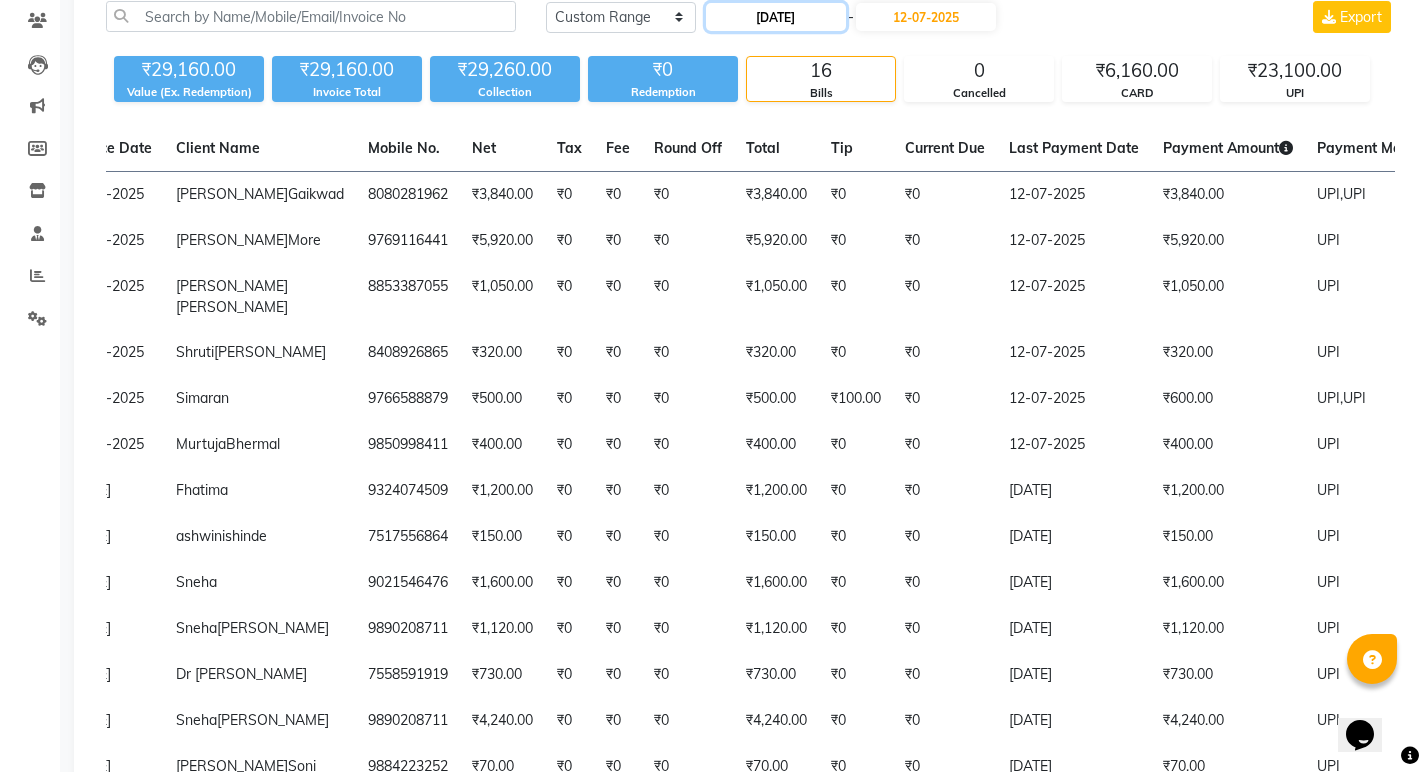 click on "[DATE]" 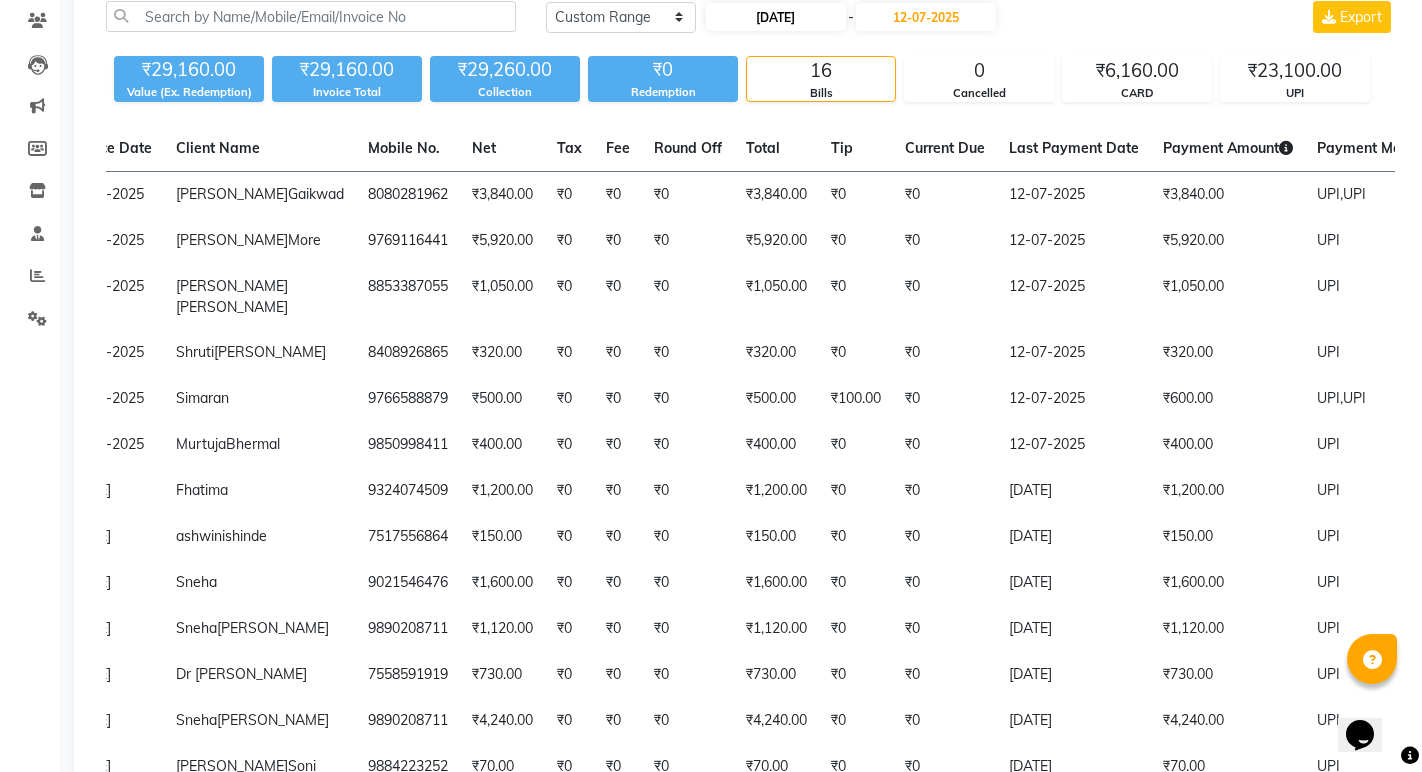 select on "7" 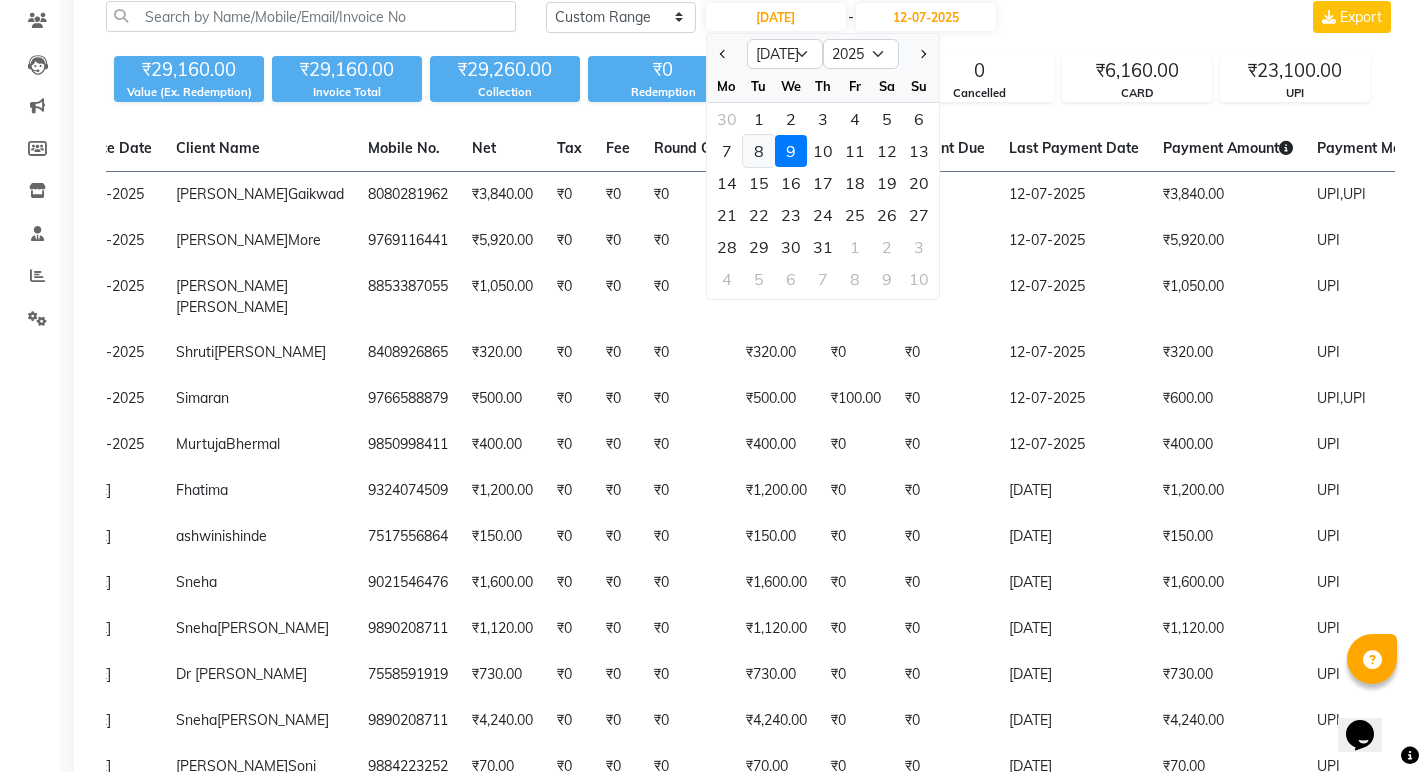 click on "8" 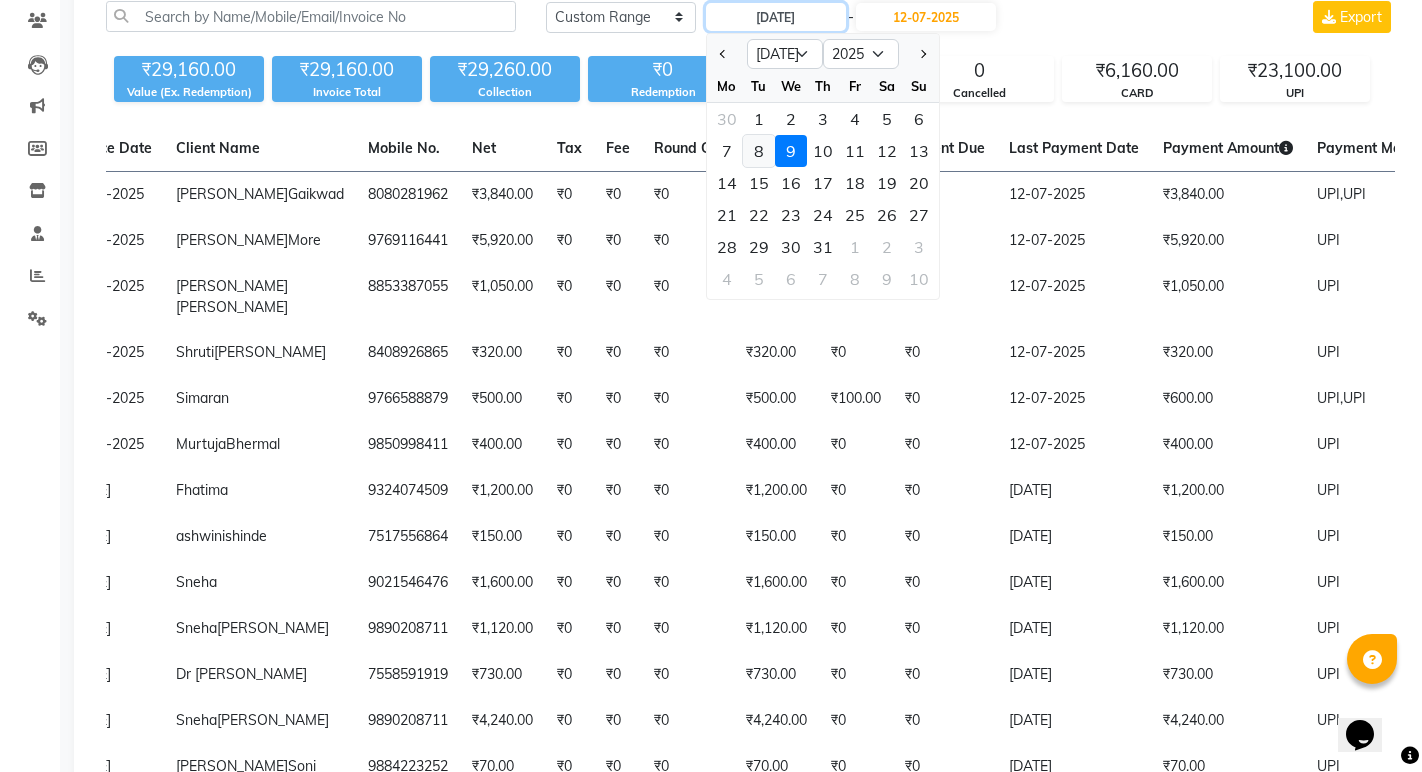 type on "[DATE]" 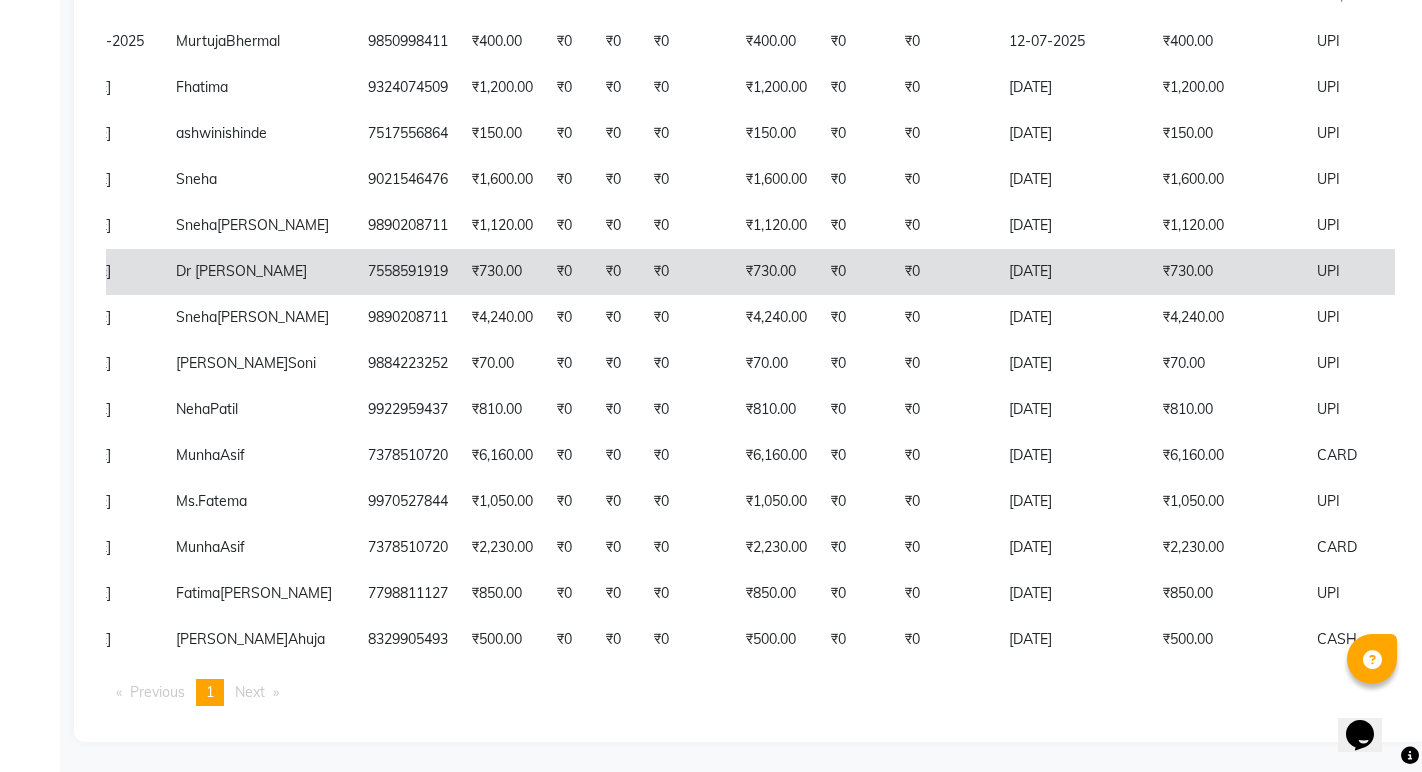 scroll, scrollTop: 800, scrollLeft: 0, axis: vertical 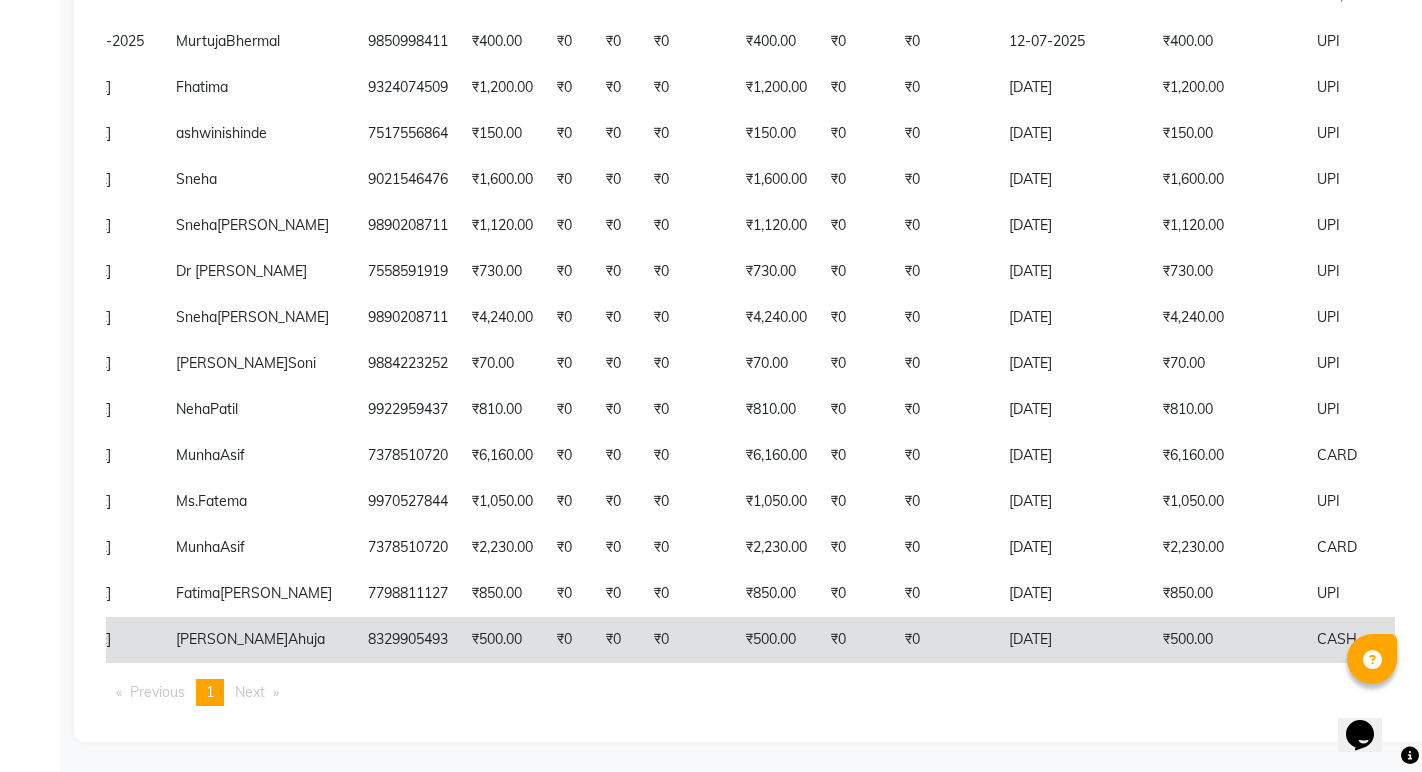 click on "8329905493" 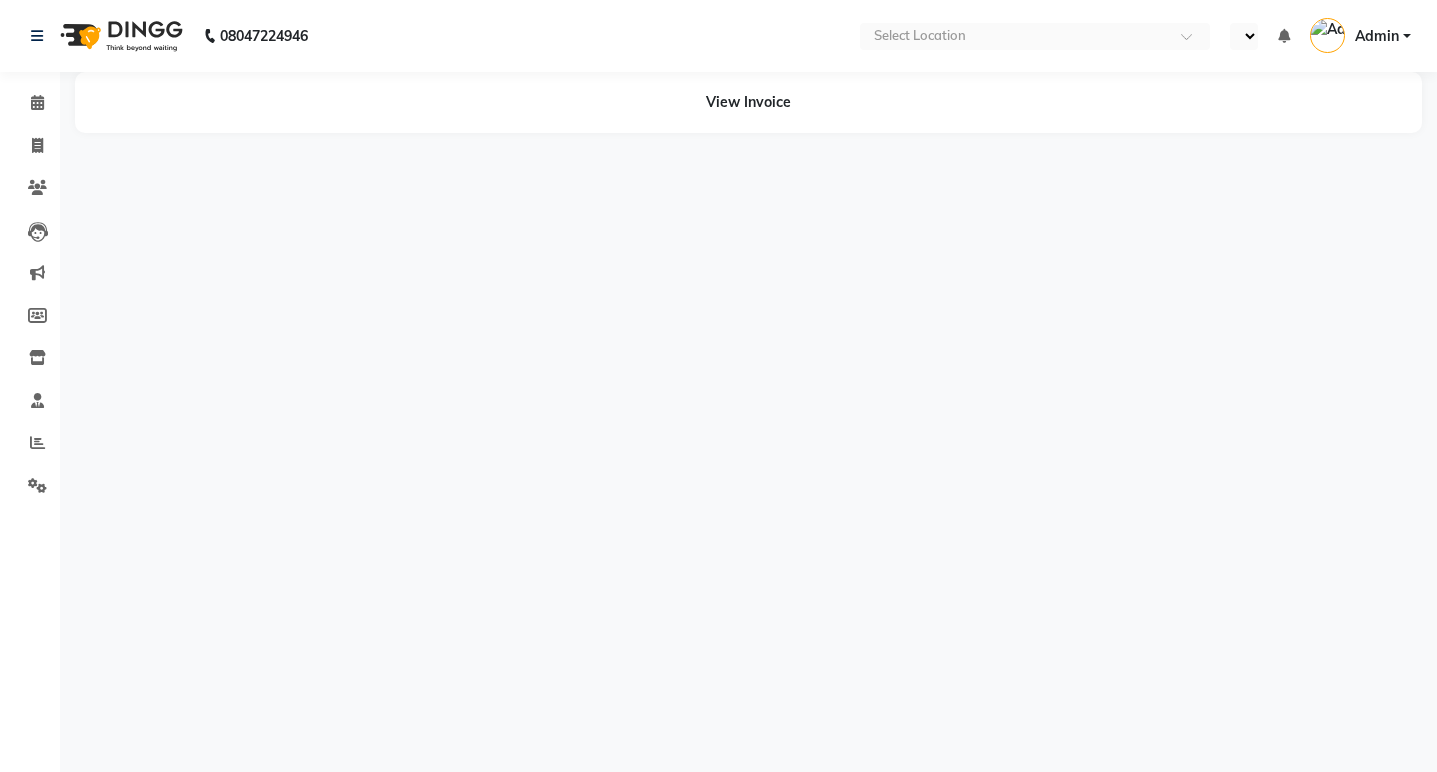 scroll, scrollTop: 0, scrollLeft: 0, axis: both 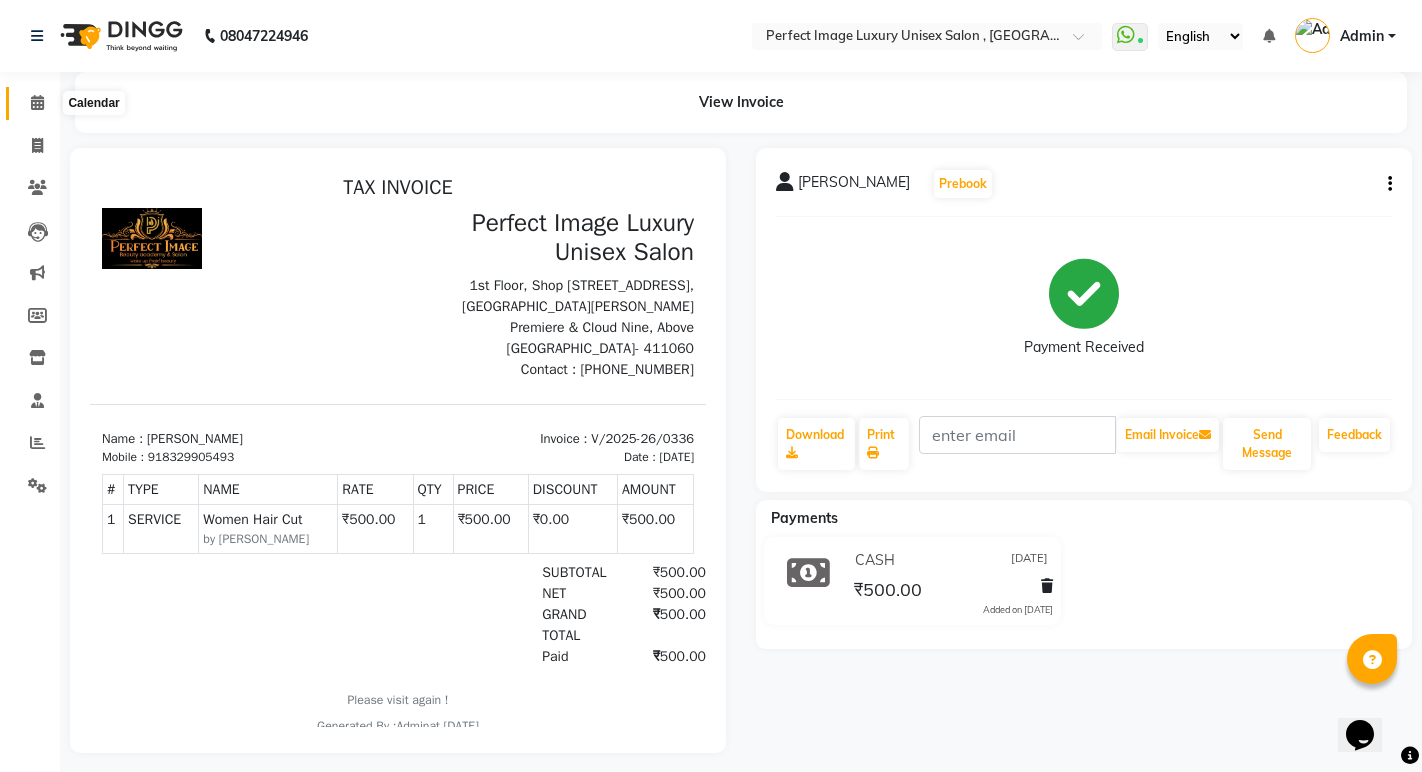 click 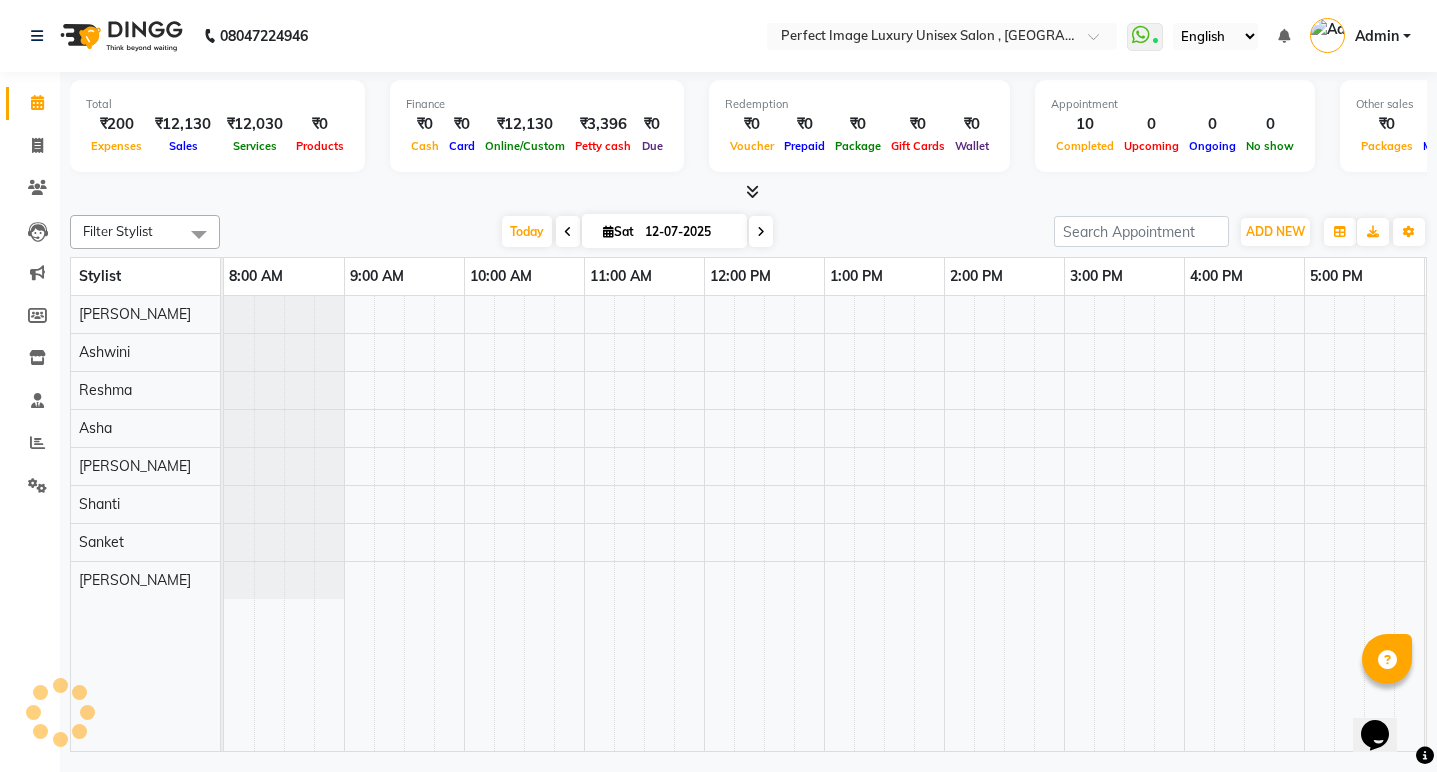 click 